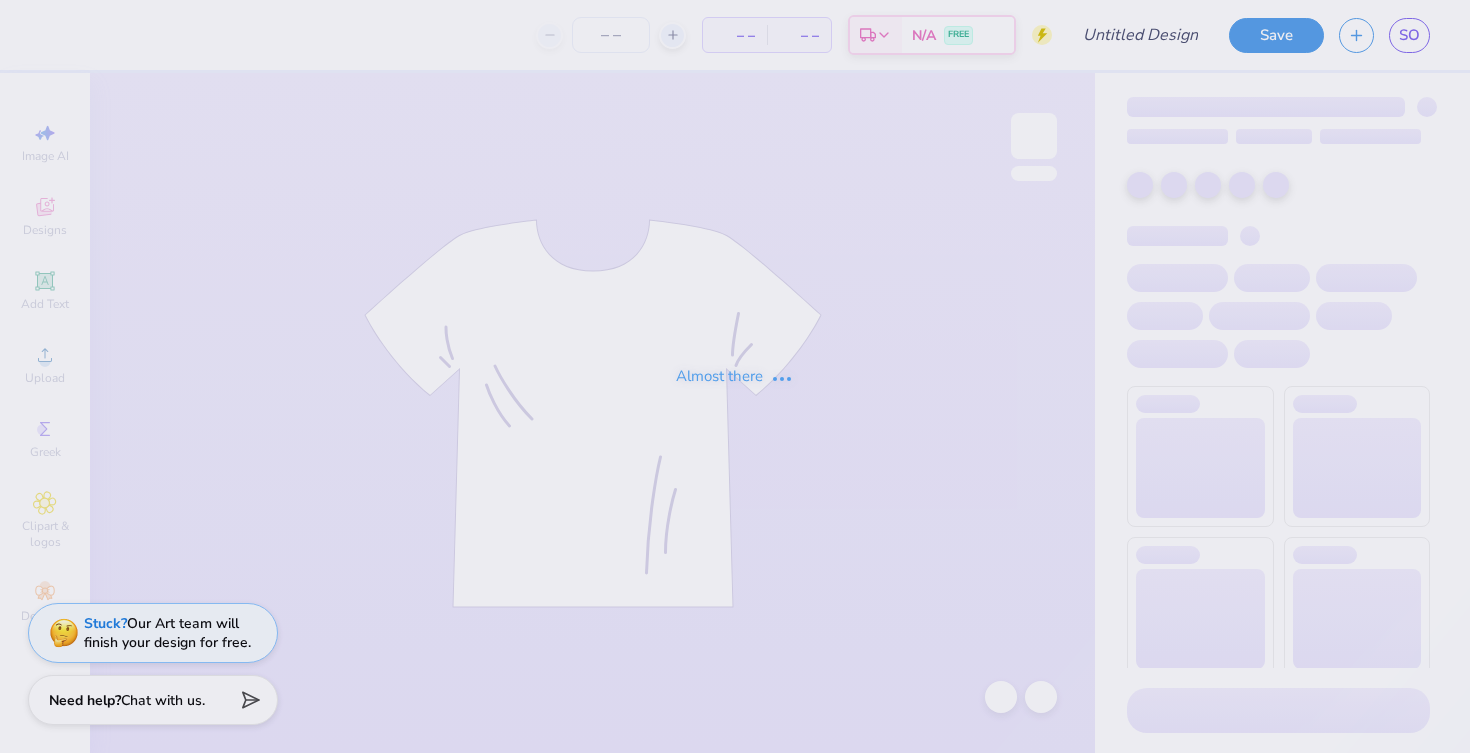 scroll, scrollTop: 0, scrollLeft: 0, axis: both 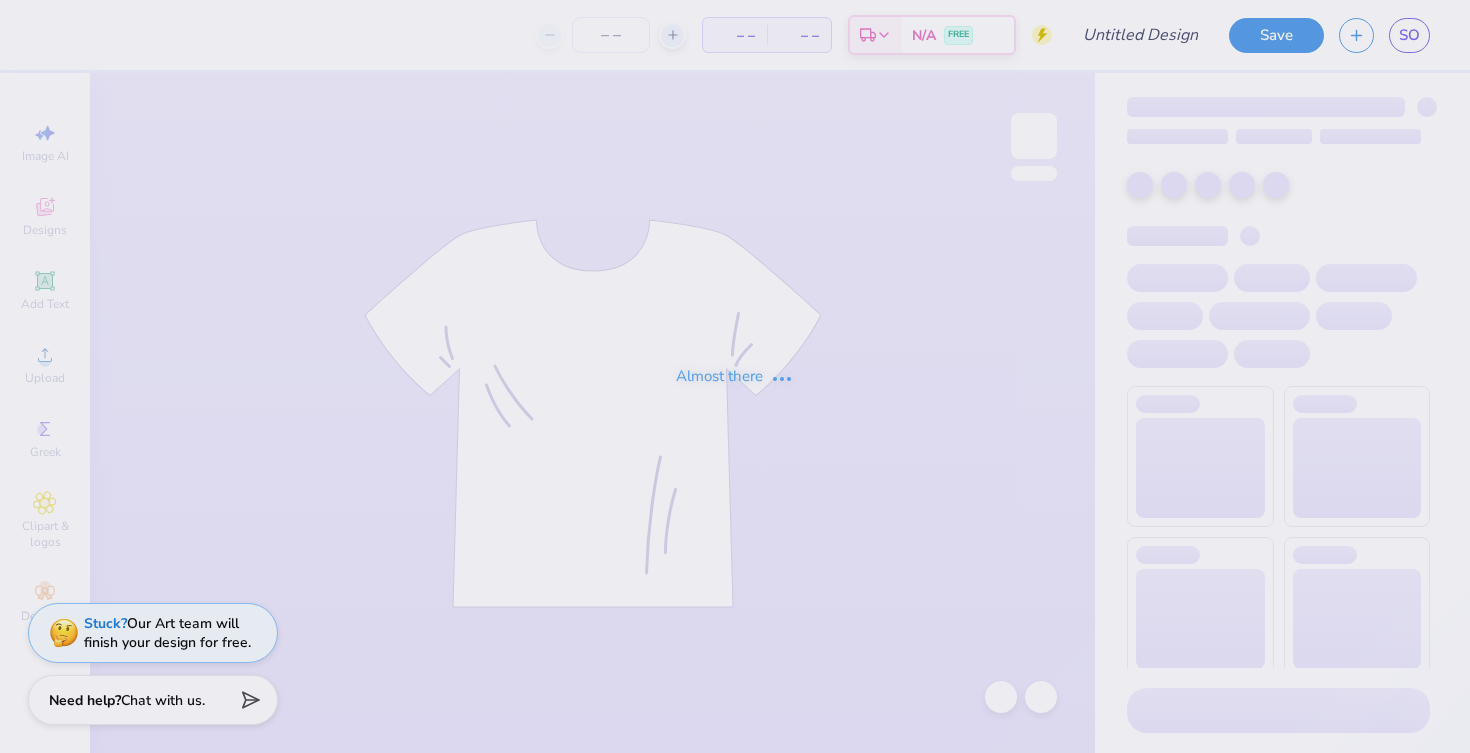 type on "UNC Alpha Phi Alphabet Soup Cocktail Shirts 2025" 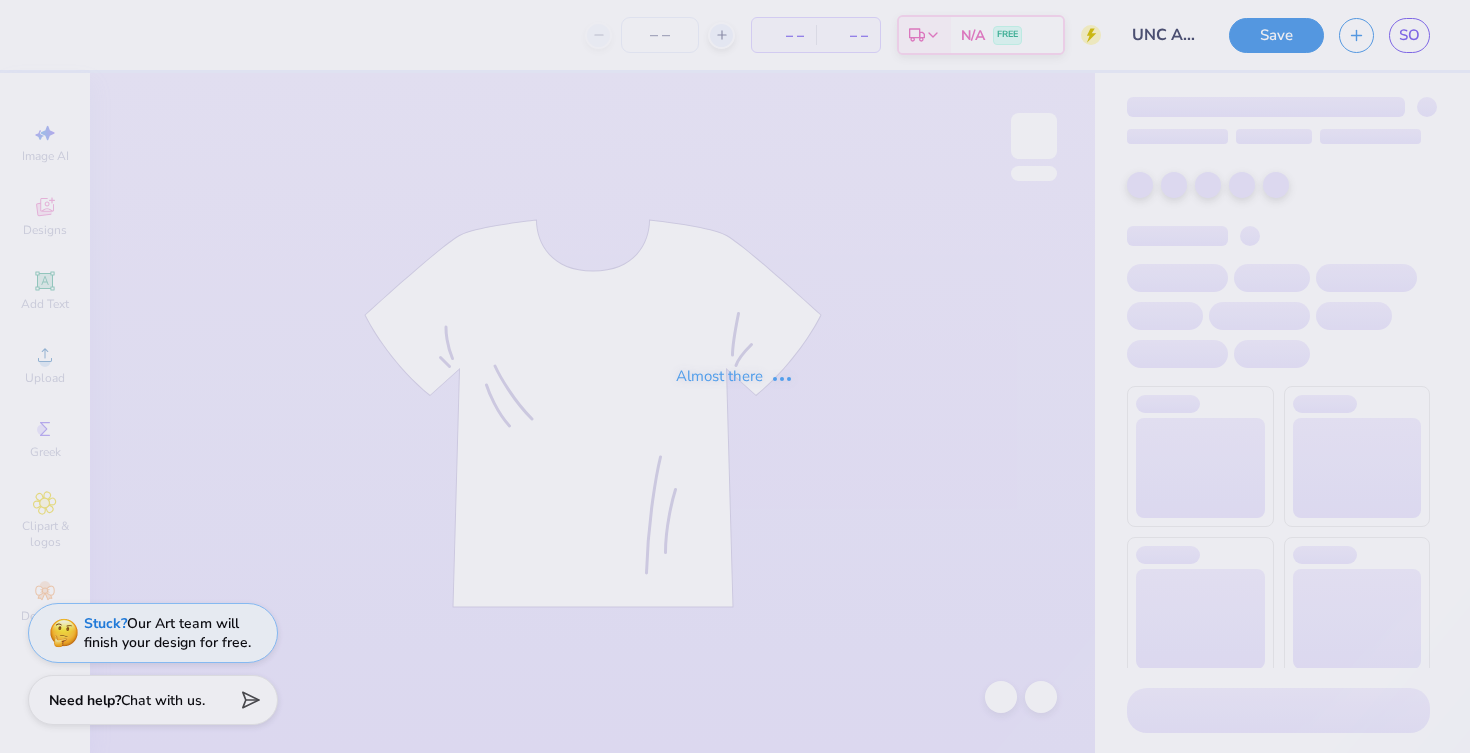 type on "36" 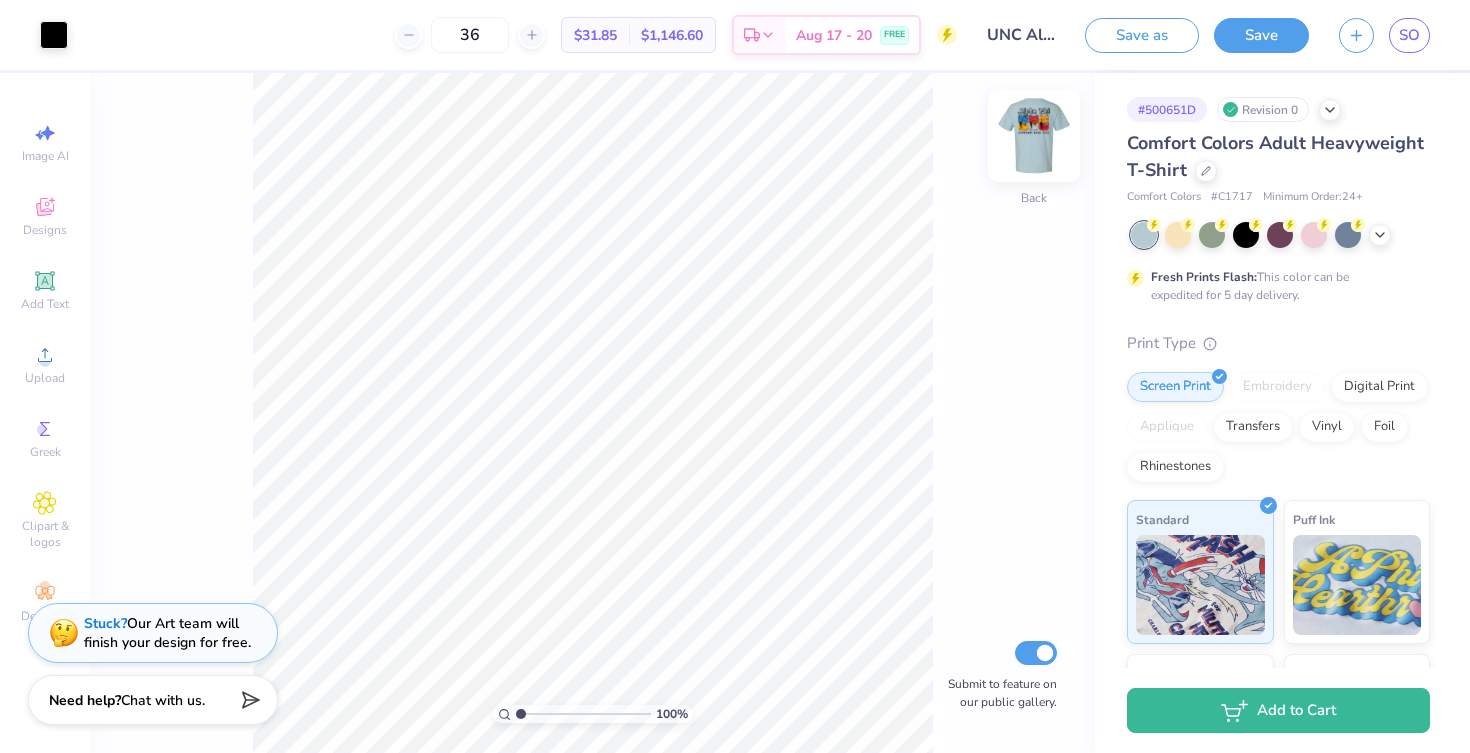 click at bounding box center [1034, 136] 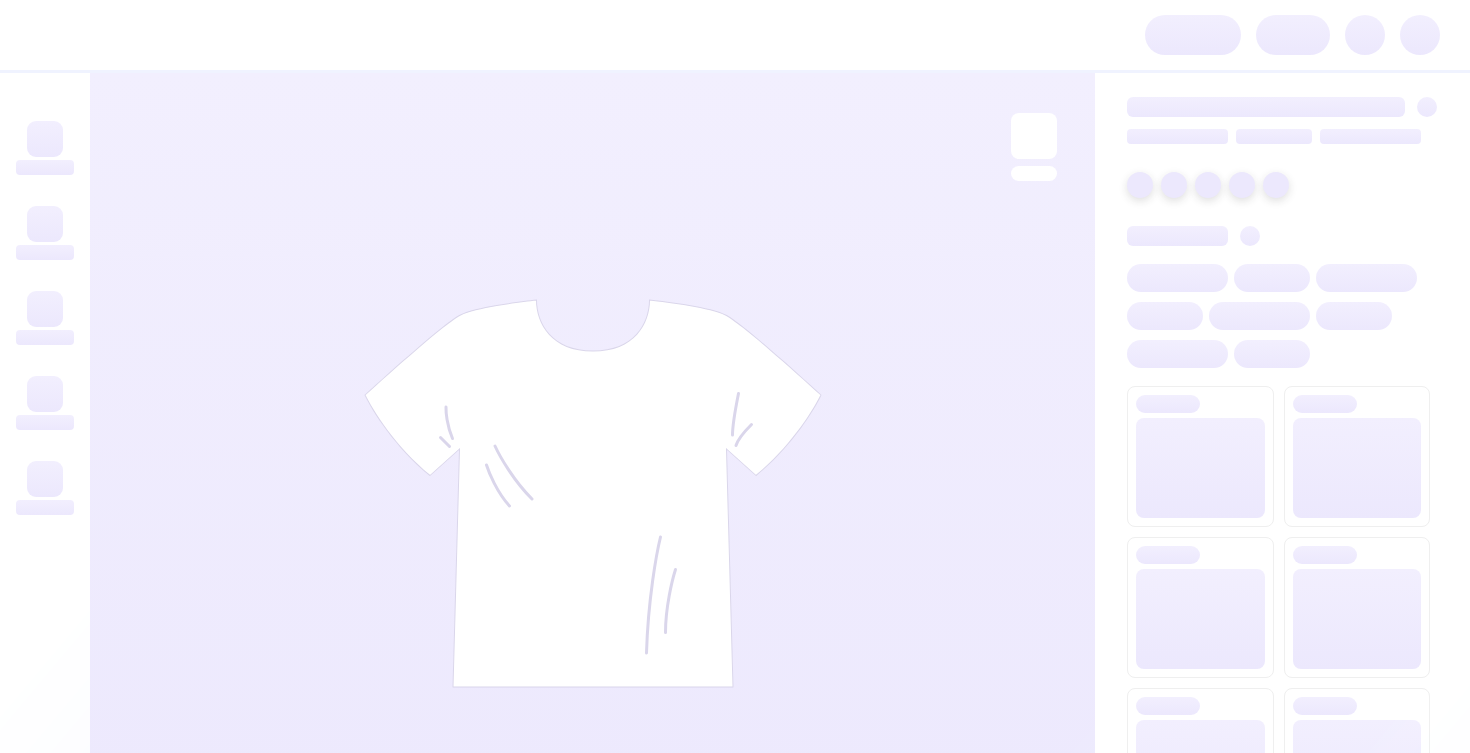 scroll, scrollTop: 0, scrollLeft: 0, axis: both 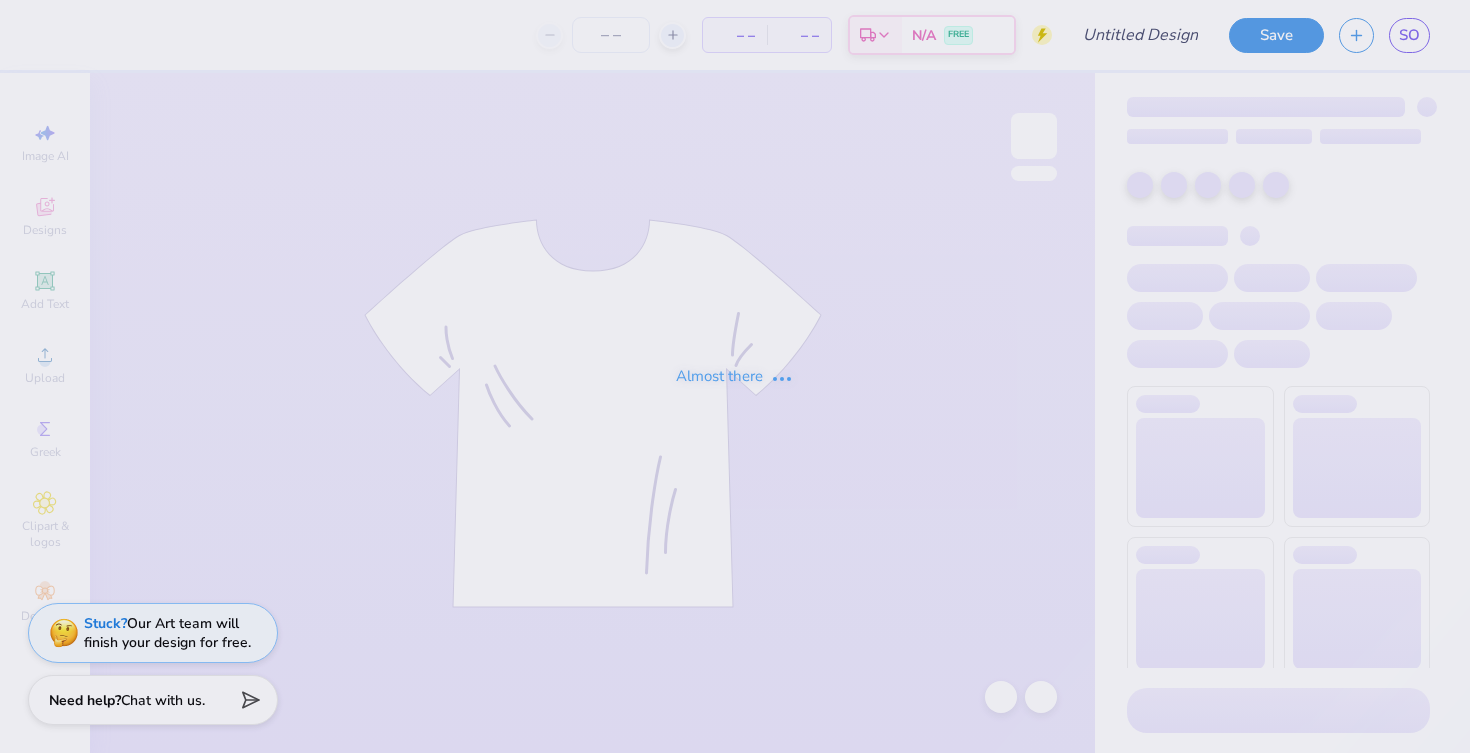type on "UNC Alpha Phi Alphabet Soup Cocktail Shirts 2025" 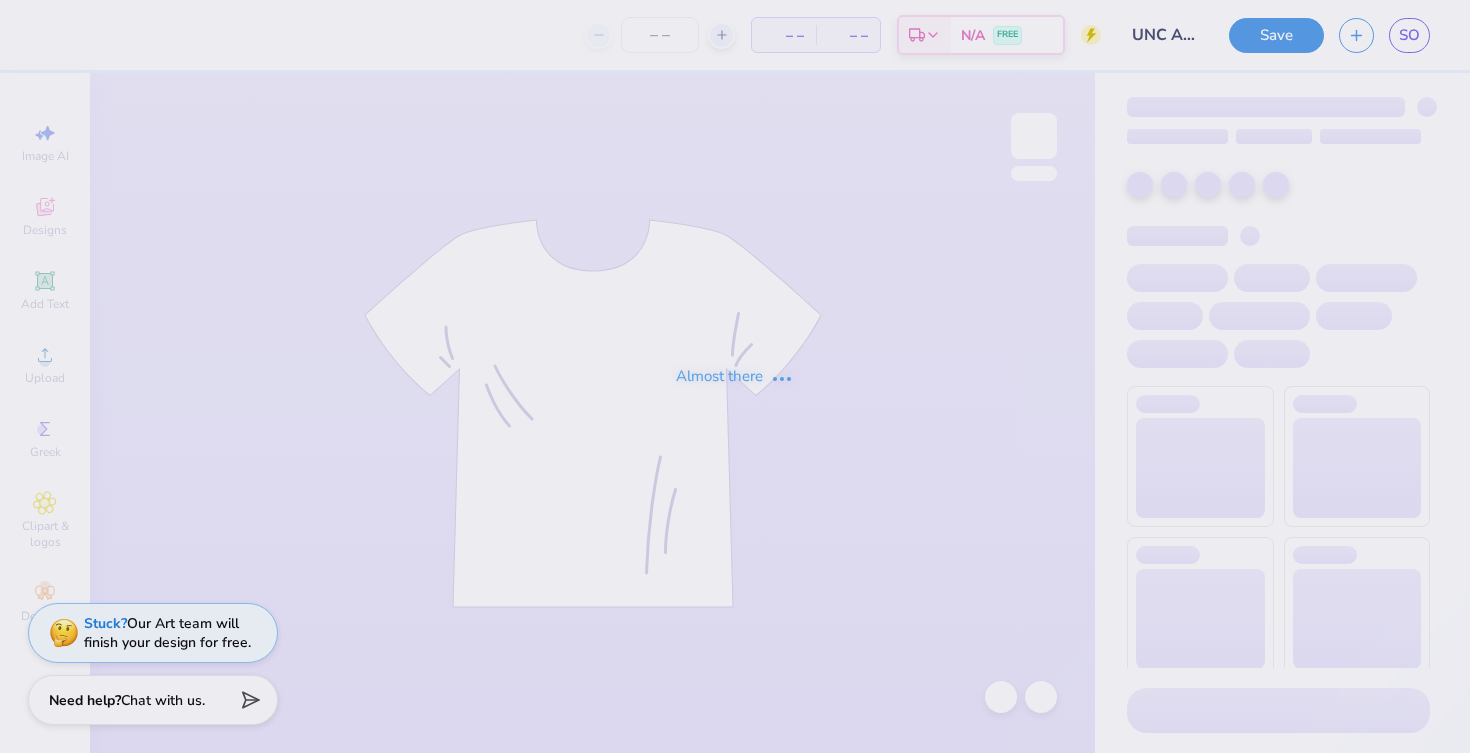 type on "36" 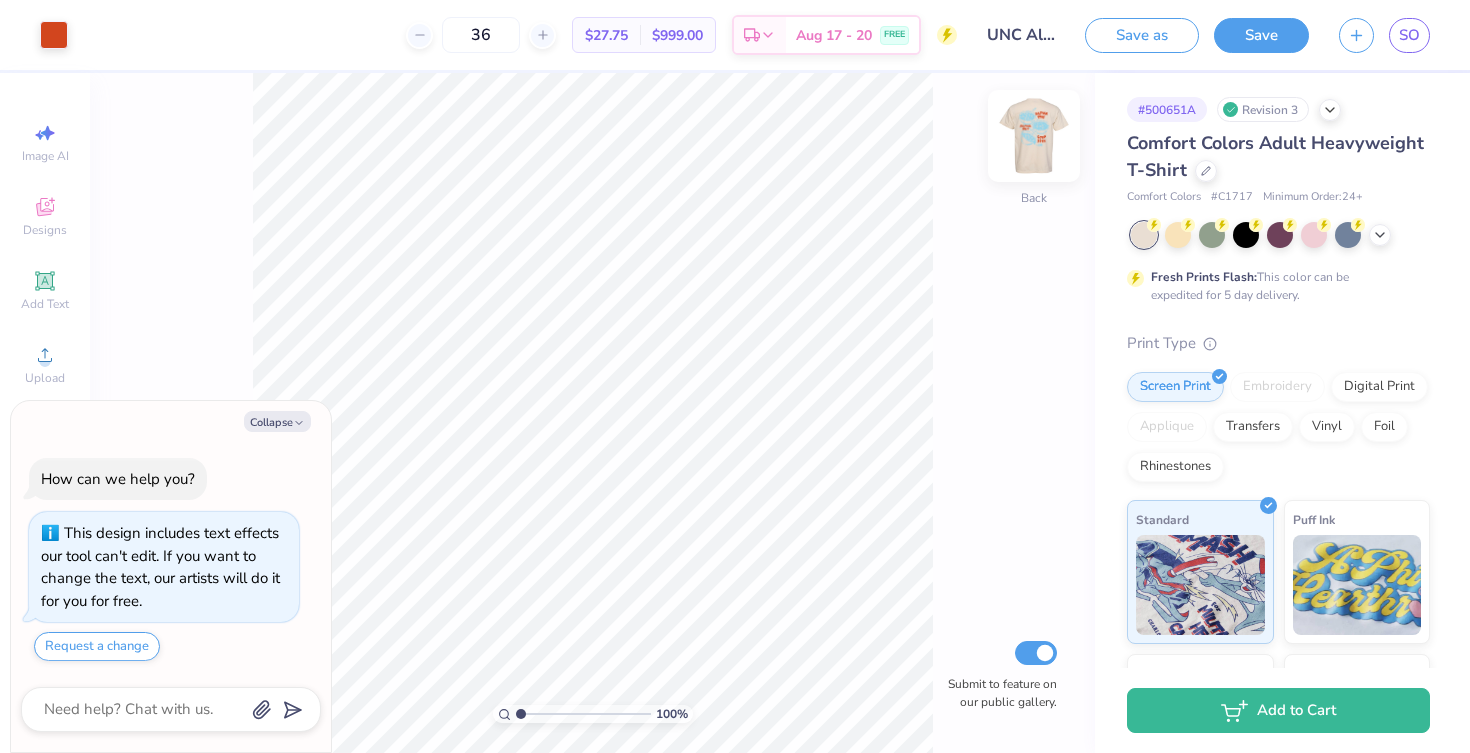 click at bounding box center [1034, 136] 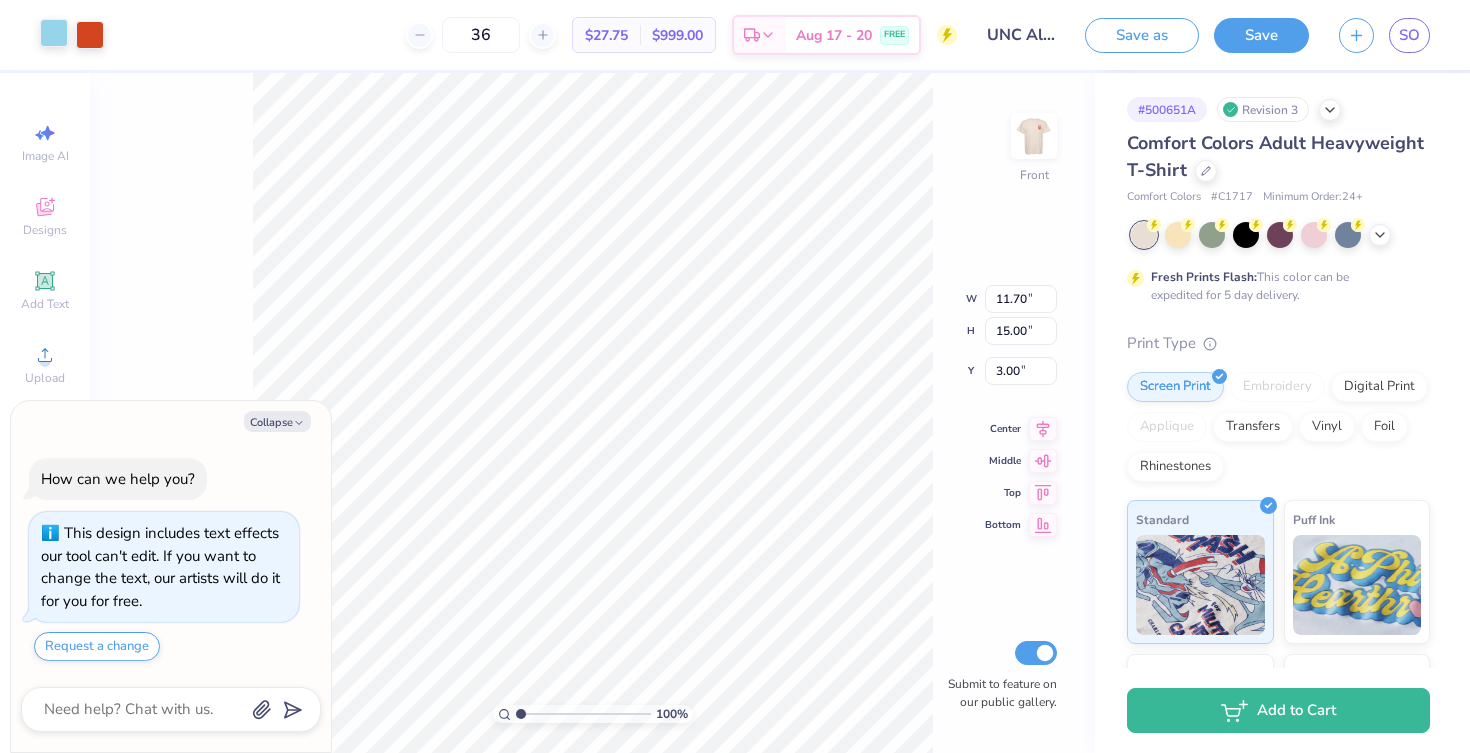 click at bounding box center (54, 33) 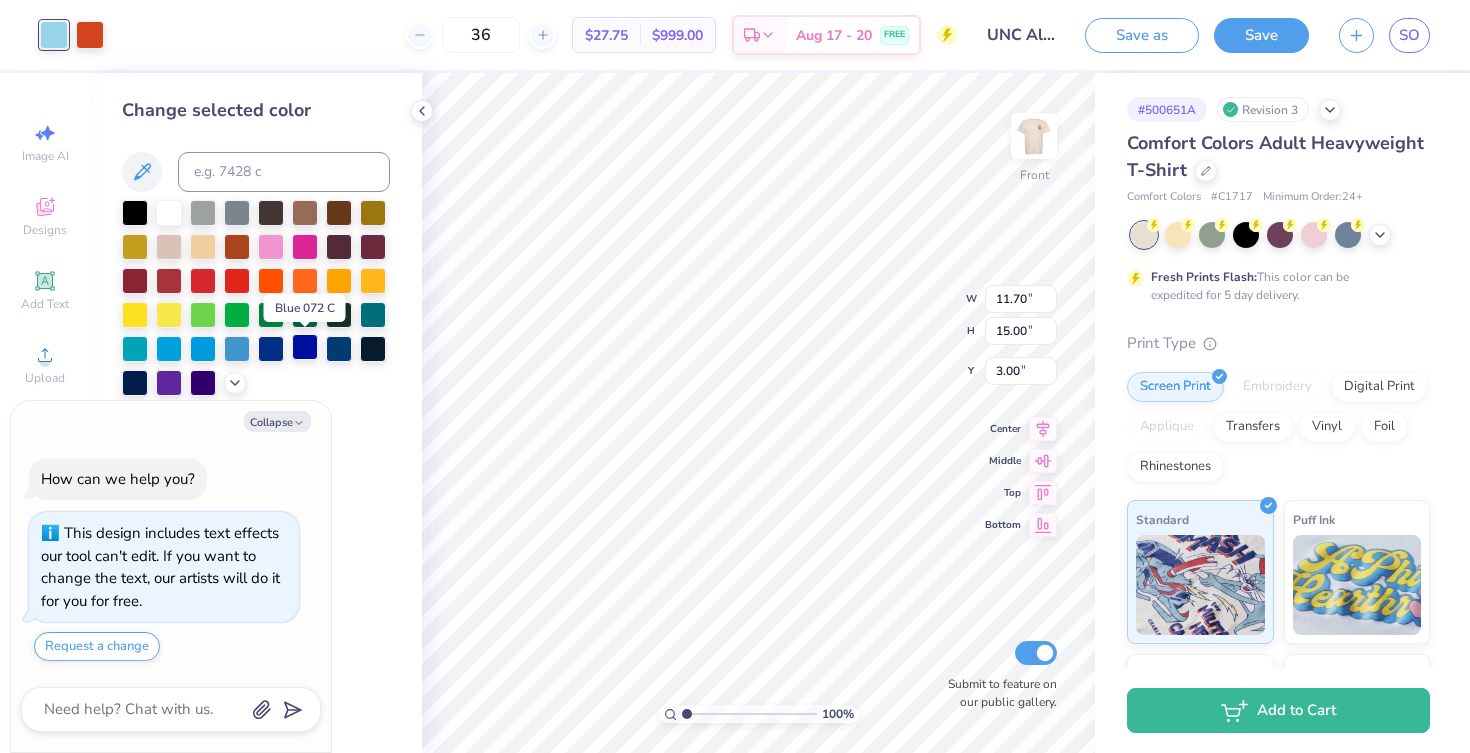click at bounding box center [305, 347] 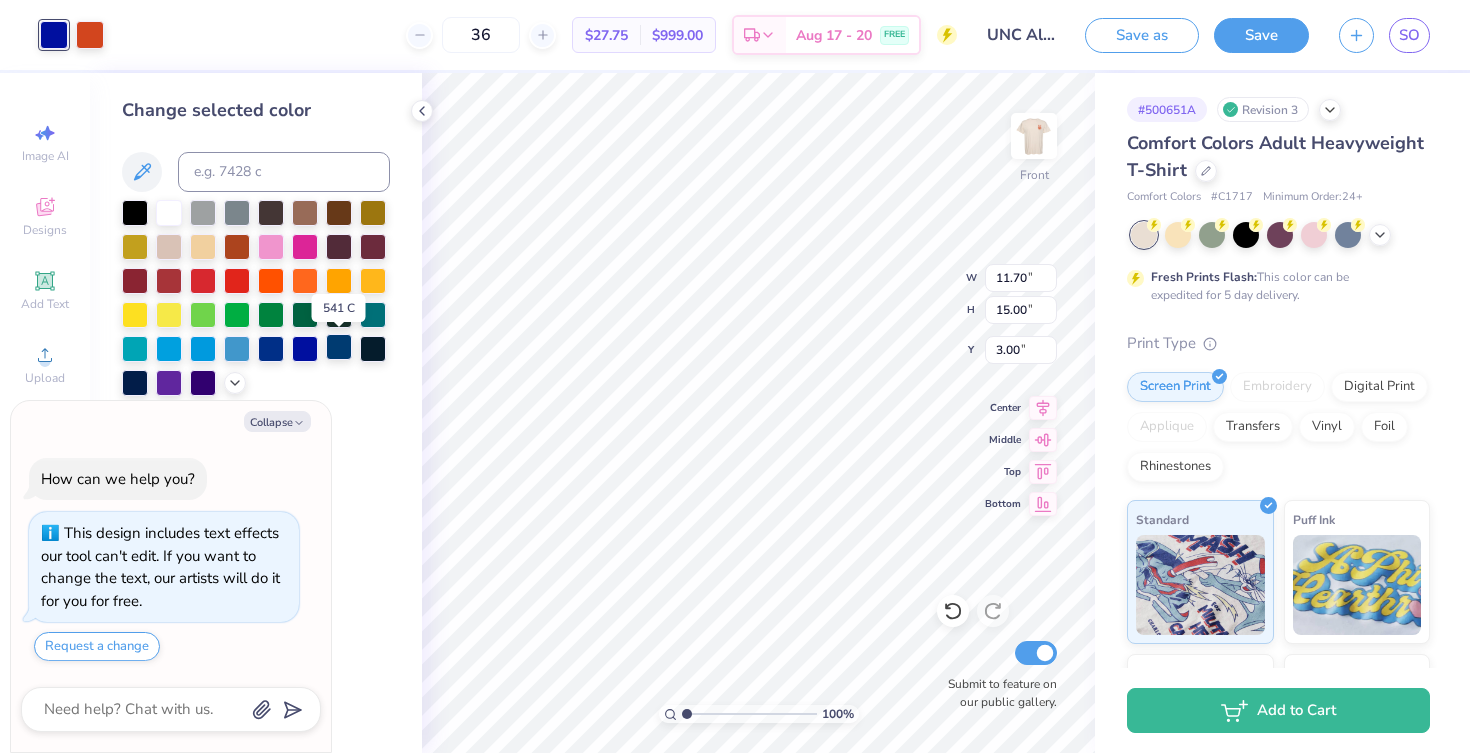click at bounding box center [339, 347] 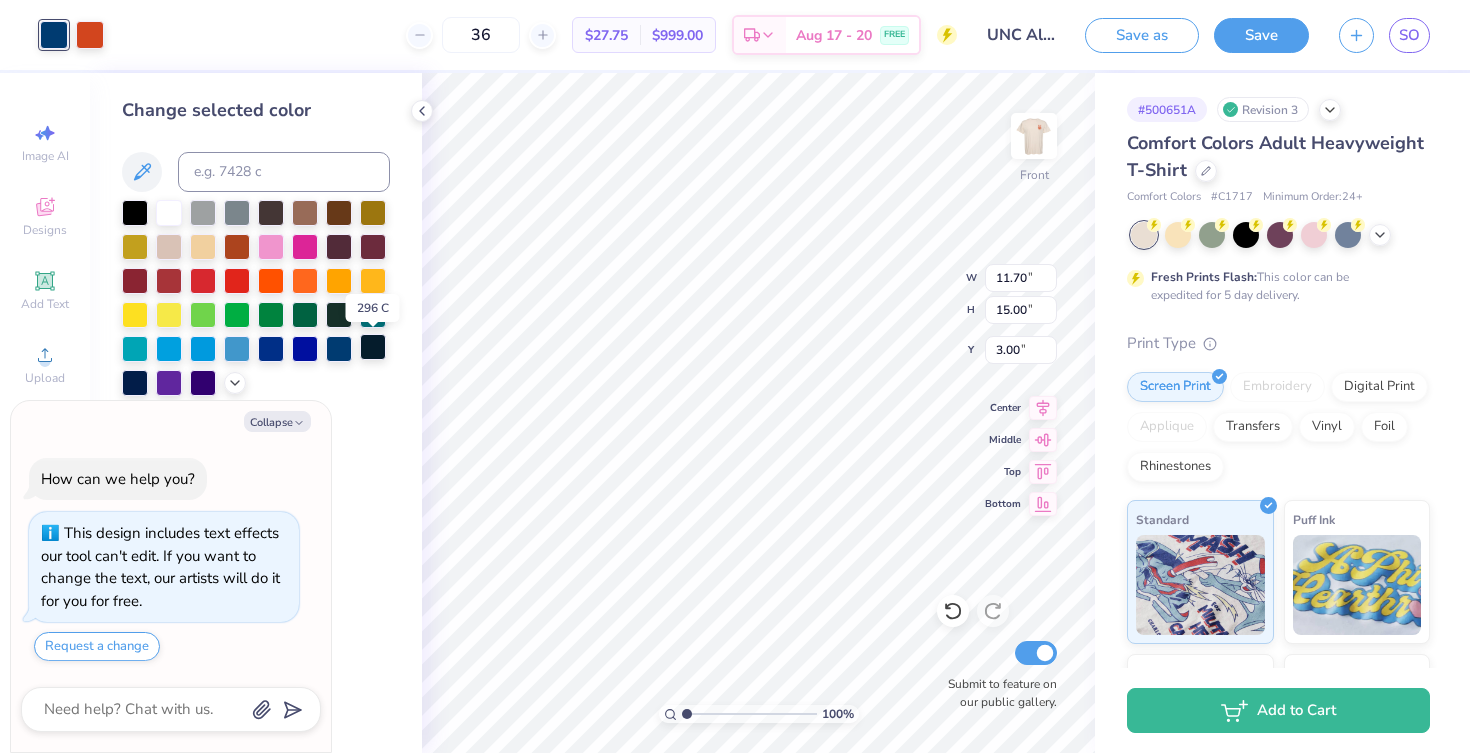 click at bounding box center [373, 347] 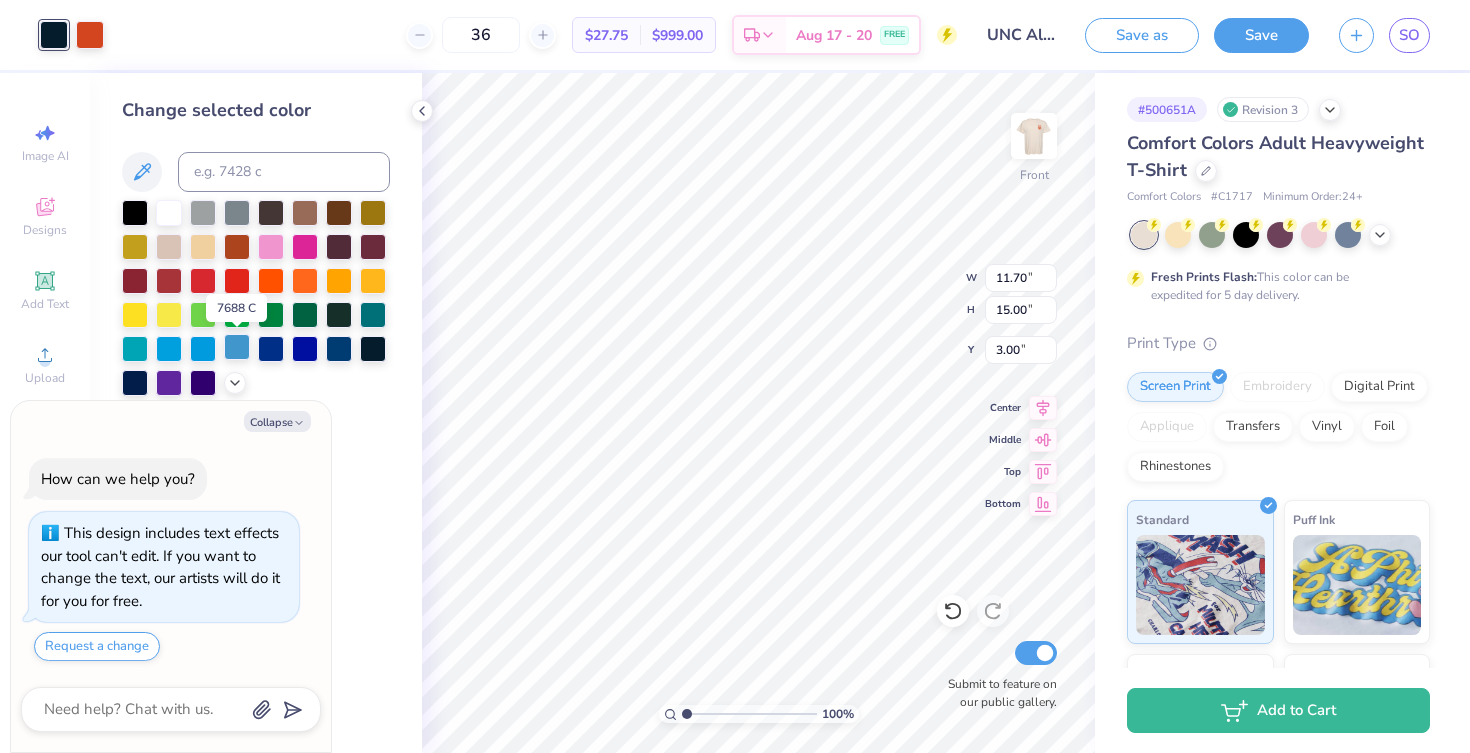 click at bounding box center [237, 347] 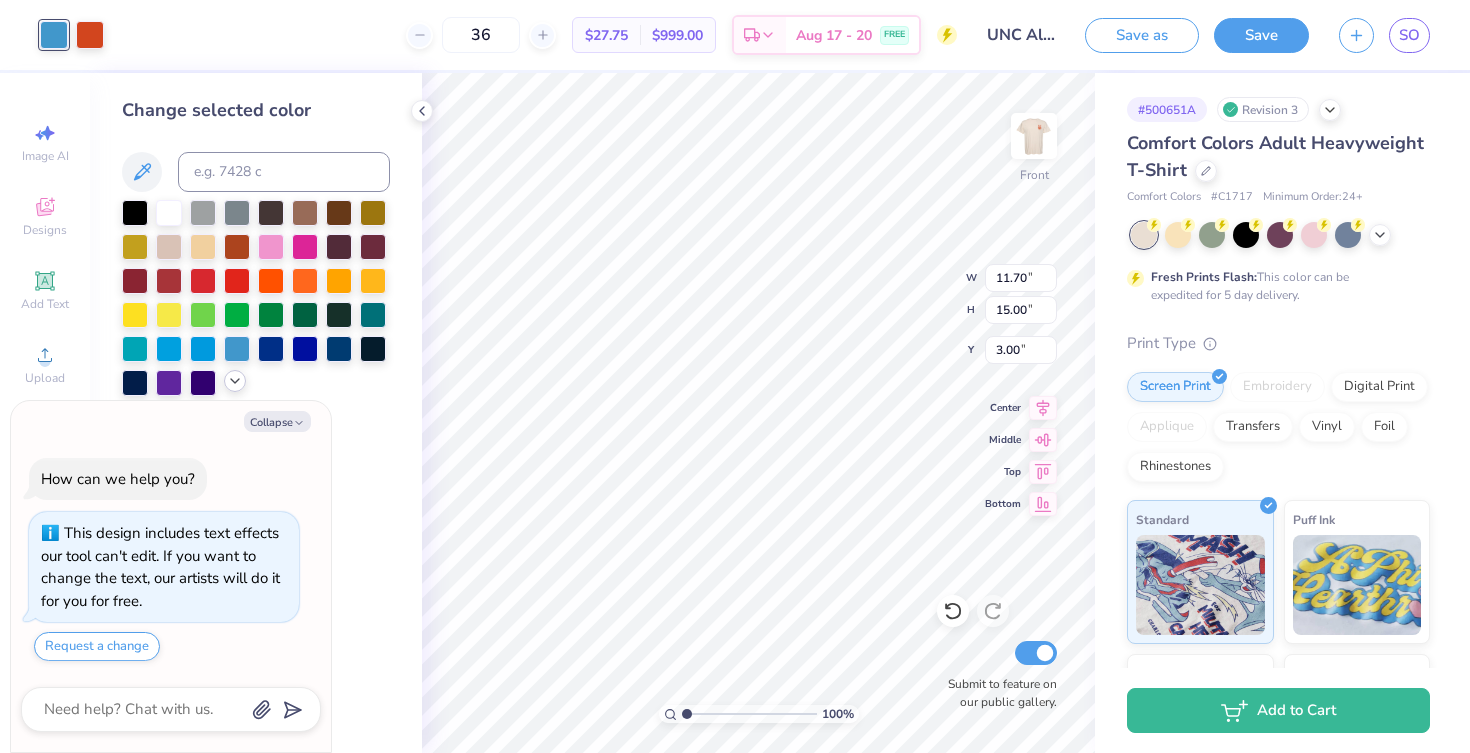 click 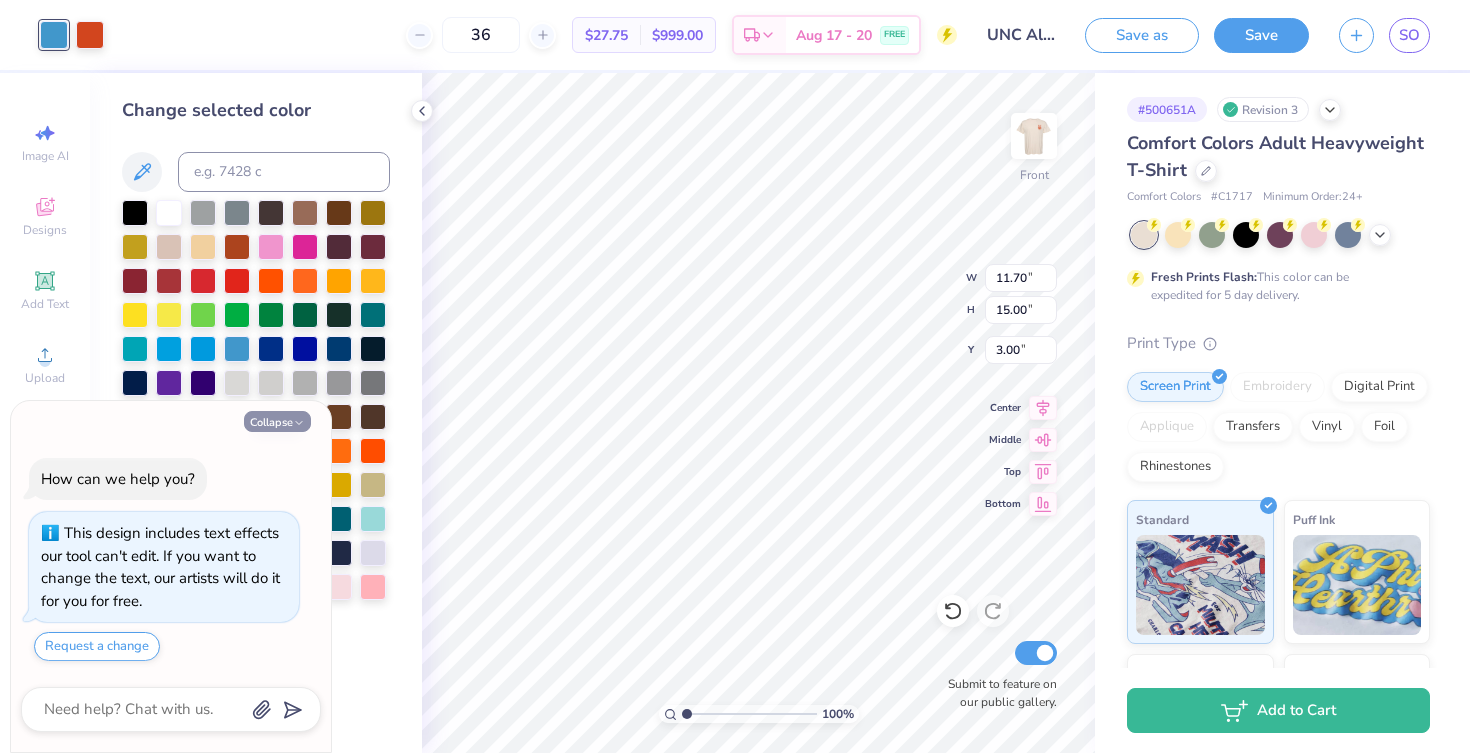 click on "Collapse" at bounding box center (277, 421) 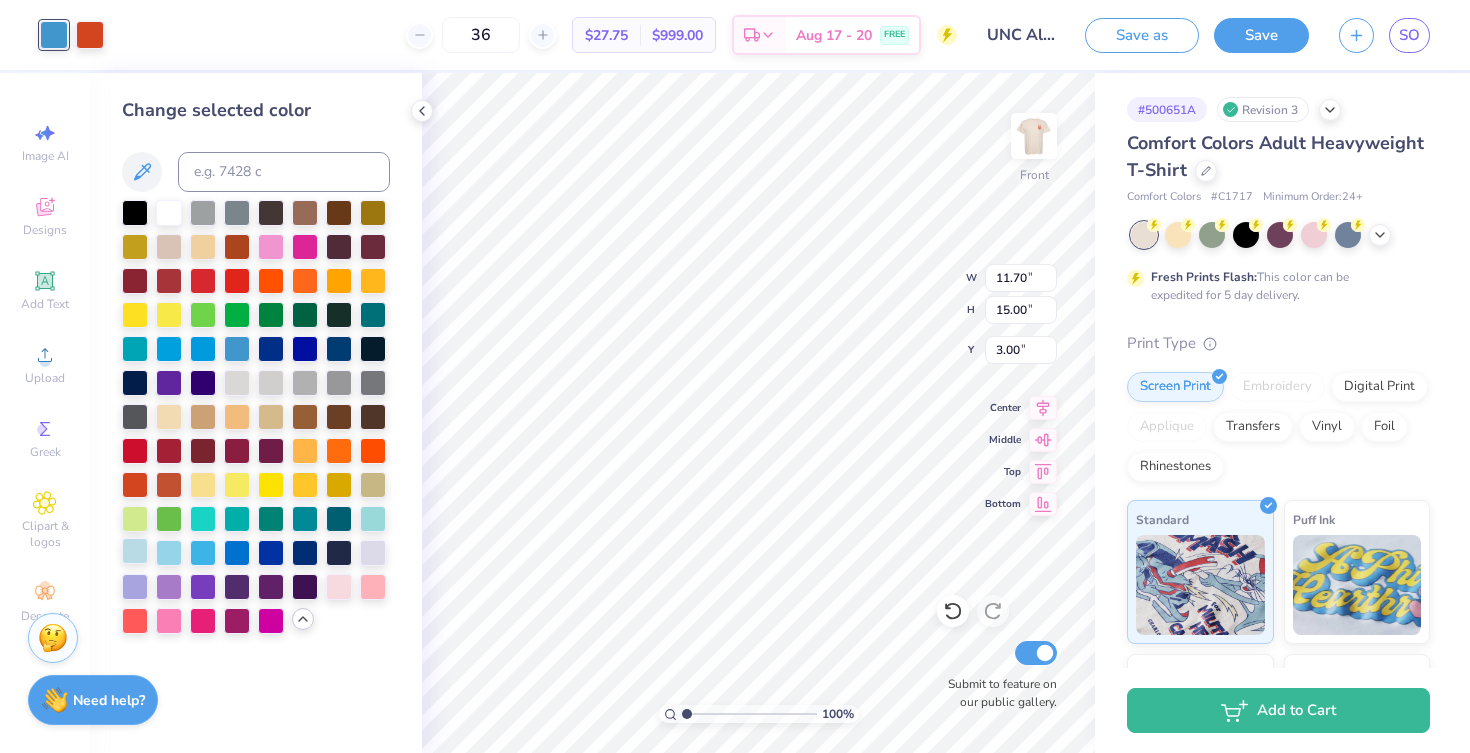 click at bounding box center (135, 551) 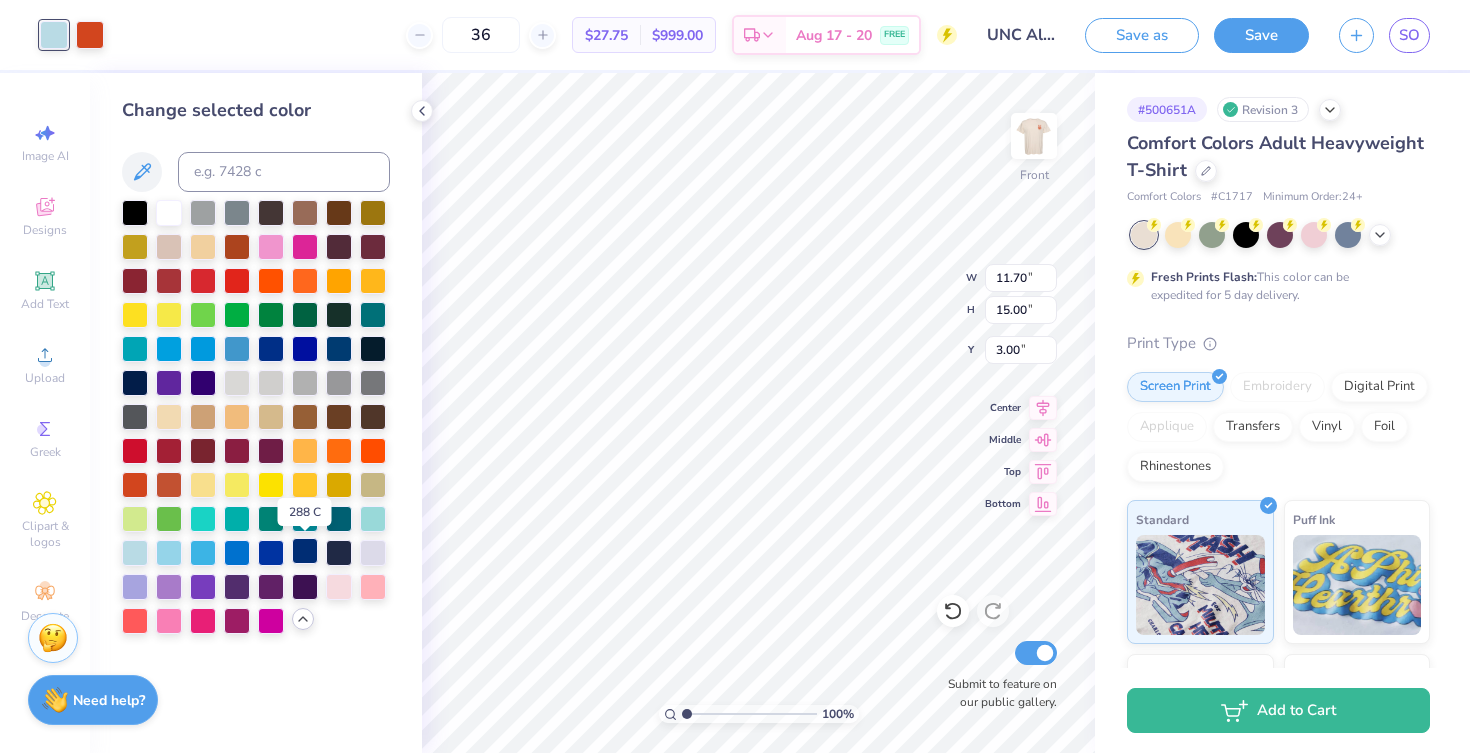 click at bounding box center (305, 551) 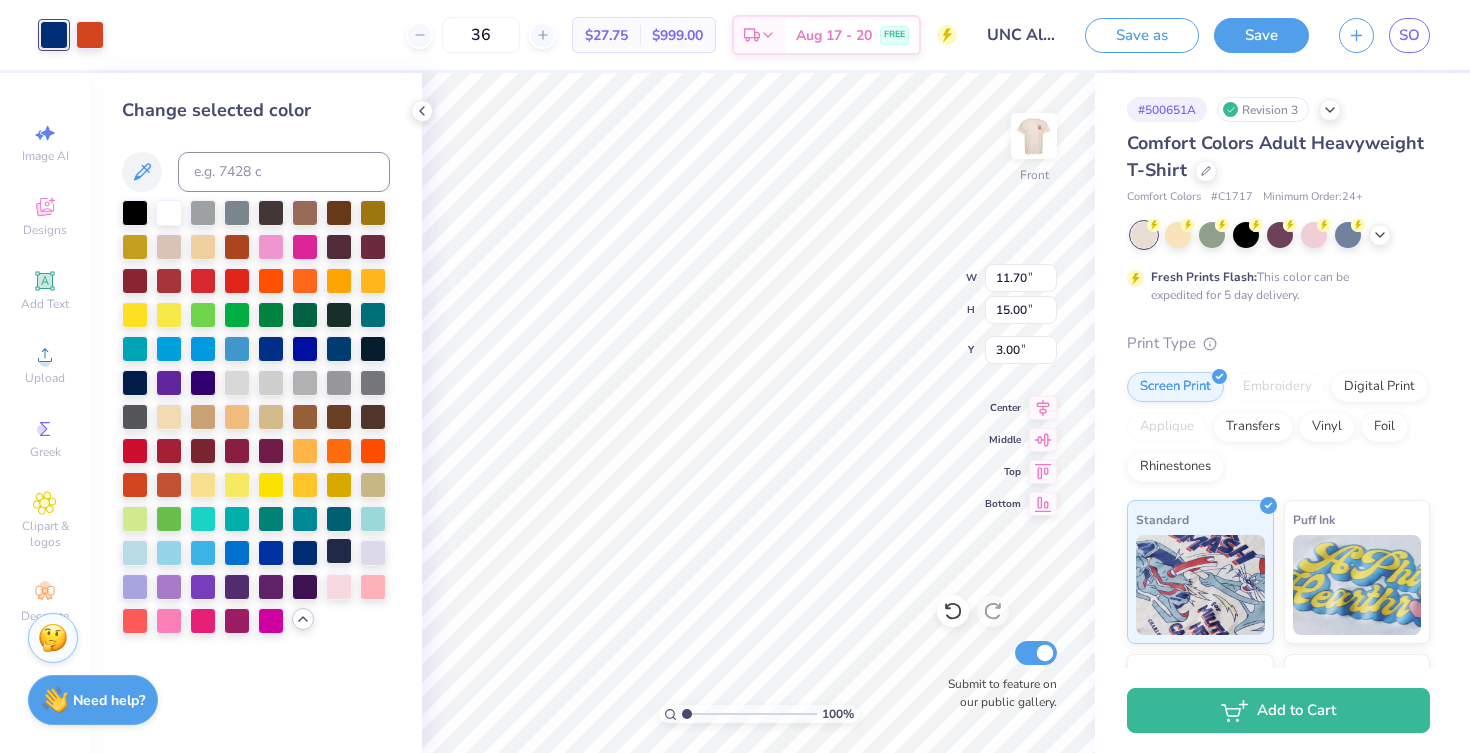 click at bounding box center (339, 551) 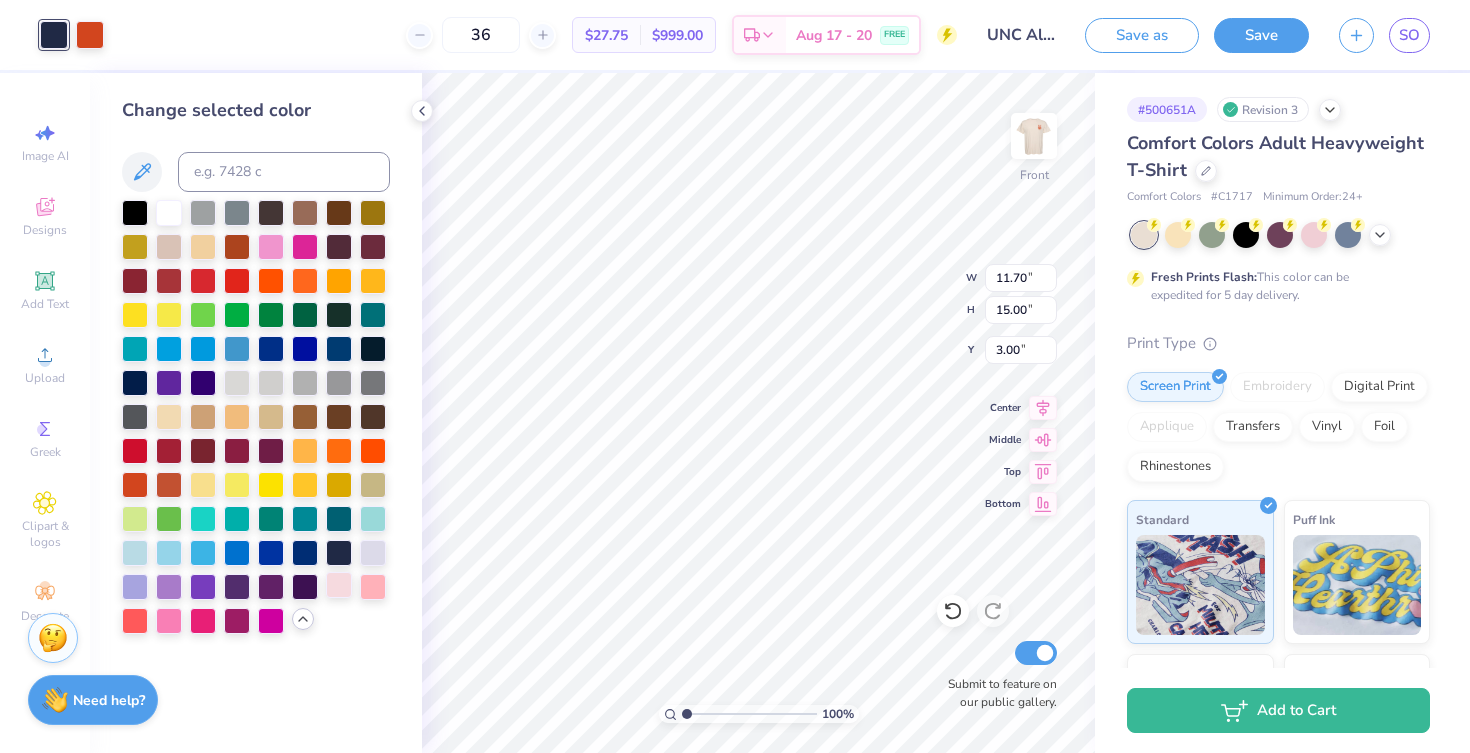 click at bounding box center (339, 585) 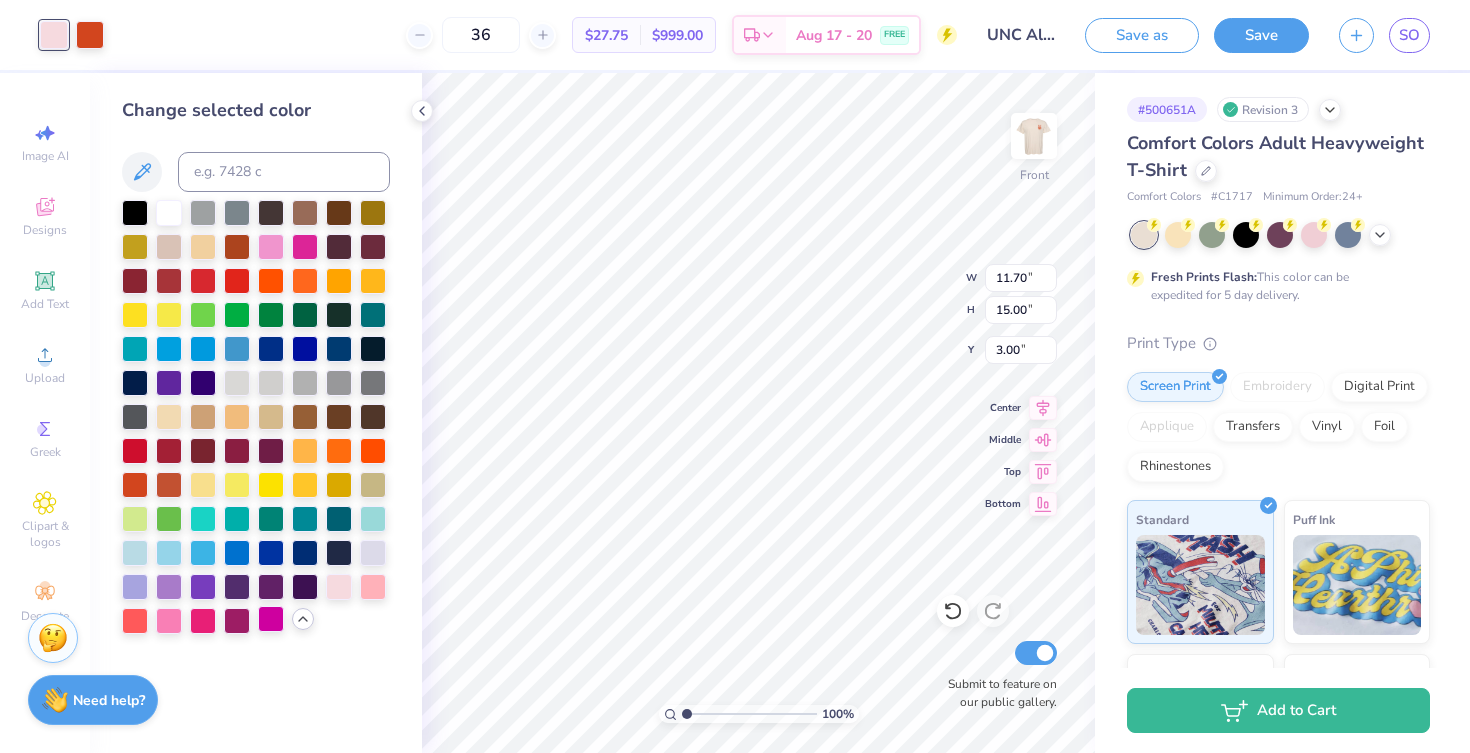 click at bounding box center [271, 619] 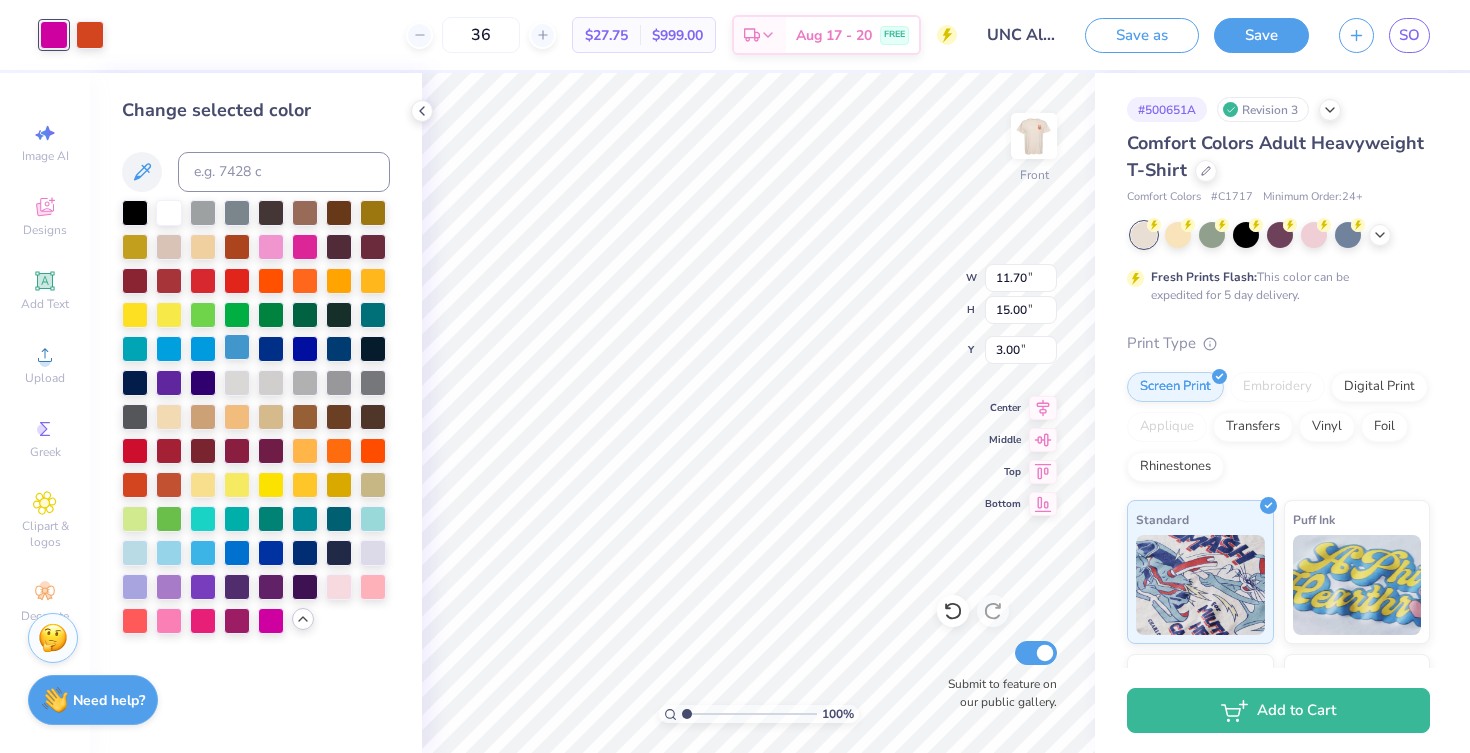 click at bounding box center (237, 347) 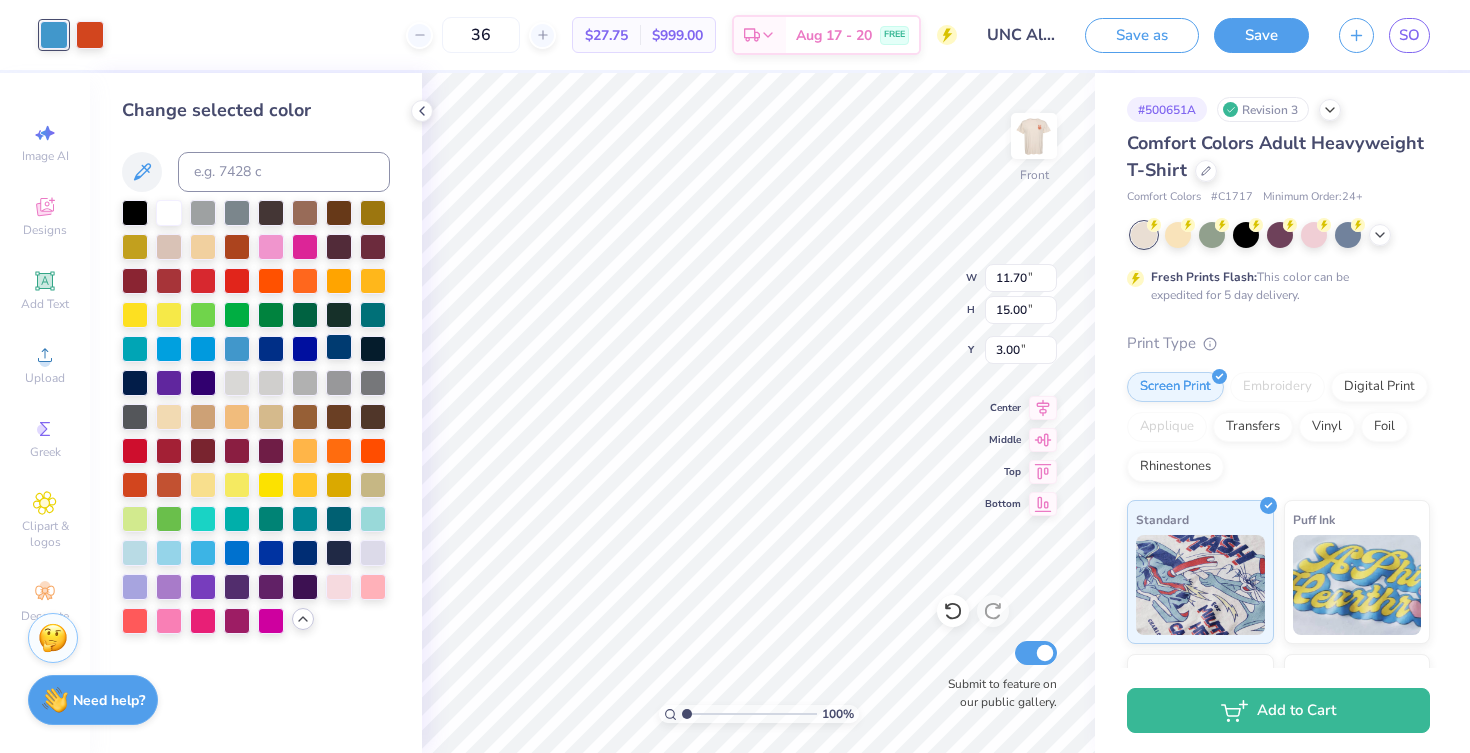 click at bounding box center (339, 347) 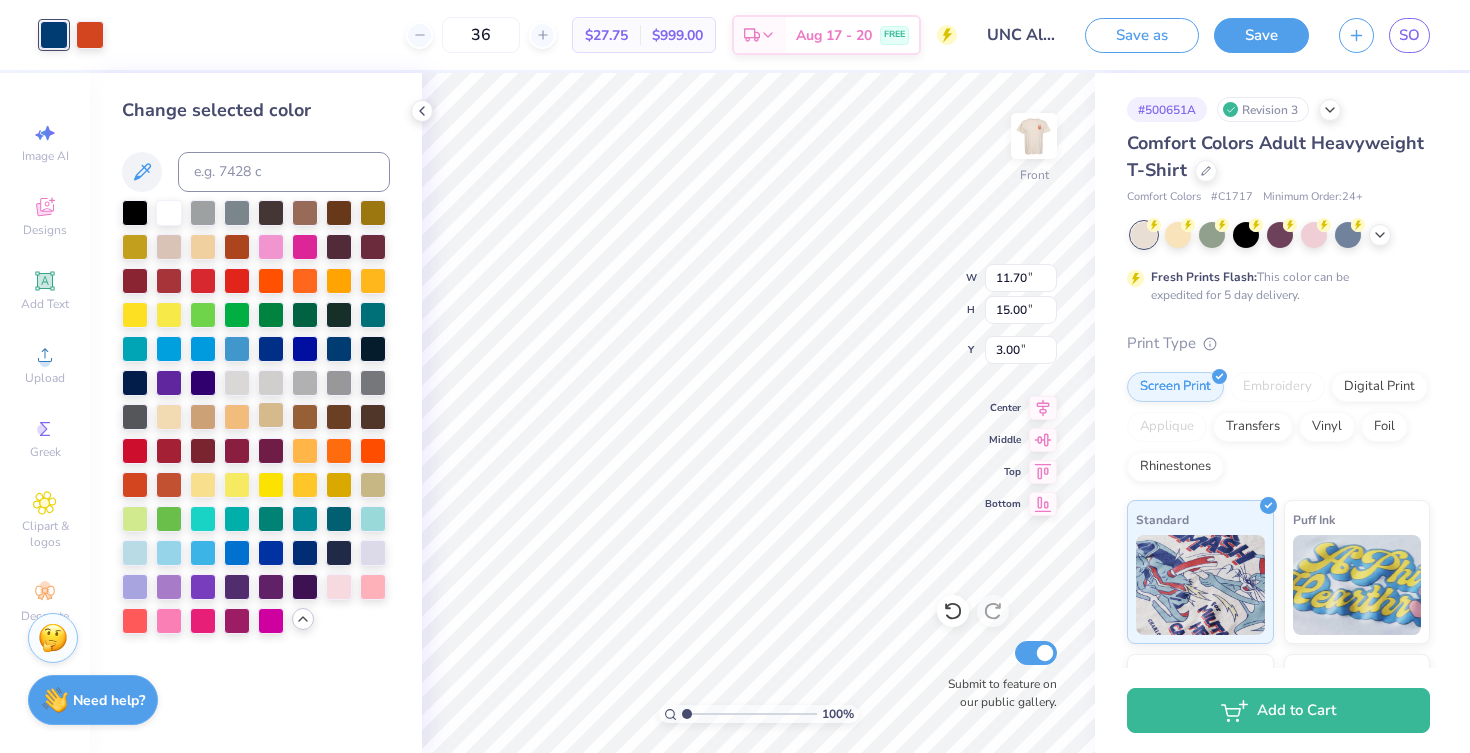 click at bounding box center (271, 415) 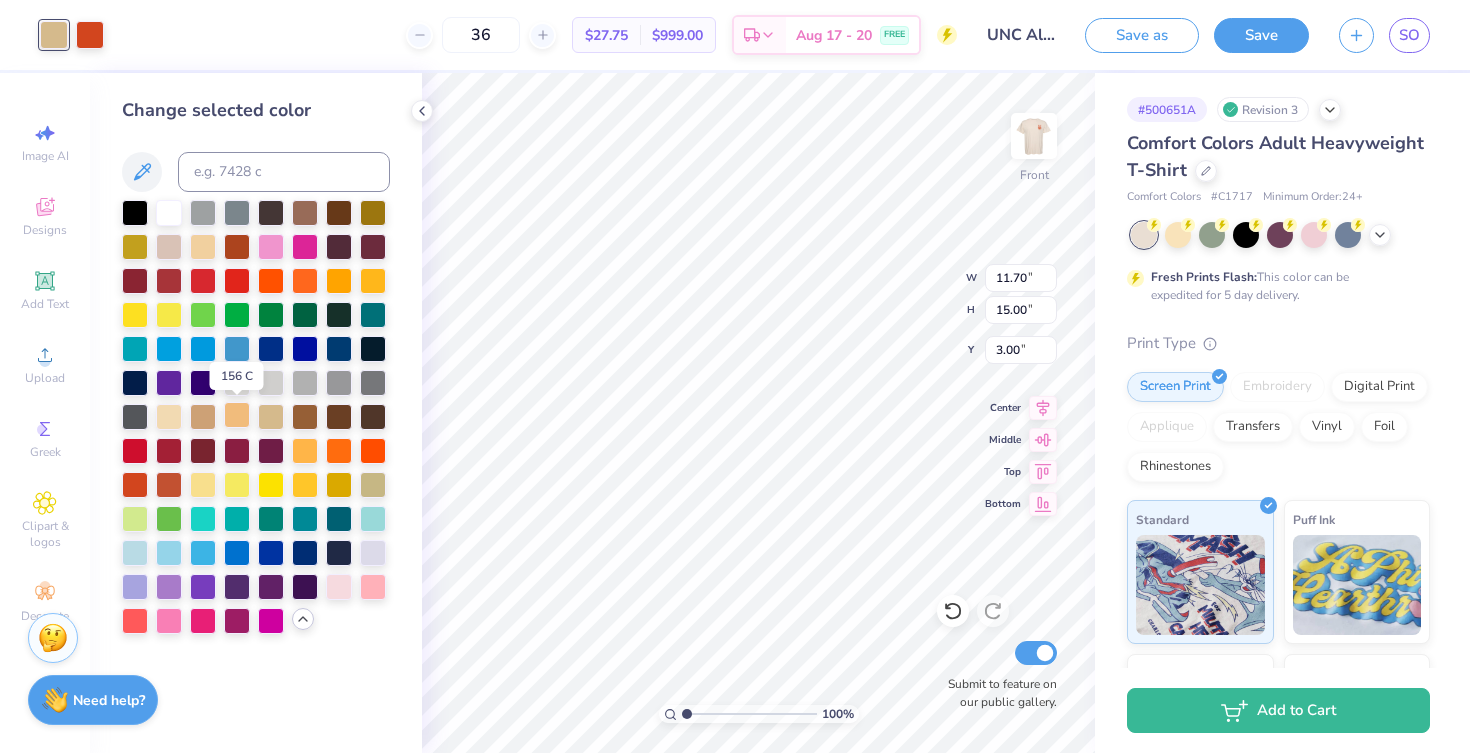click at bounding box center [237, 415] 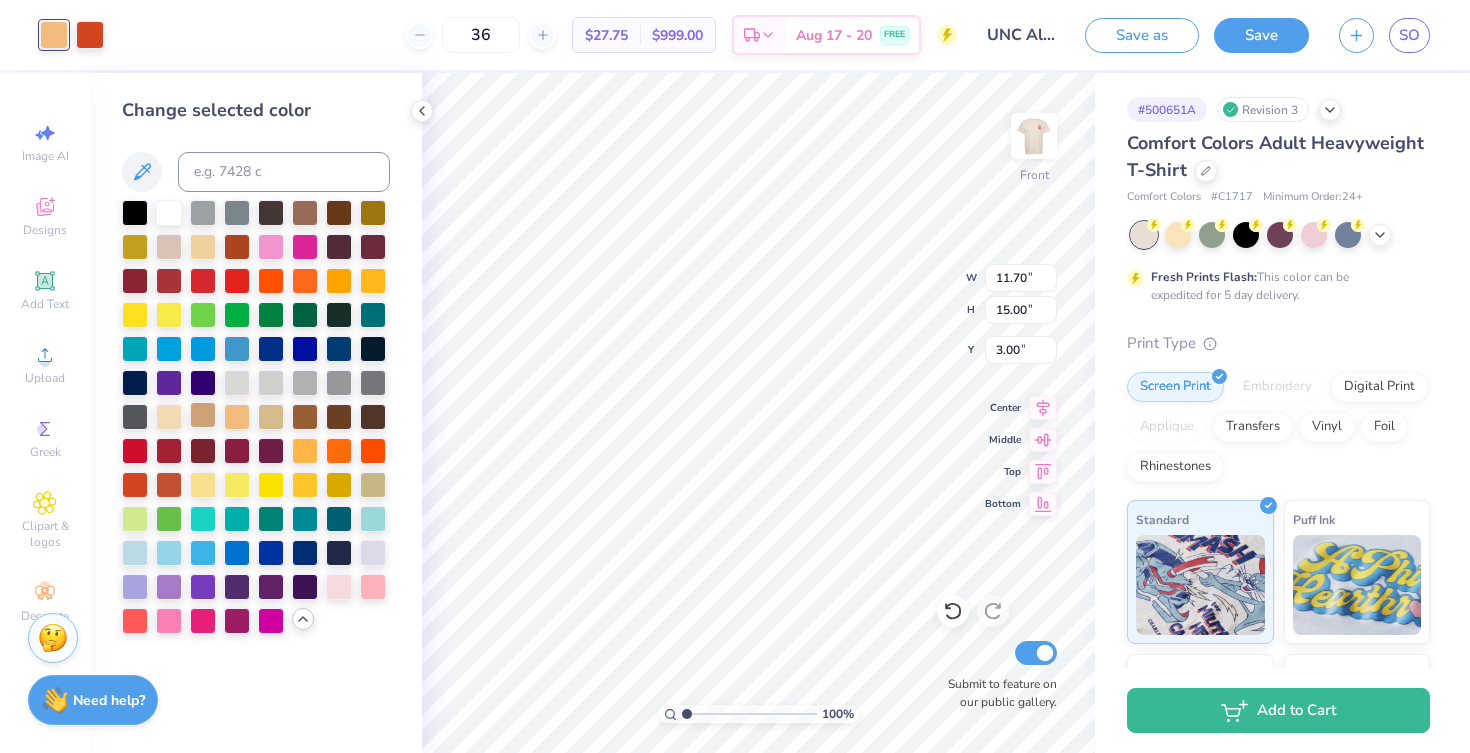 click at bounding box center [203, 415] 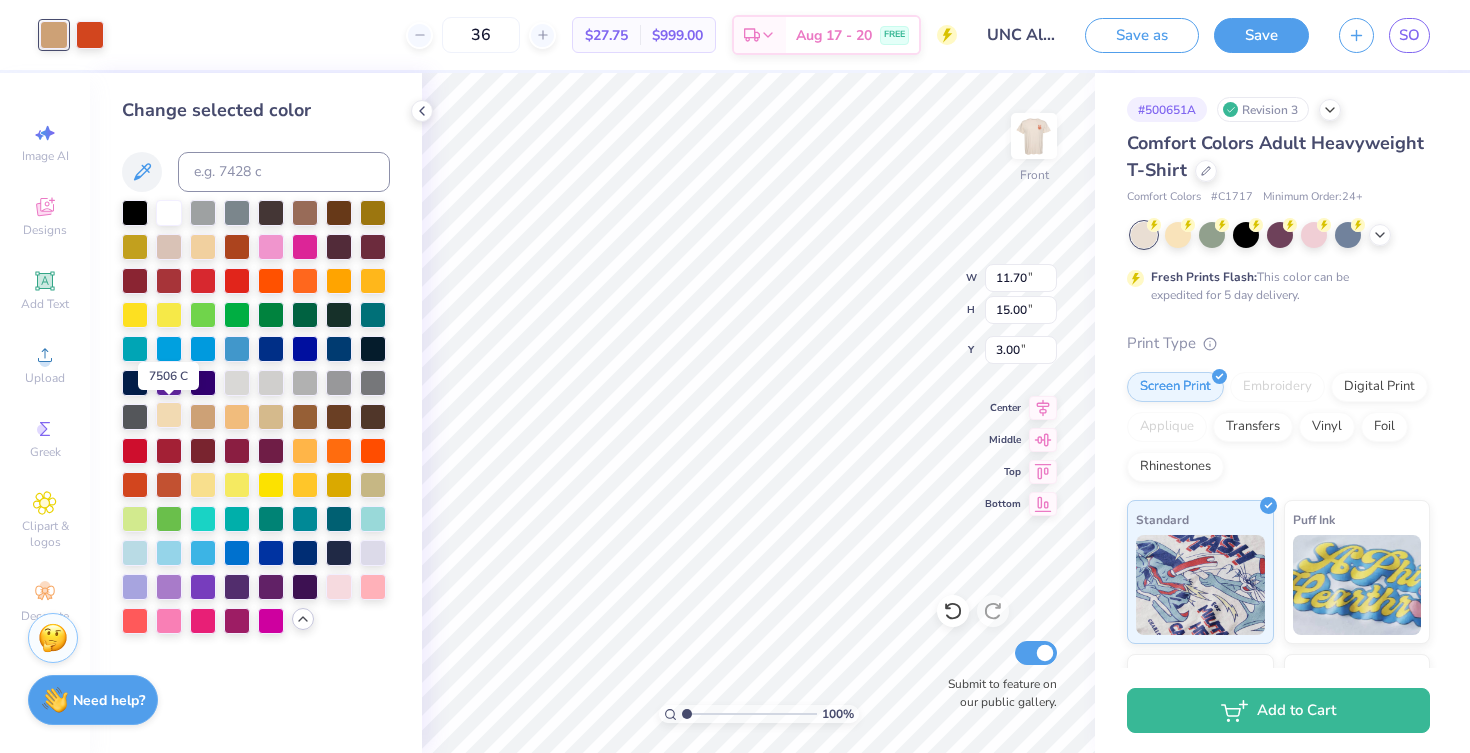 click at bounding box center (169, 415) 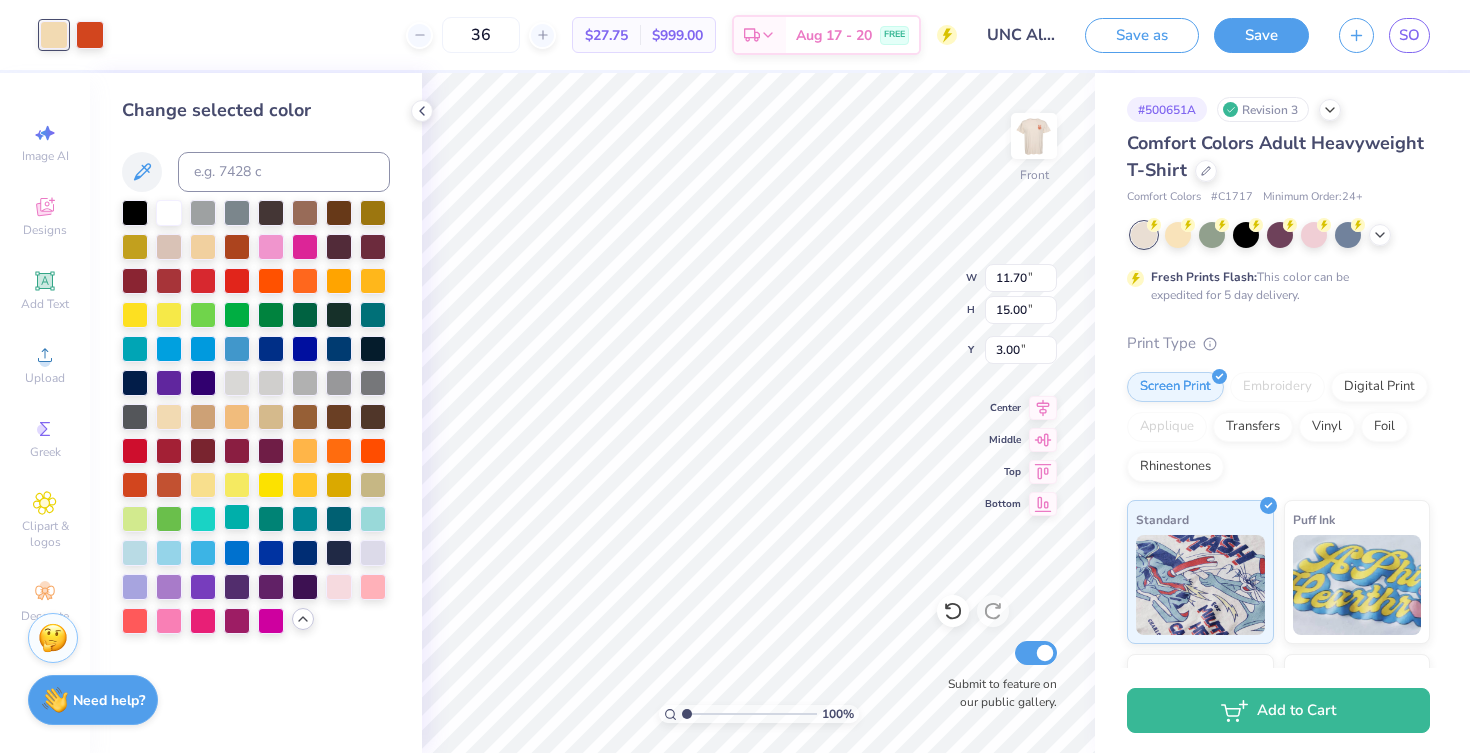click at bounding box center (237, 517) 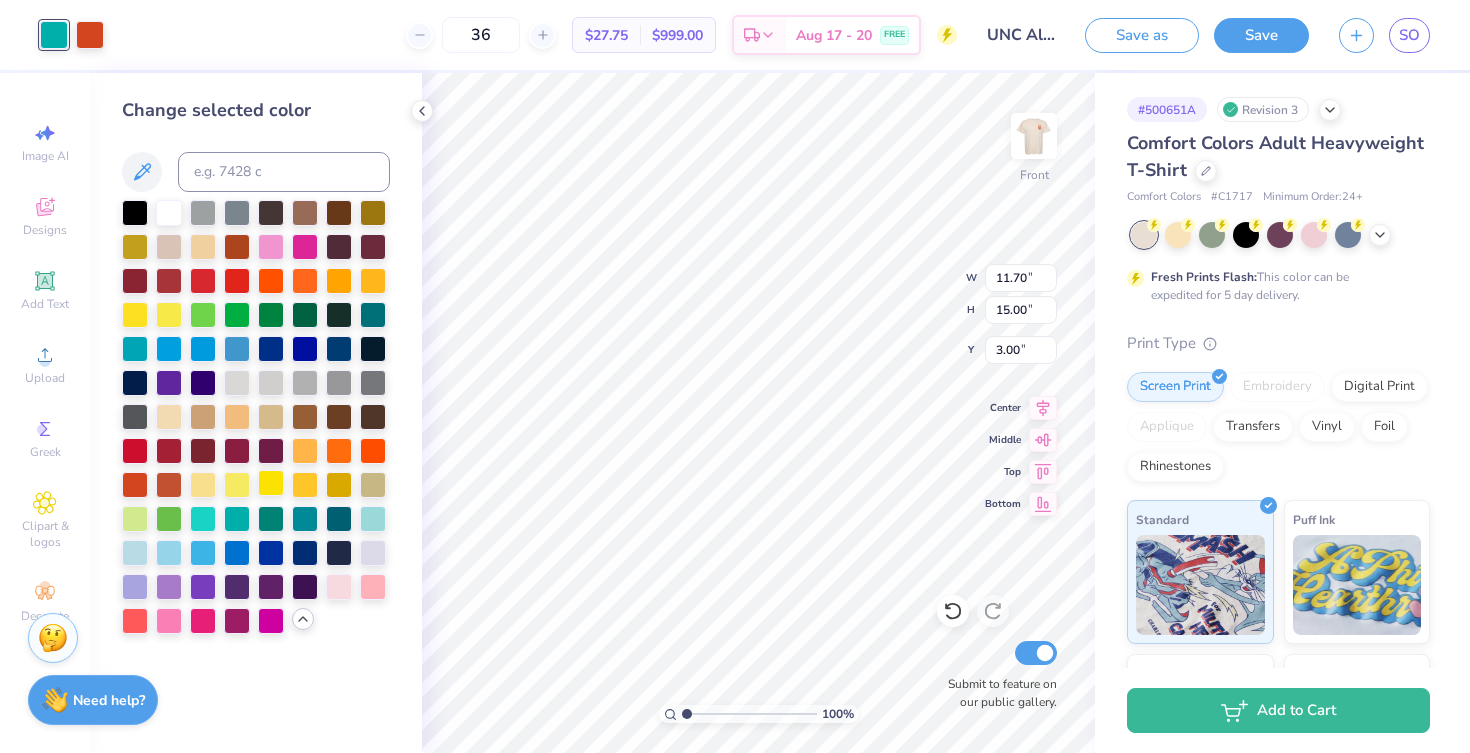 click at bounding box center [271, 483] 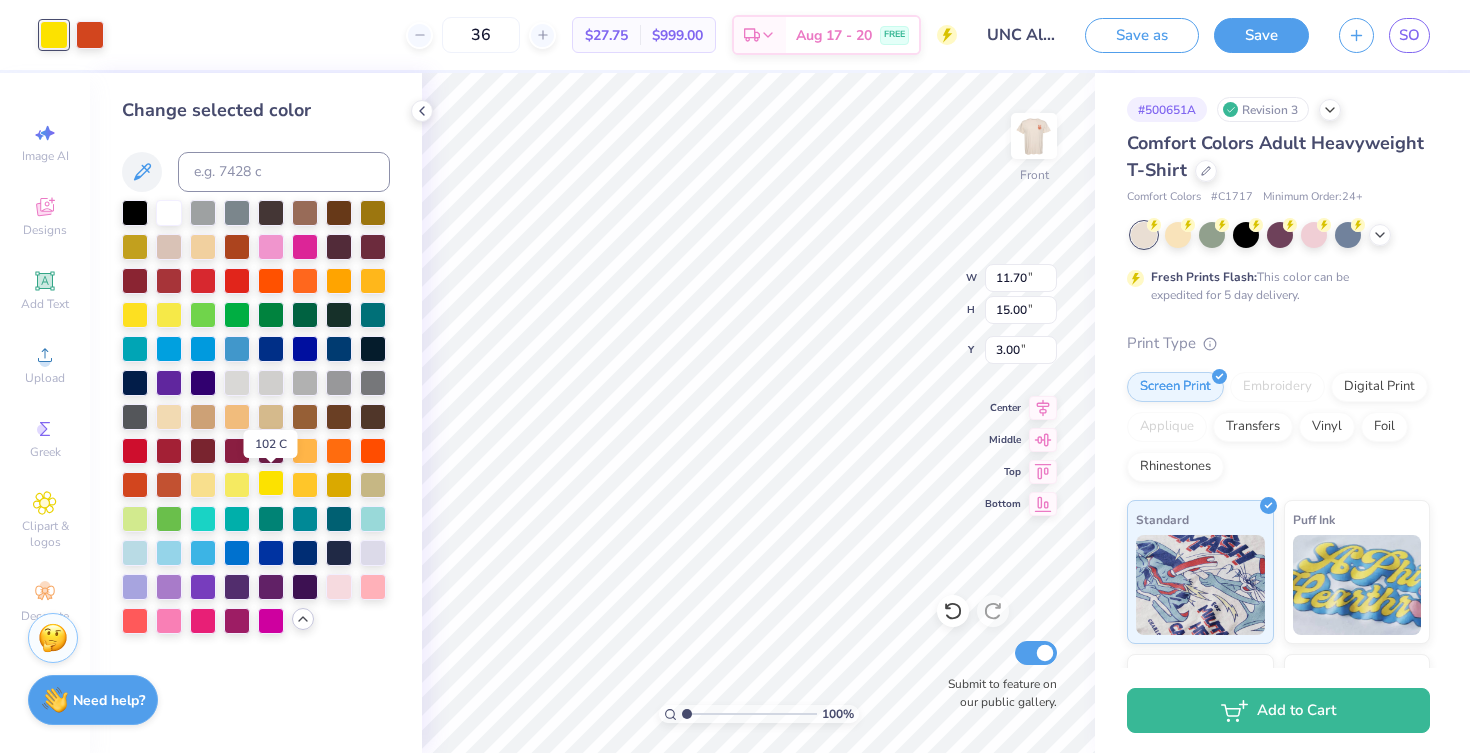 click at bounding box center (271, 483) 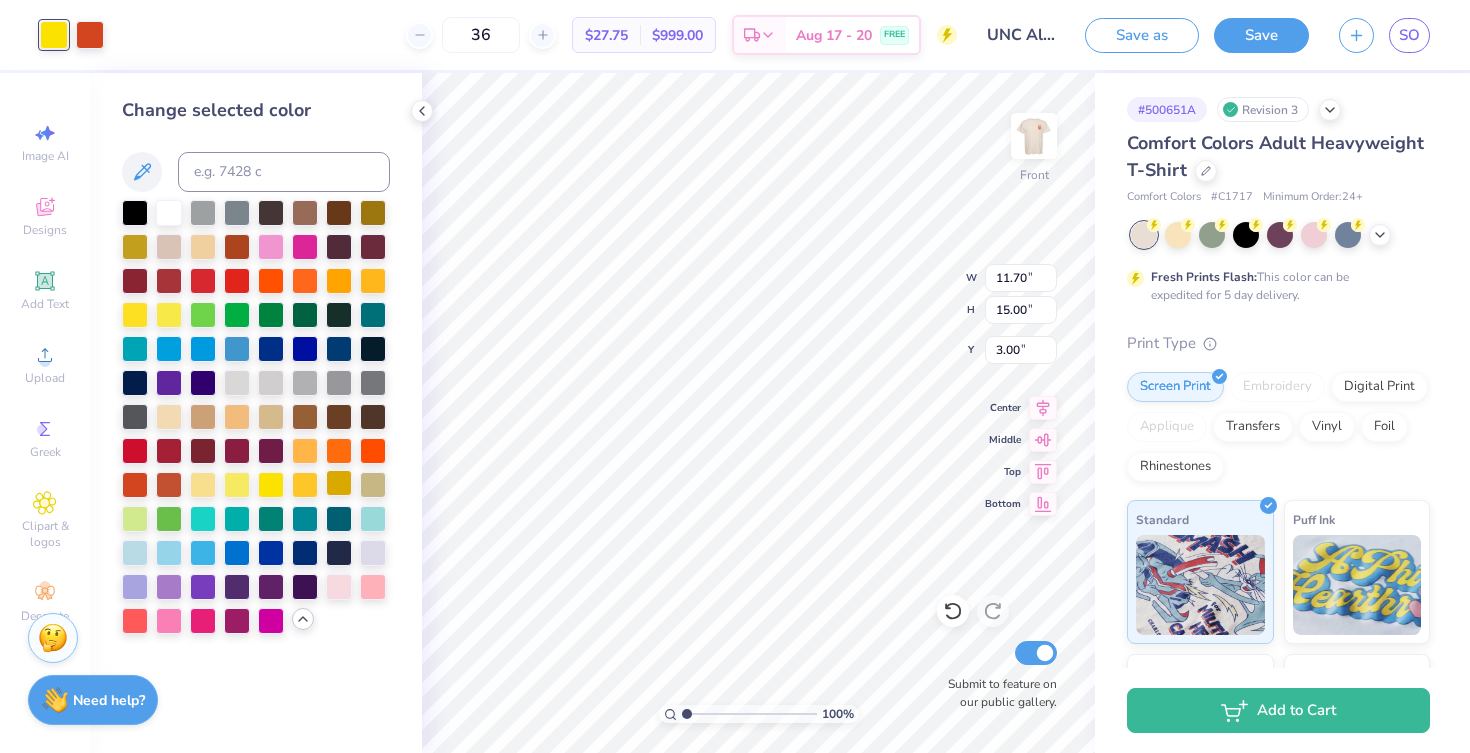 click at bounding box center (339, 483) 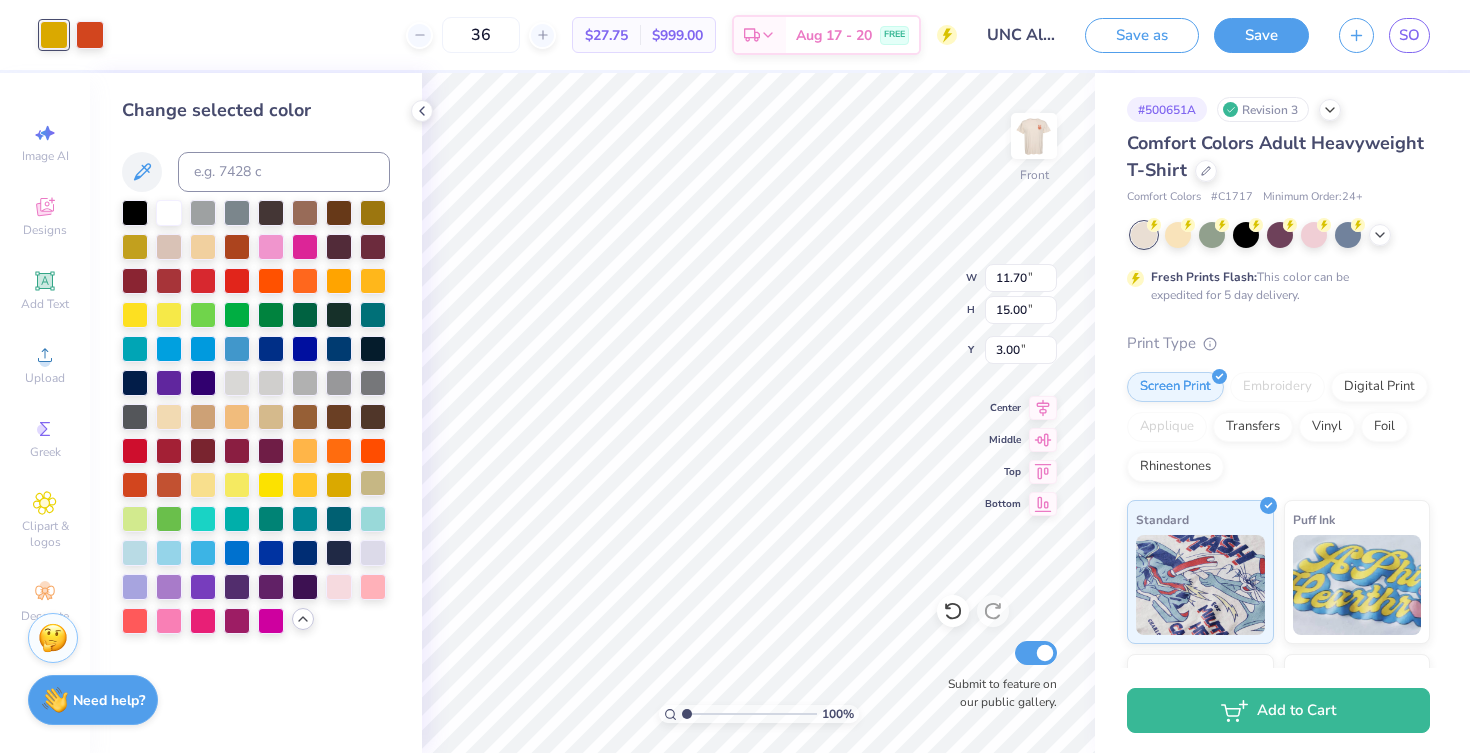 click at bounding box center [373, 483] 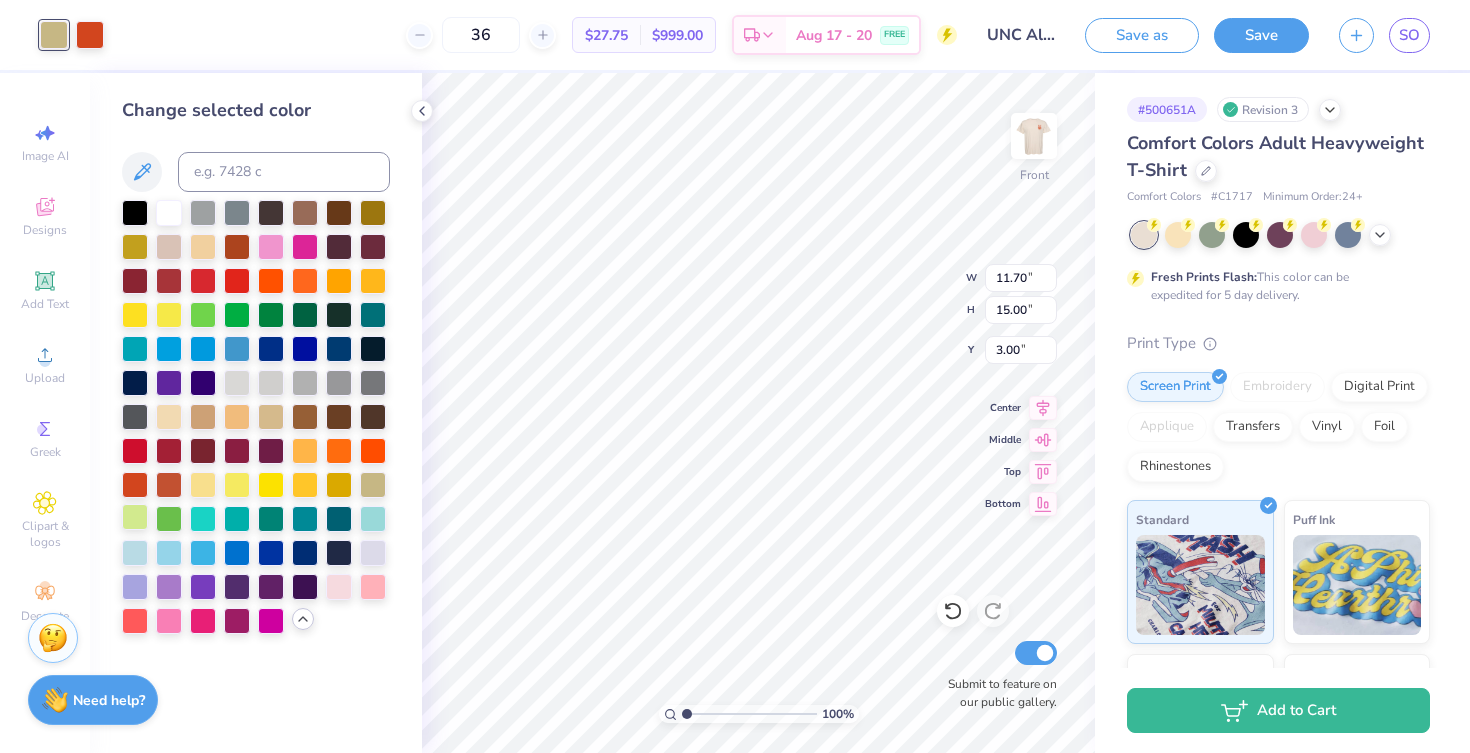 click at bounding box center [135, 517] 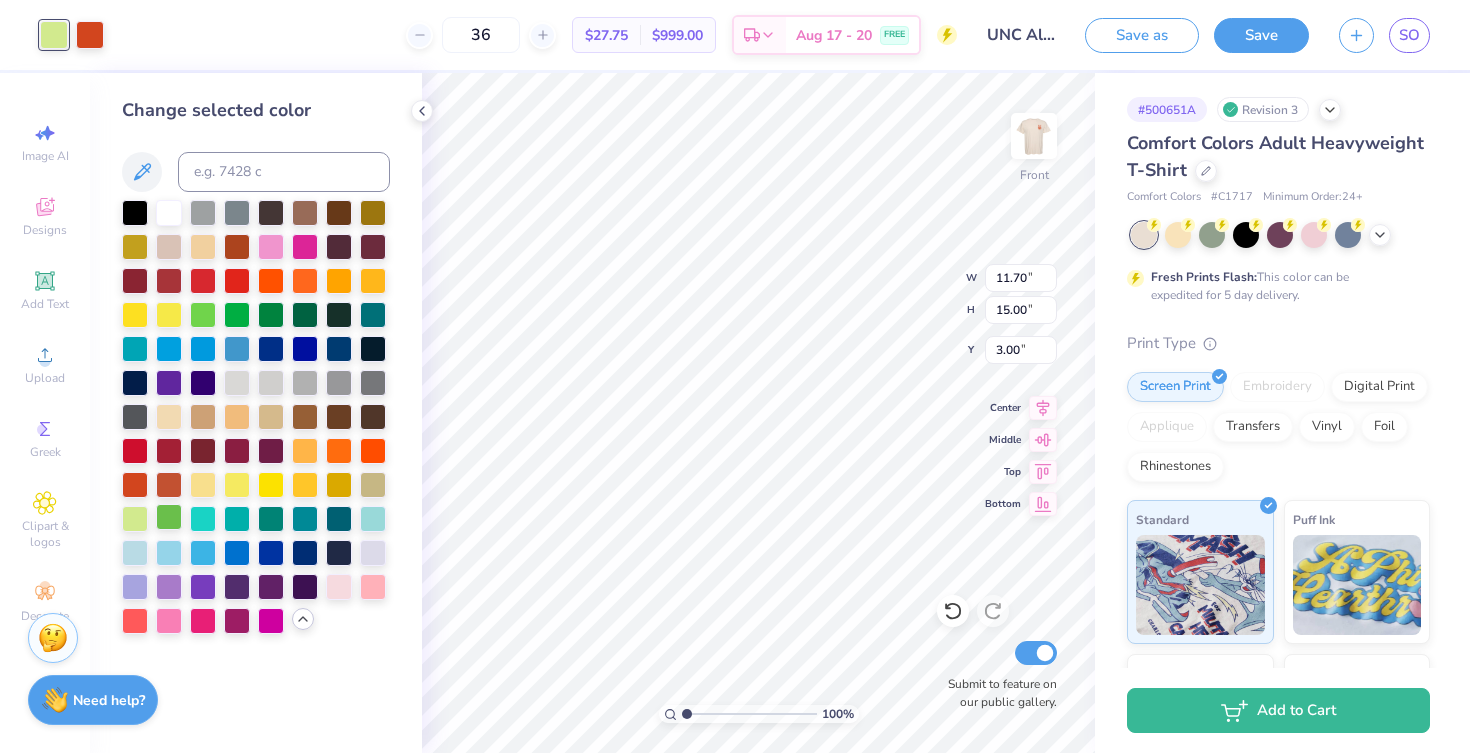 click at bounding box center [169, 517] 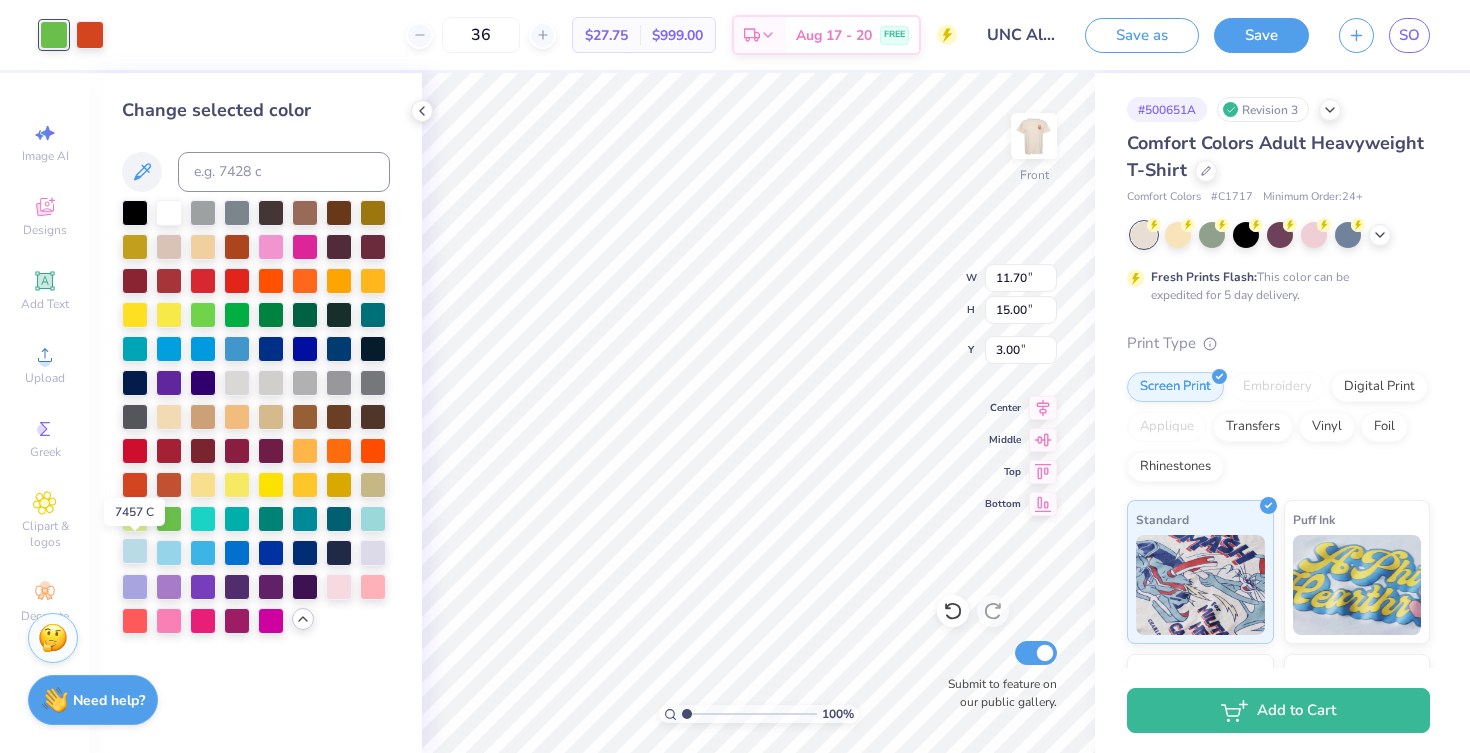 click at bounding box center [135, 551] 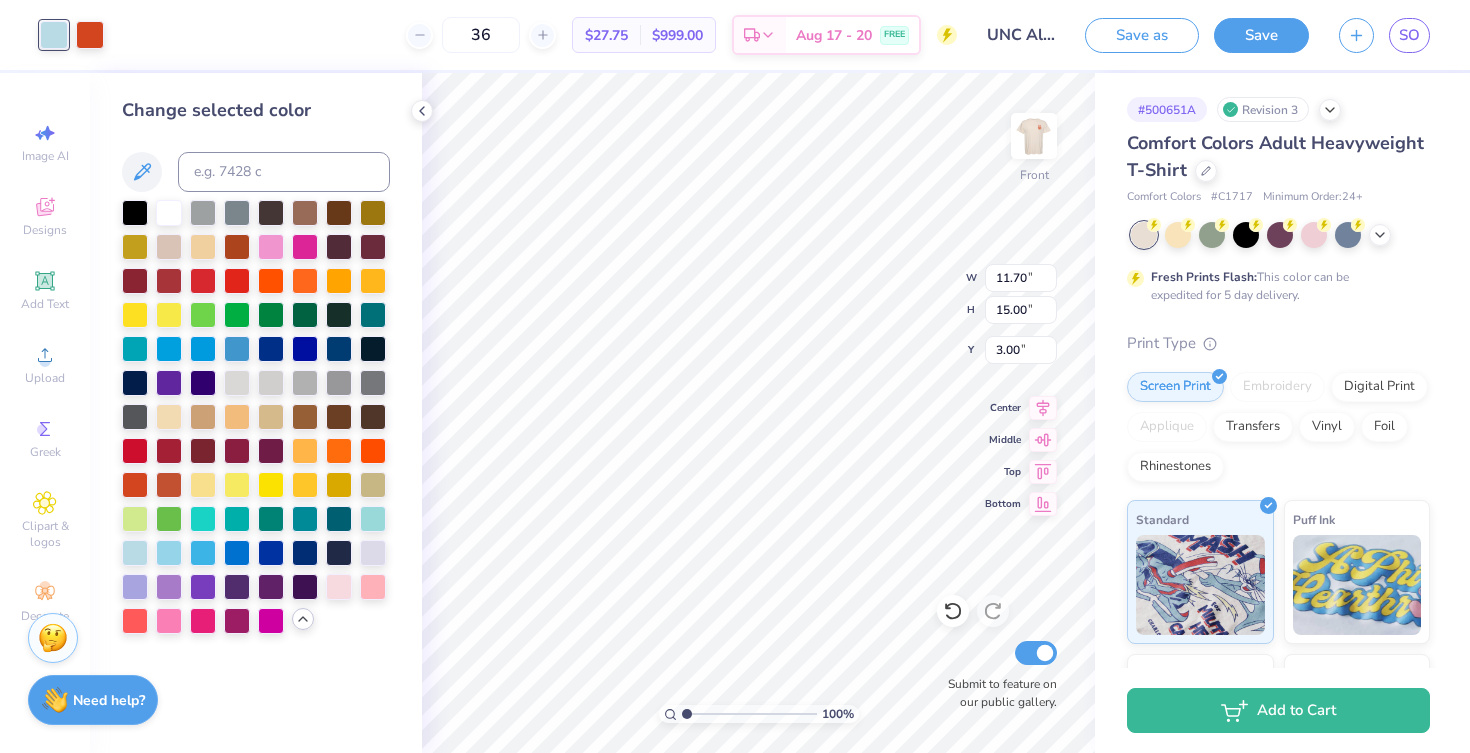 click at bounding box center (256, 417) 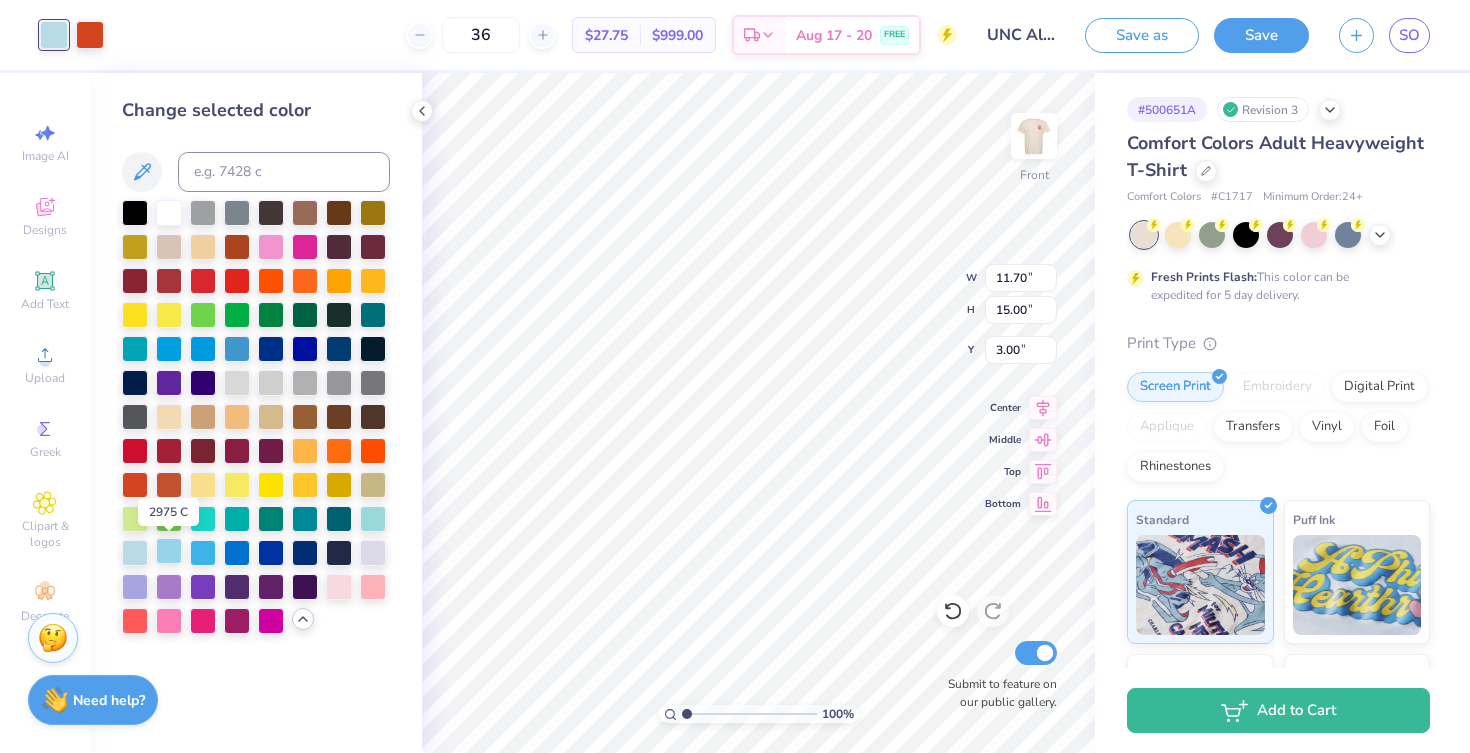 click at bounding box center (169, 551) 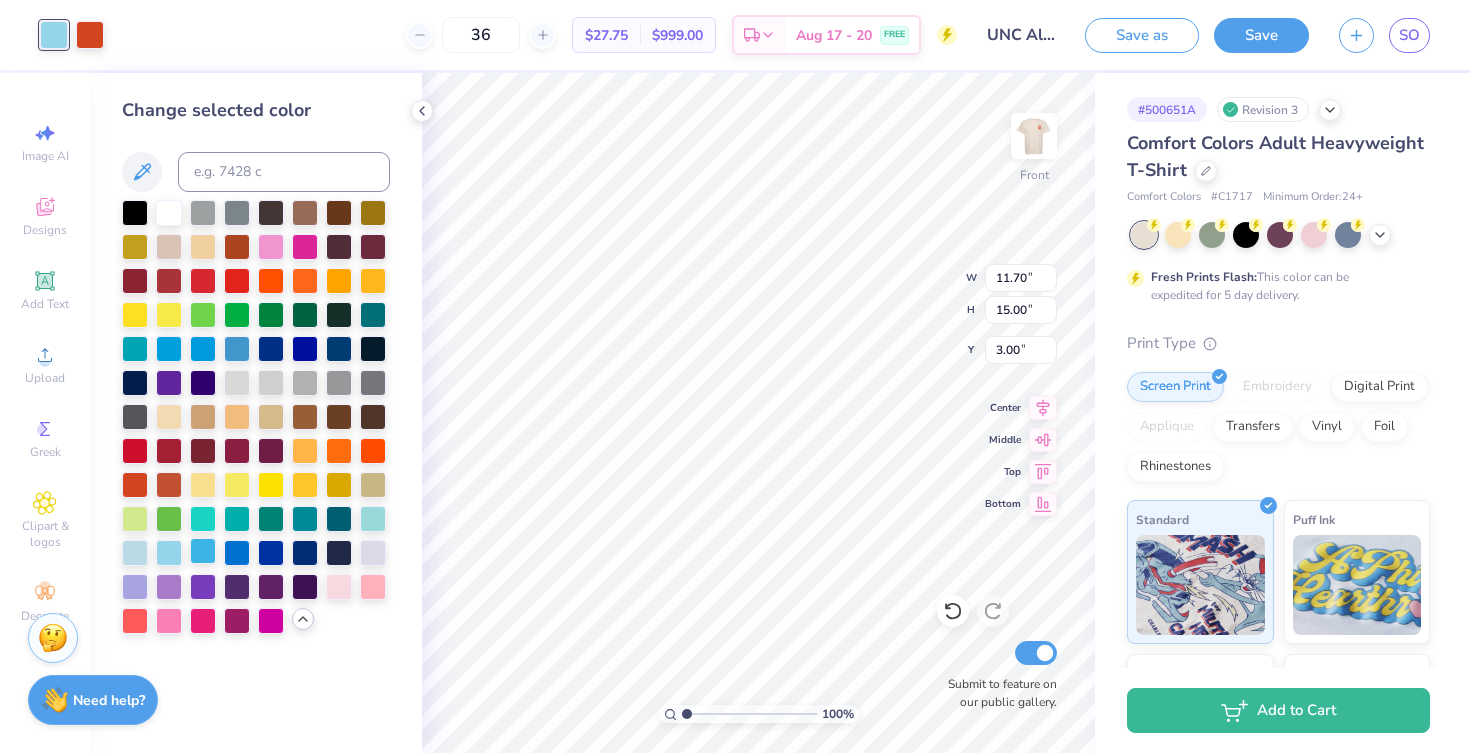 click at bounding box center (203, 551) 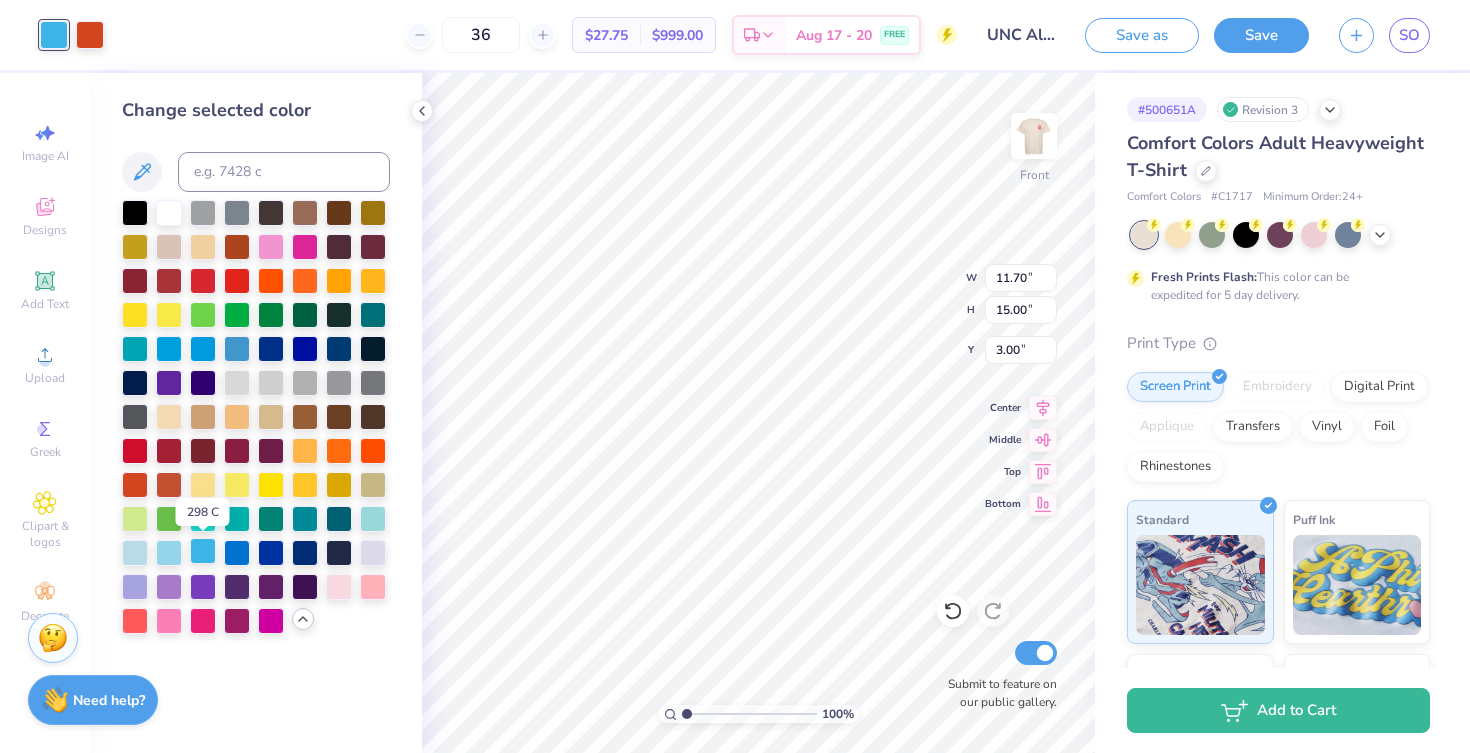 click at bounding box center (203, 551) 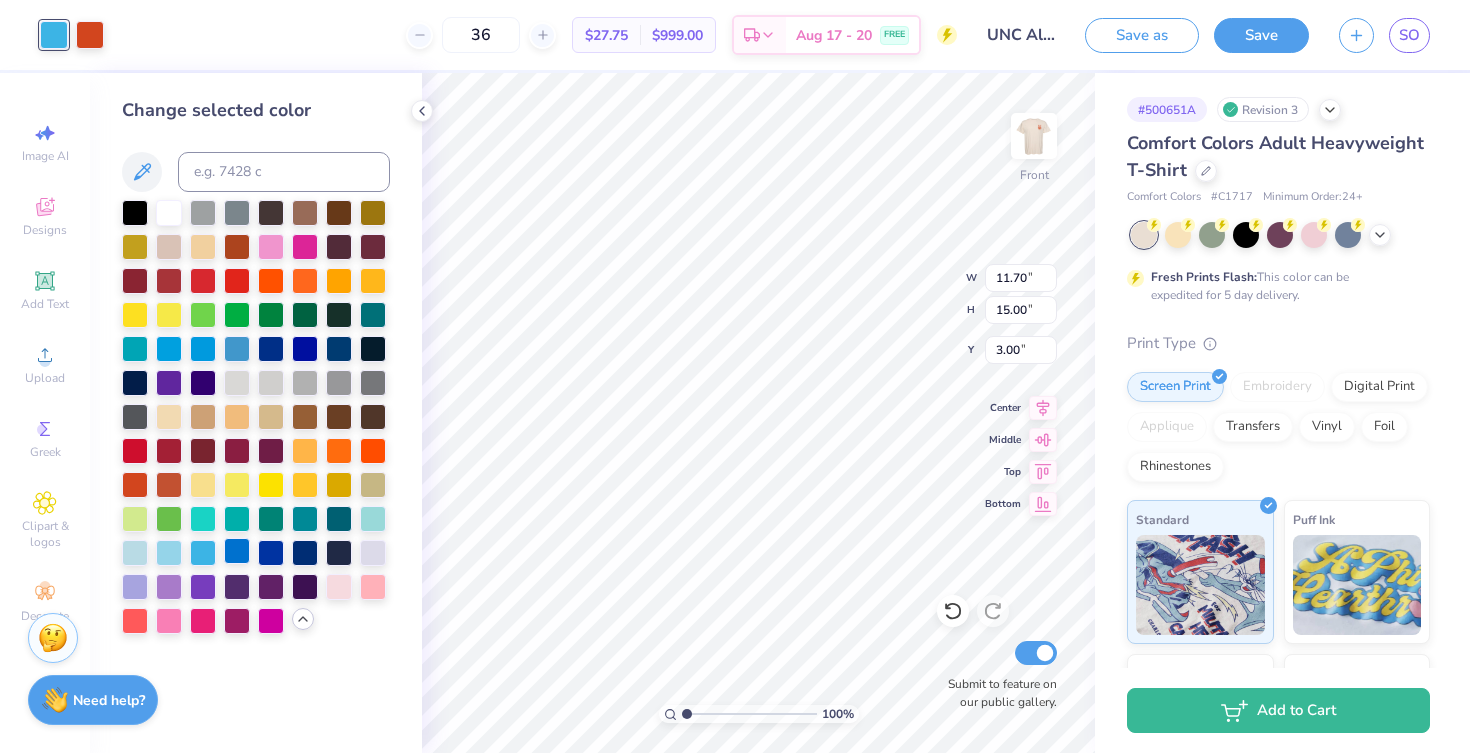 click at bounding box center [237, 551] 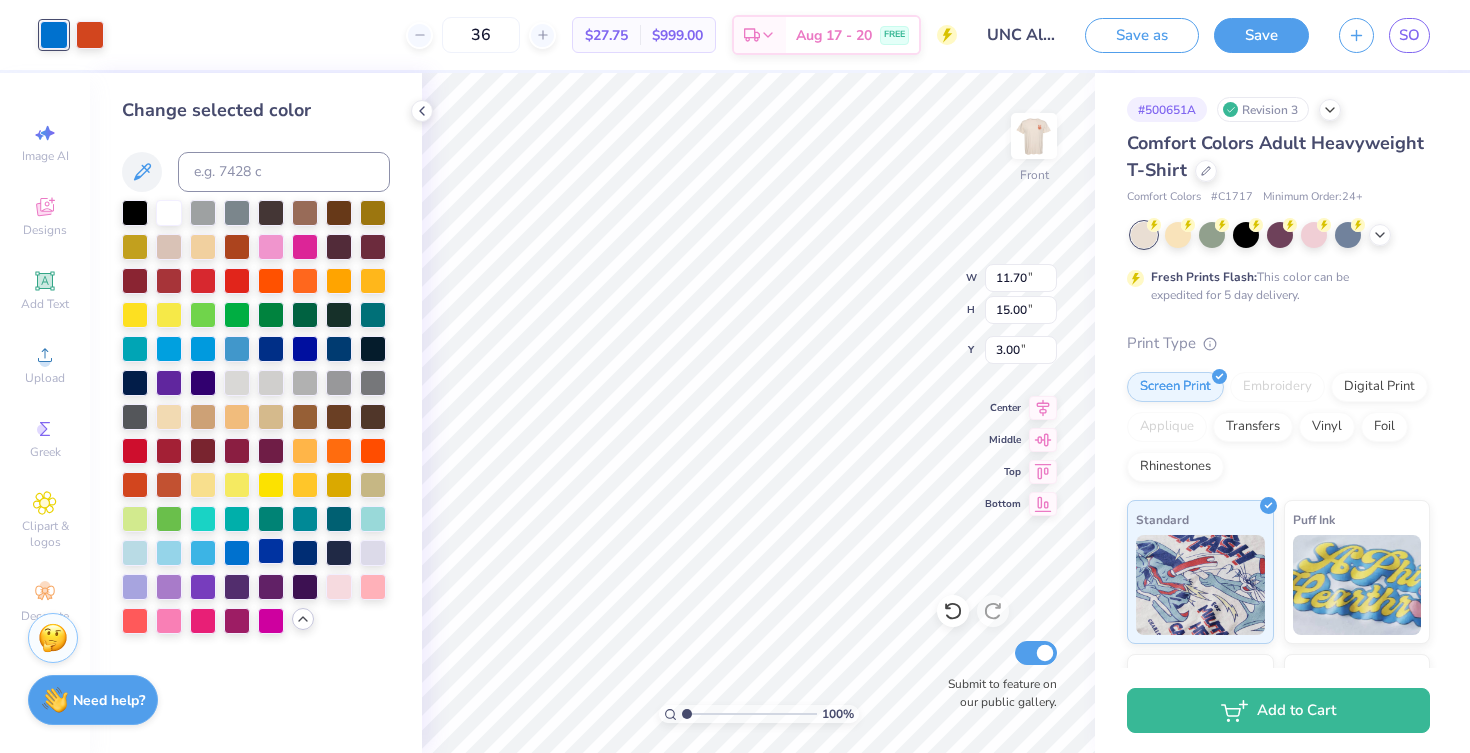 click at bounding box center (271, 551) 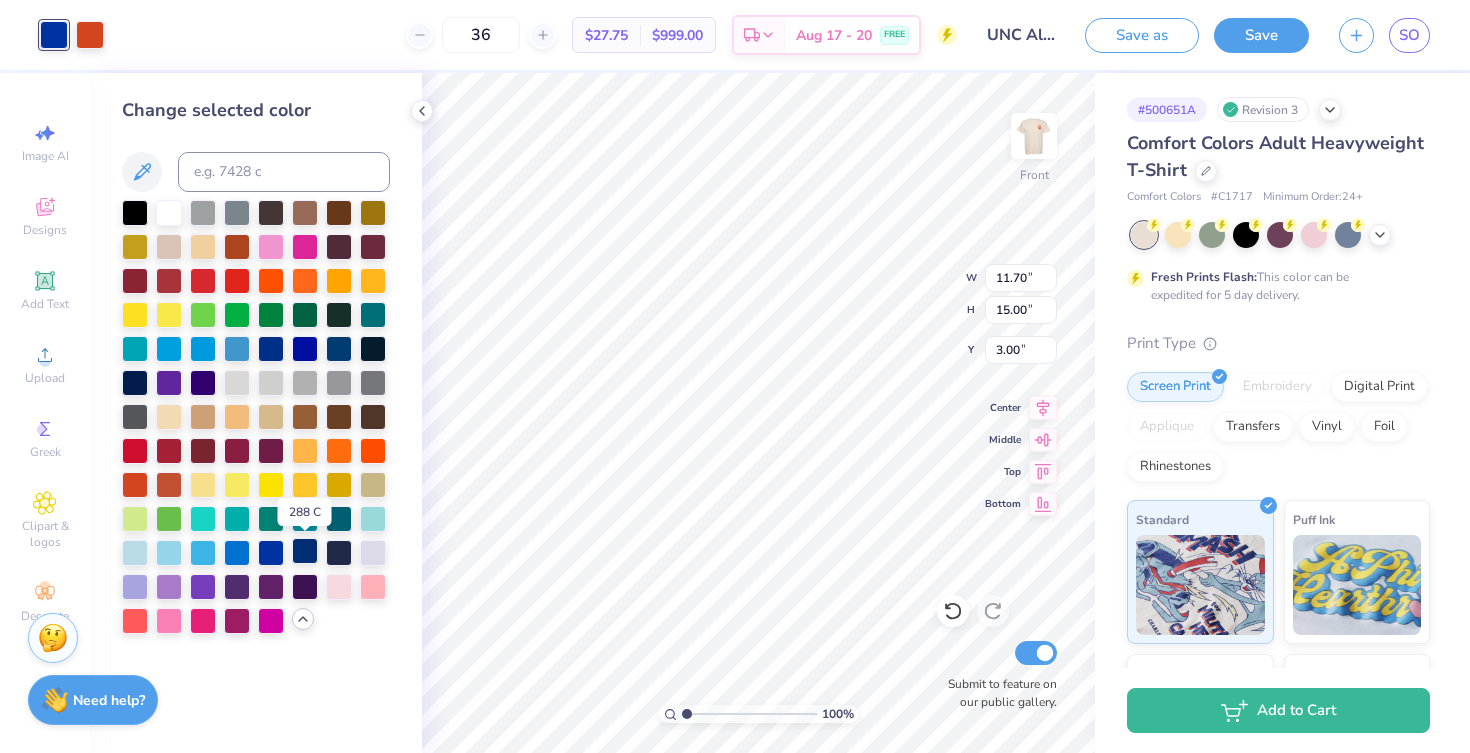 click at bounding box center (305, 551) 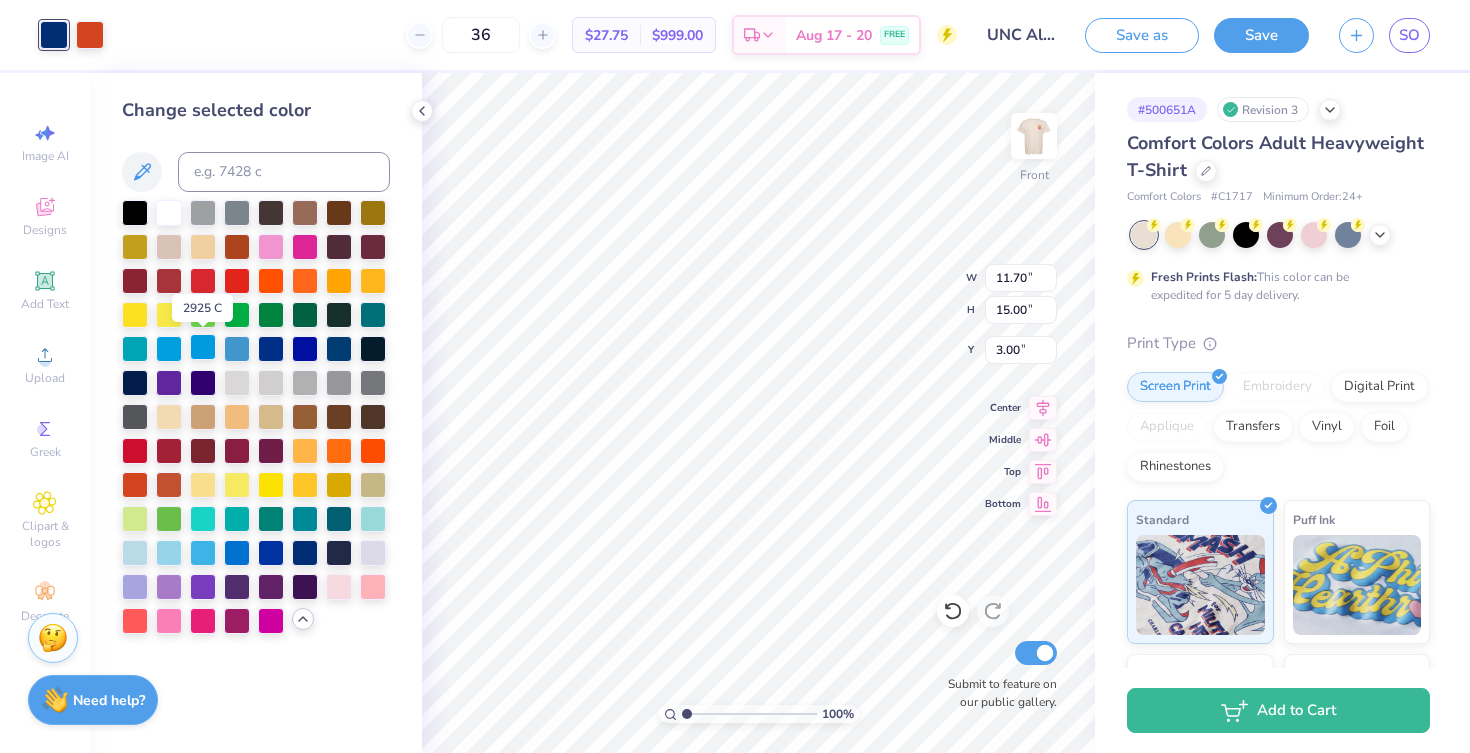click at bounding box center (203, 347) 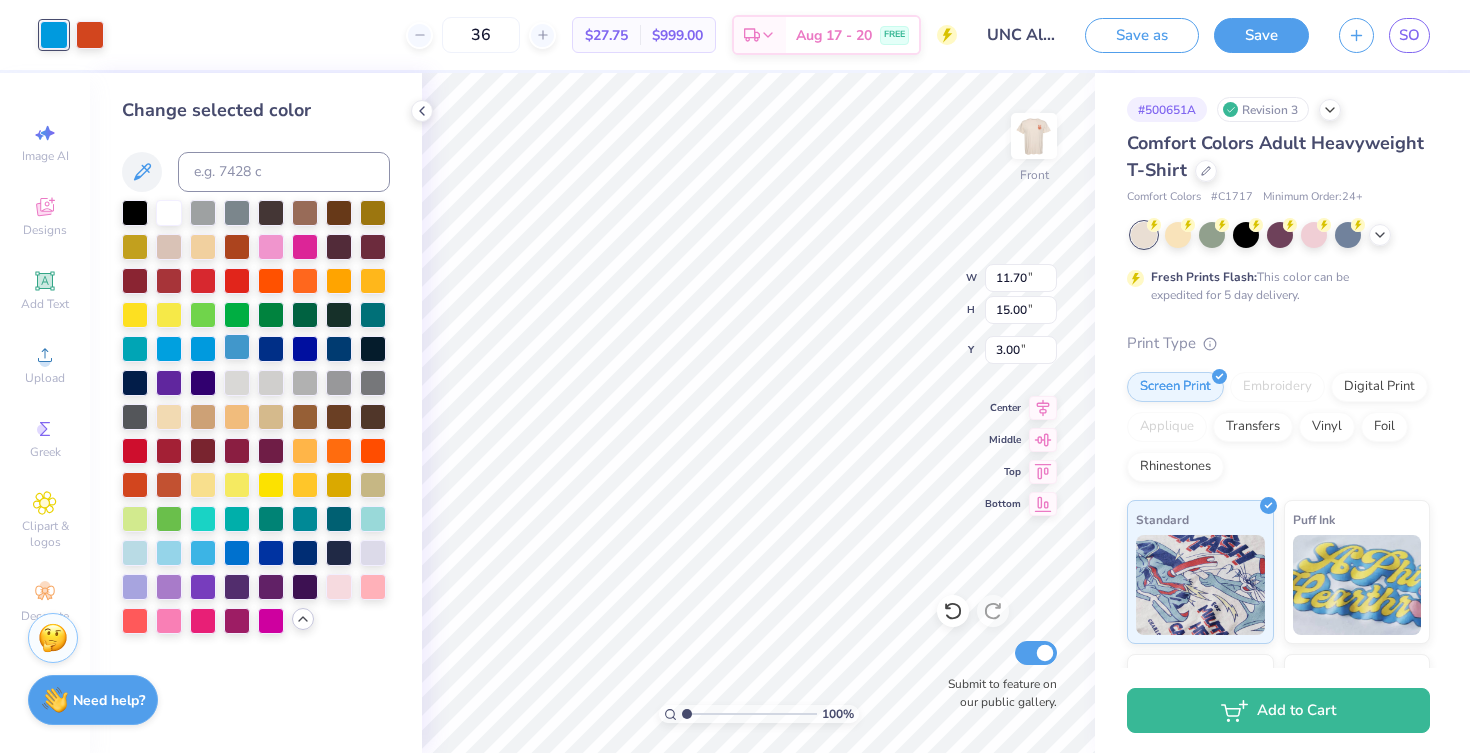 click at bounding box center [237, 347] 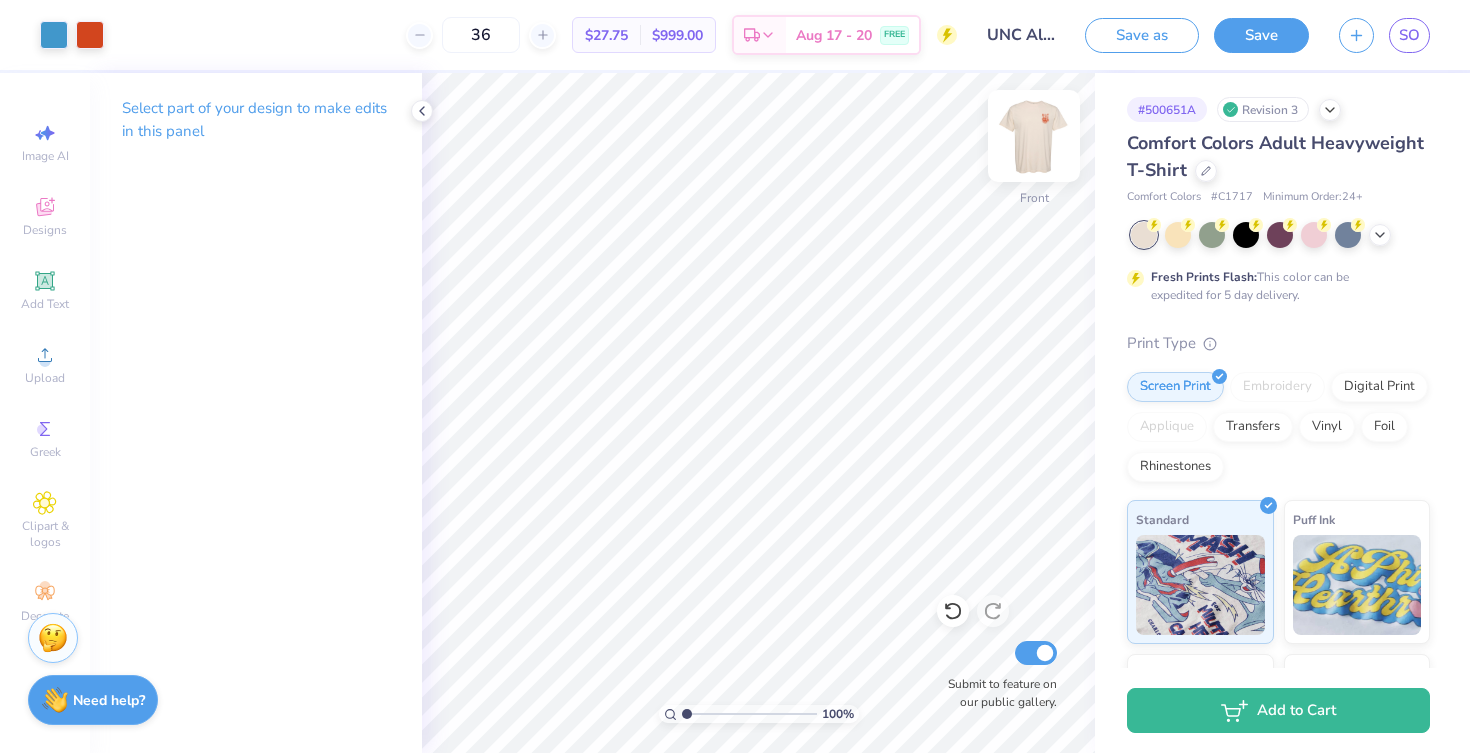 click at bounding box center [1034, 136] 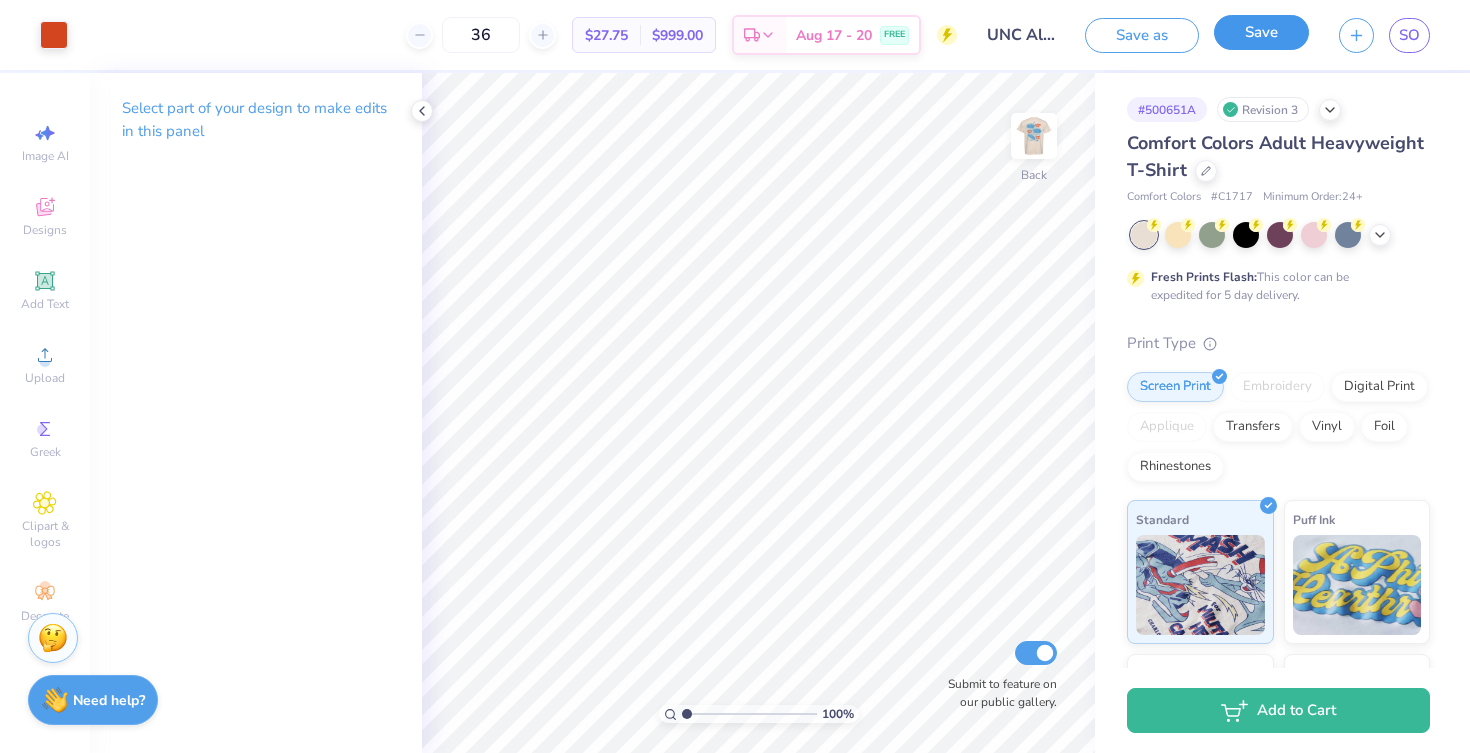 click on "Save" at bounding box center [1261, 32] 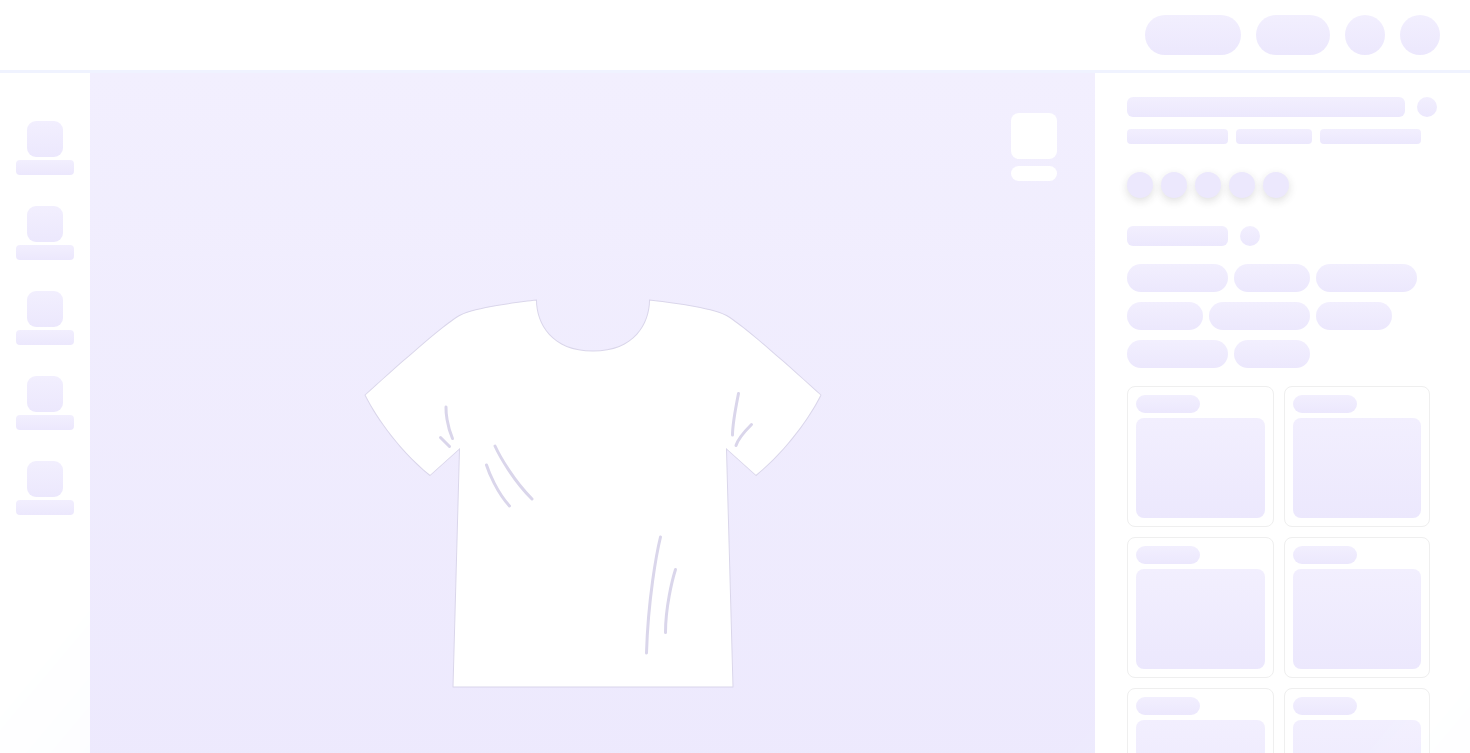 scroll, scrollTop: 0, scrollLeft: 0, axis: both 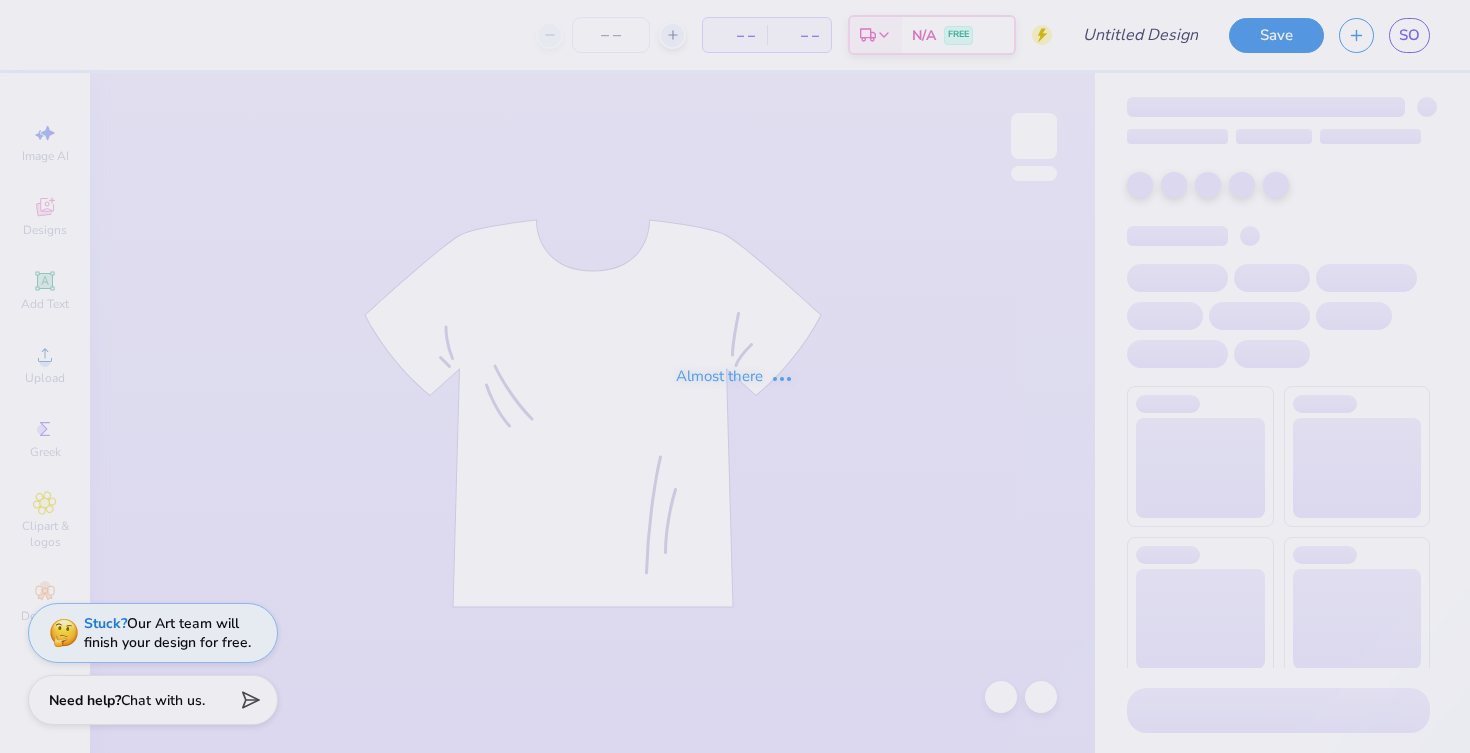 type on "36" 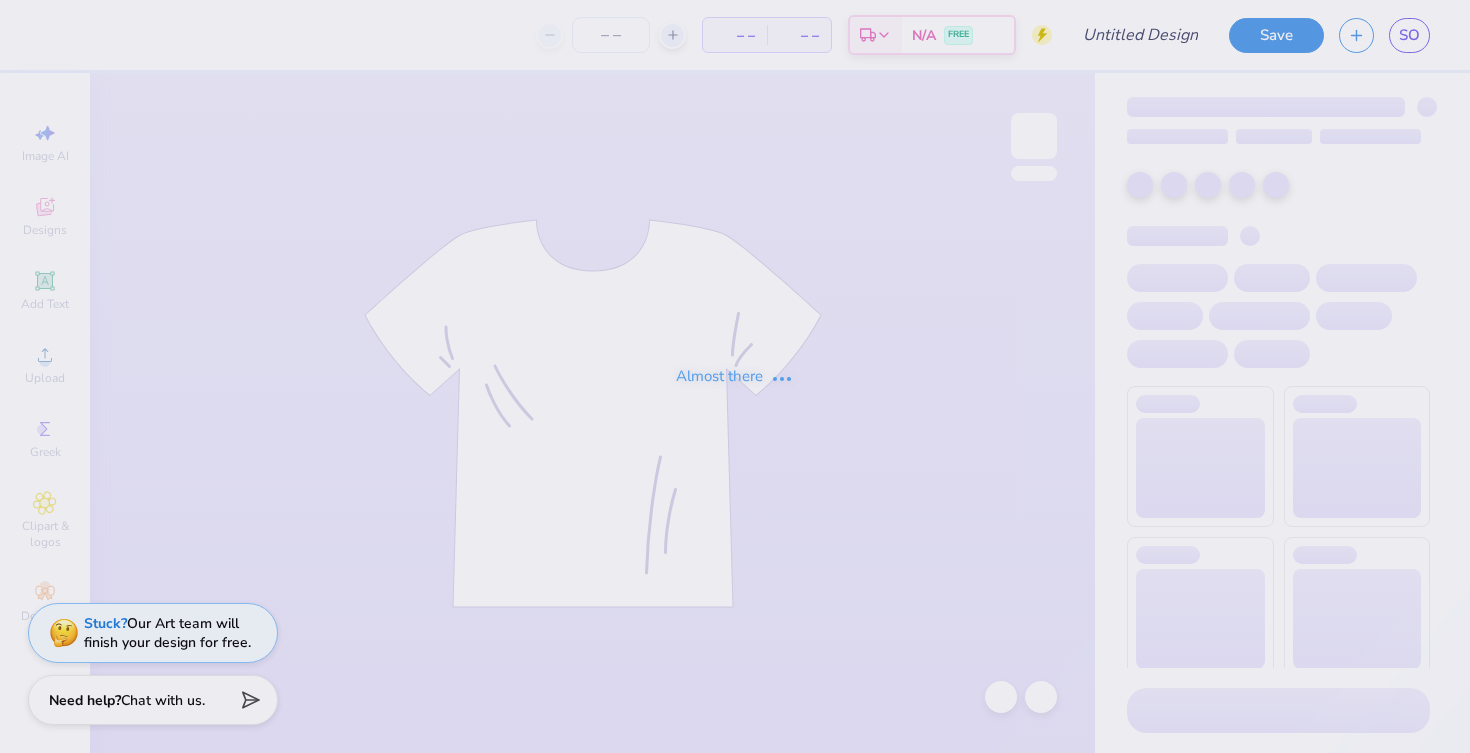 type on "UNC Alpha Phi Alphabet Soup Cocktail Shirts 2025" 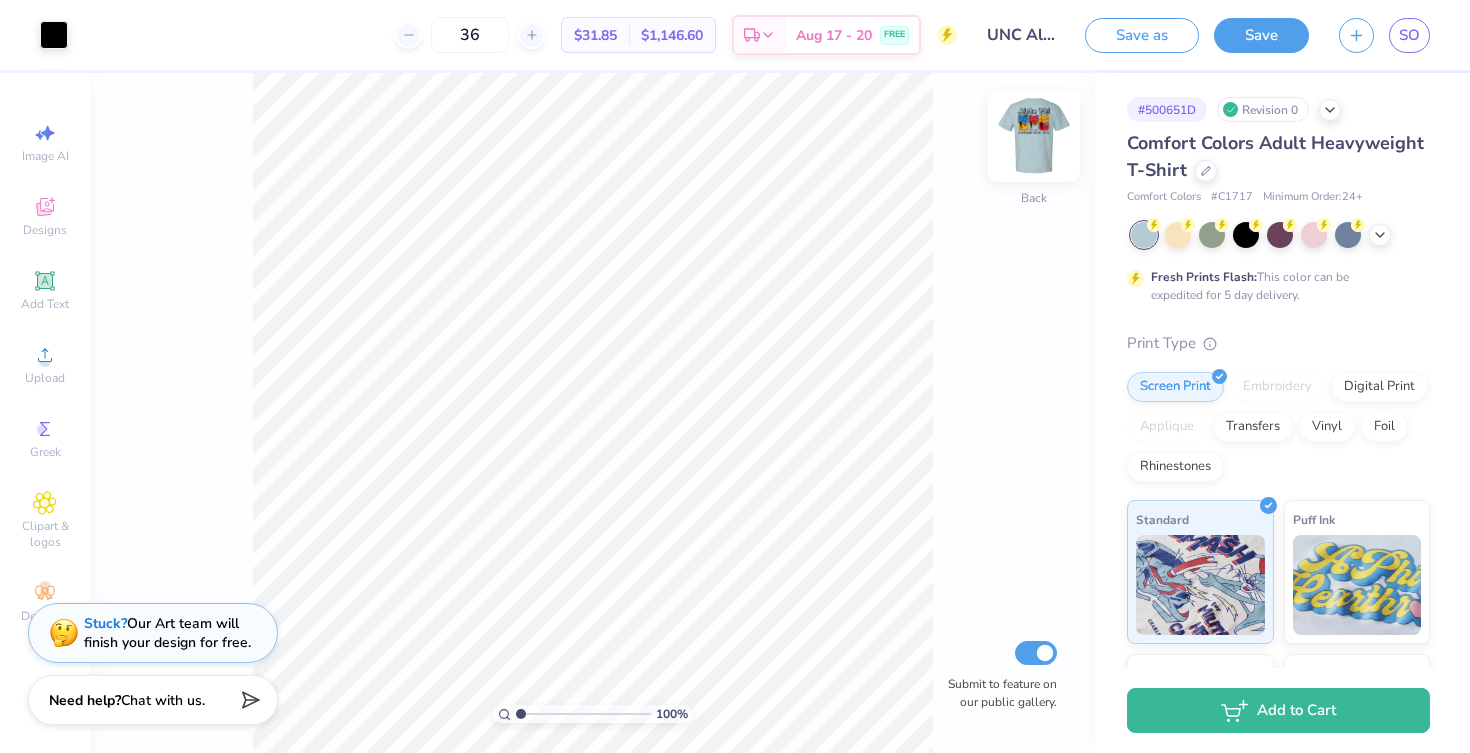 click at bounding box center [1034, 136] 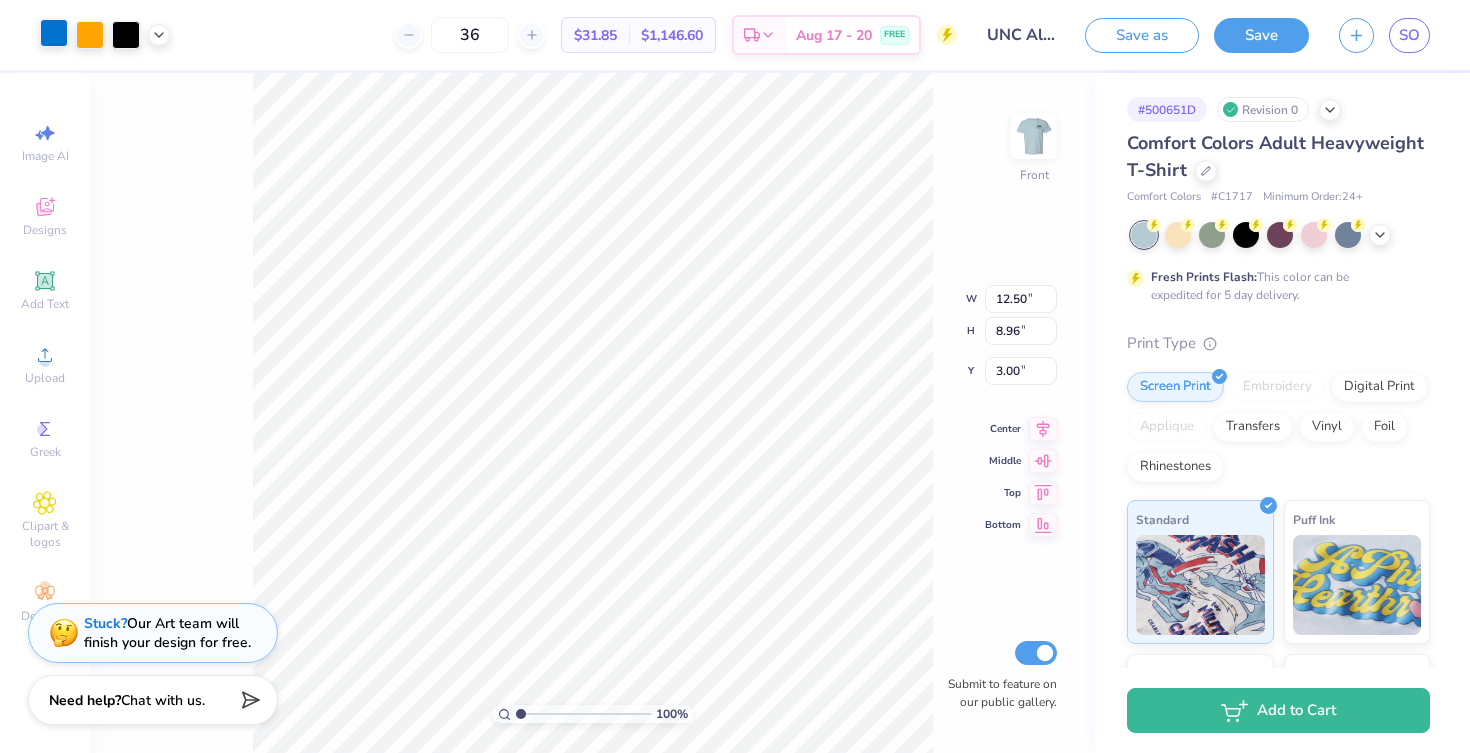 click at bounding box center [54, 33] 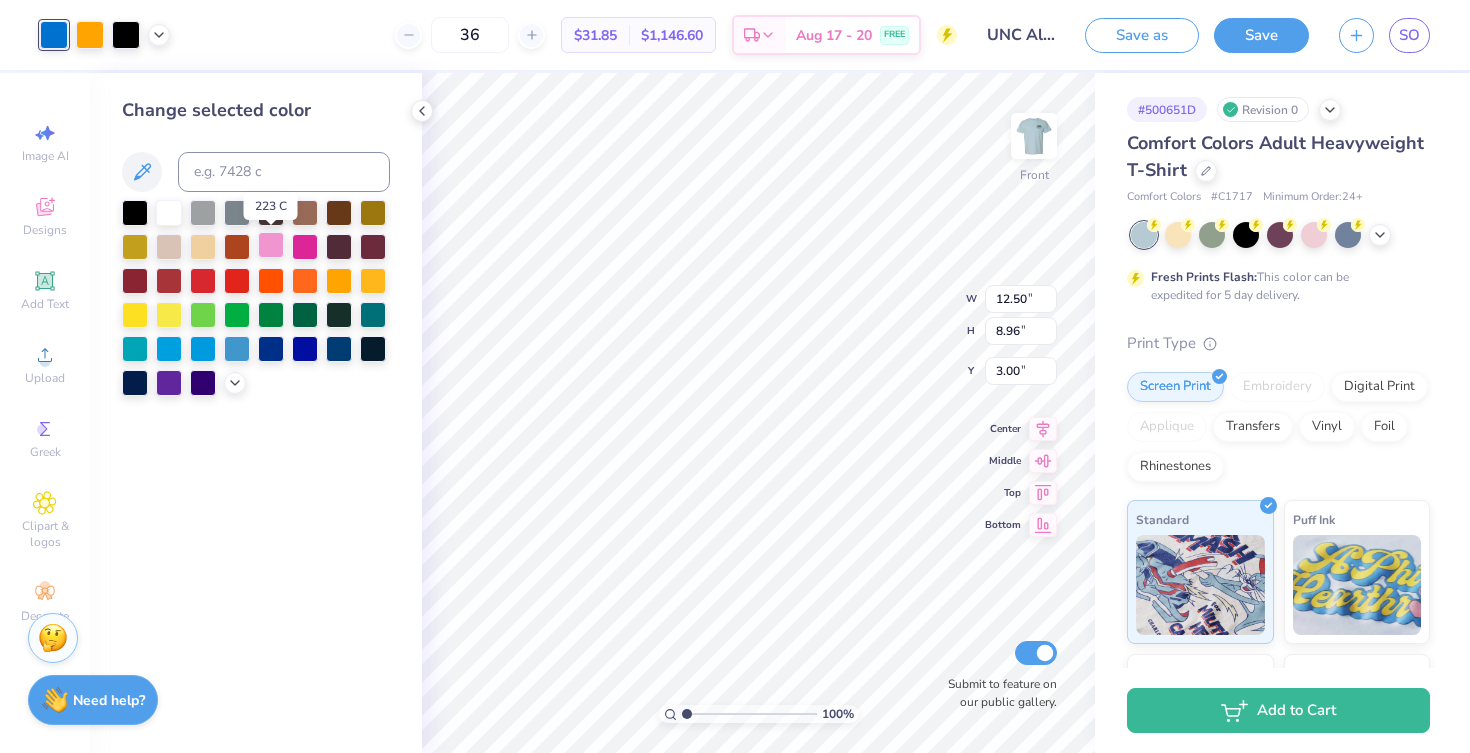 click at bounding box center [271, 245] 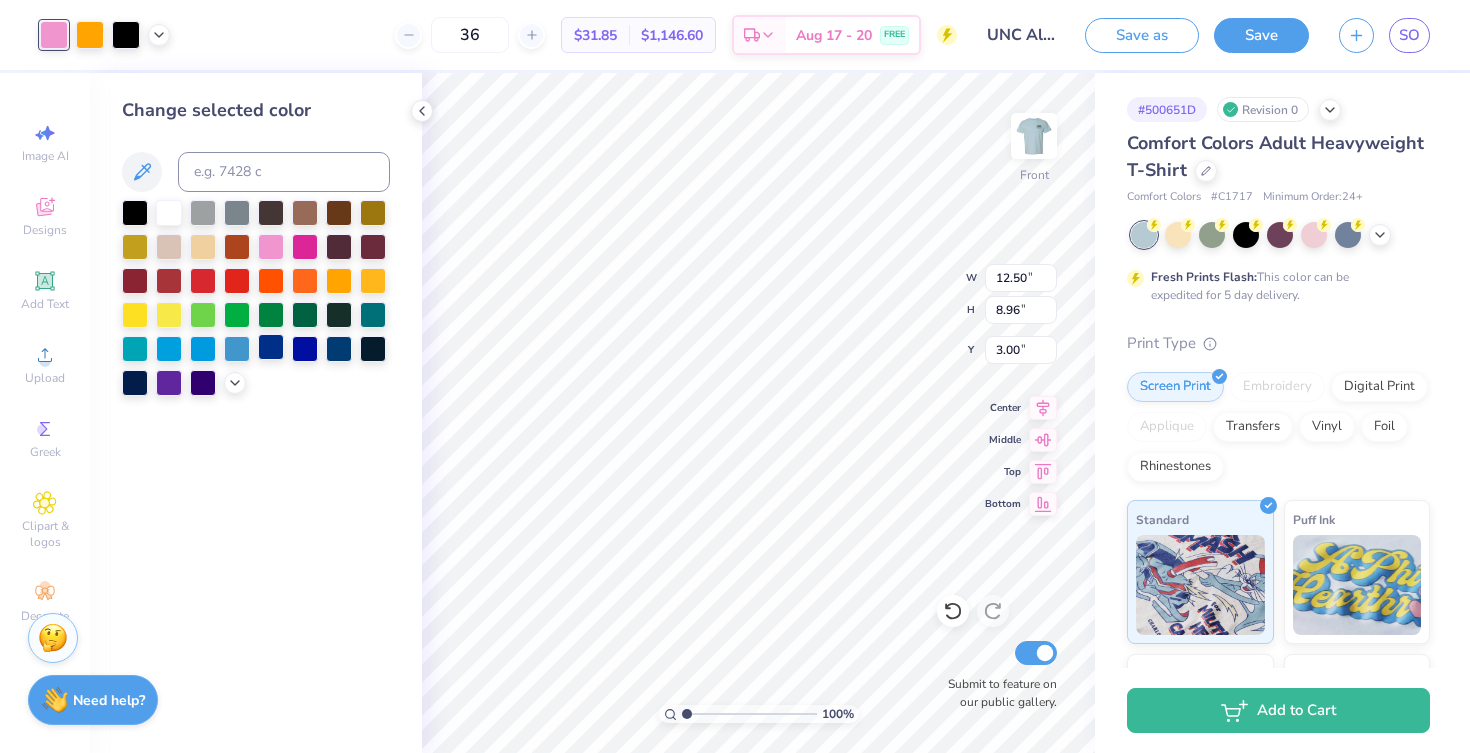 click at bounding box center [271, 347] 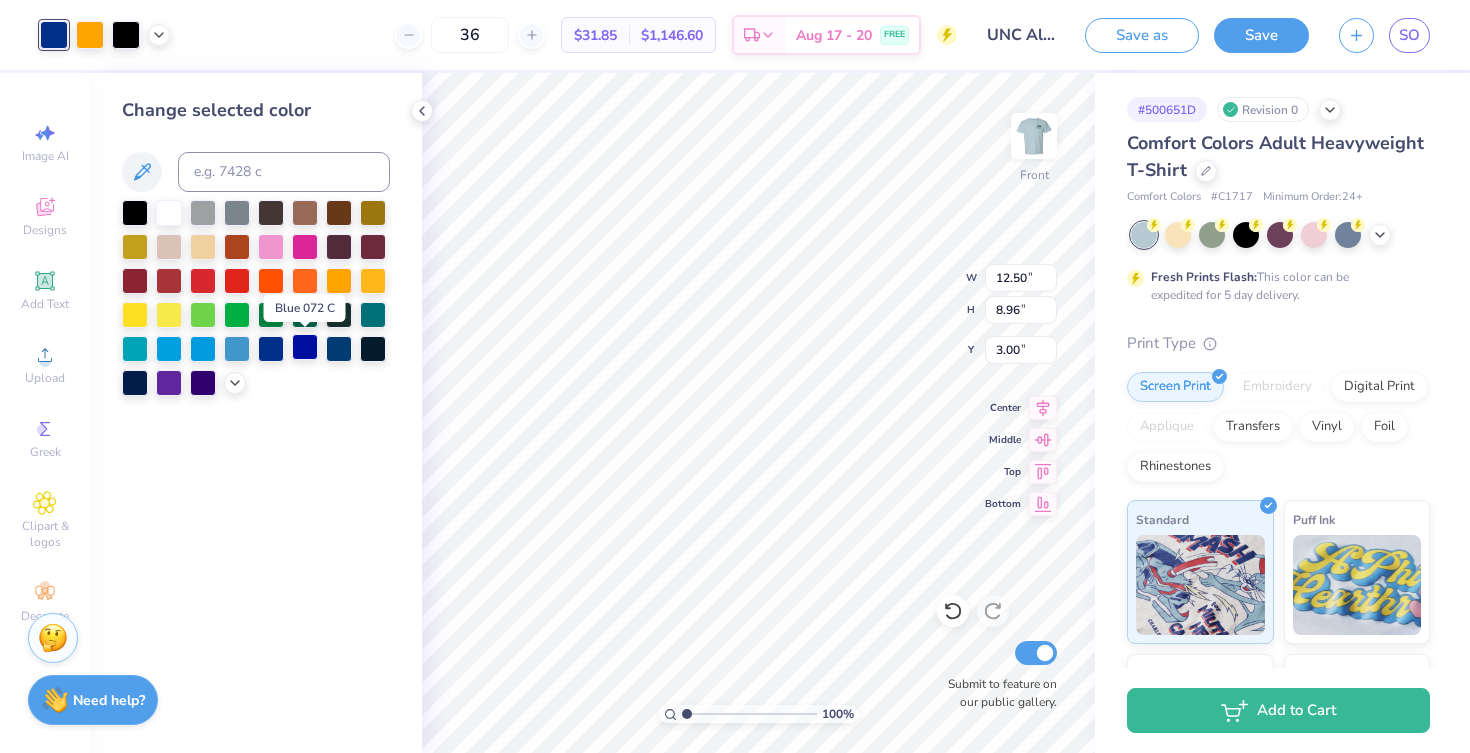 click at bounding box center (305, 347) 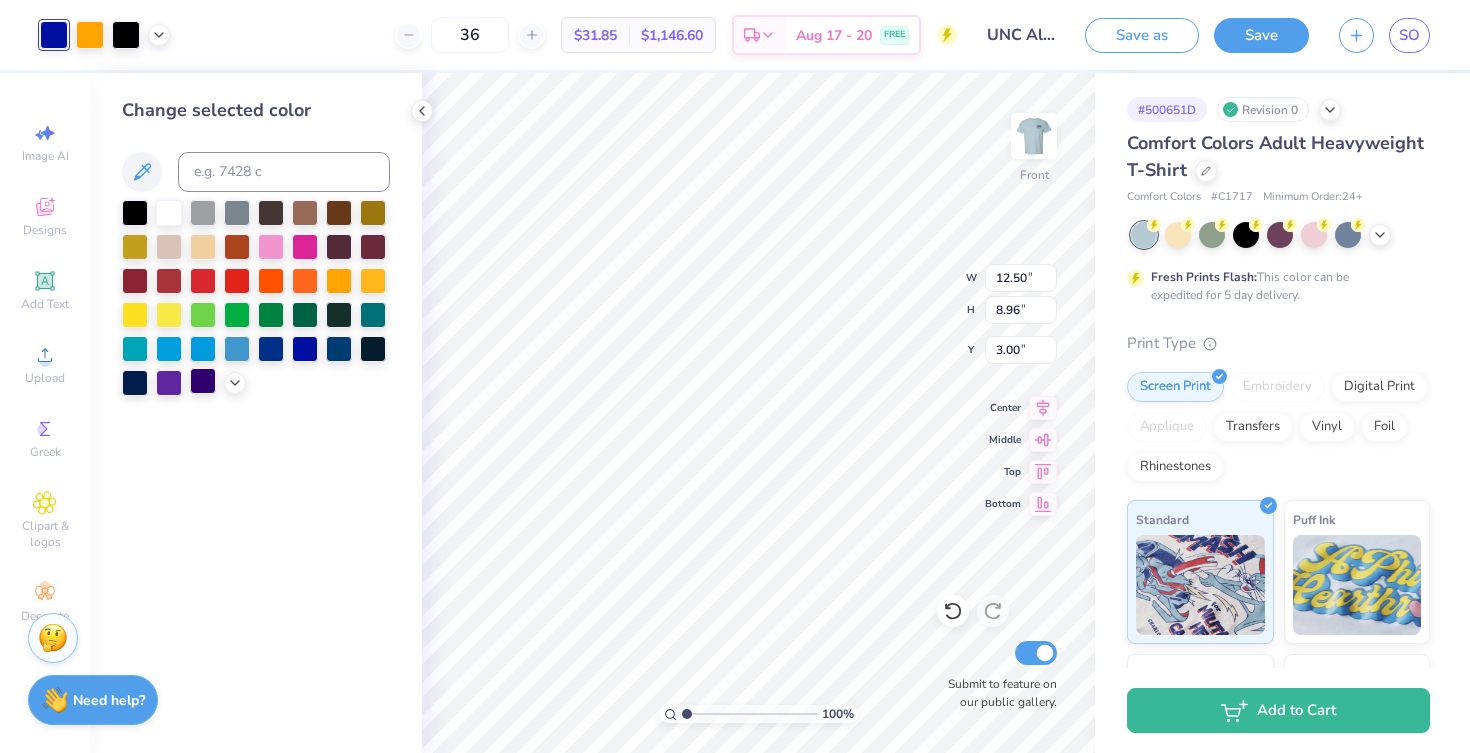 click at bounding box center [203, 381] 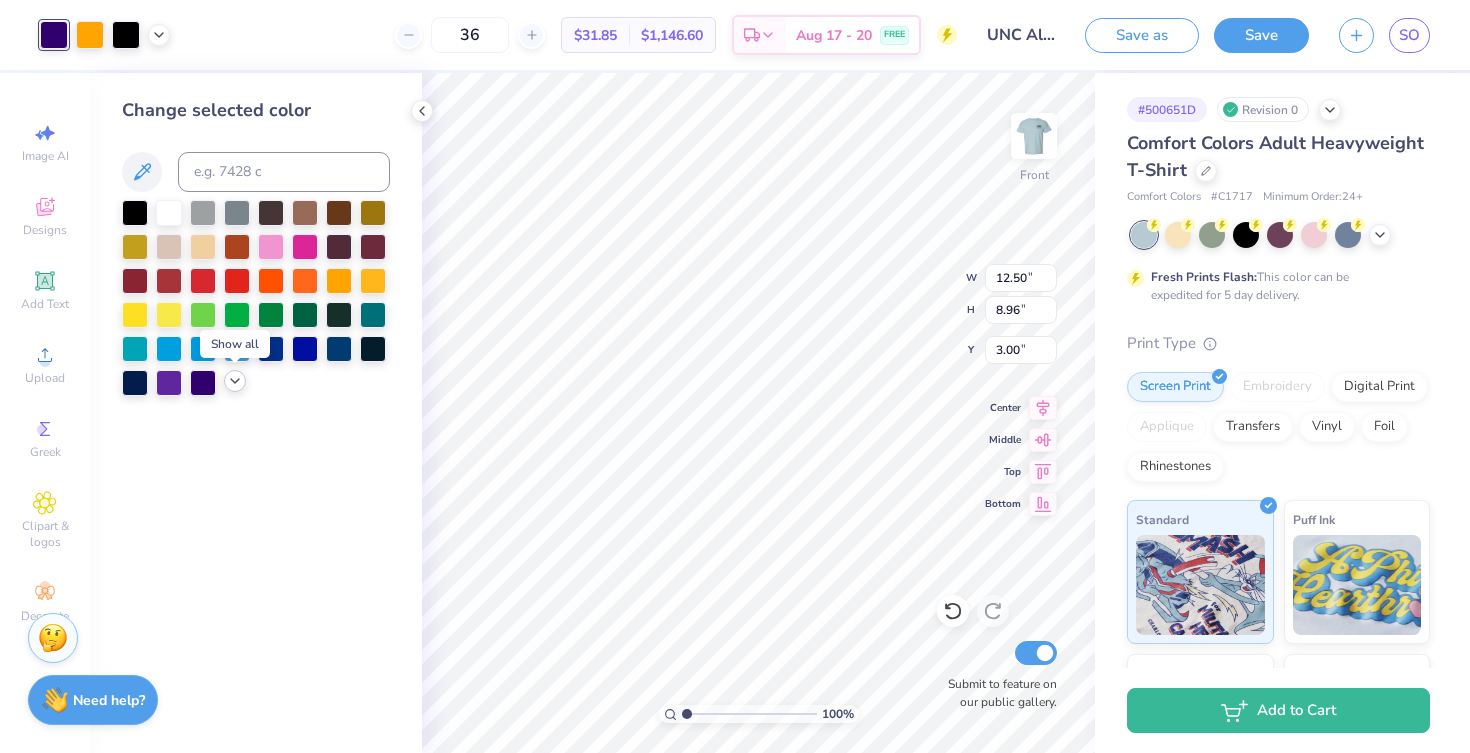 click 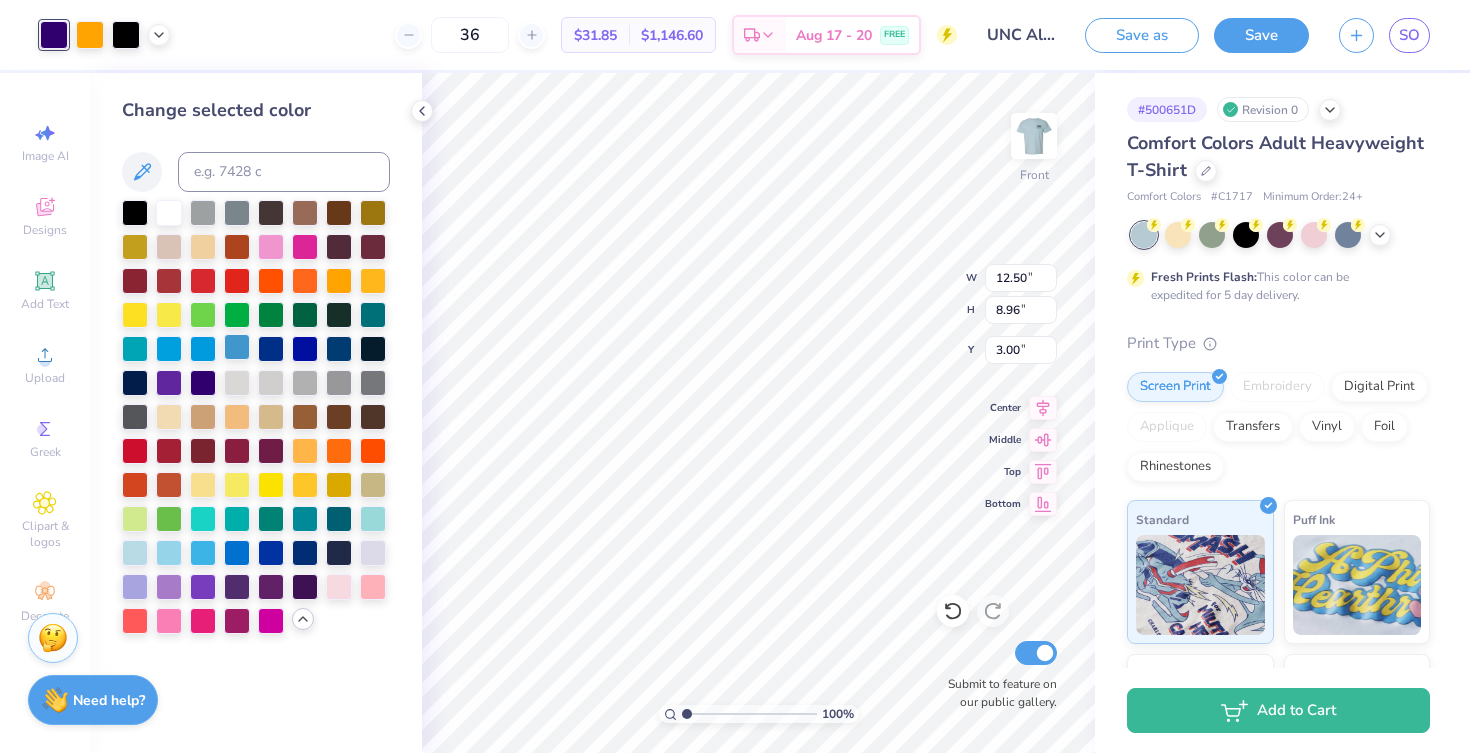 click at bounding box center (237, 347) 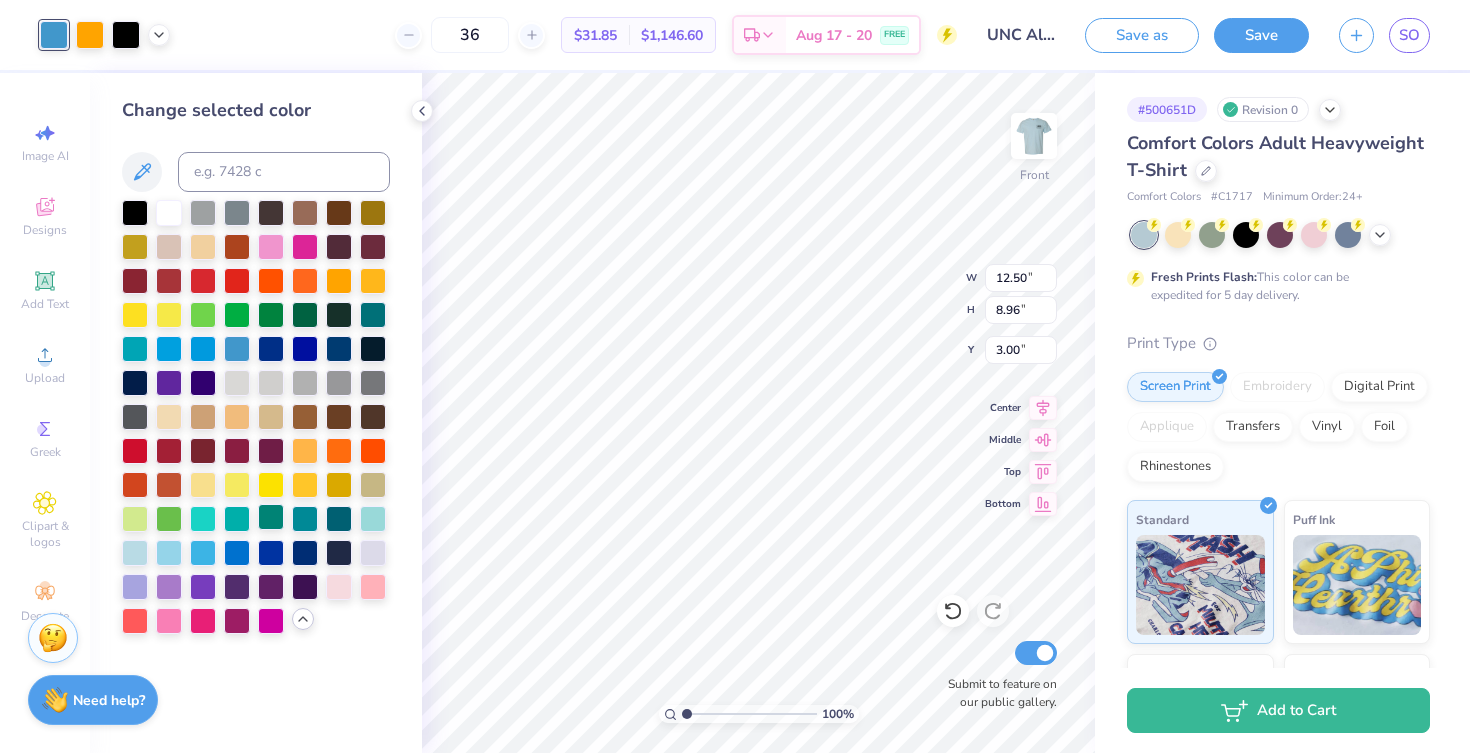 click at bounding box center [271, 517] 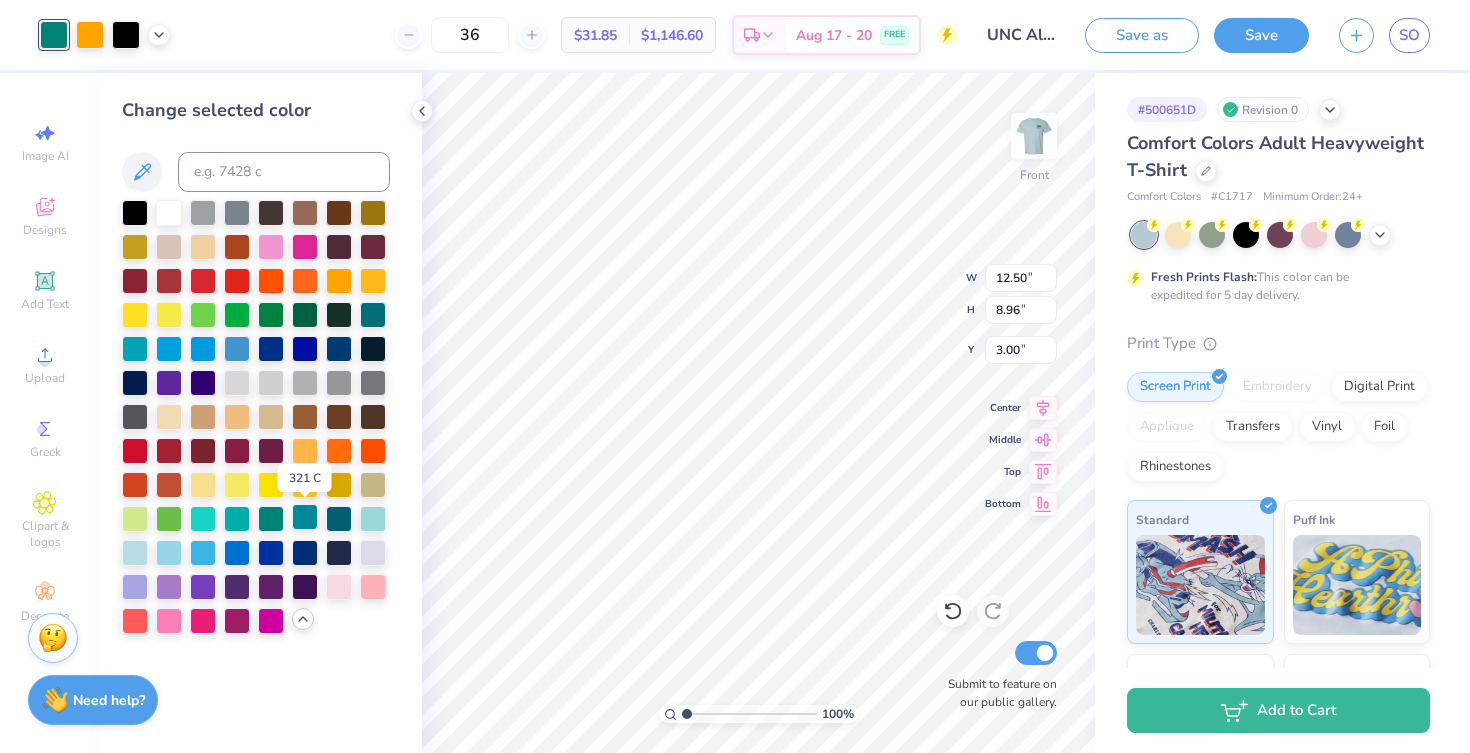 click at bounding box center (305, 517) 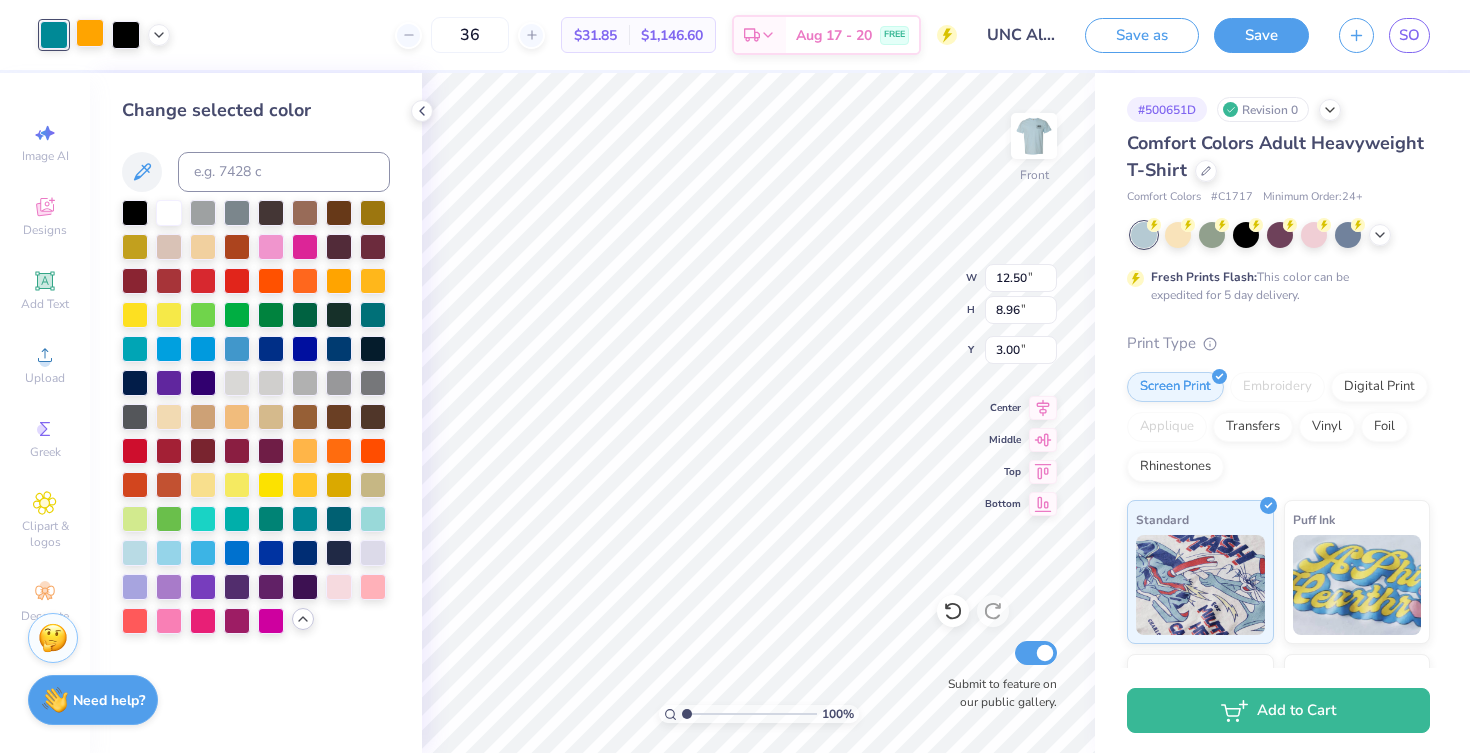 click at bounding box center [90, 33] 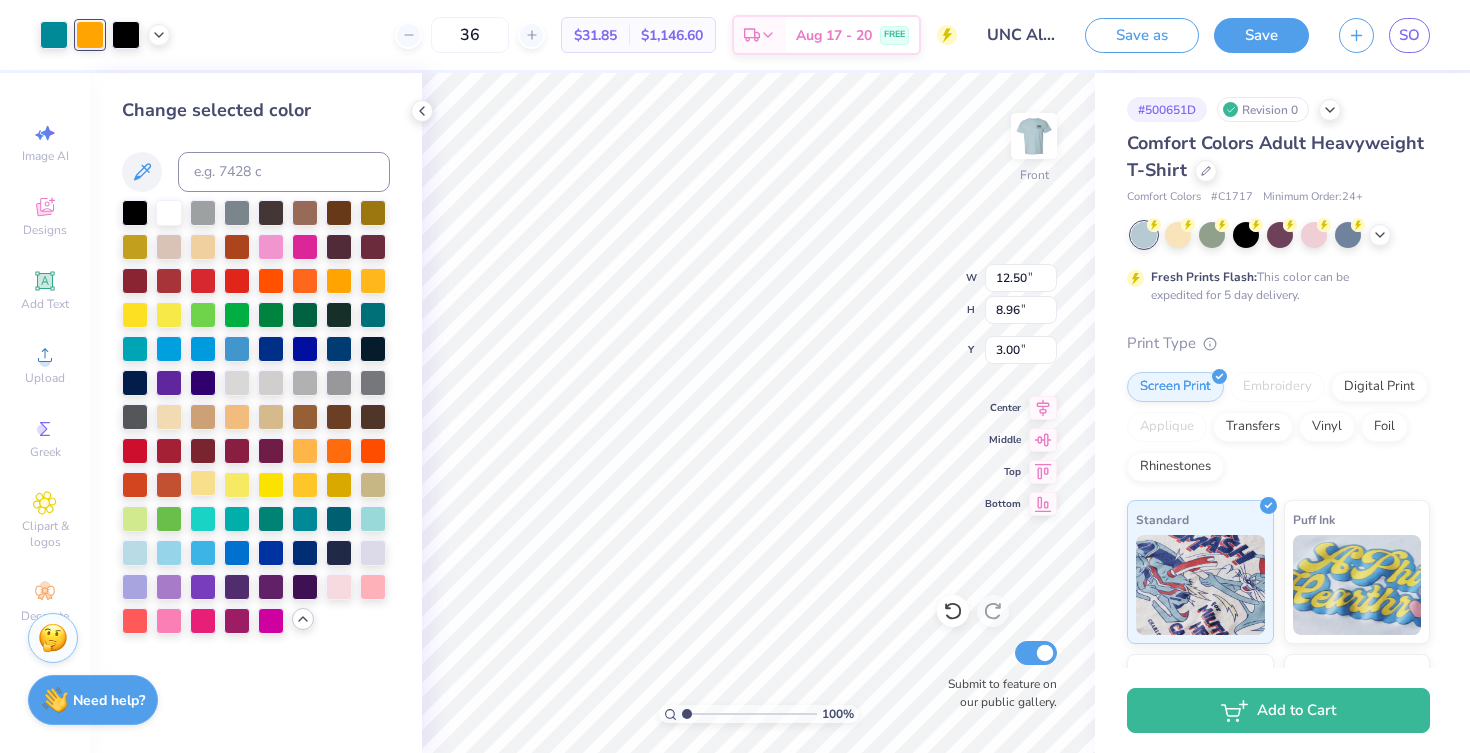 click at bounding box center [203, 483] 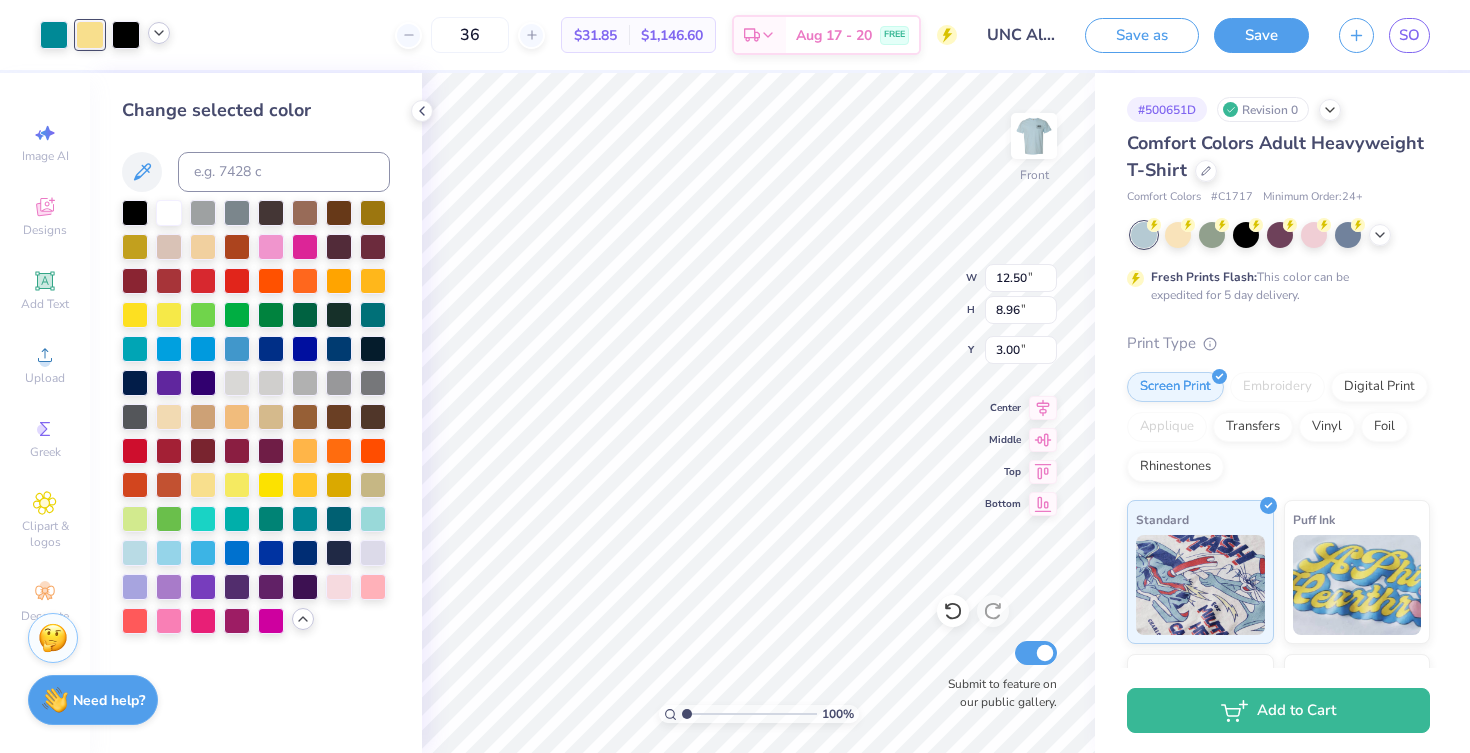 click at bounding box center (105, 35) 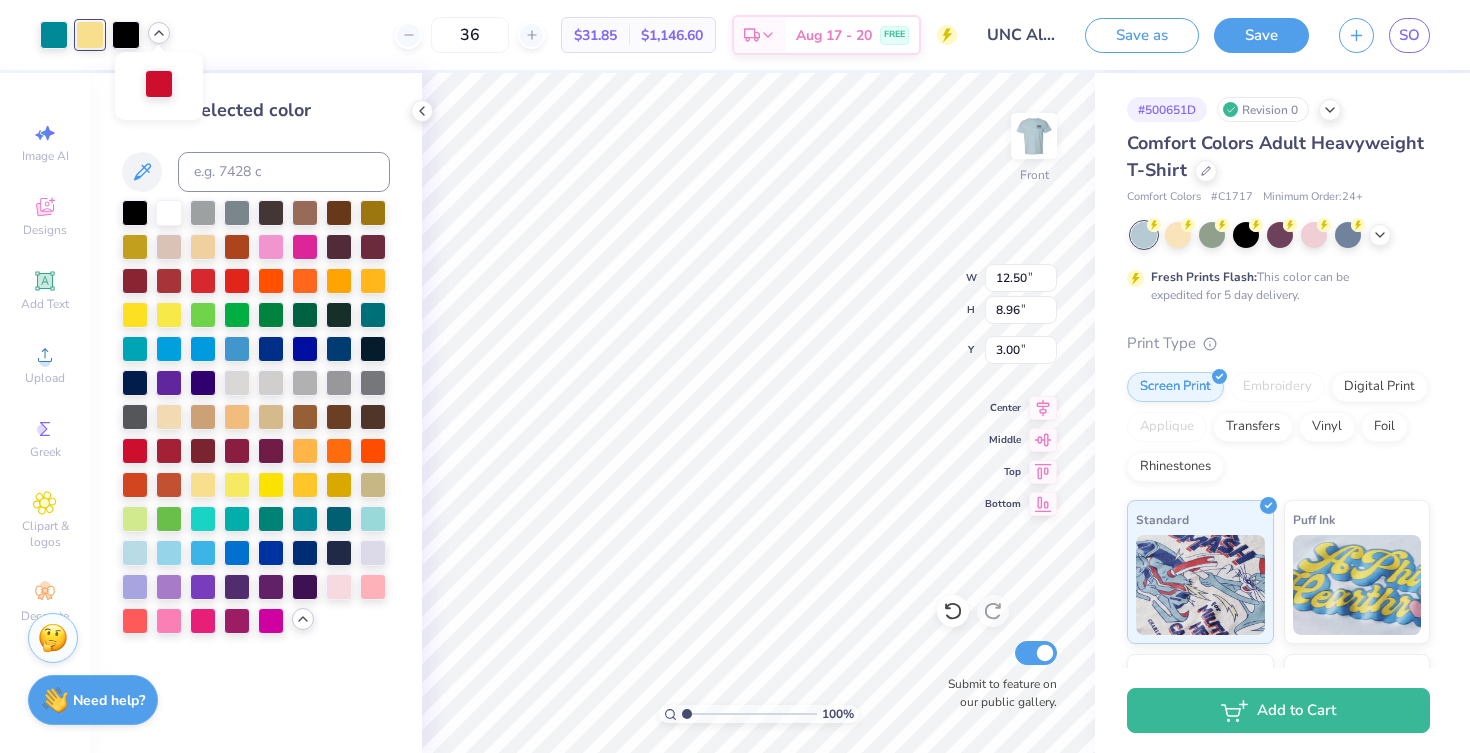 click at bounding box center (159, 84) 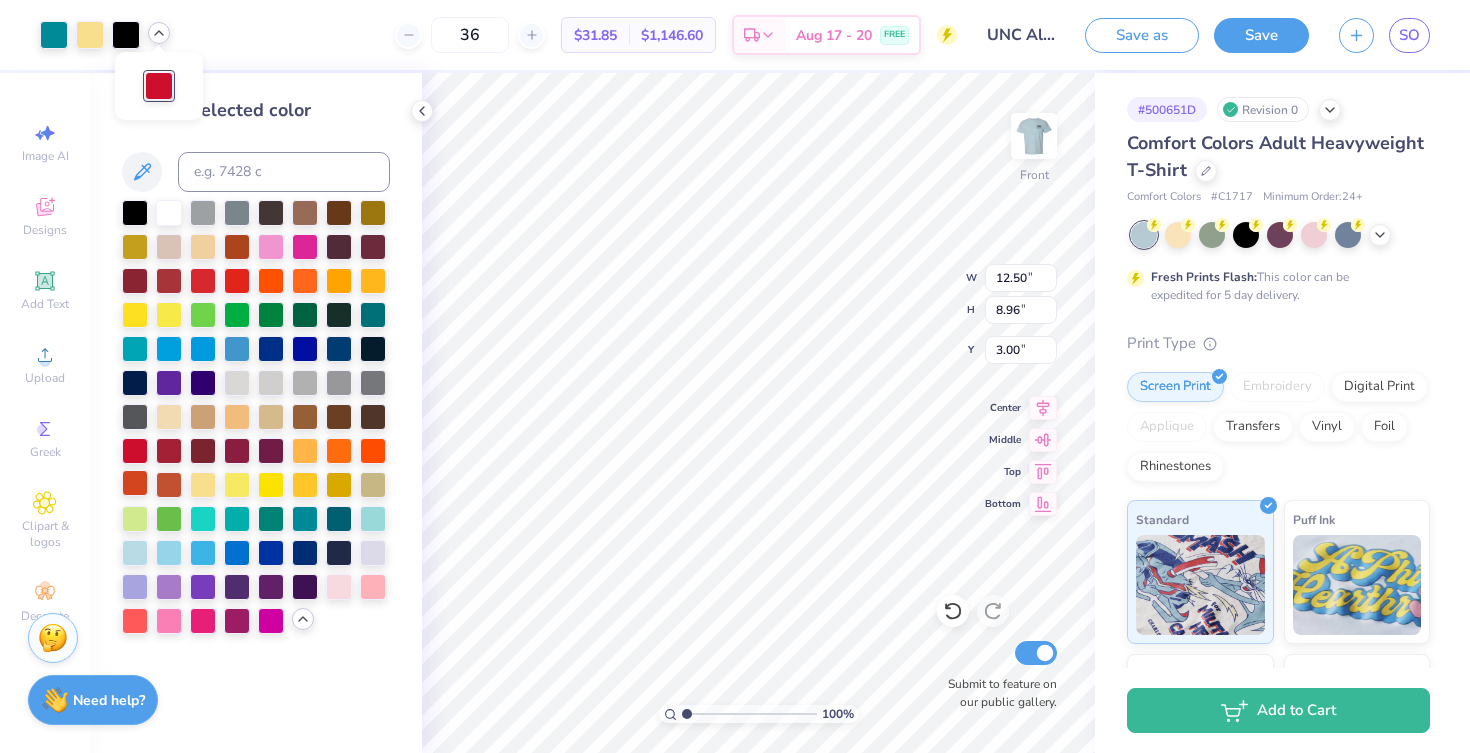 click at bounding box center (135, 483) 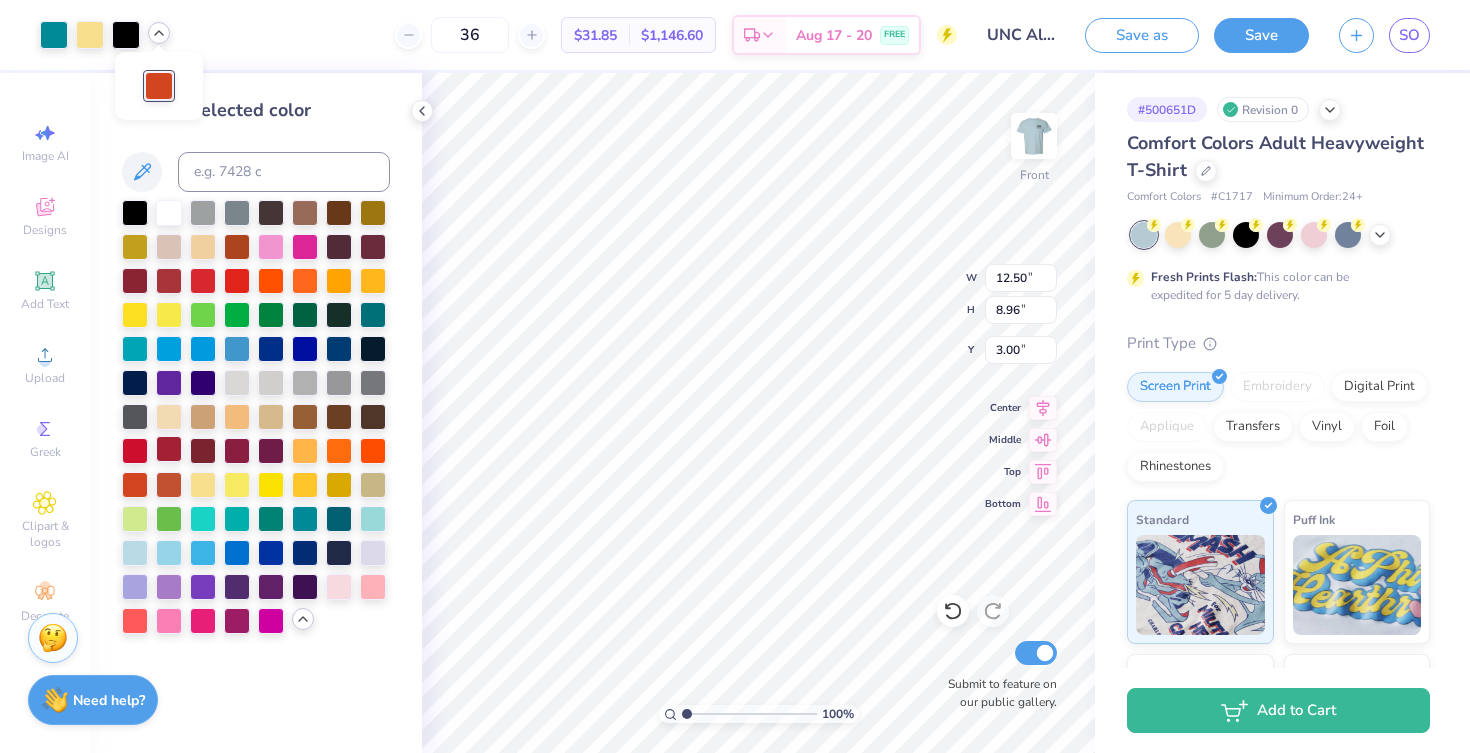 click at bounding box center [169, 449] 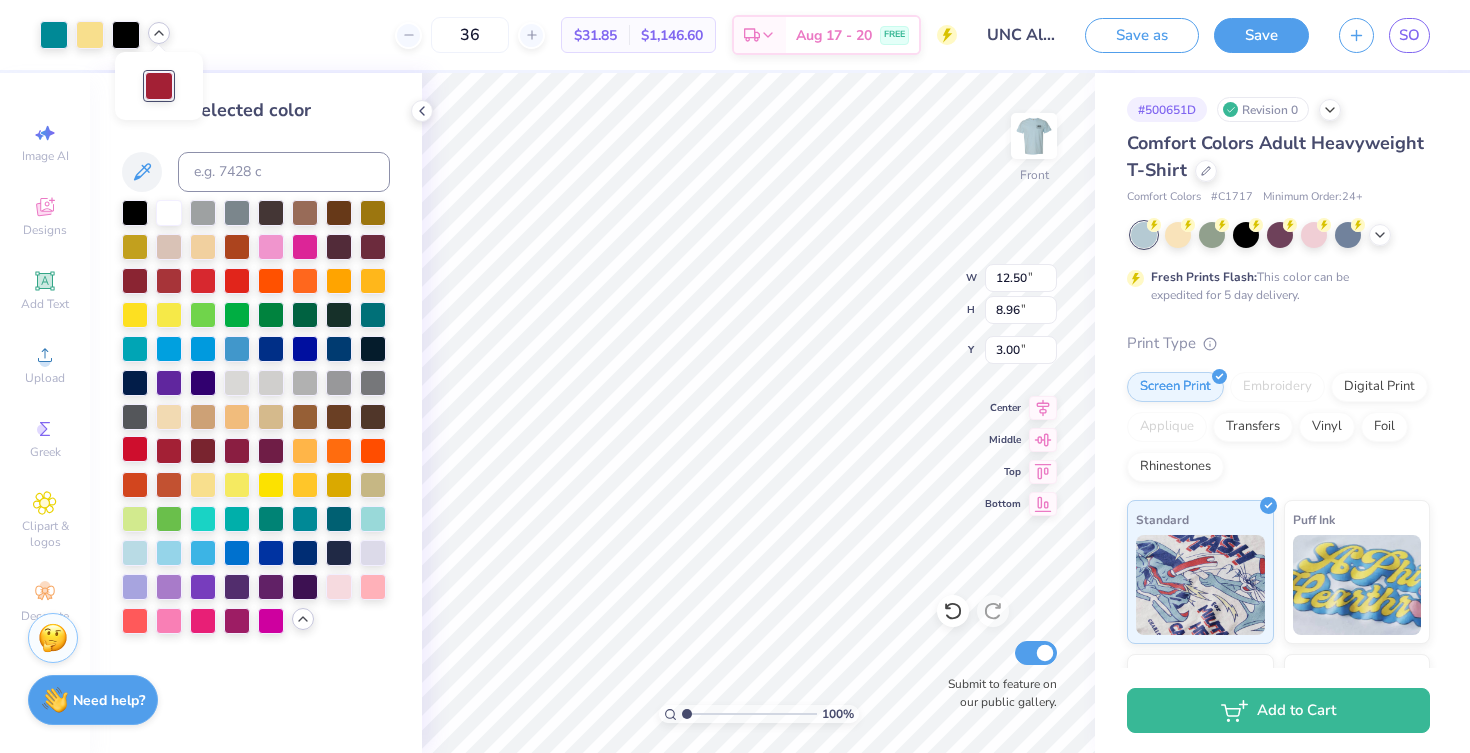 click at bounding box center (135, 449) 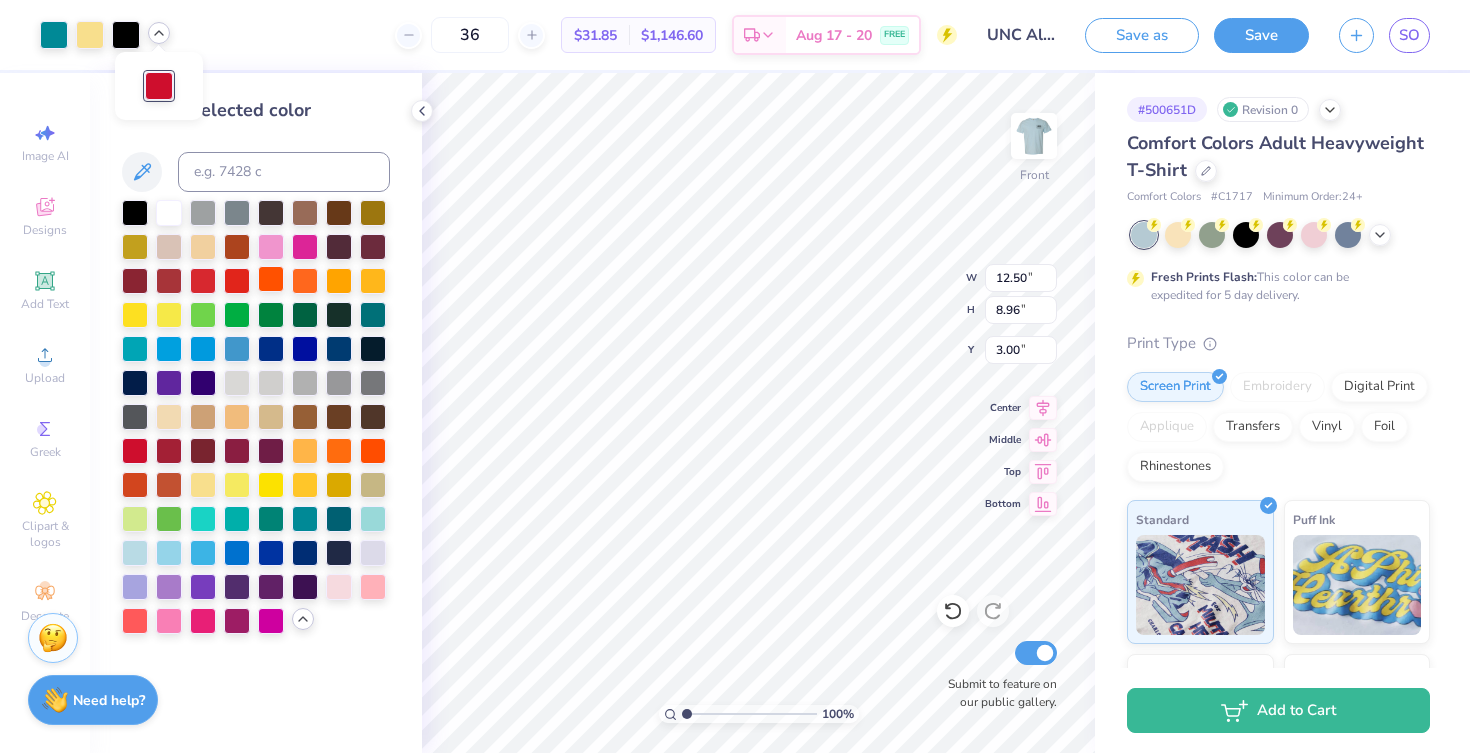 click at bounding box center [271, 279] 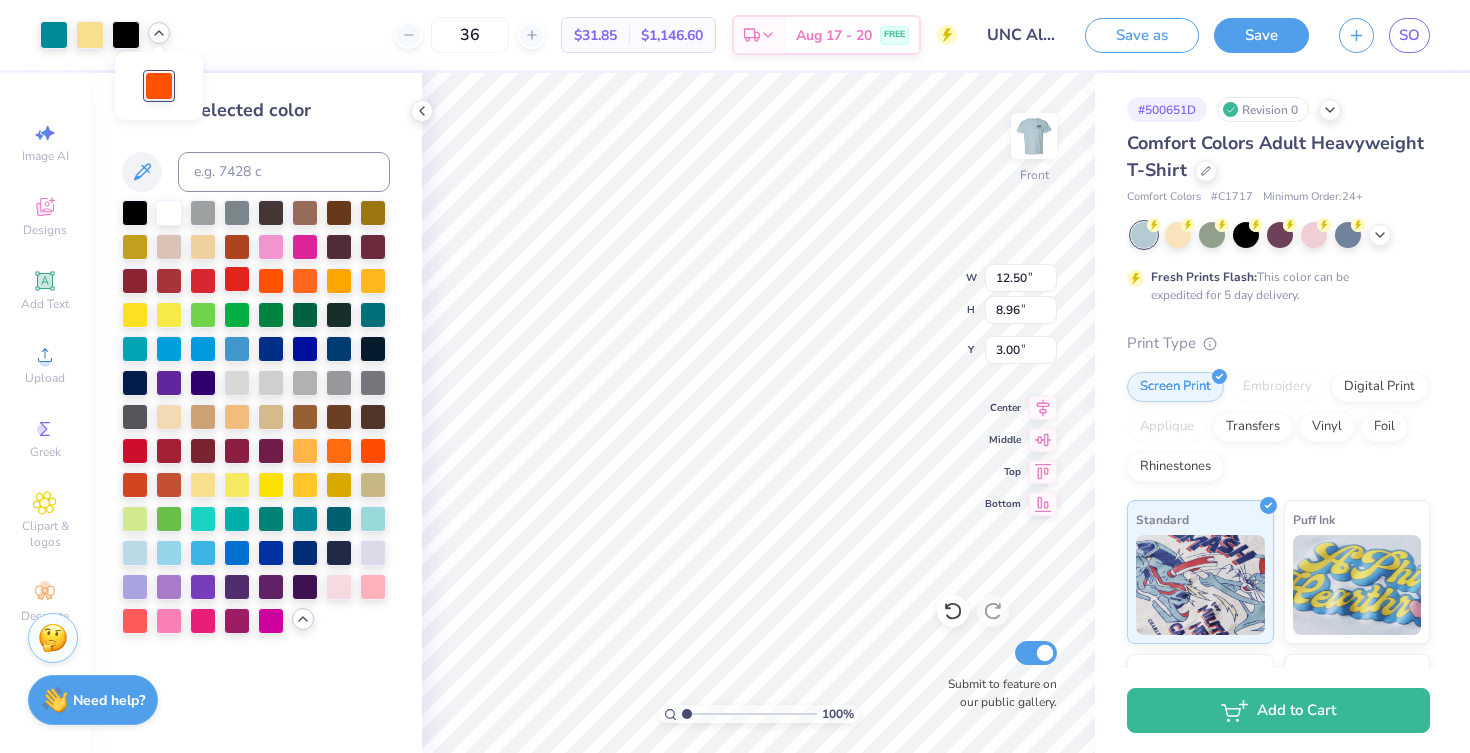 click at bounding box center [237, 279] 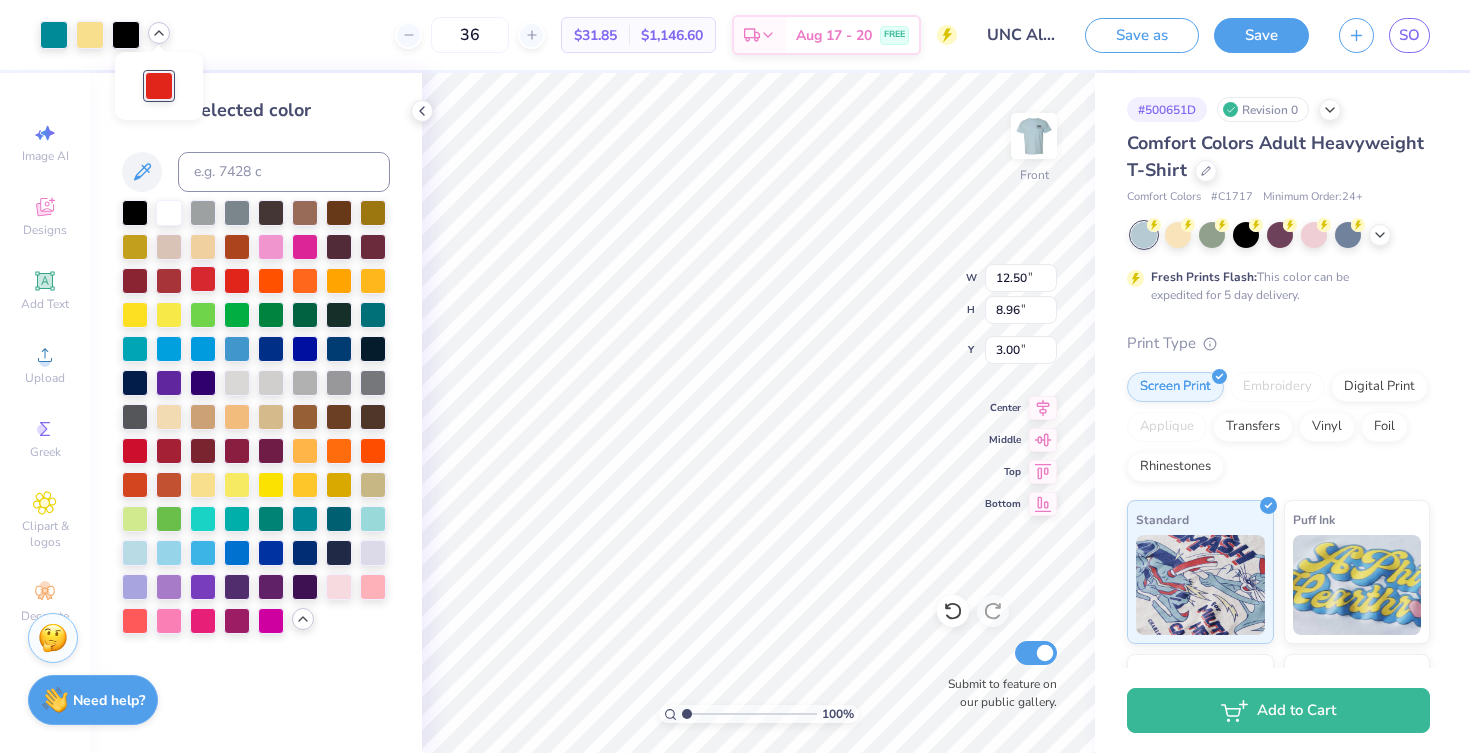click at bounding box center (203, 279) 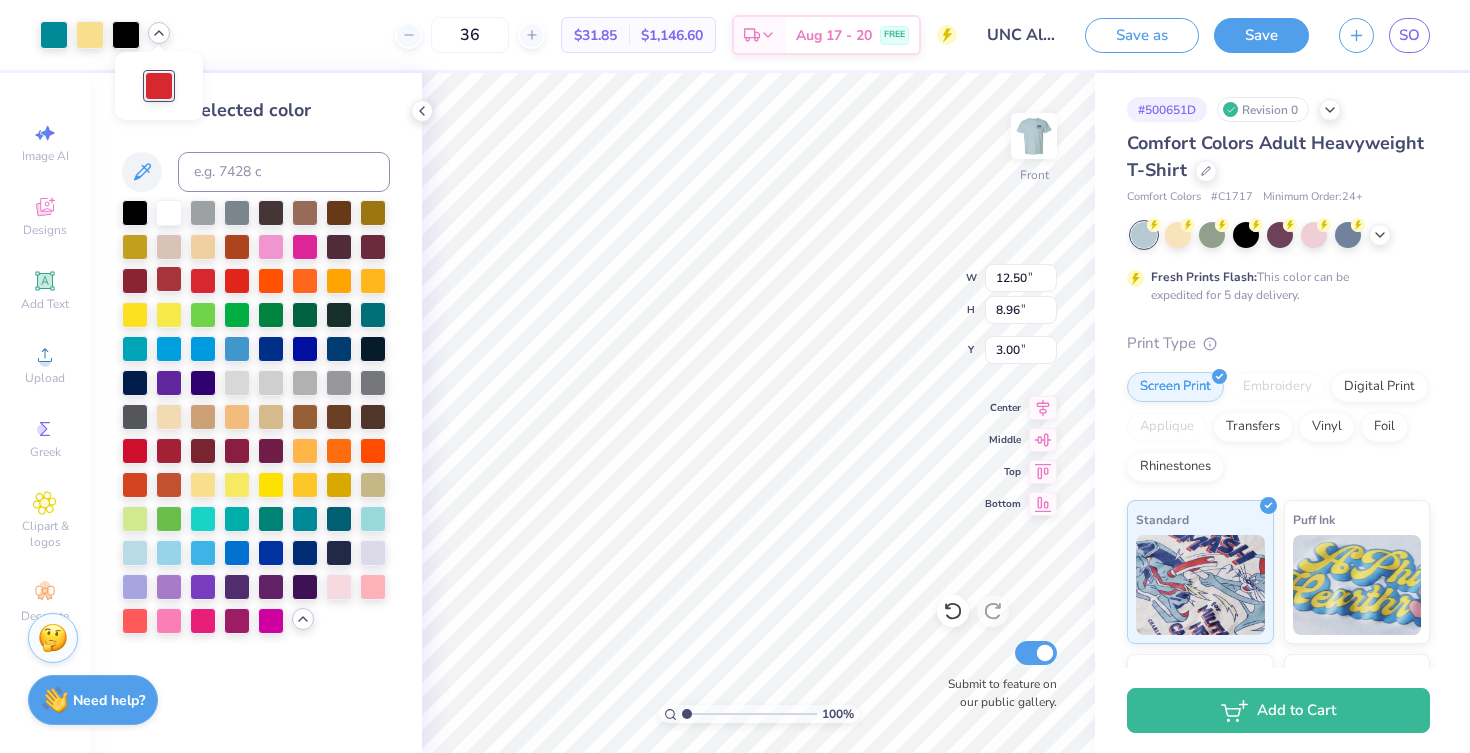 click at bounding box center (169, 279) 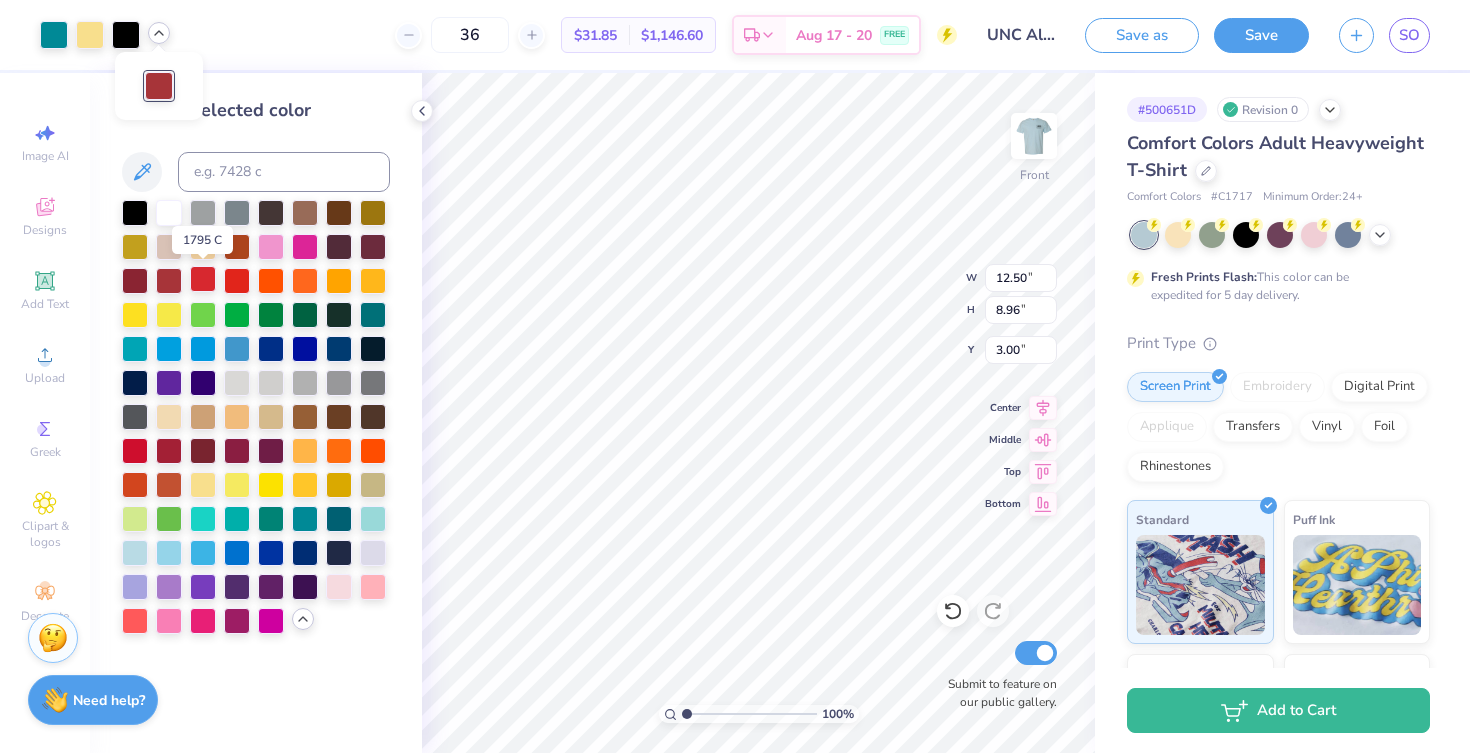 click at bounding box center [203, 279] 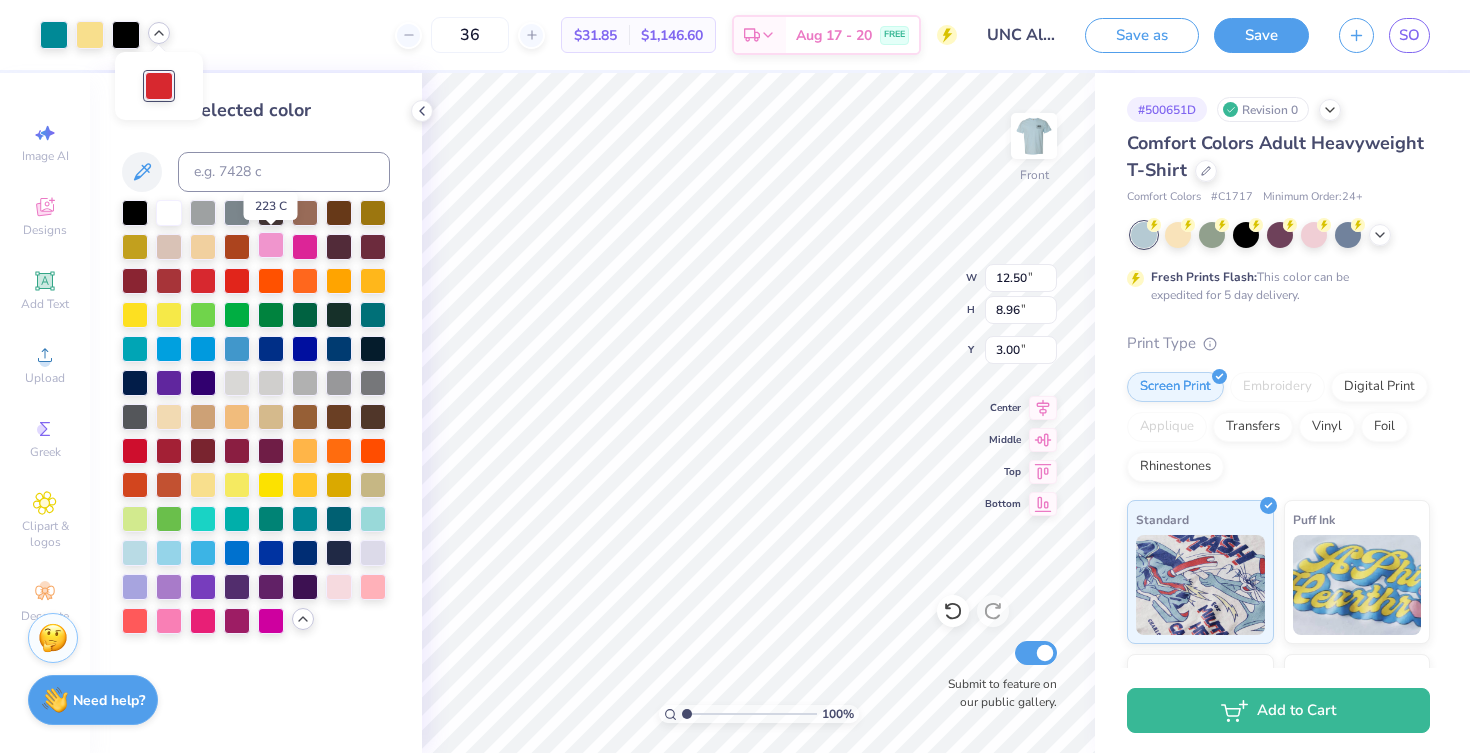 click at bounding box center [271, 245] 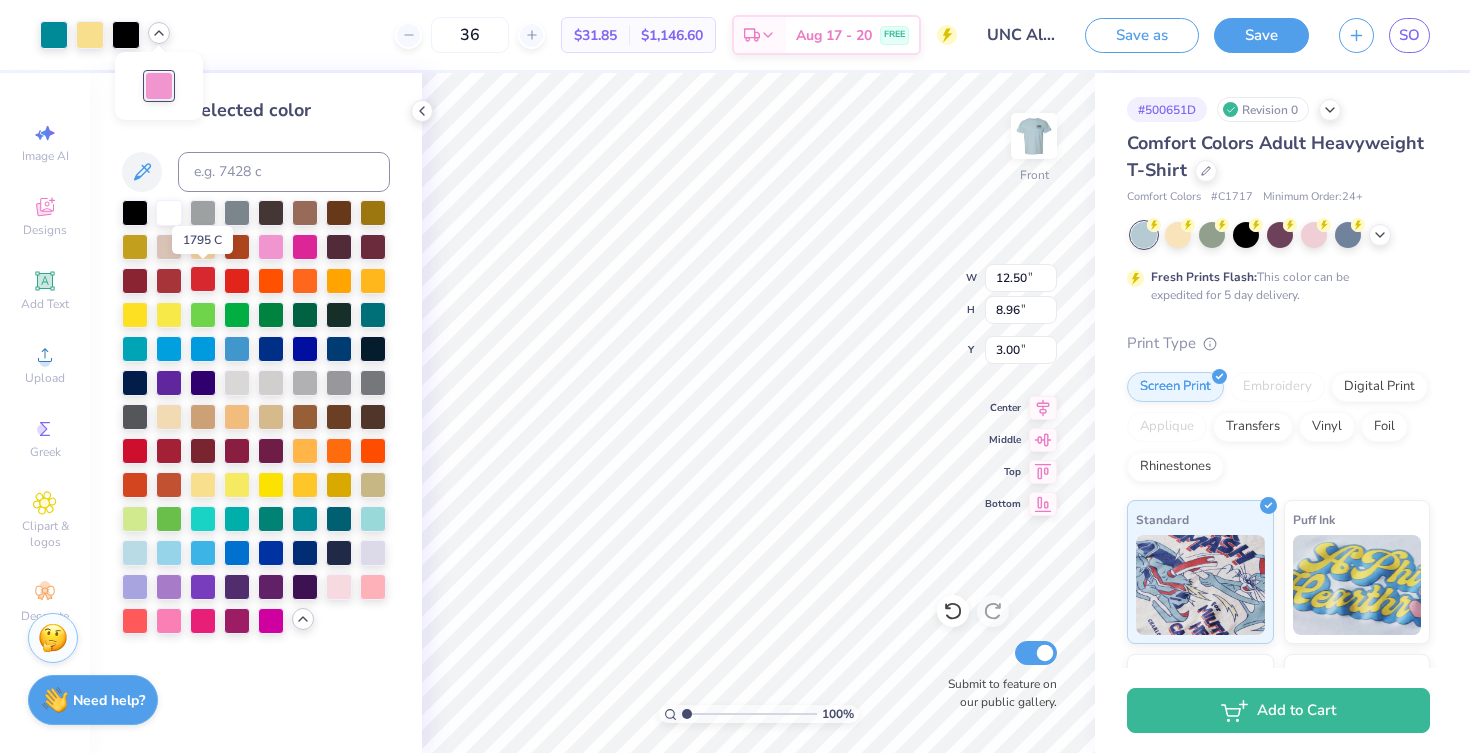click at bounding box center [203, 279] 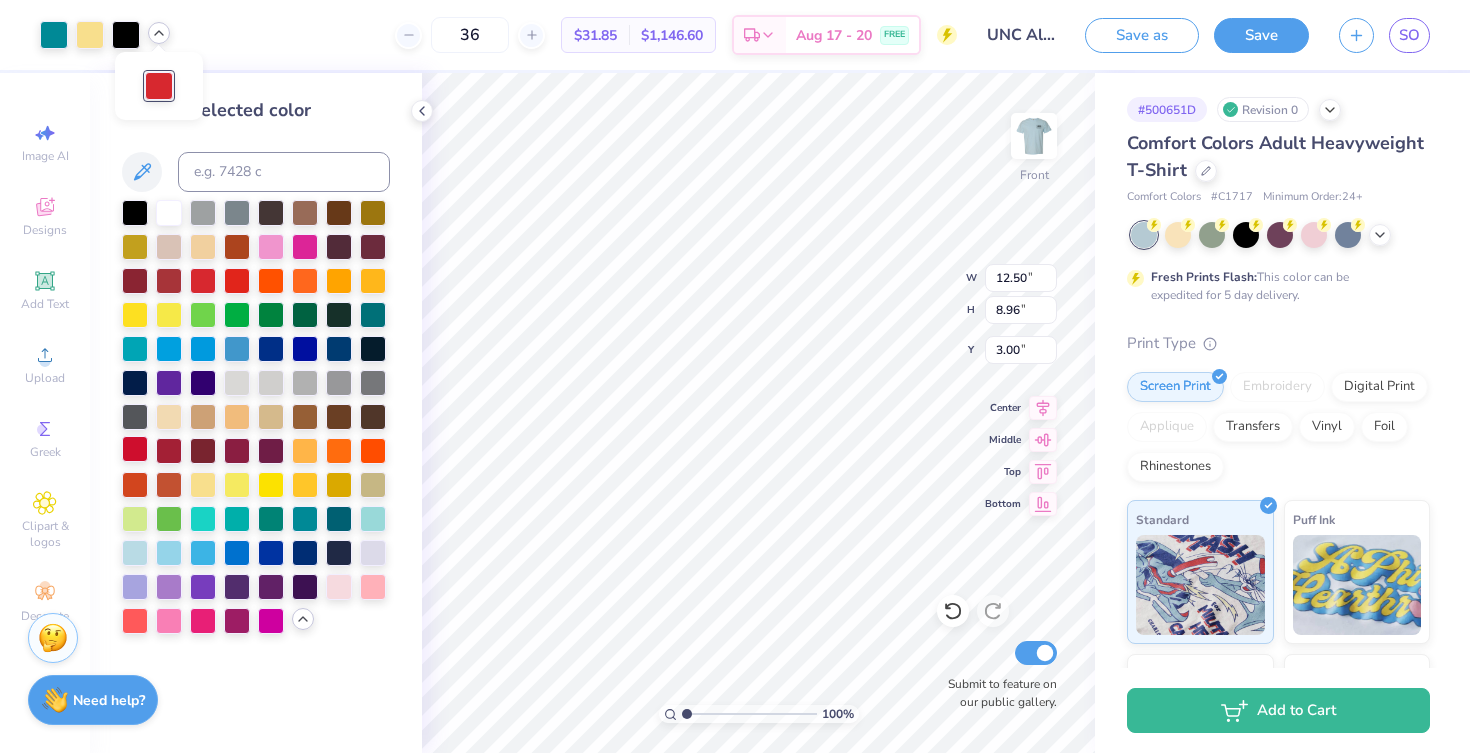 click at bounding box center (135, 449) 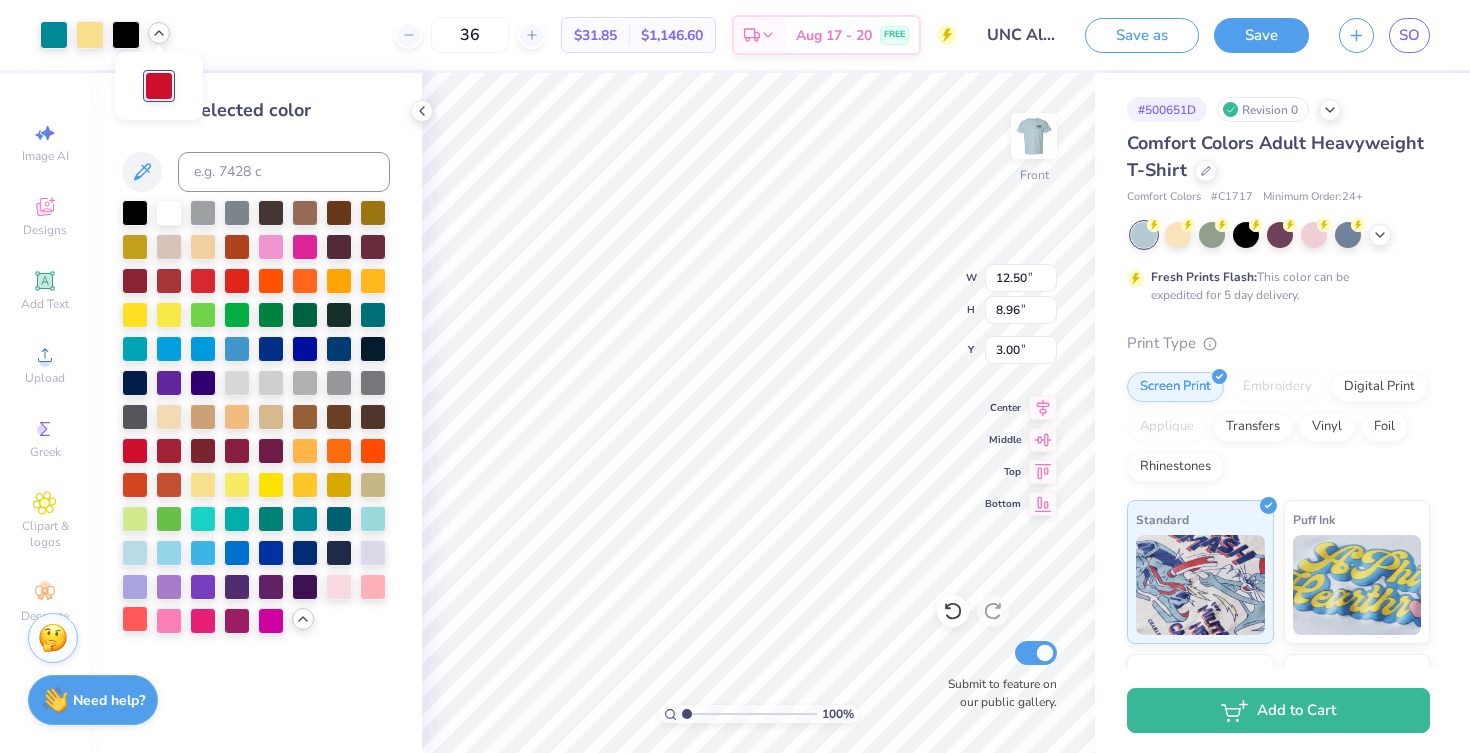 click at bounding box center (135, 619) 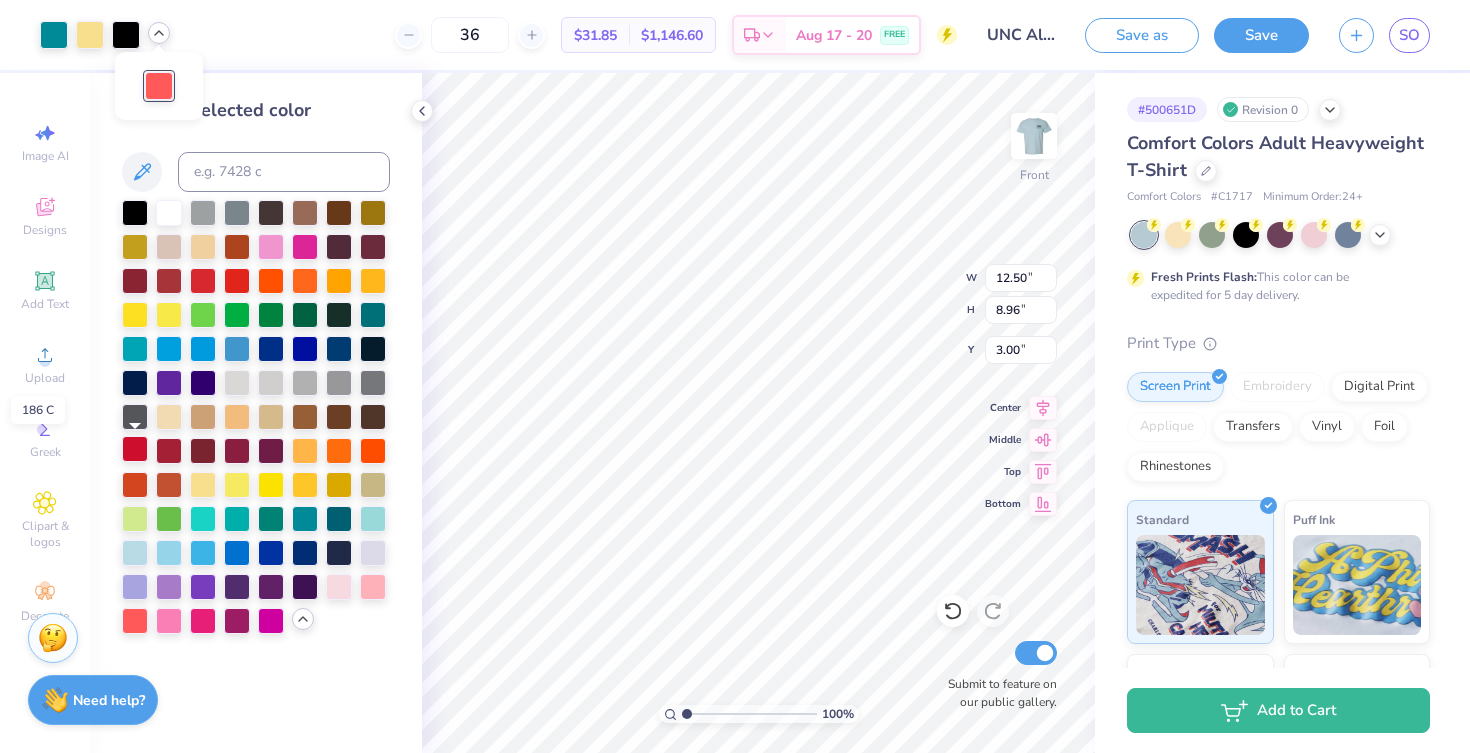 click at bounding box center (135, 449) 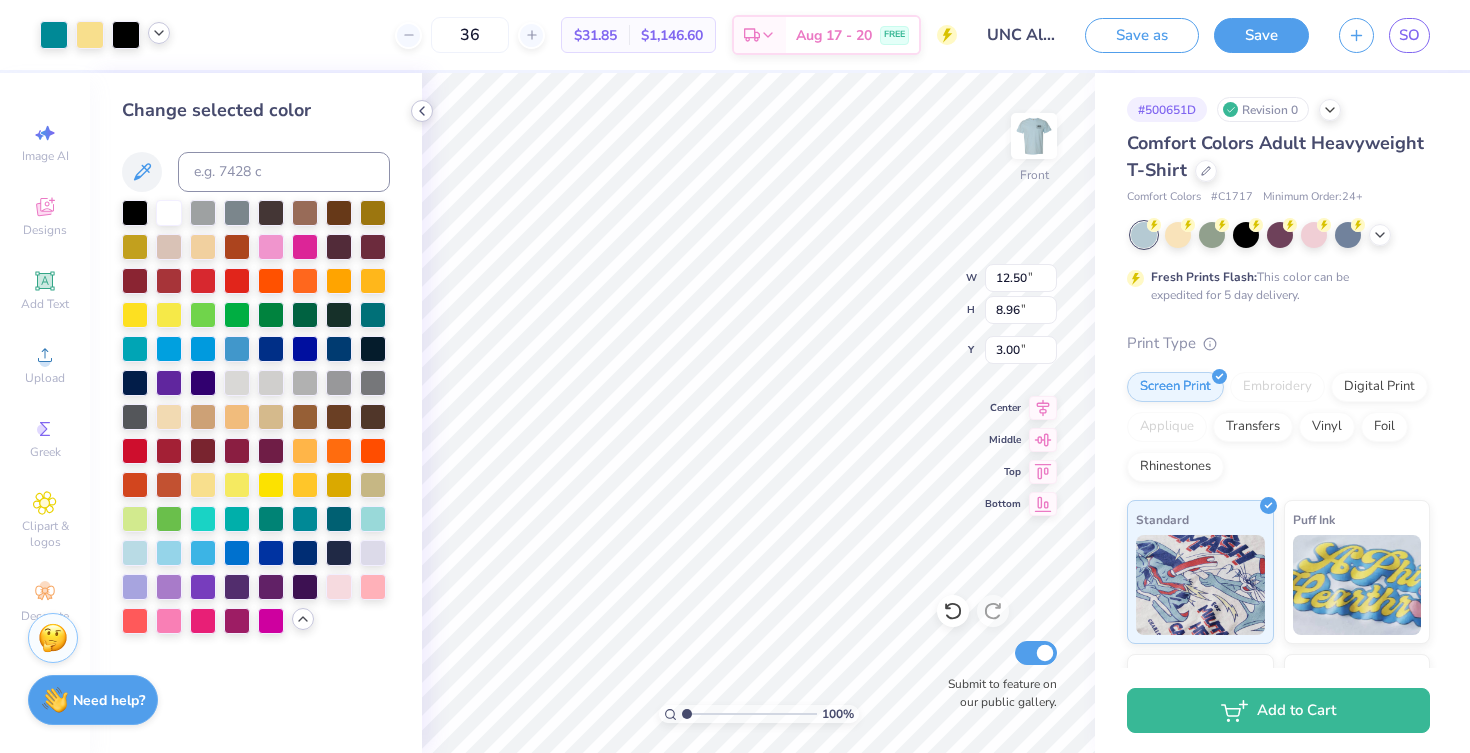click 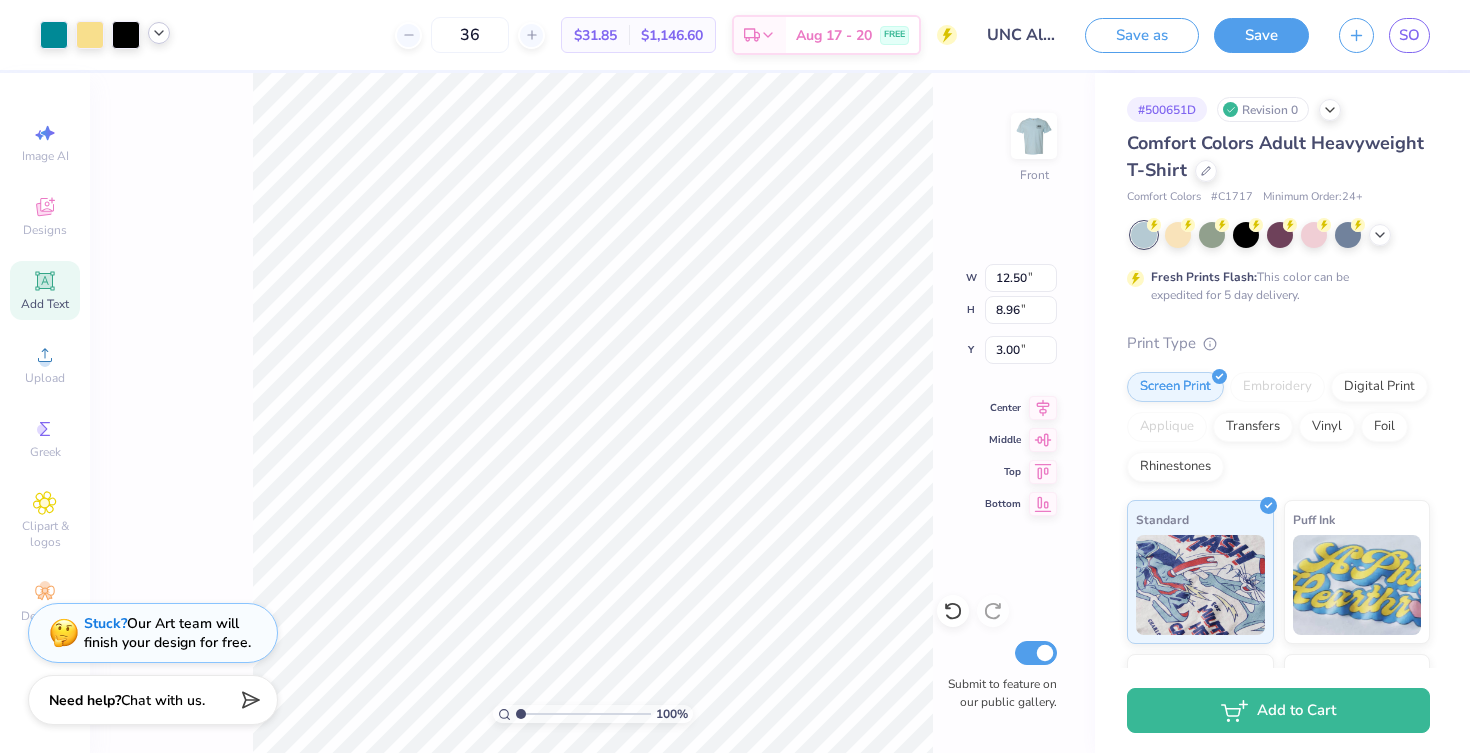 click 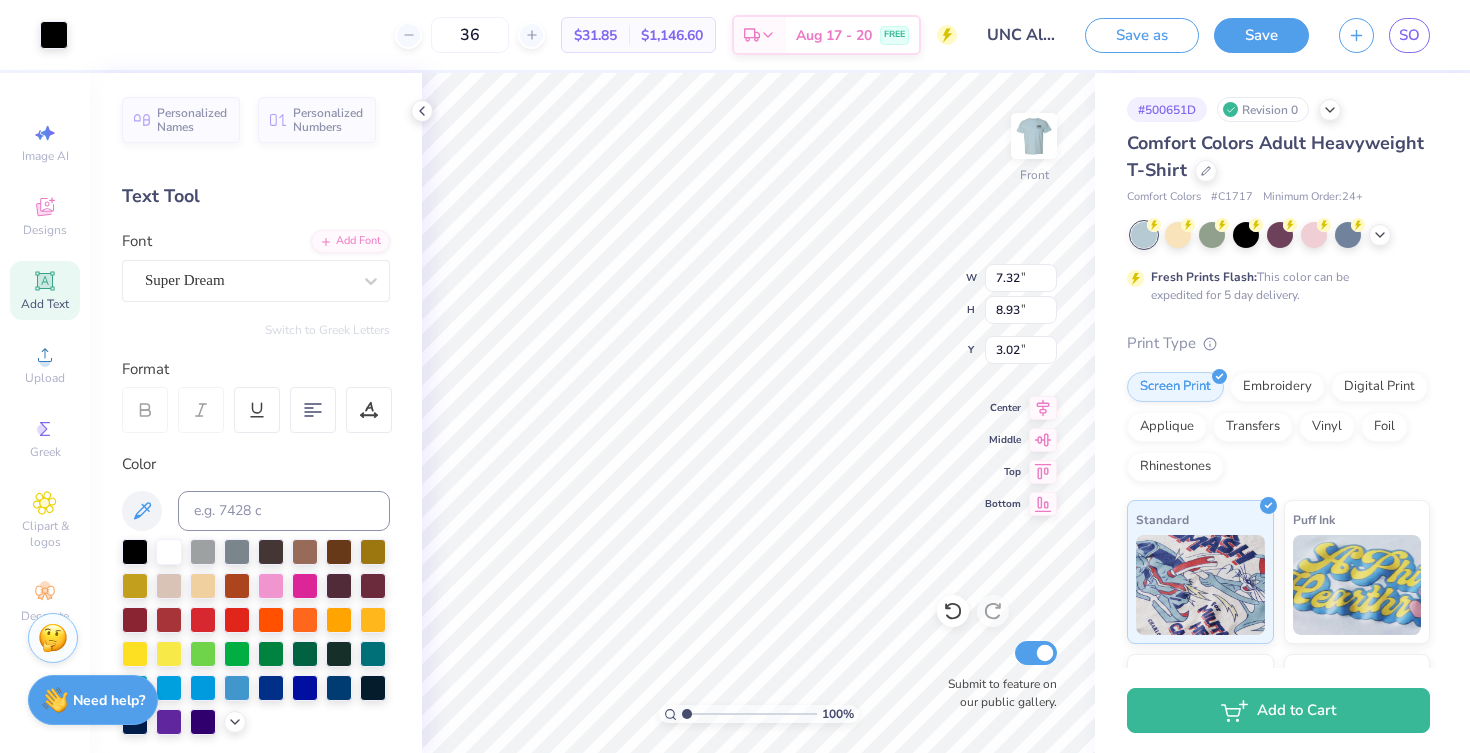 type on "3.00" 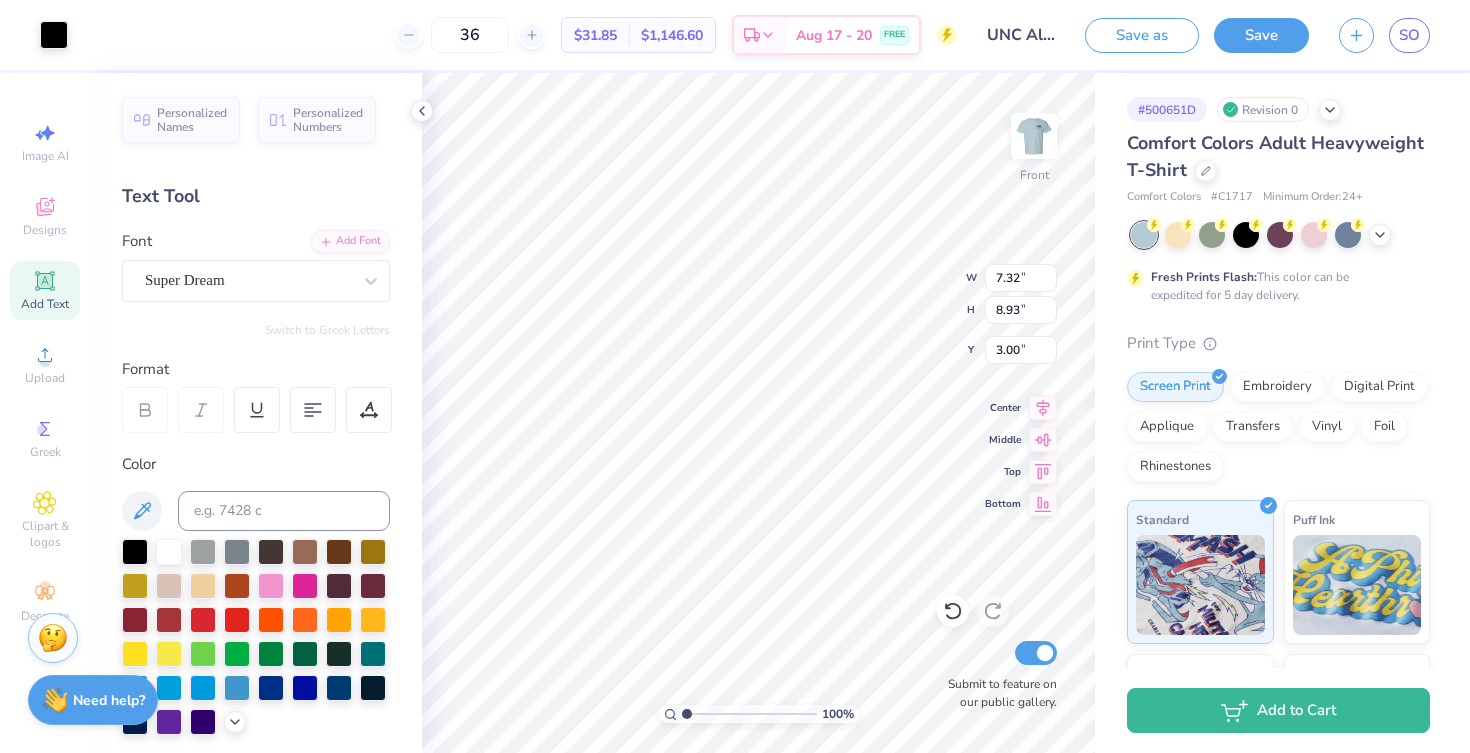type on "4.47" 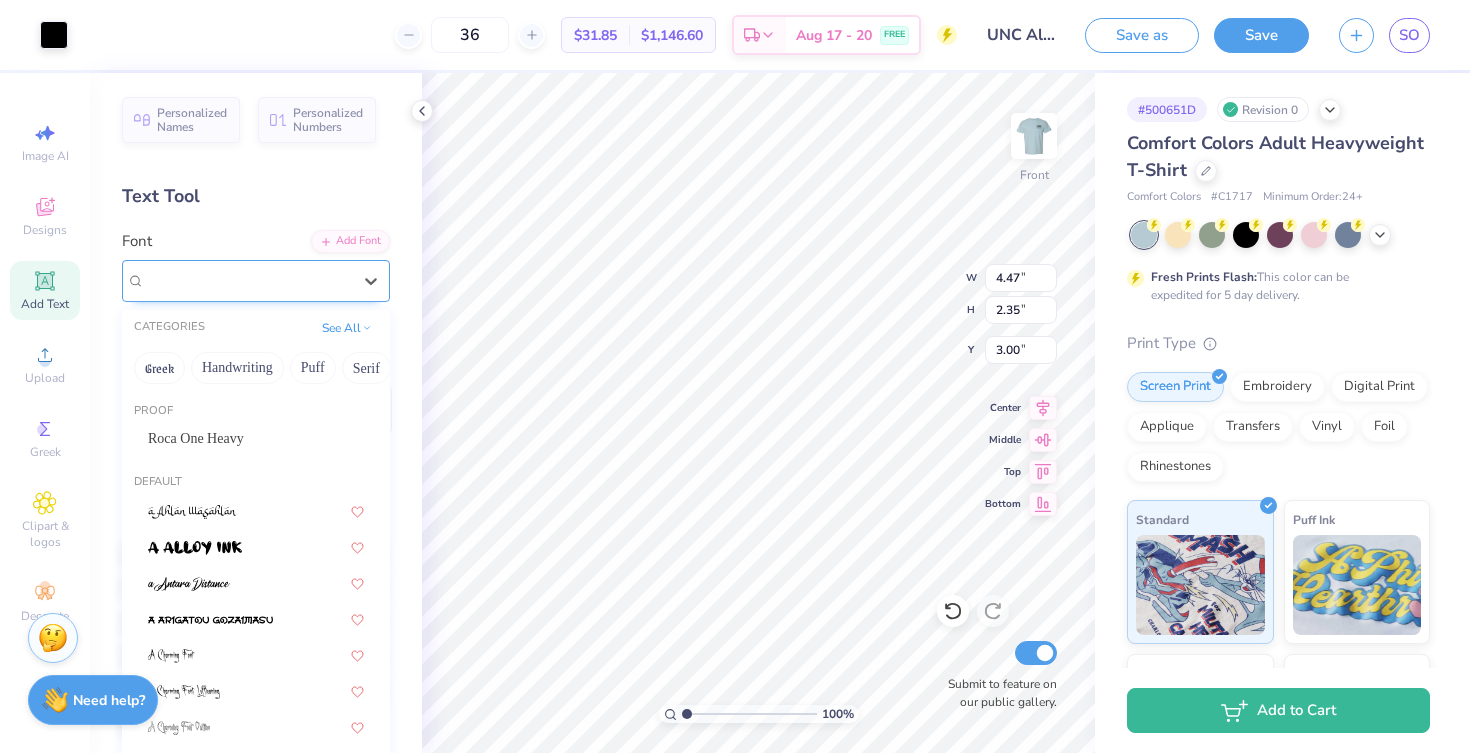 click on "Super Dream" at bounding box center (248, 280) 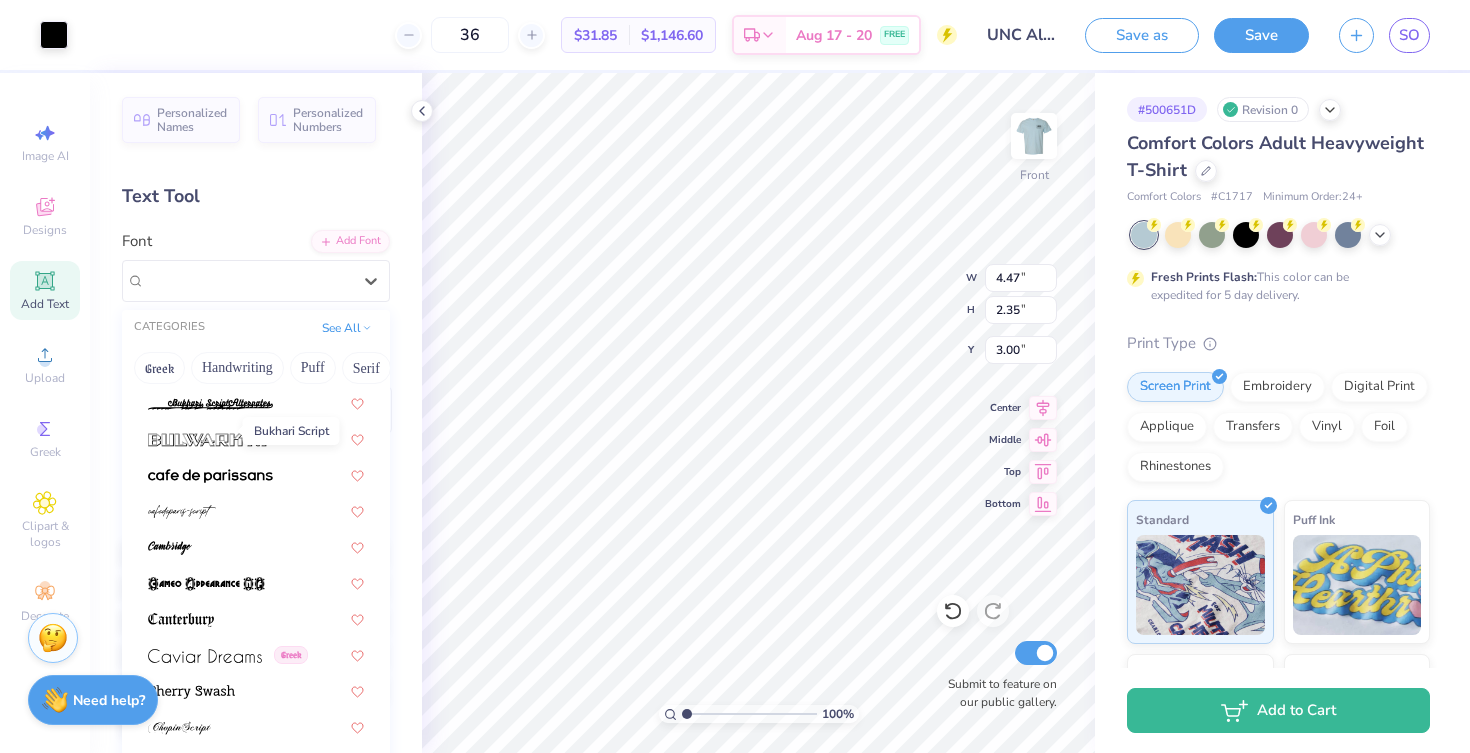 scroll, scrollTop: 2019, scrollLeft: 0, axis: vertical 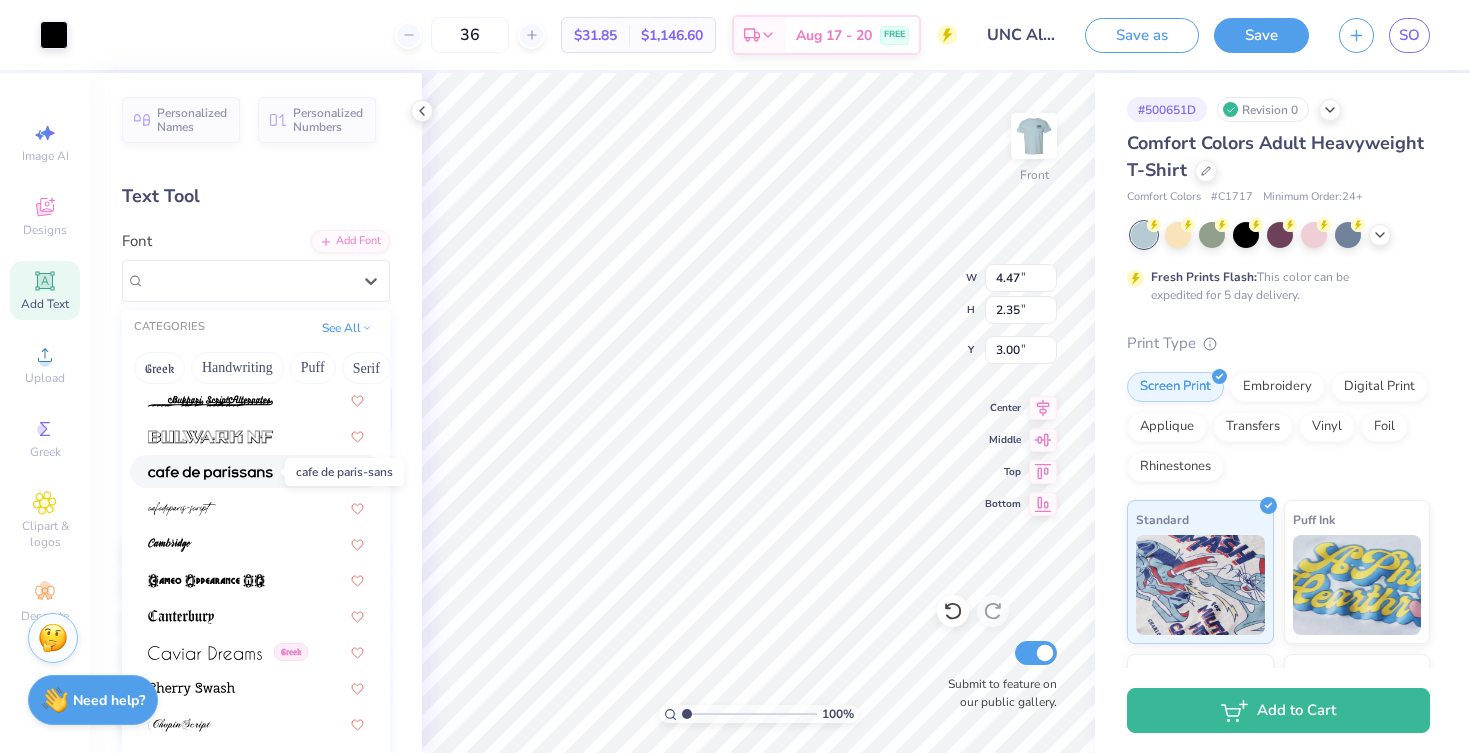 click at bounding box center (210, 473) 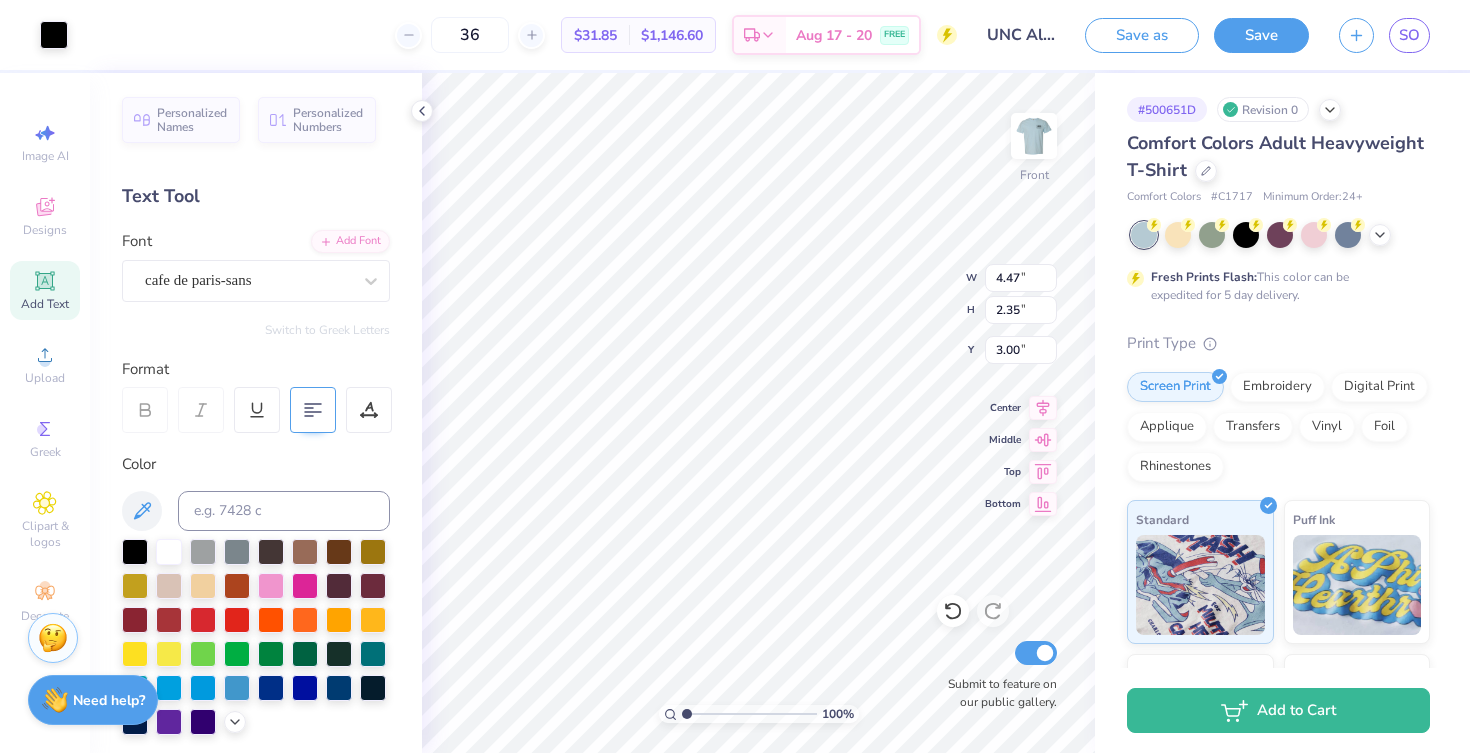 type on "0.32" 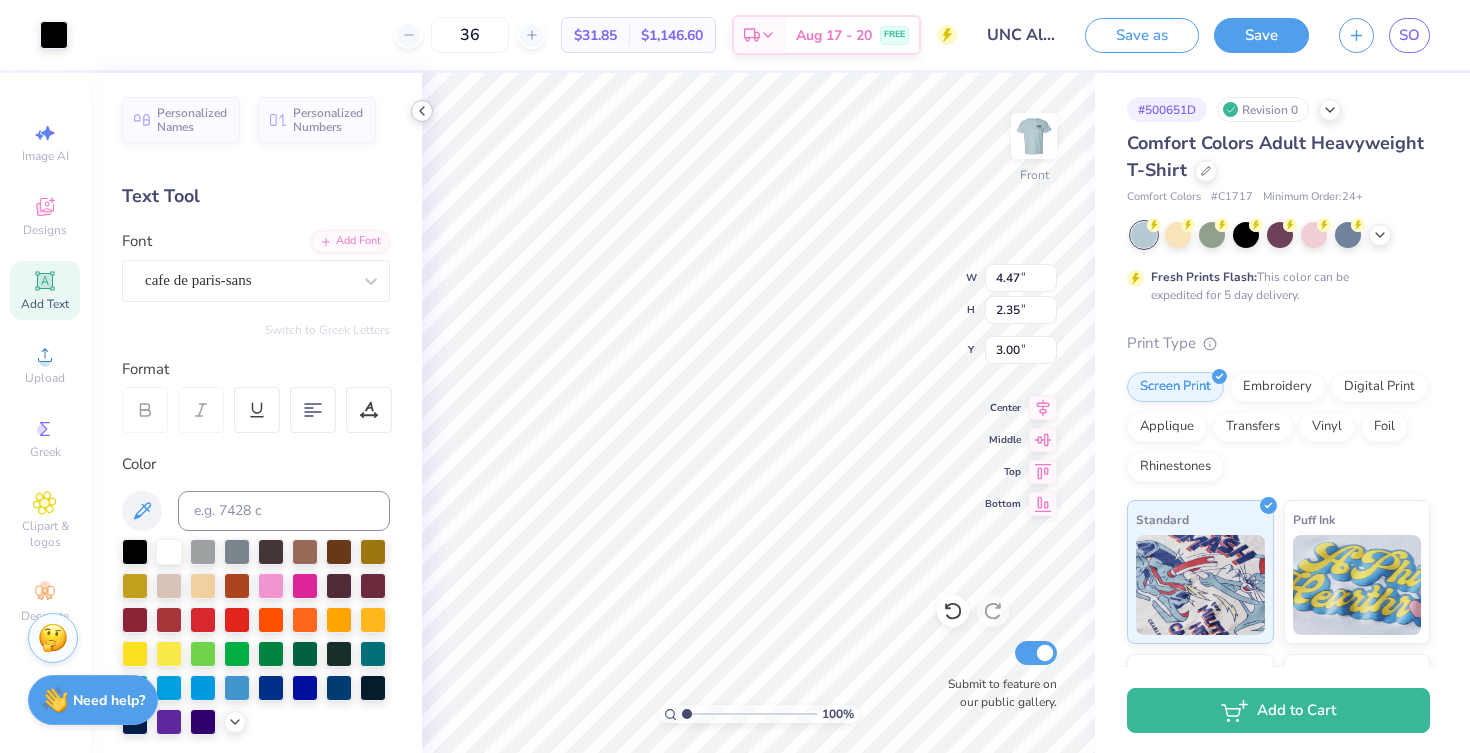 click 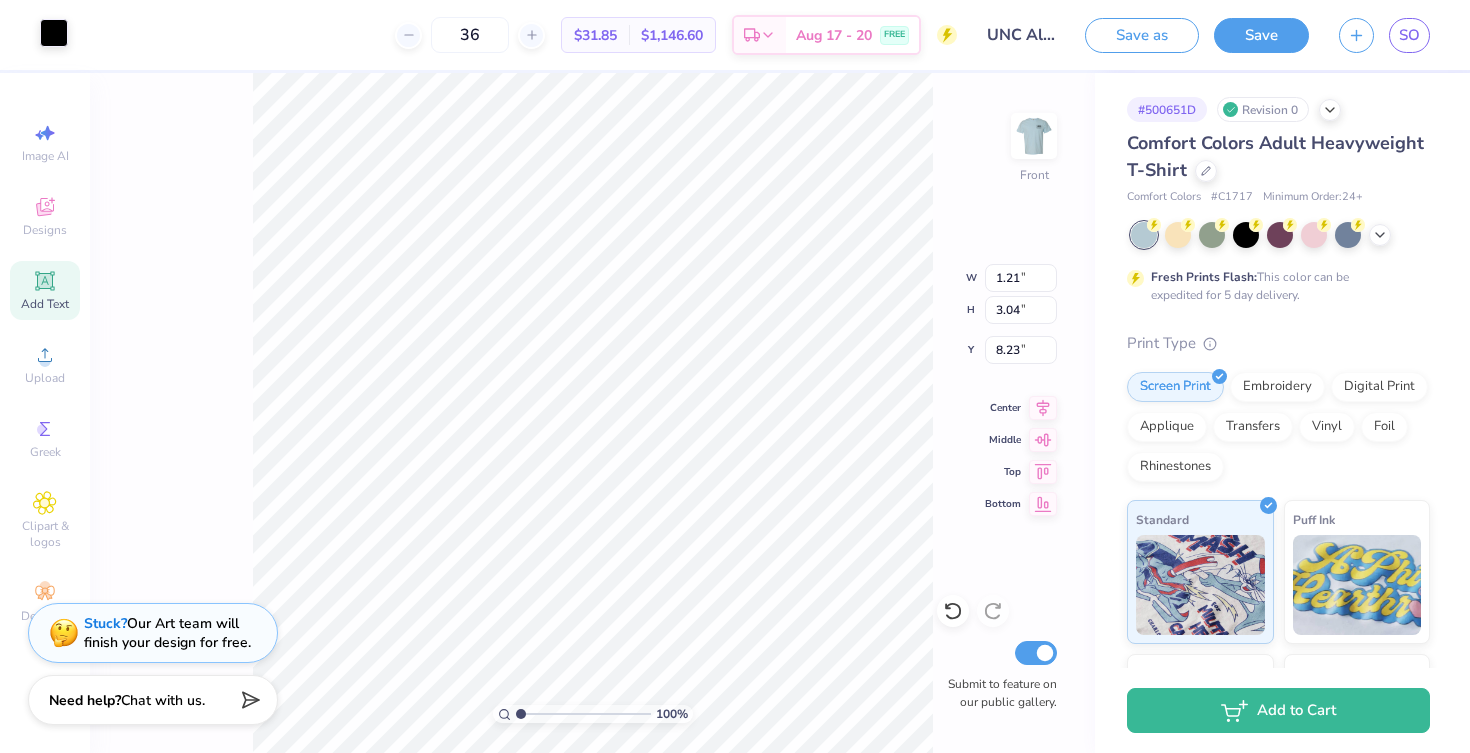 click at bounding box center (54, 33) 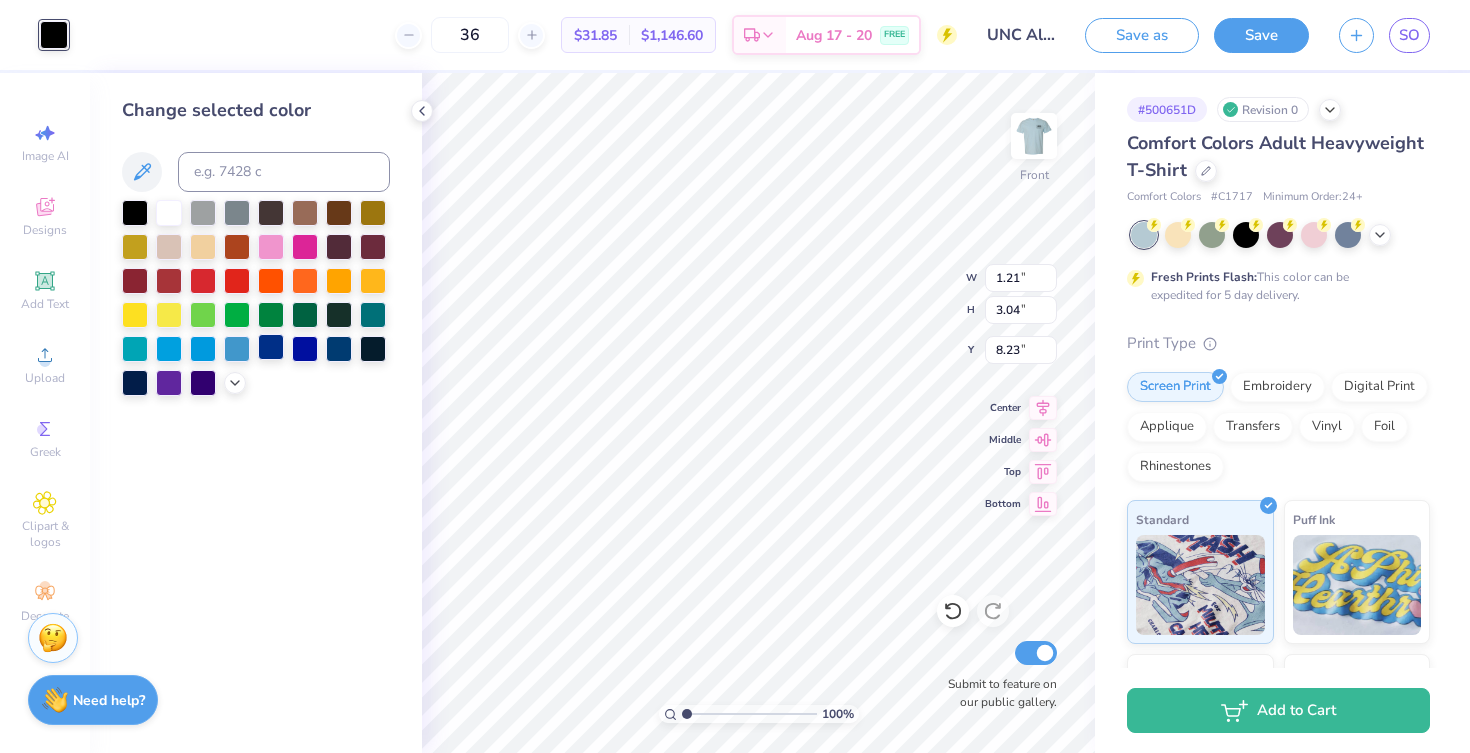 click at bounding box center (271, 347) 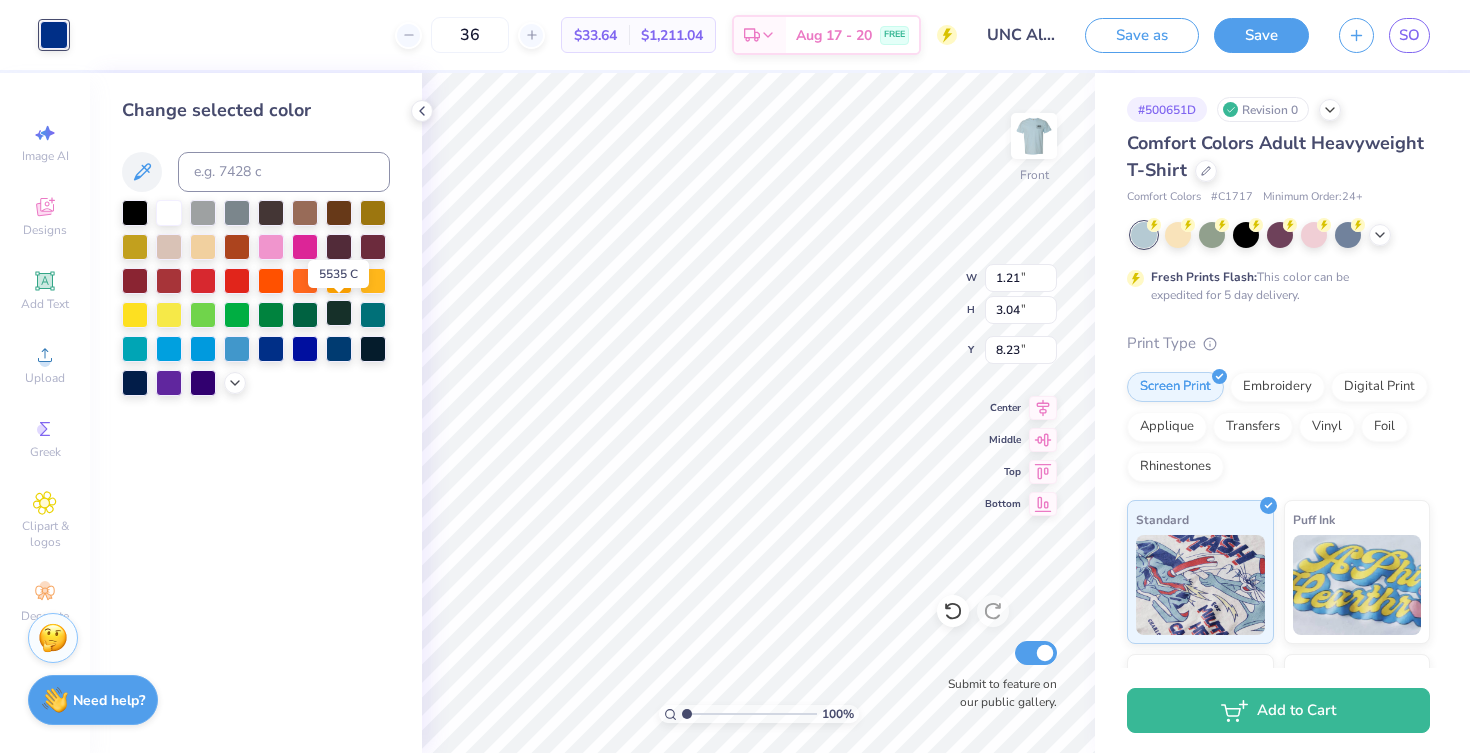 click at bounding box center (339, 313) 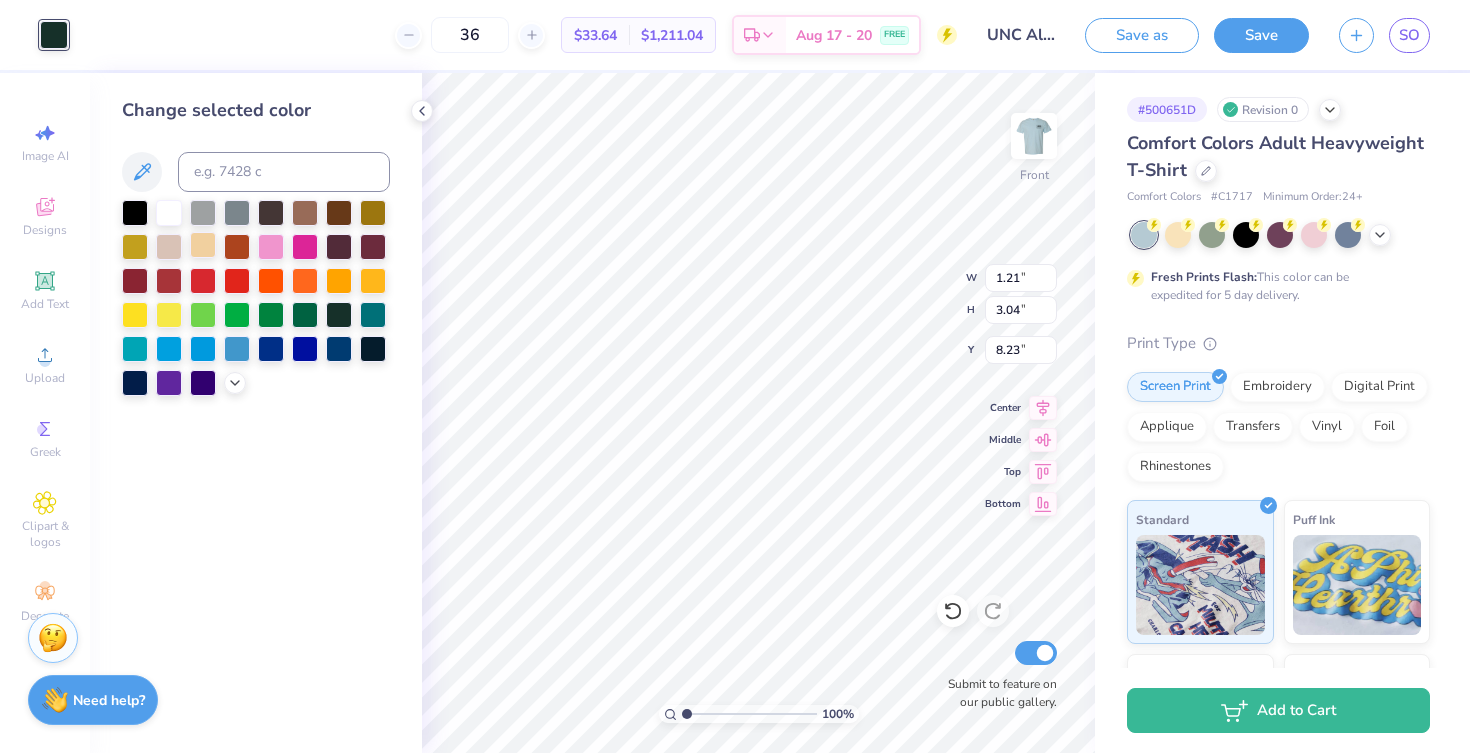 click at bounding box center [203, 245] 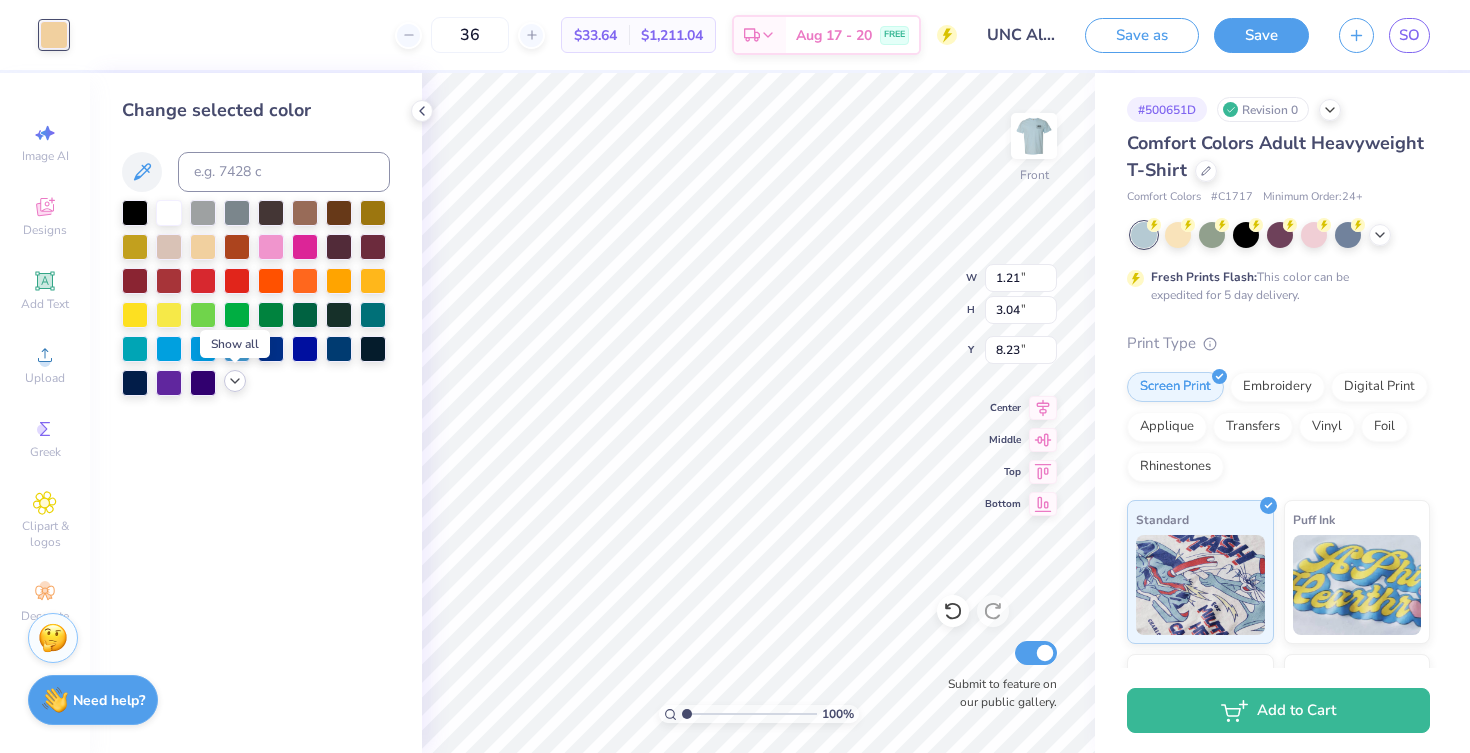 click 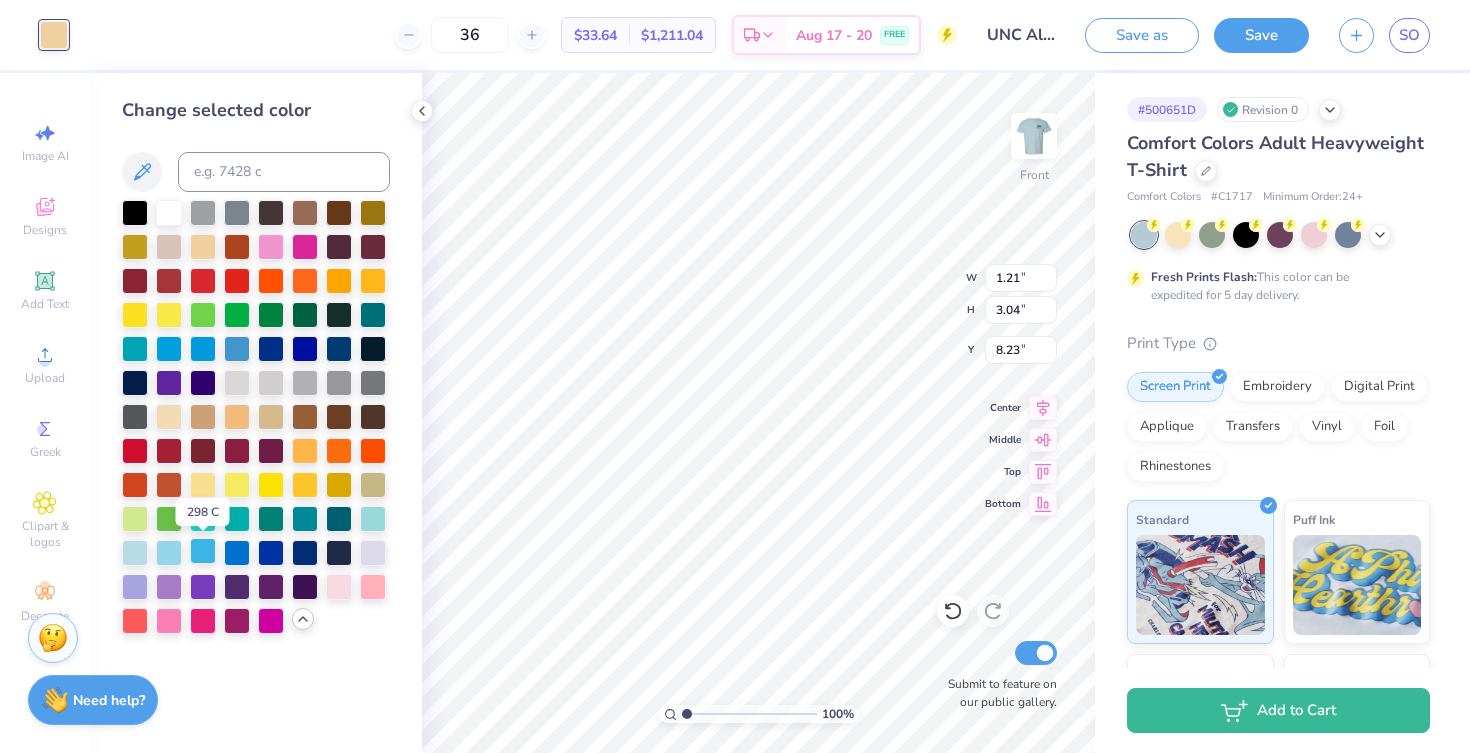 click at bounding box center (203, 551) 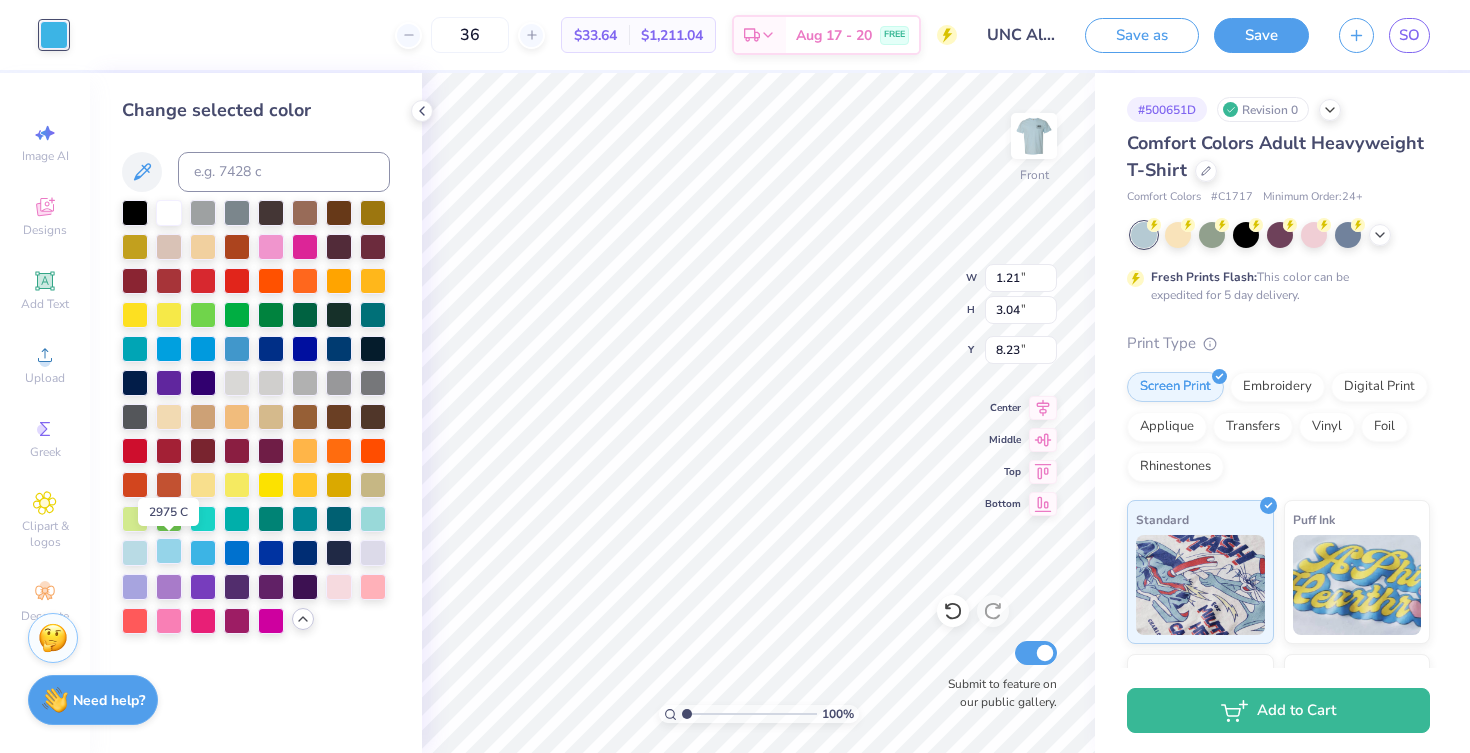 click at bounding box center (169, 551) 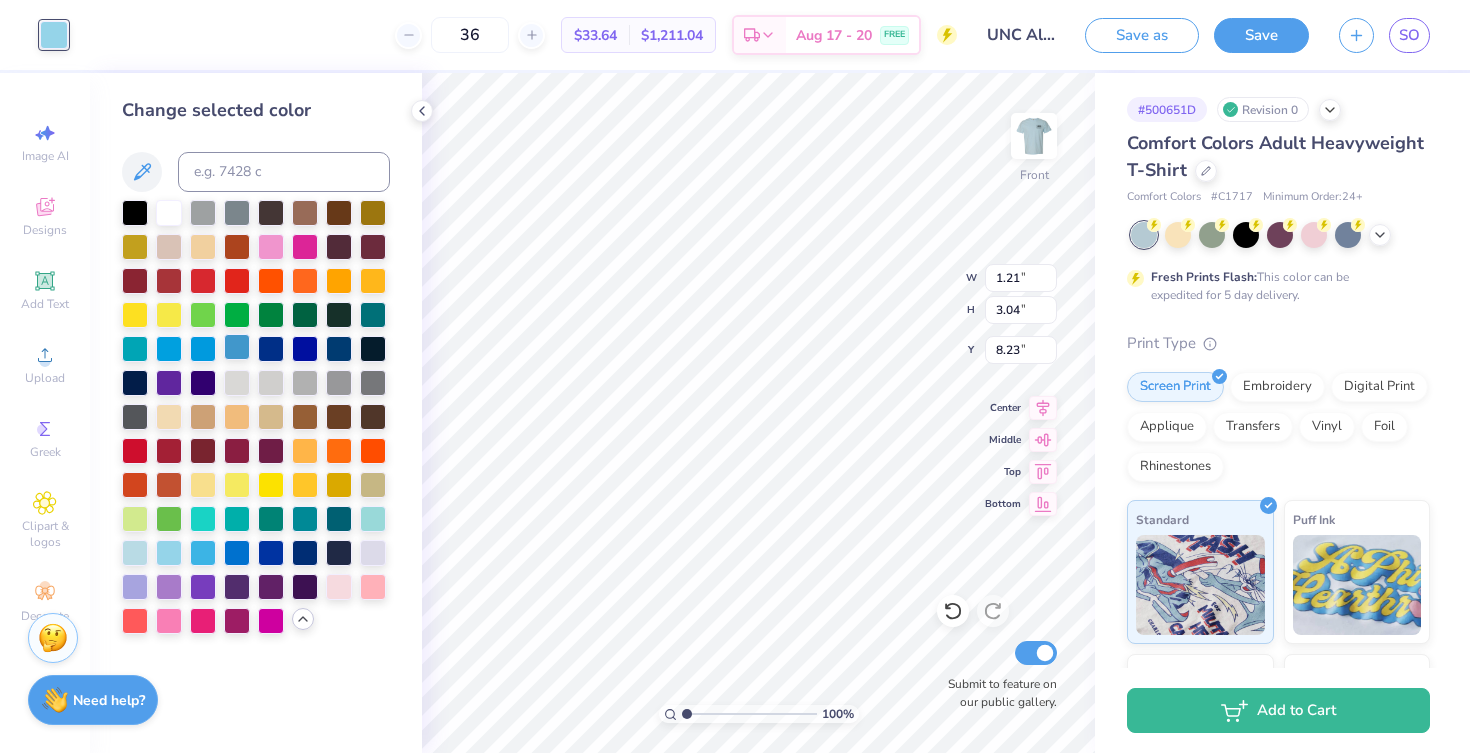 click at bounding box center (237, 347) 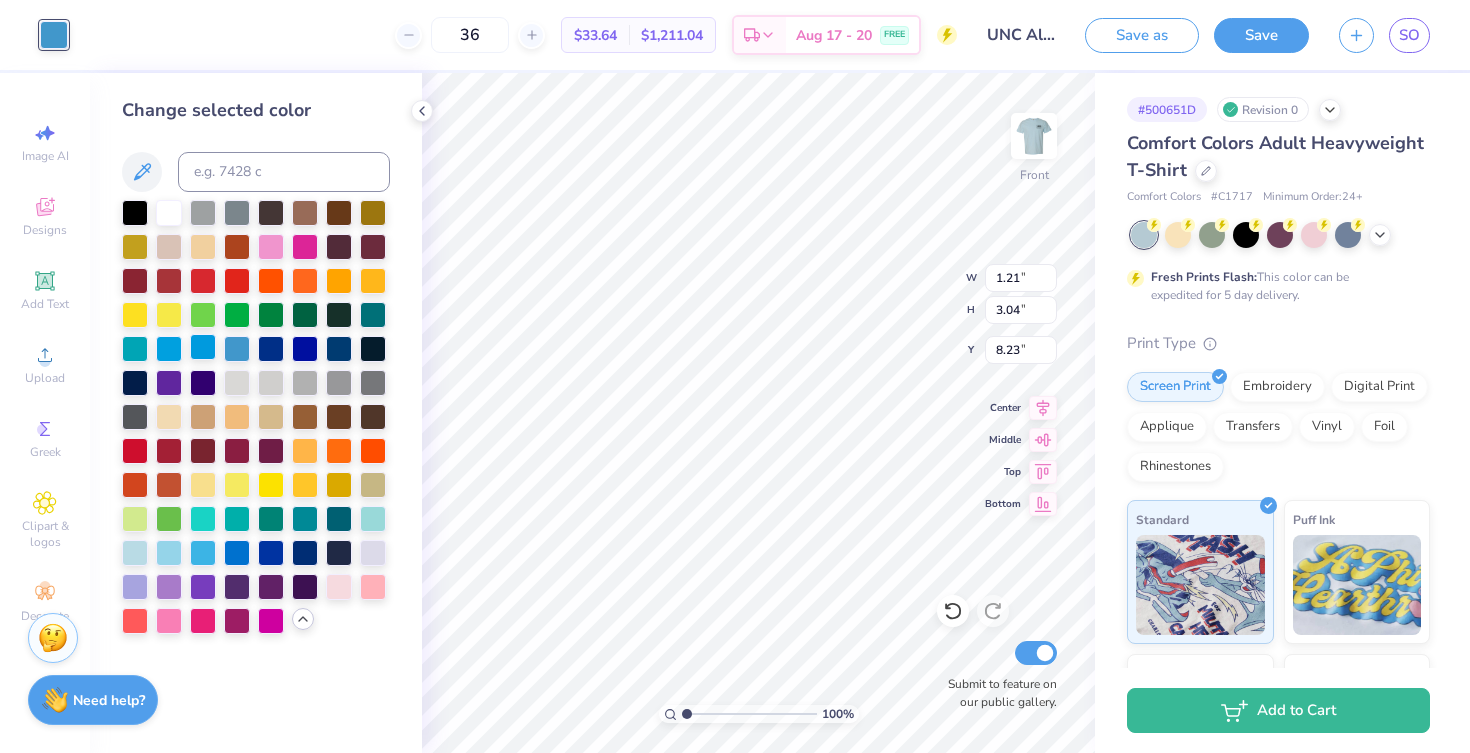 click at bounding box center (203, 347) 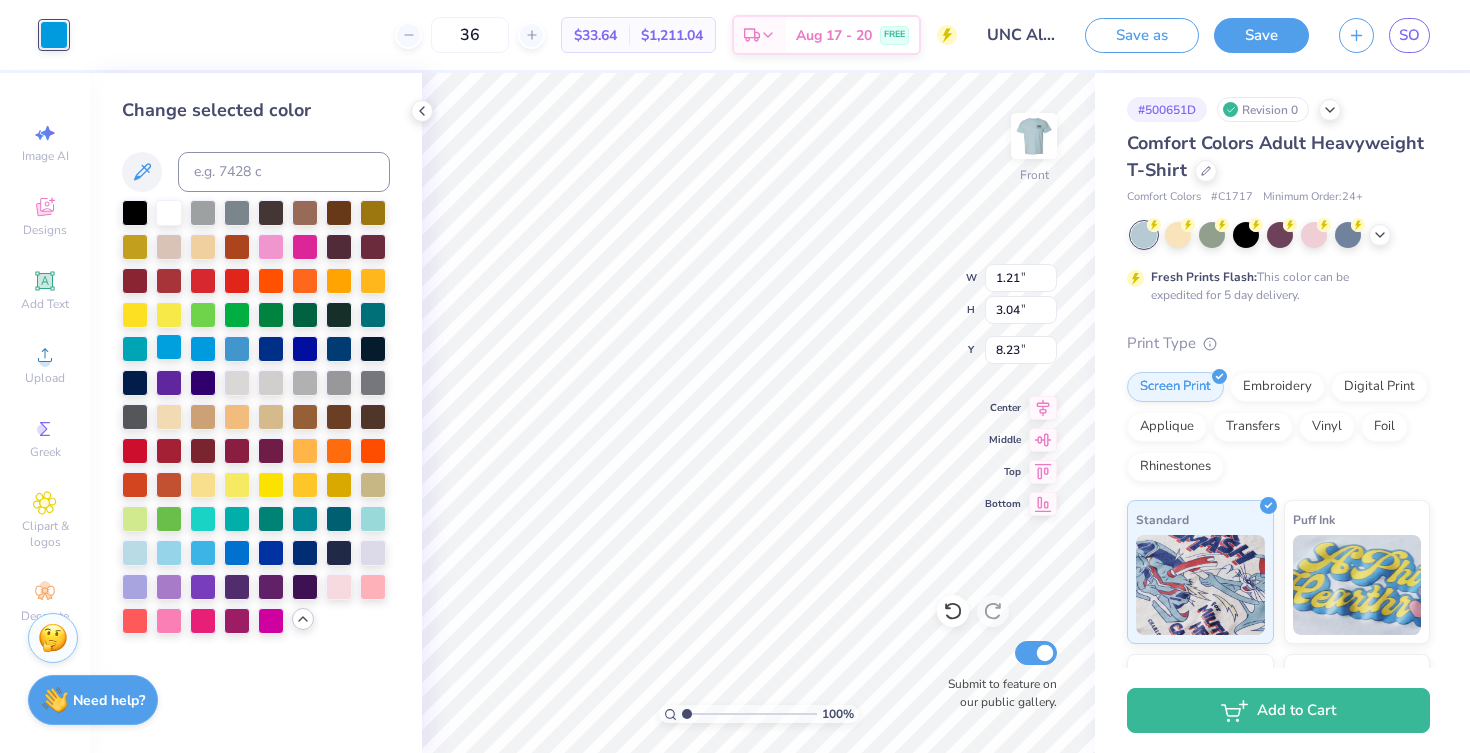 click at bounding box center [169, 347] 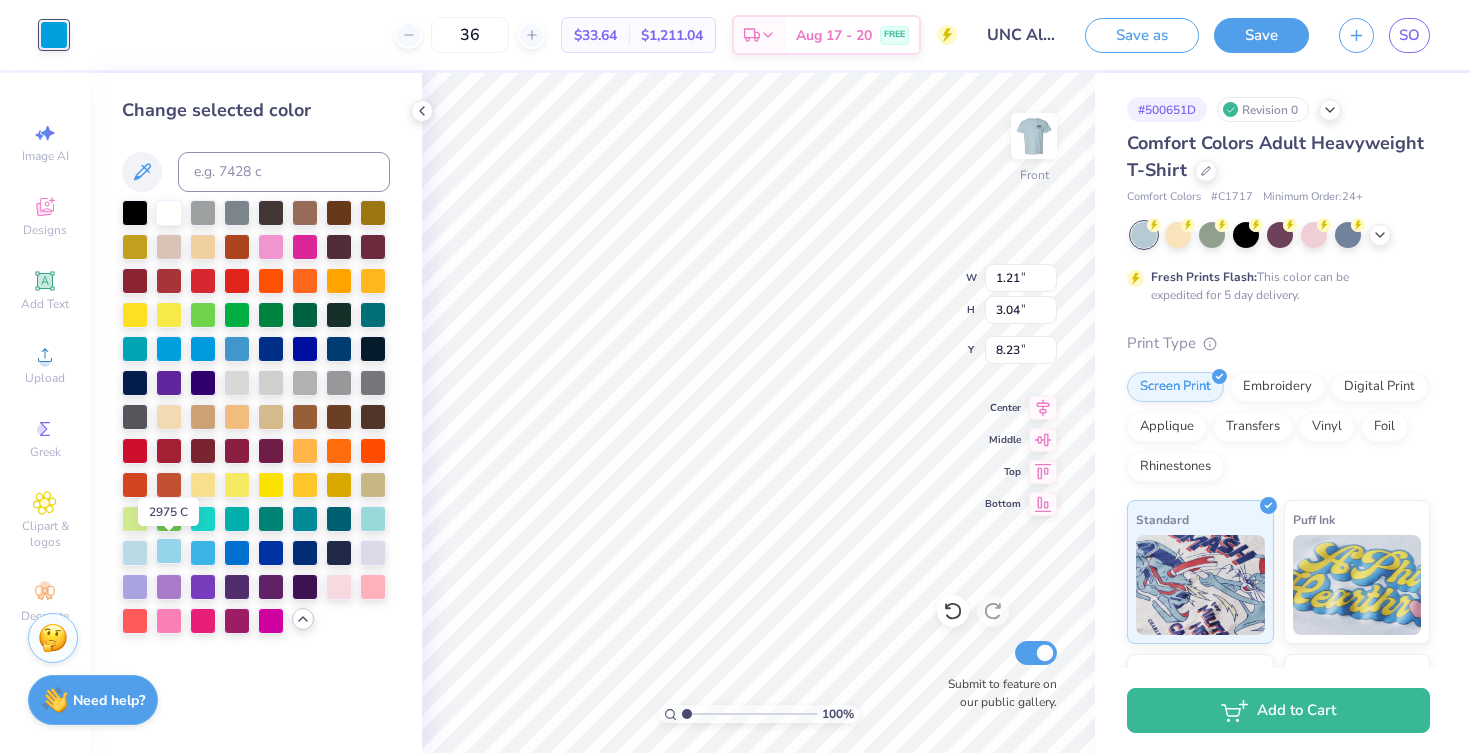 click at bounding box center (169, 551) 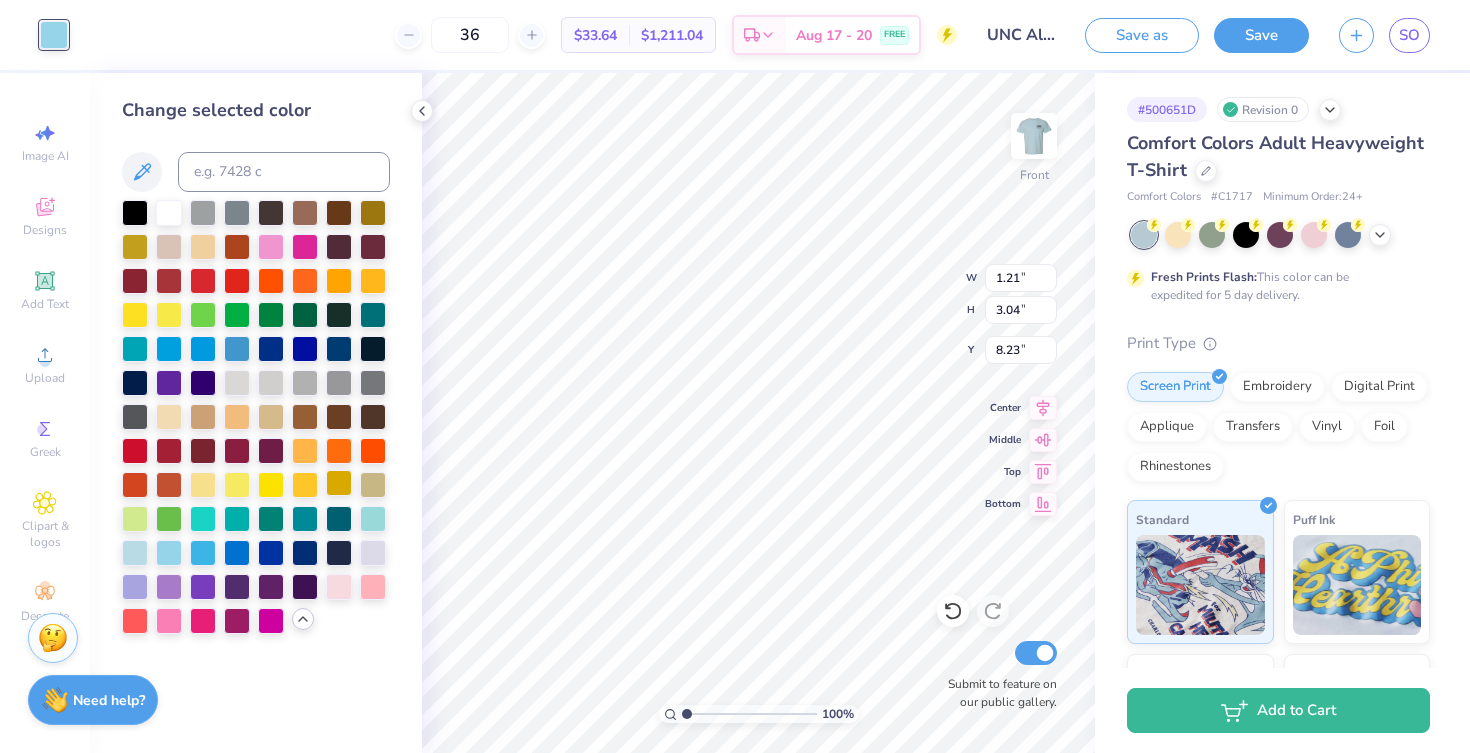 type on "0.85" 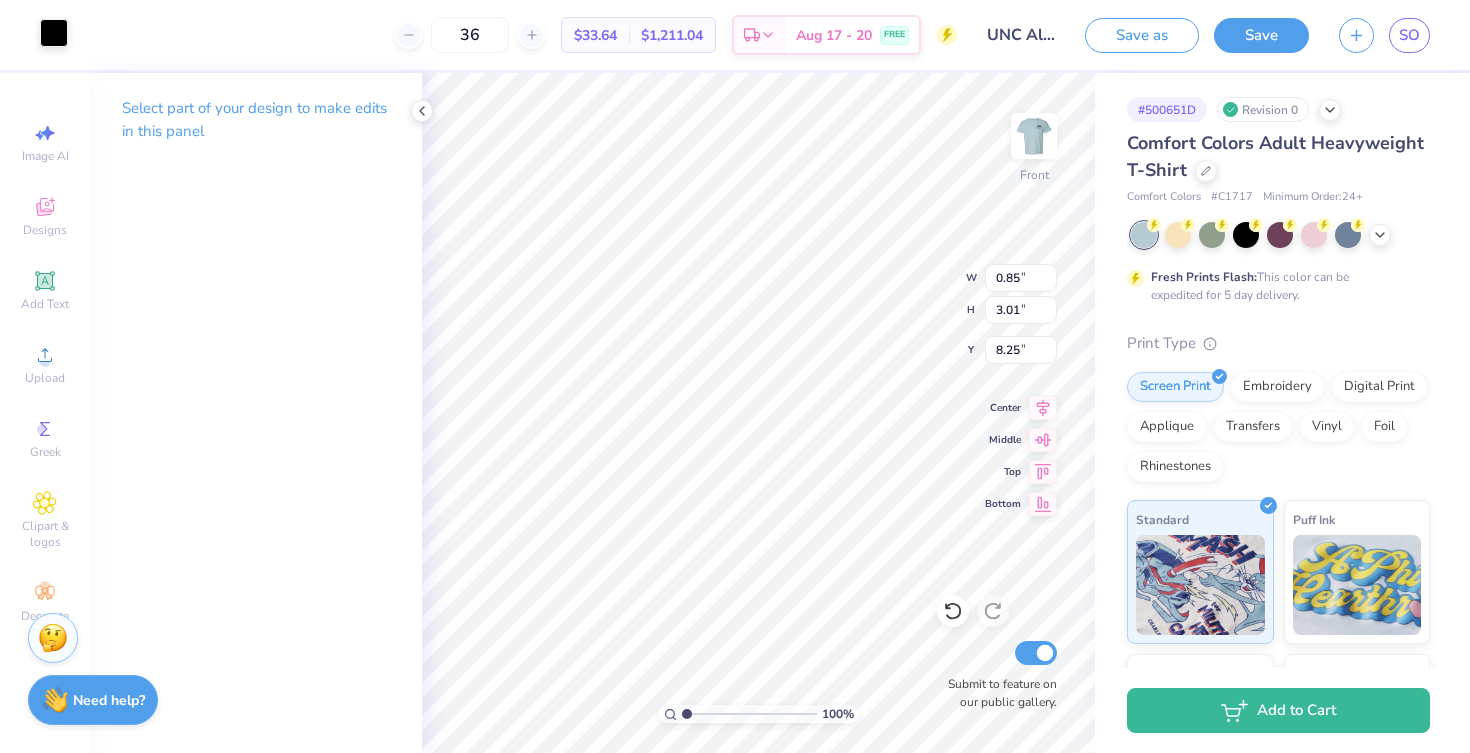 click at bounding box center [54, 33] 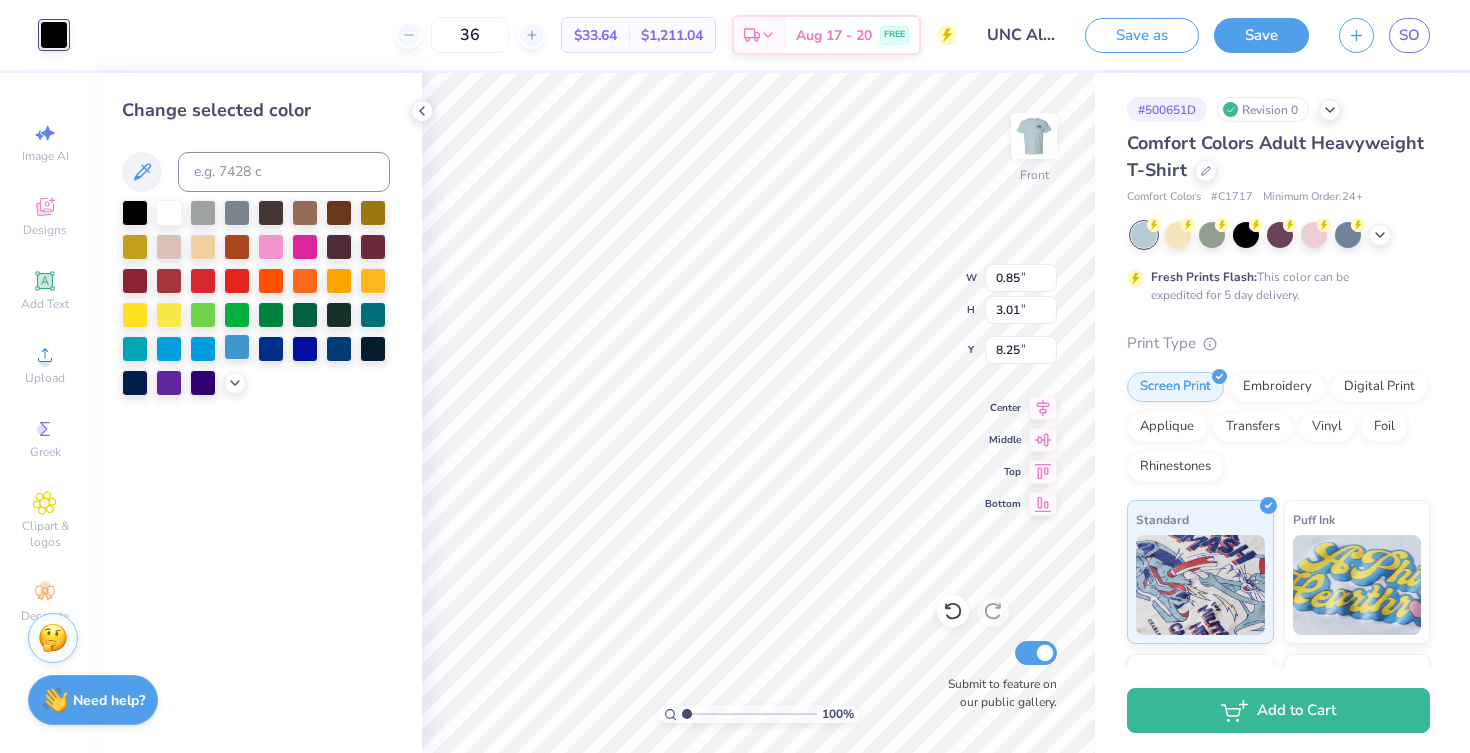 click at bounding box center (237, 347) 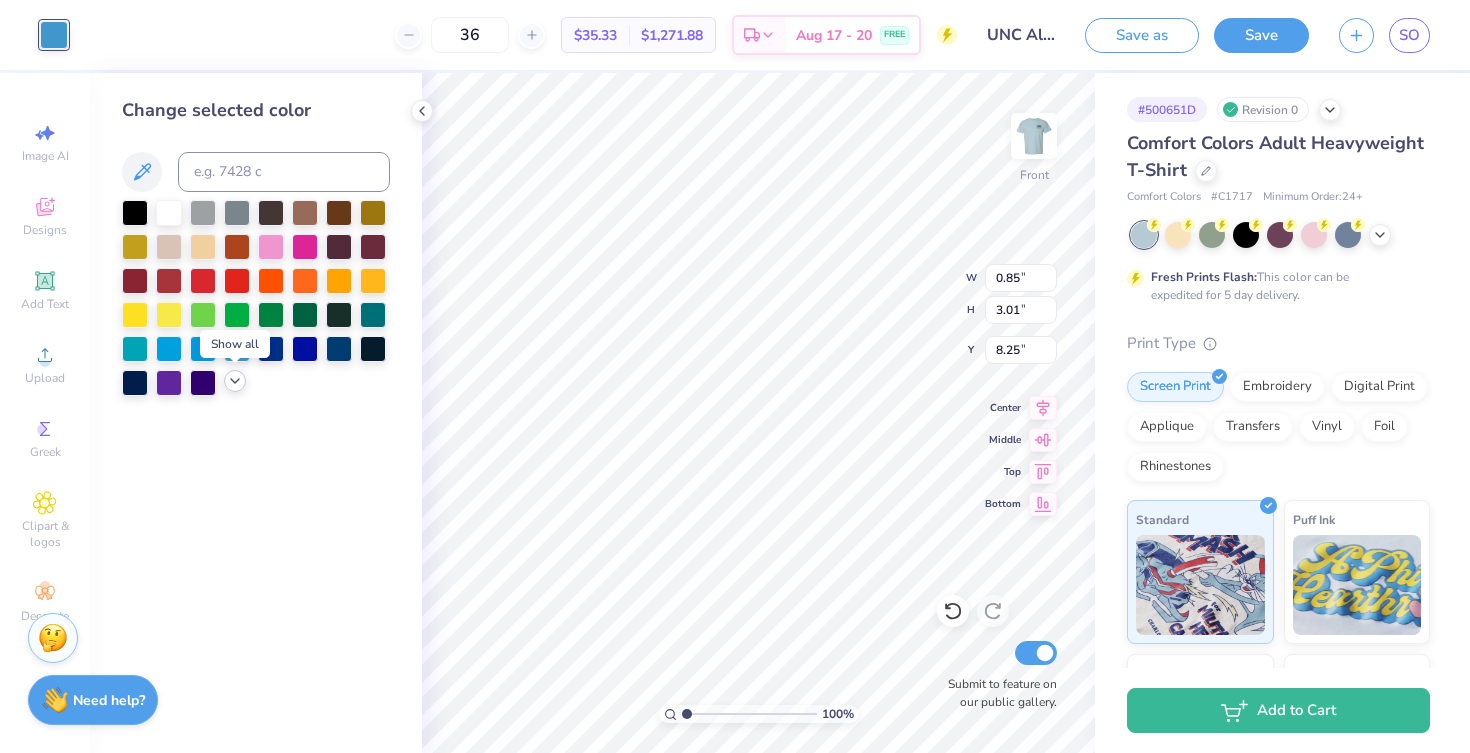 click 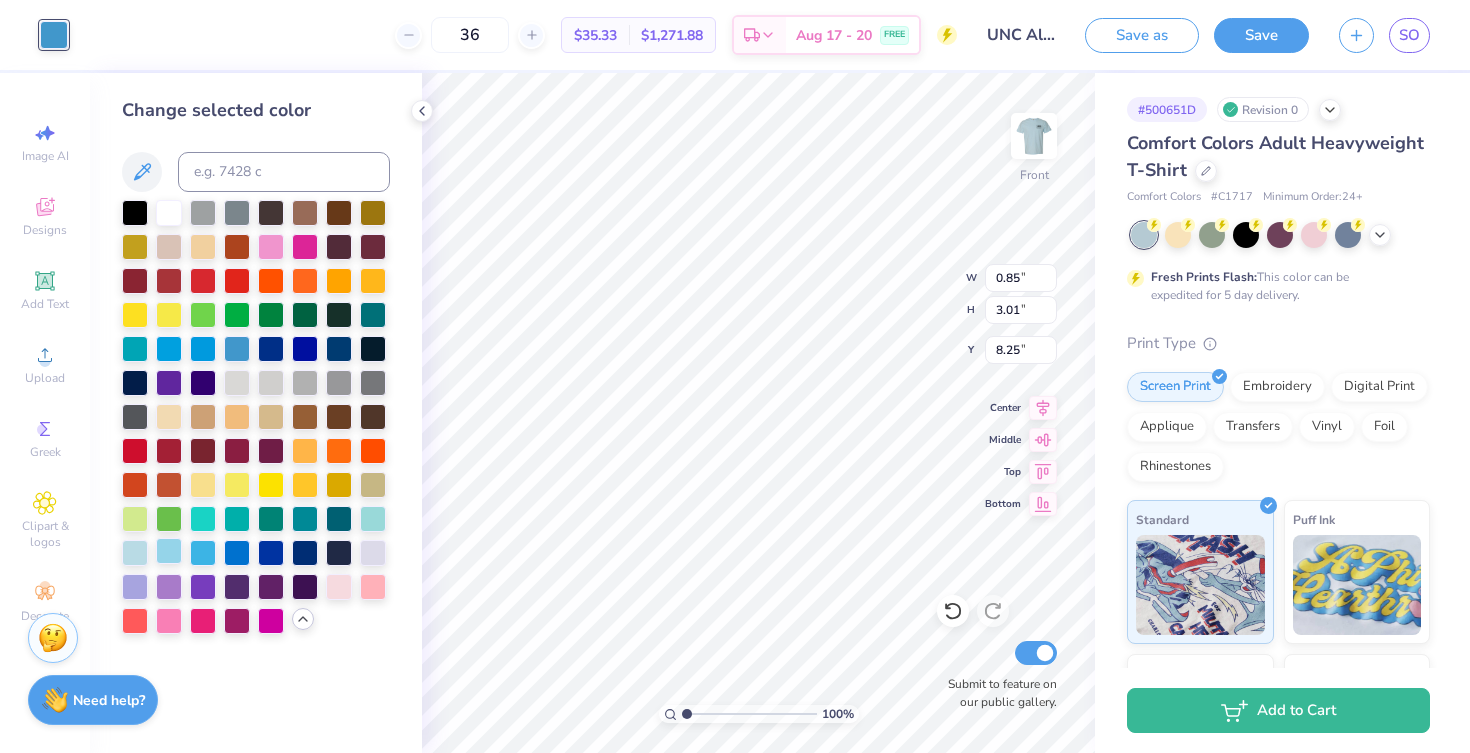 click at bounding box center (169, 551) 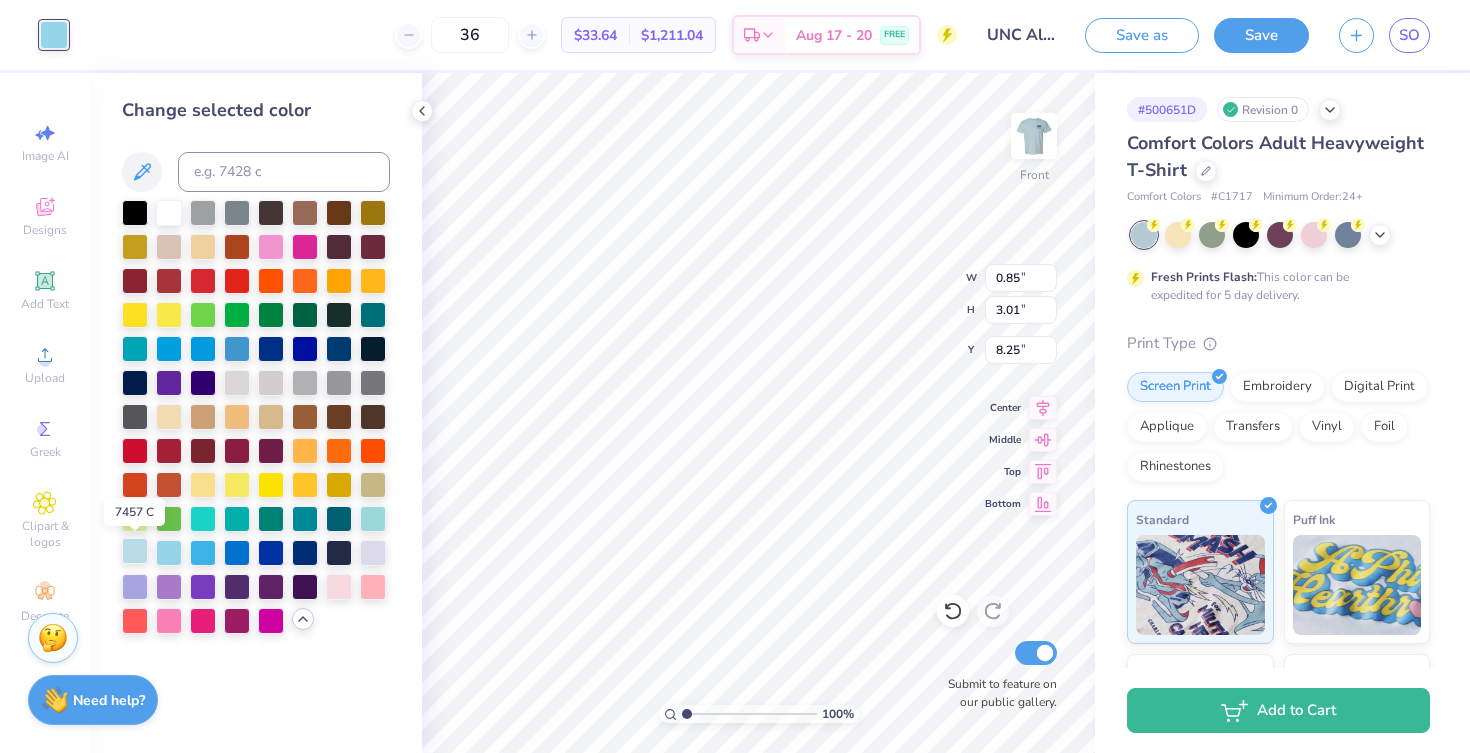 click at bounding box center [135, 551] 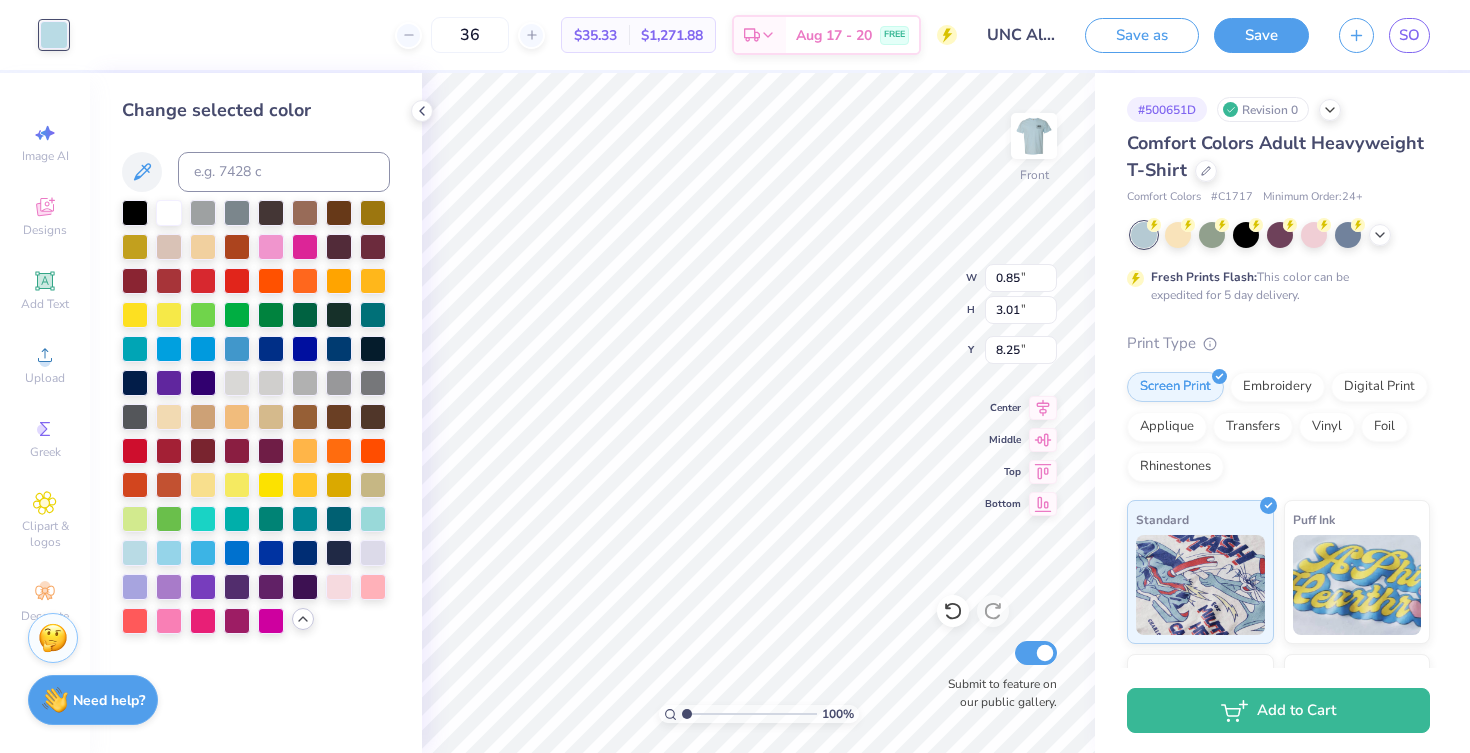 type on "1.21" 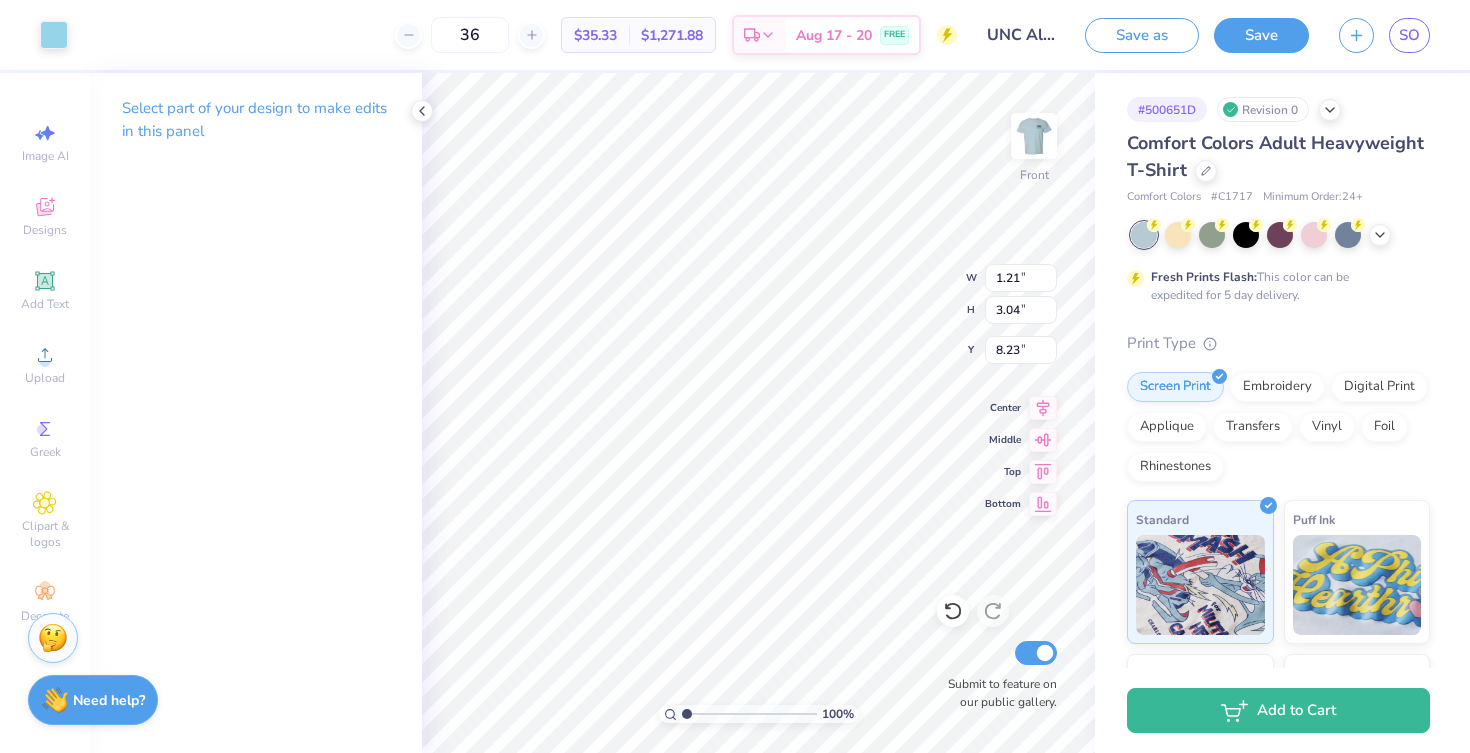 type on "8.30" 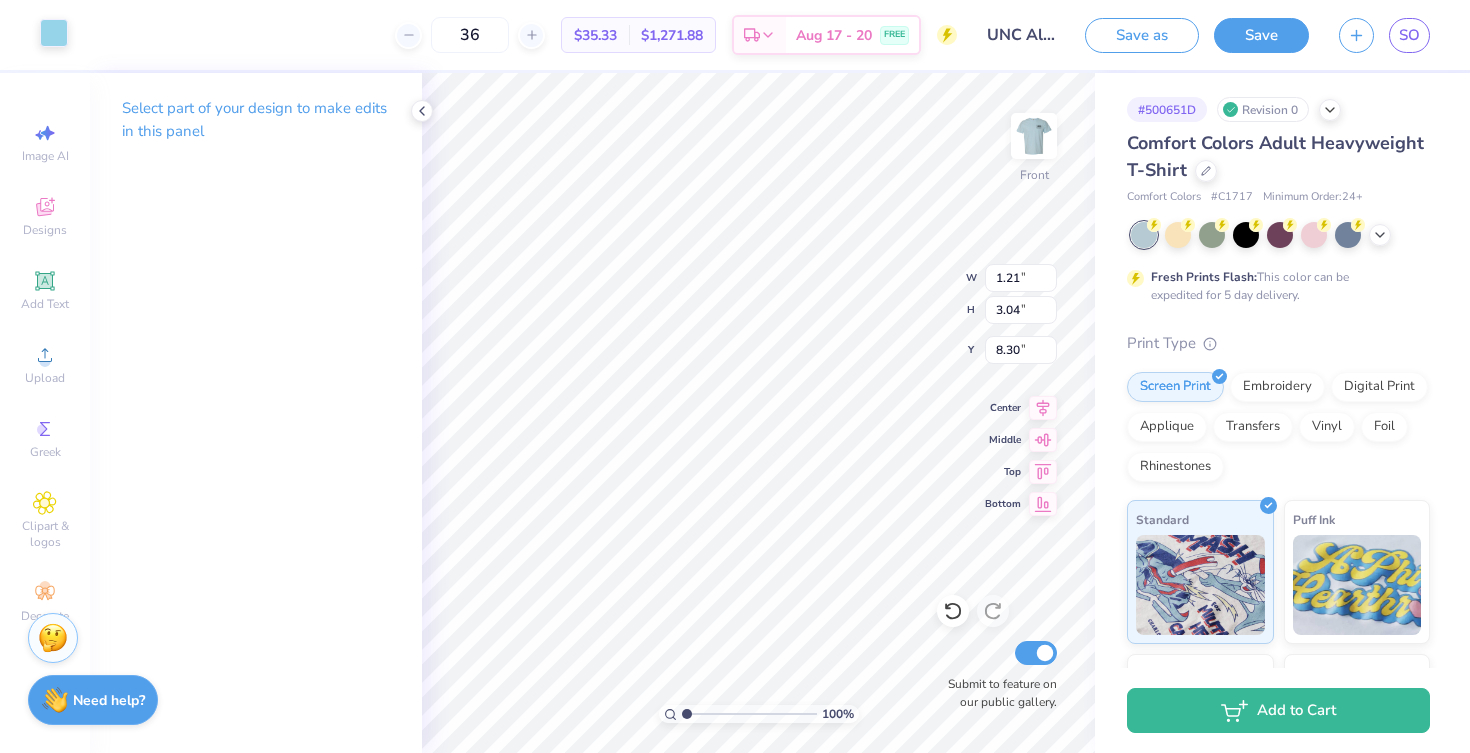click at bounding box center (54, 33) 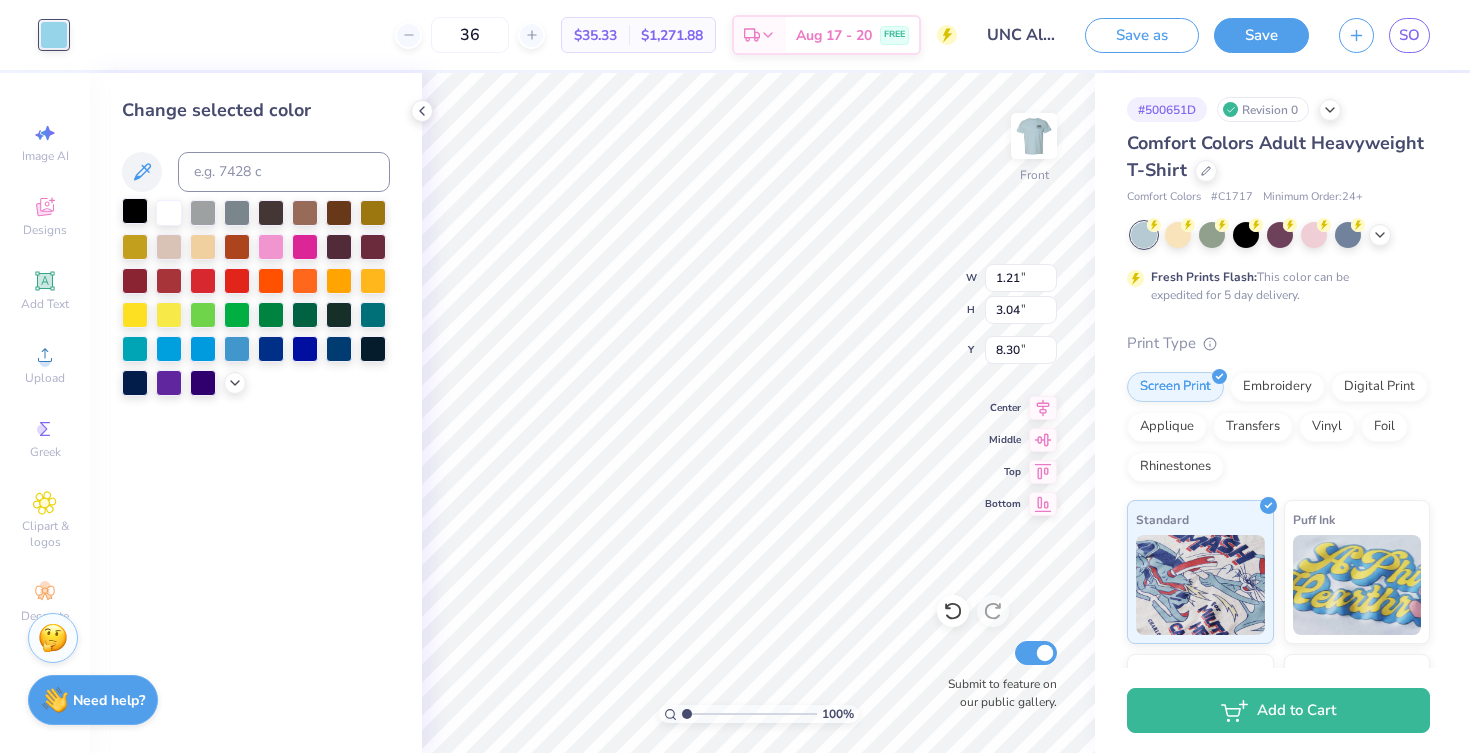 click at bounding box center [135, 211] 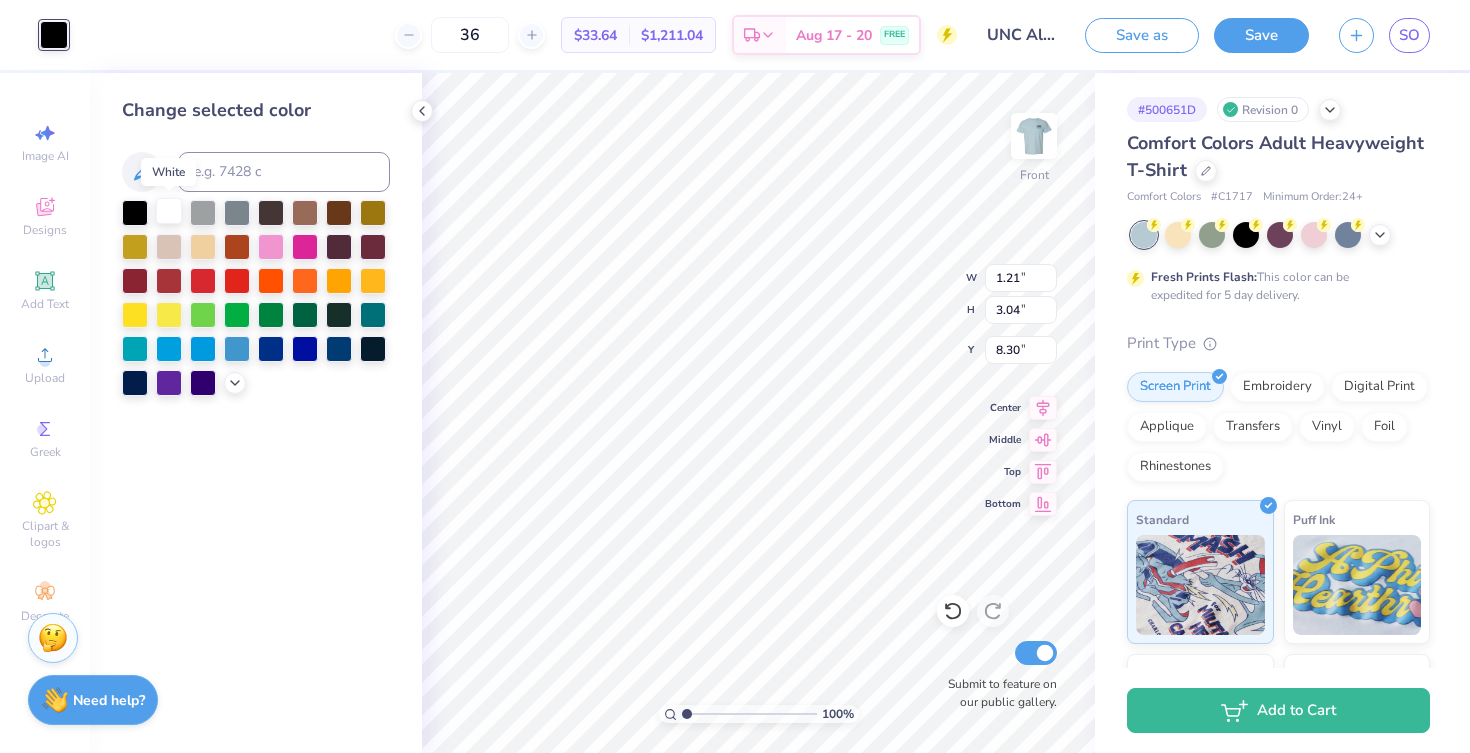 click at bounding box center (169, 211) 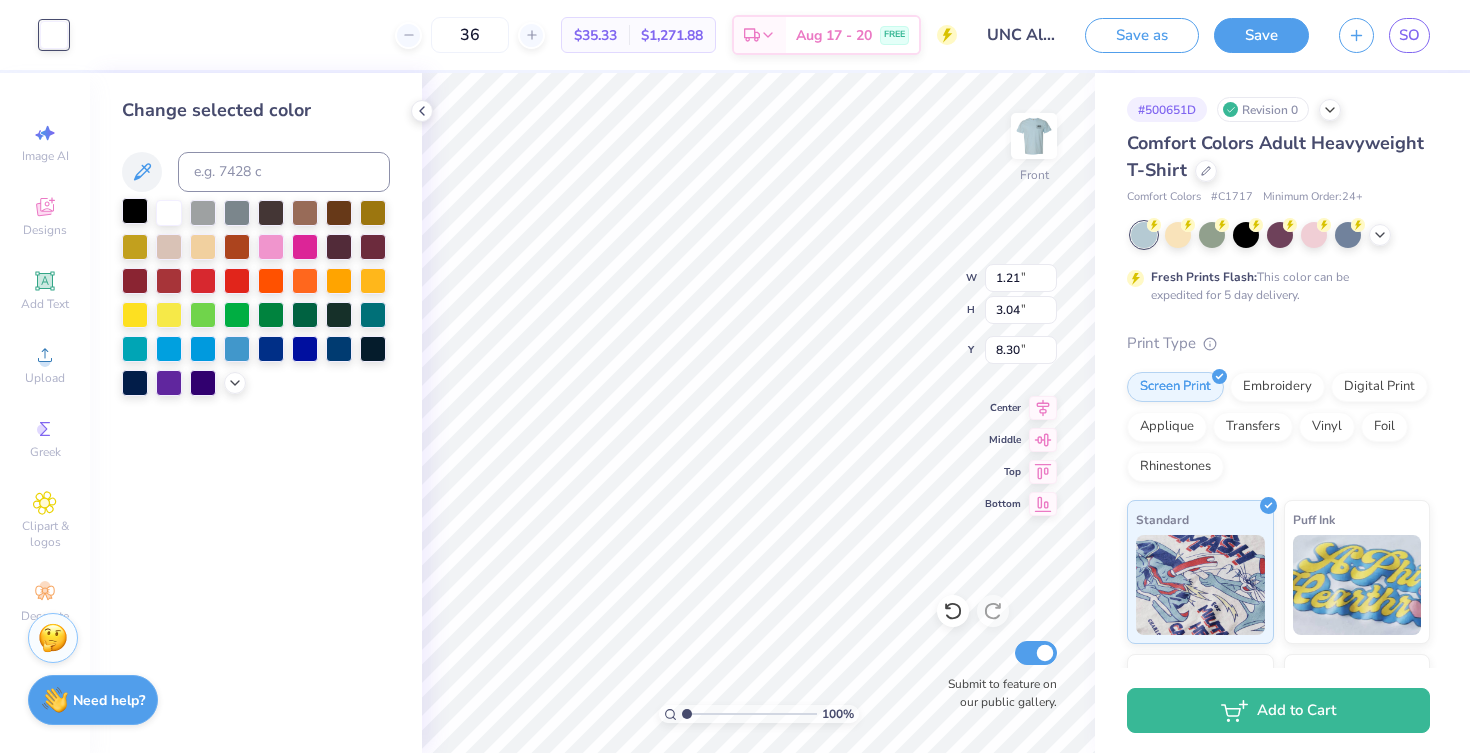 click at bounding box center (135, 211) 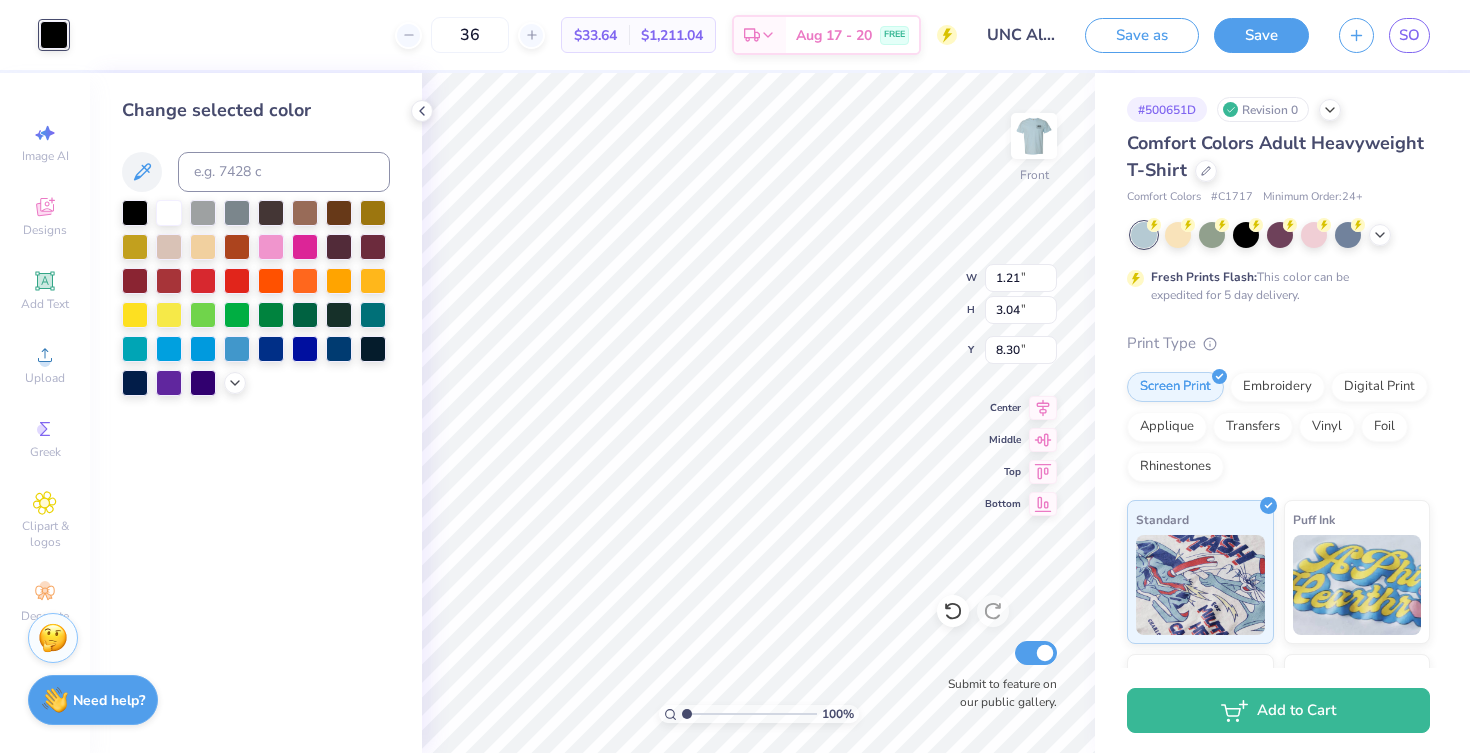 type on "0.85" 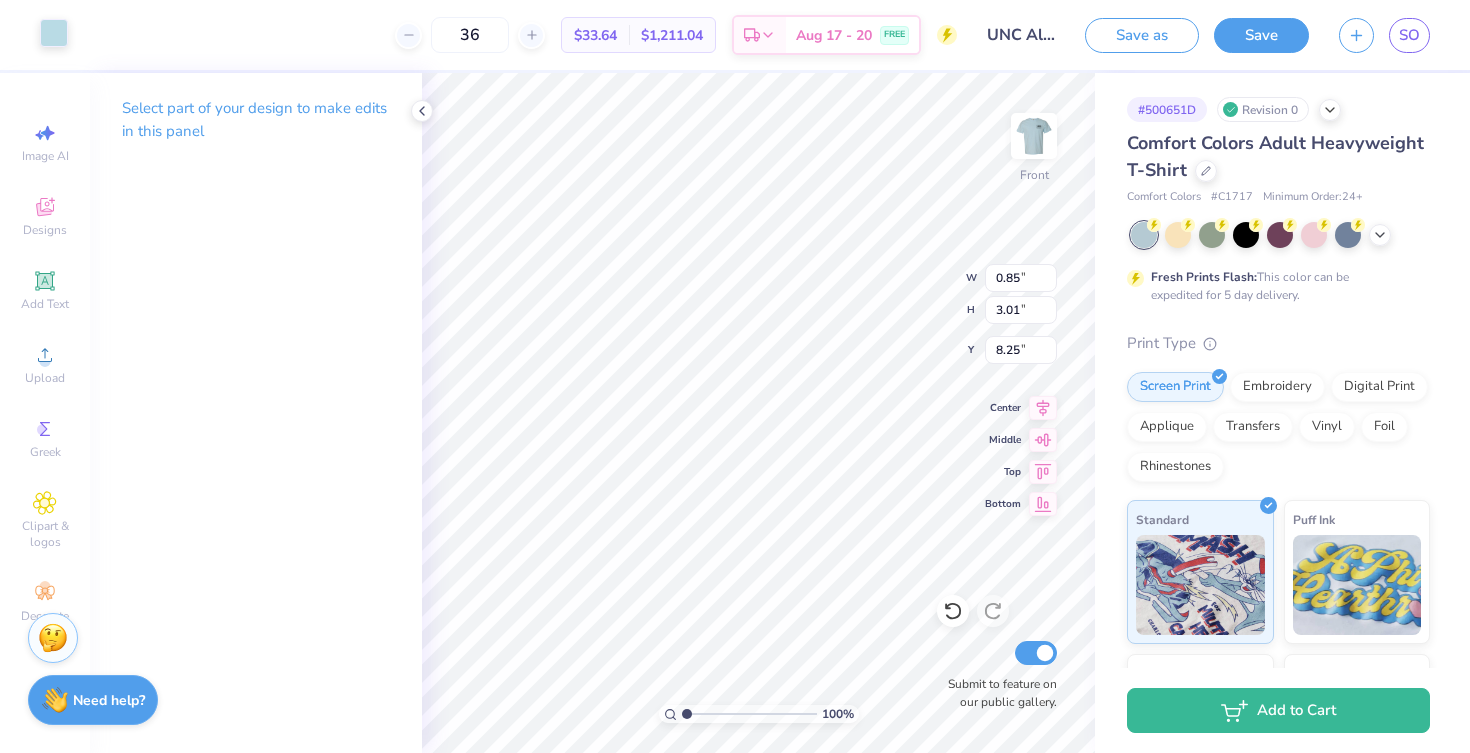 click at bounding box center (54, 33) 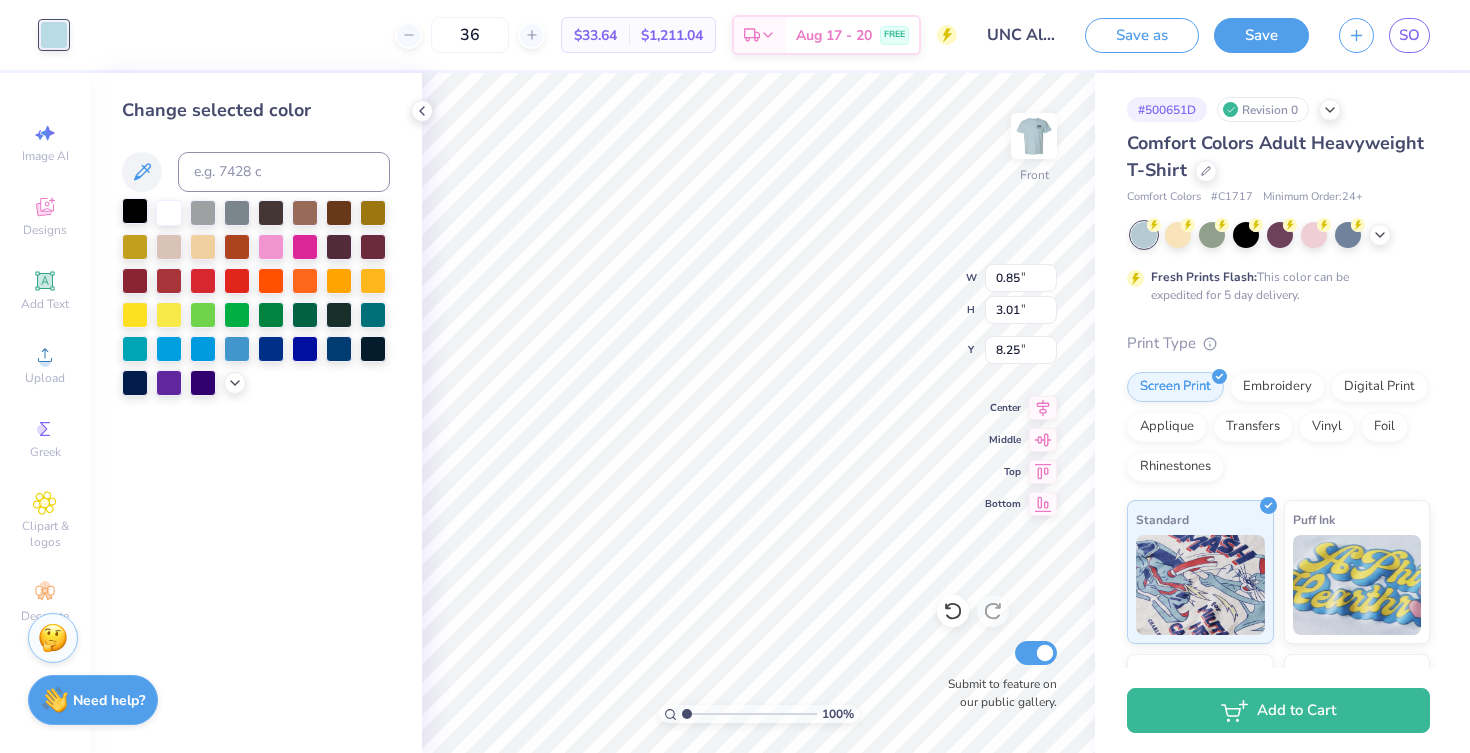 click at bounding box center [135, 211] 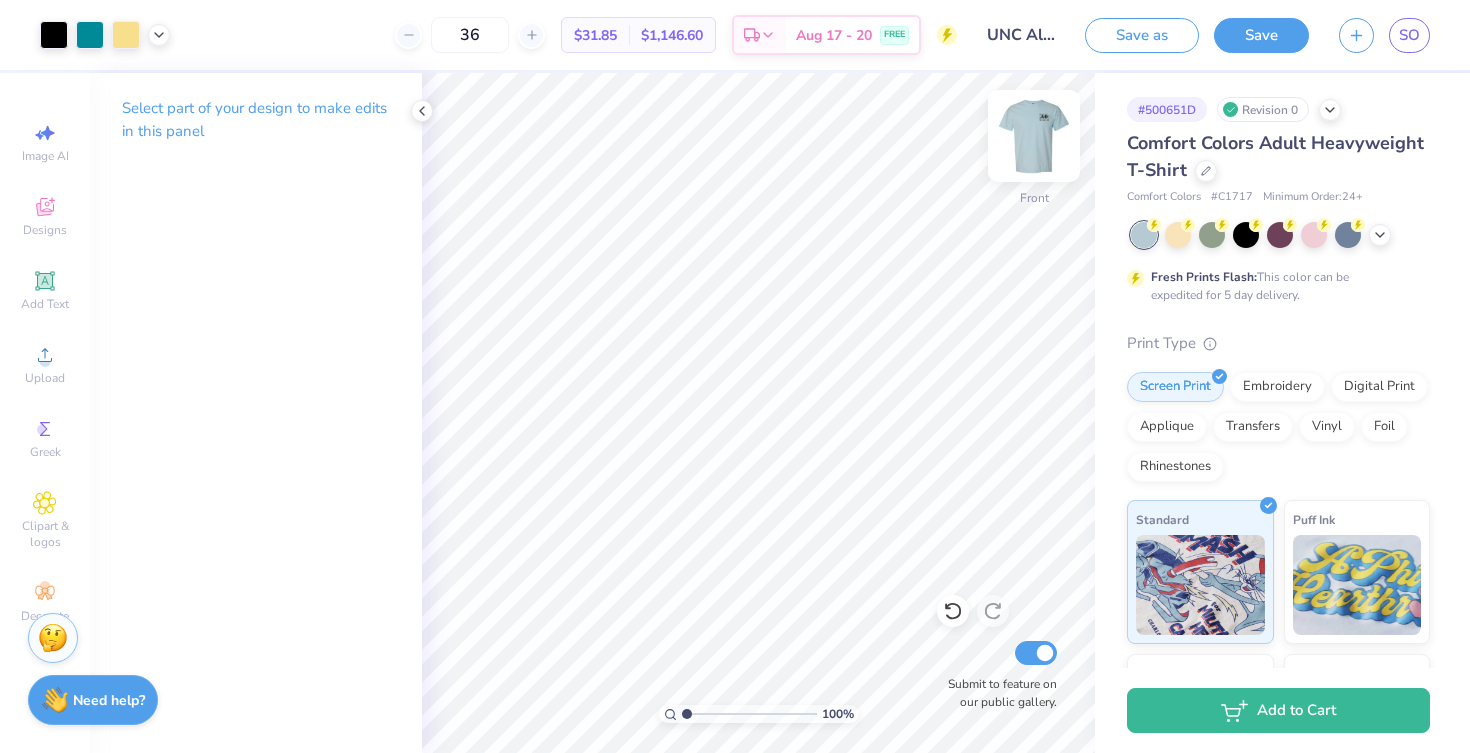 click at bounding box center (1034, 136) 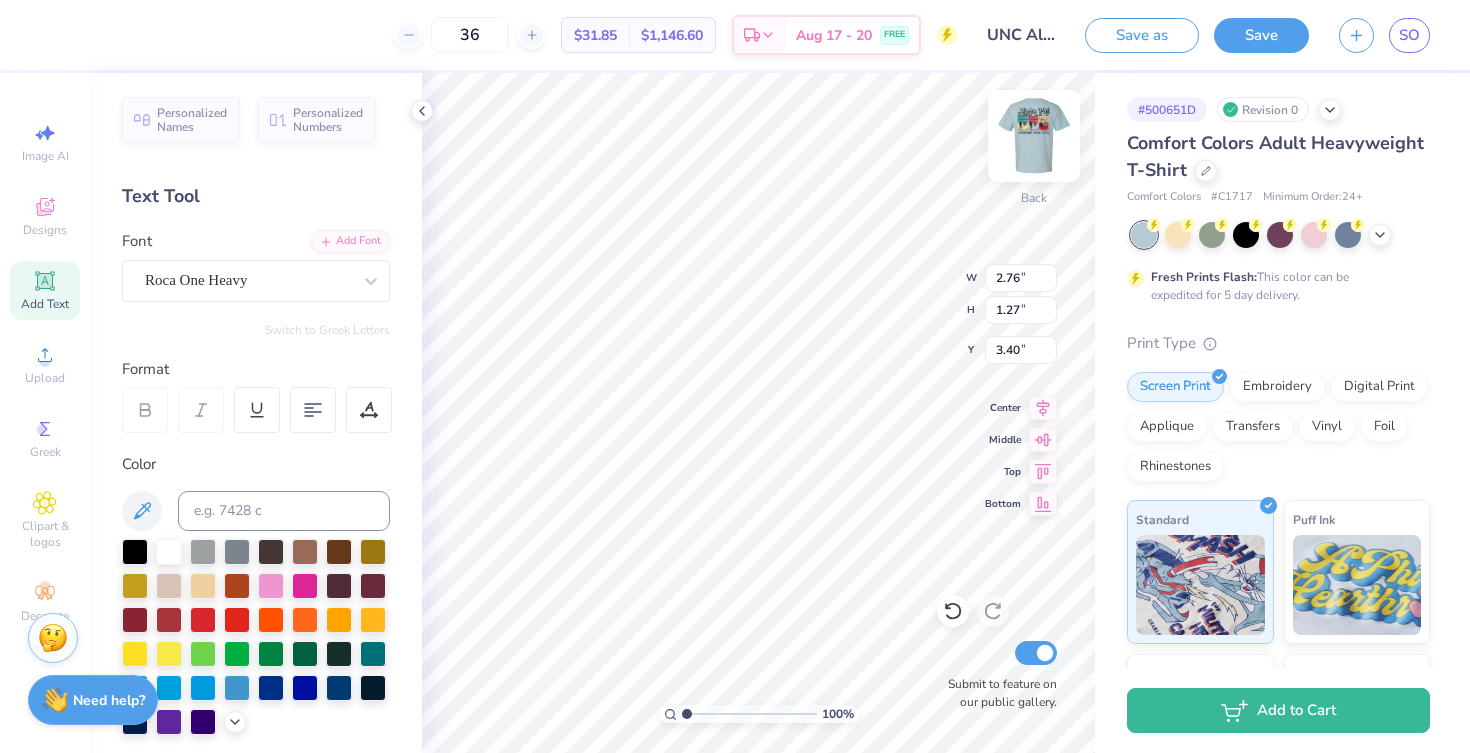click at bounding box center [1034, 136] 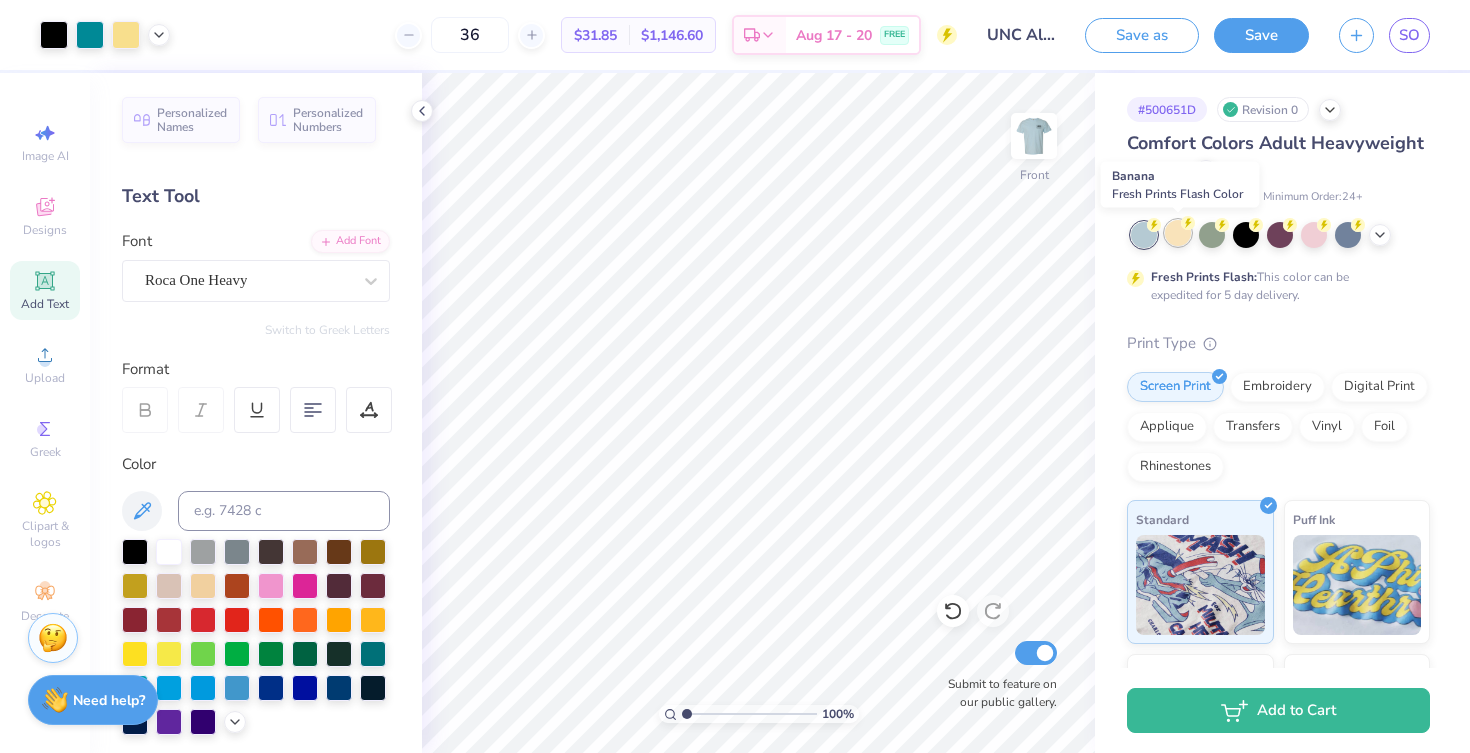 click at bounding box center (1178, 233) 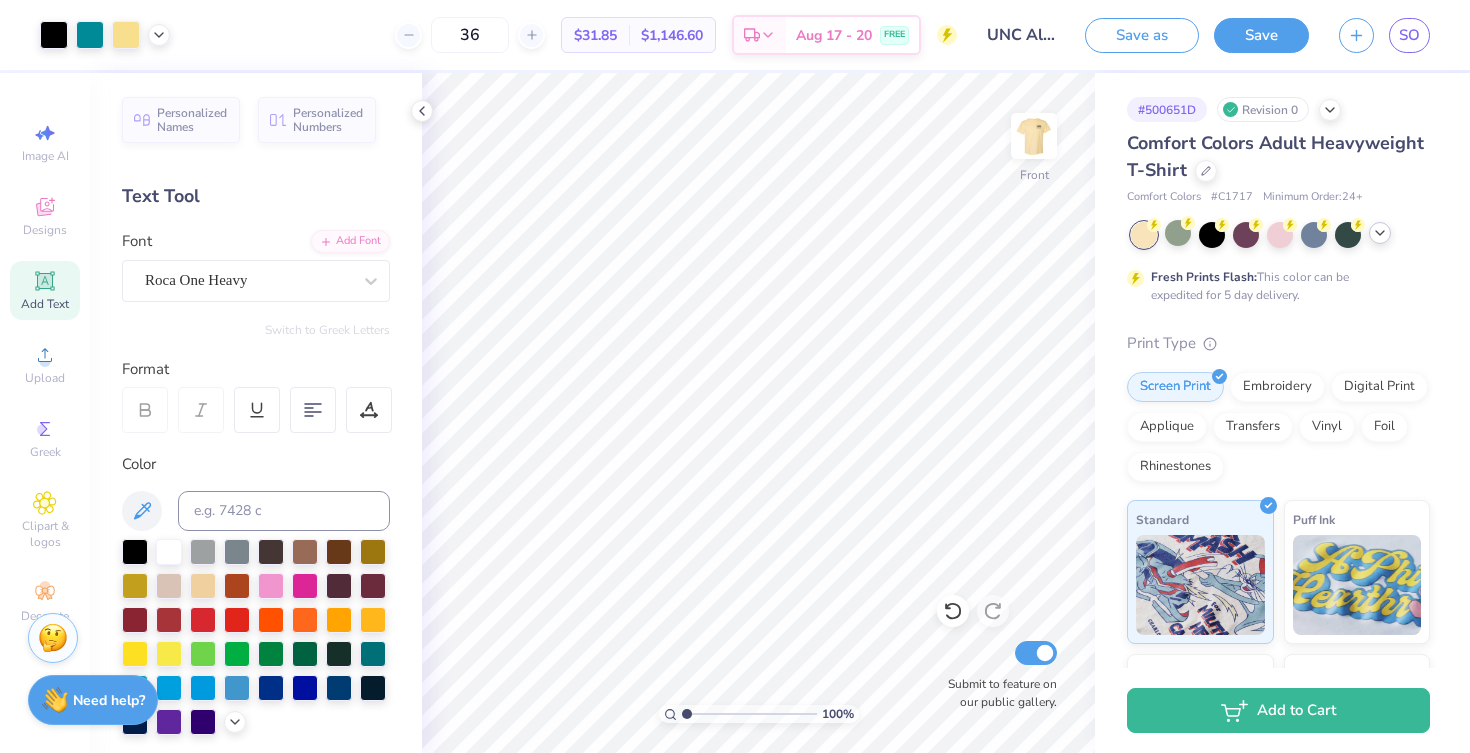 click 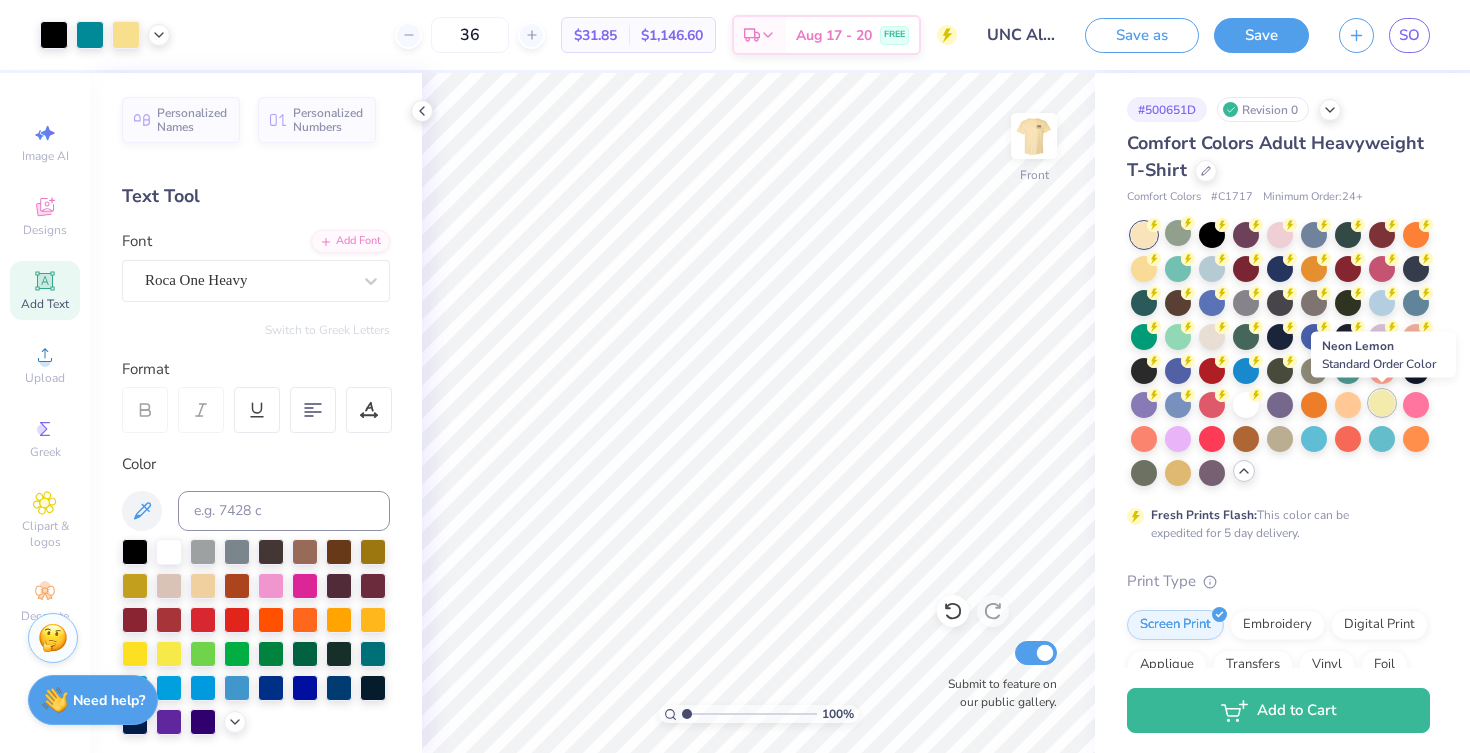click at bounding box center (1382, 403) 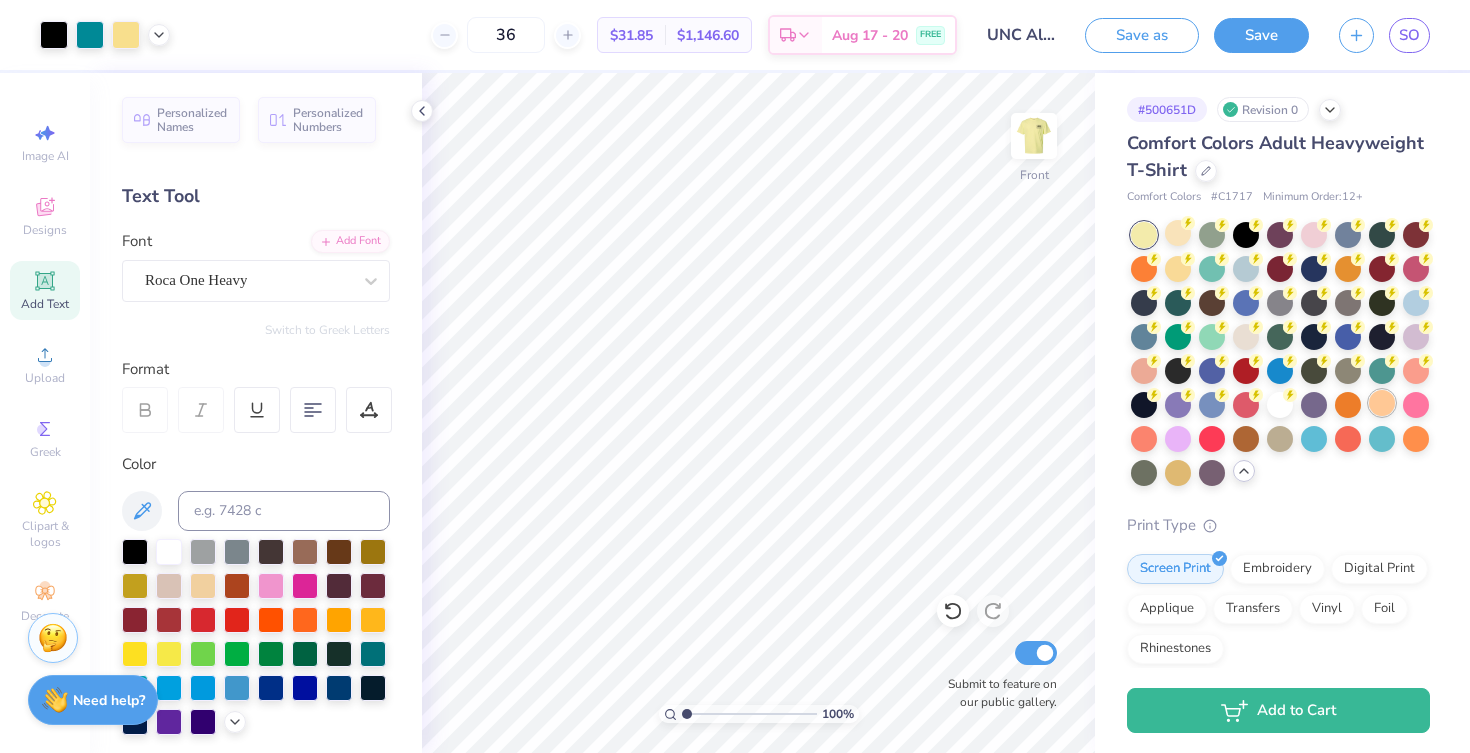 click at bounding box center (1382, 403) 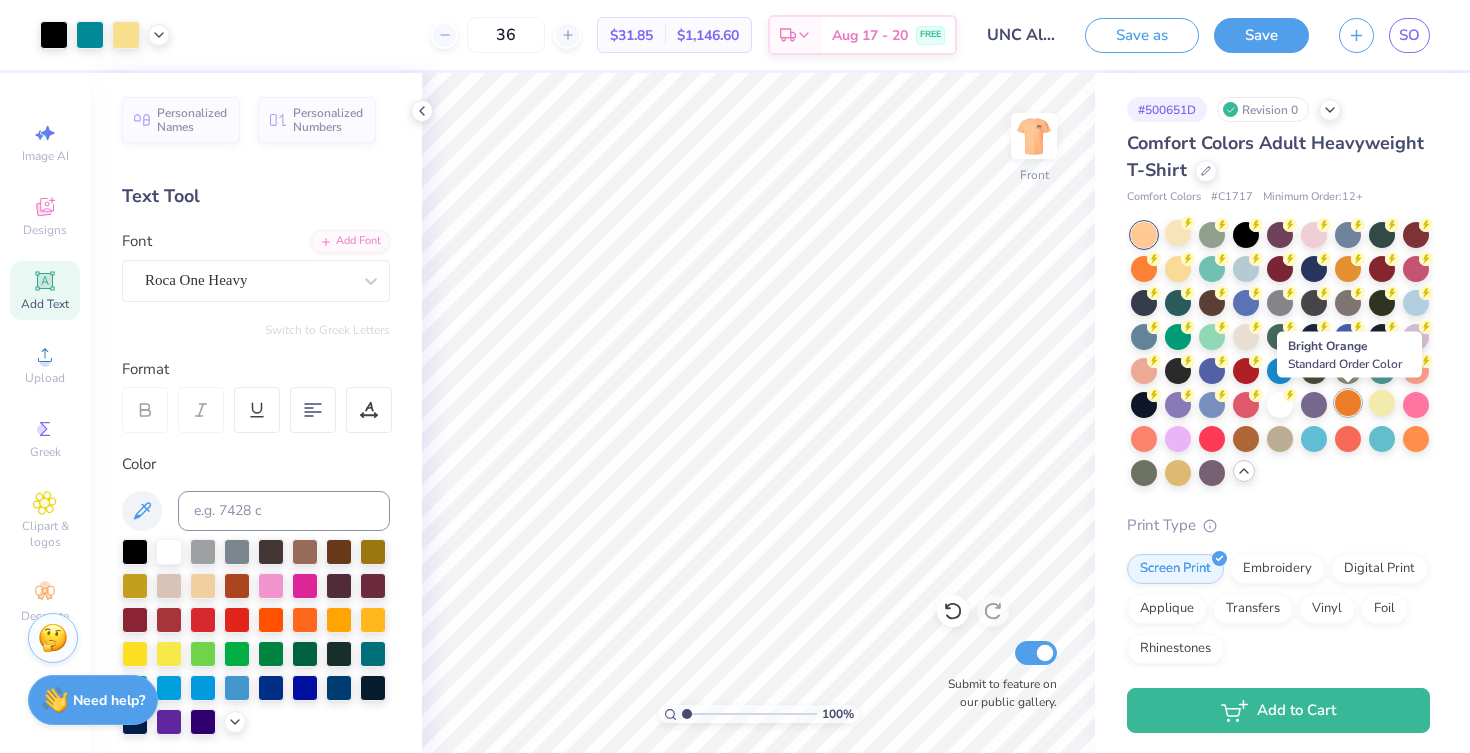click at bounding box center [1348, 403] 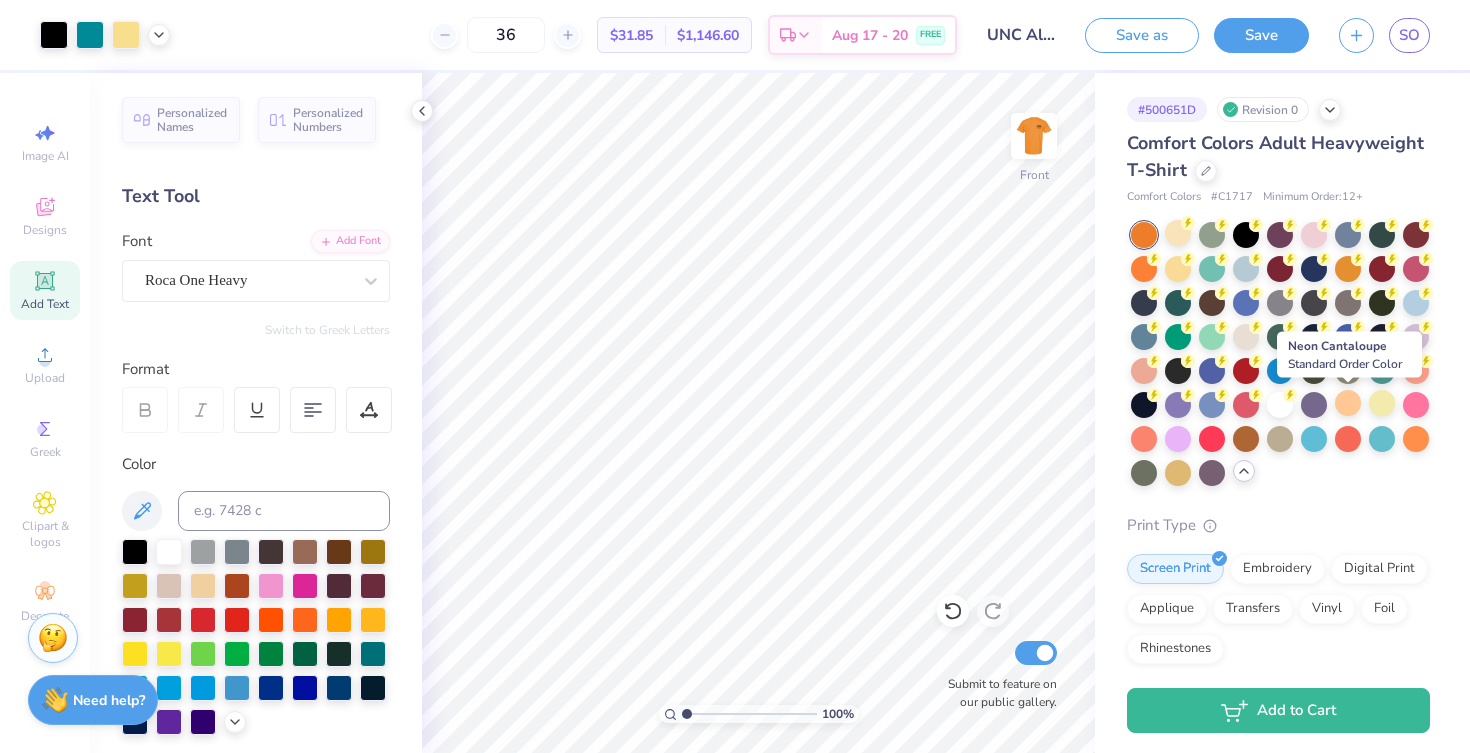 click at bounding box center [1348, 403] 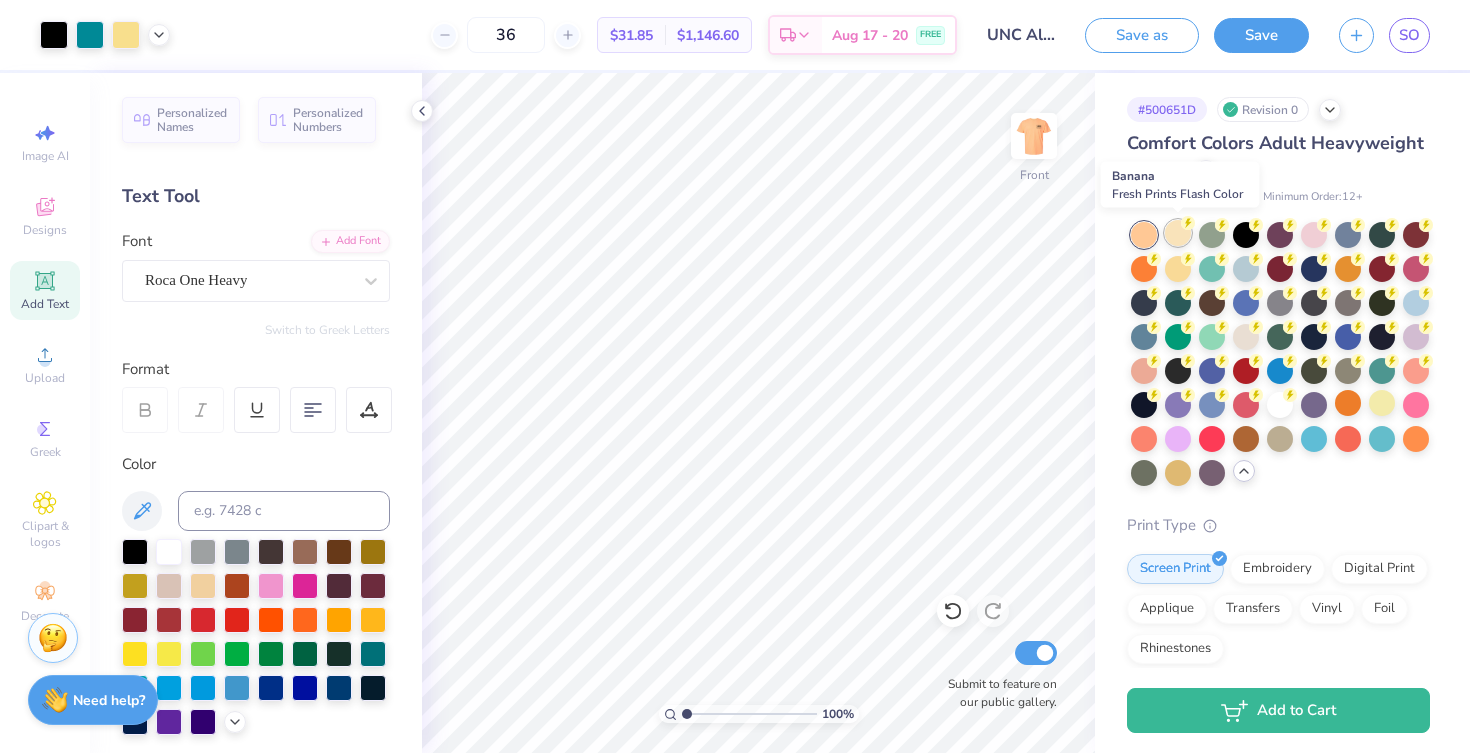 click at bounding box center [1178, 233] 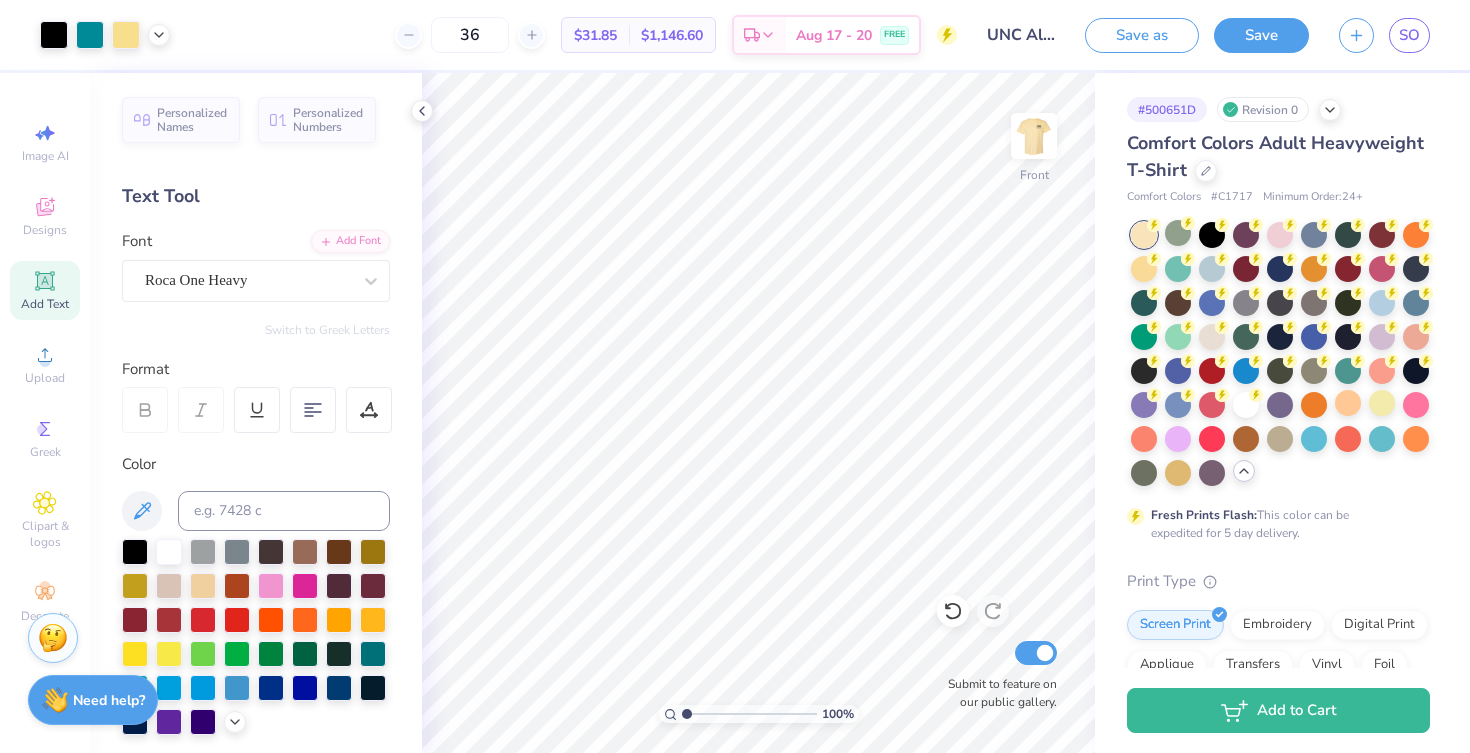 drag, startPoint x: 1176, startPoint y: 272, endPoint x: 1307, endPoint y: 159, distance: 173.00288 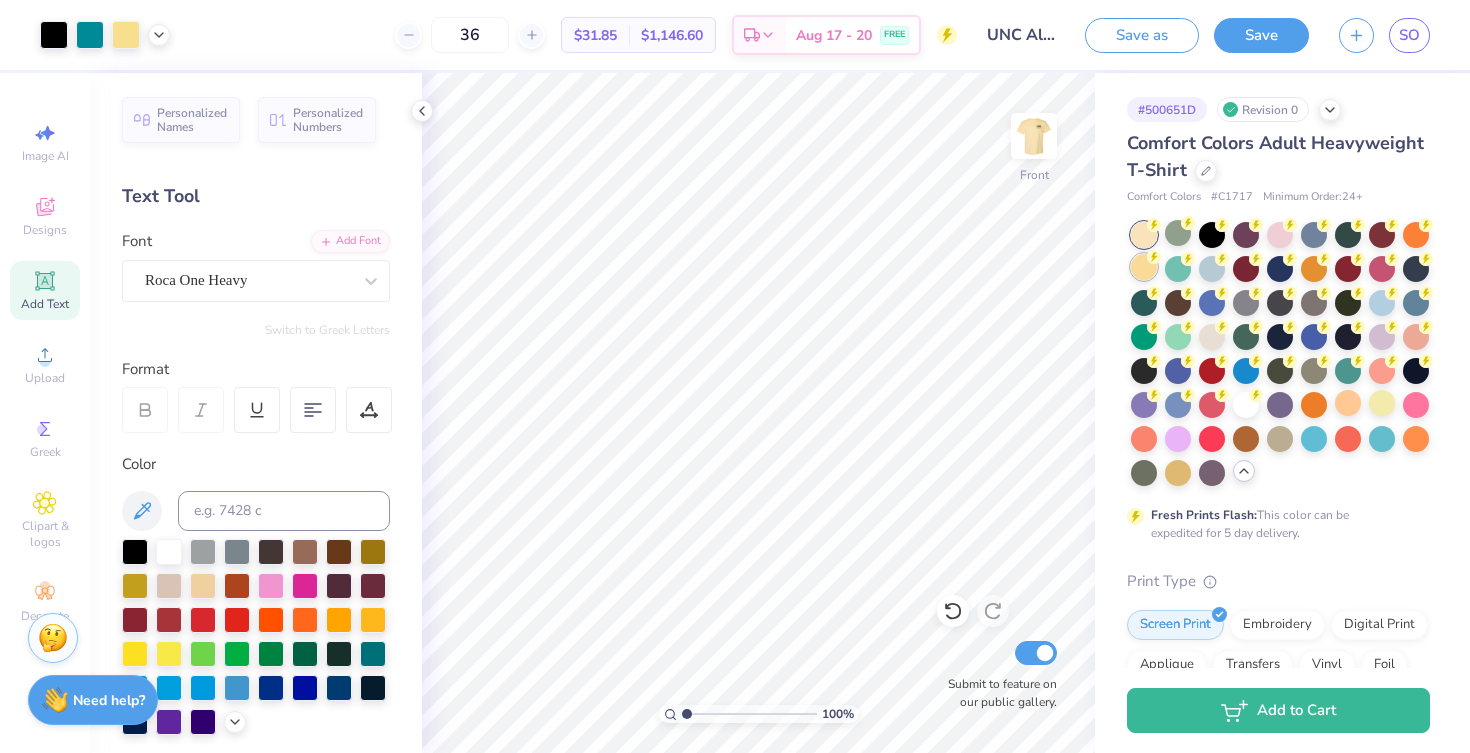 click at bounding box center (1144, 267) 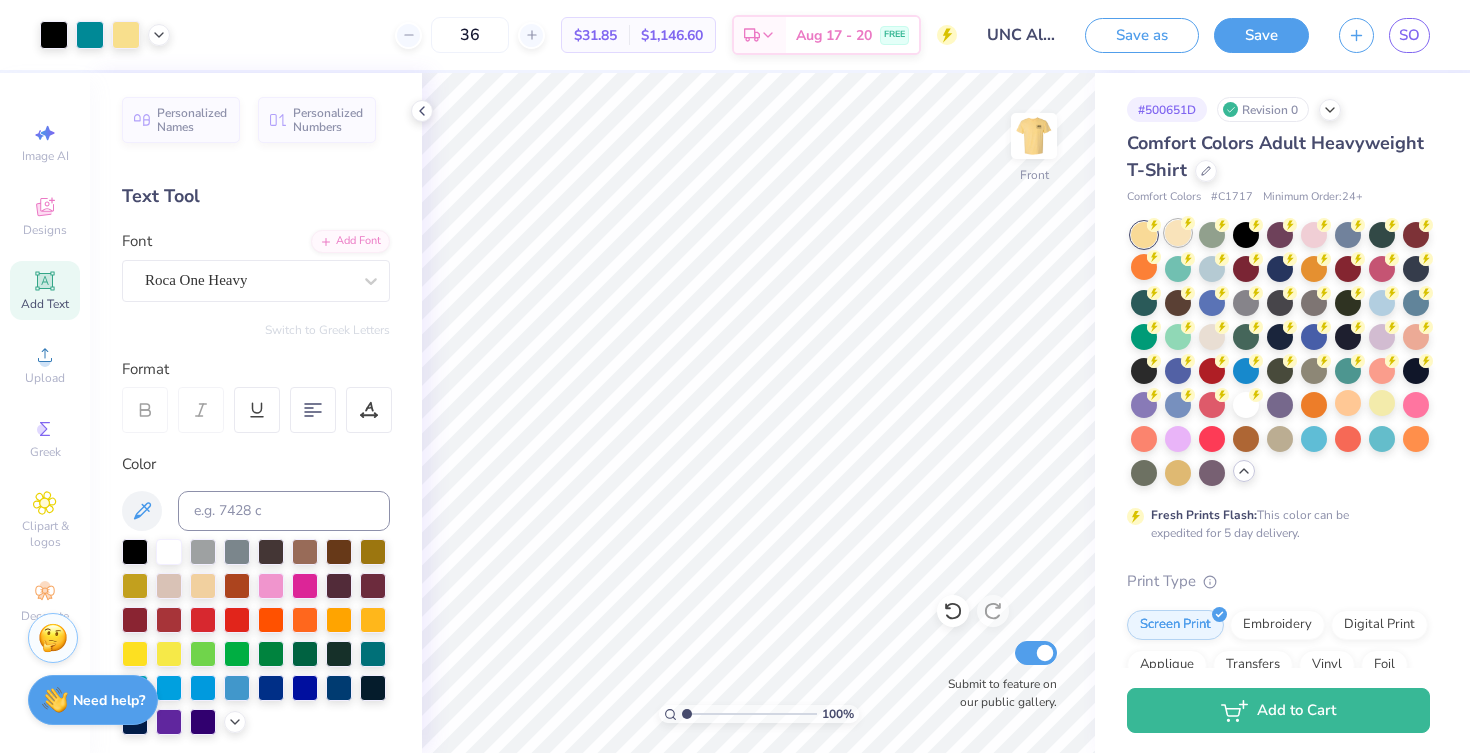 click at bounding box center (1178, 233) 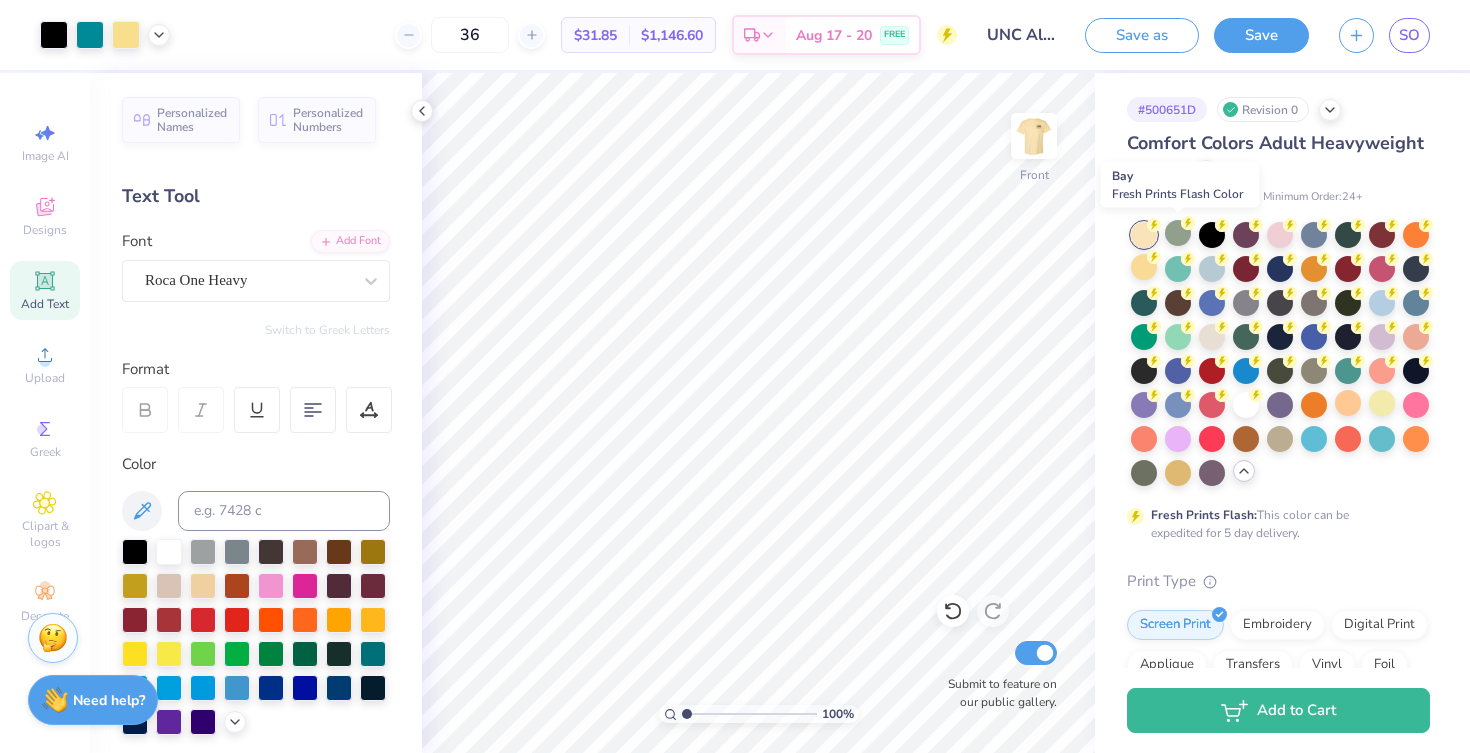 click at bounding box center (1178, 233) 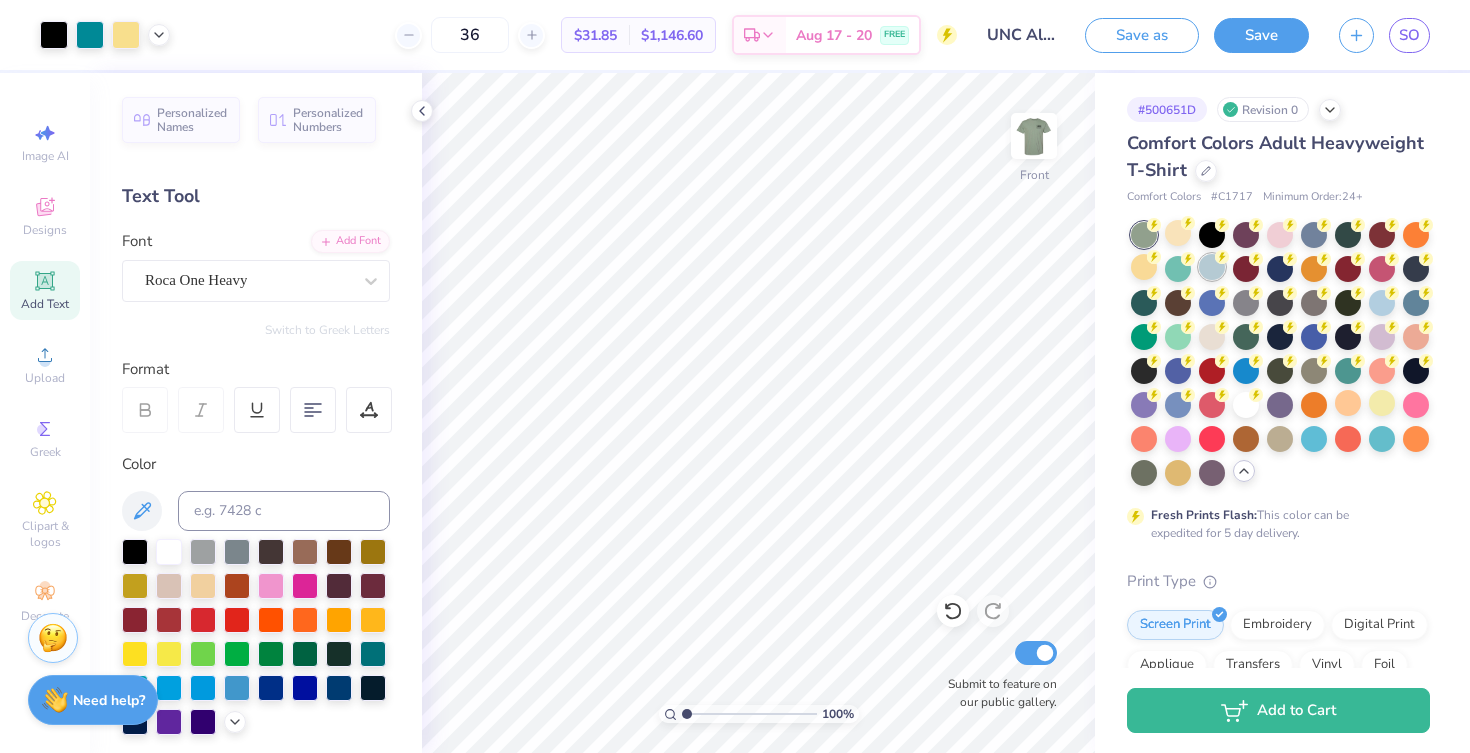 click at bounding box center [1212, 267] 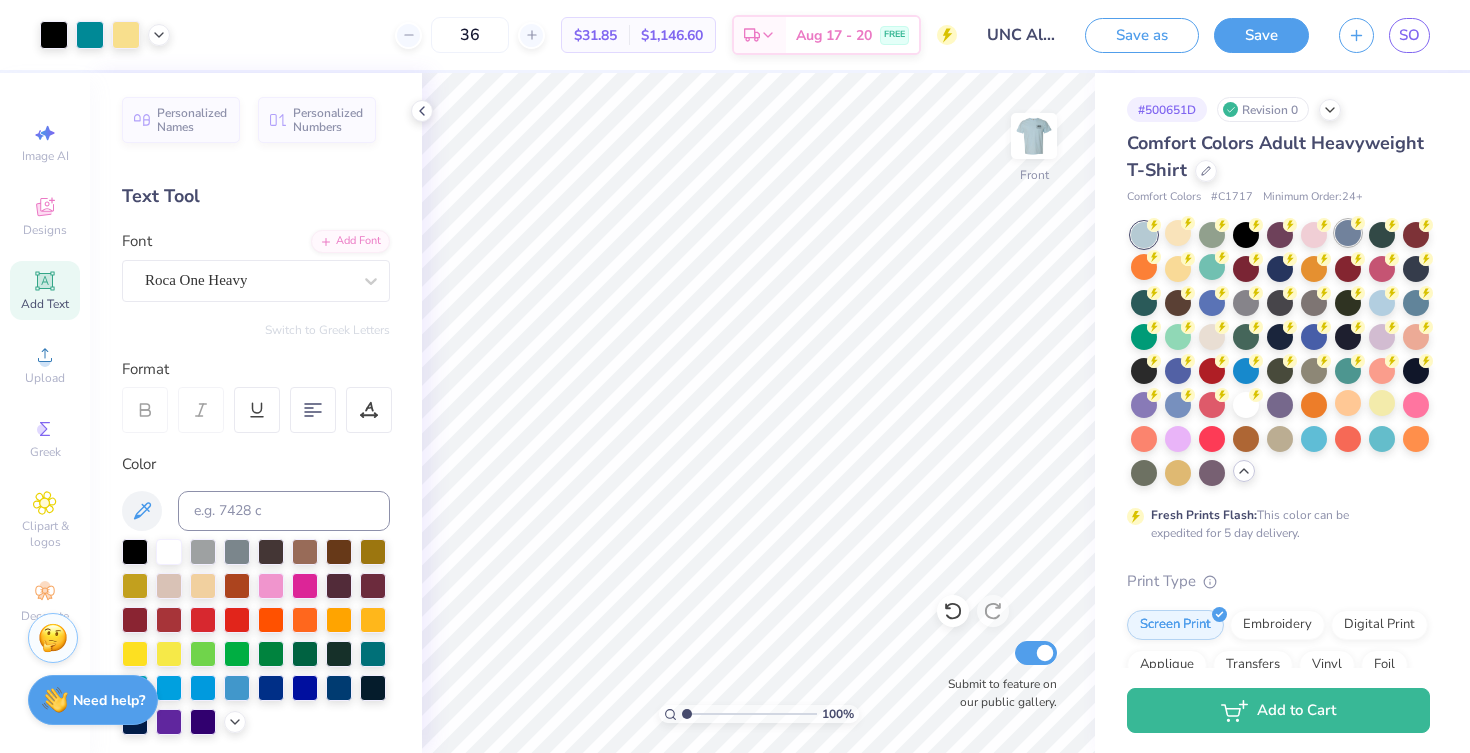 click at bounding box center [1348, 233] 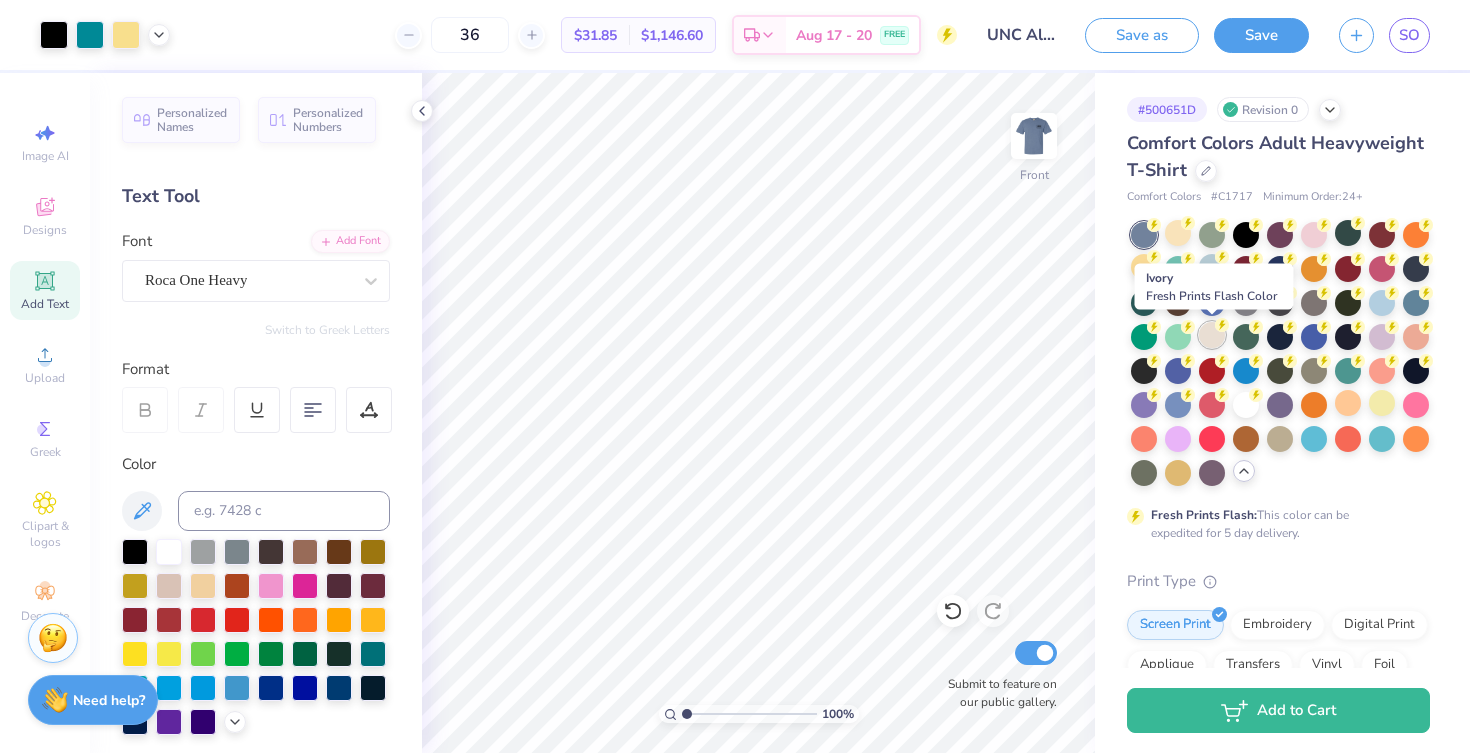 click at bounding box center (1212, 335) 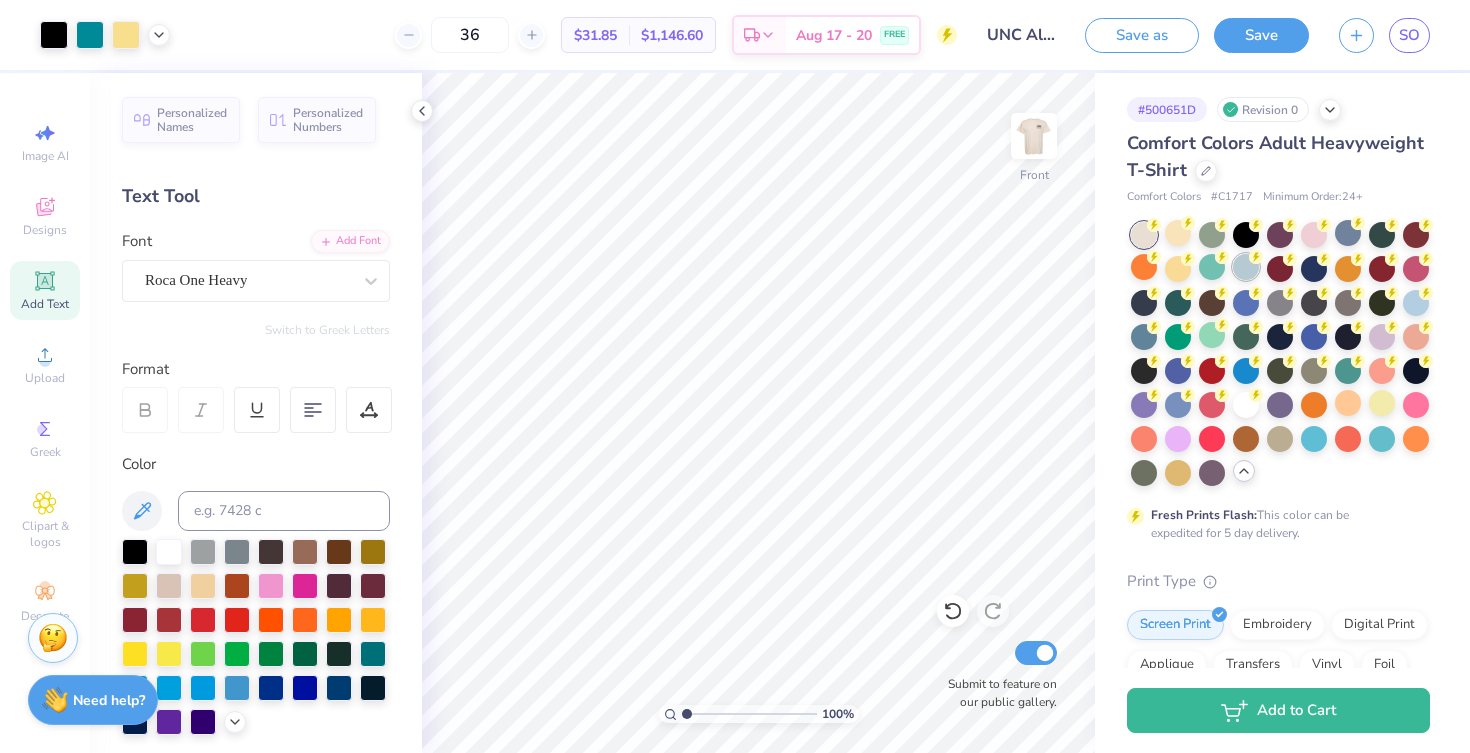 click at bounding box center [1280, 354] 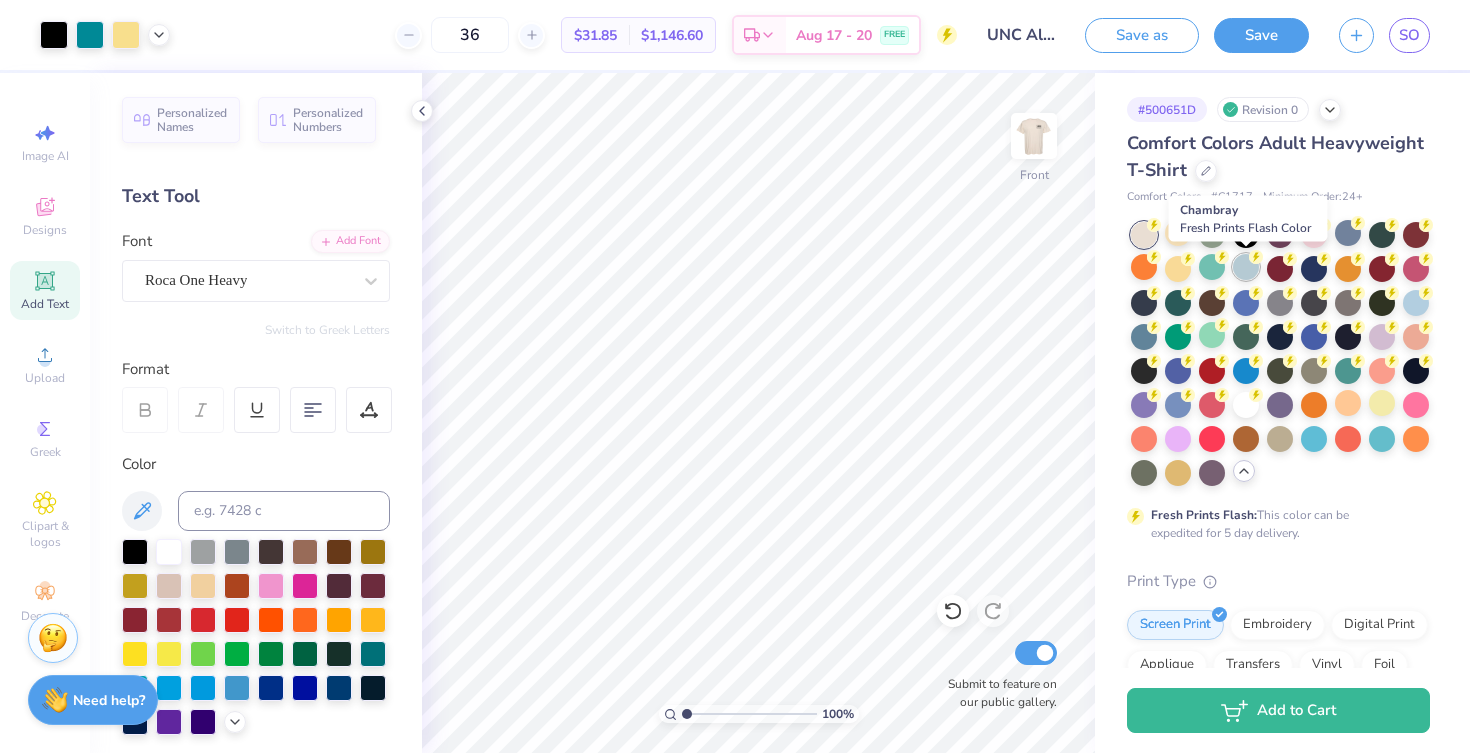 click at bounding box center [1246, 267] 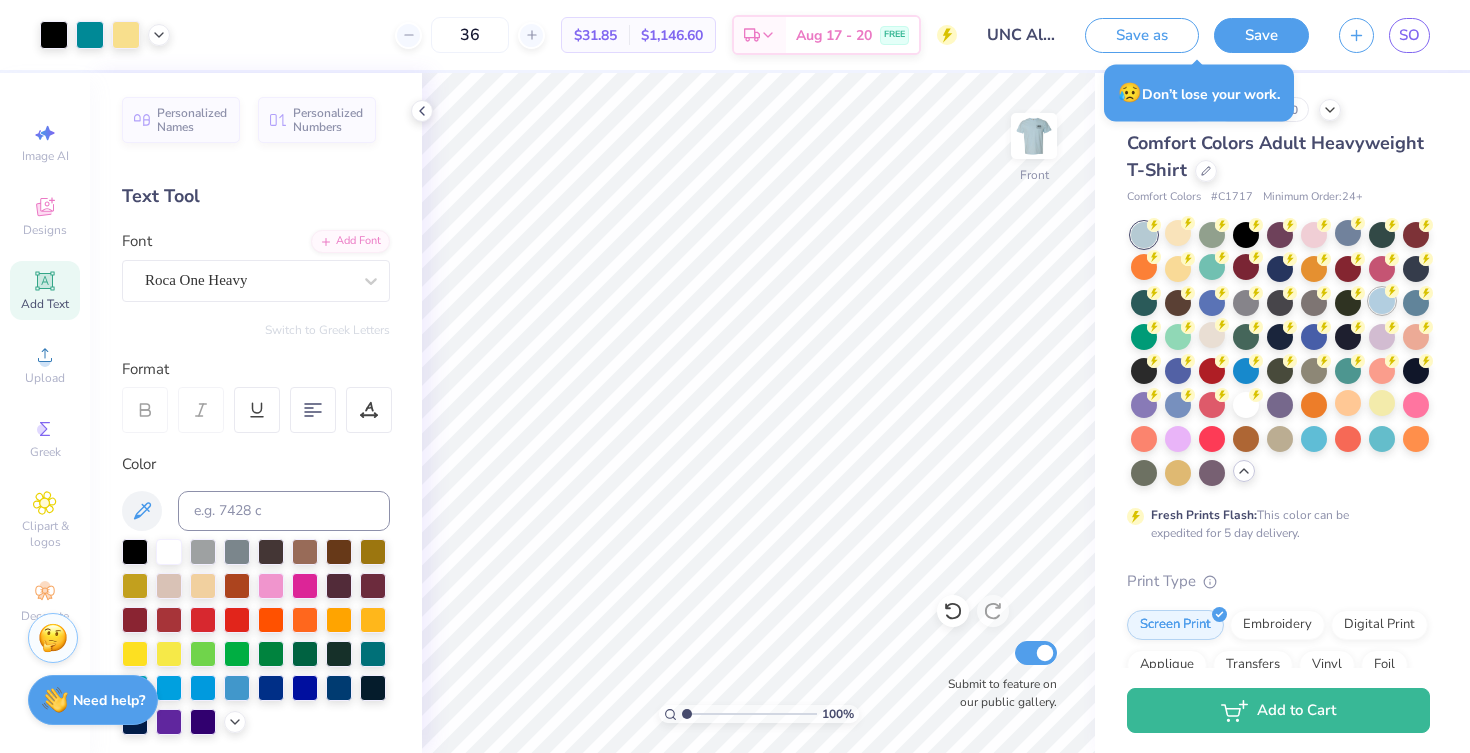 click at bounding box center [1382, 301] 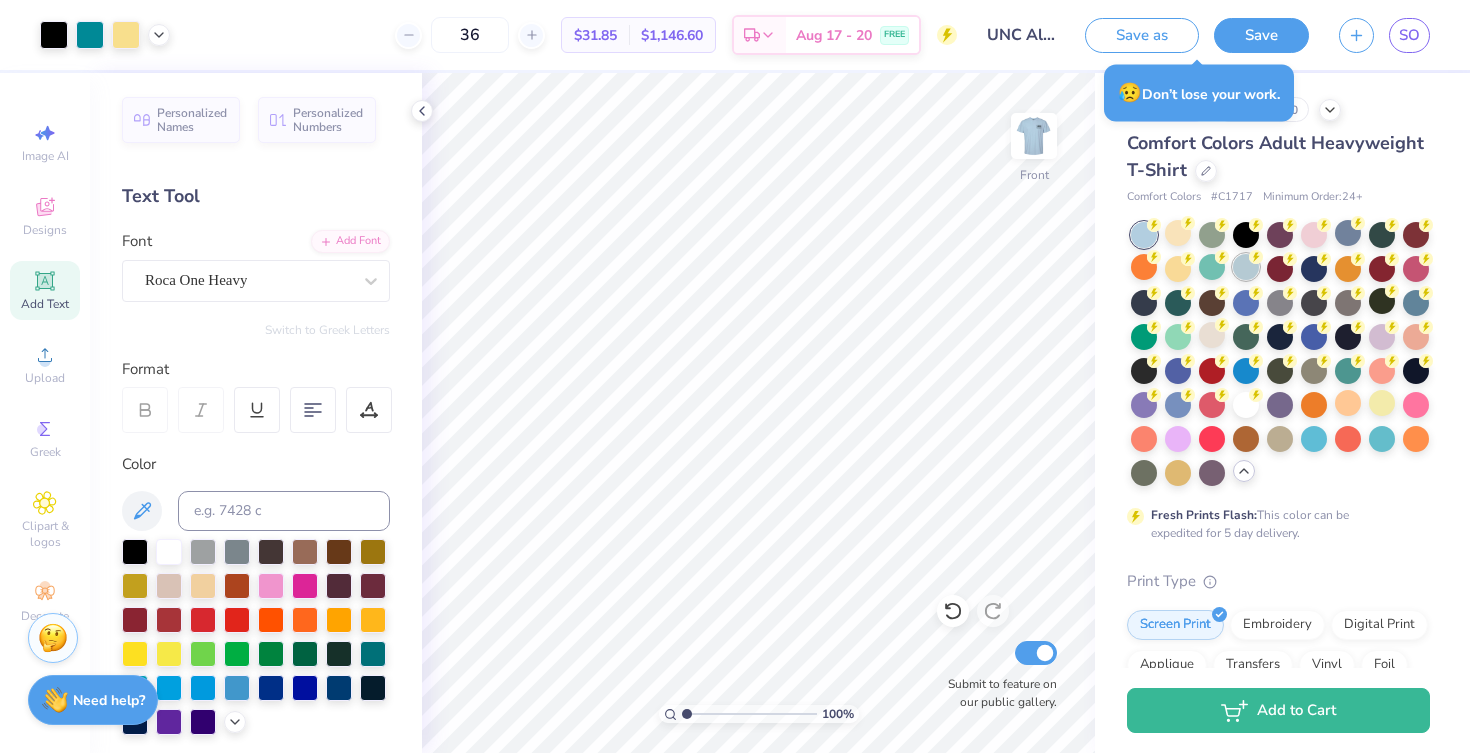 click at bounding box center [1246, 267] 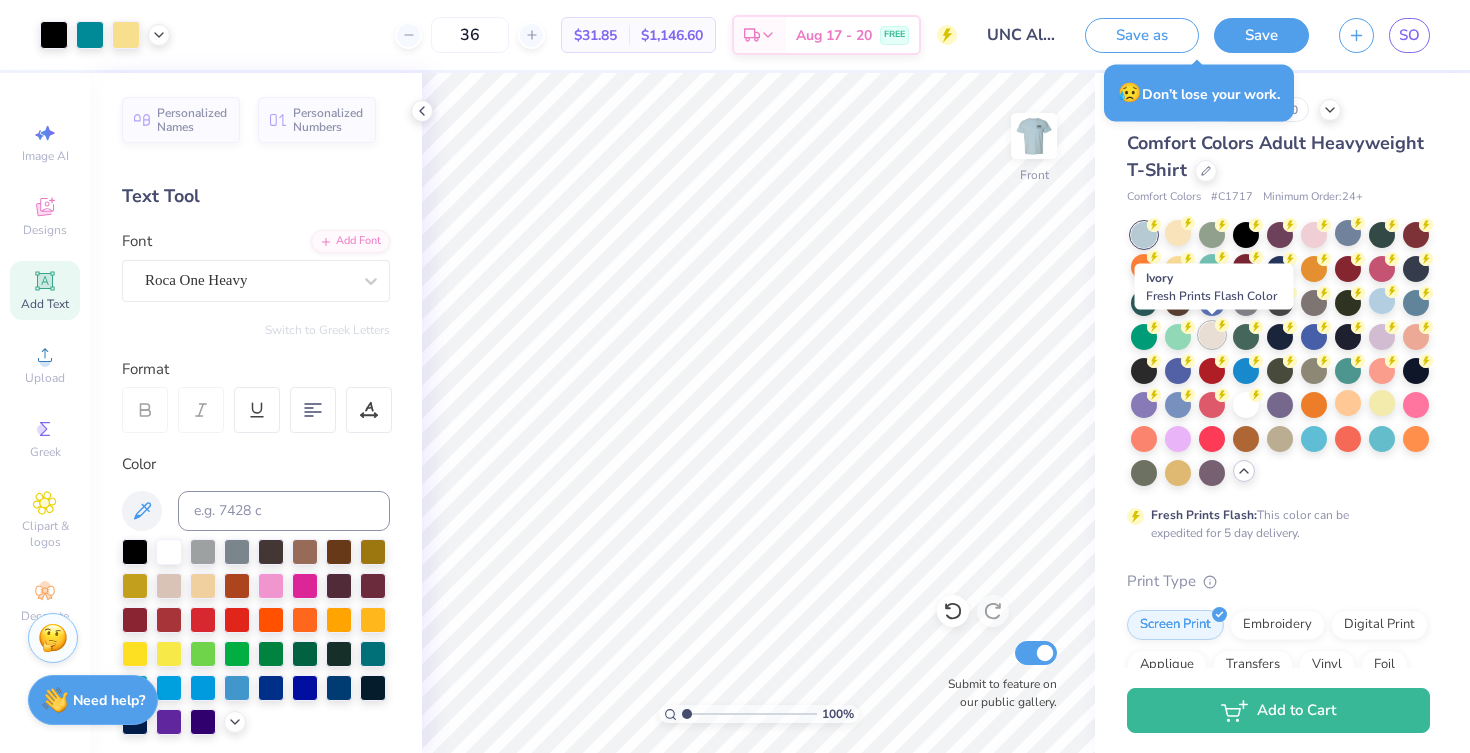 click at bounding box center [1212, 335] 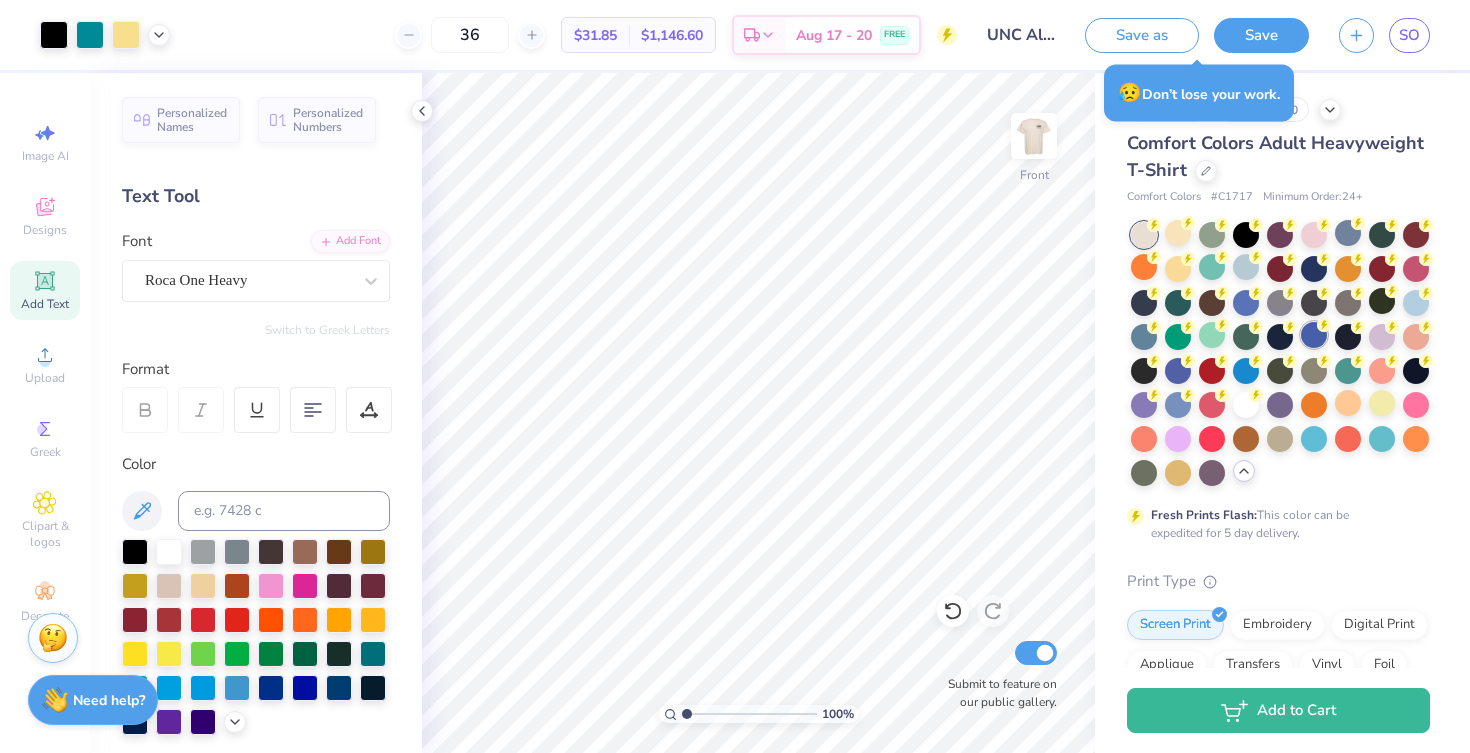 click at bounding box center [1314, 335] 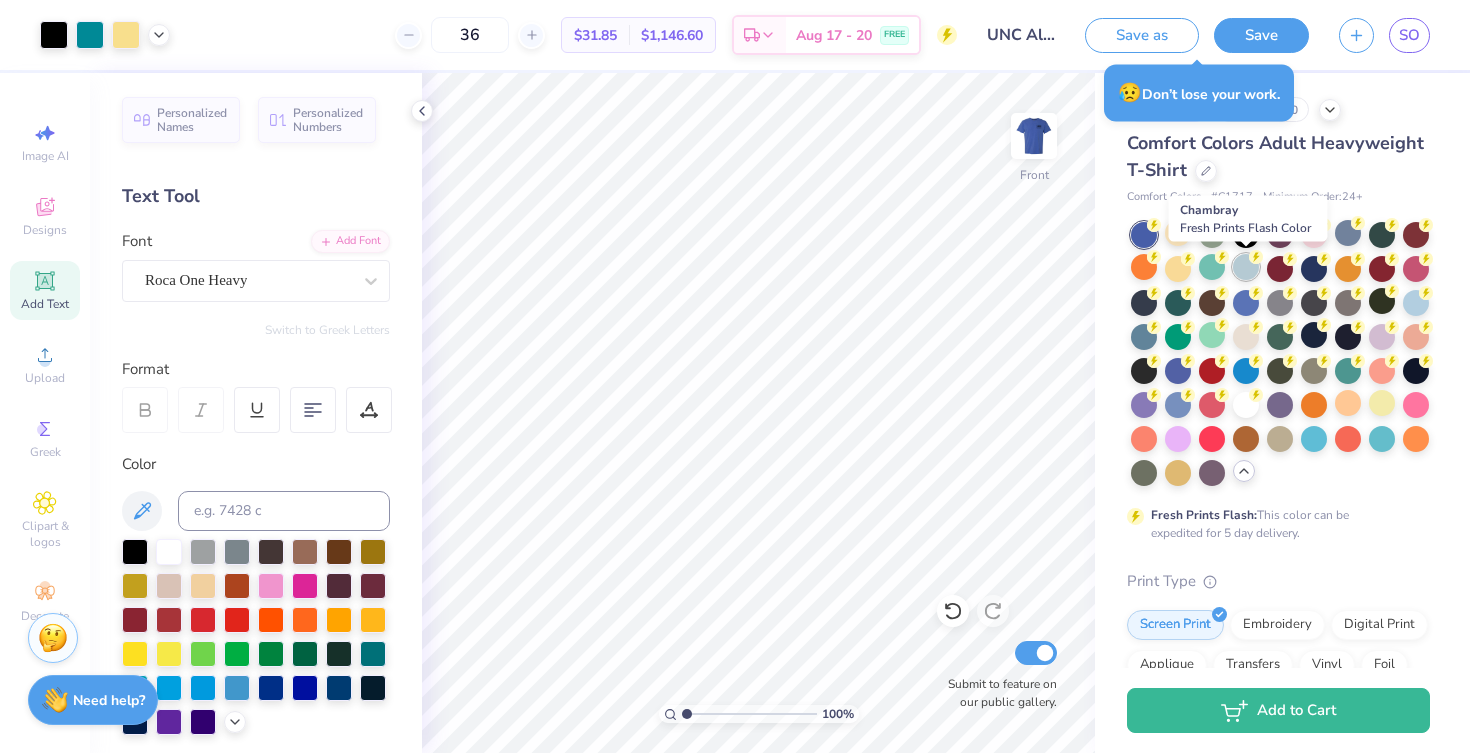 click at bounding box center [1246, 267] 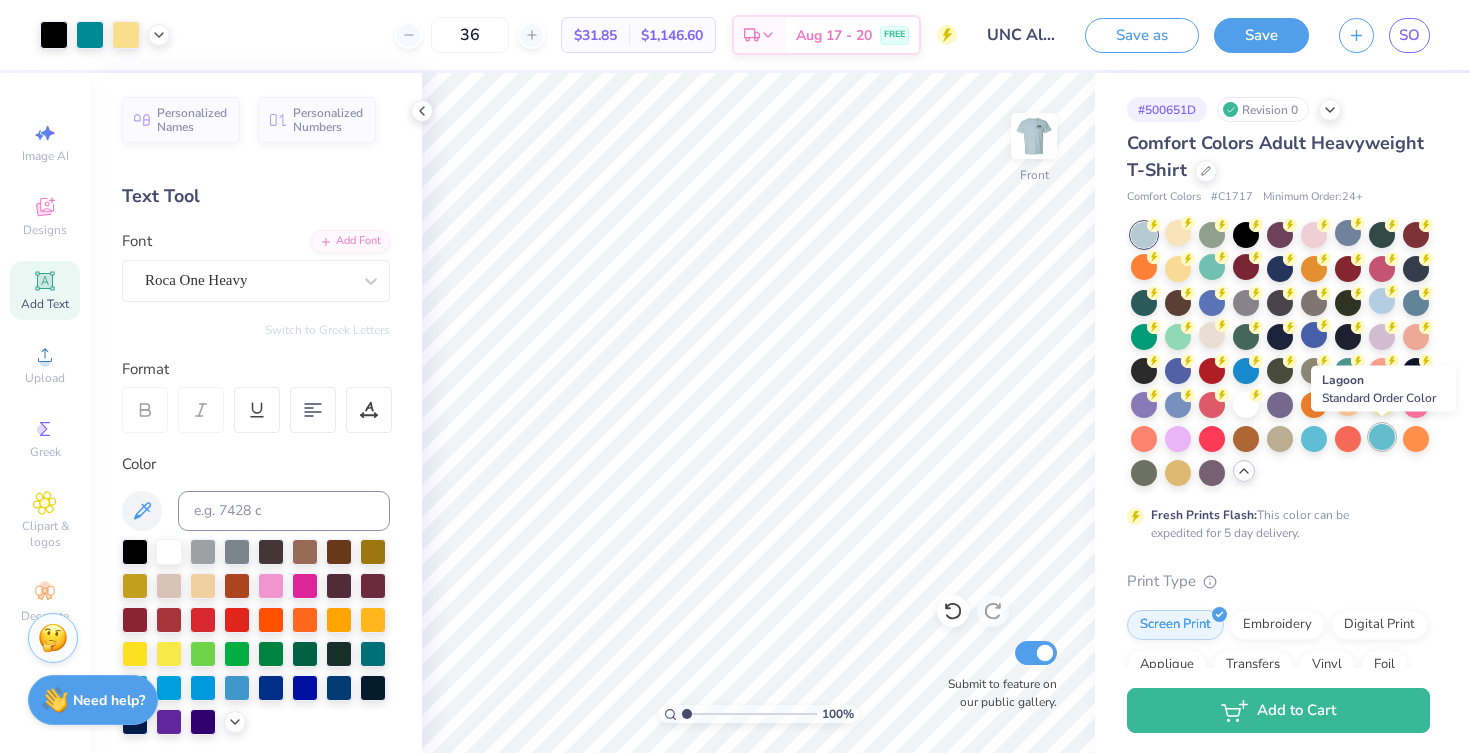 click at bounding box center [1382, 437] 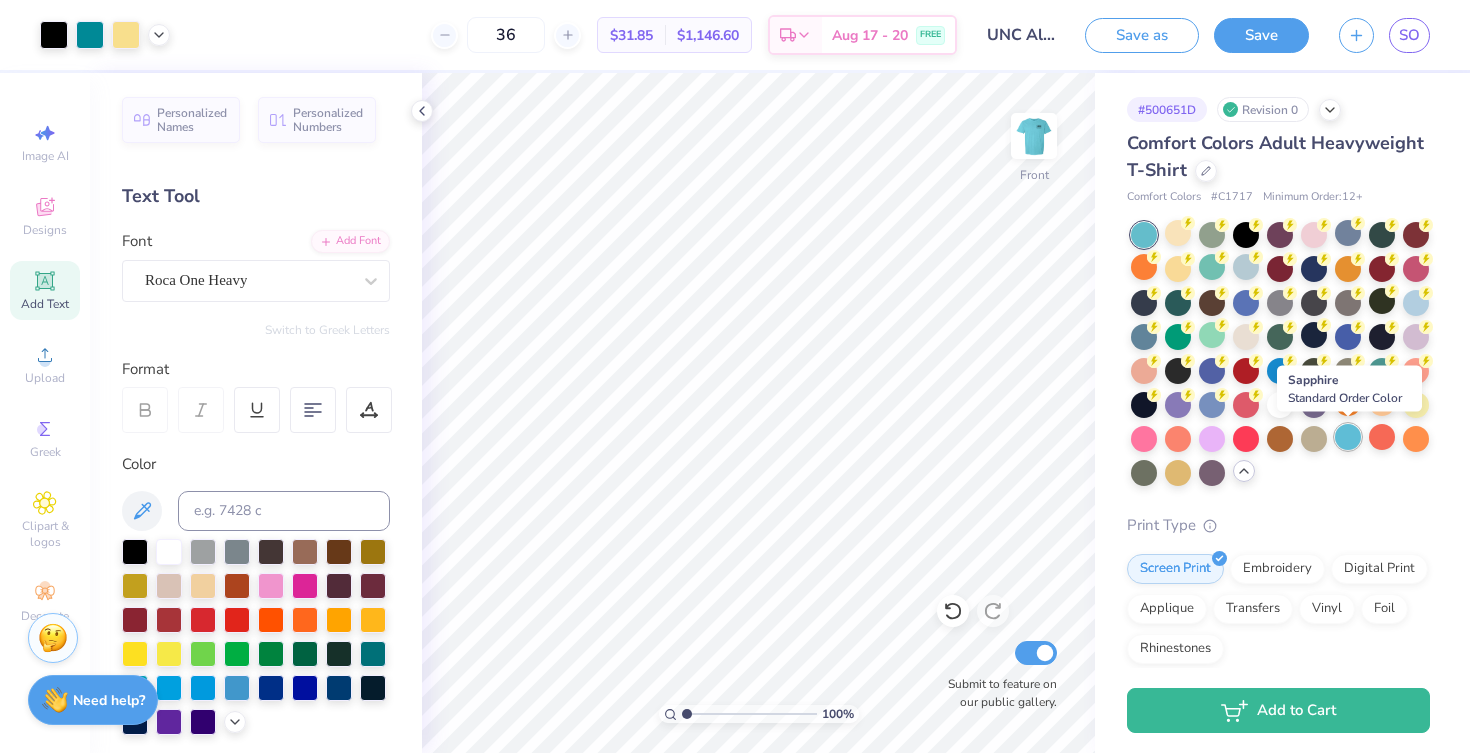 click at bounding box center (1348, 437) 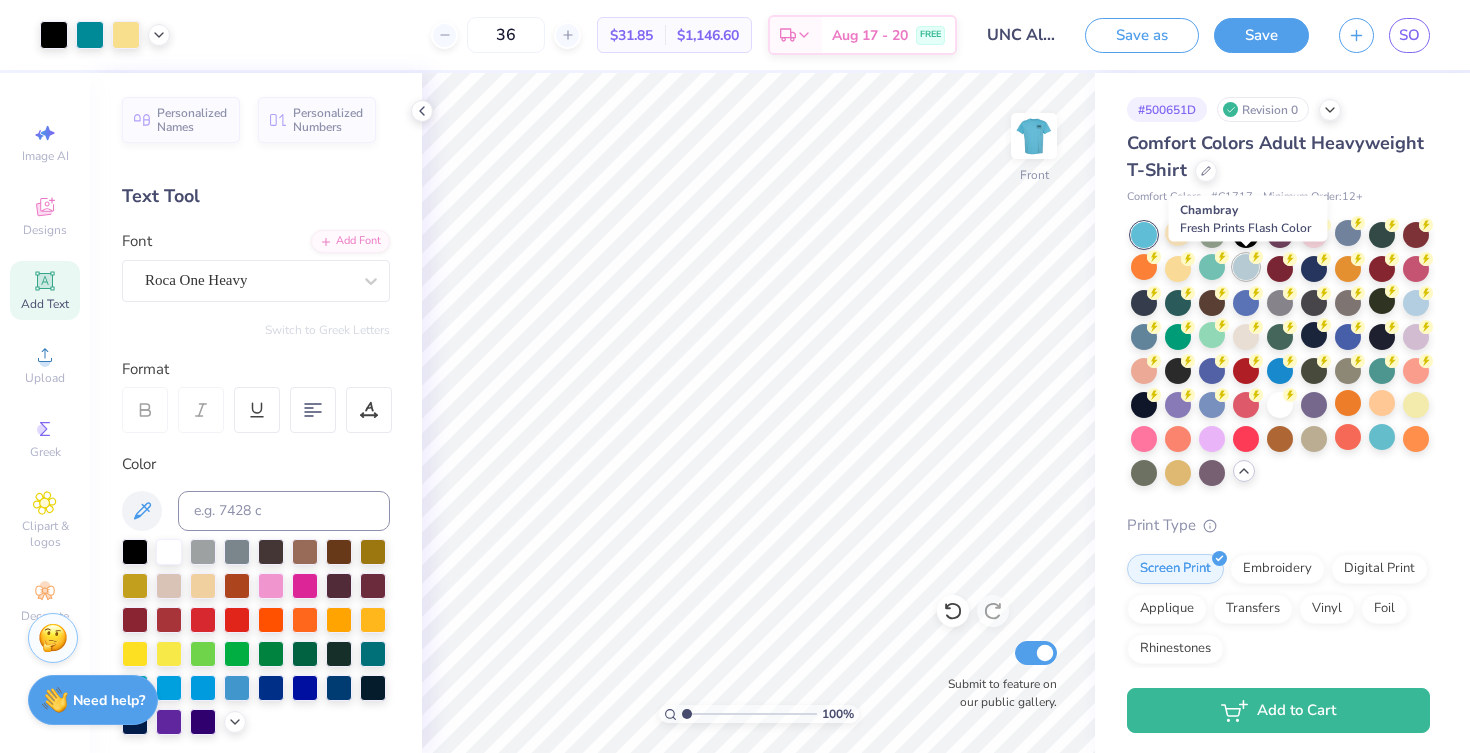 click at bounding box center [1246, 267] 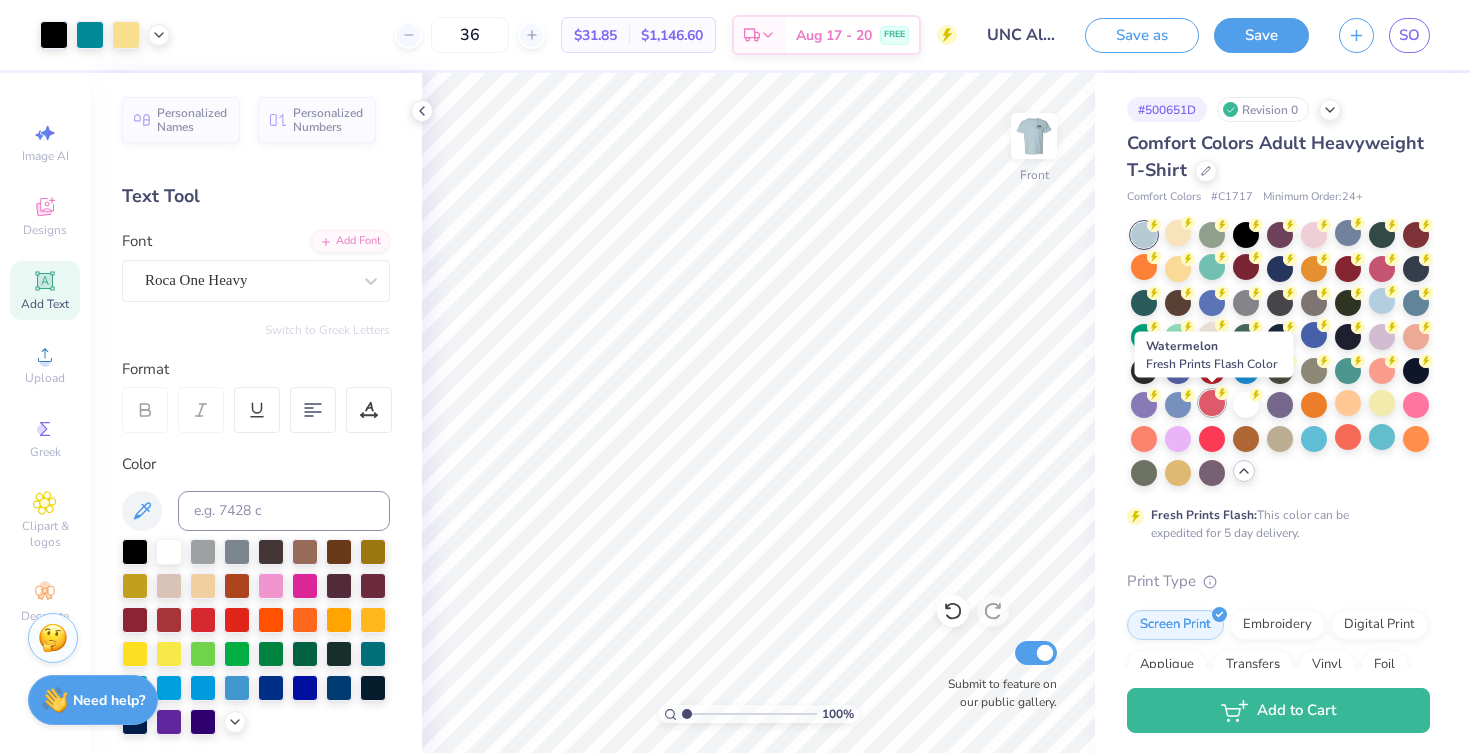 click at bounding box center [1212, 403] 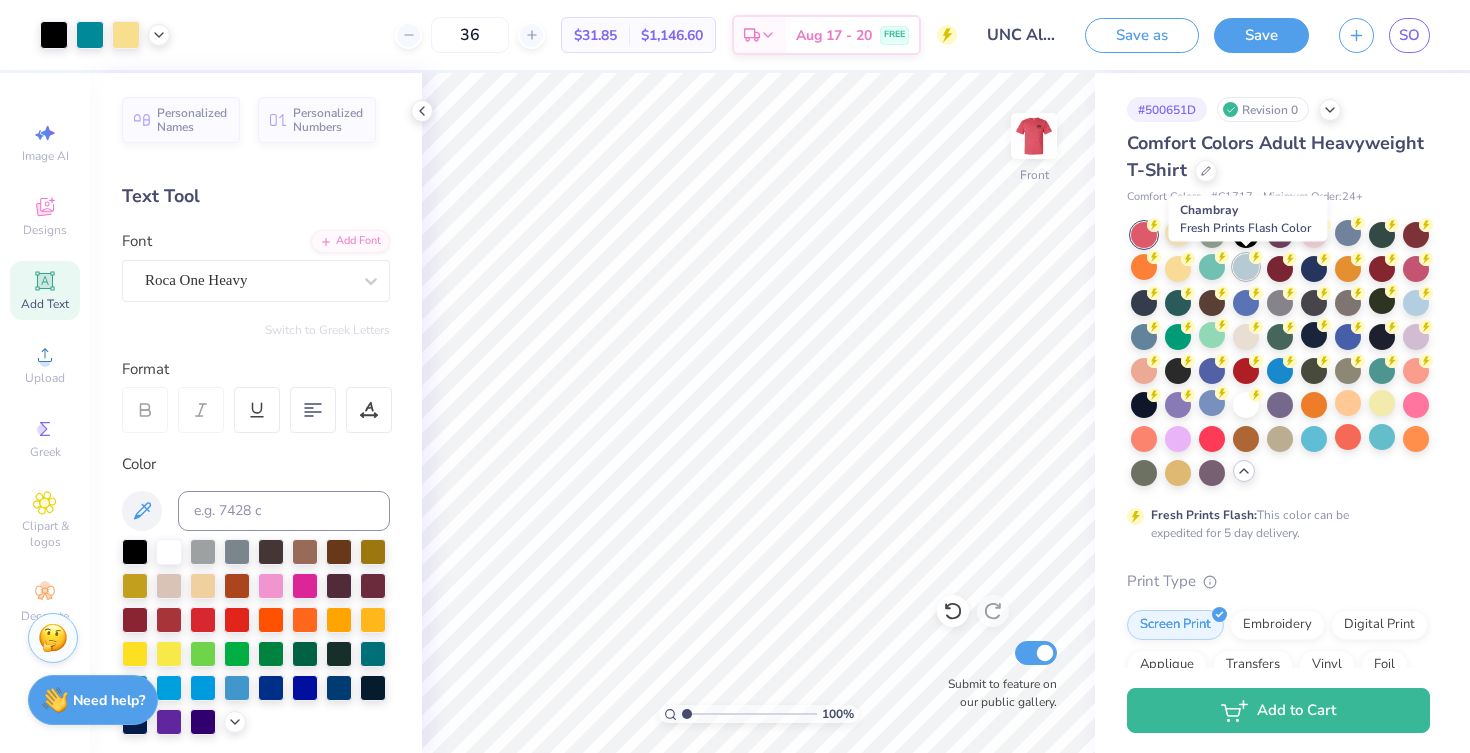 click at bounding box center [1246, 267] 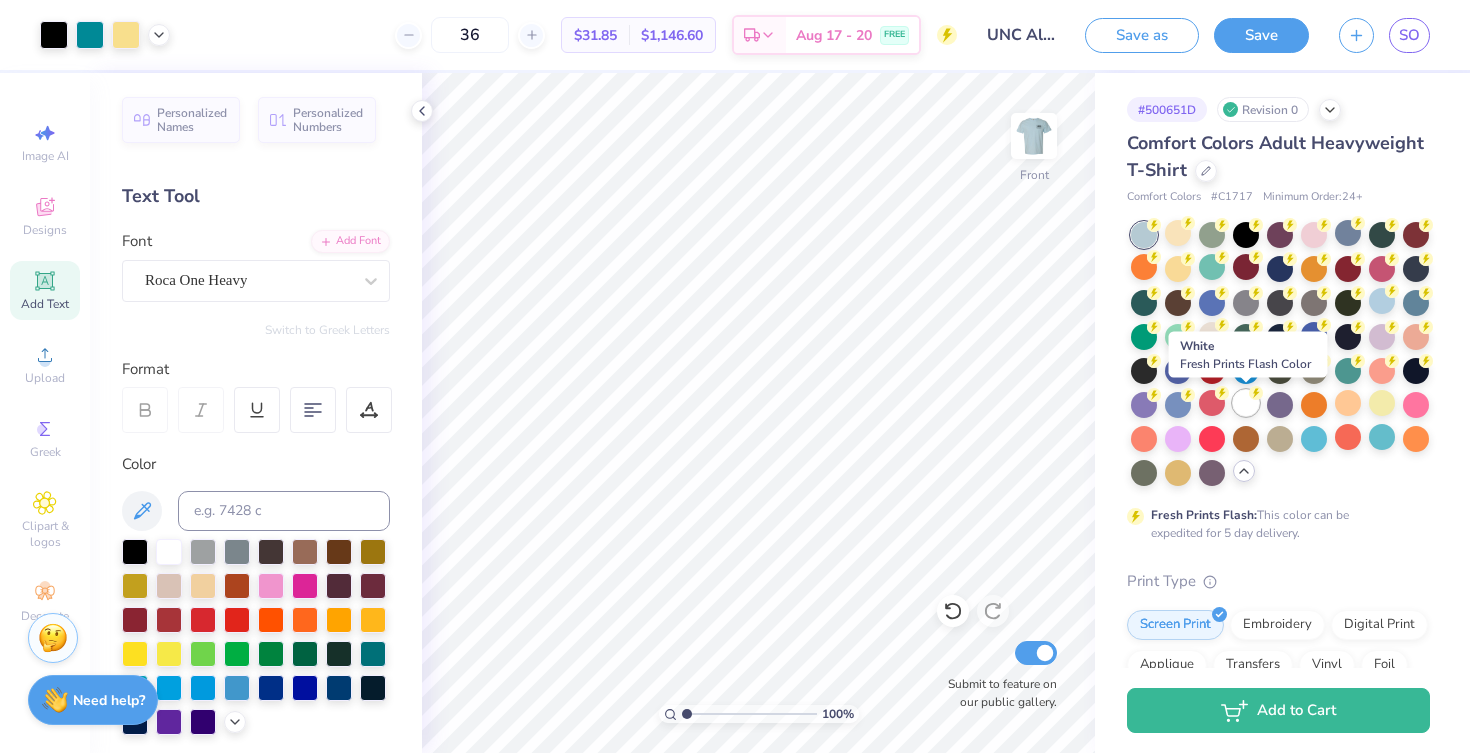 click at bounding box center (1246, 403) 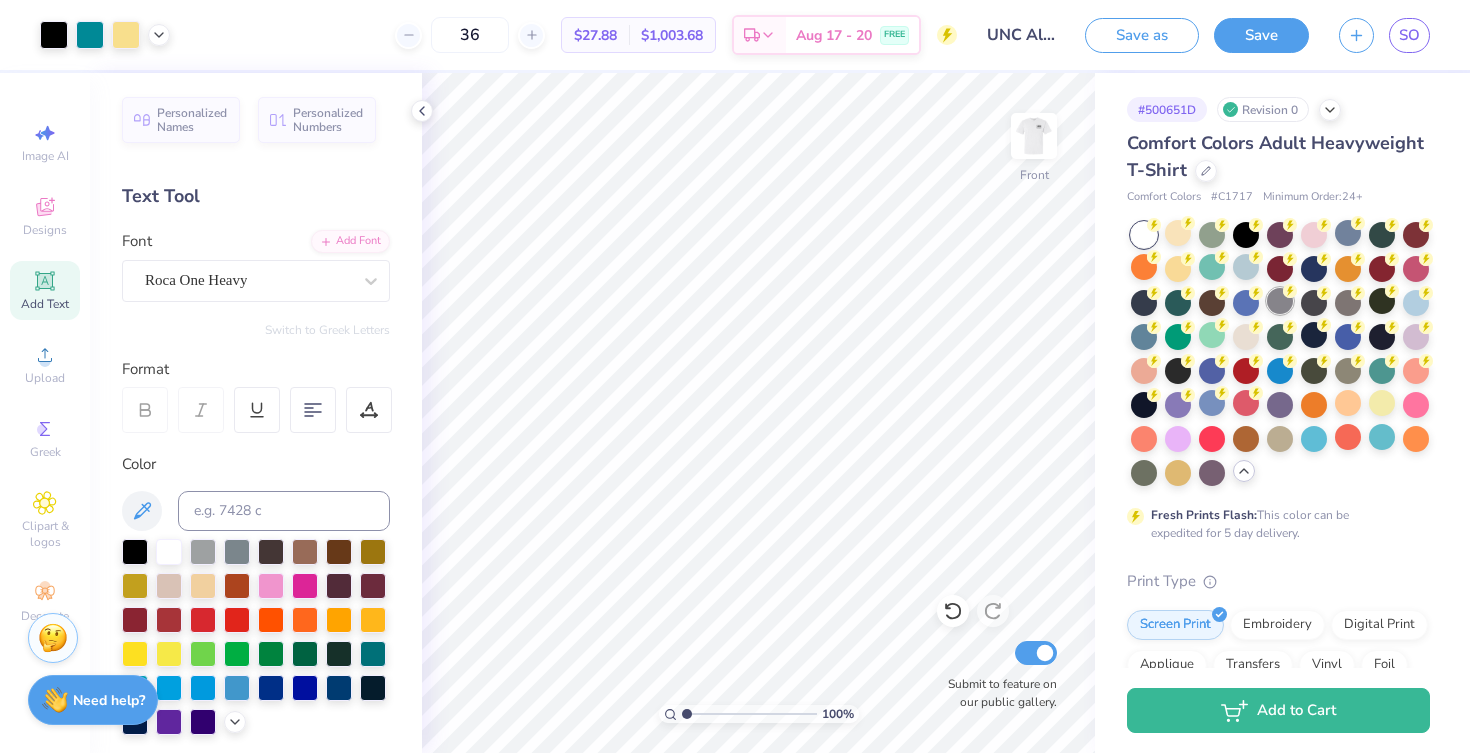 click at bounding box center (1280, 301) 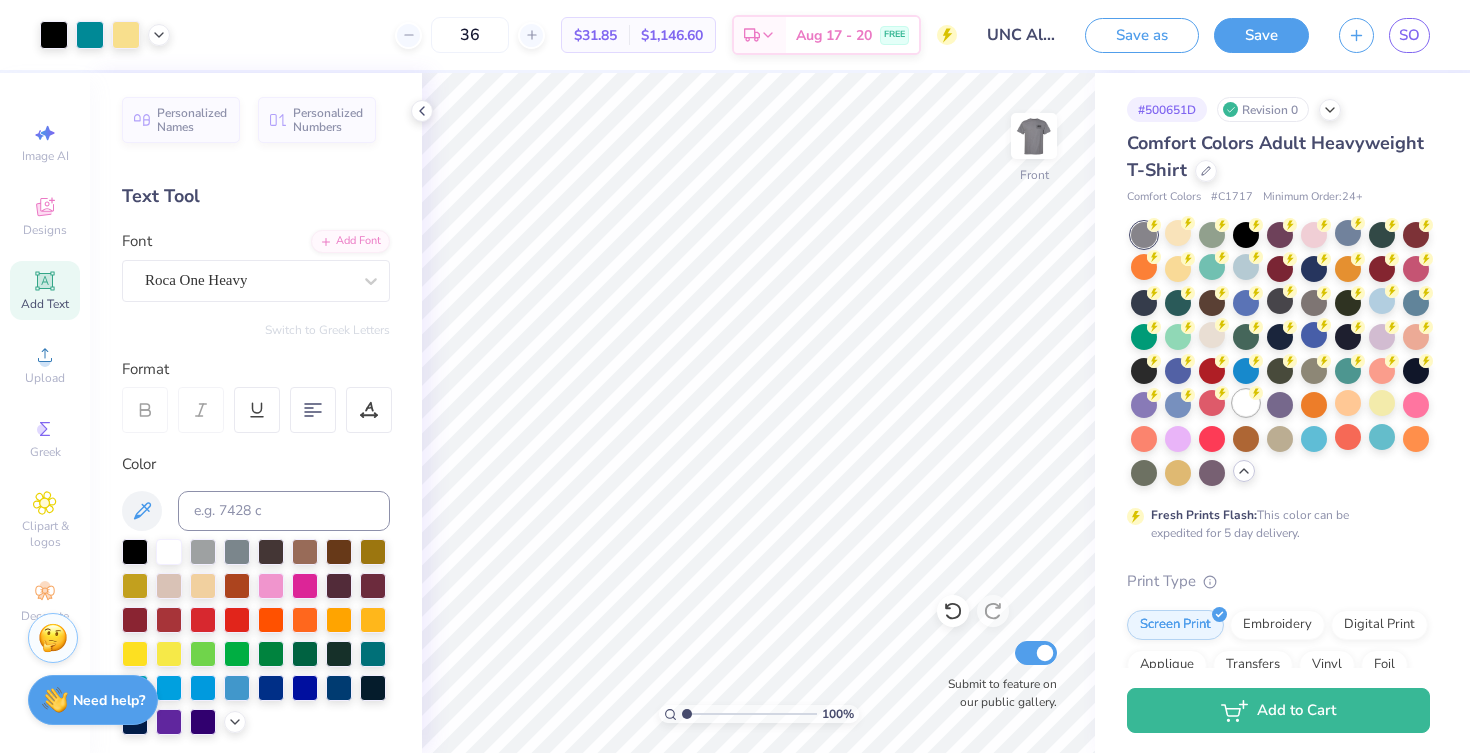 click at bounding box center [1246, 403] 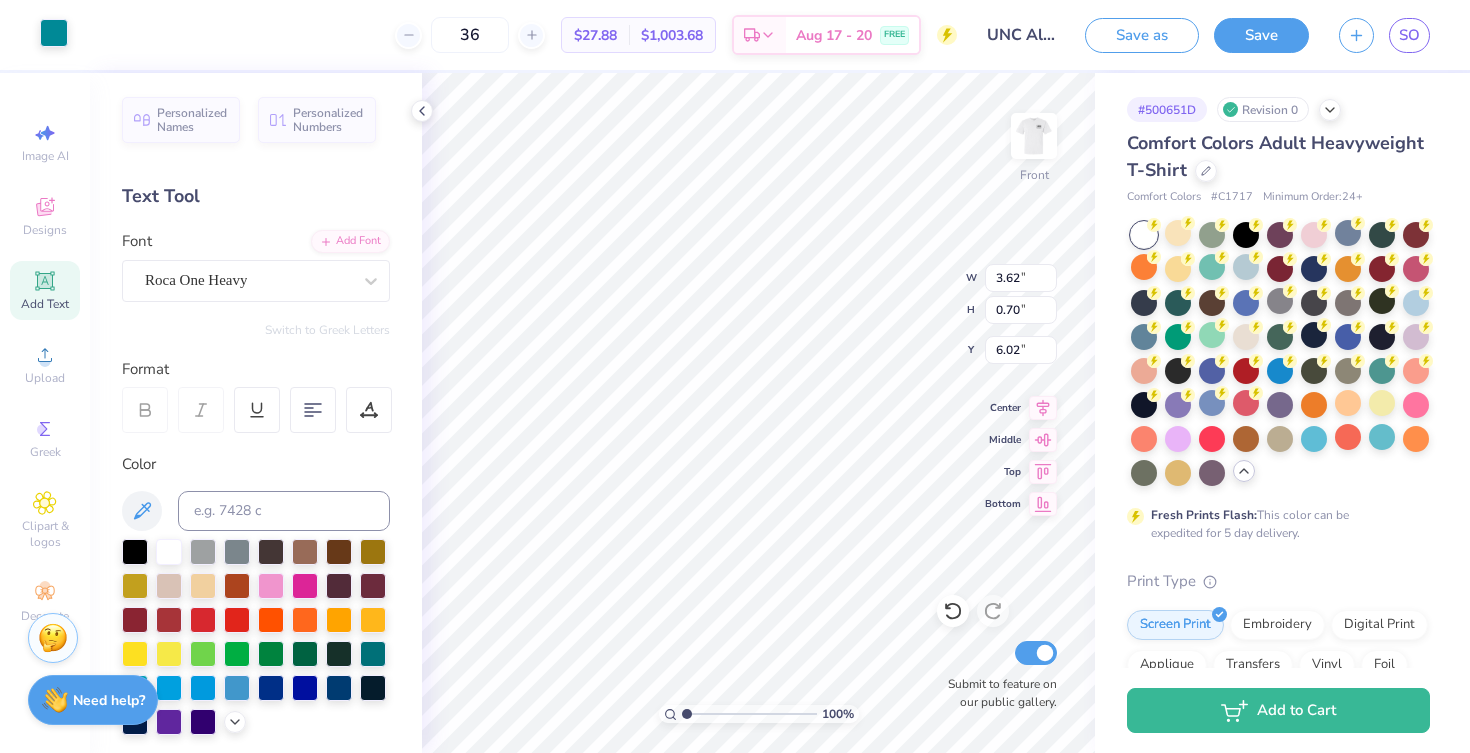 click at bounding box center (54, 33) 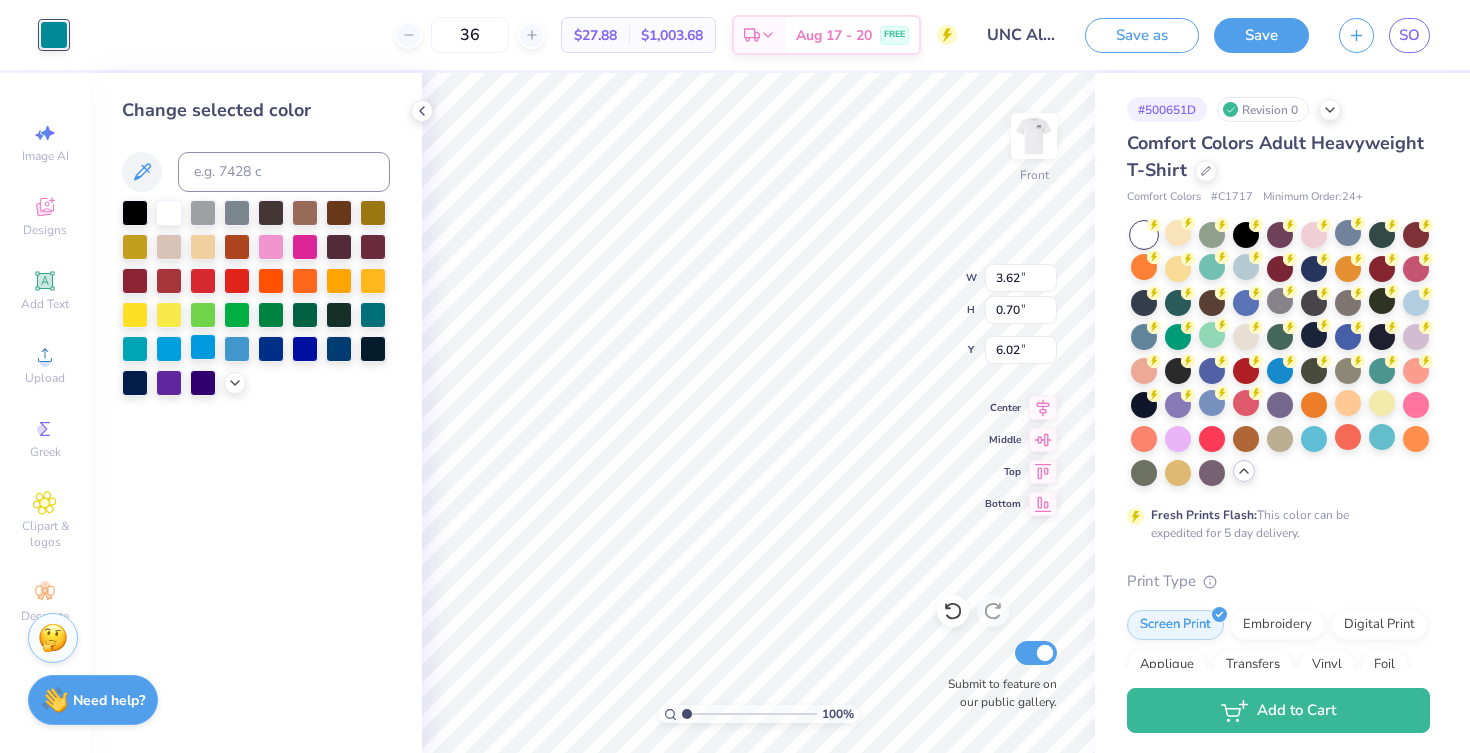 click at bounding box center [203, 347] 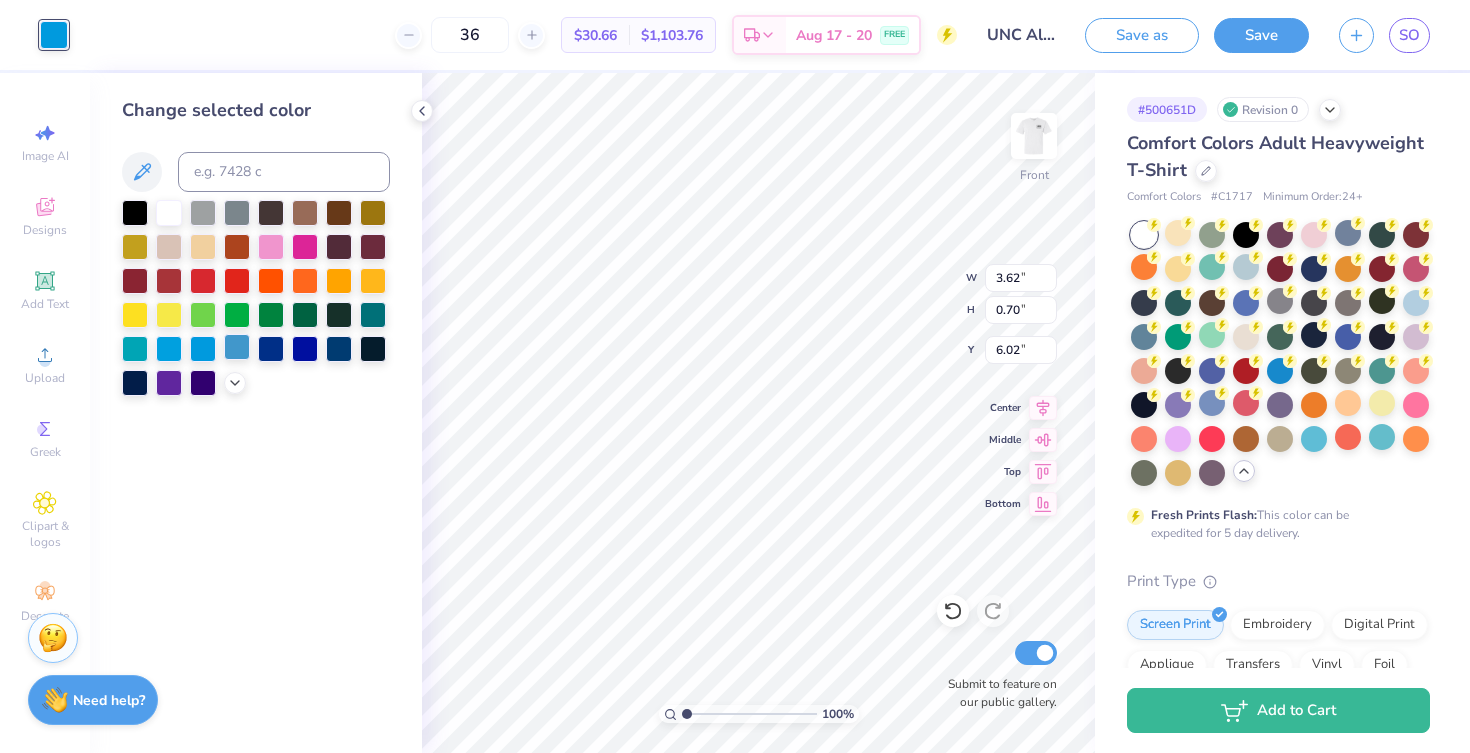 click at bounding box center [237, 347] 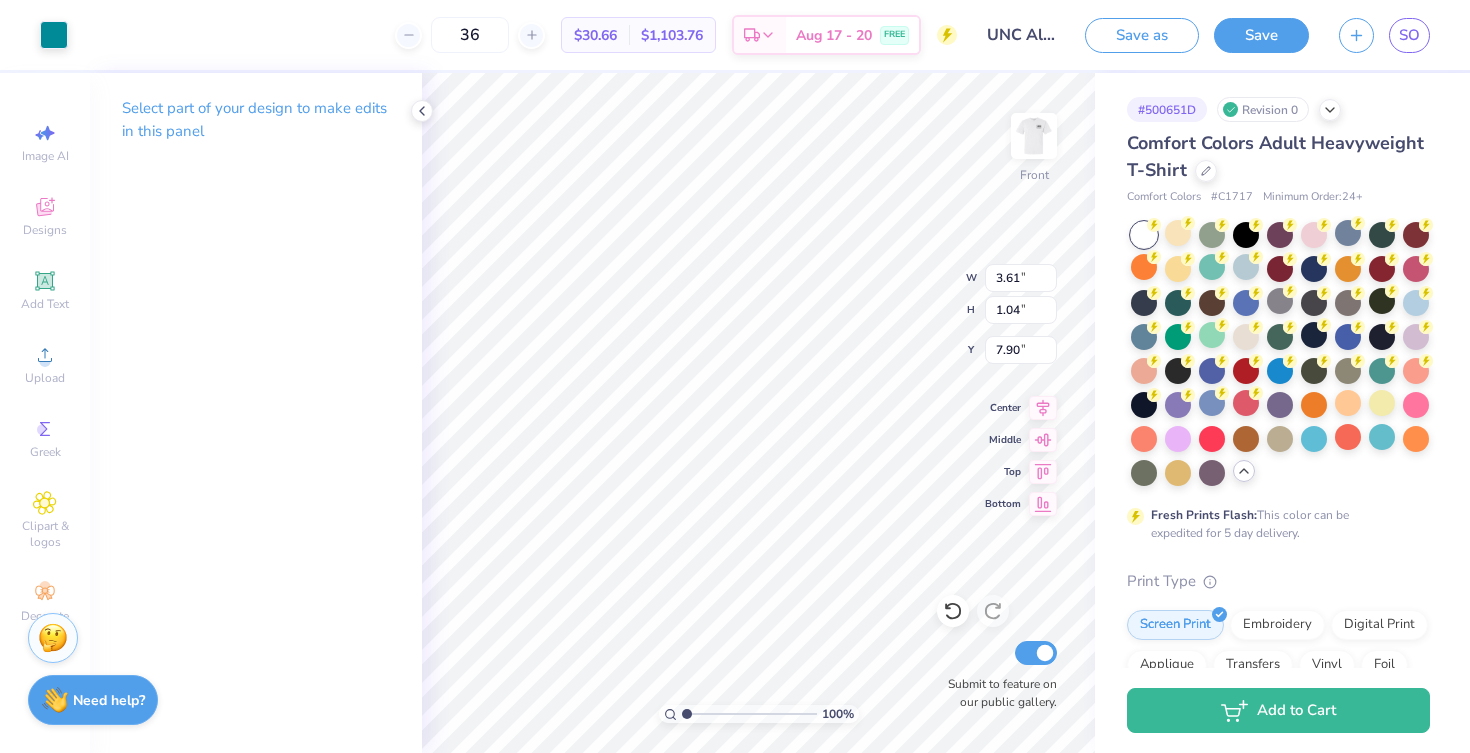 type on "7.69" 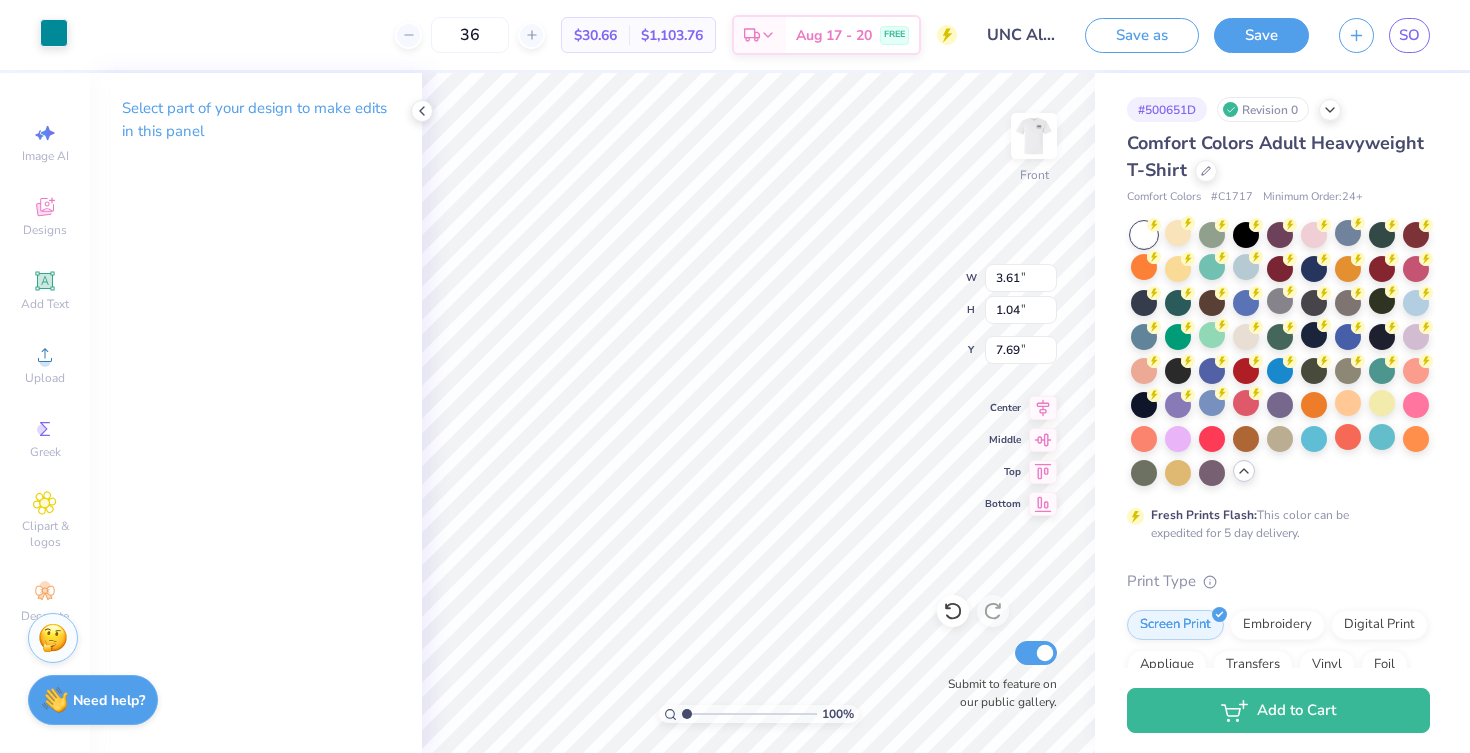 click at bounding box center [54, 33] 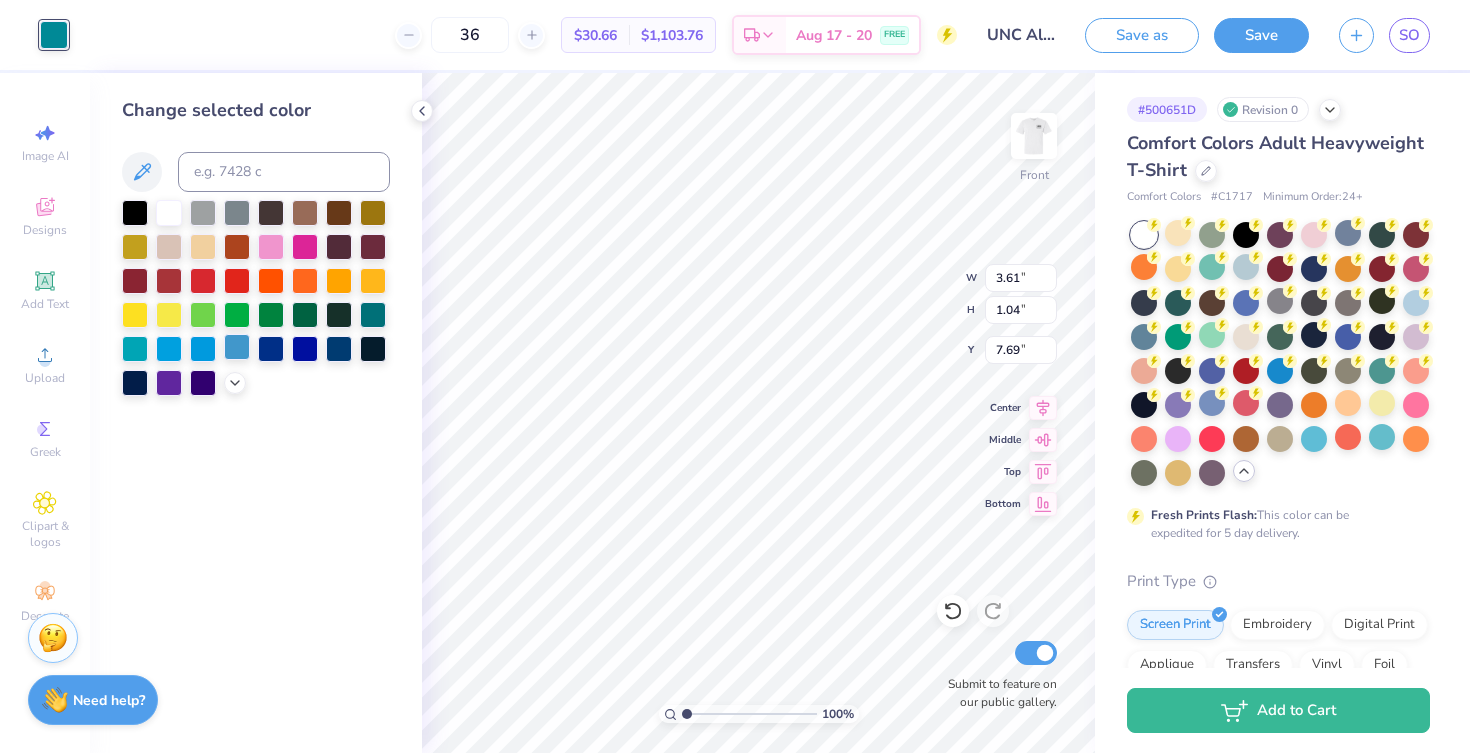 click at bounding box center (237, 347) 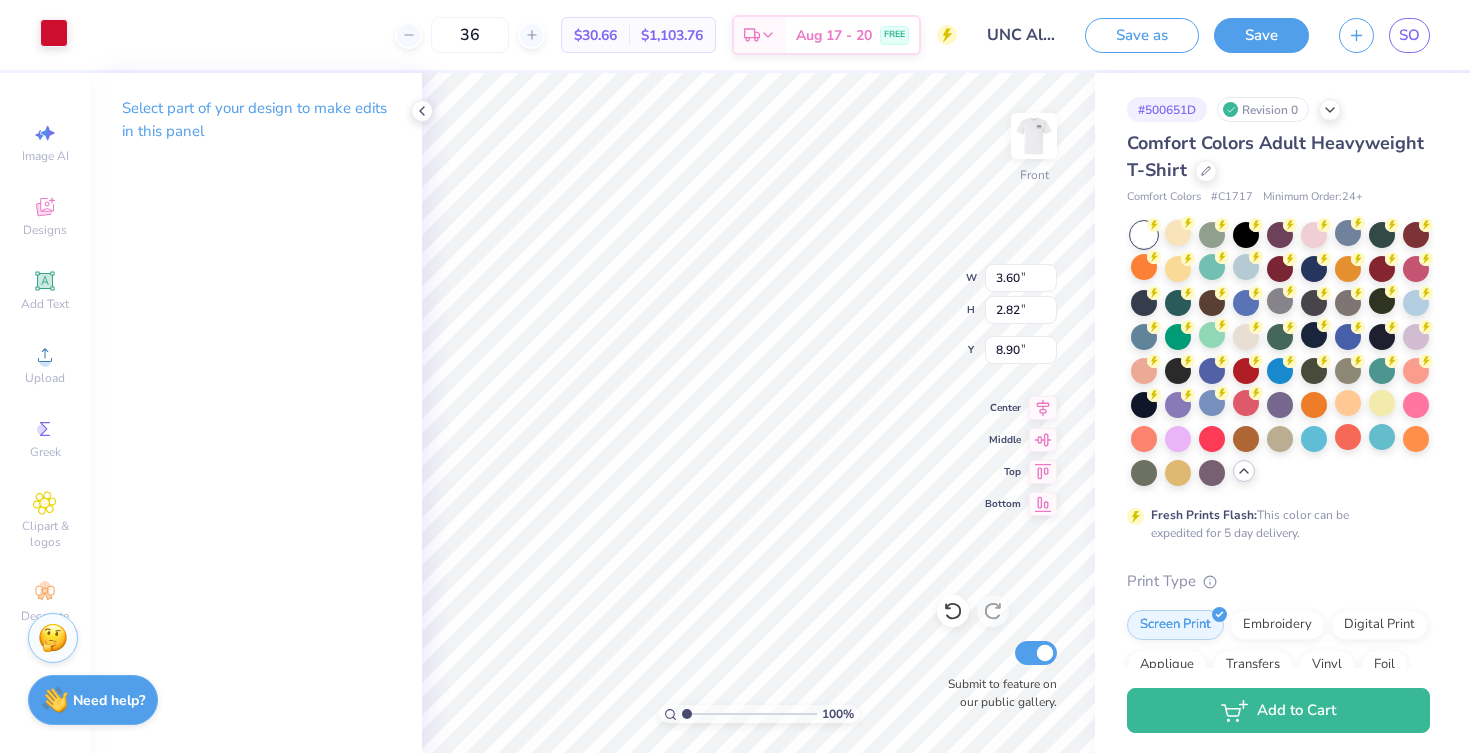 click at bounding box center [54, 33] 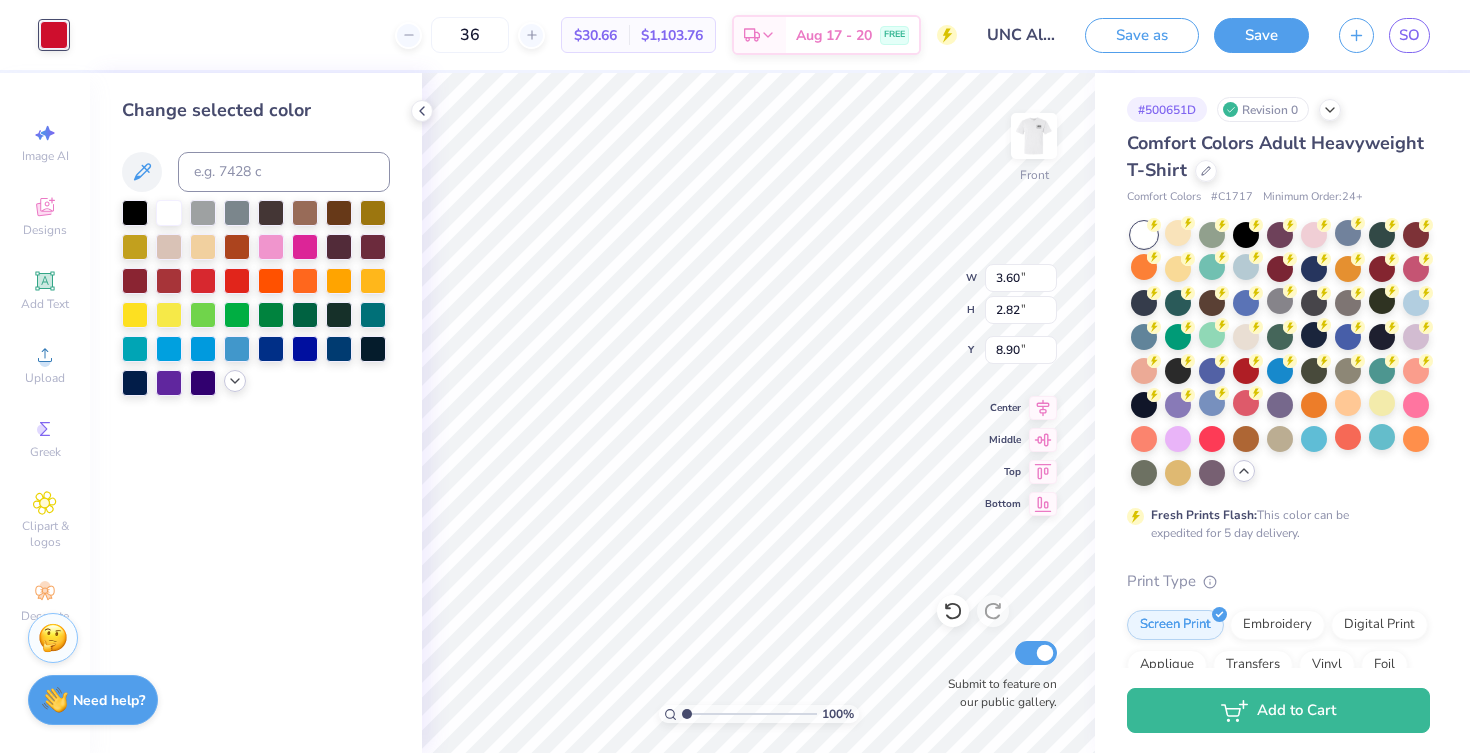 click 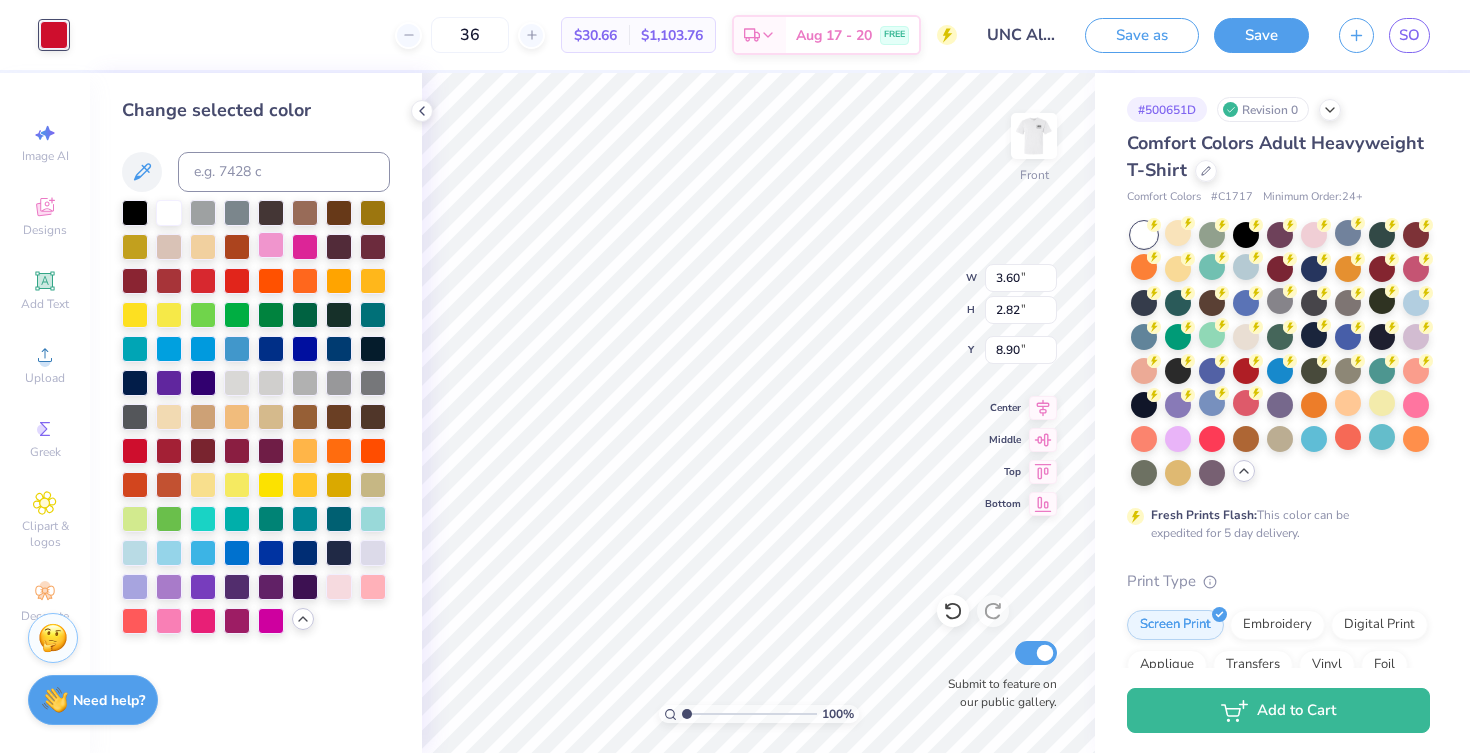 click at bounding box center (271, 245) 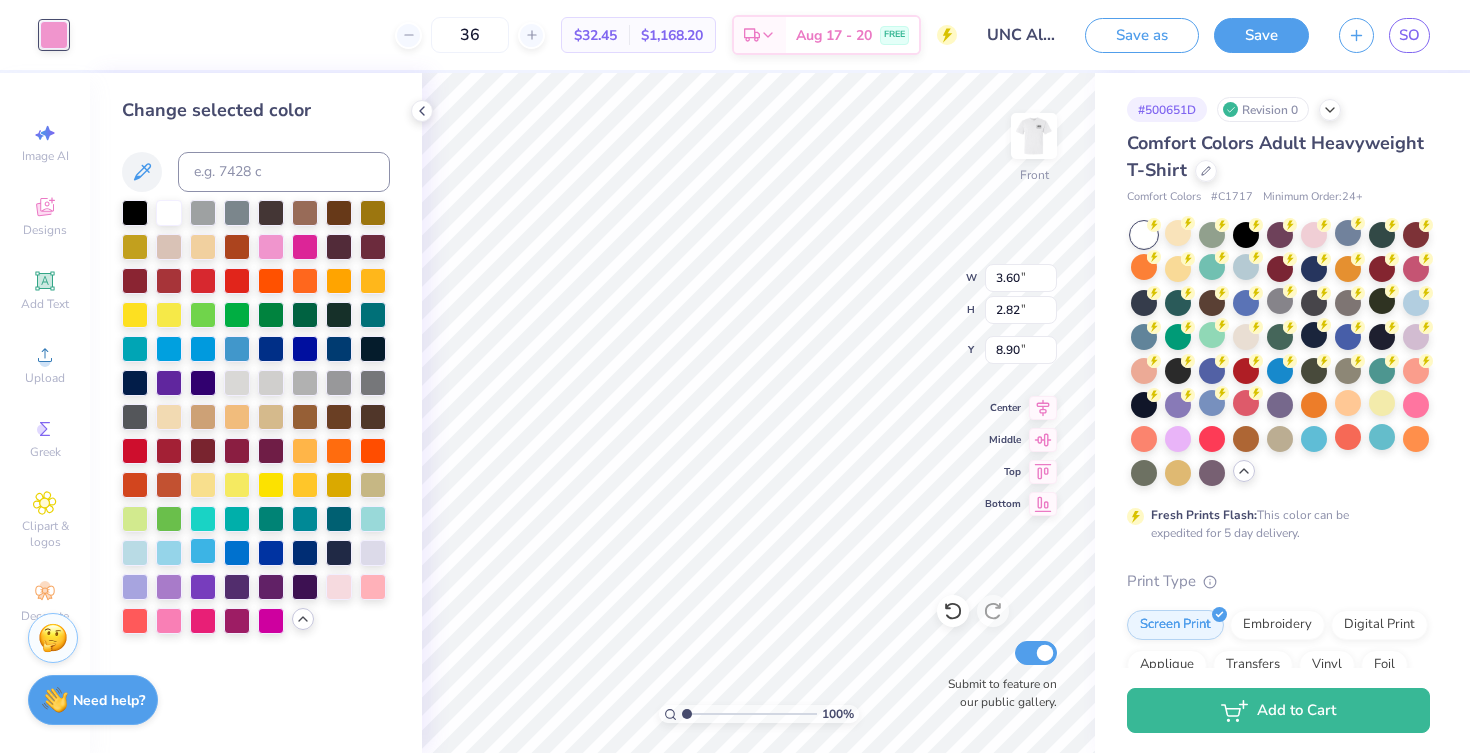 click at bounding box center (203, 551) 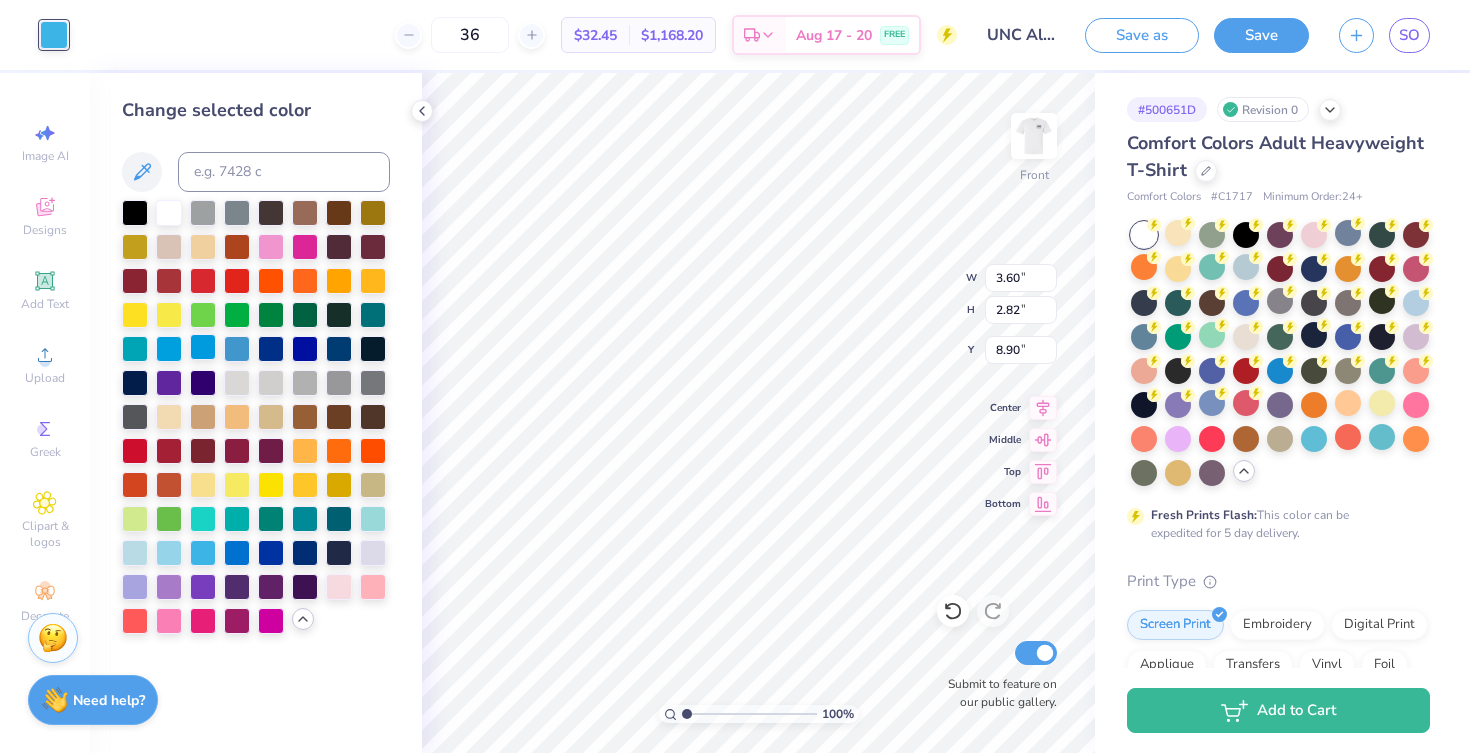 click at bounding box center (203, 347) 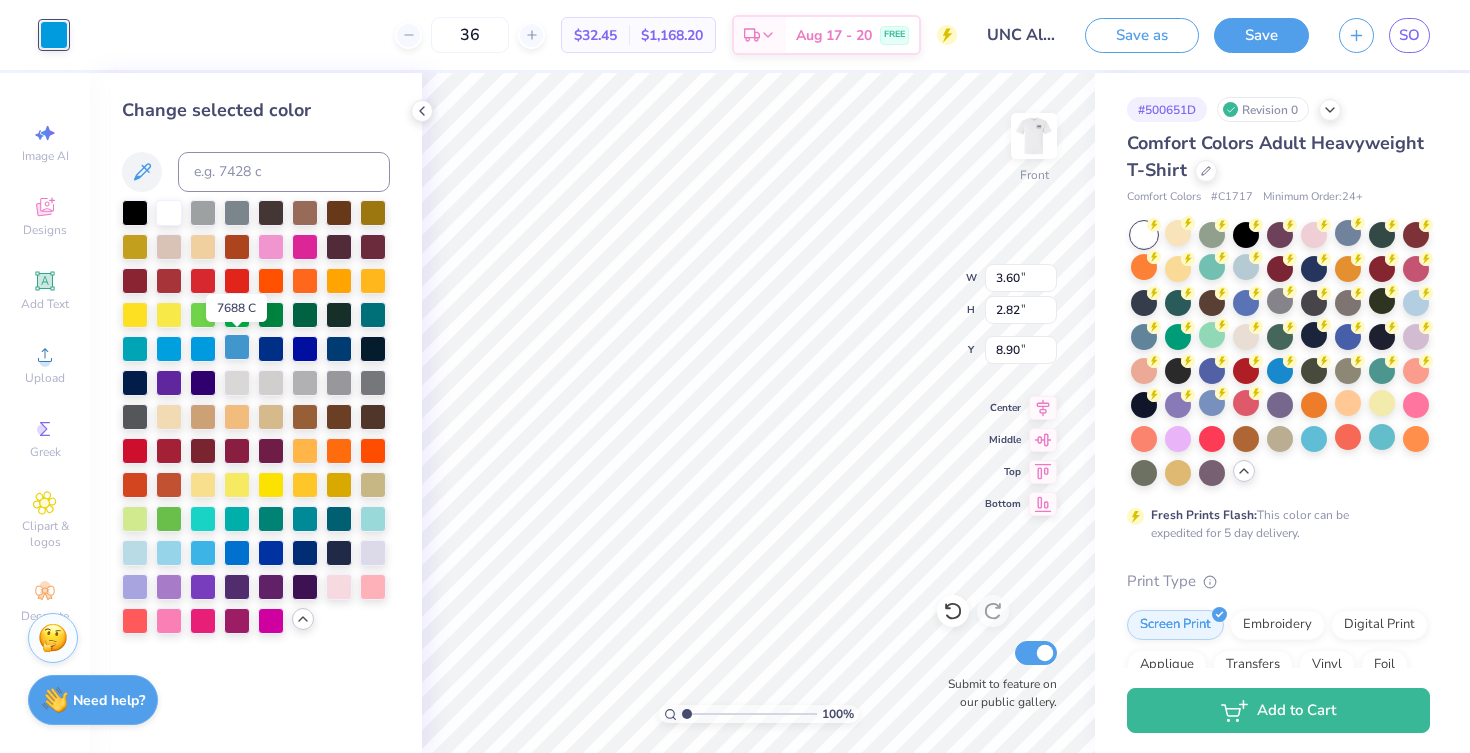 click at bounding box center [237, 347] 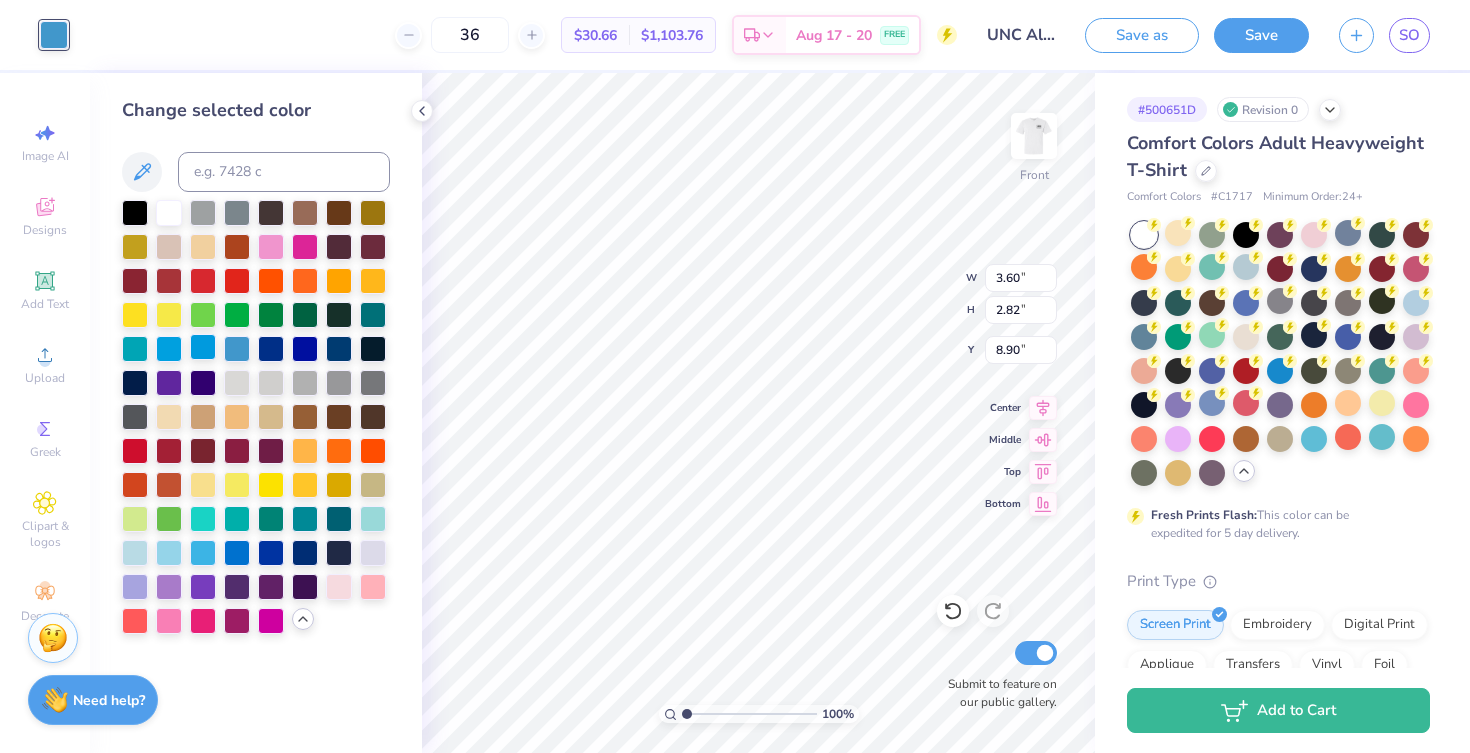 click at bounding box center [203, 347] 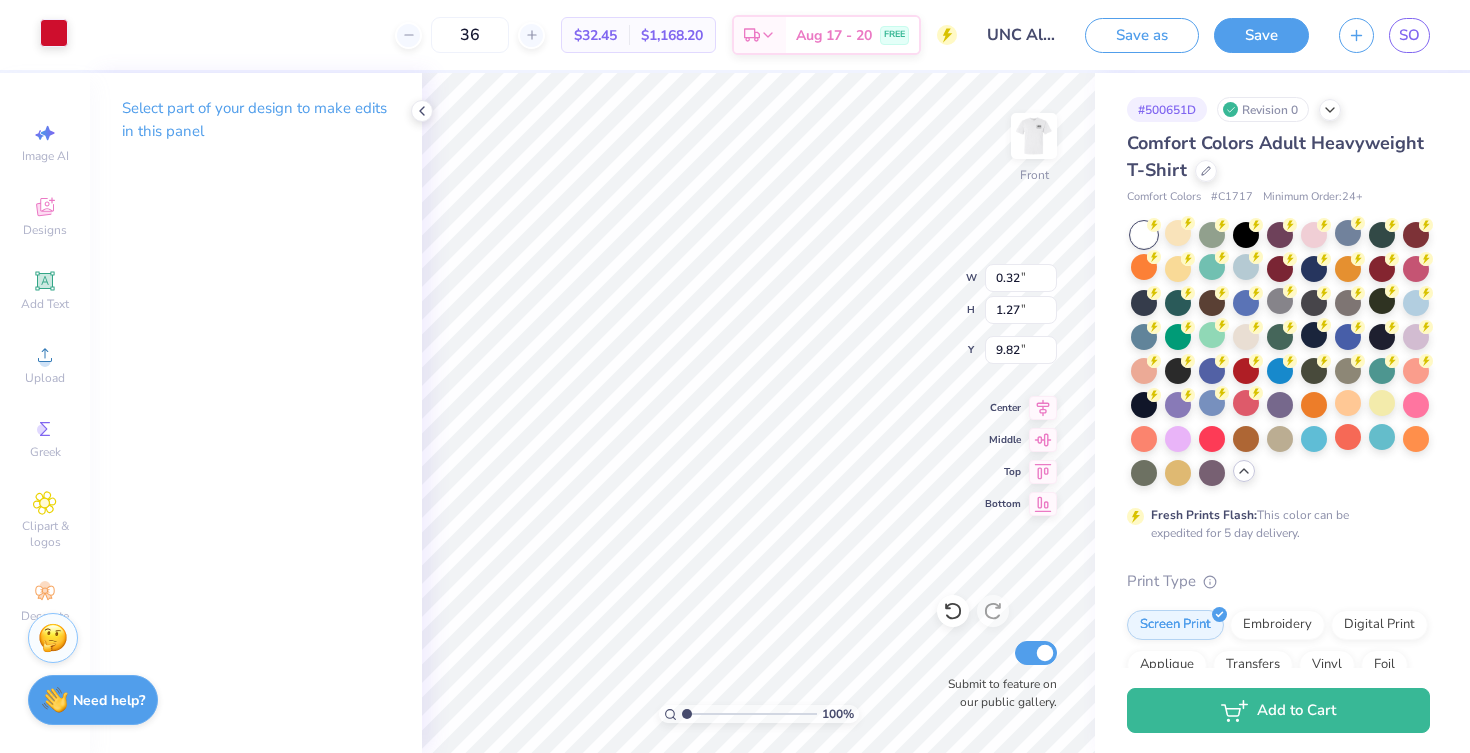 click at bounding box center (54, 33) 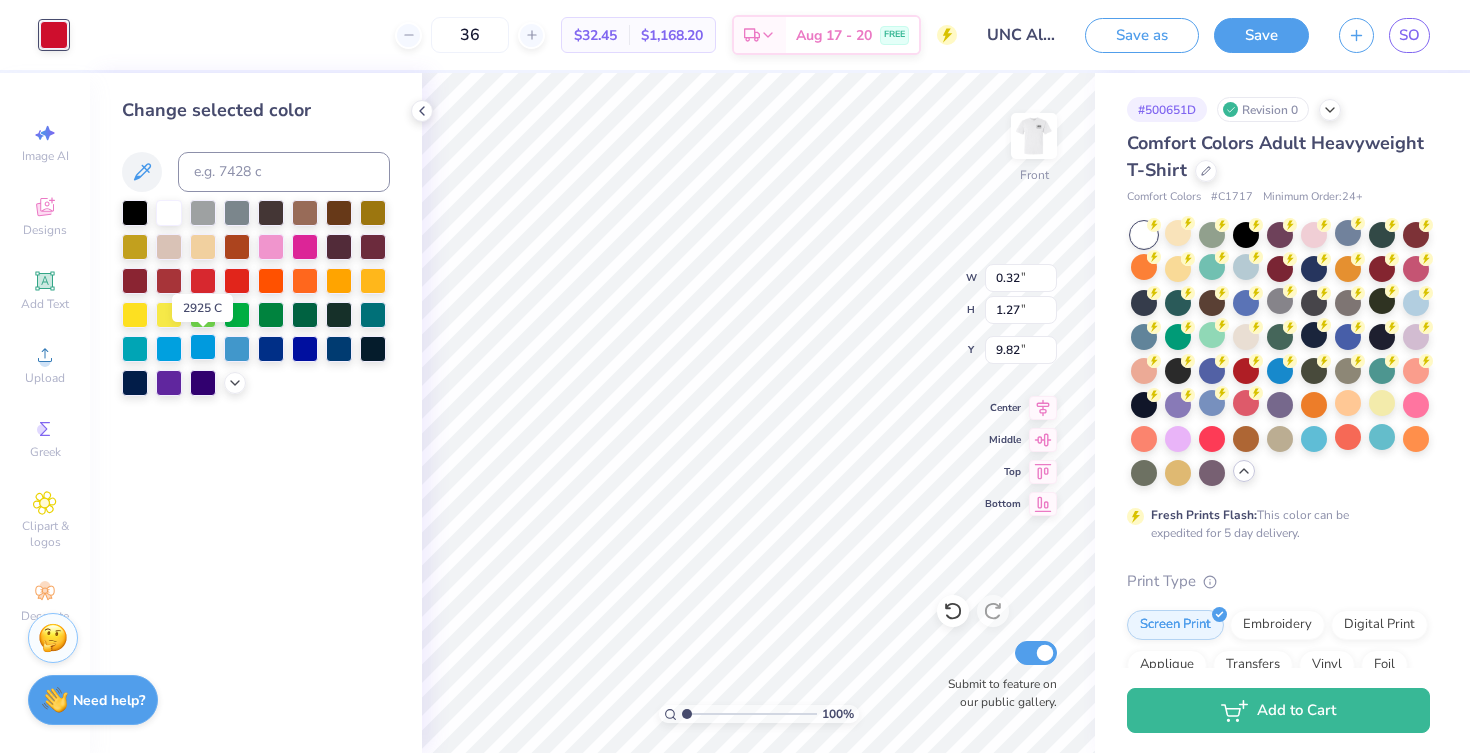 click at bounding box center [203, 347] 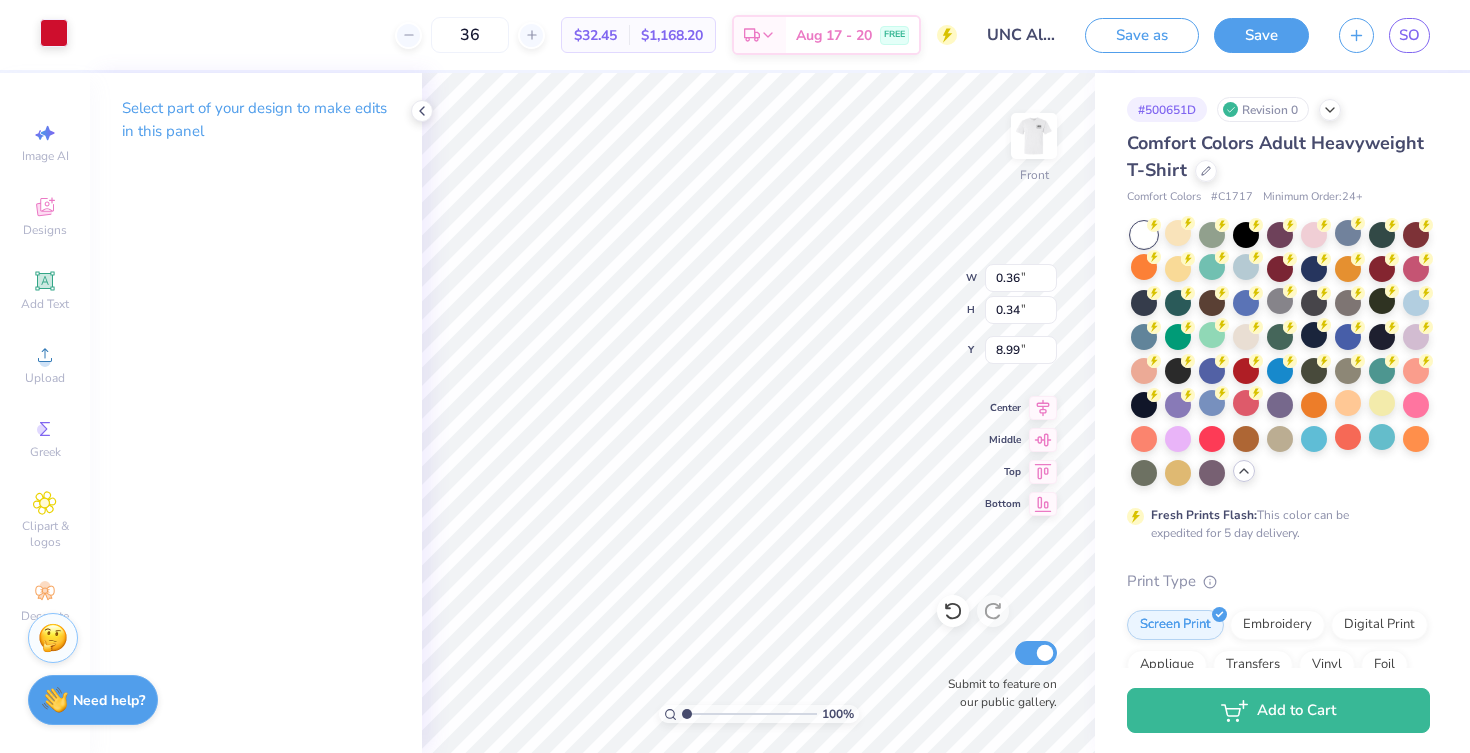 click at bounding box center [54, 33] 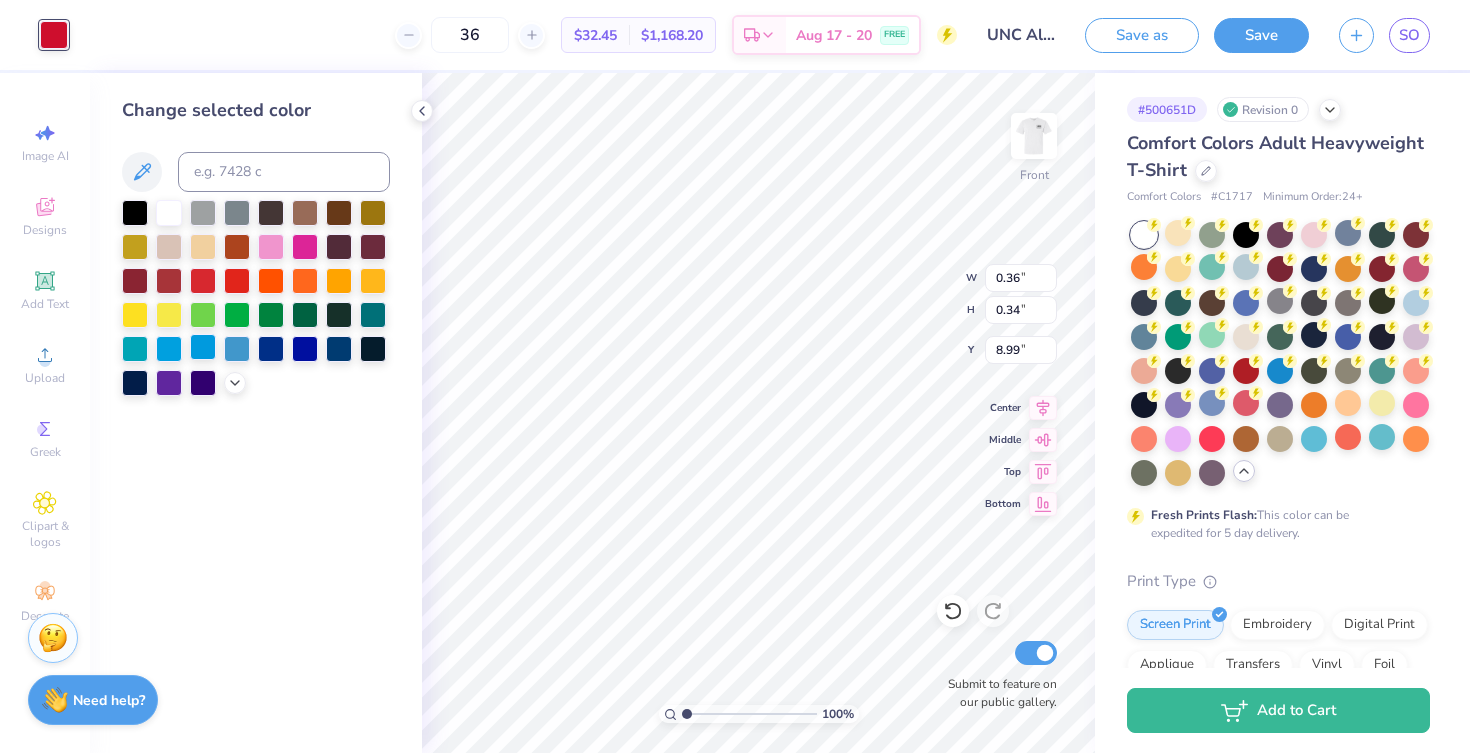 click at bounding box center [203, 347] 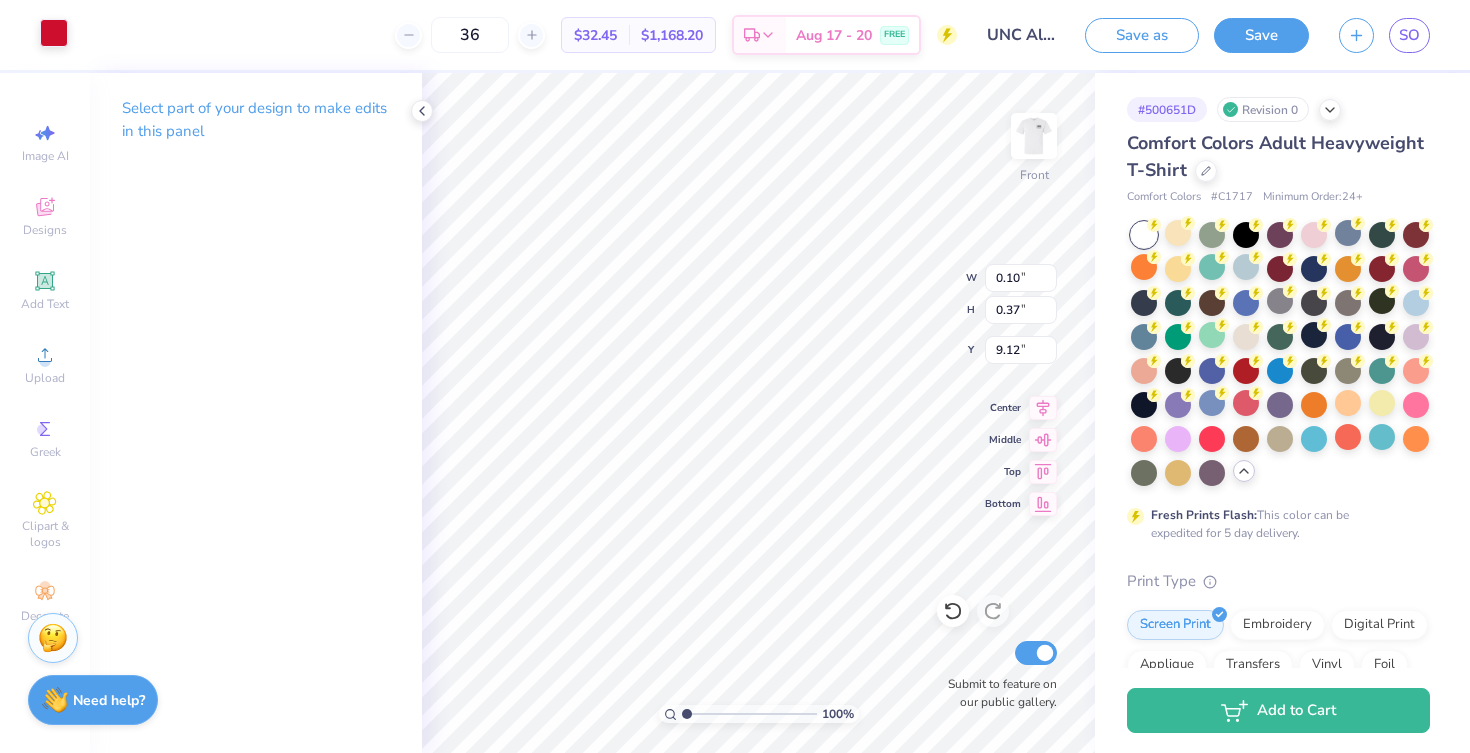 click at bounding box center (54, 33) 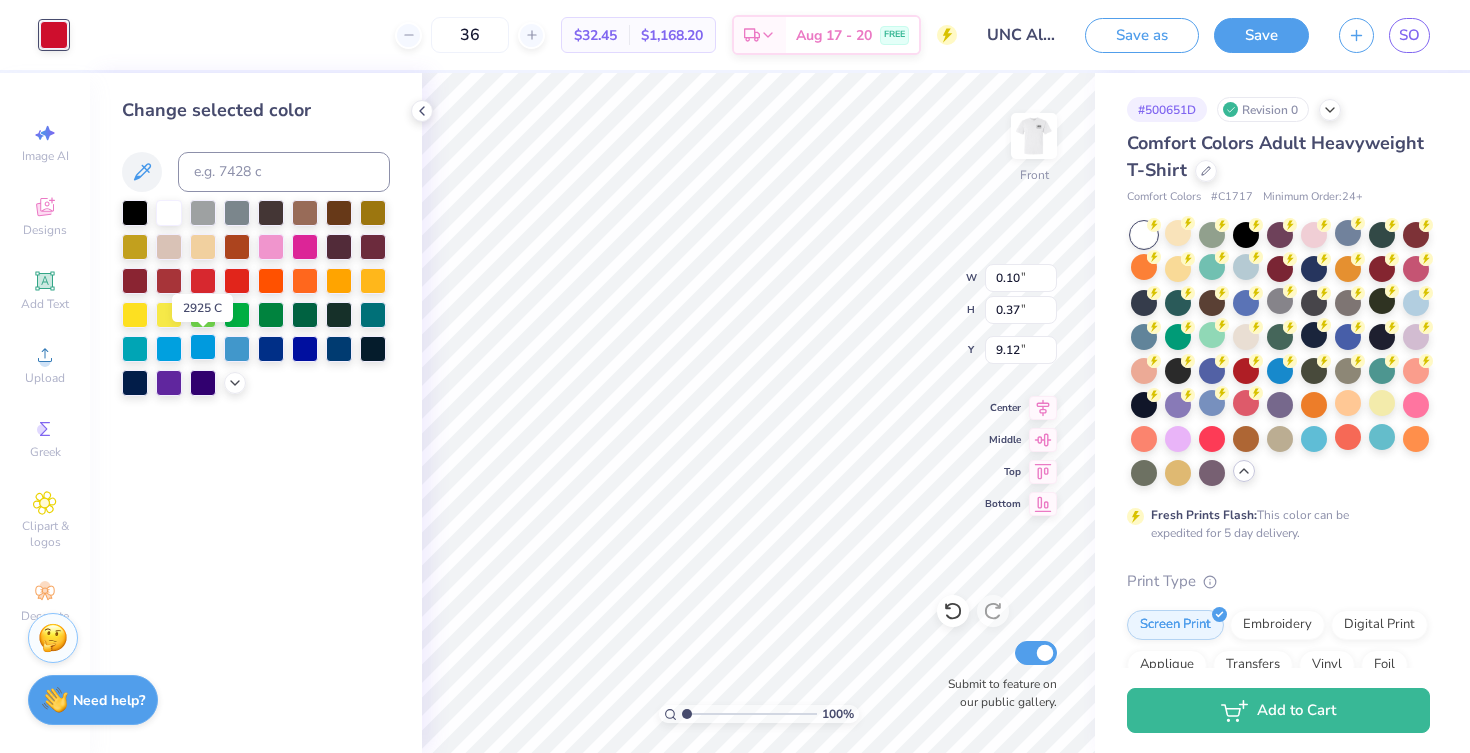 click at bounding box center [203, 347] 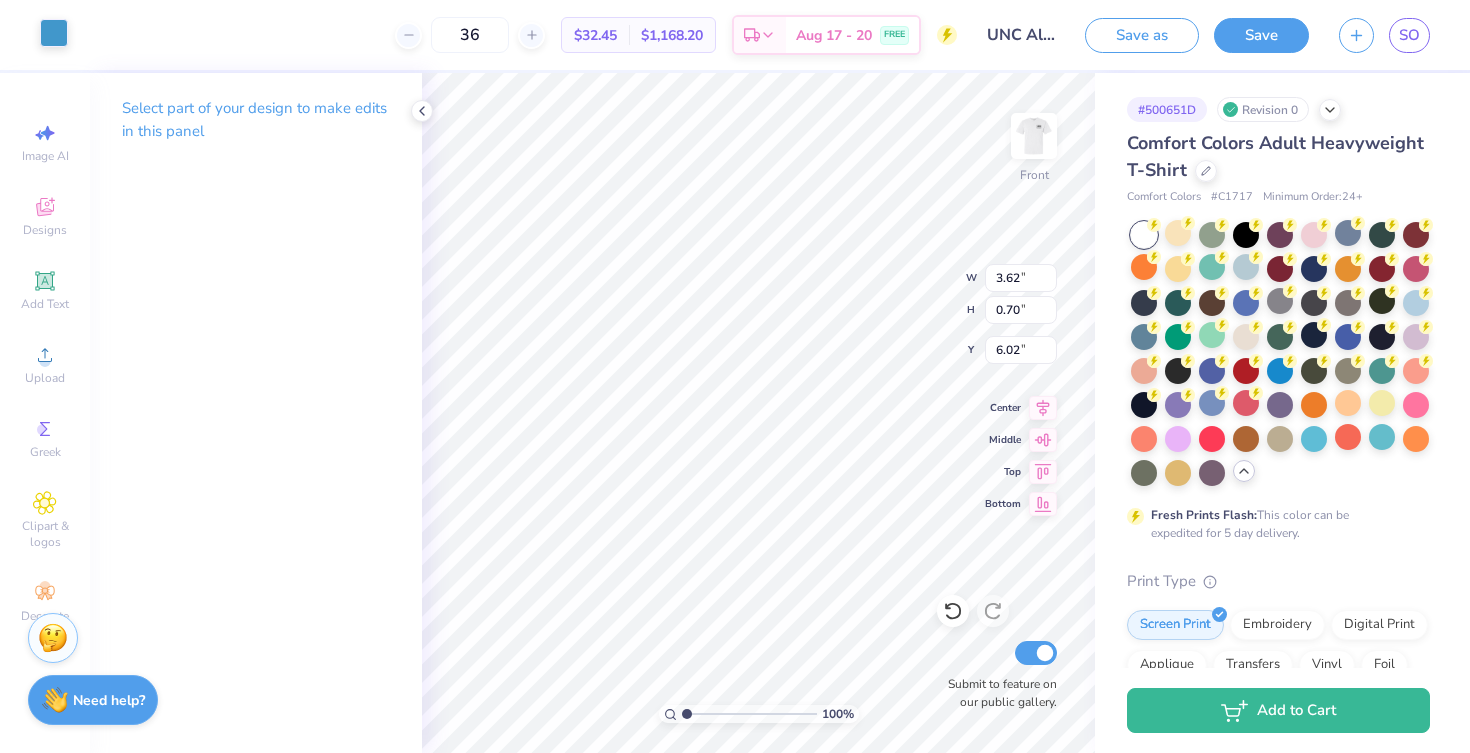 click at bounding box center (54, 33) 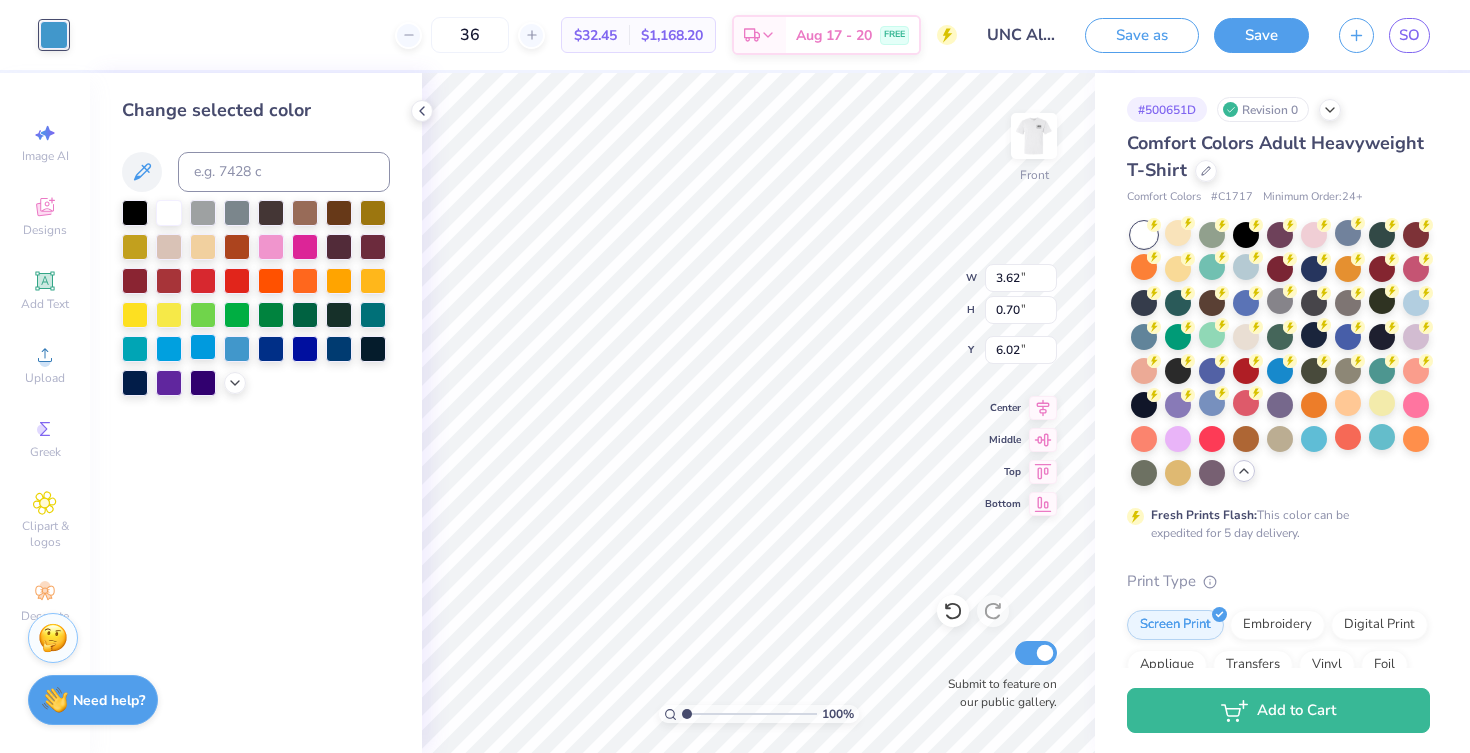 click at bounding box center (203, 347) 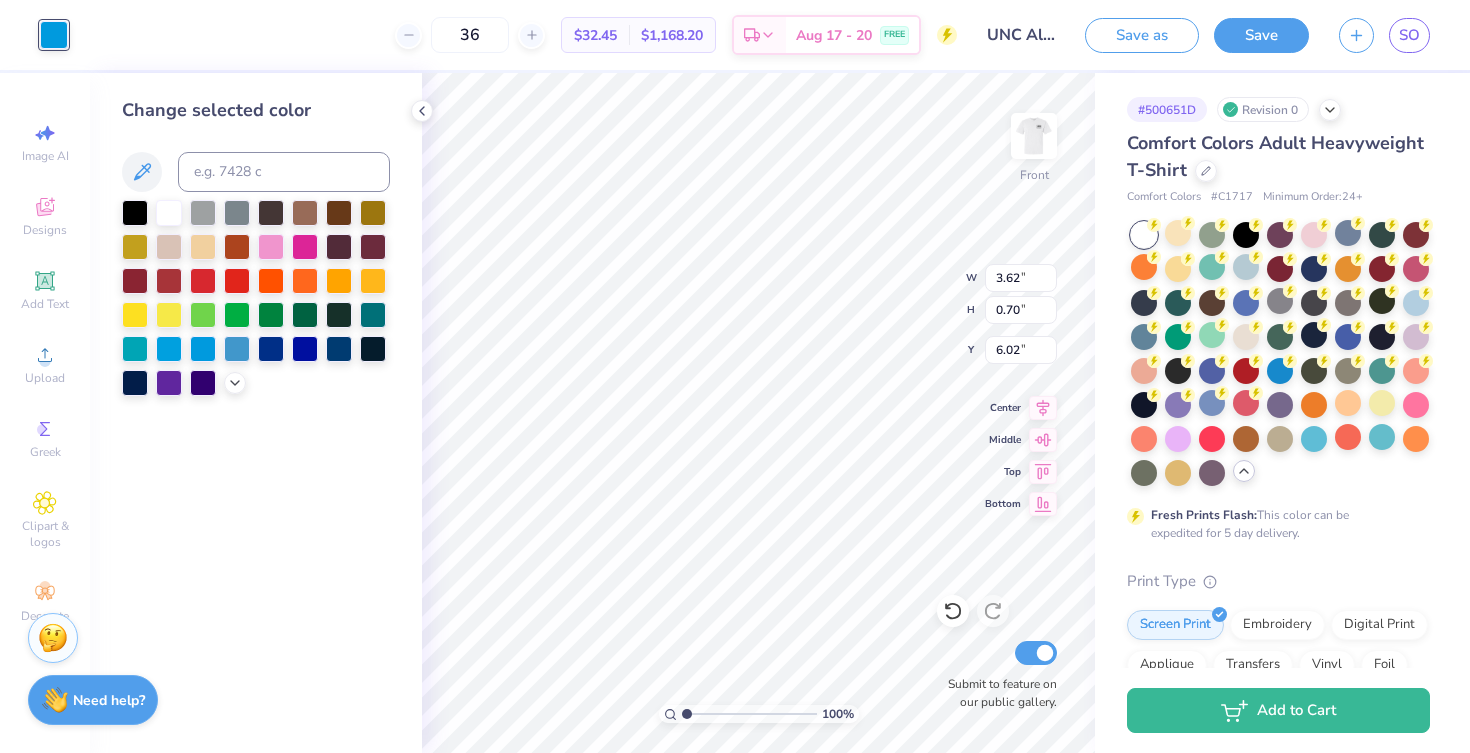 type on "3.61" 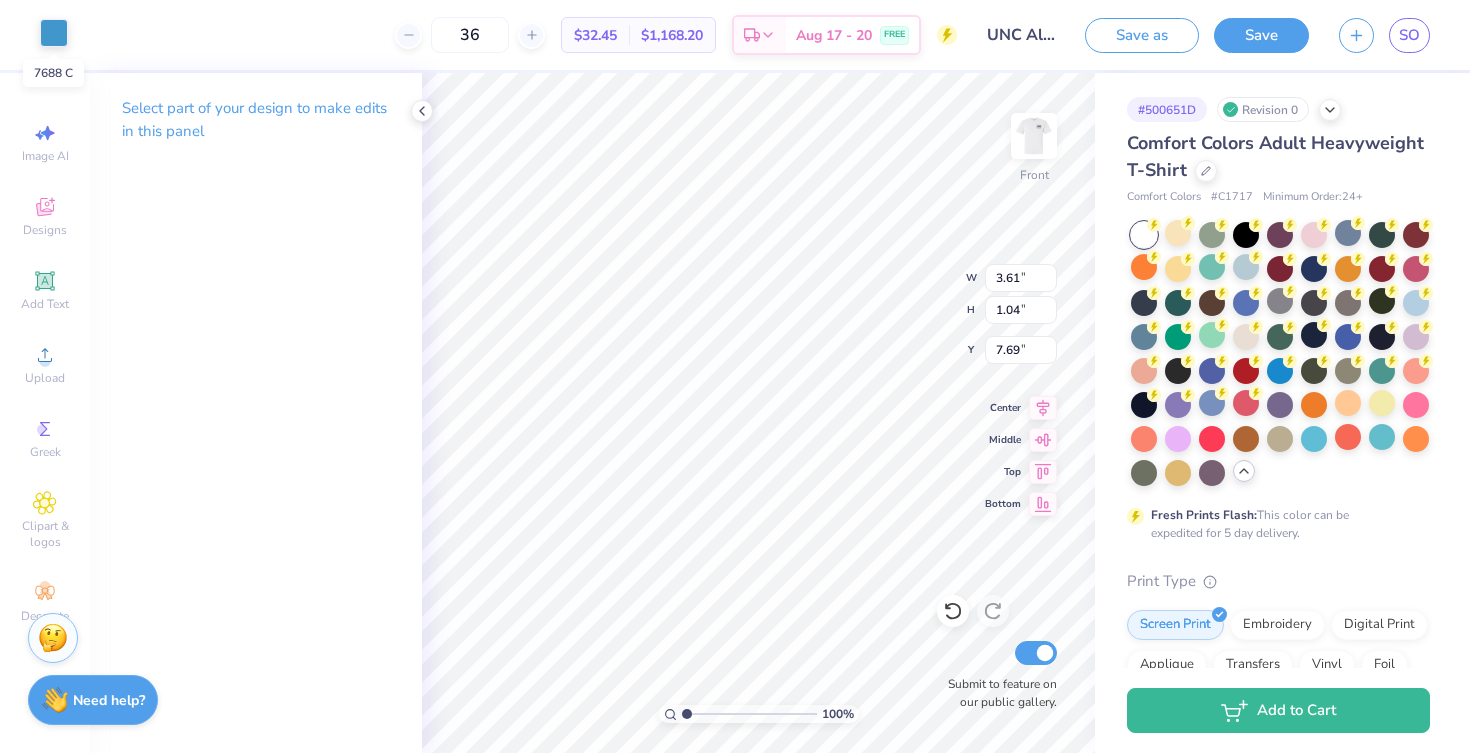 click at bounding box center (54, 33) 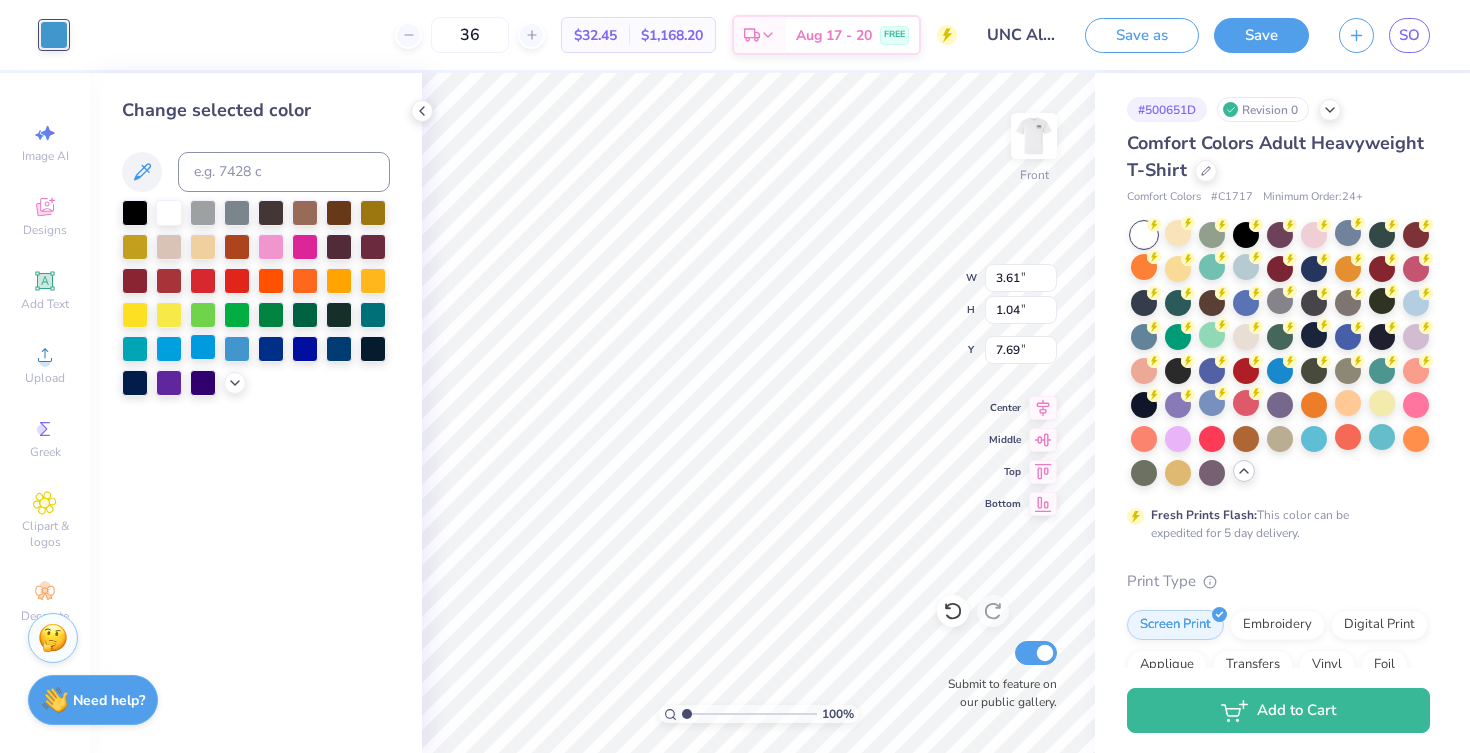 click at bounding box center (203, 347) 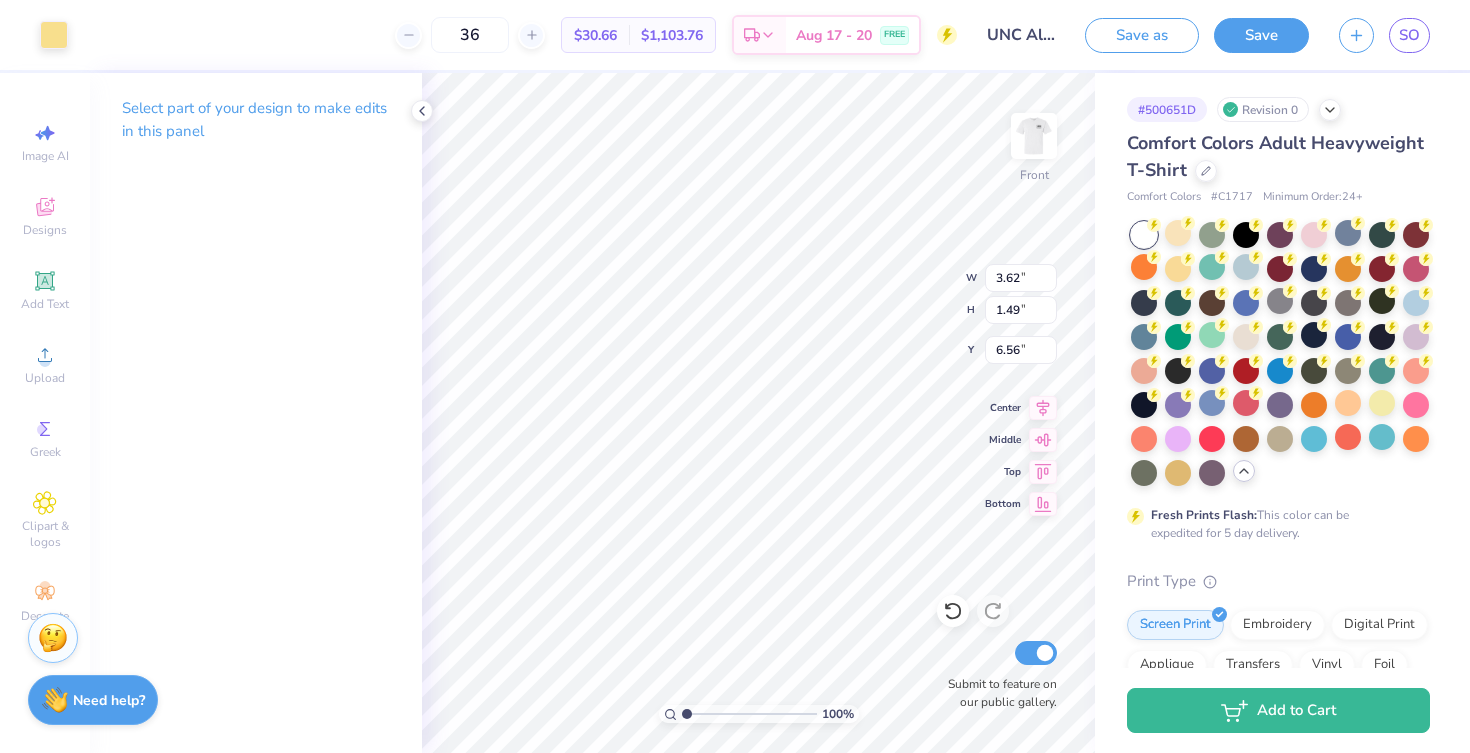 type on "3.58" 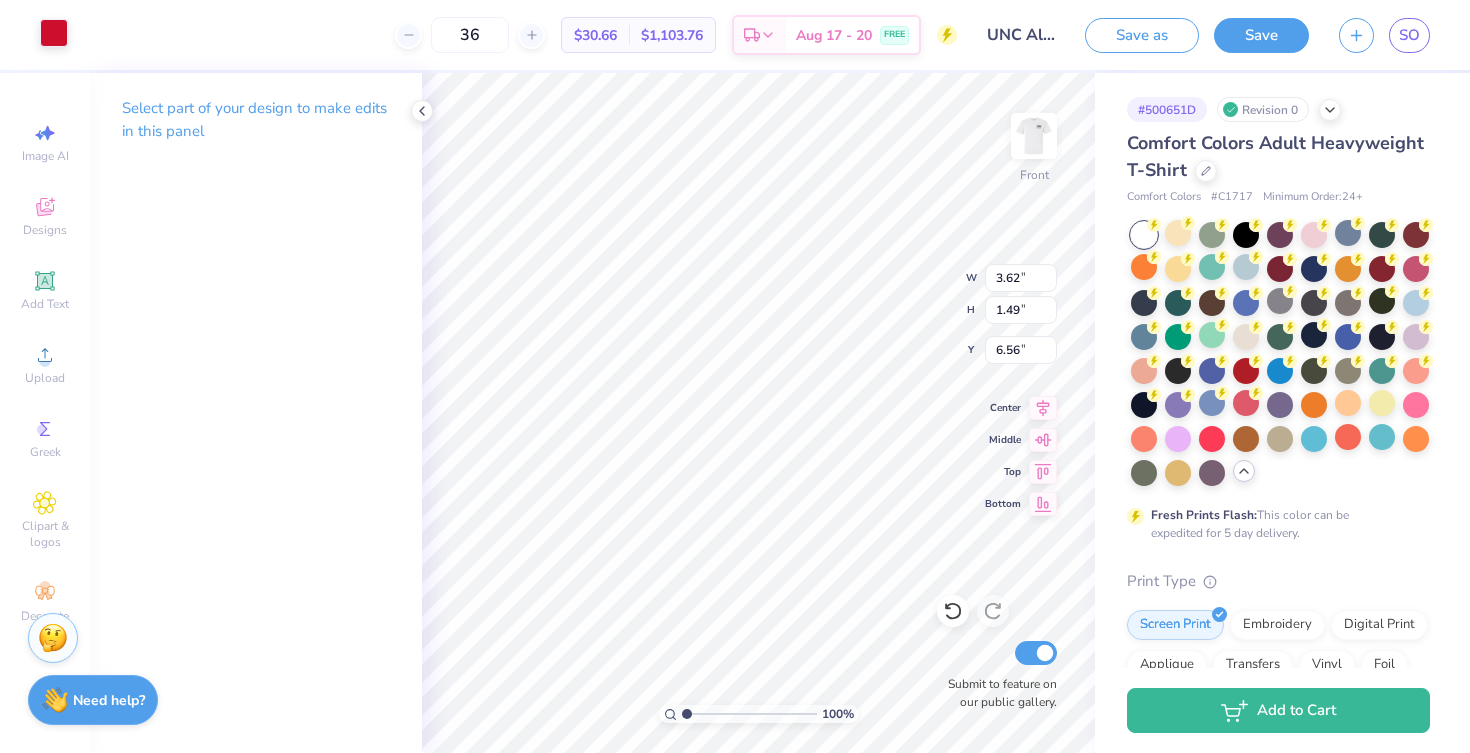 click at bounding box center (54, 33) 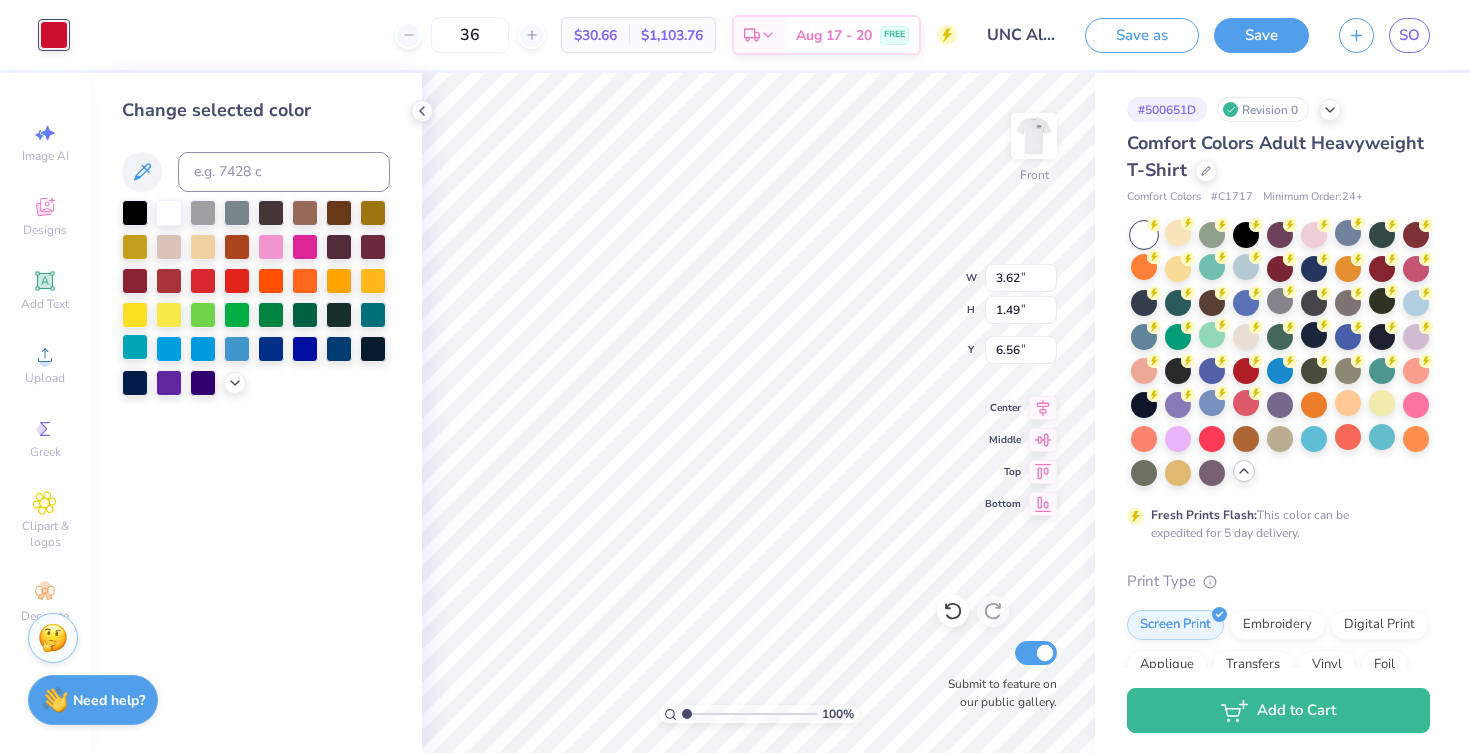 click at bounding box center (135, 347) 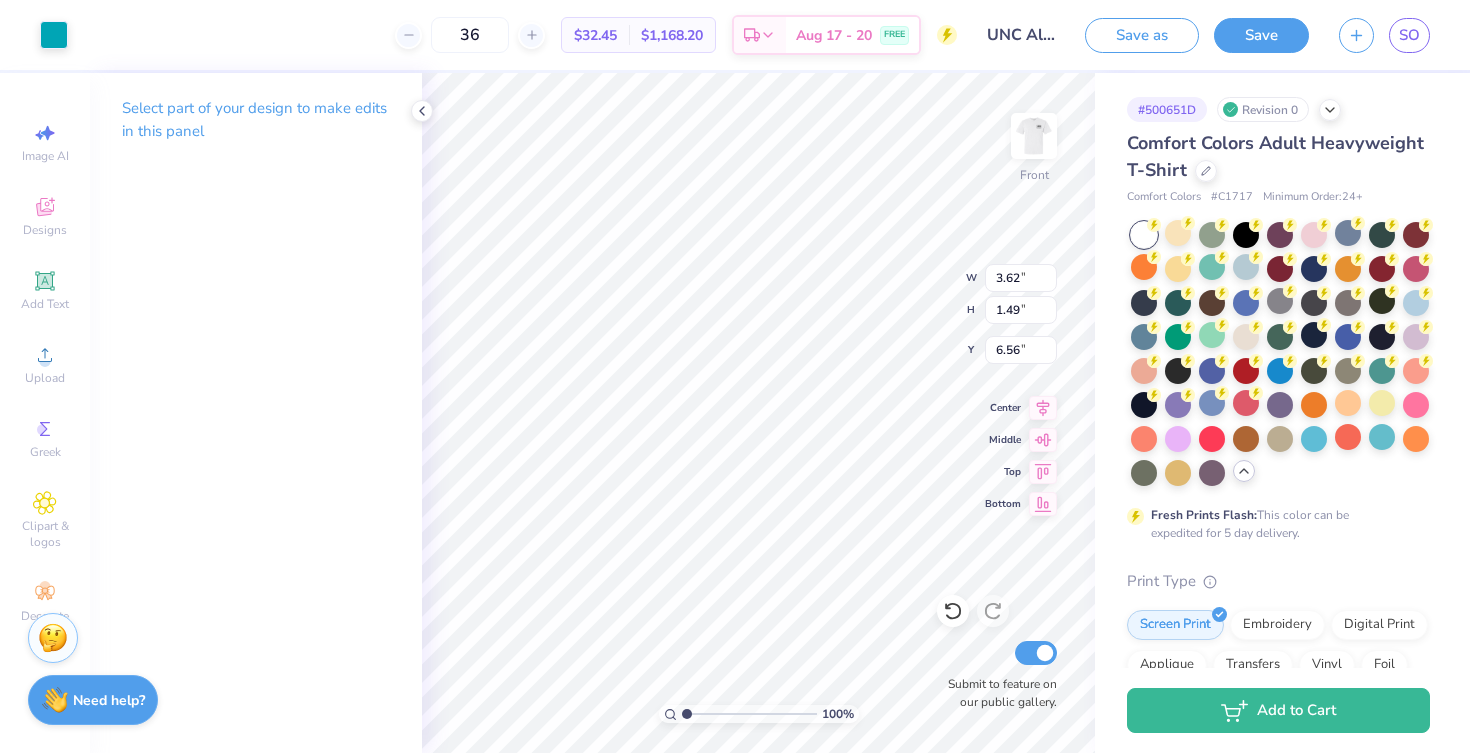 click on "Art colors 36 $32.45 Per Item $1,168.20 Total Est.  Delivery Aug 17 - 20 FREE Design Title UNC Alpha Phi Alphabet Soup Cocktail Shirts 2025 Save as Save SO" at bounding box center (735, 35) 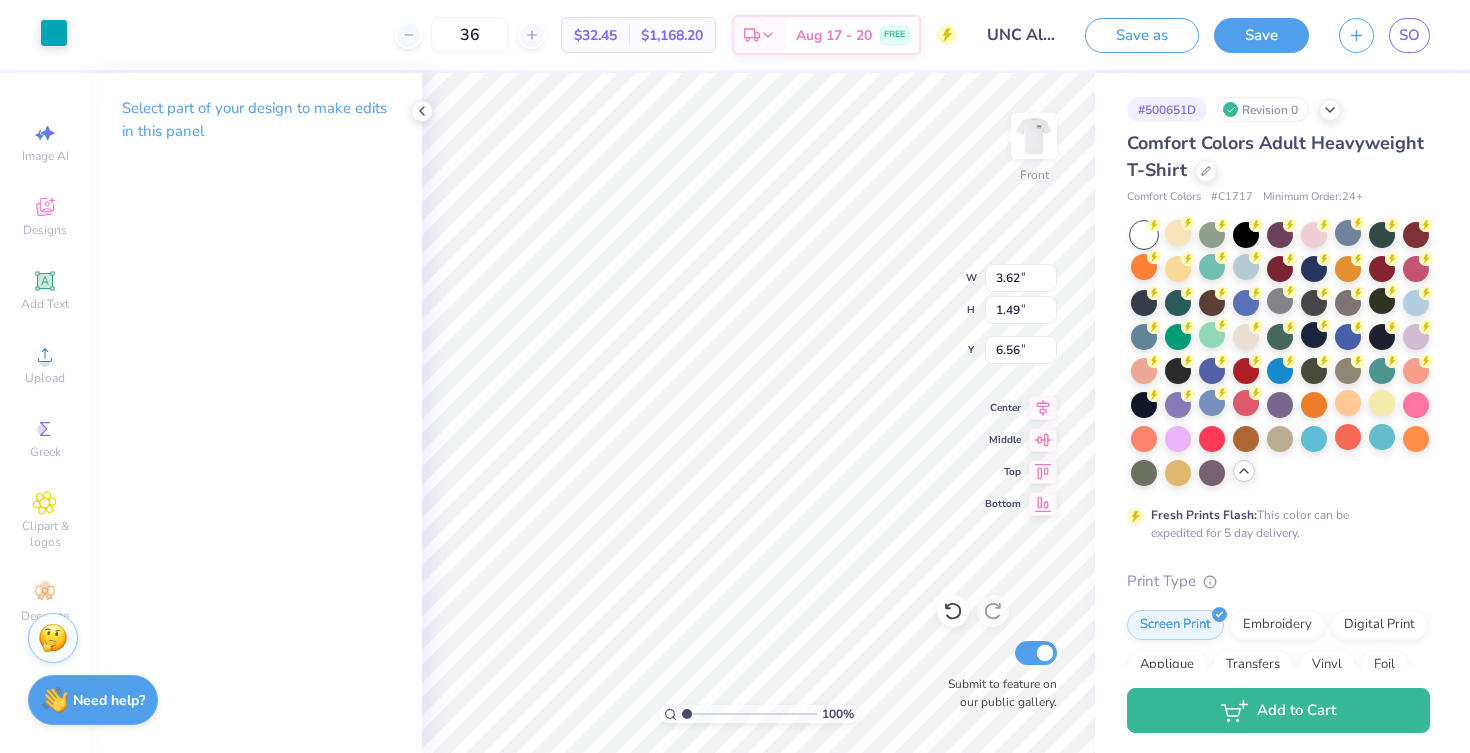 click at bounding box center (54, 33) 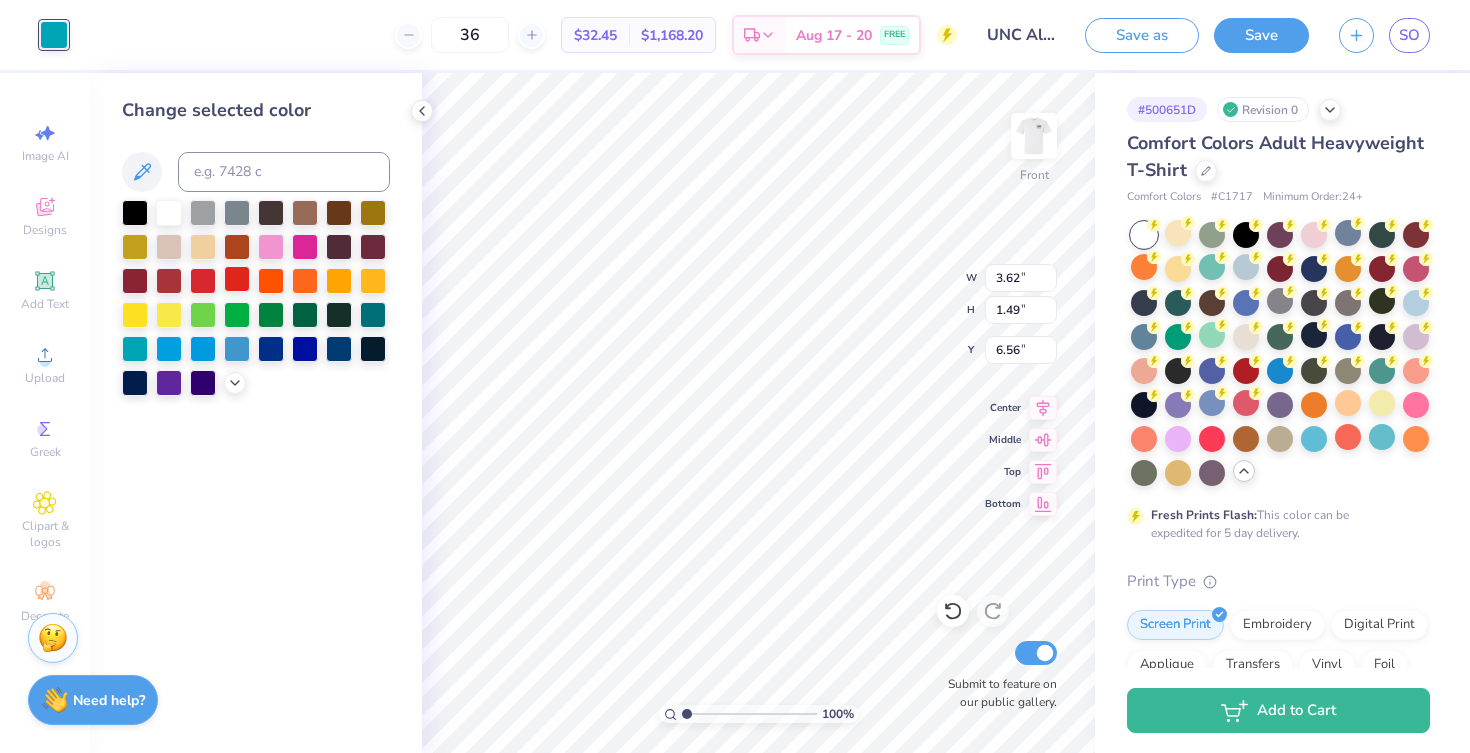 click at bounding box center [237, 279] 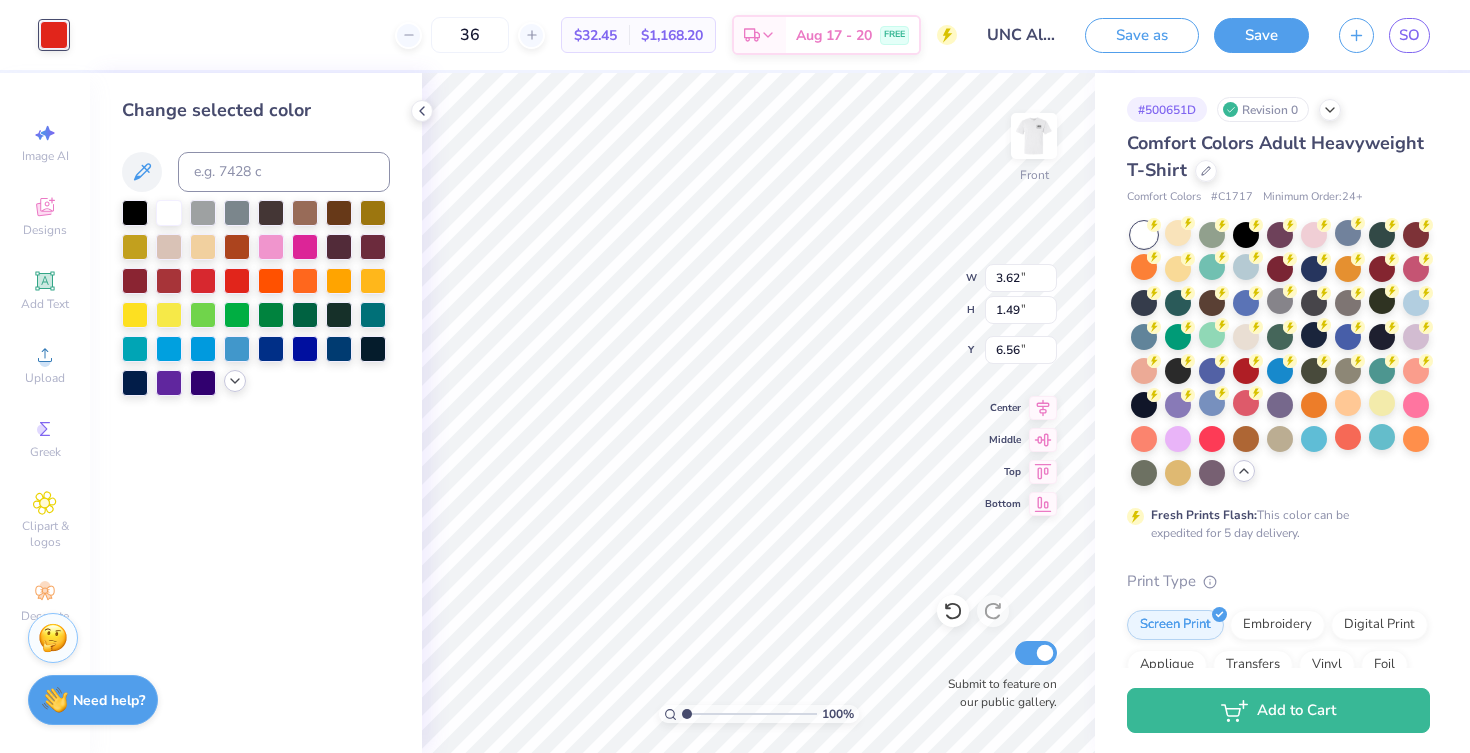click 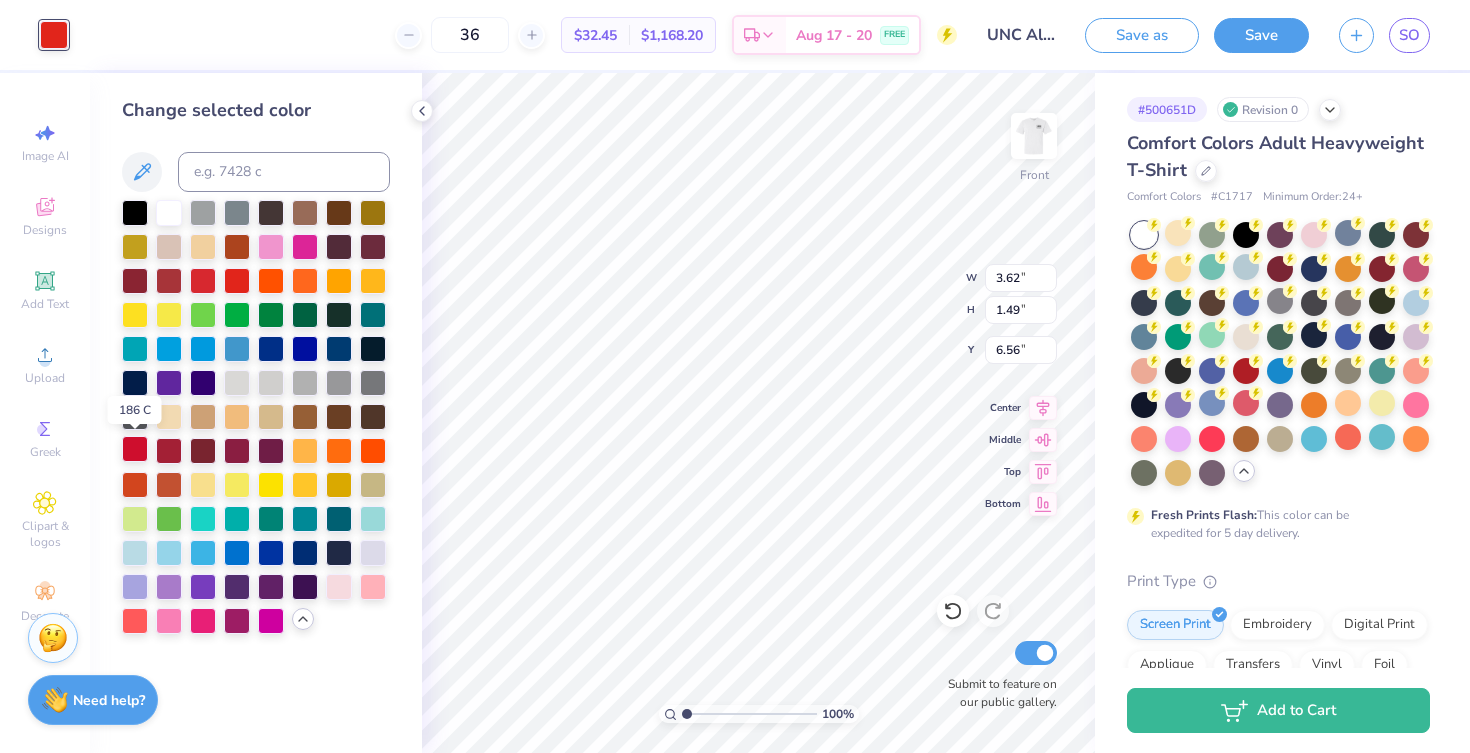 click at bounding box center (135, 449) 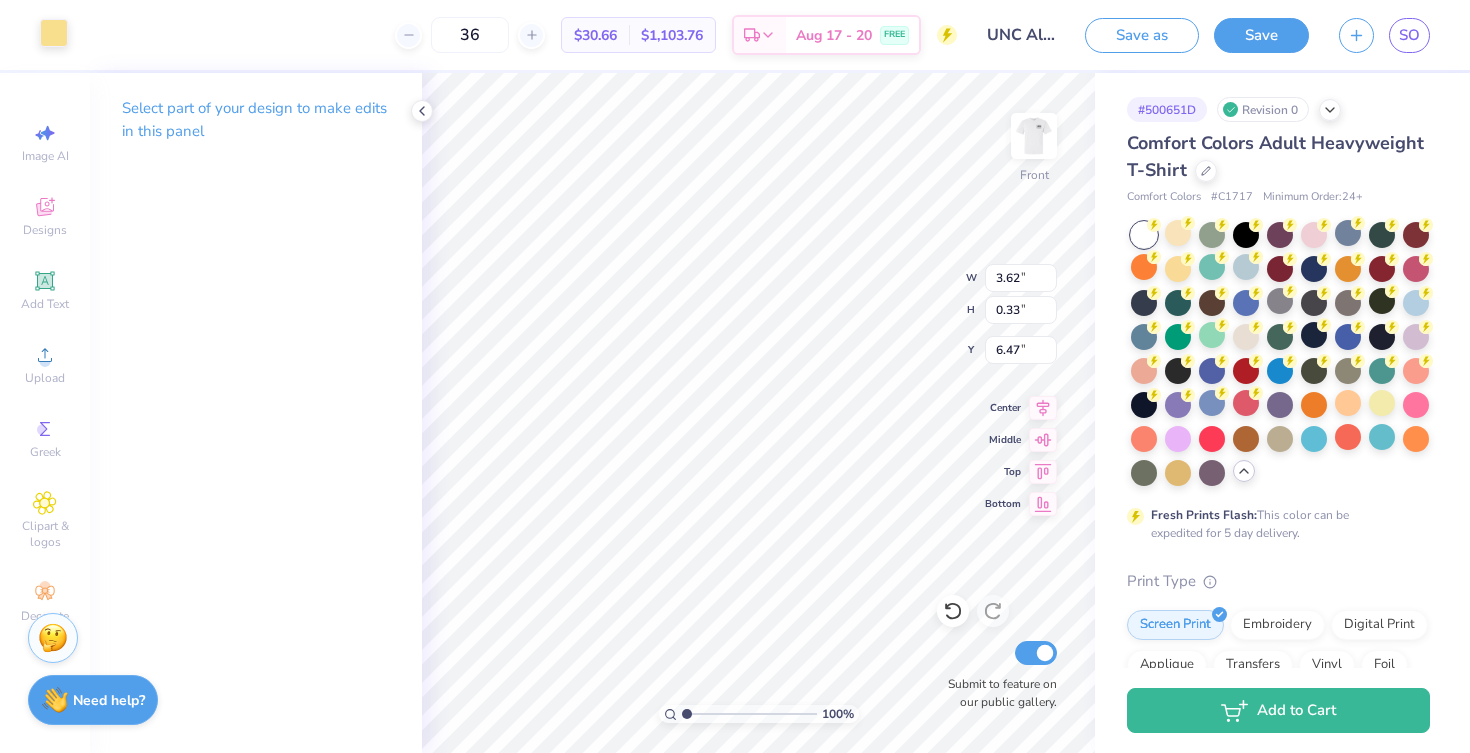 click at bounding box center [54, 33] 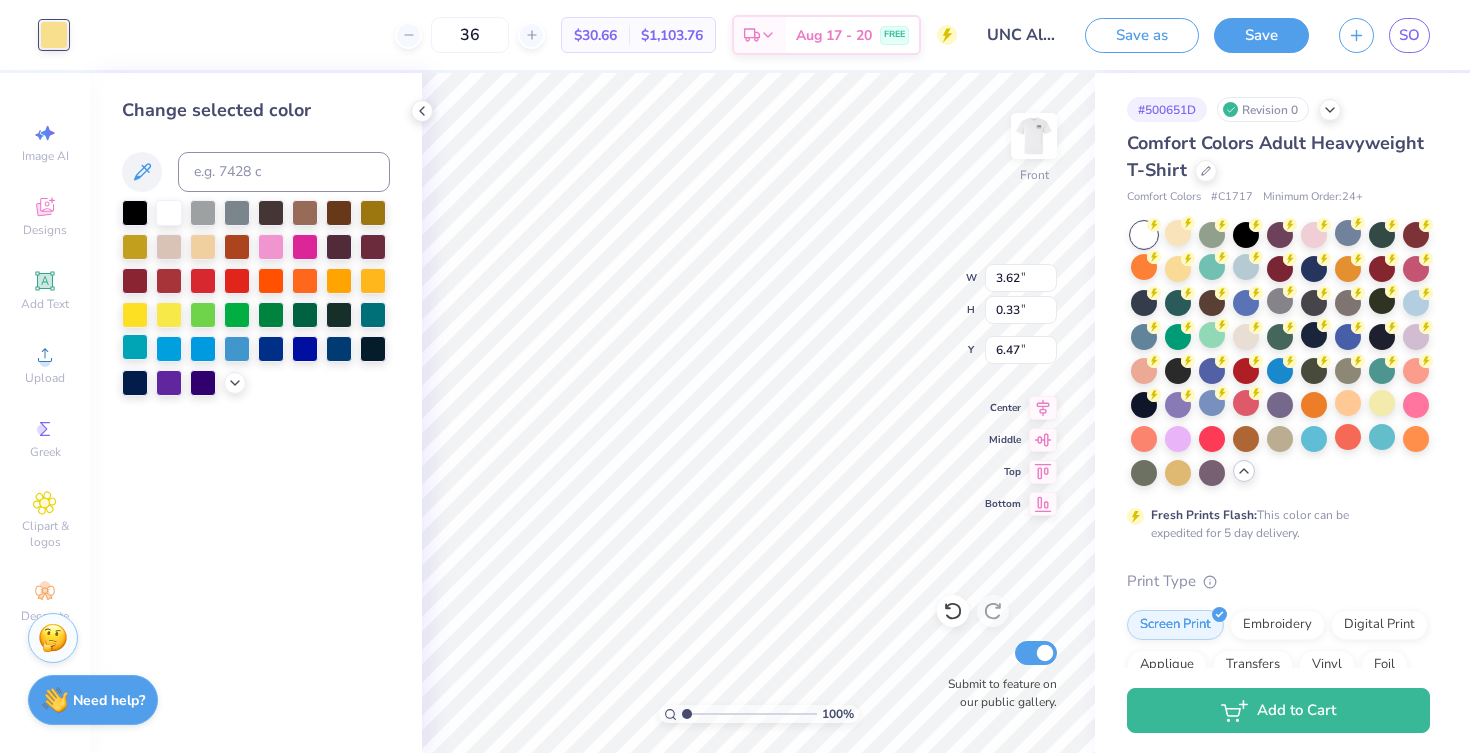 click at bounding box center (135, 347) 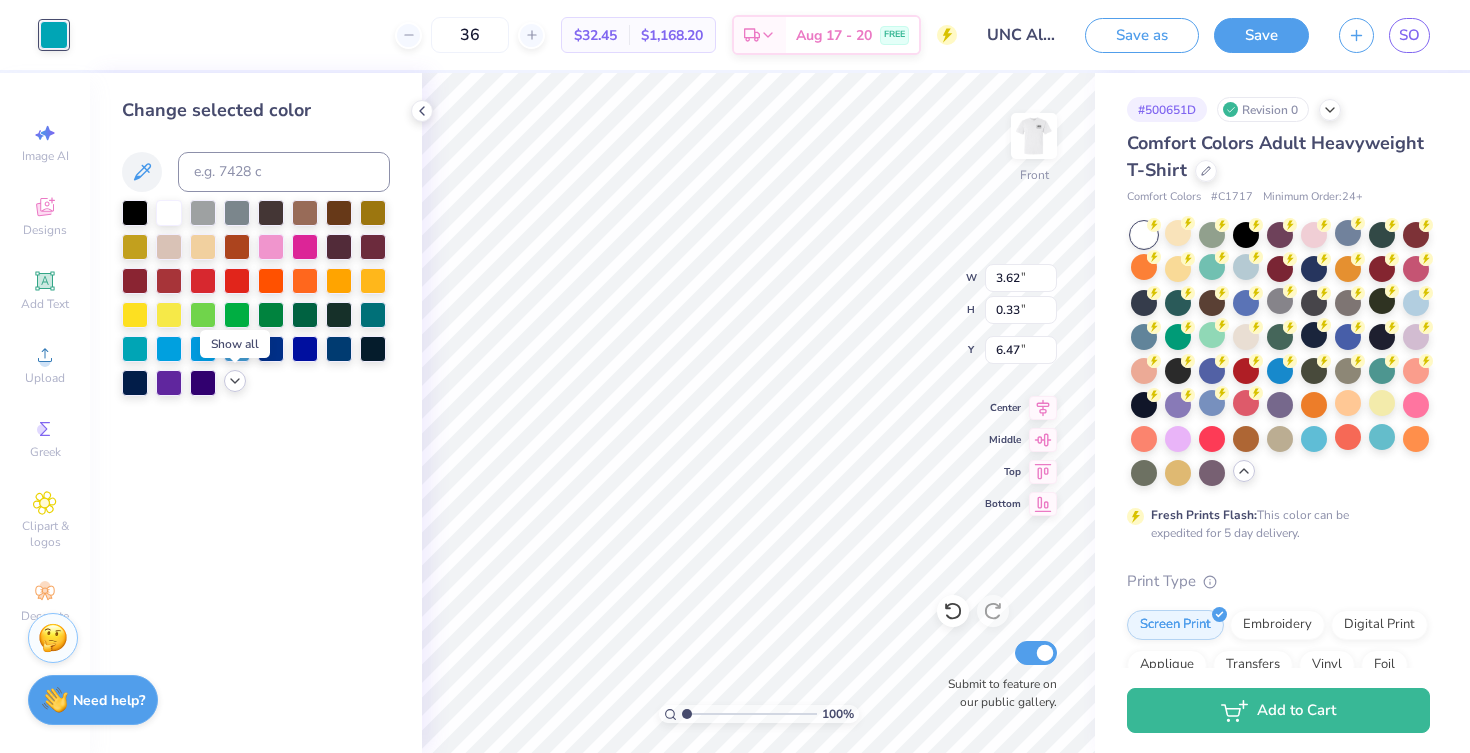 click 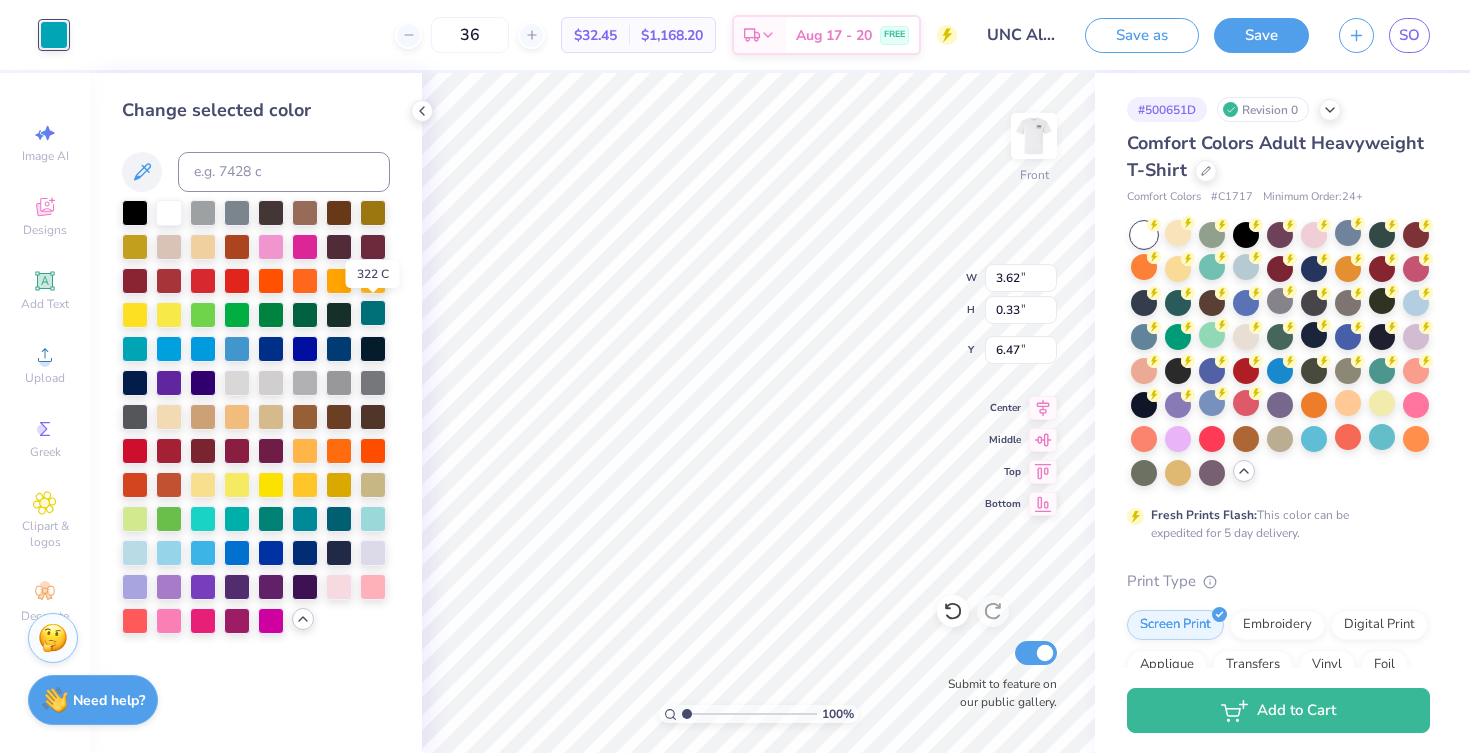 click at bounding box center [373, 313] 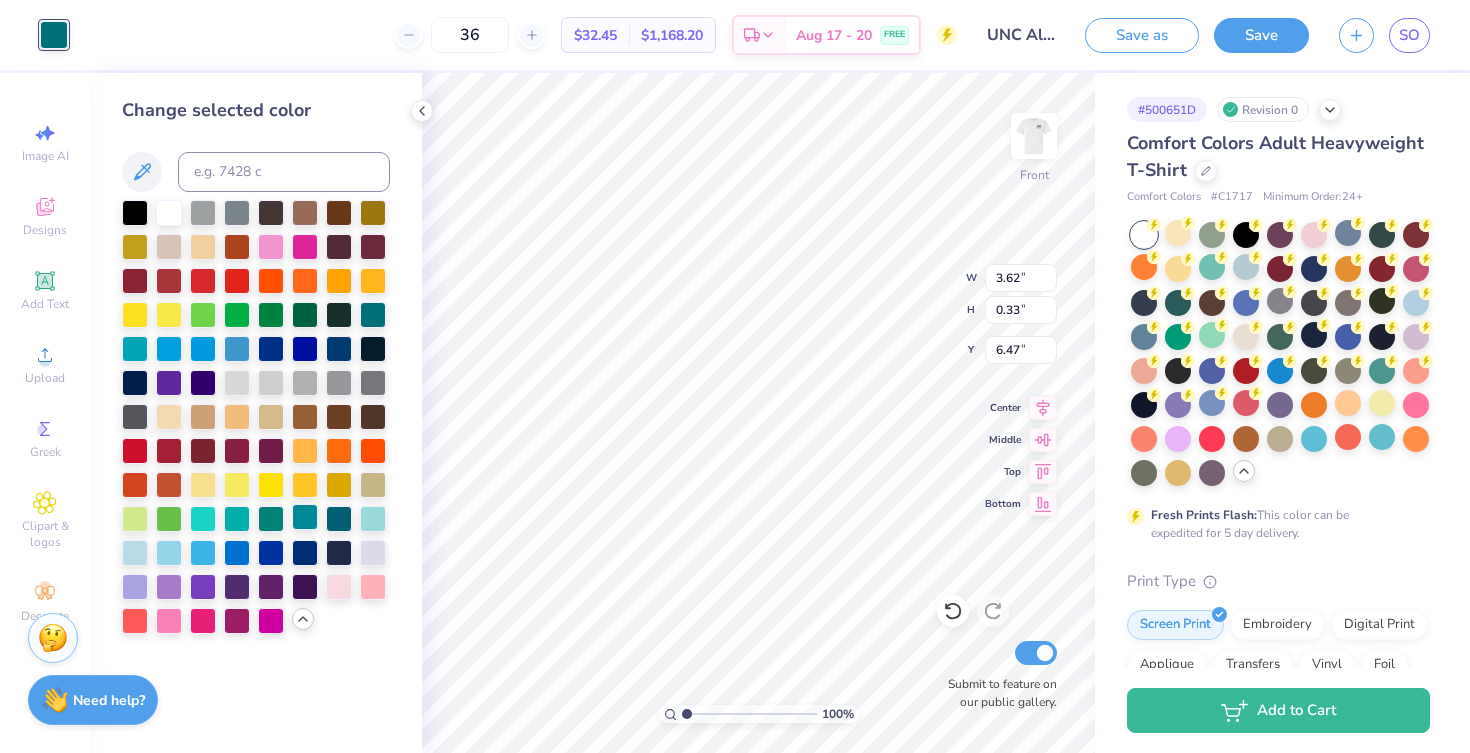 click at bounding box center [305, 517] 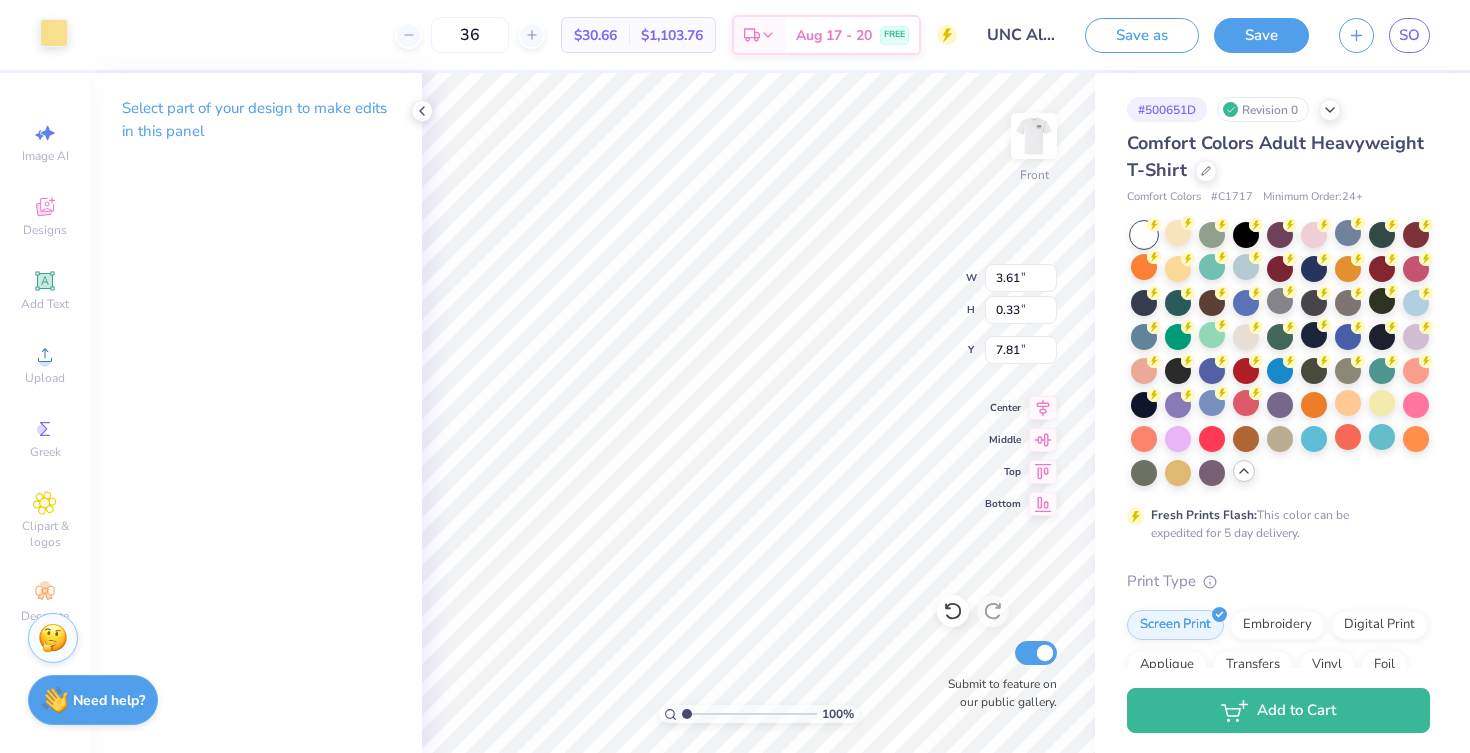 click at bounding box center (54, 33) 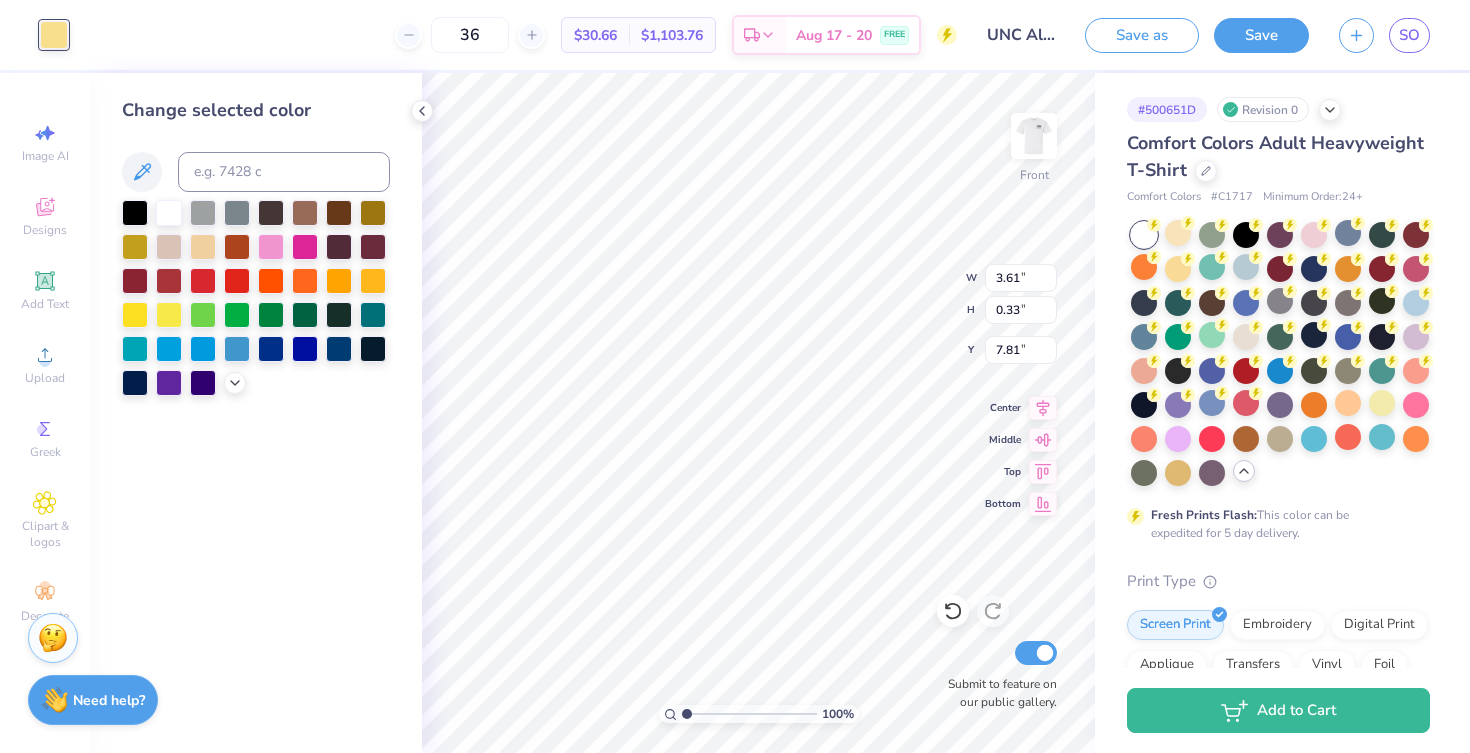 click at bounding box center (256, 298) 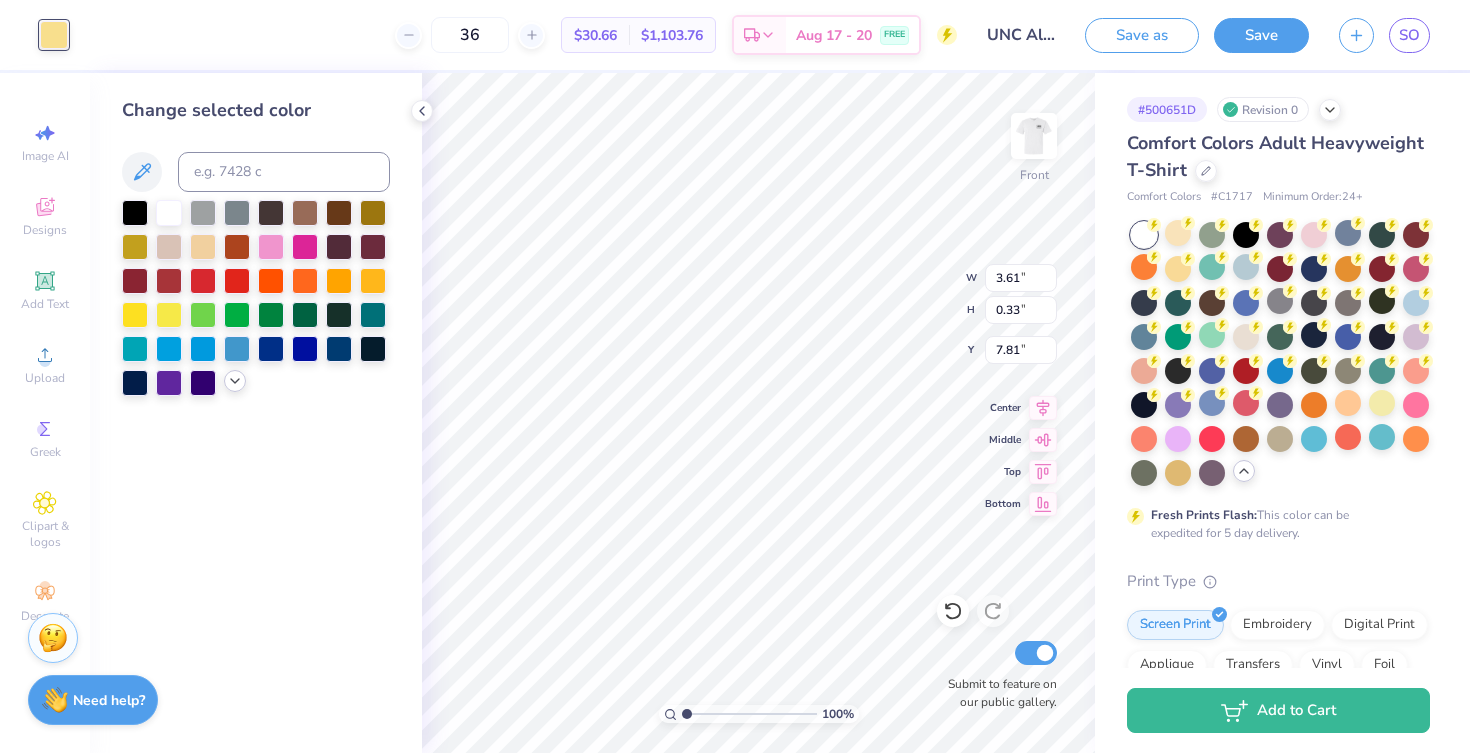 click 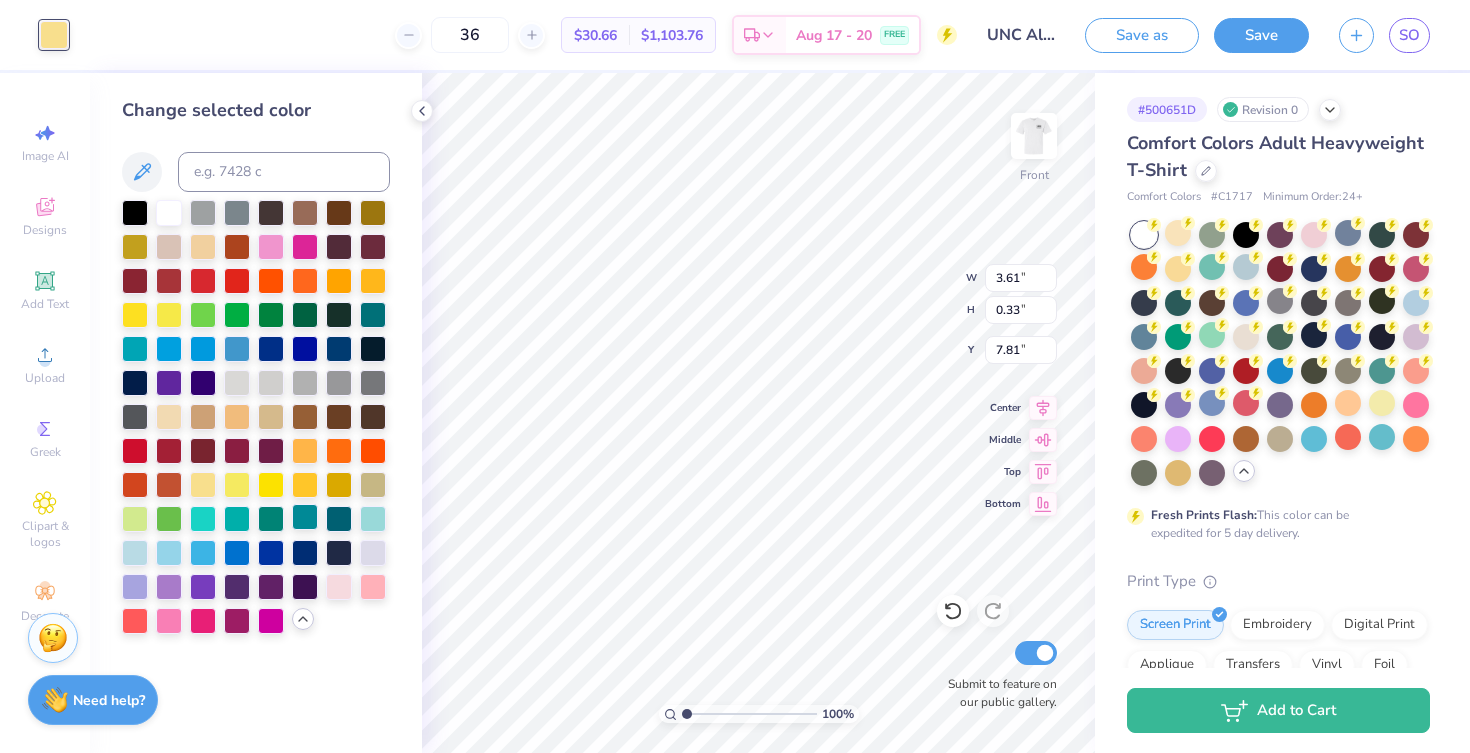 click at bounding box center (305, 517) 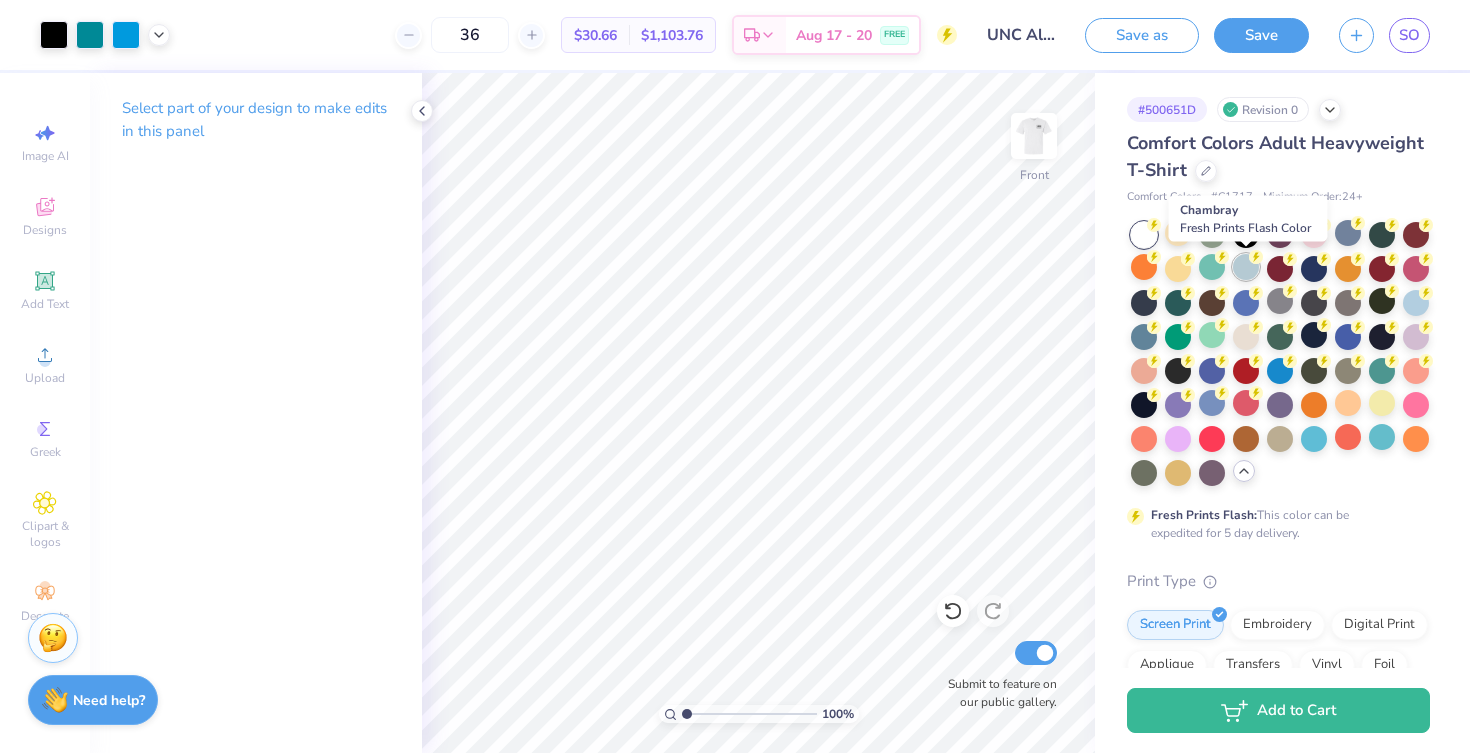 click at bounding box center [1246, 267] 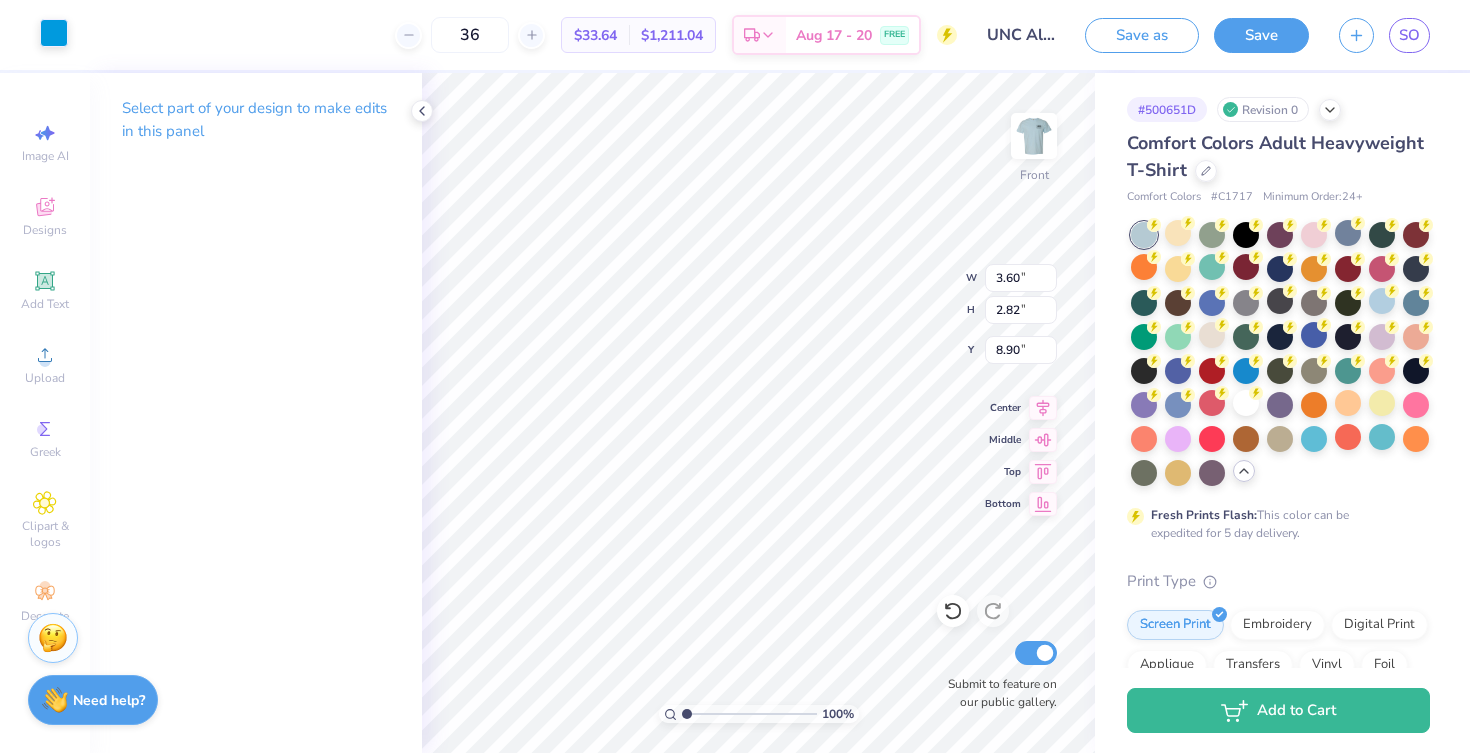 click at bounding box center (54, 33) 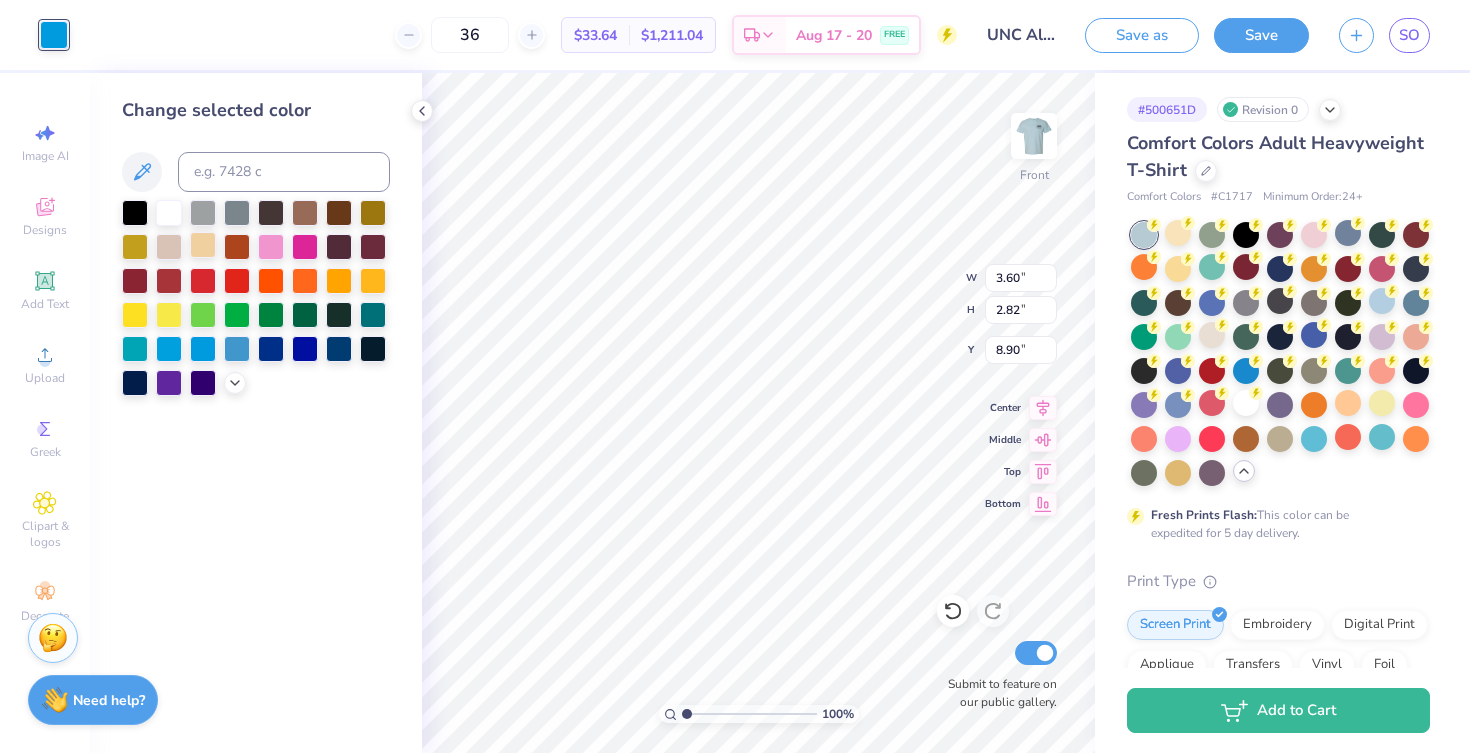 click at bounding box center [203, 245] 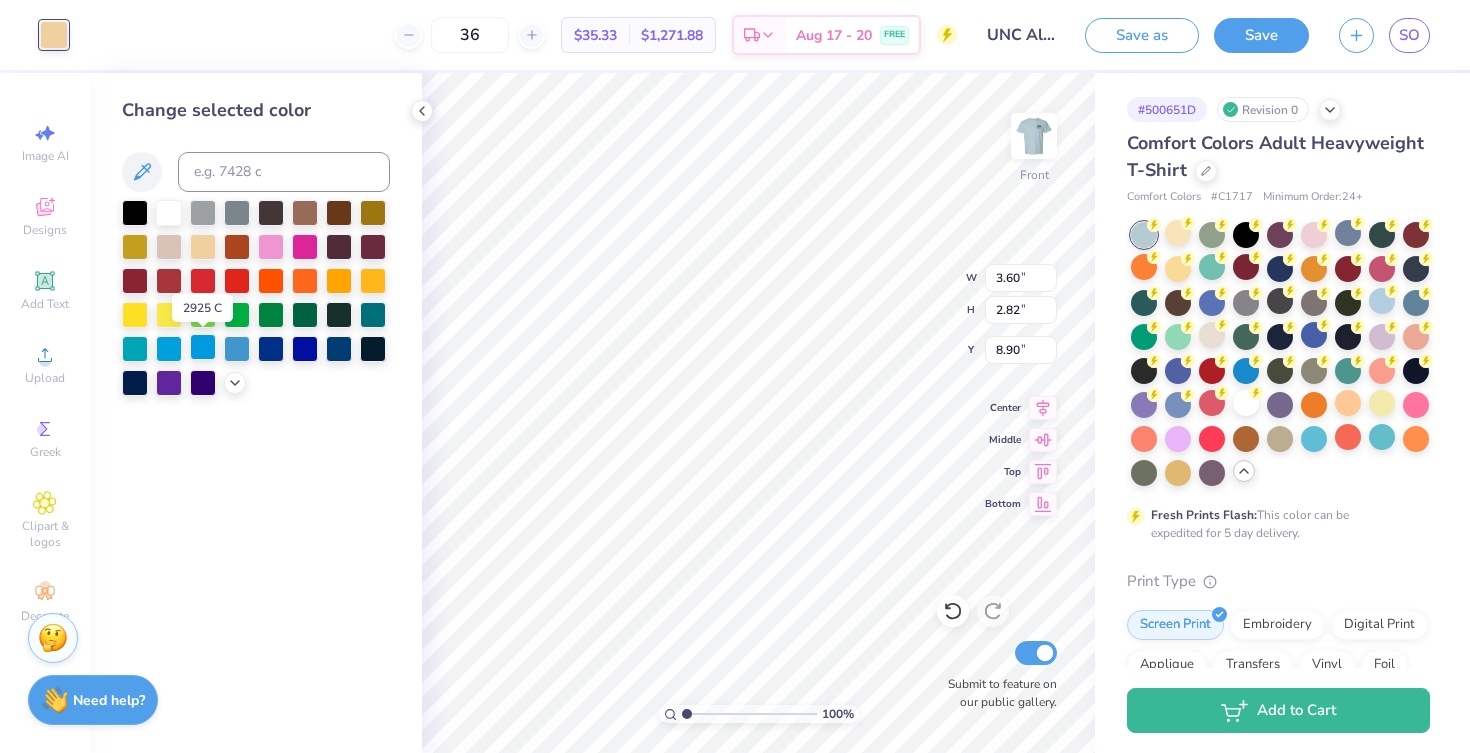 click at bounding box center (203, 347) 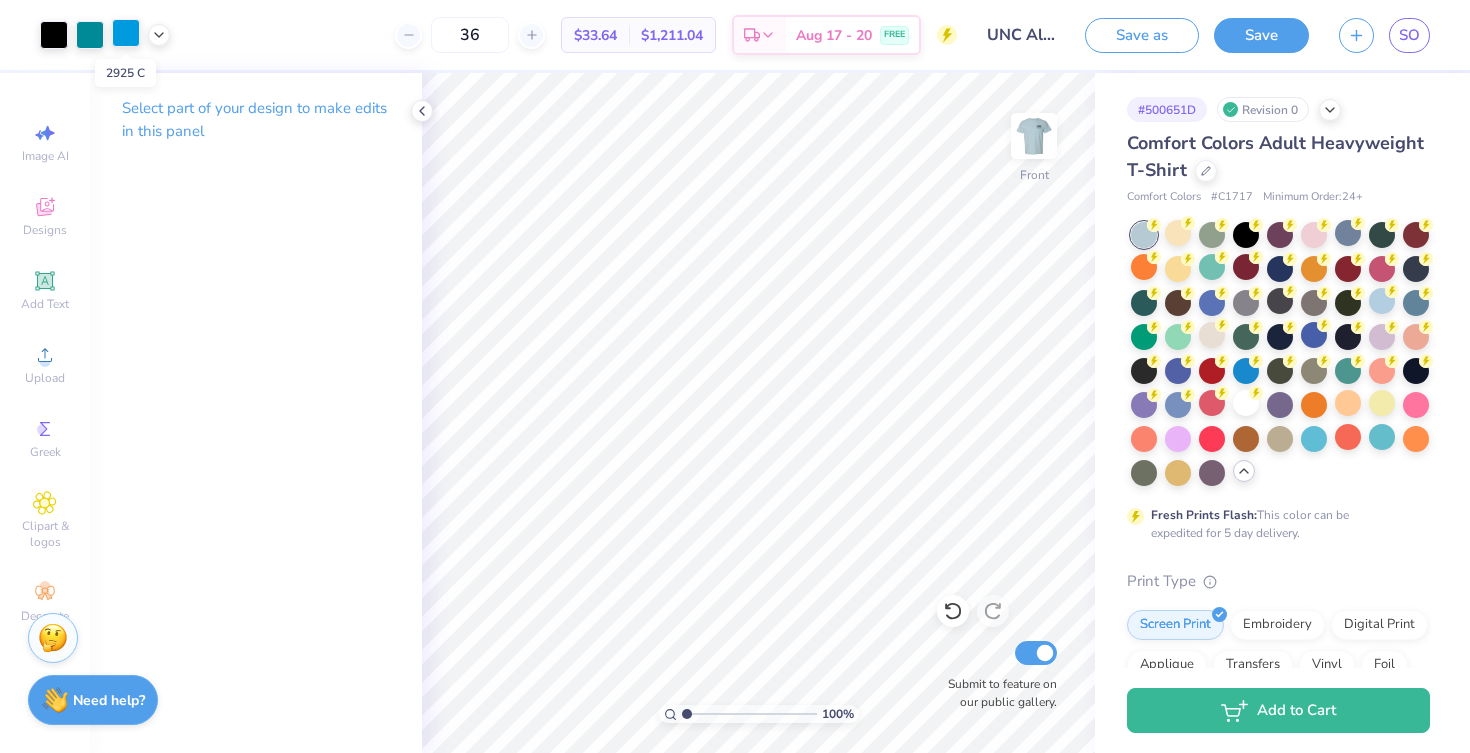 click at bounding box center (126, 33) 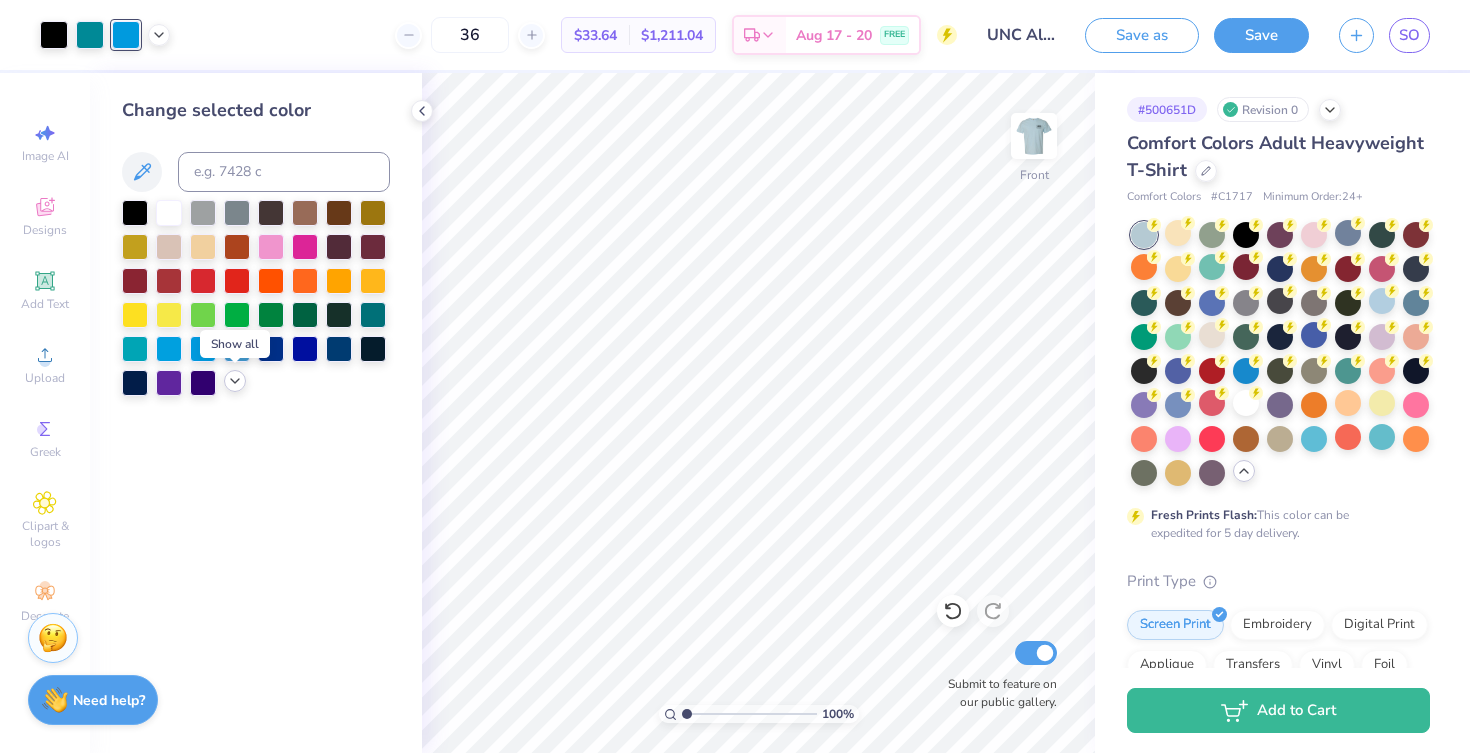 click 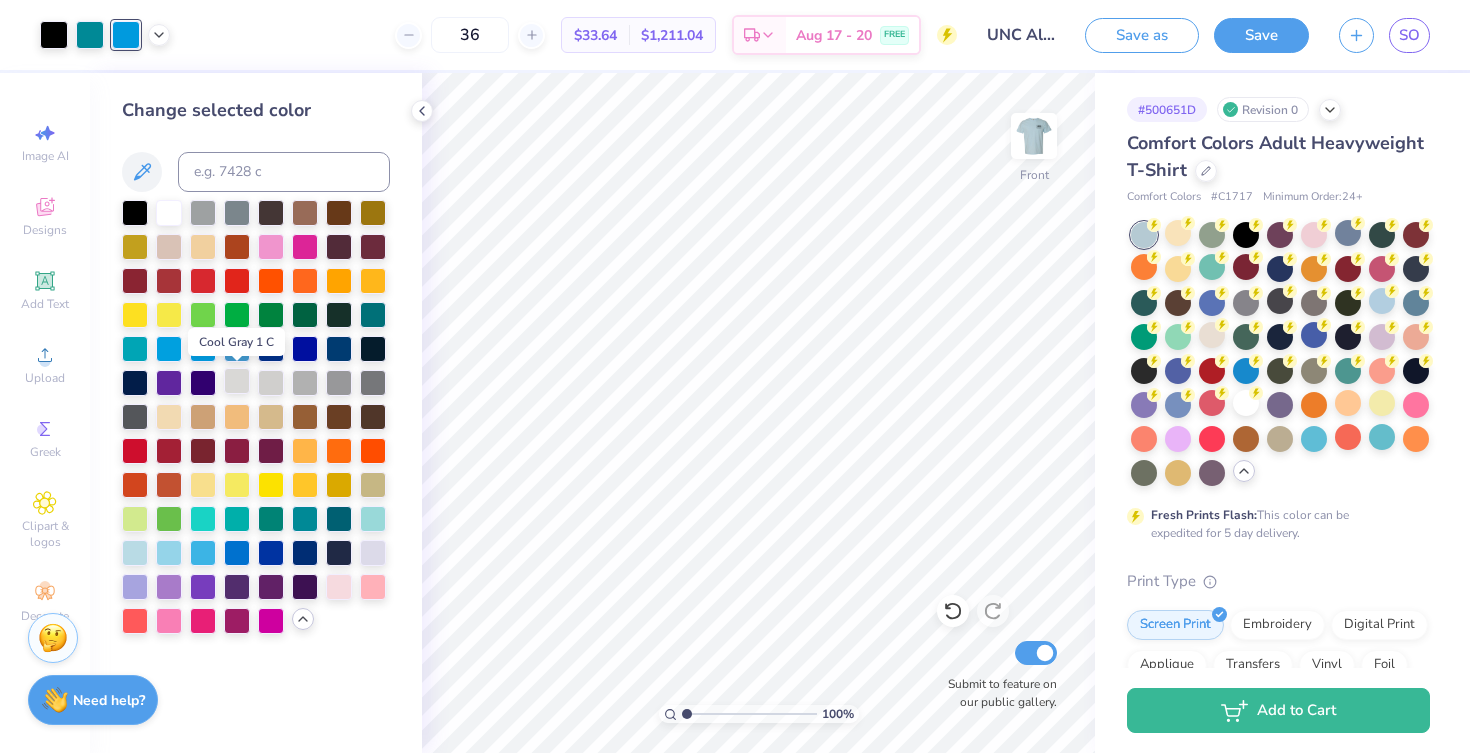 click at bounding box center (237, 381) 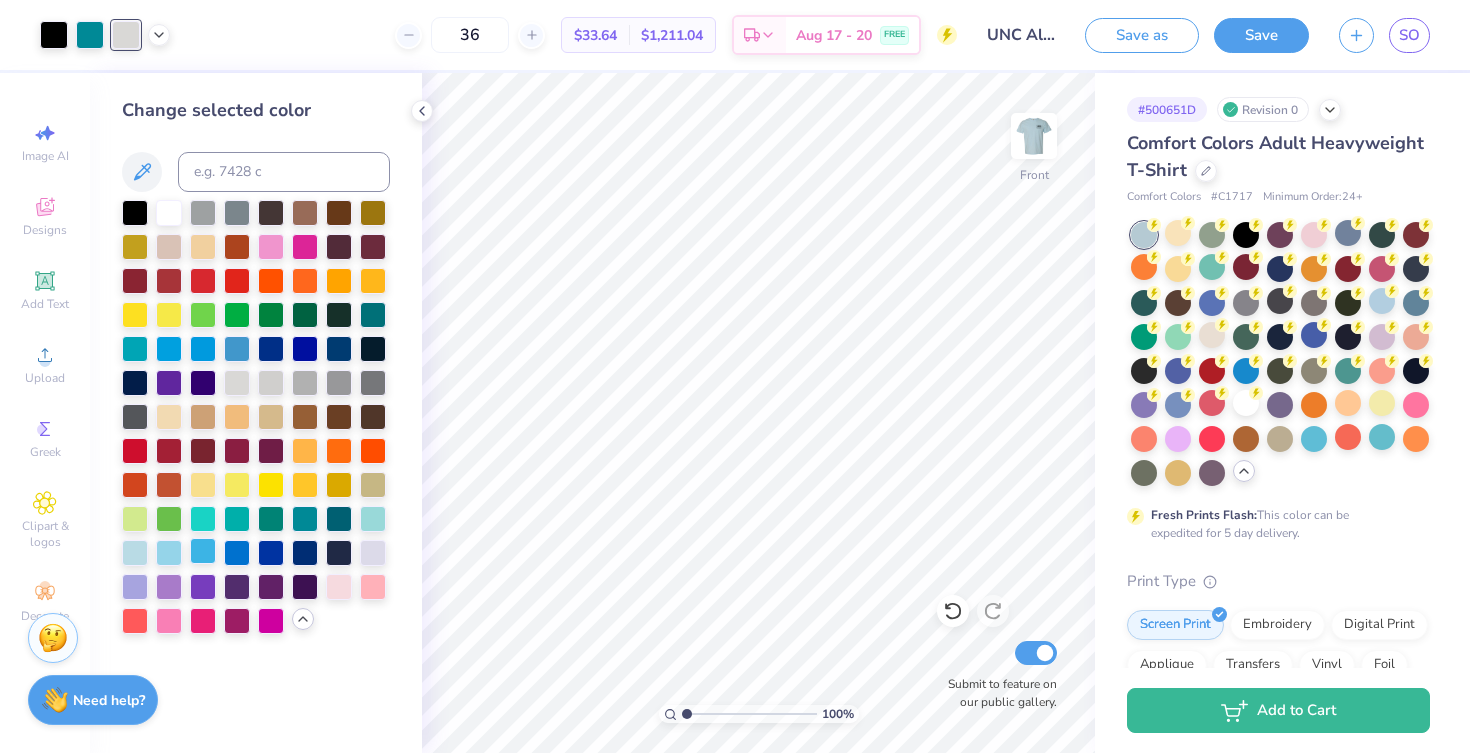 click at bounding box center [203, 551] 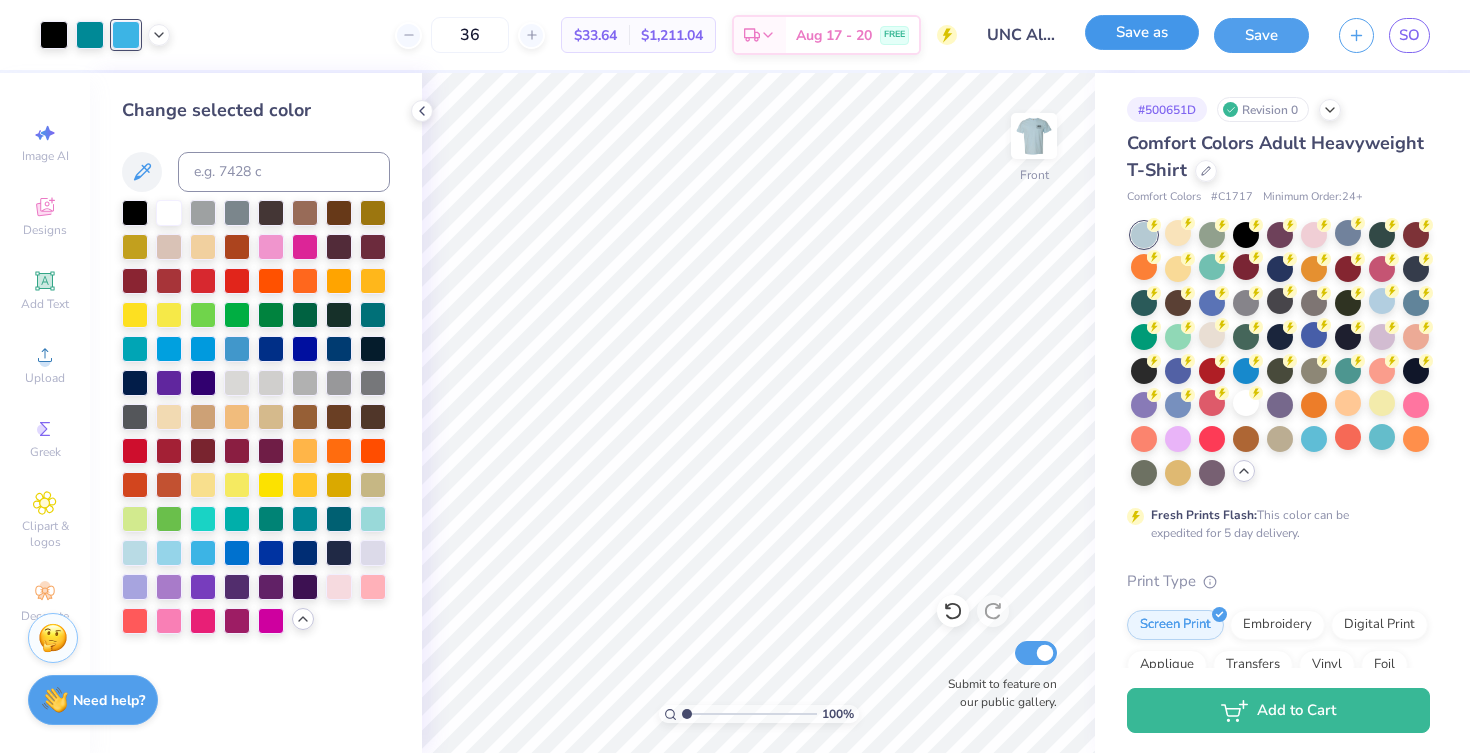 click on "Save as" at bounding box center (1142, 32) 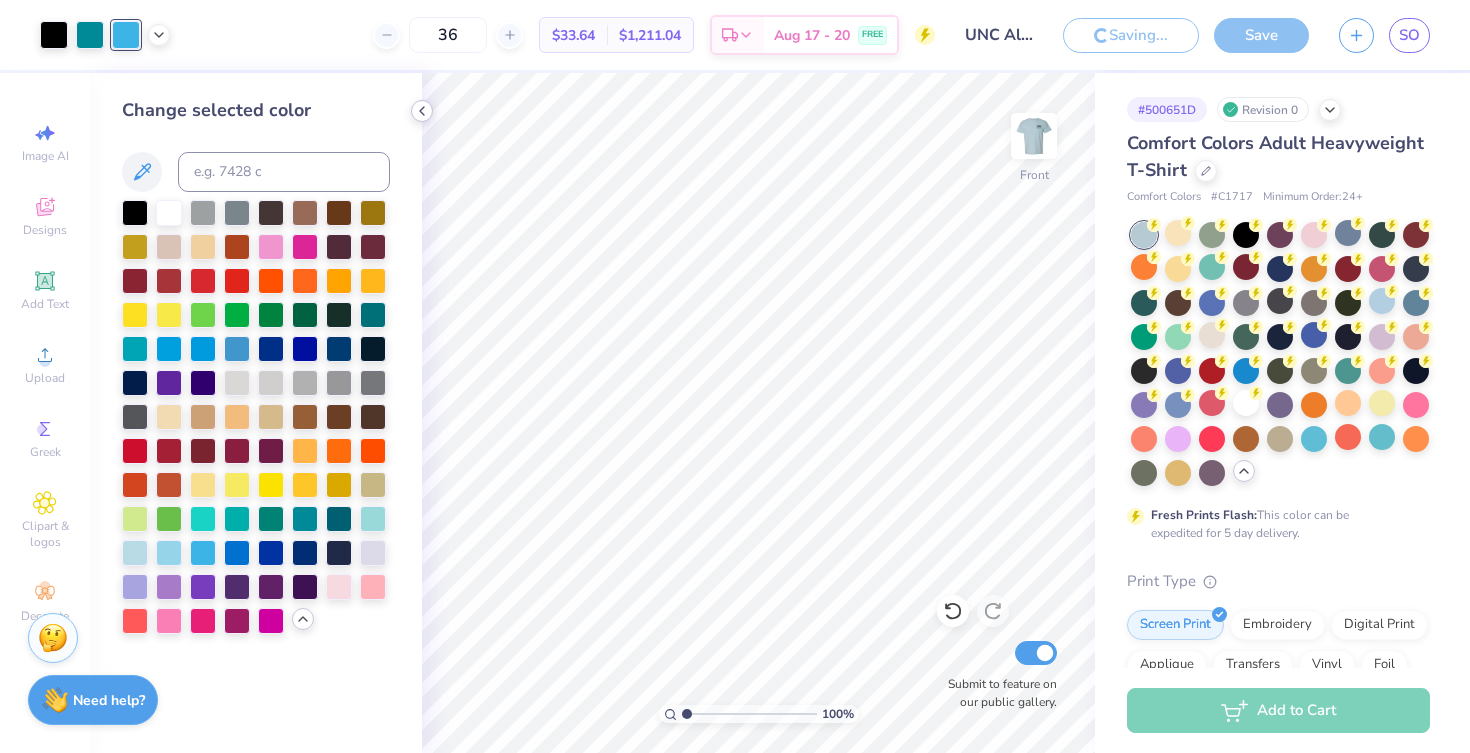 click 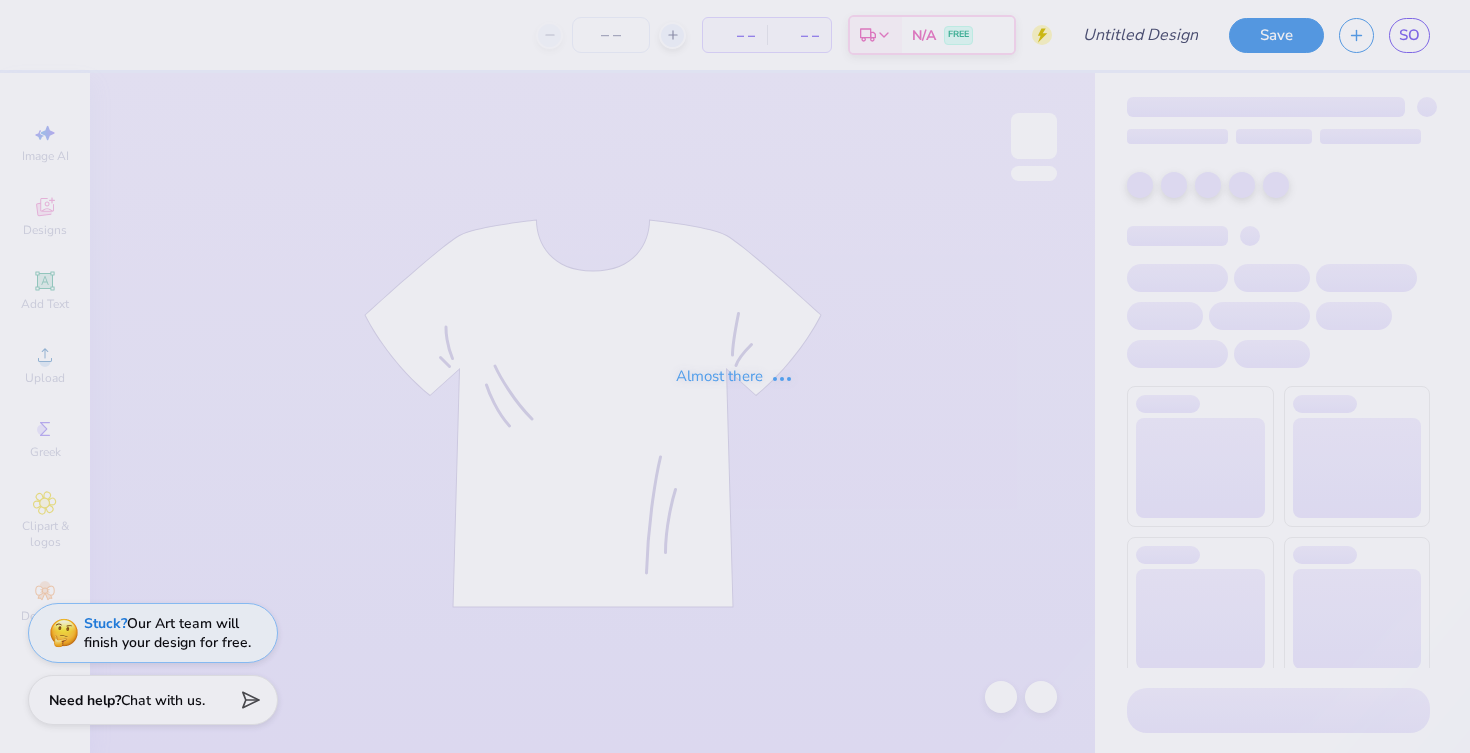 scroll, scrollTop: 0, scrollLeft: 0, axis: both 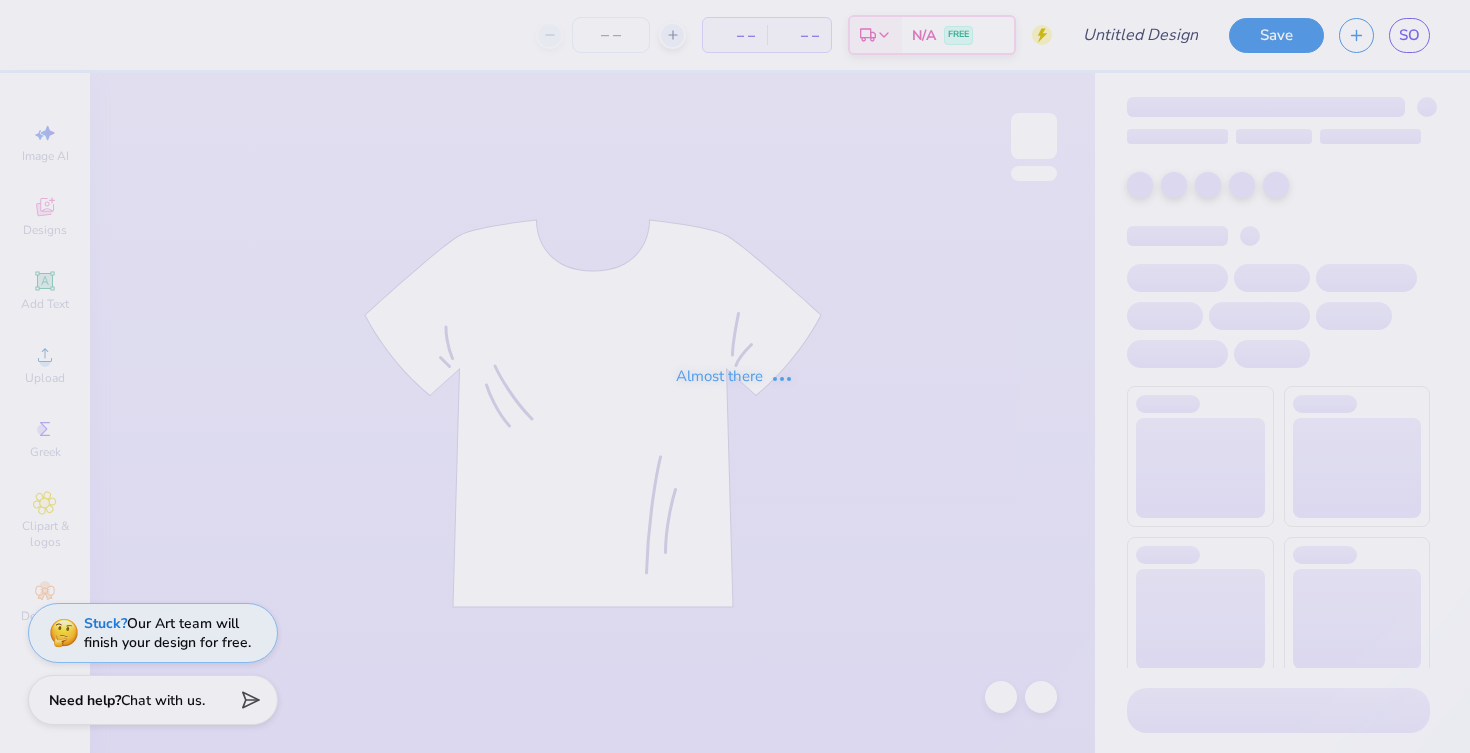 type on "UNC Alpha Phi Alphabet Soup Cocktail Shirts 2025" 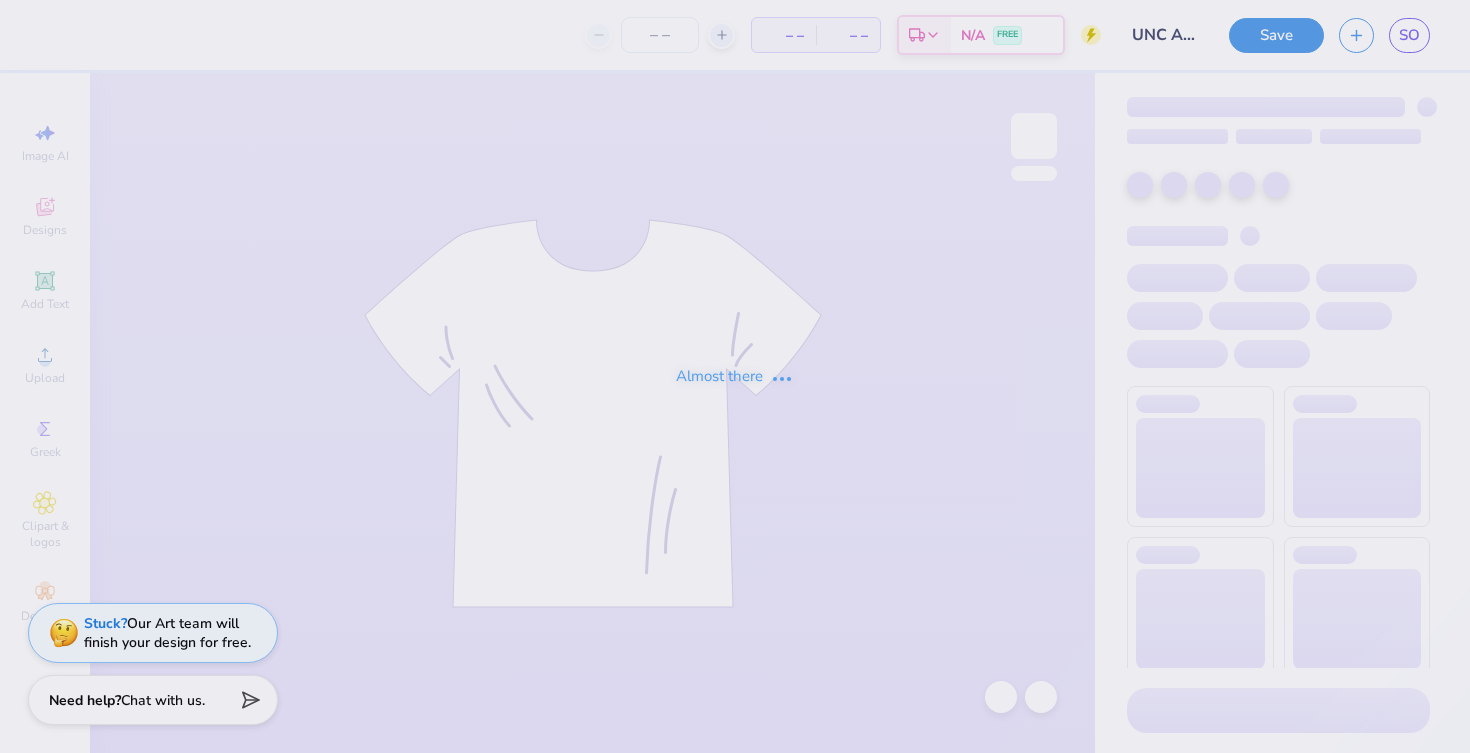 type on "36" 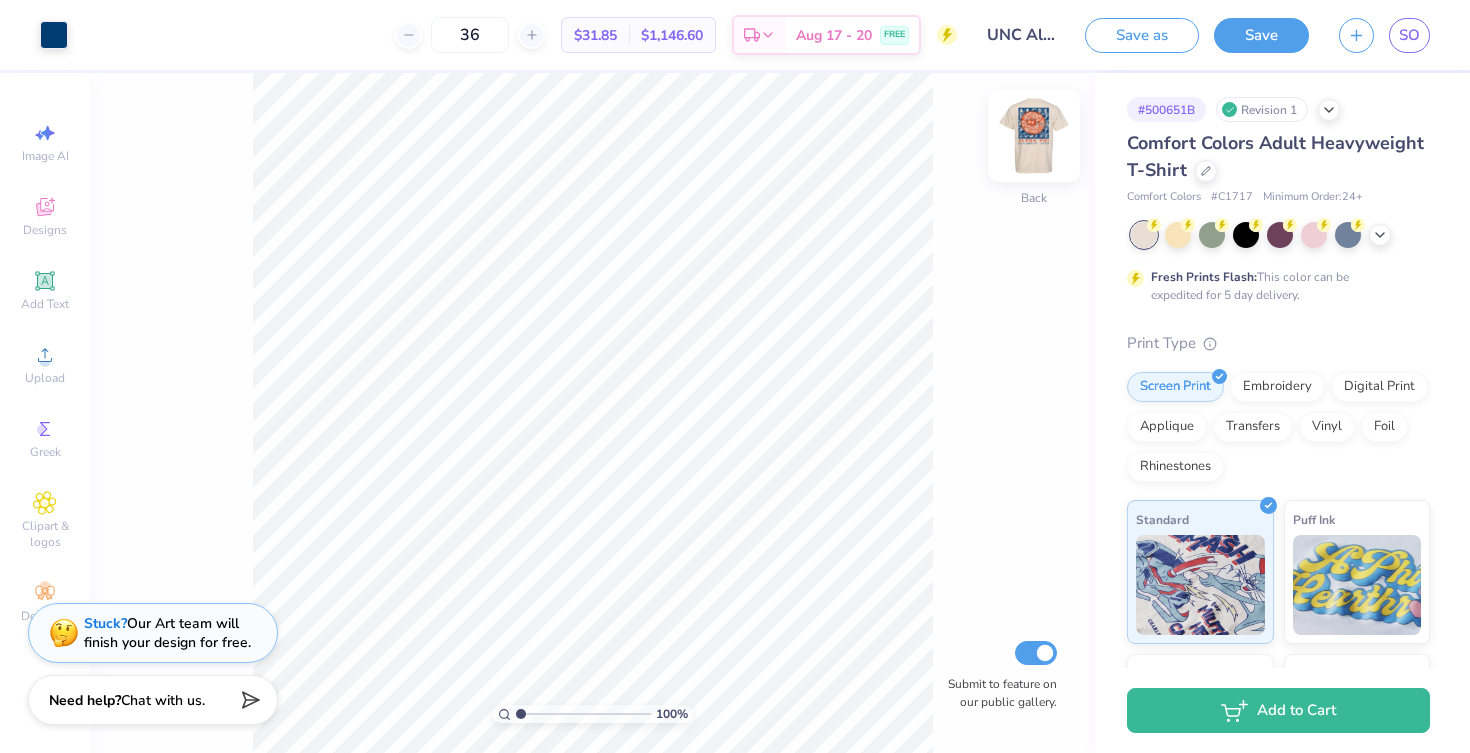 click at bounding box center [1034, 136] 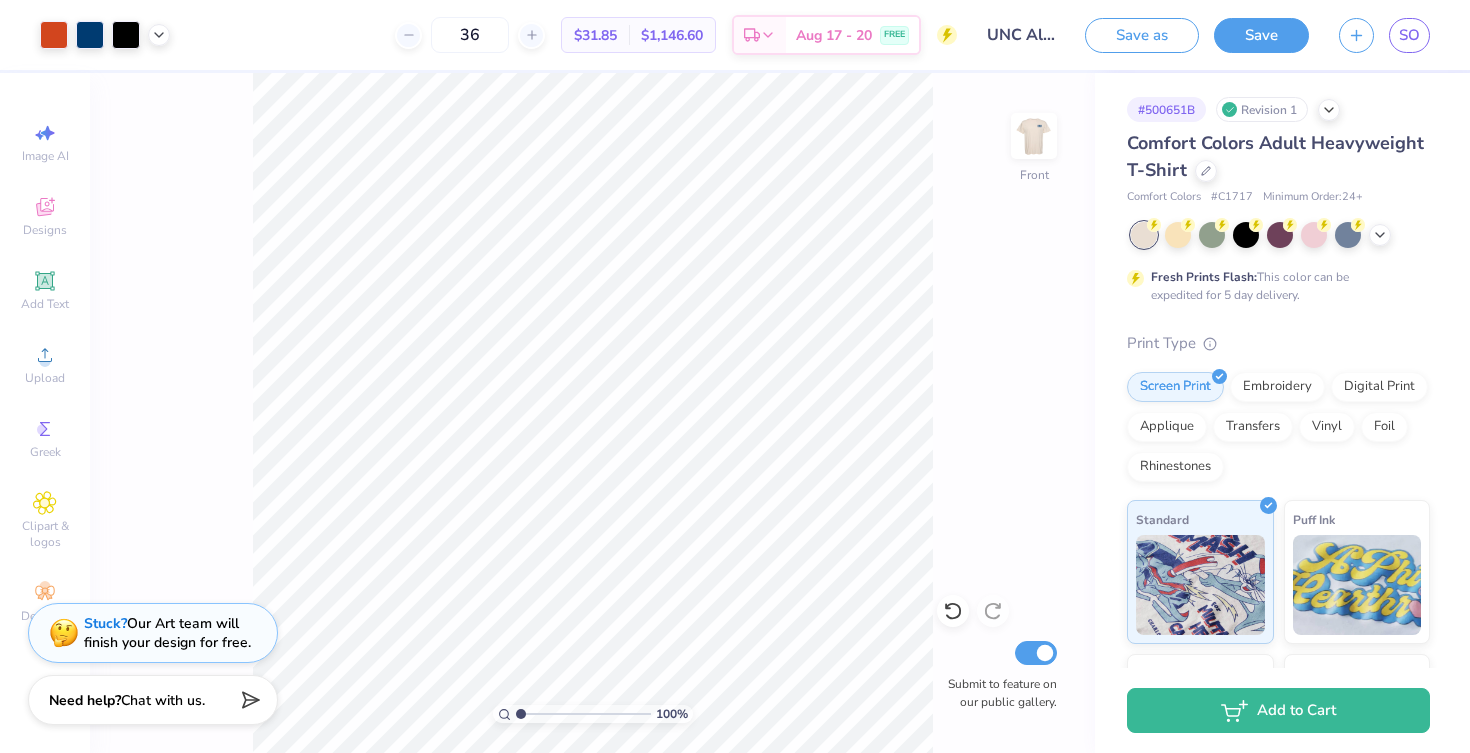 click on "100  % Front Submit to feature on our public gallery." at bounding box center [592, 413] 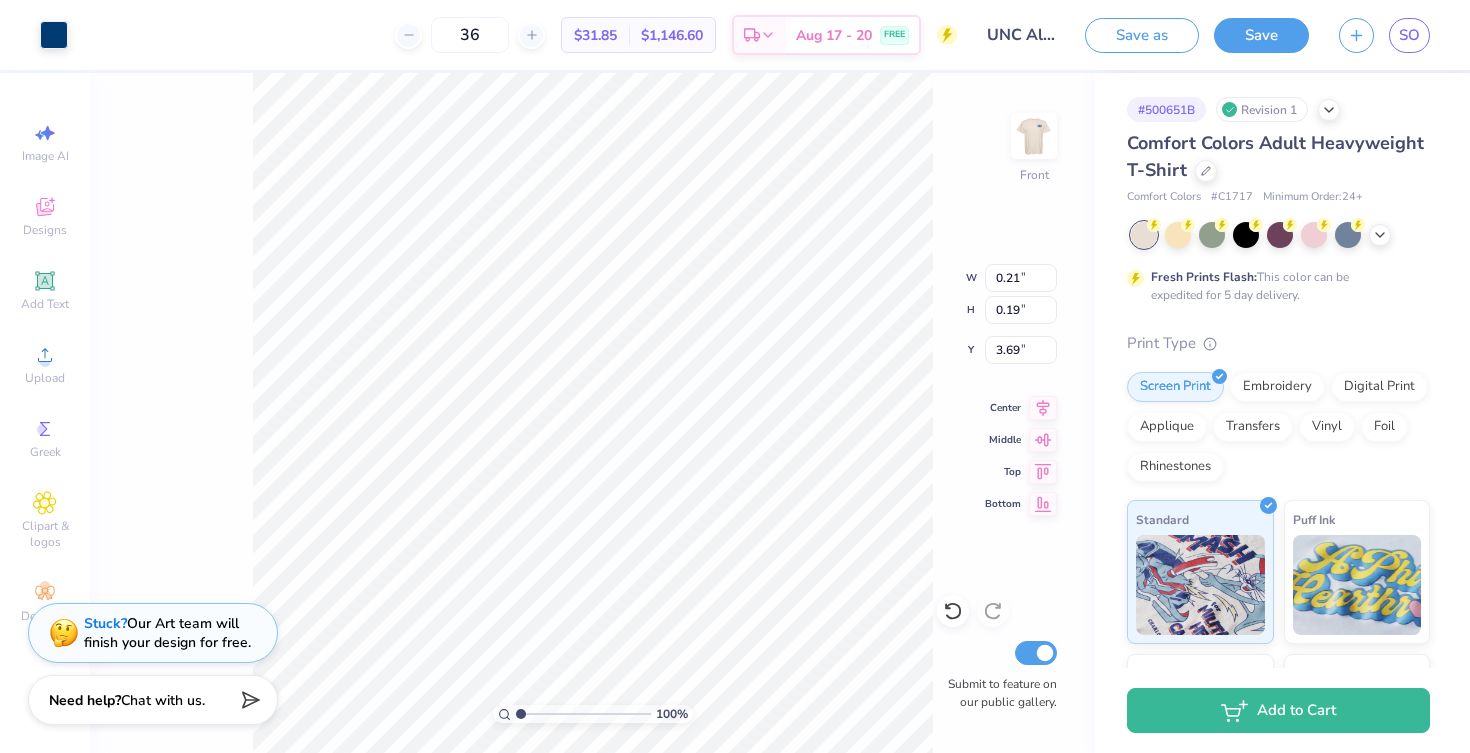 type on "3.64" 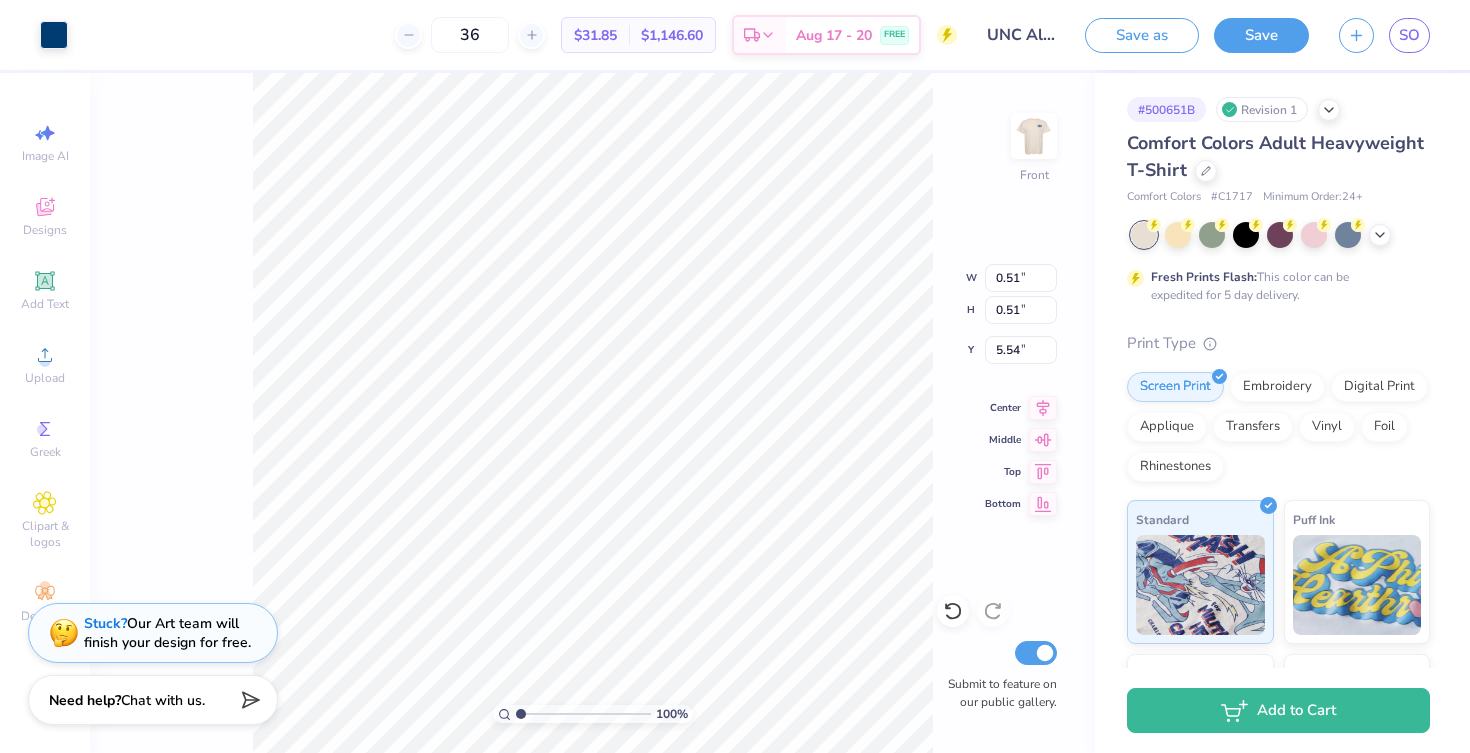 type on "8.45" 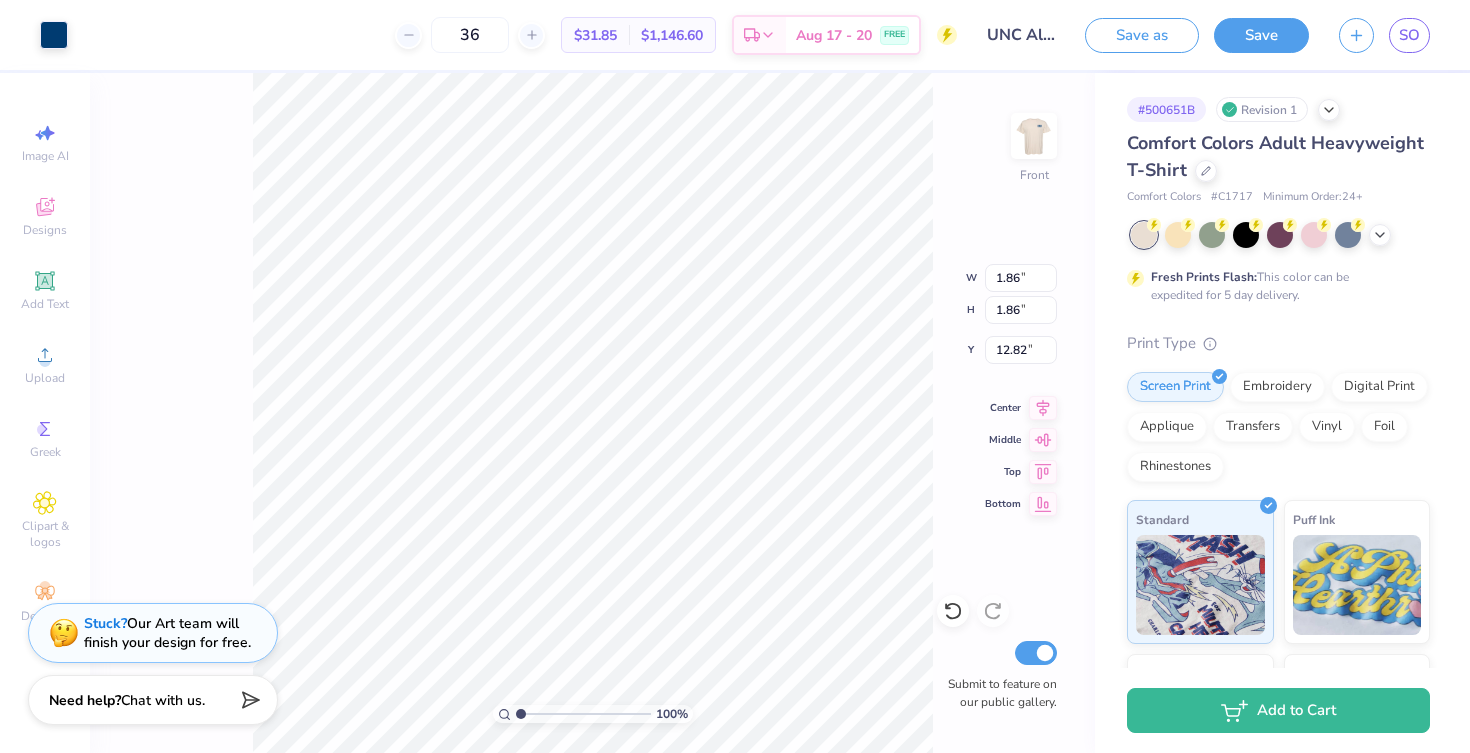 type on "3.95" 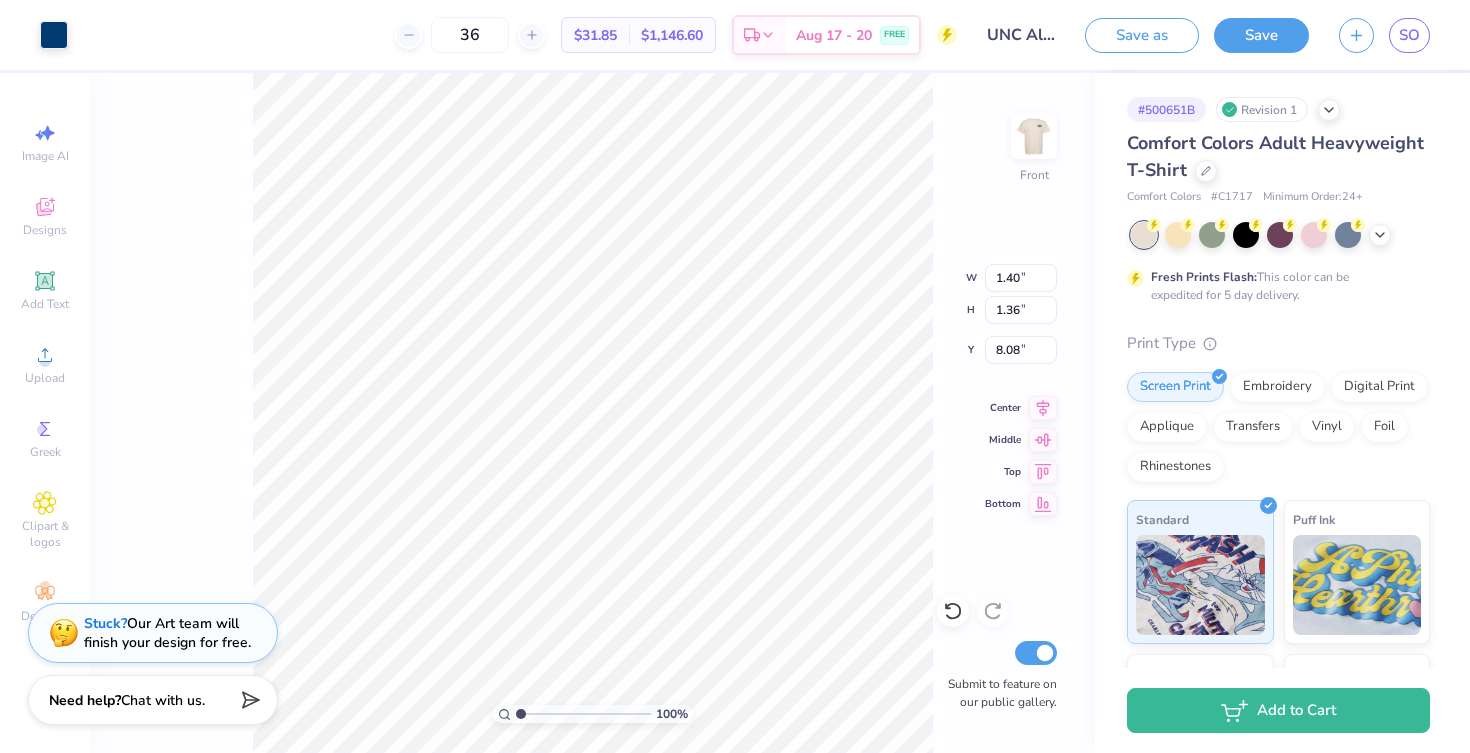 type on "2.24" 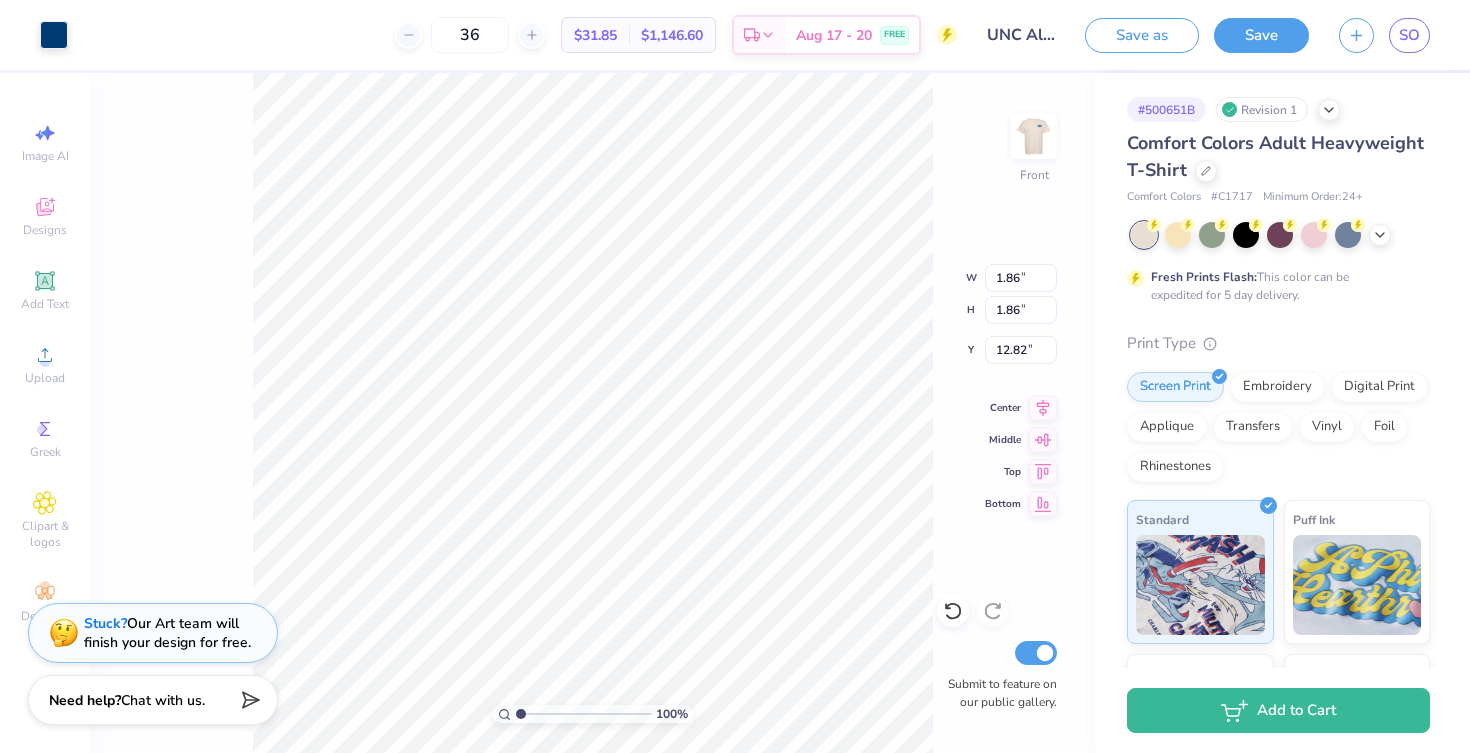 type on "2.85" 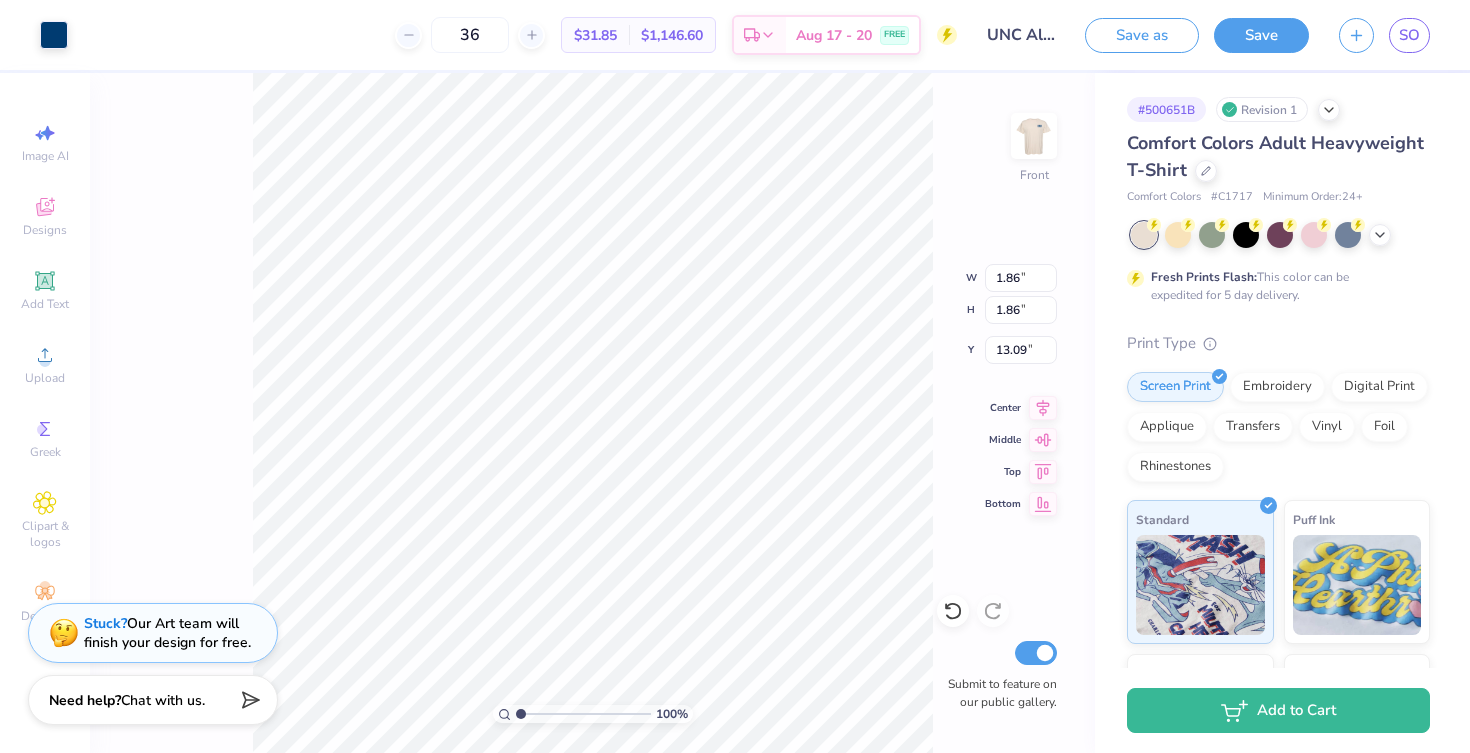 type on "3.84" 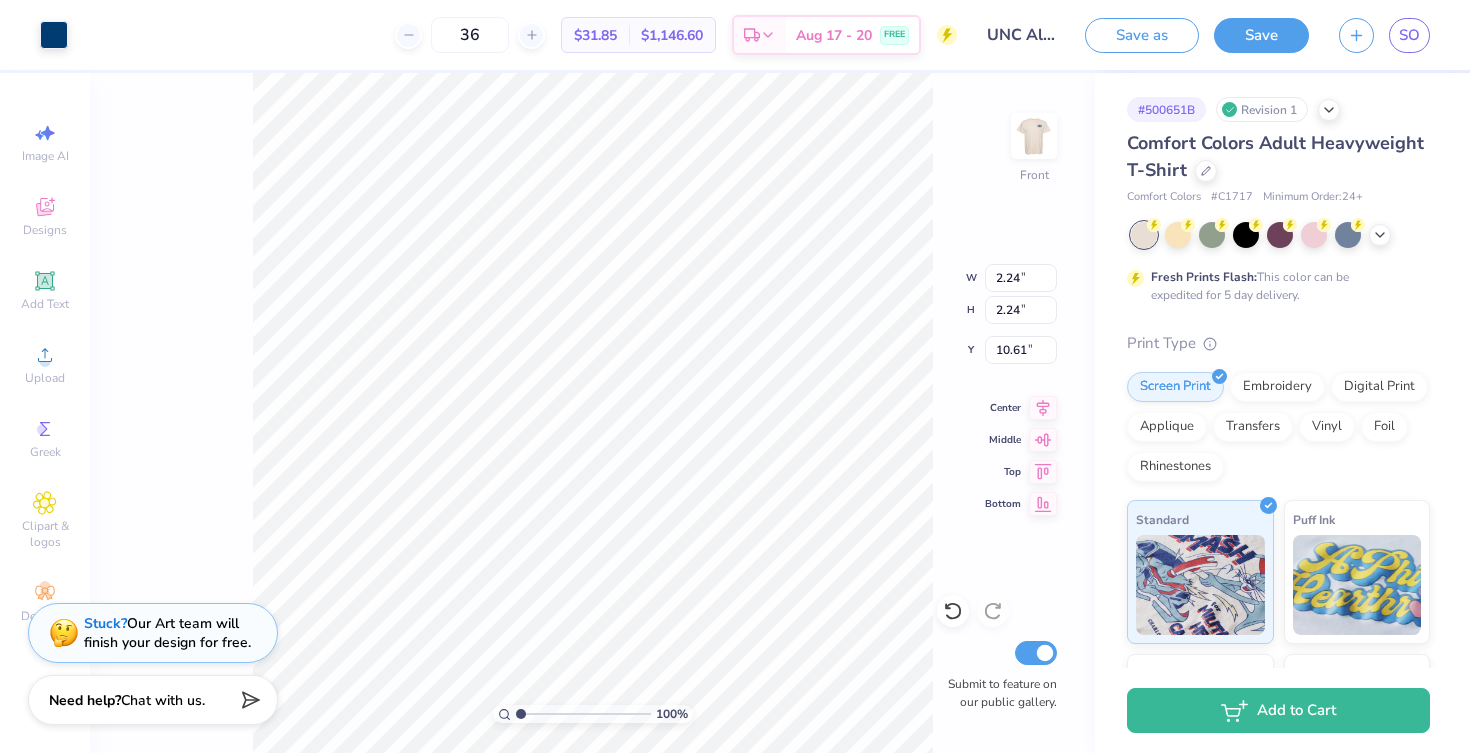 type on "3.59" 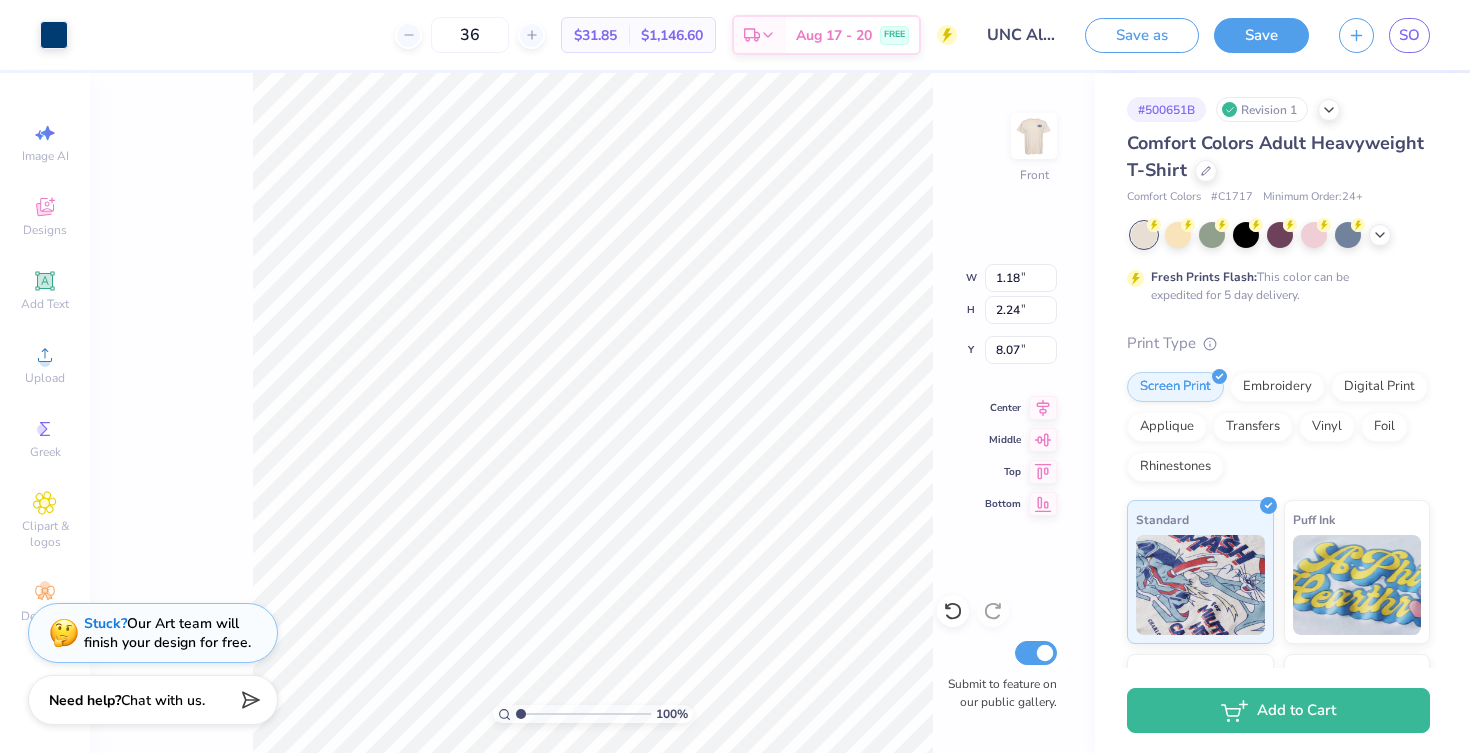 type on "2.24" 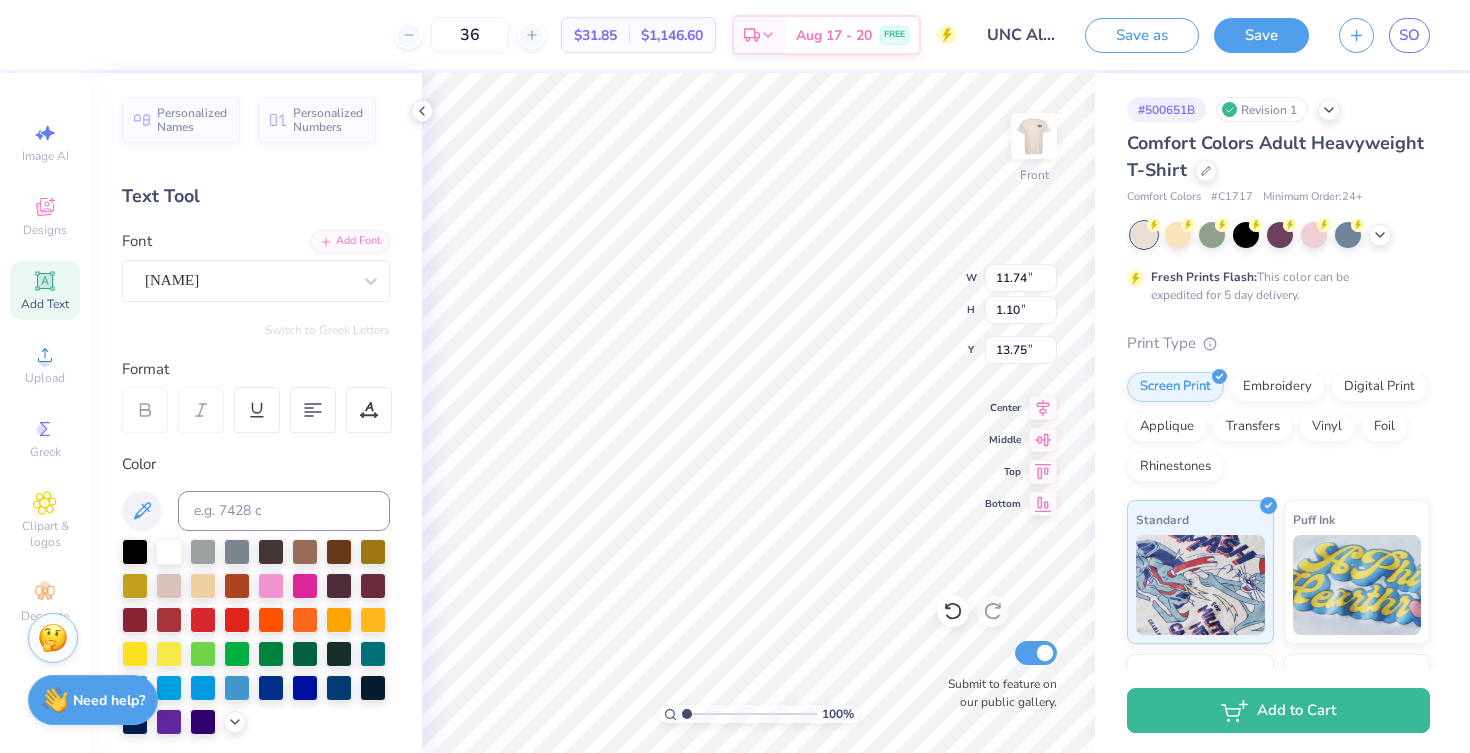 type on "13.75" 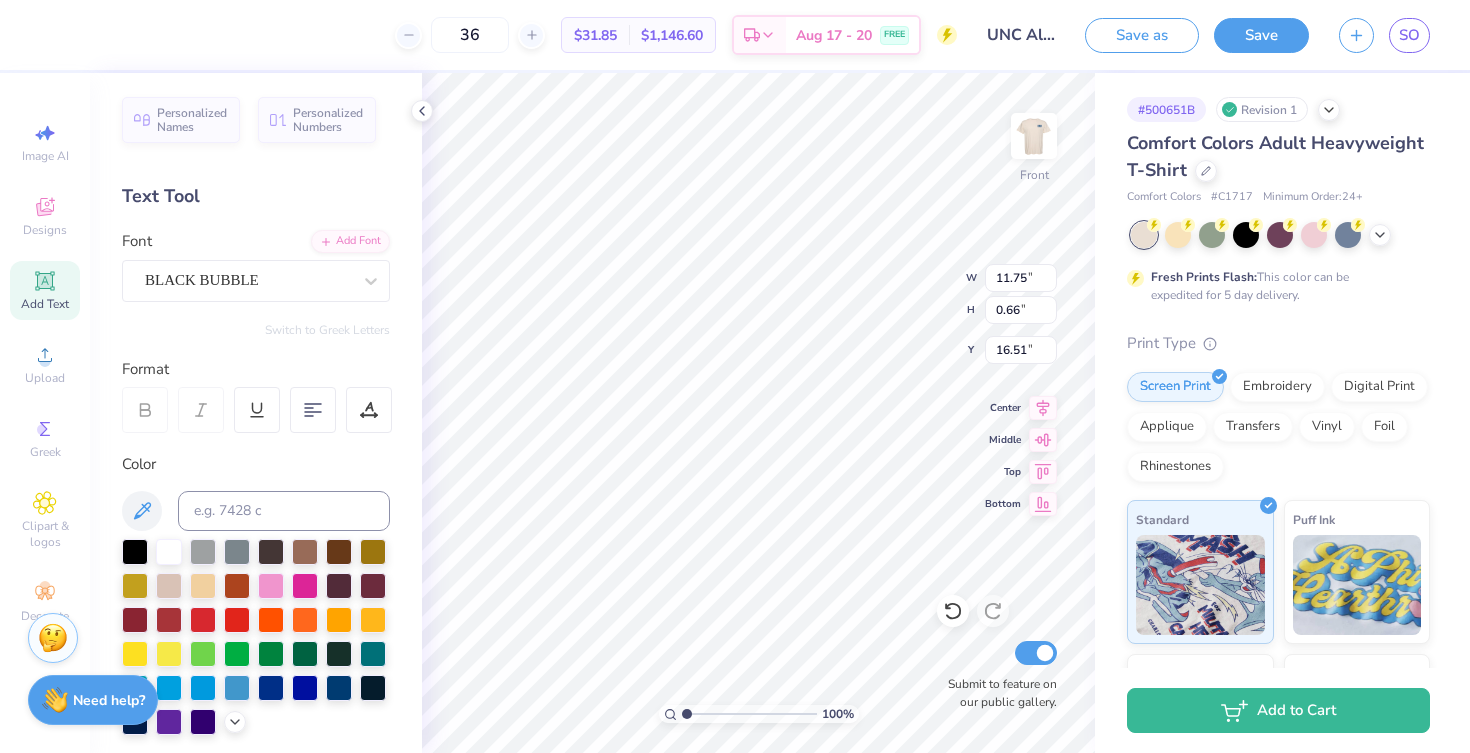 type on "15.23" 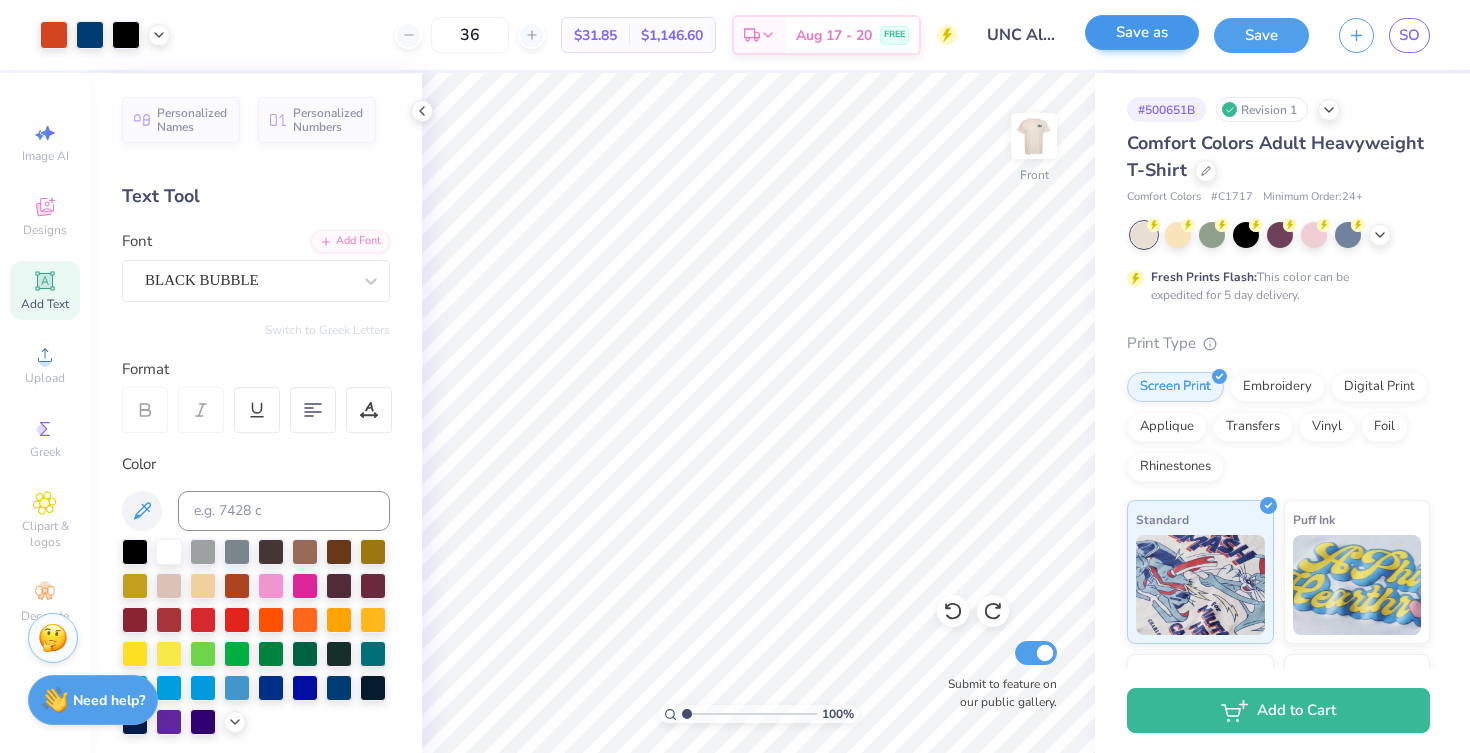 click on "Save as" at bounding box center [1142, 35] 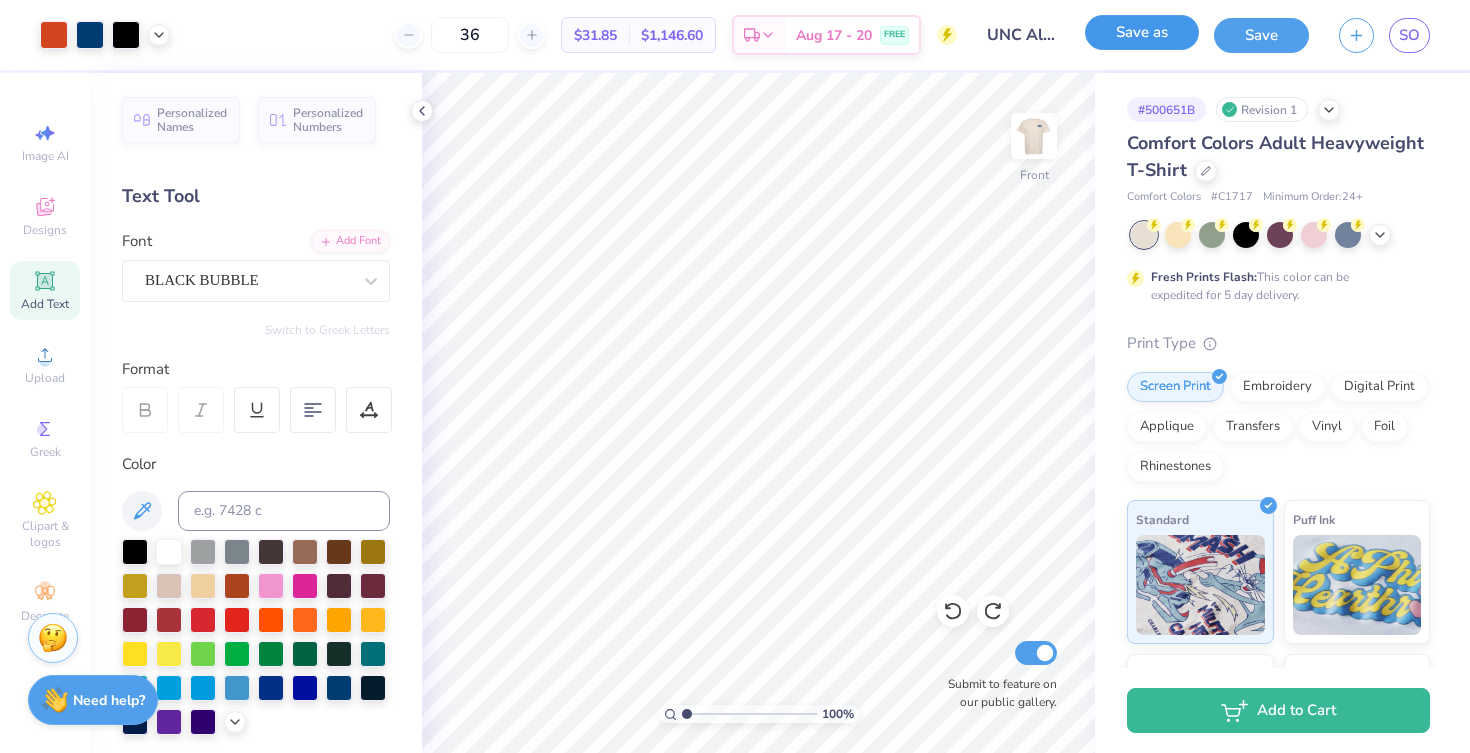 click on "Save as" at bounding box center [1142, 35] 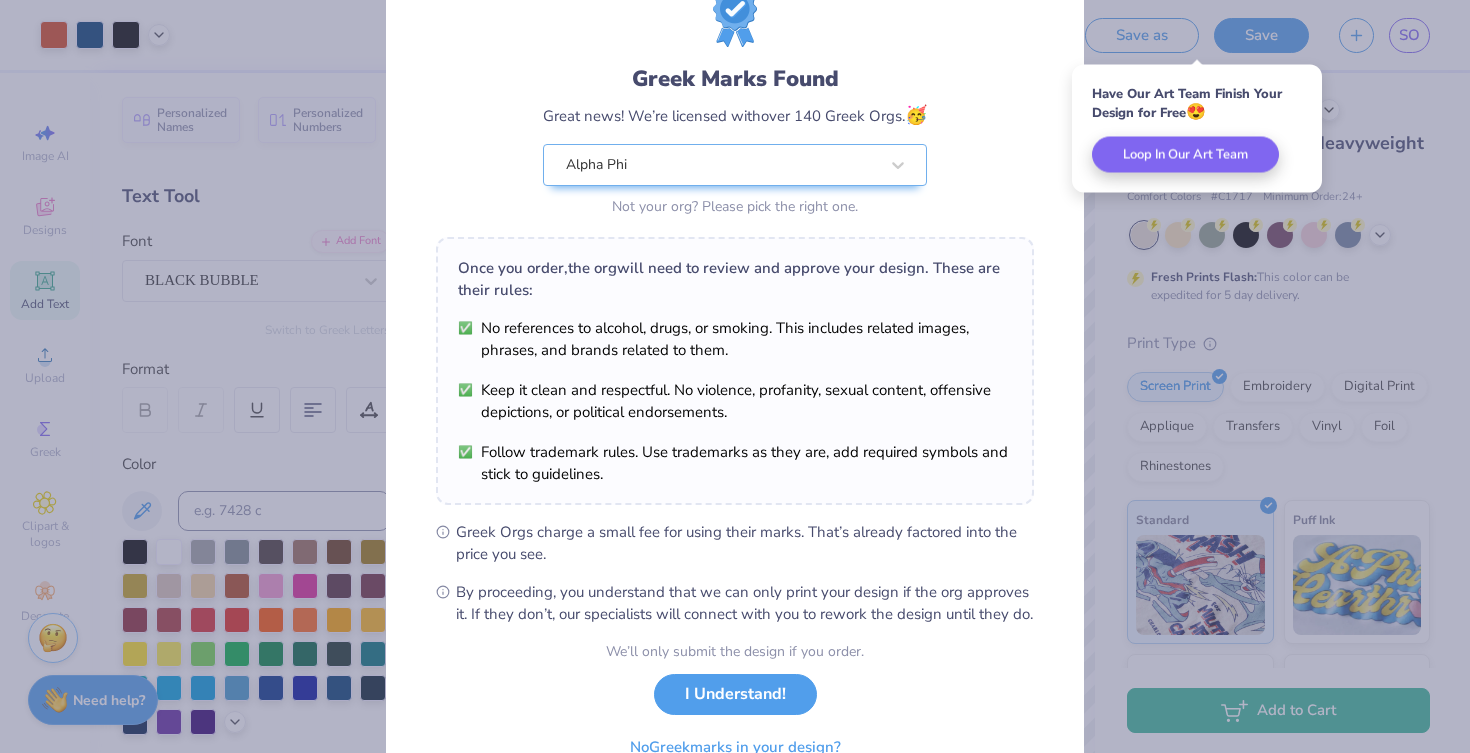 scroll, scrollTop: 183, scrollLeft: 0, axis: vertical 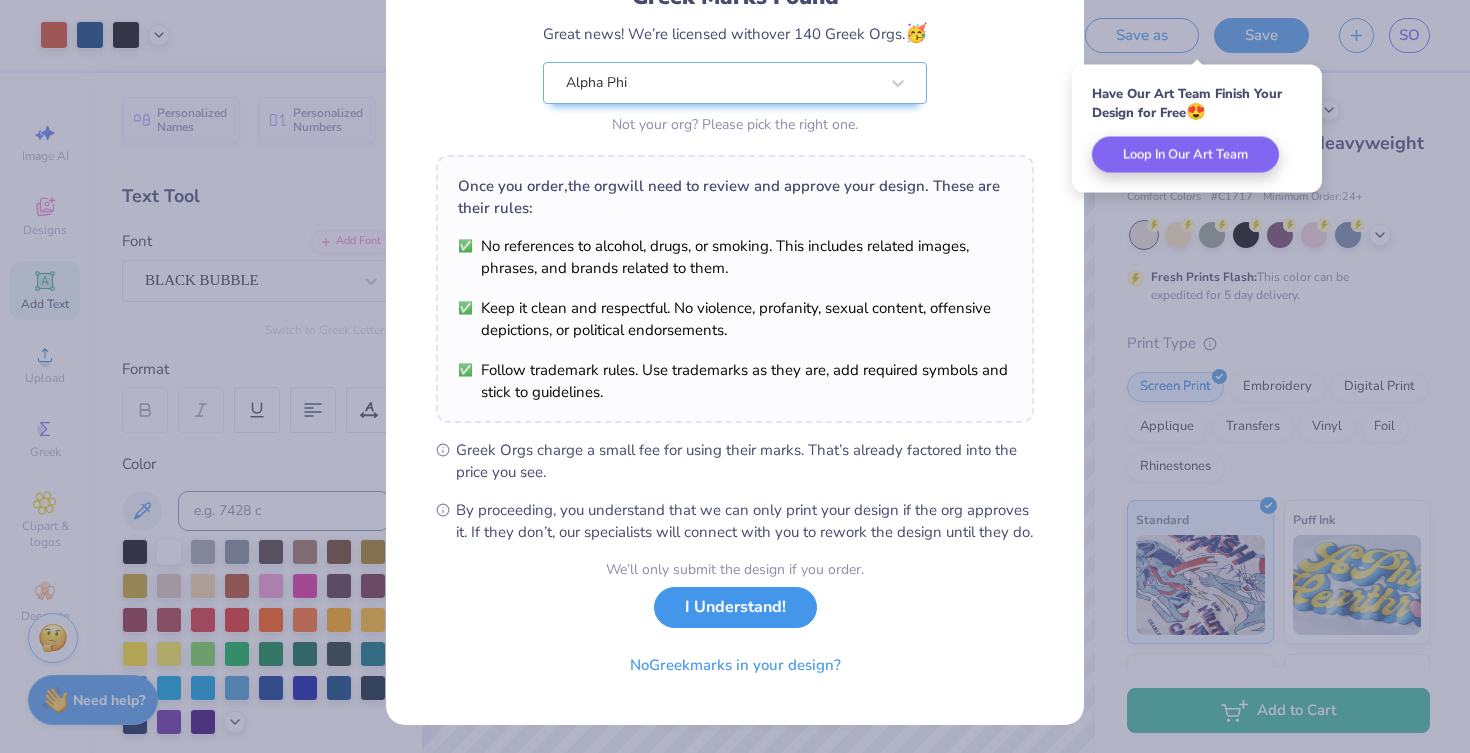 click on "I Understand!" at bounding box center (735, 607) 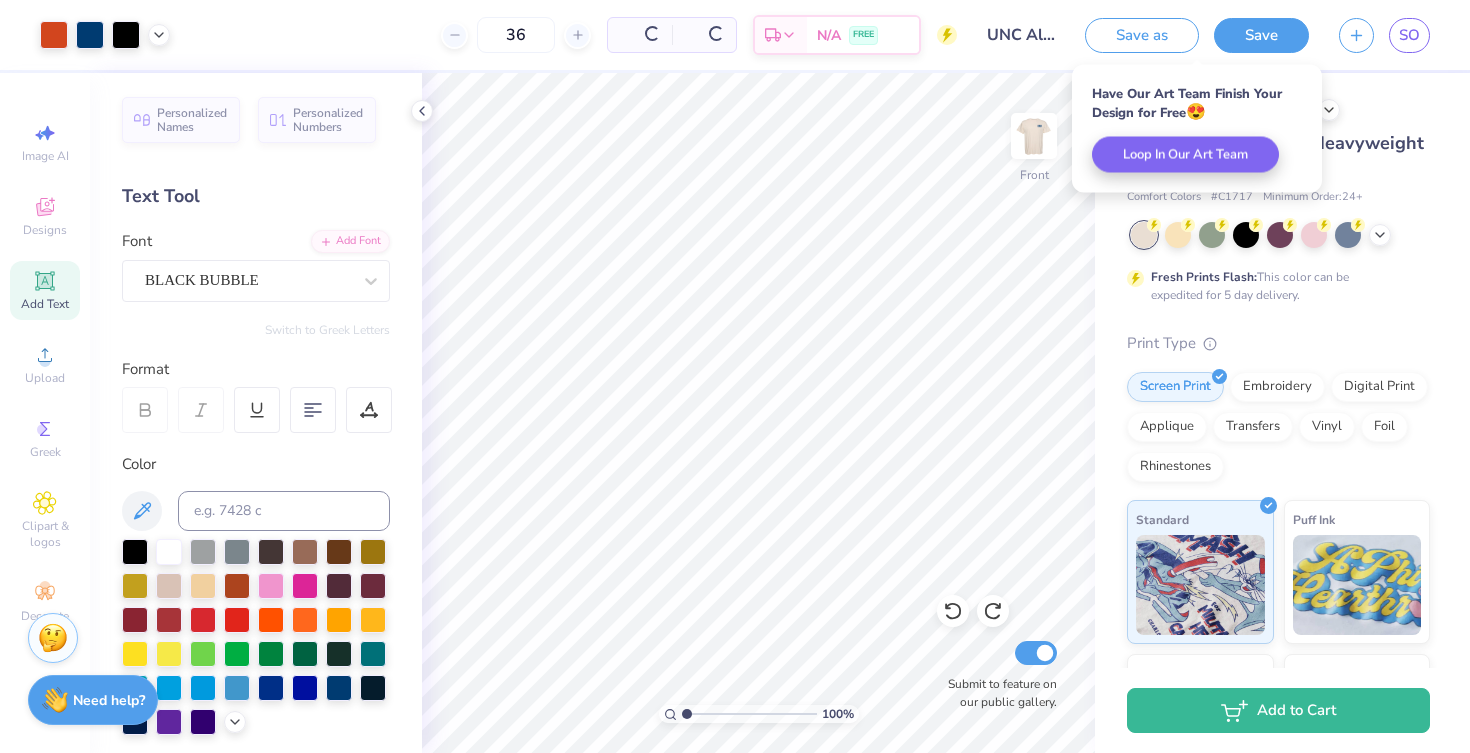 scroll, scrollTop: 0, scrollLeft: 0, axis: both 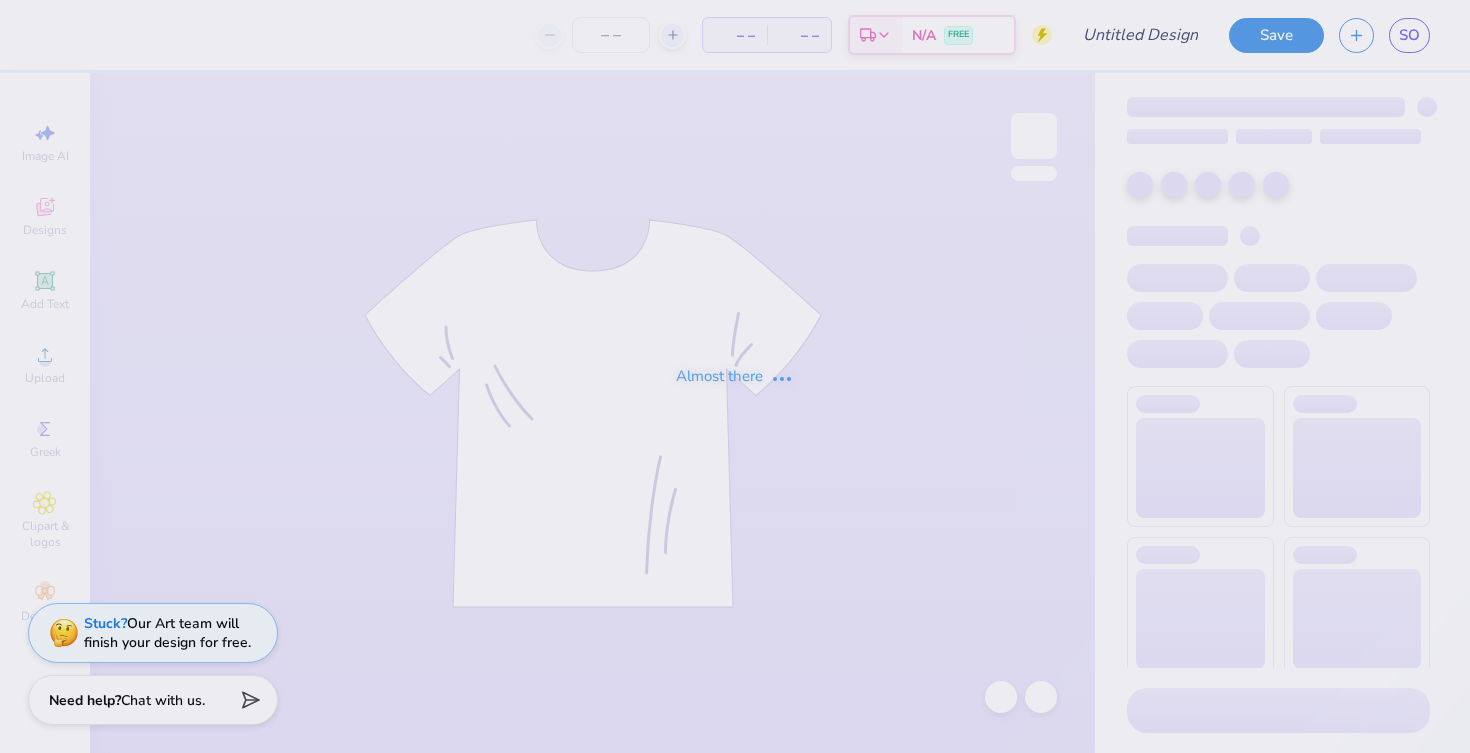 type on "UNC Alpha Phi Alphabet Soup Cocktail Shirts 2025" 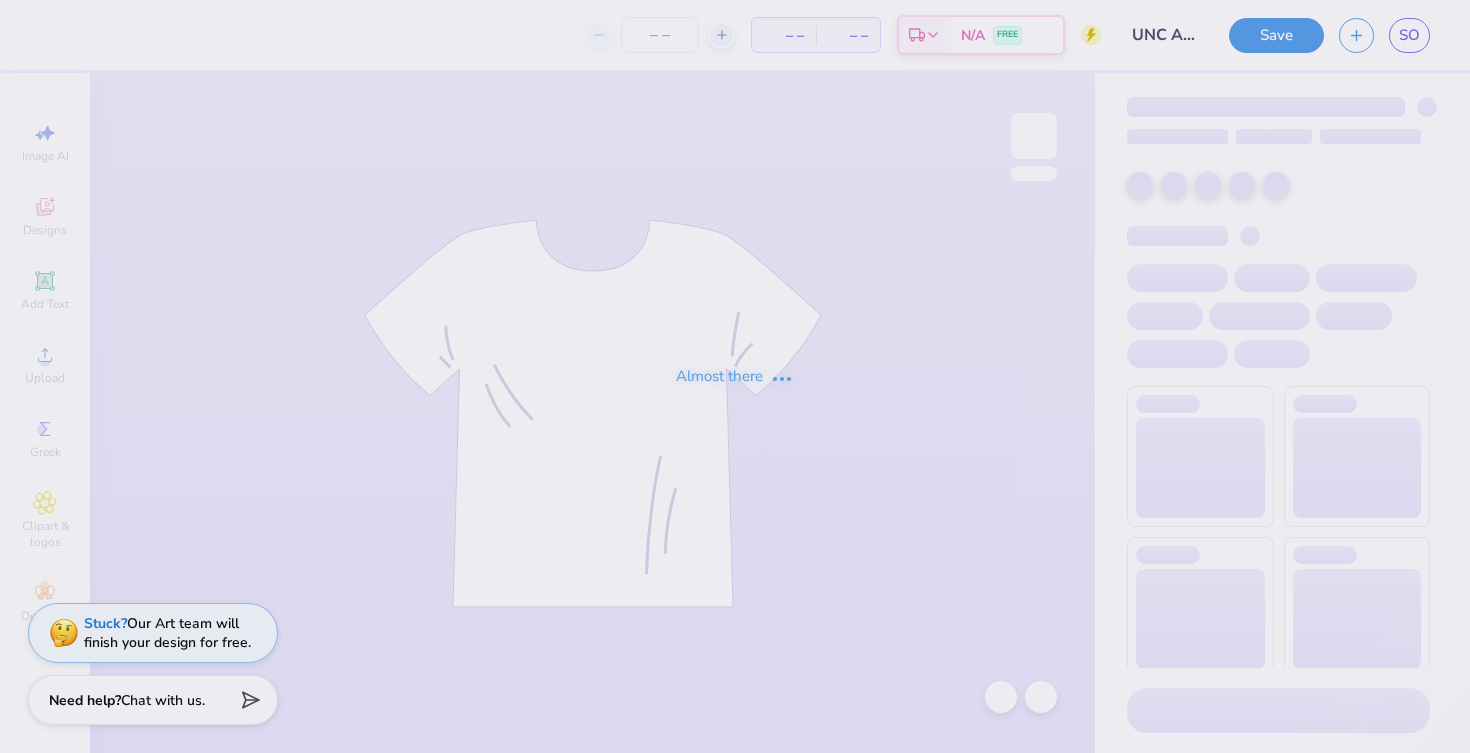 type on "36" 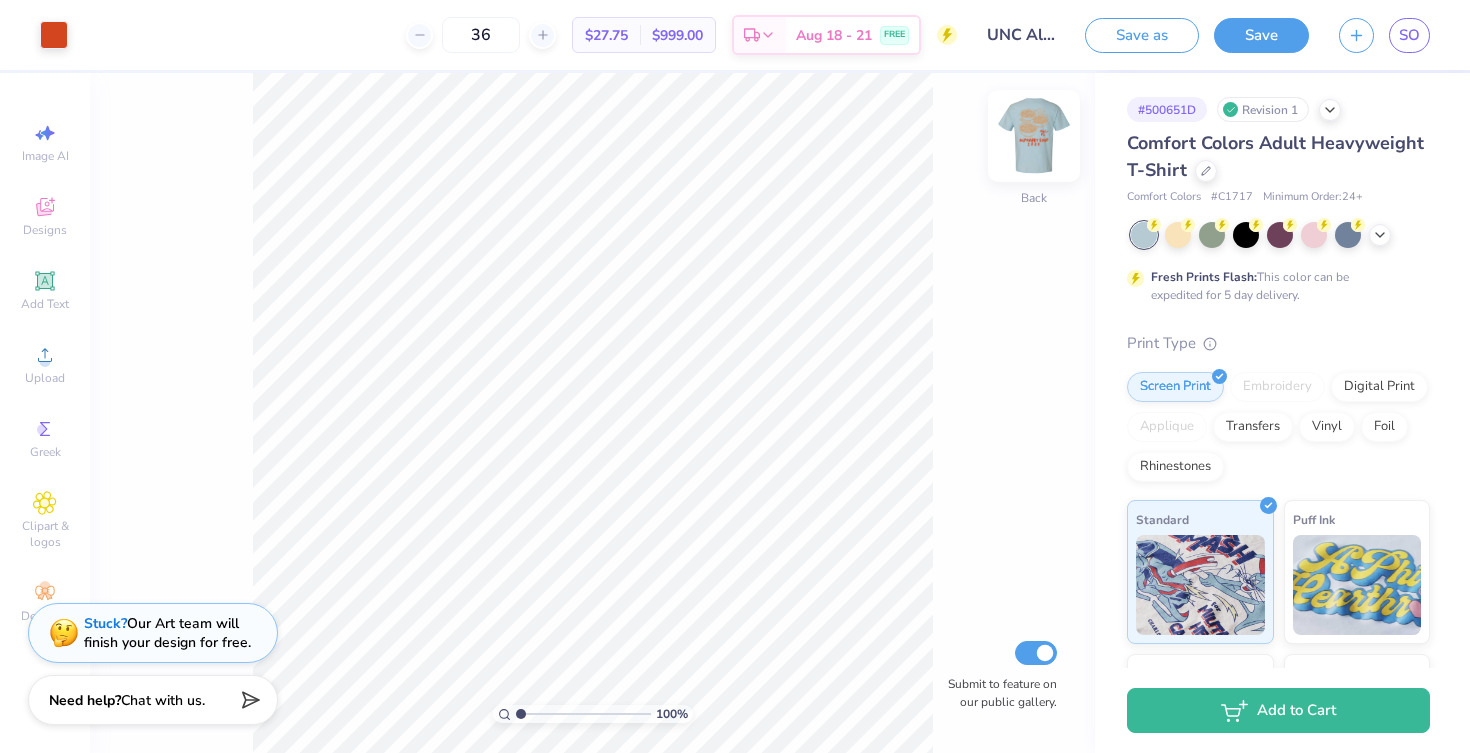 click at bounding box center (1034, 136) 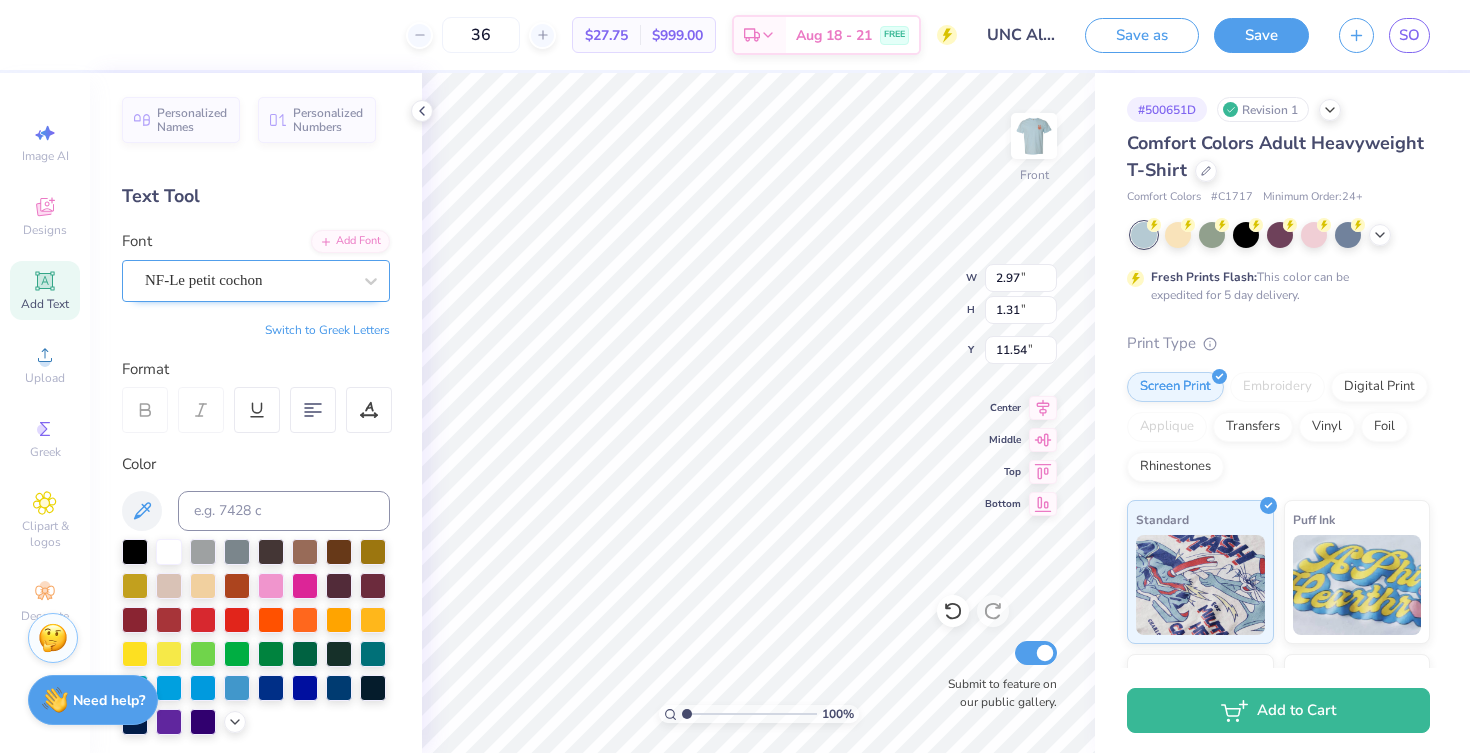 click on "NF-Le petit cochon" at bounding box center (248, 280) 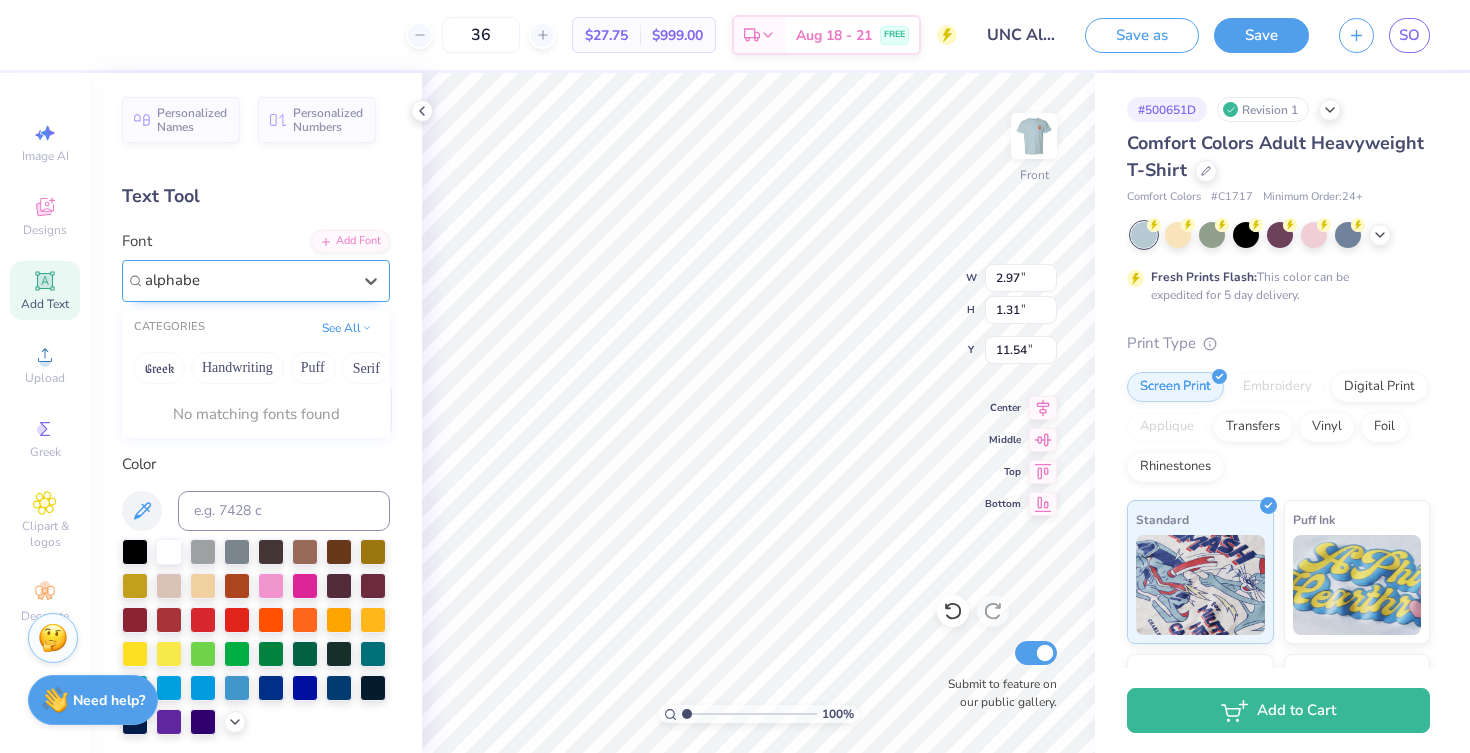 type on "alphabet" 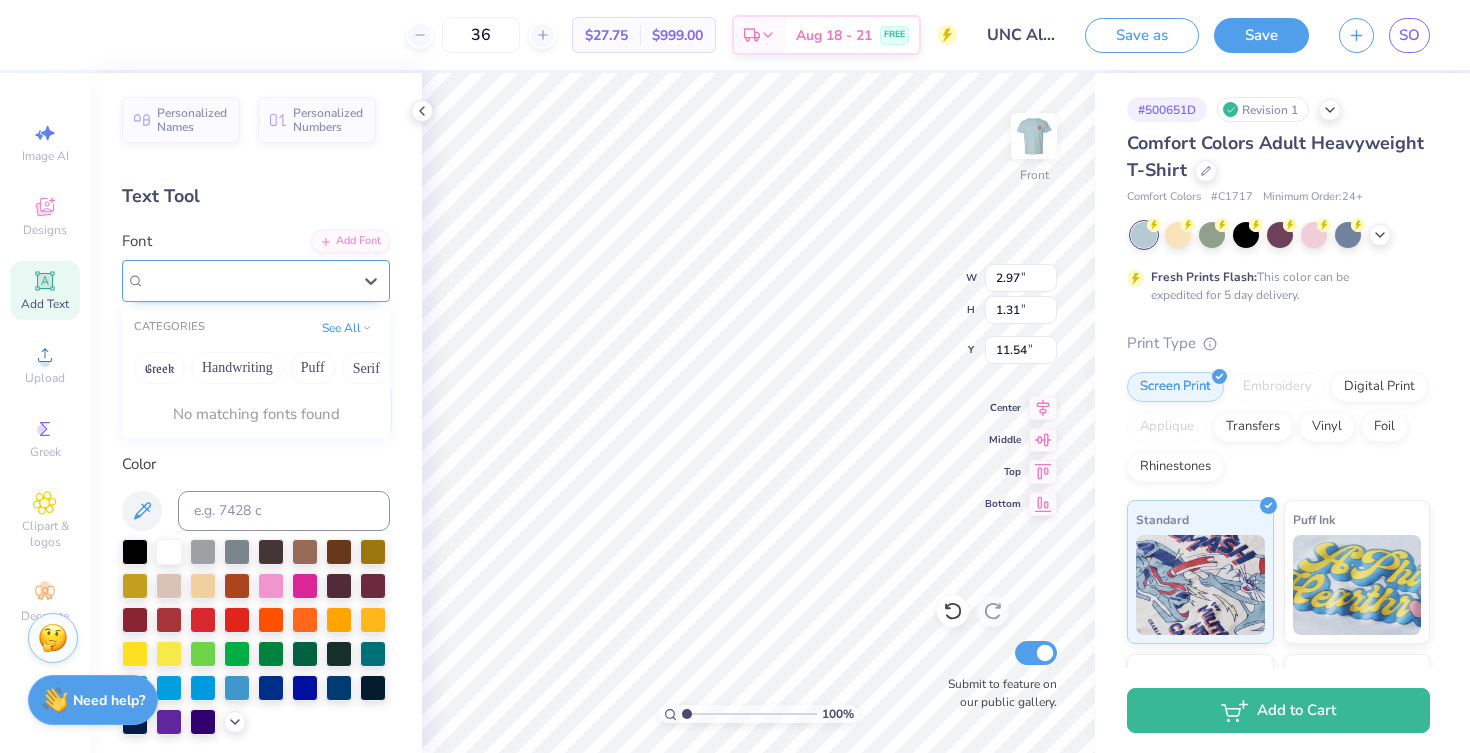 click at bounding box center [248, 280] 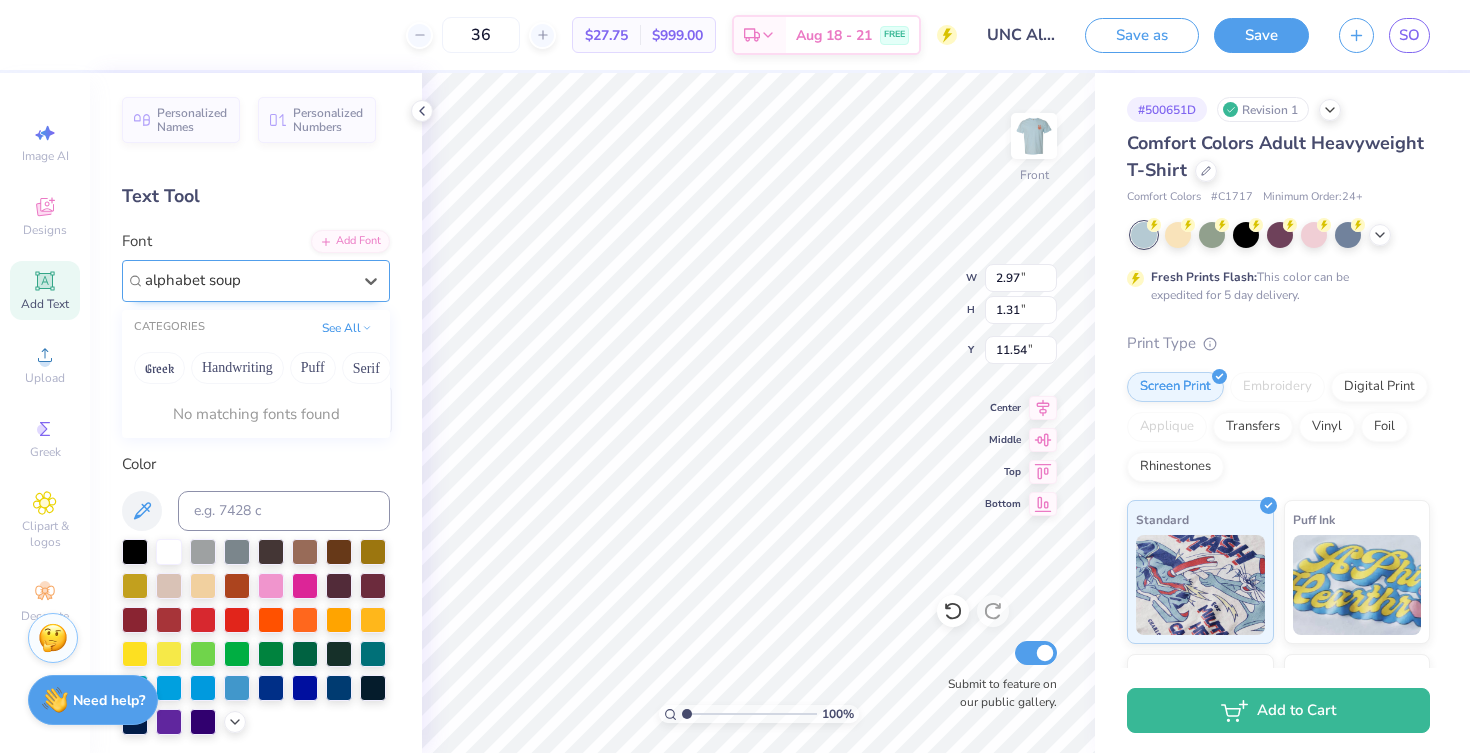 type on "alphabet soup" 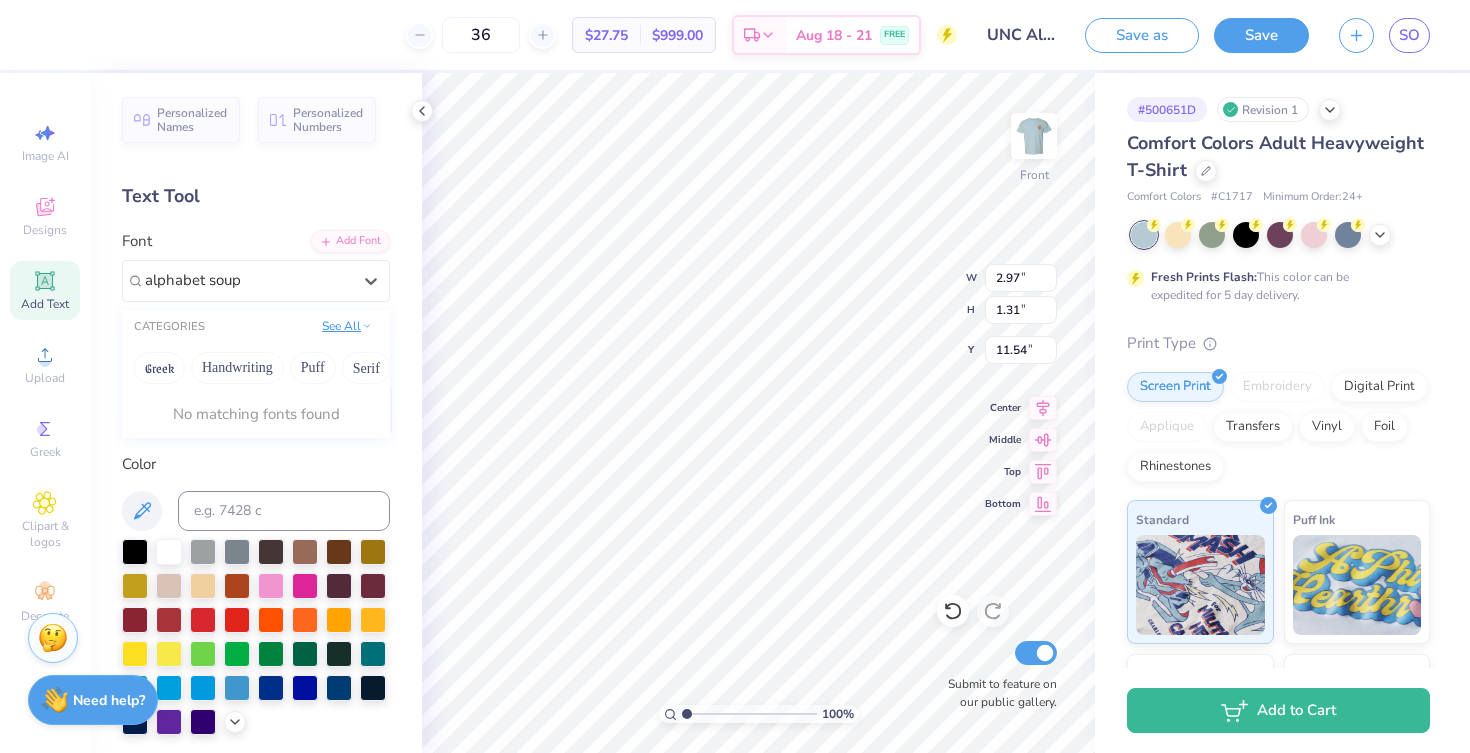 click on "See All" at bounding box center (347, 326) 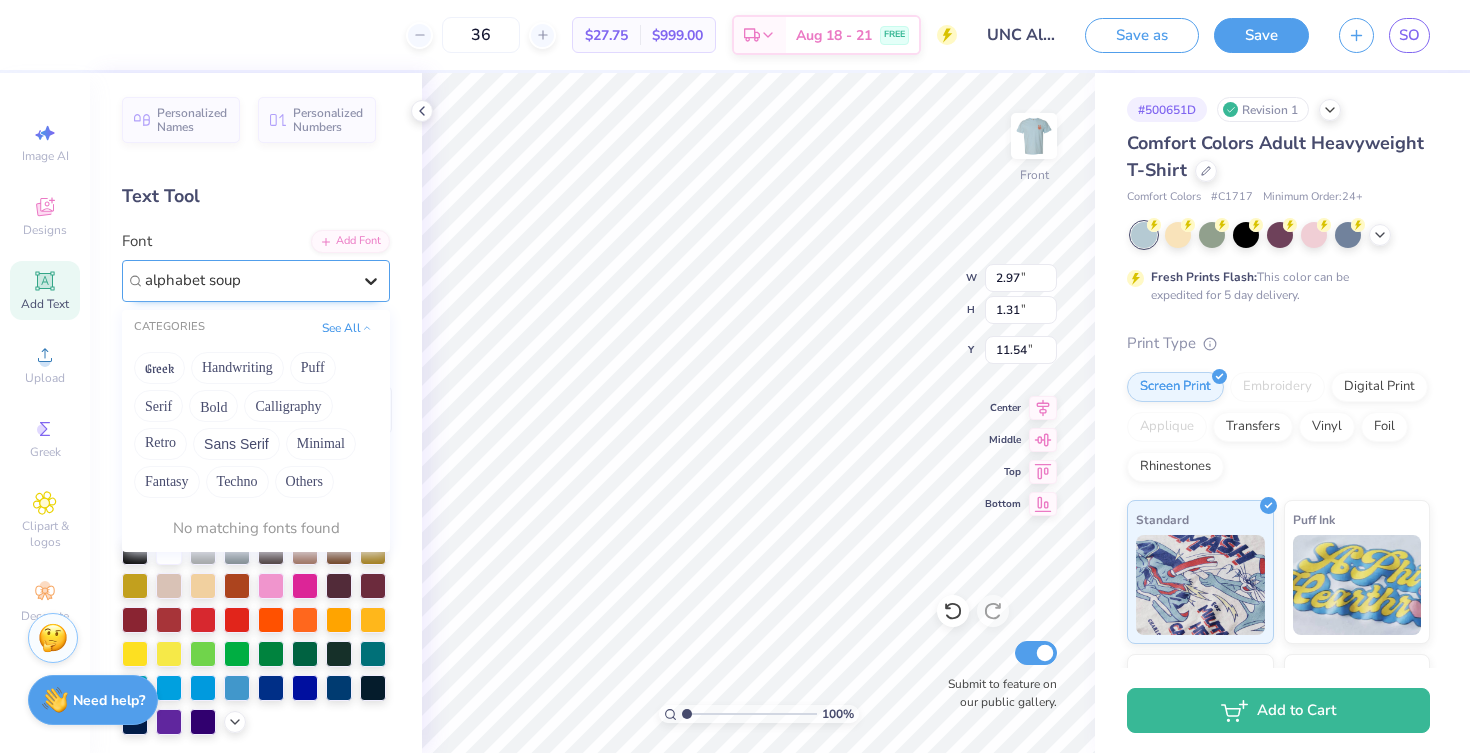 type 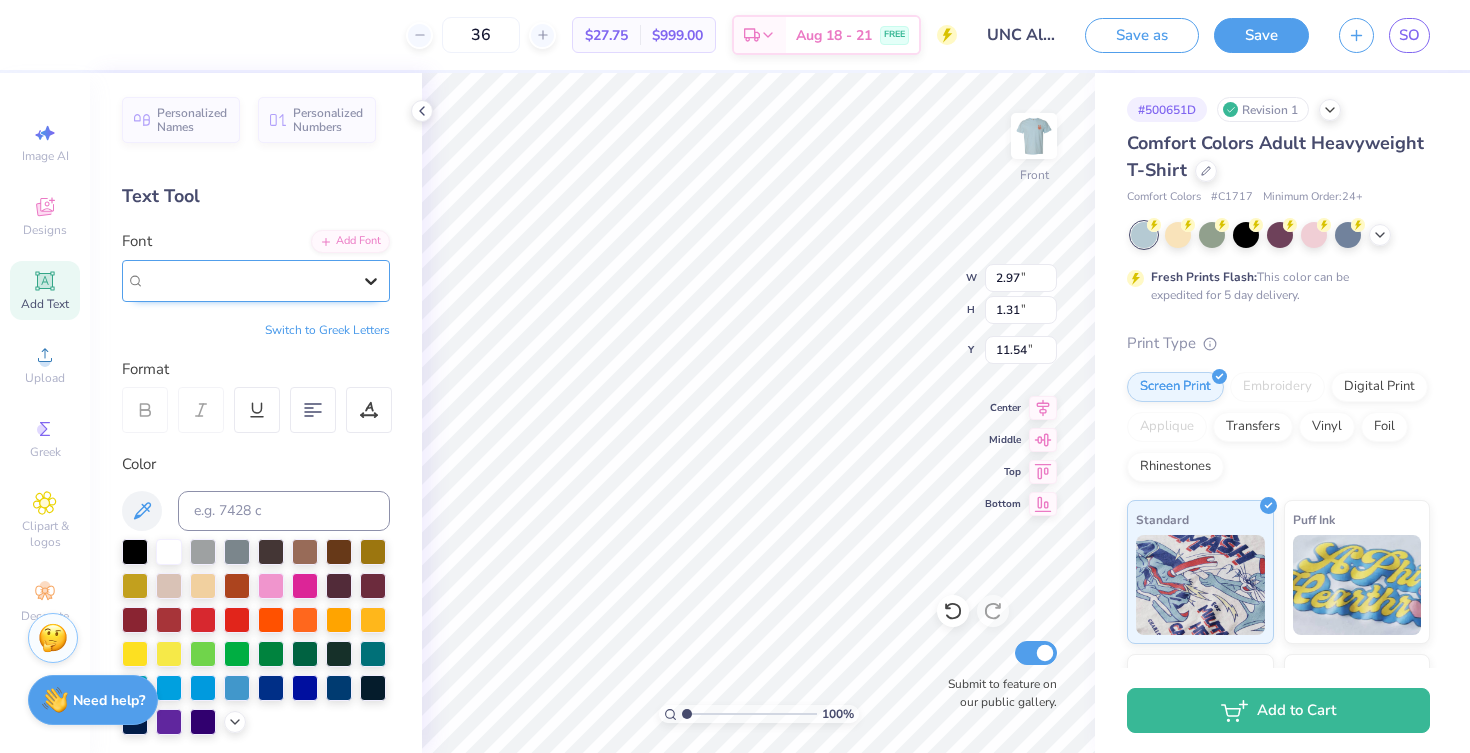 click 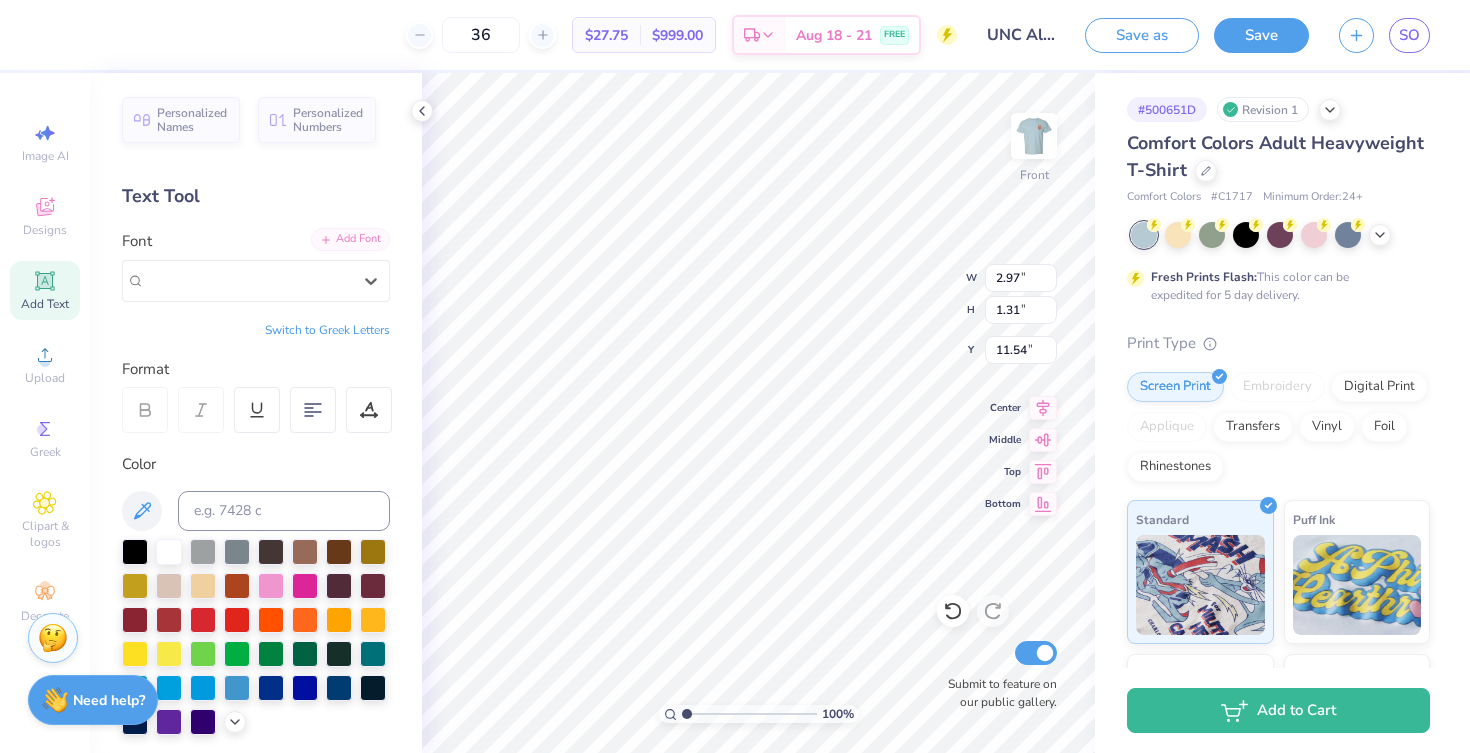 click on "Add Font" at bounding box center (350, 239) 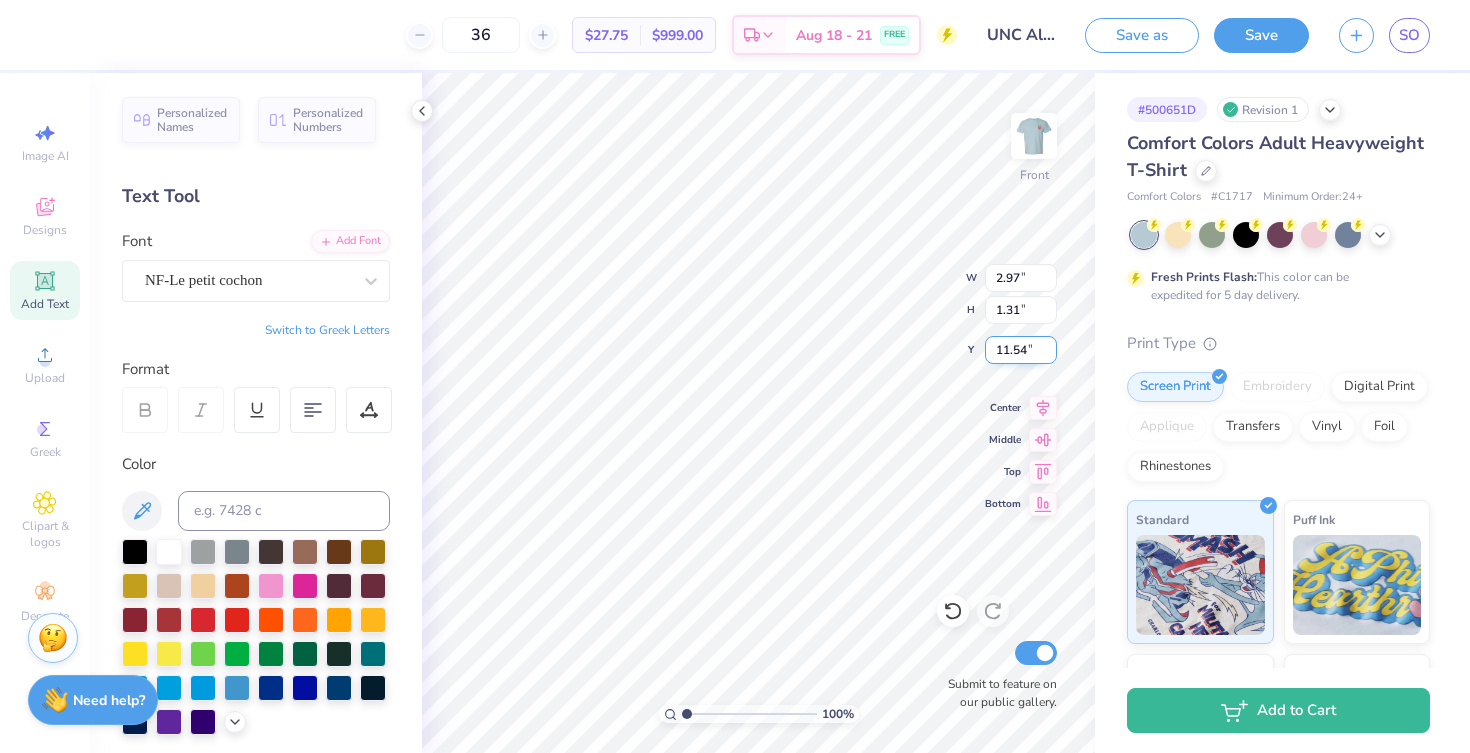 scroll, scrollTop: 0, scrollLeft: 0, axis: both 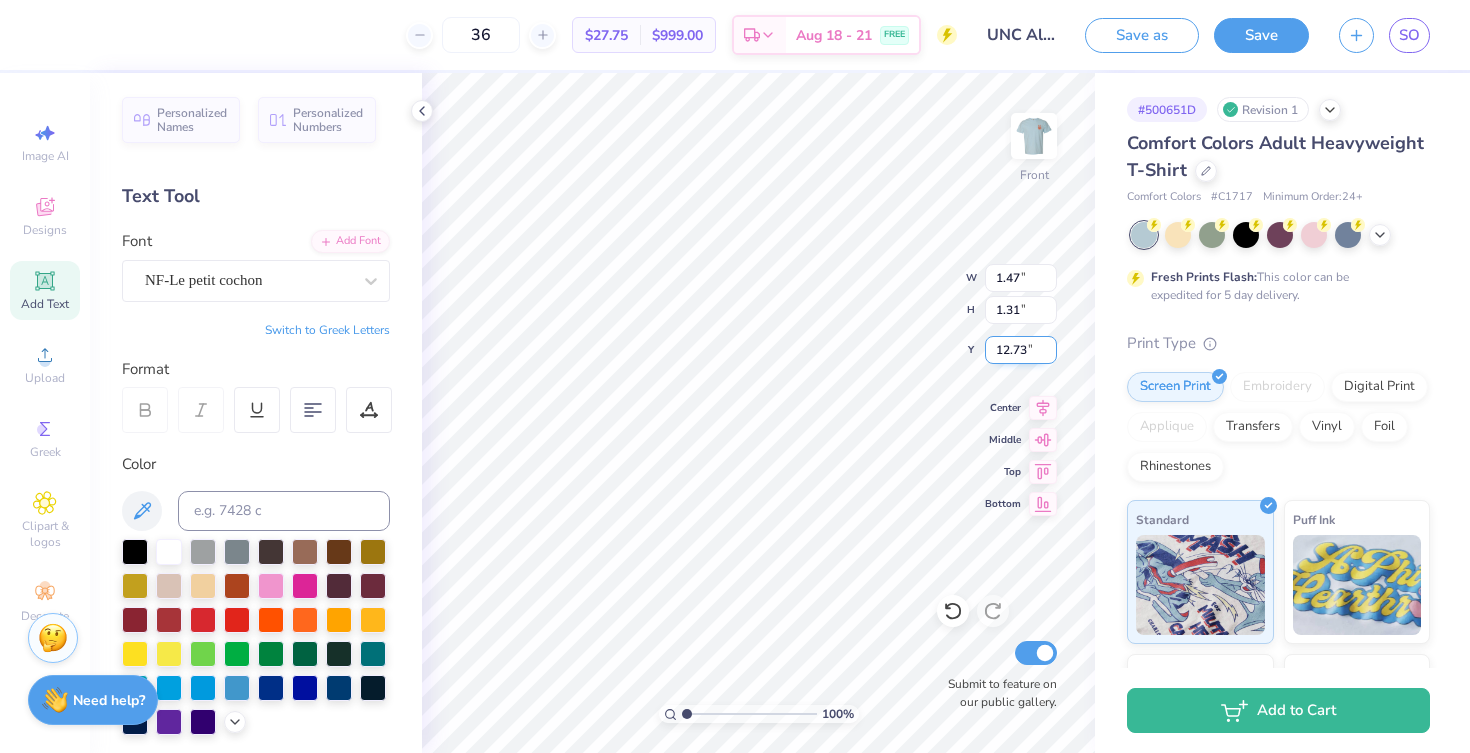 type on "P H I" 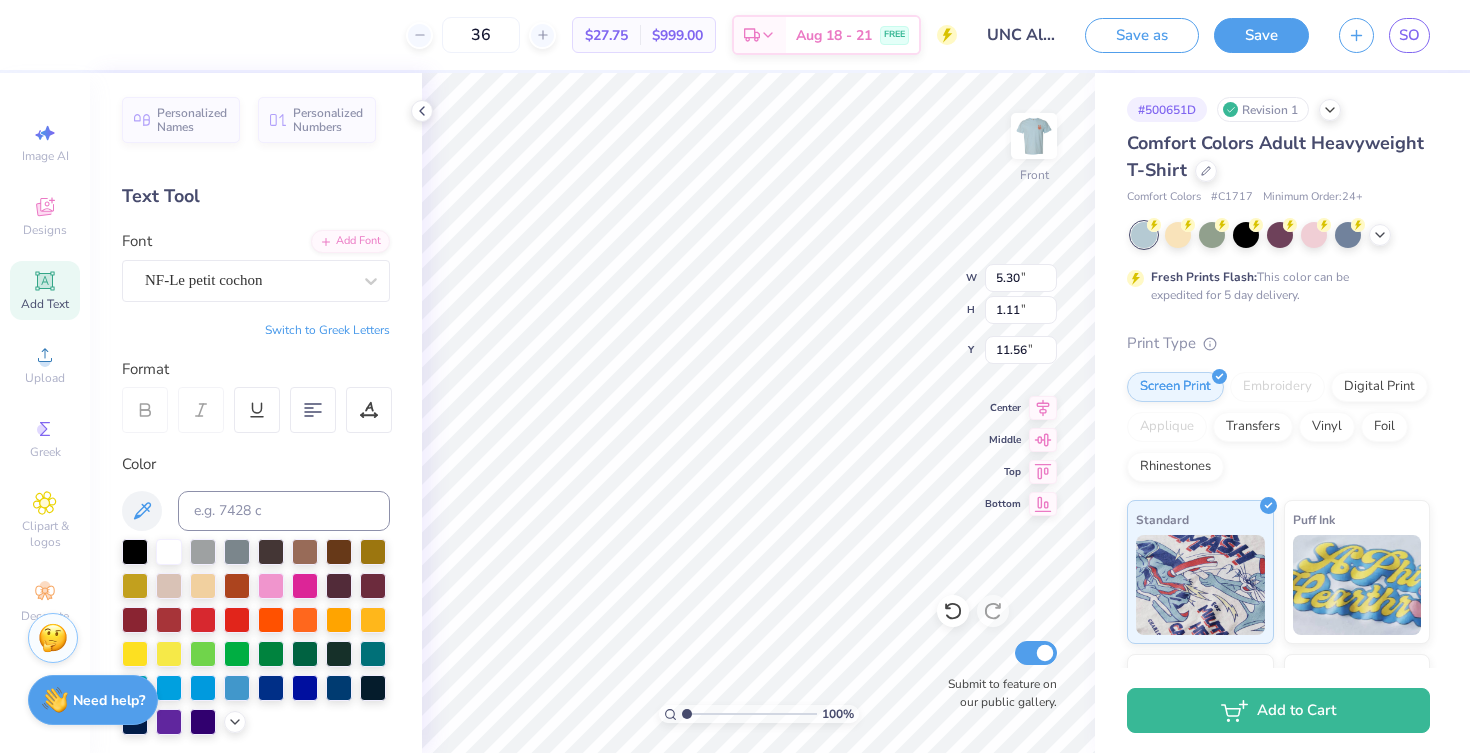 scroll, scrollTop: 0, scrollLeft: 1, axis: horizontal 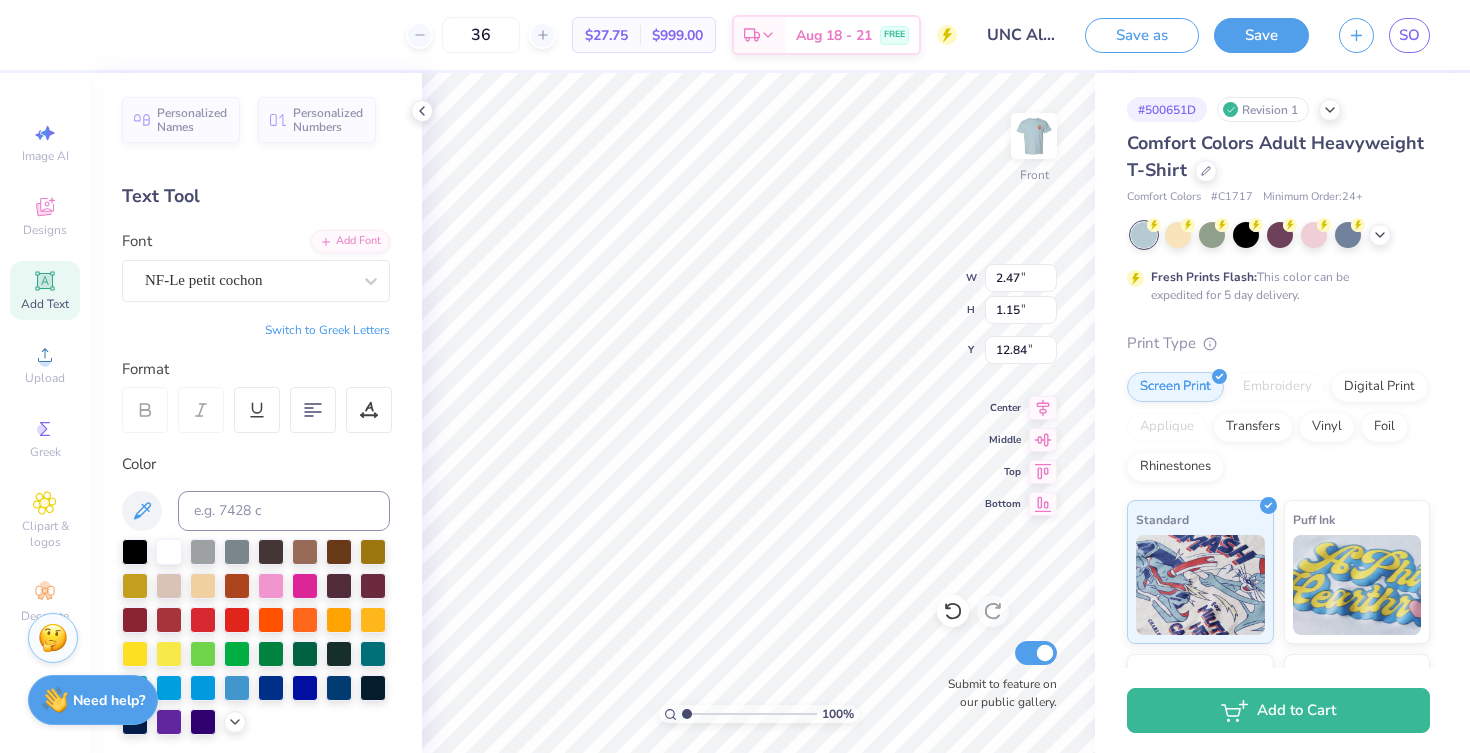 type on "2.47" 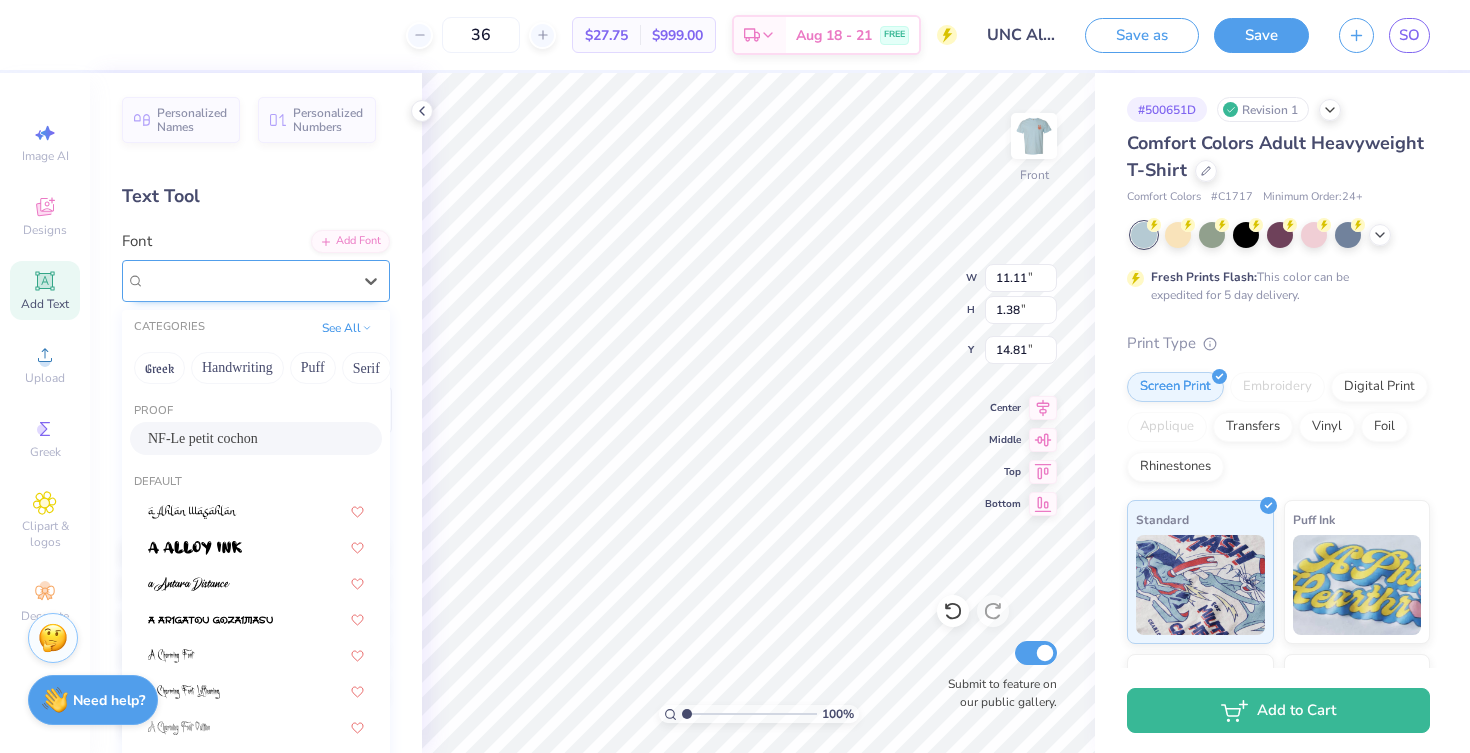 click on "NF-Le petit cochon" at bounding box center (248, 280) 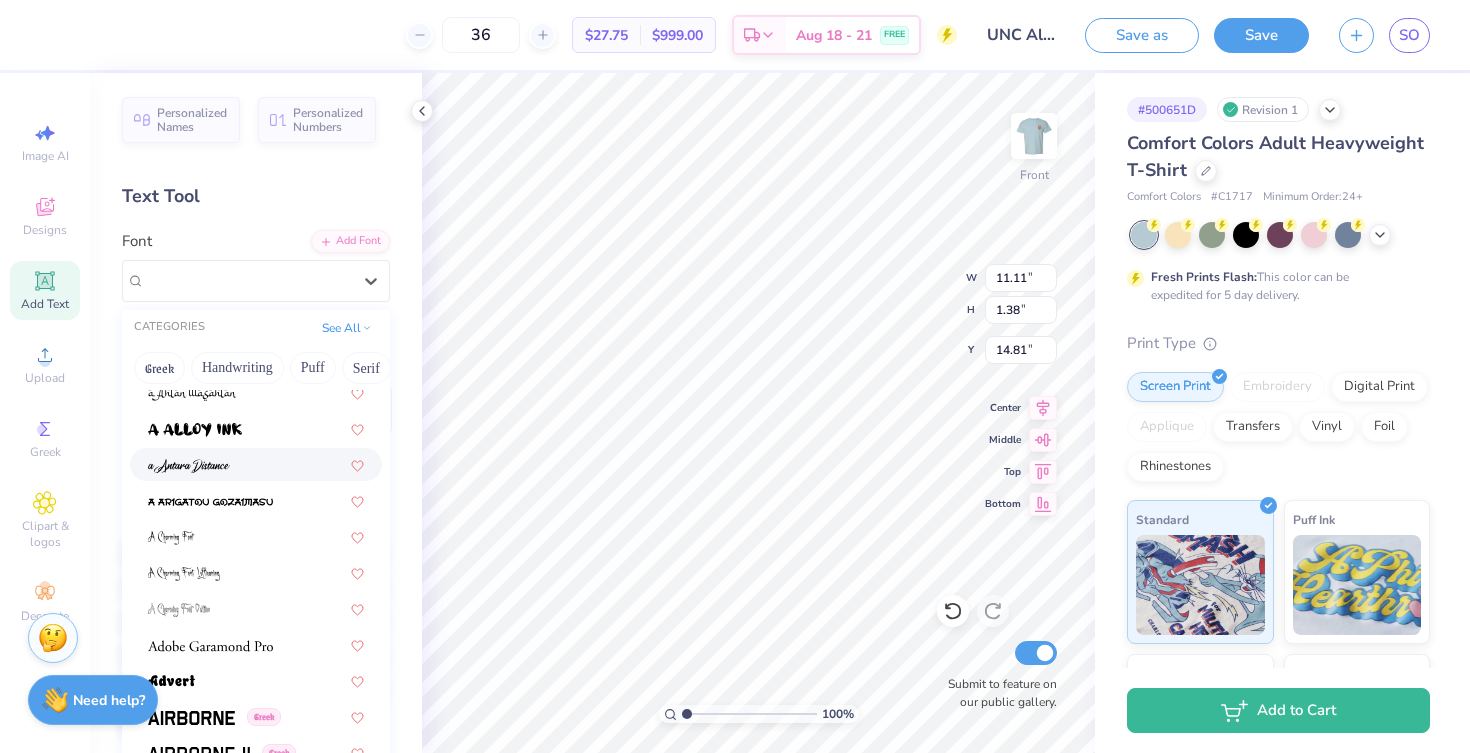 scroll, scrollTop: 129, scrollLeft: 0, axis: vertical 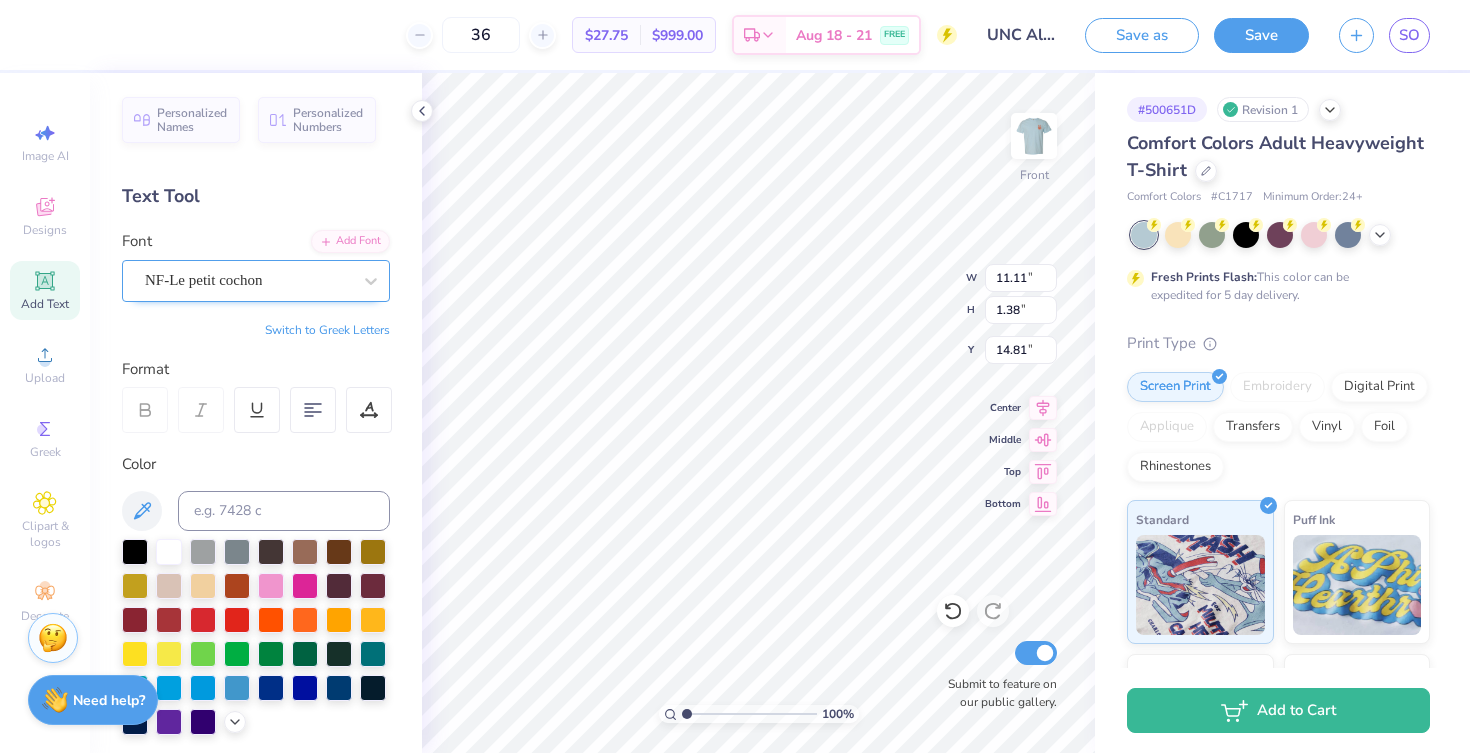 click on "NF-Le petit cochon" at bounding box center [248, 280] 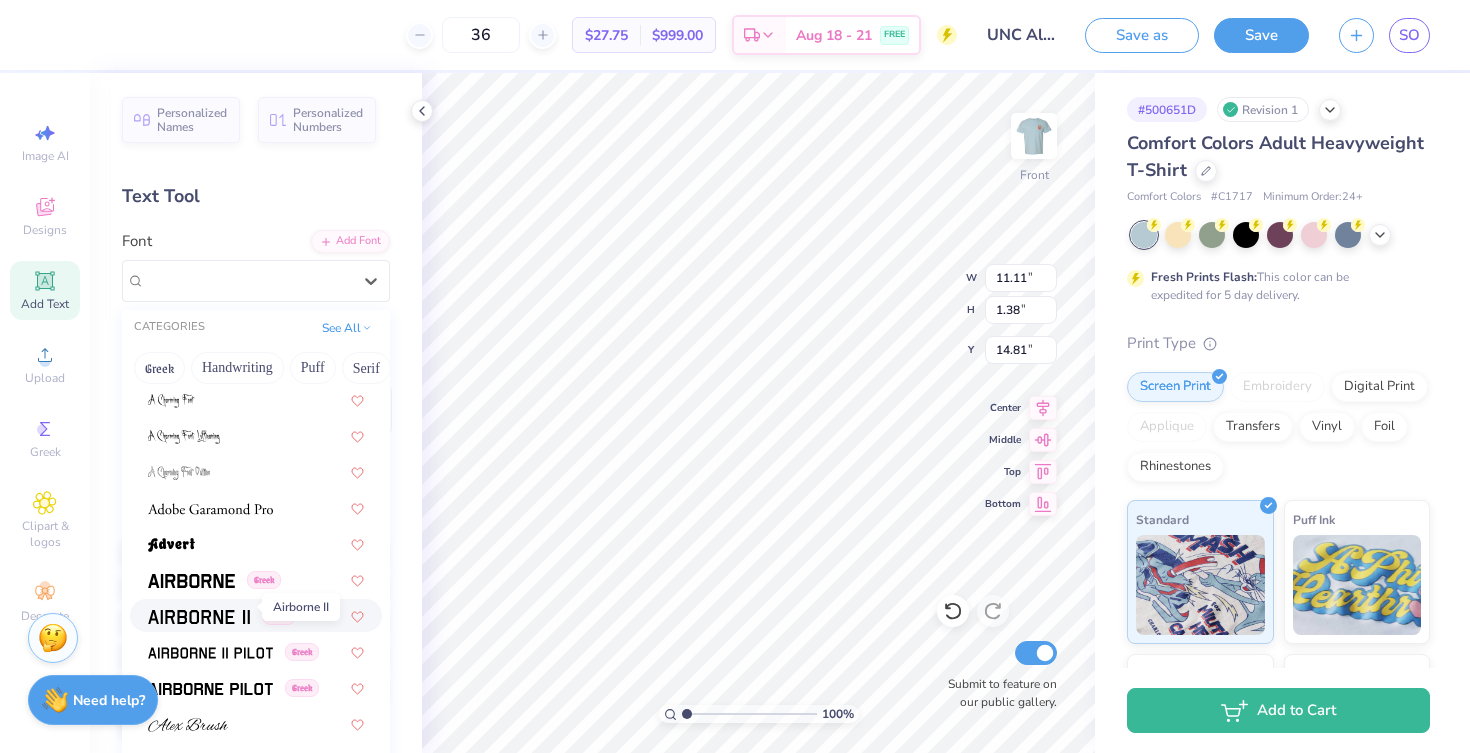 scroll, scrollTop: 282, scrollLeft: 0, axis: vertical 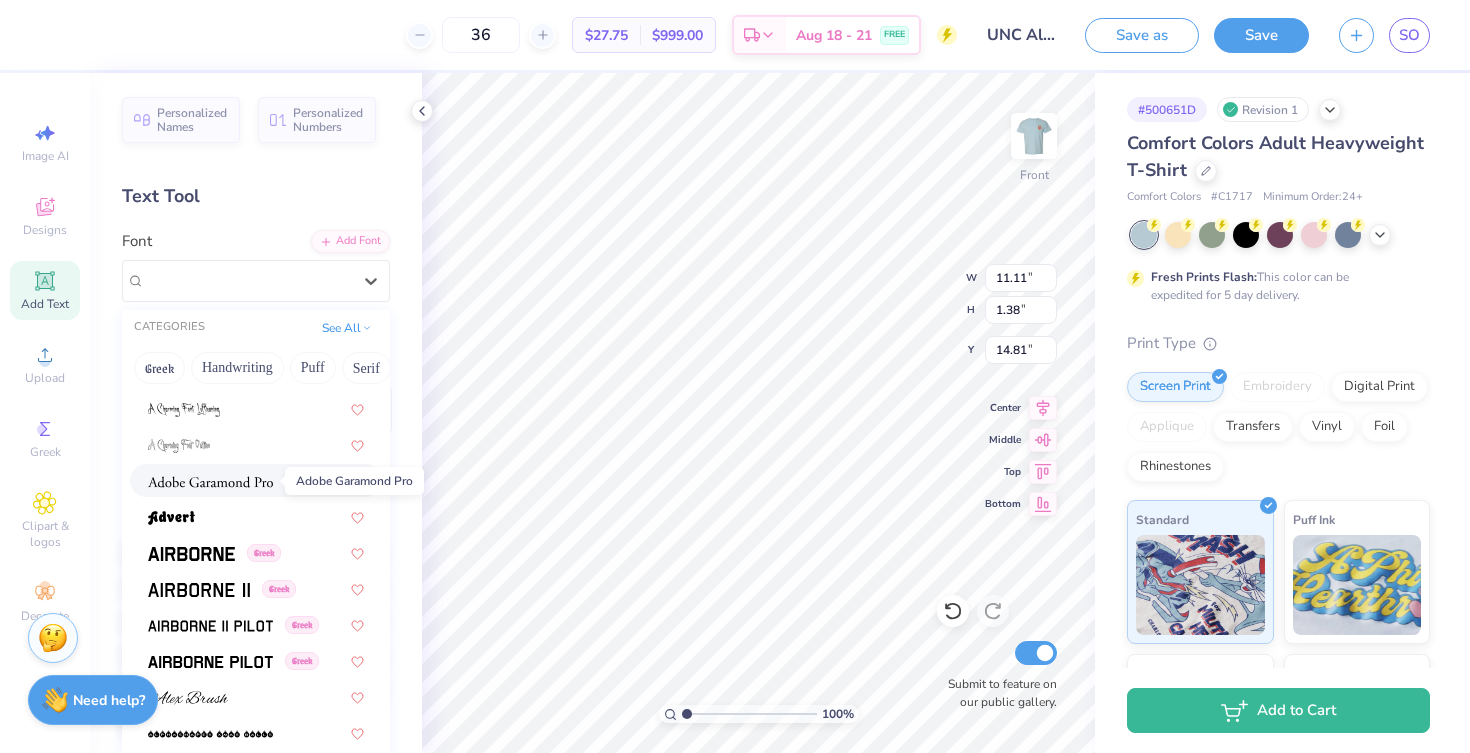click at bounding box center (210, 482) 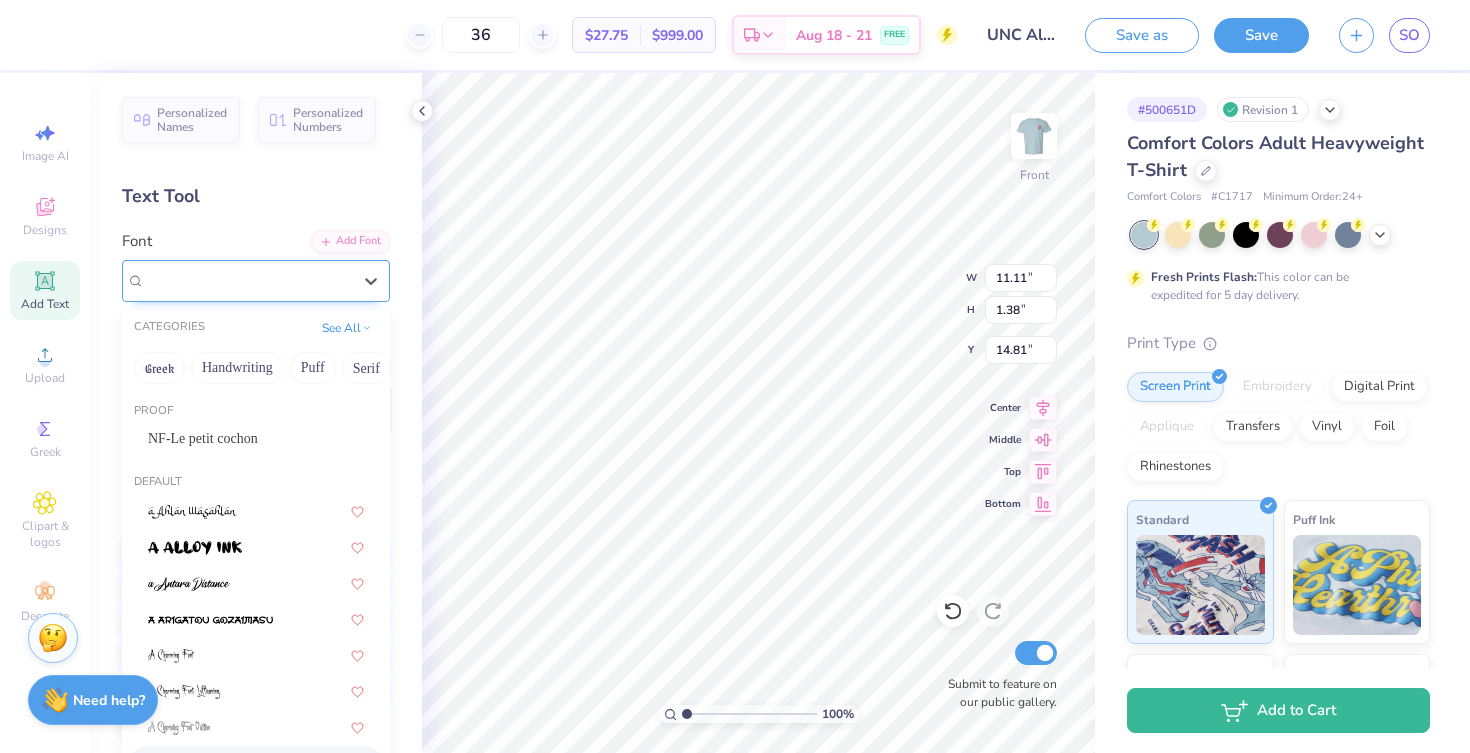 click on "Adobe Garamond Pro" at bounding box center [248, 280] 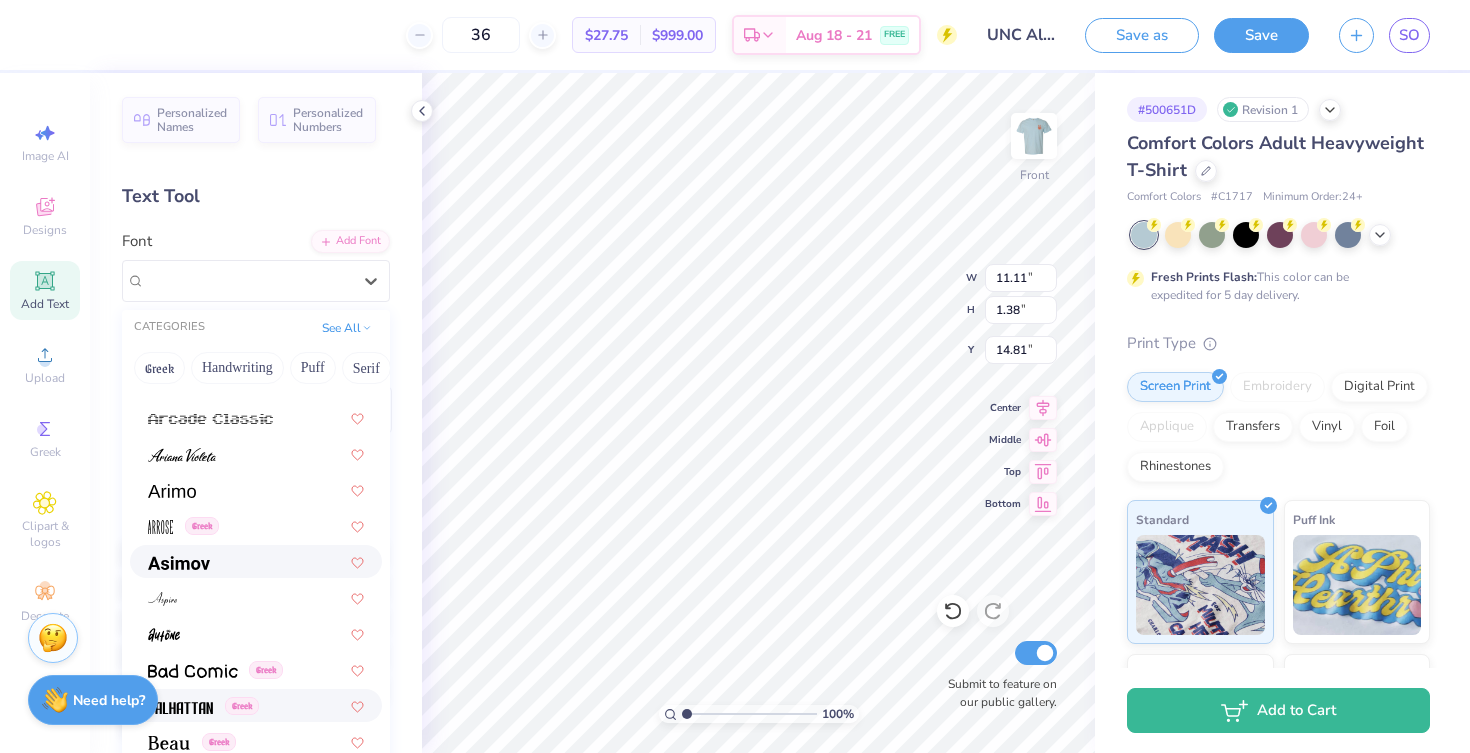 scroll, scrollTop: 669, scrollLeft: 0, axis: vertical 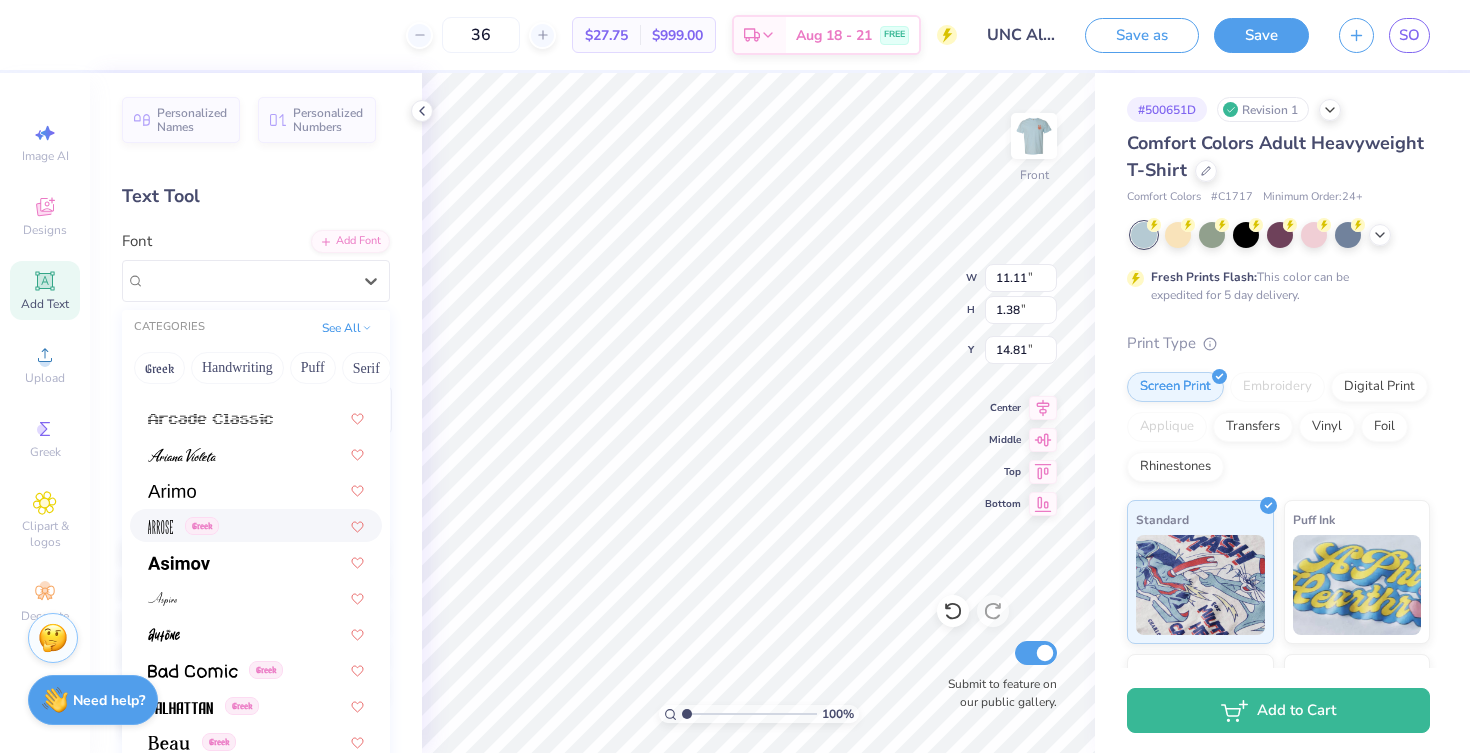 click at bounding box center [160, 525] 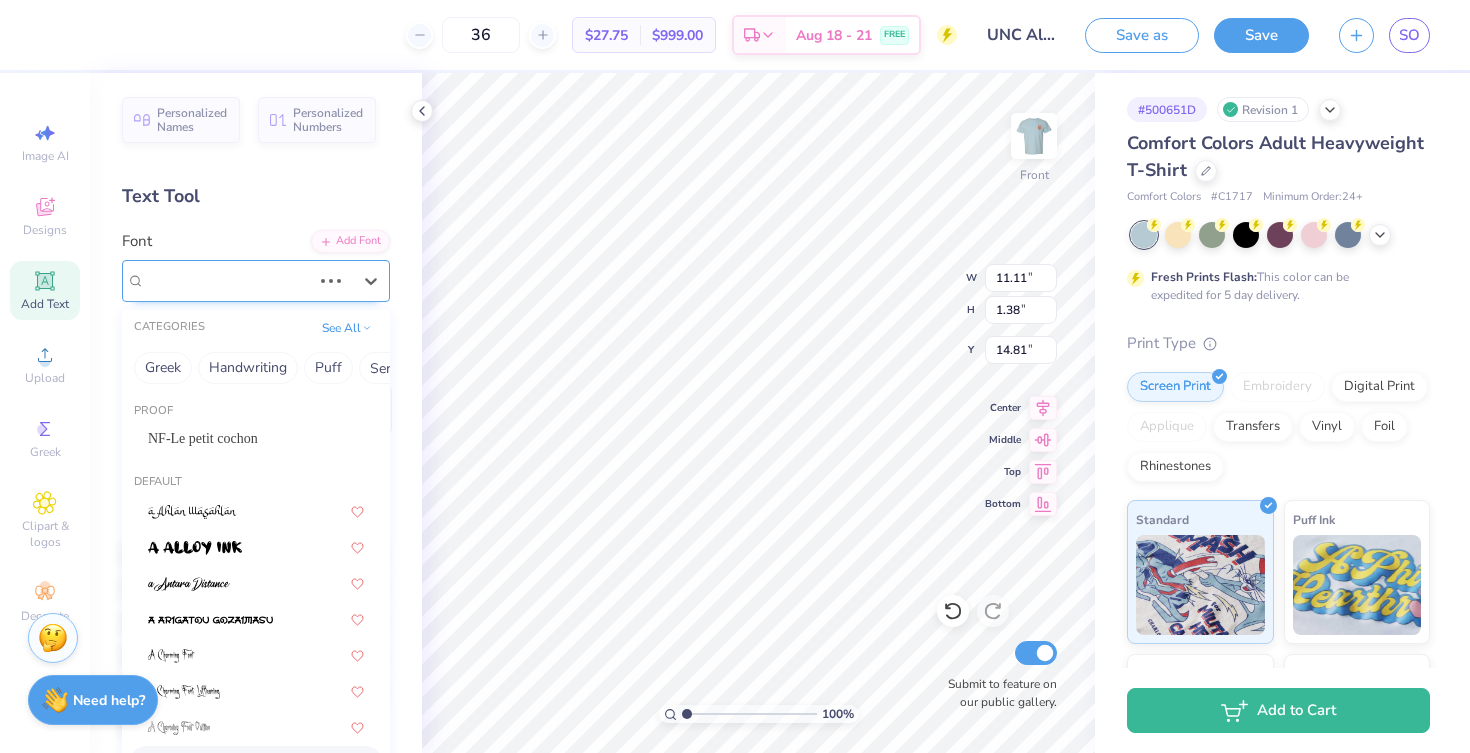 click on "Adobe Garamond Pro" at bounding box center (228, 280) 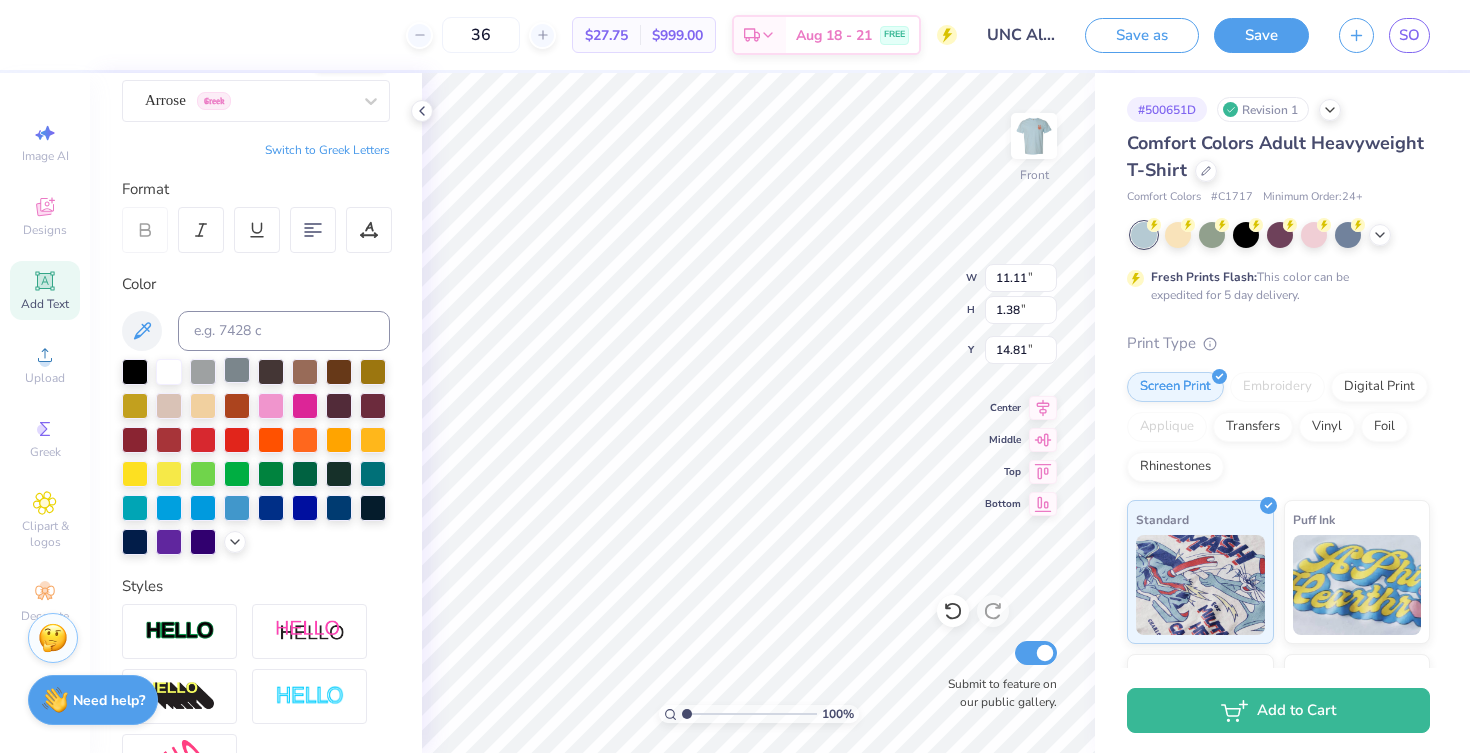 scroll, scrollTop: 193, scrollLeft: 0, axis: vertical 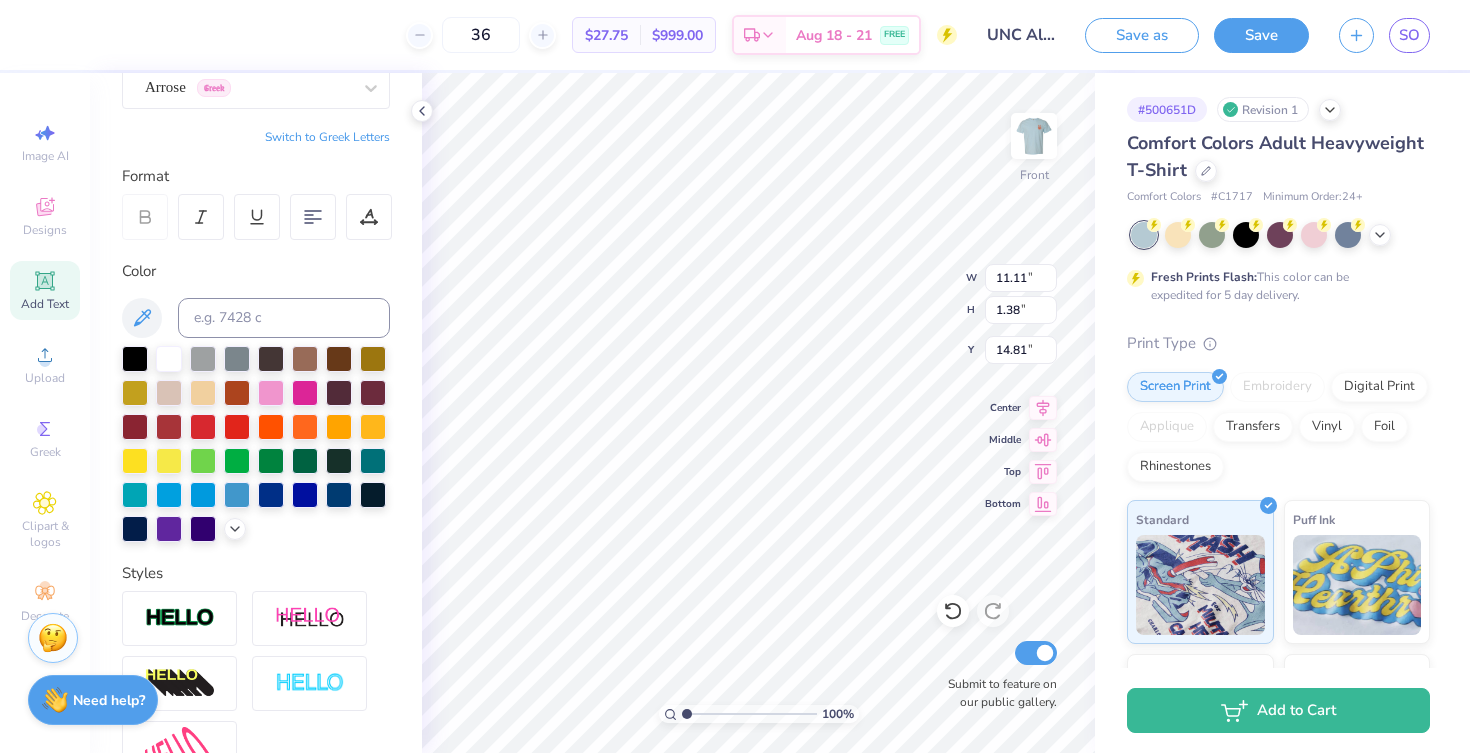 type on "ALPHABET SOUP 2025" 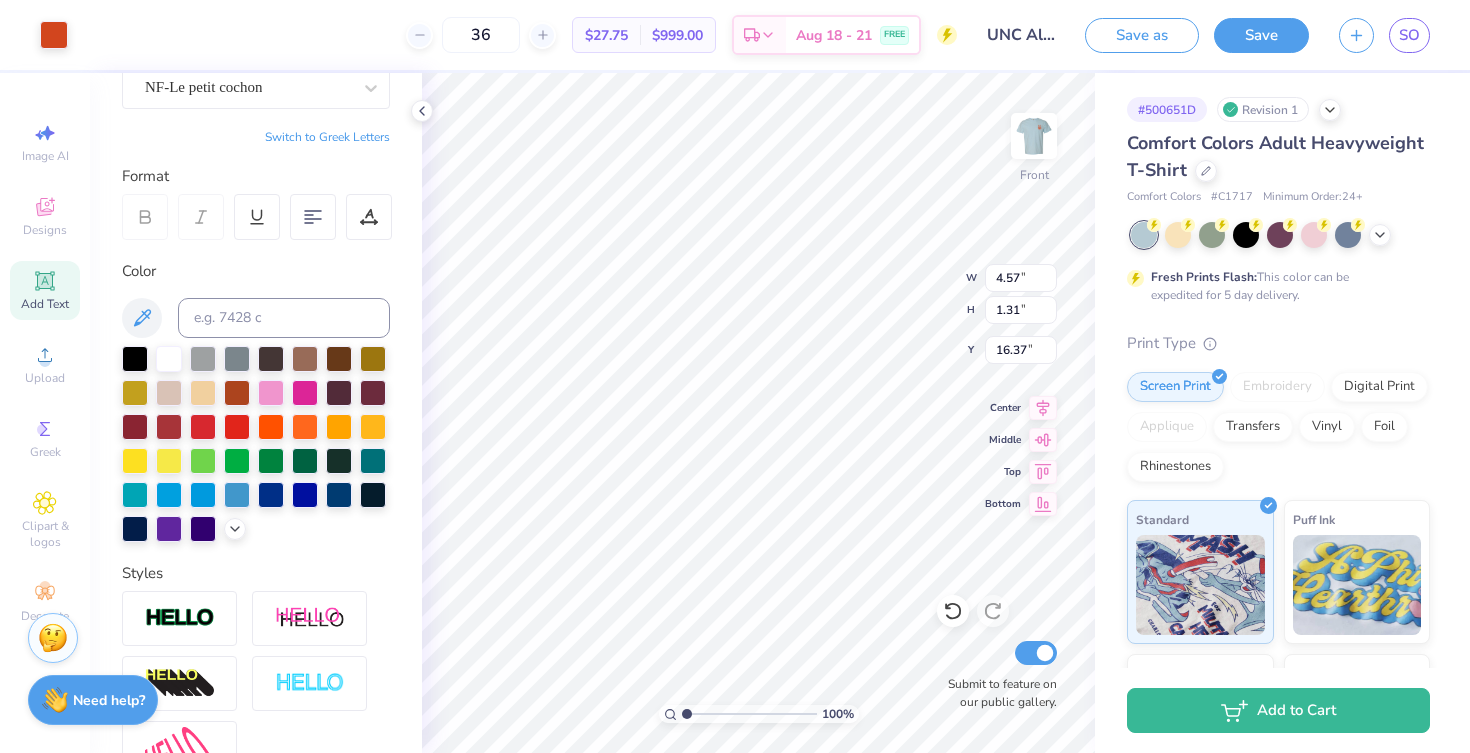 type on "16.50" 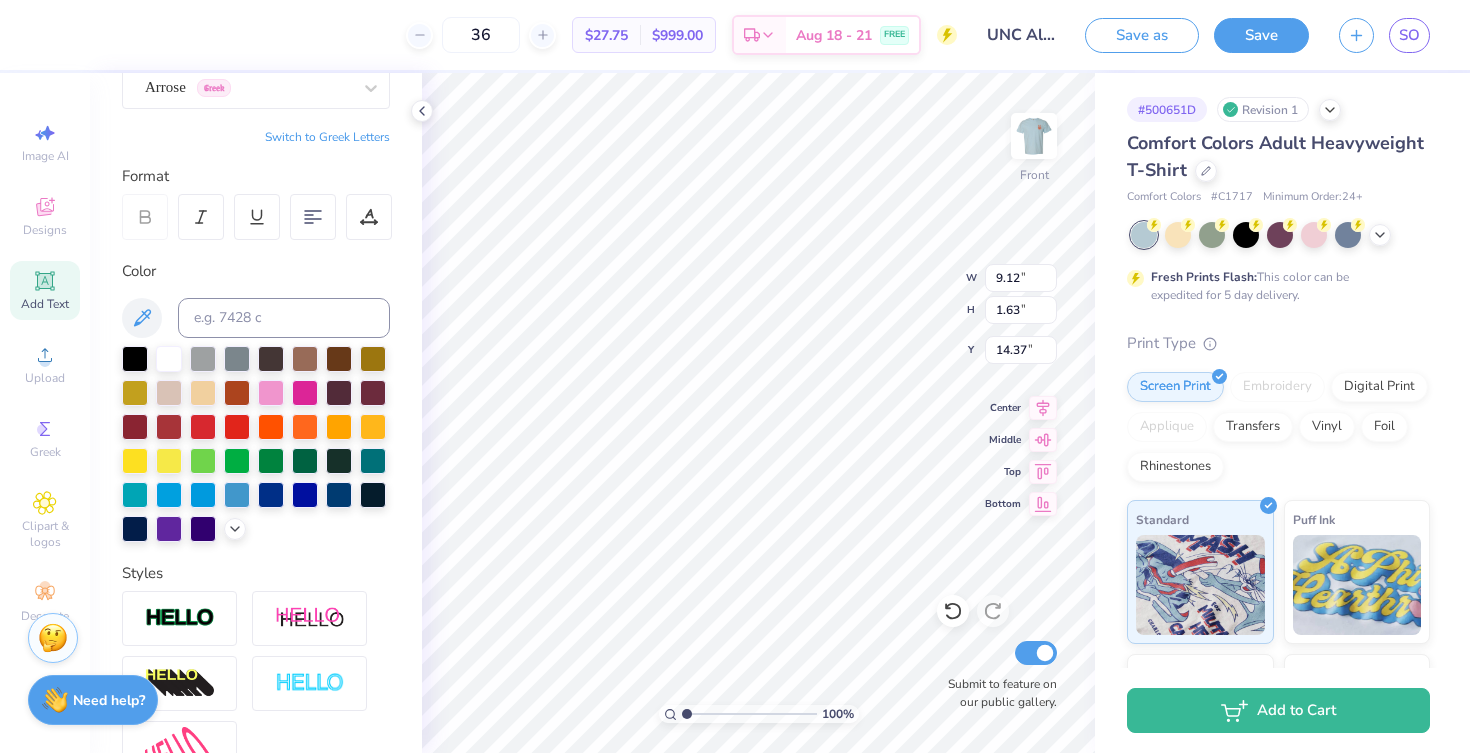 scroll, scrollTop: 0, scrollLeft: 4, axis: horizontal 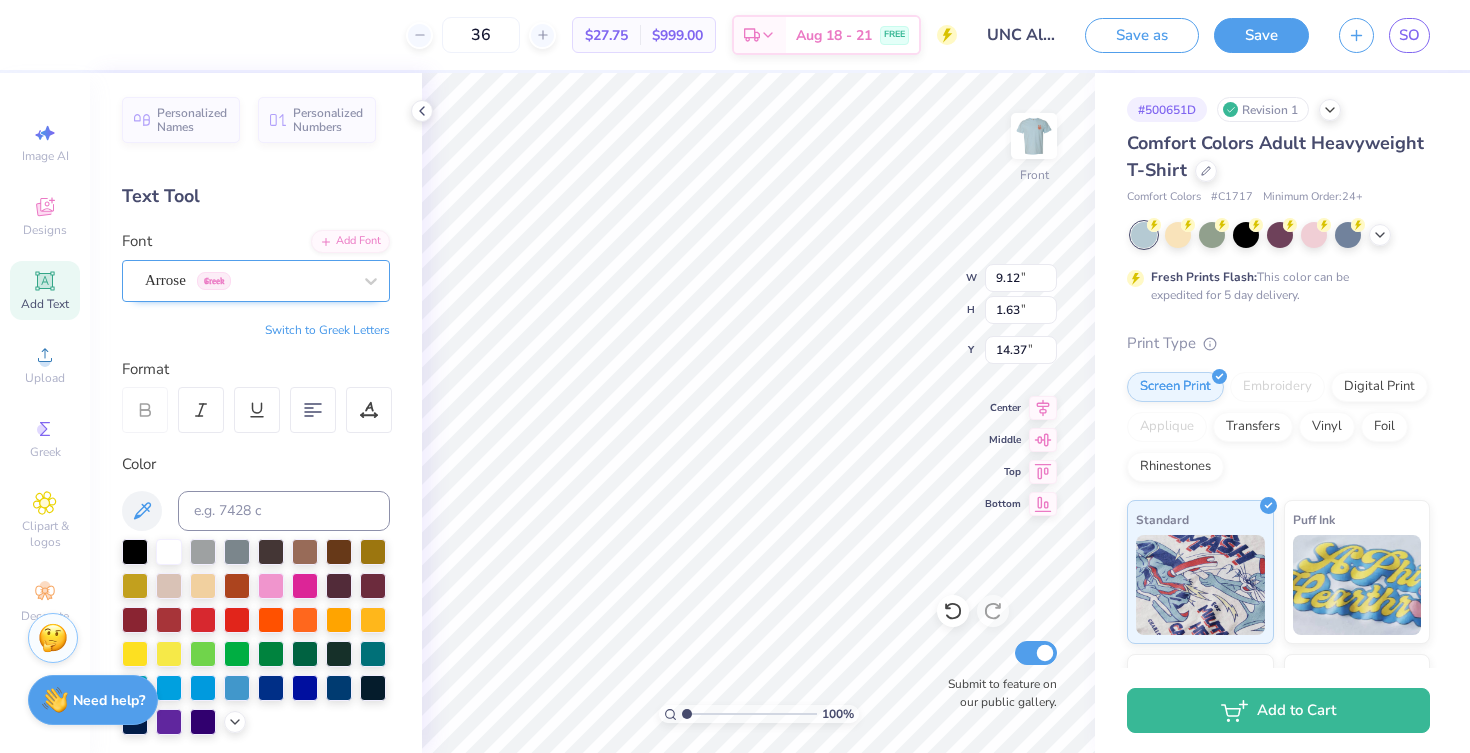 click on "Arrose Greek" at bounding box center [248, 280] 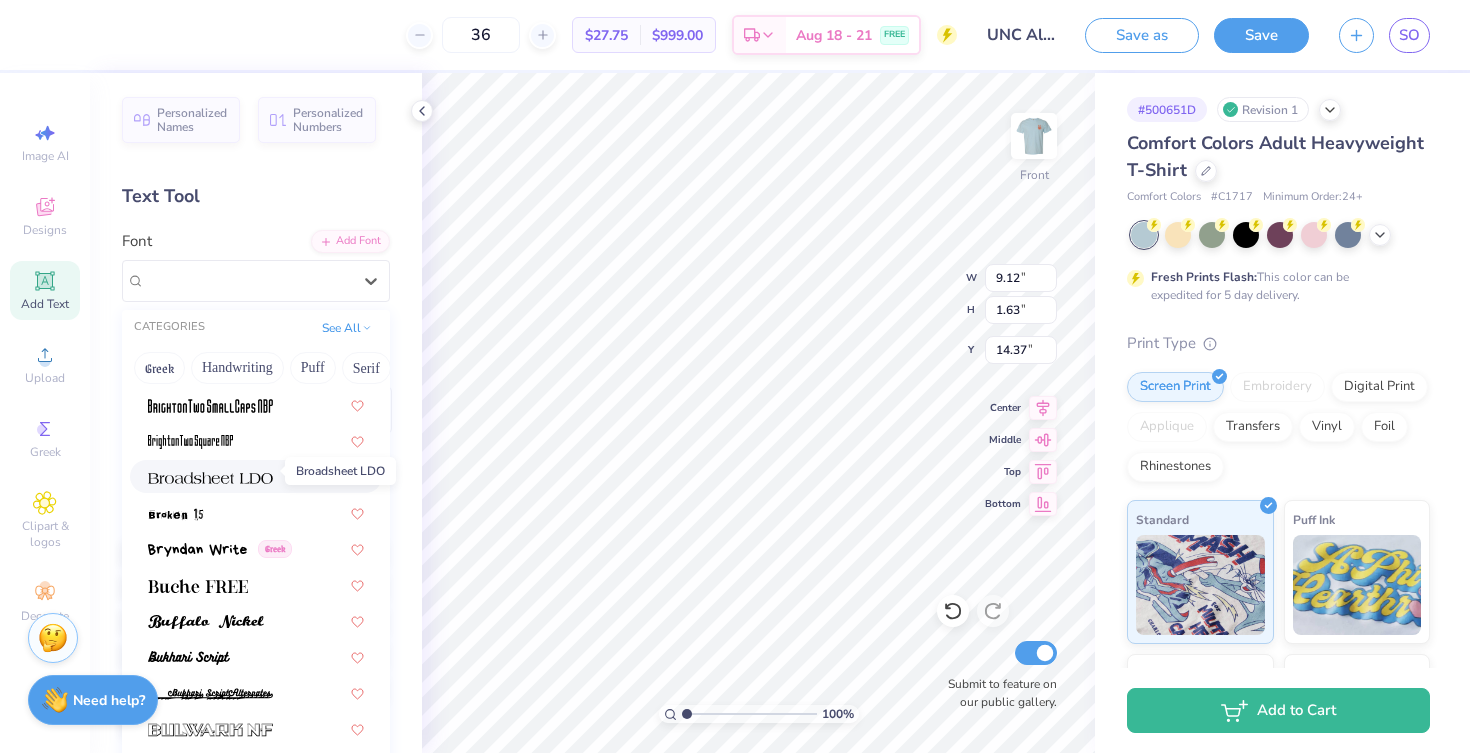 scroll, scrollTop: 1733, scrollLeft: 0, axis: vertical 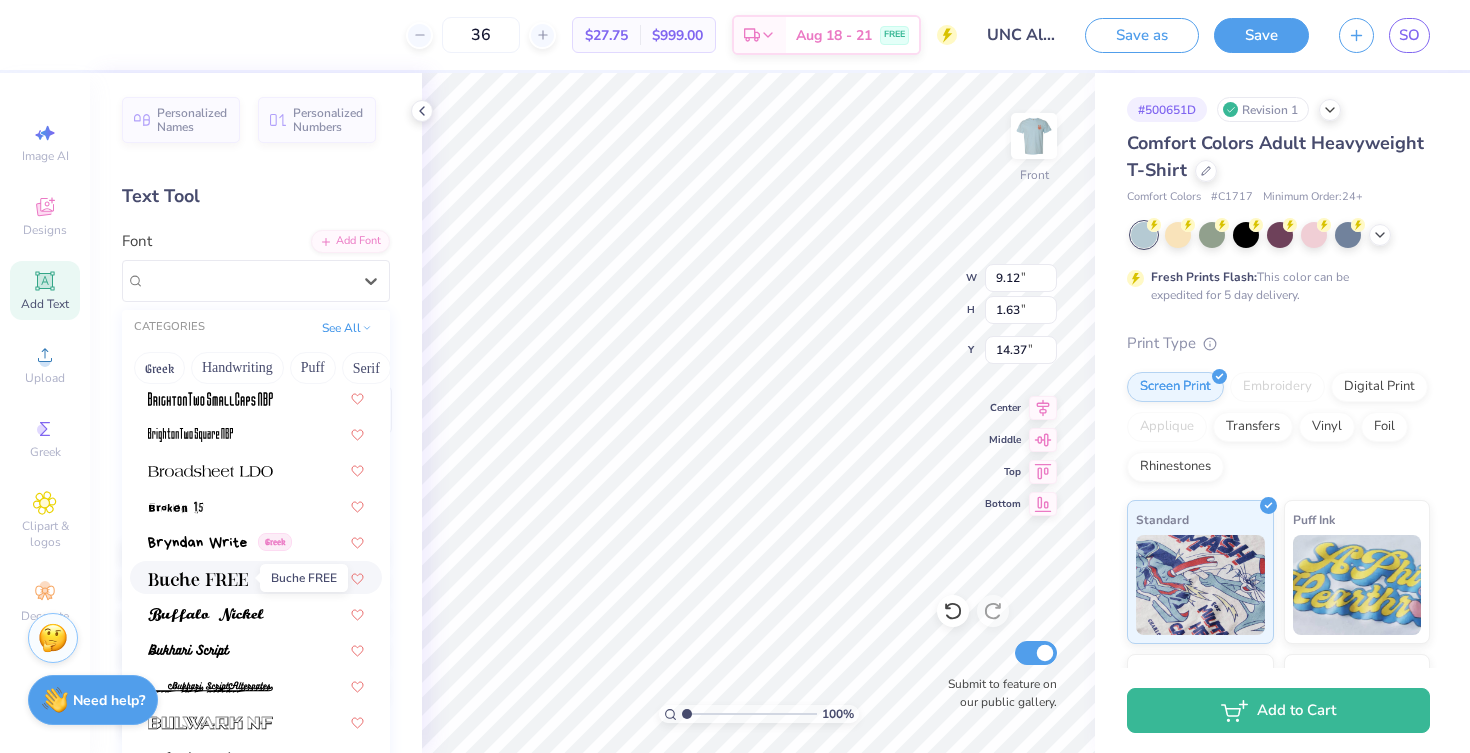 click at bounding box center [198, 579] 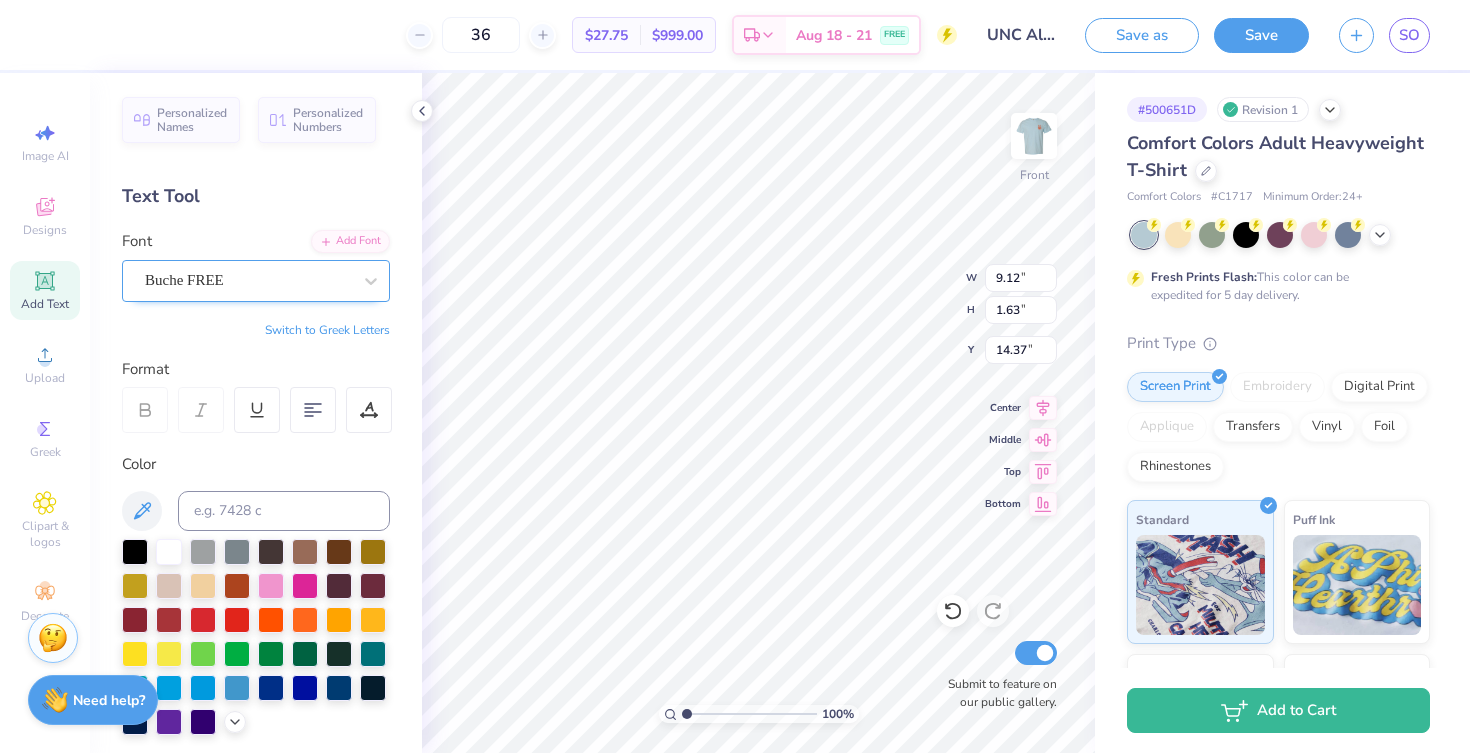 click on "Buche FREE" at bounding box center (248, 280) 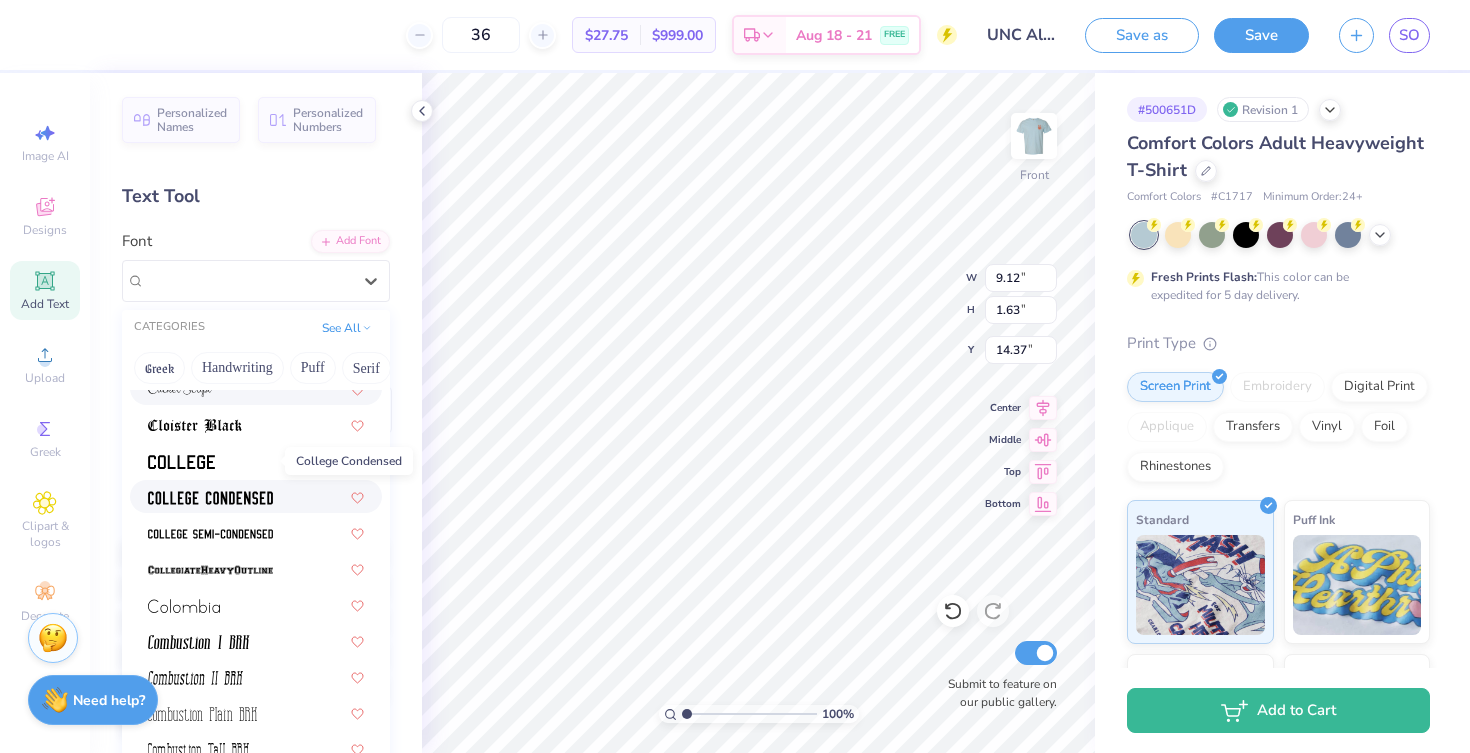 scroll, scrollTop: 2680, scrollLeft: 0, axis: vertical 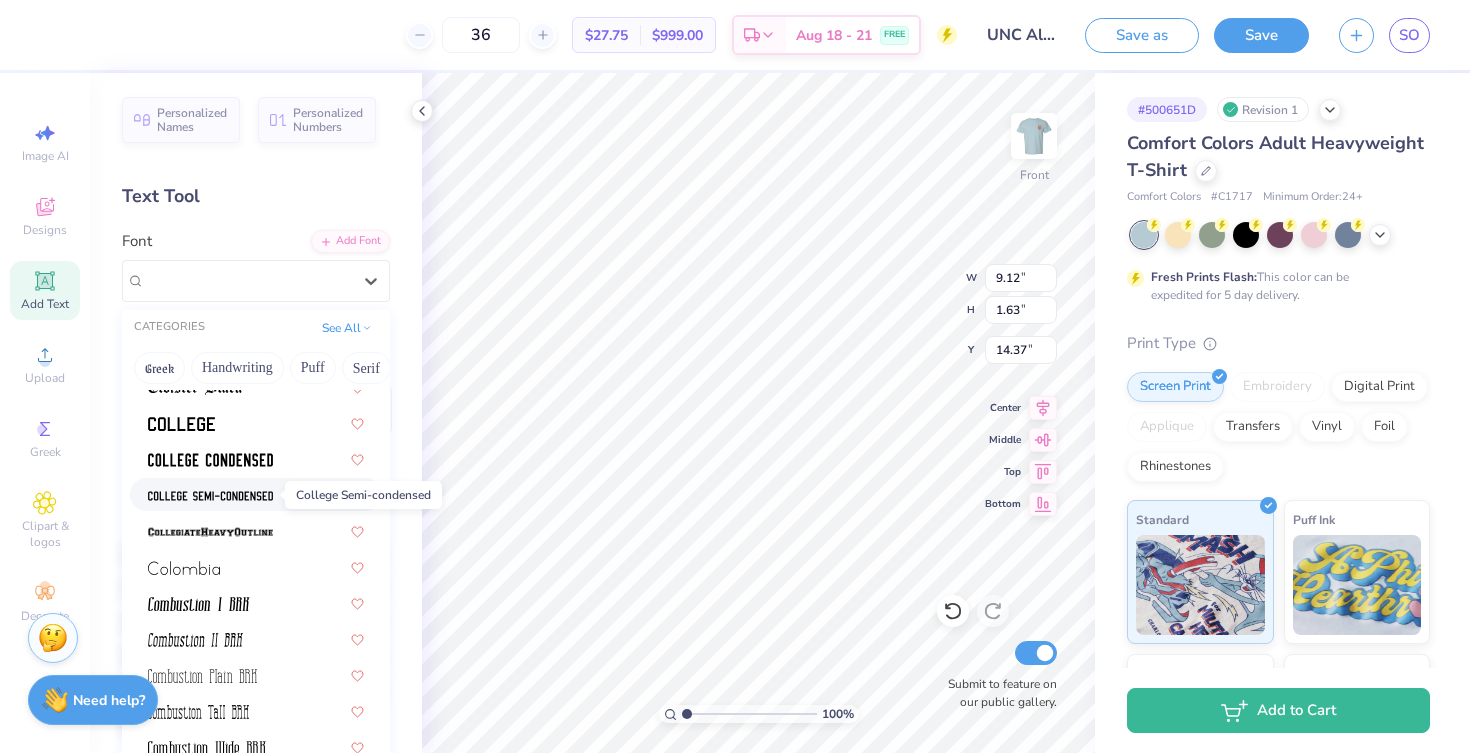 click at bounding box center [210, 494] 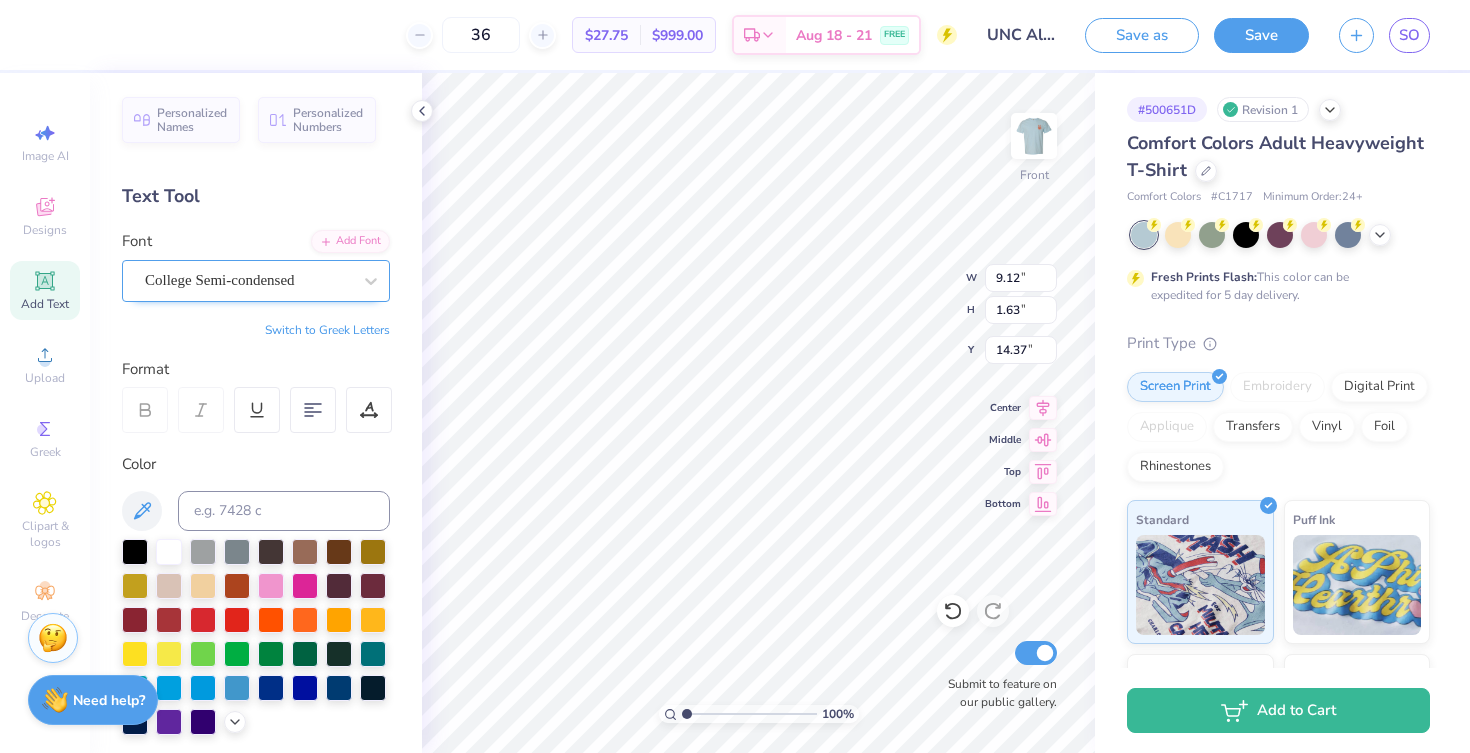 click on "College Semi-condensed" at bounding box center (248, 280) 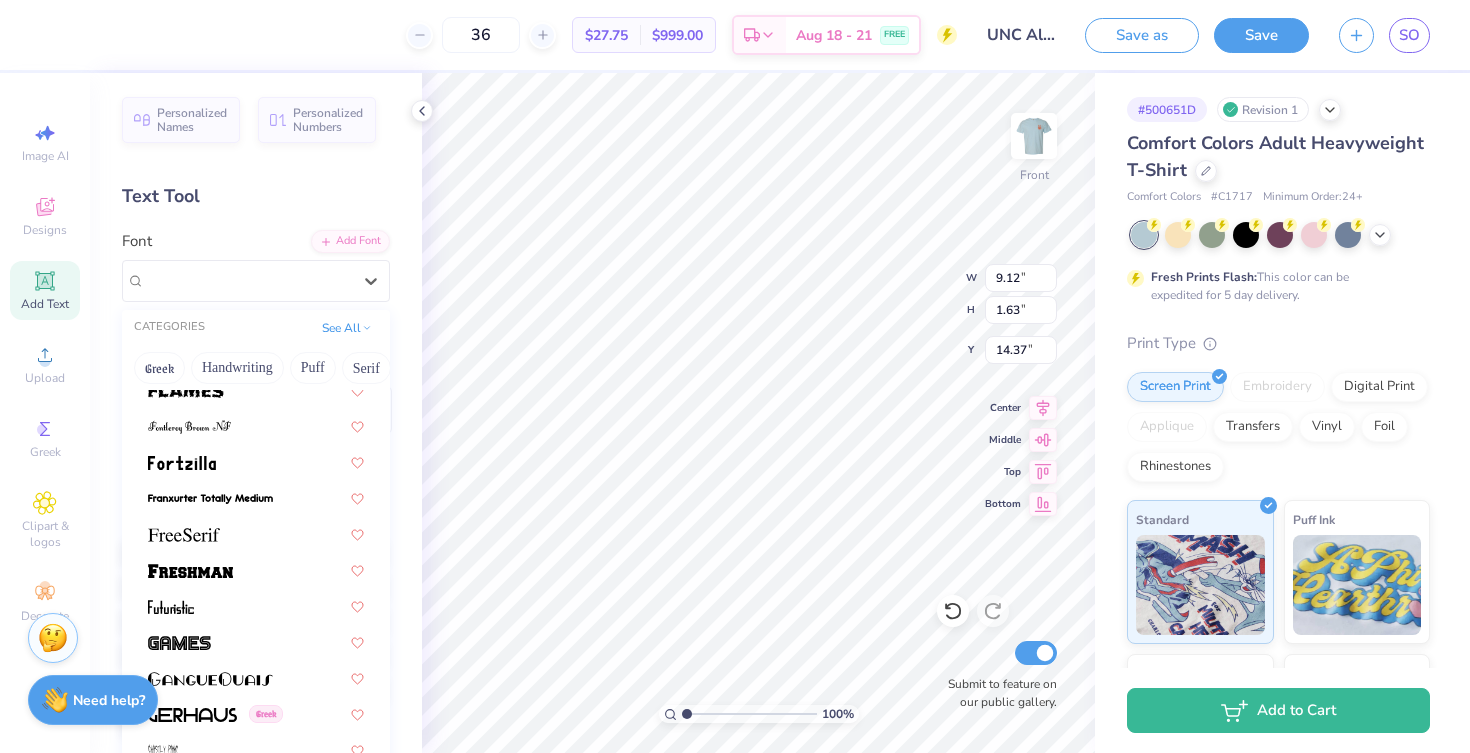 scroll, scrollTop: 4410, scrollLeft: 0, axis: vertical 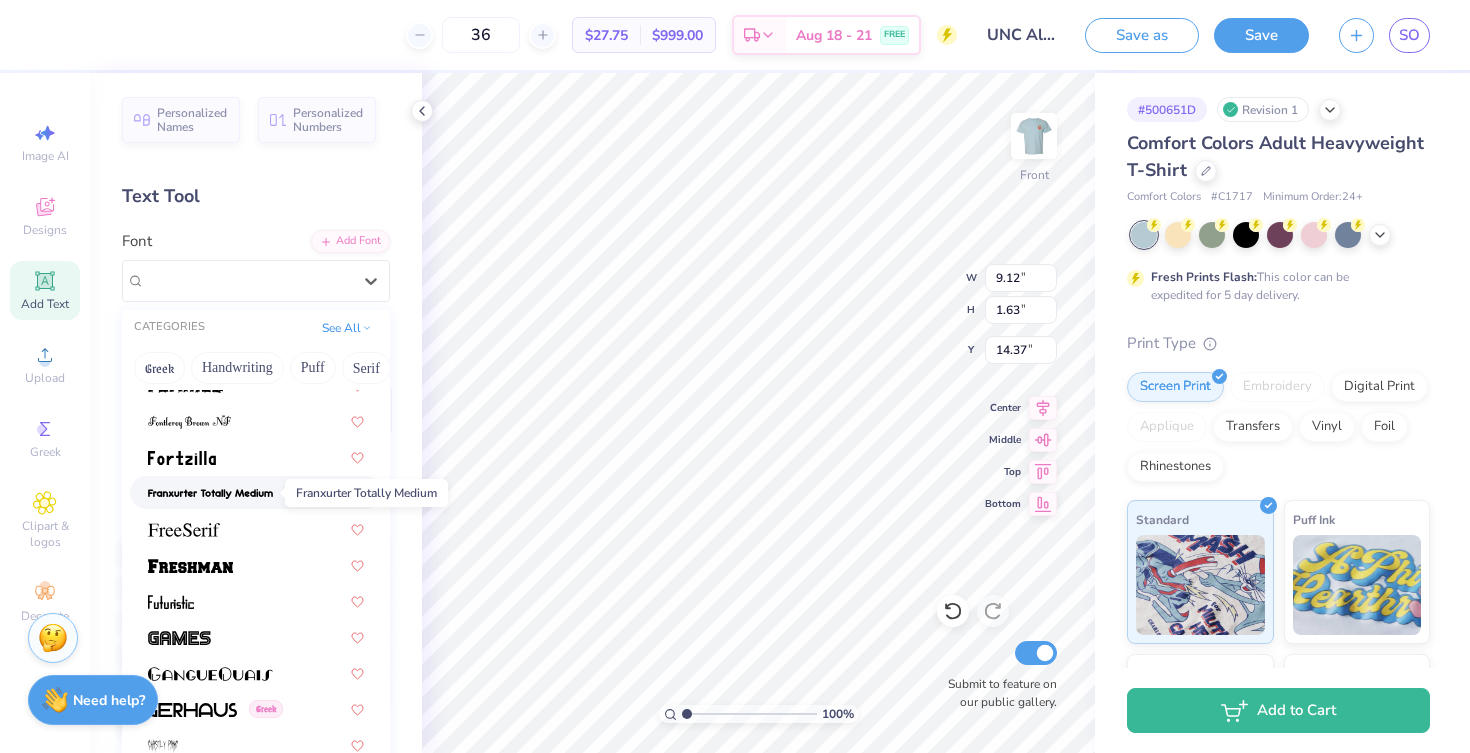 click at bounding box center [210, 494] 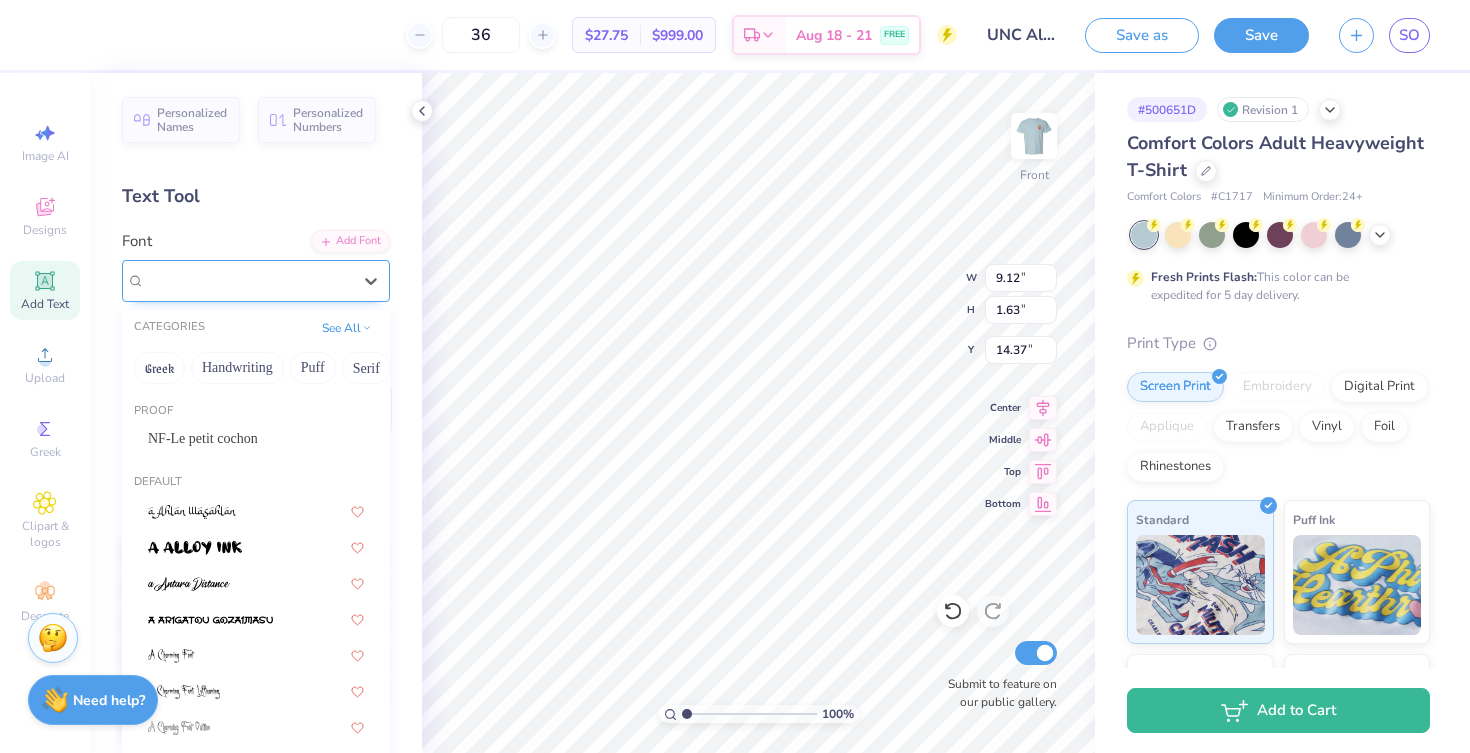 click on "Franxurter Totally Medium" at bounding box center (248, 280) 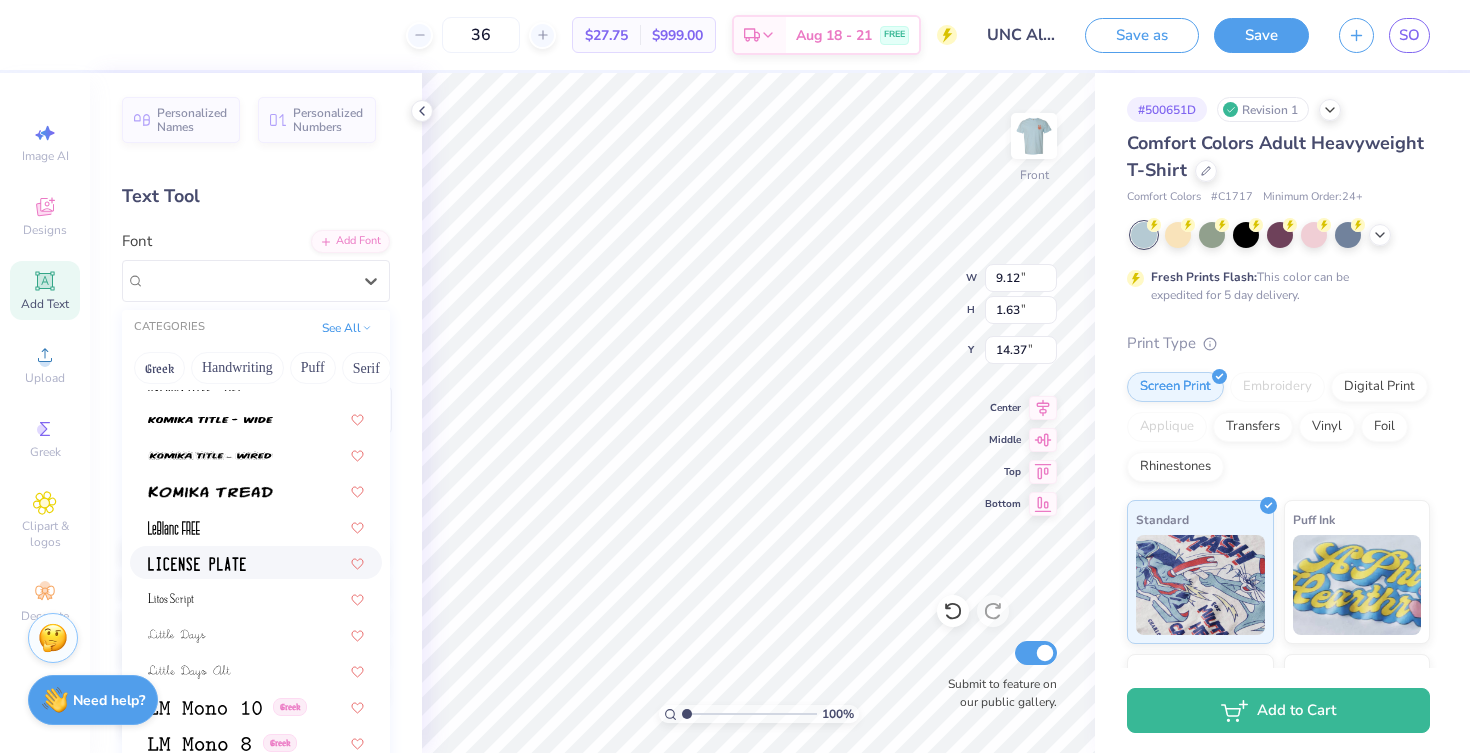 scroll, scrollTop: 6585, scrollLeft: 0, axis: vertical 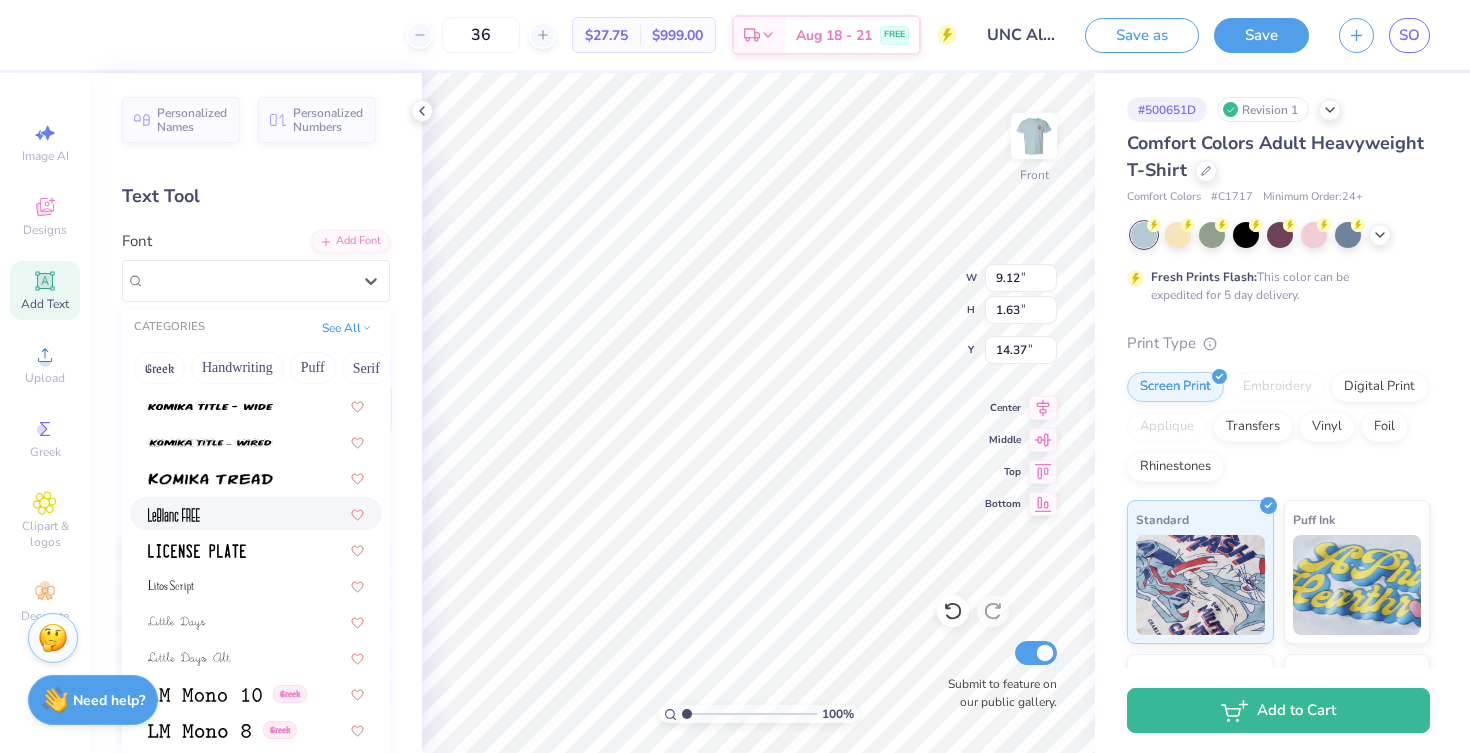 click at bounding box center (256, 513) 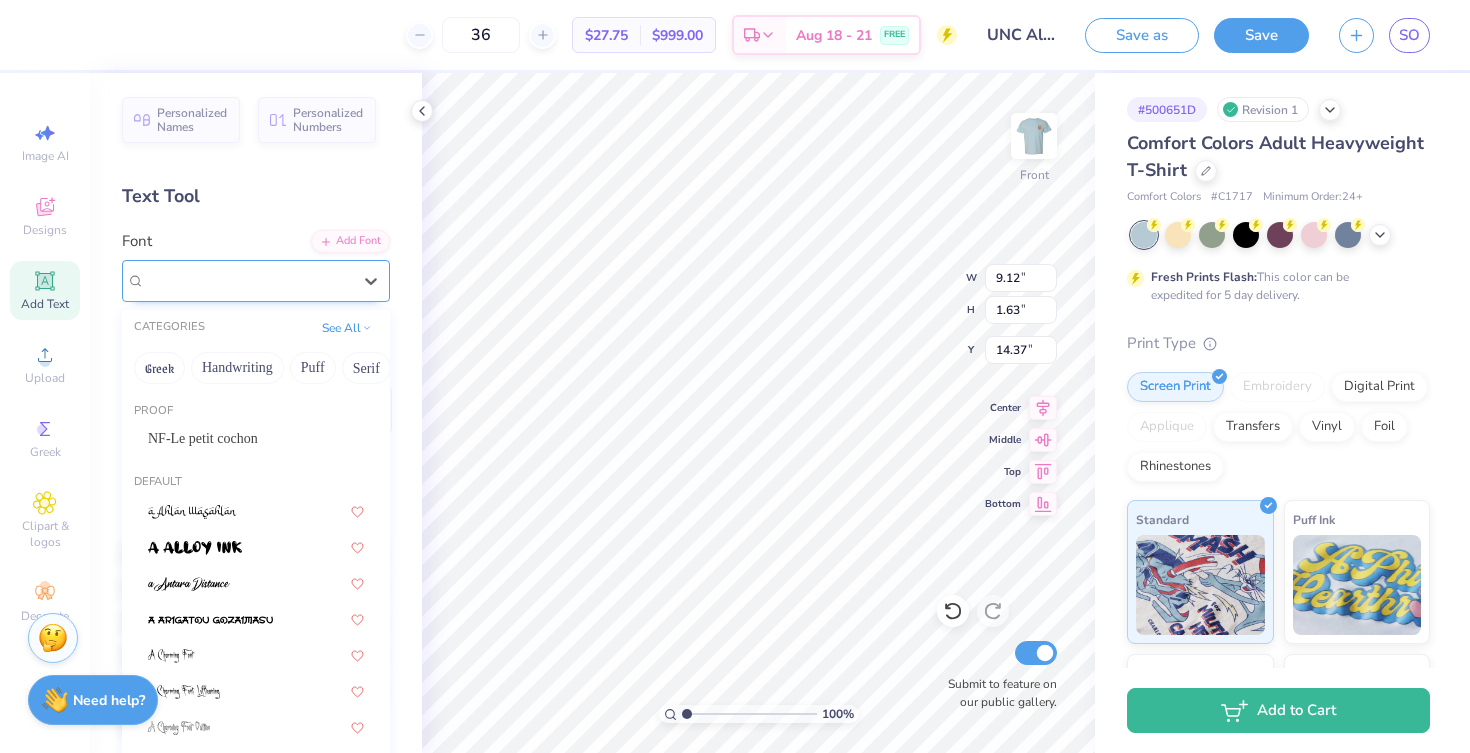click on "LeBlanc FREE" at bounding box center [248, 280] 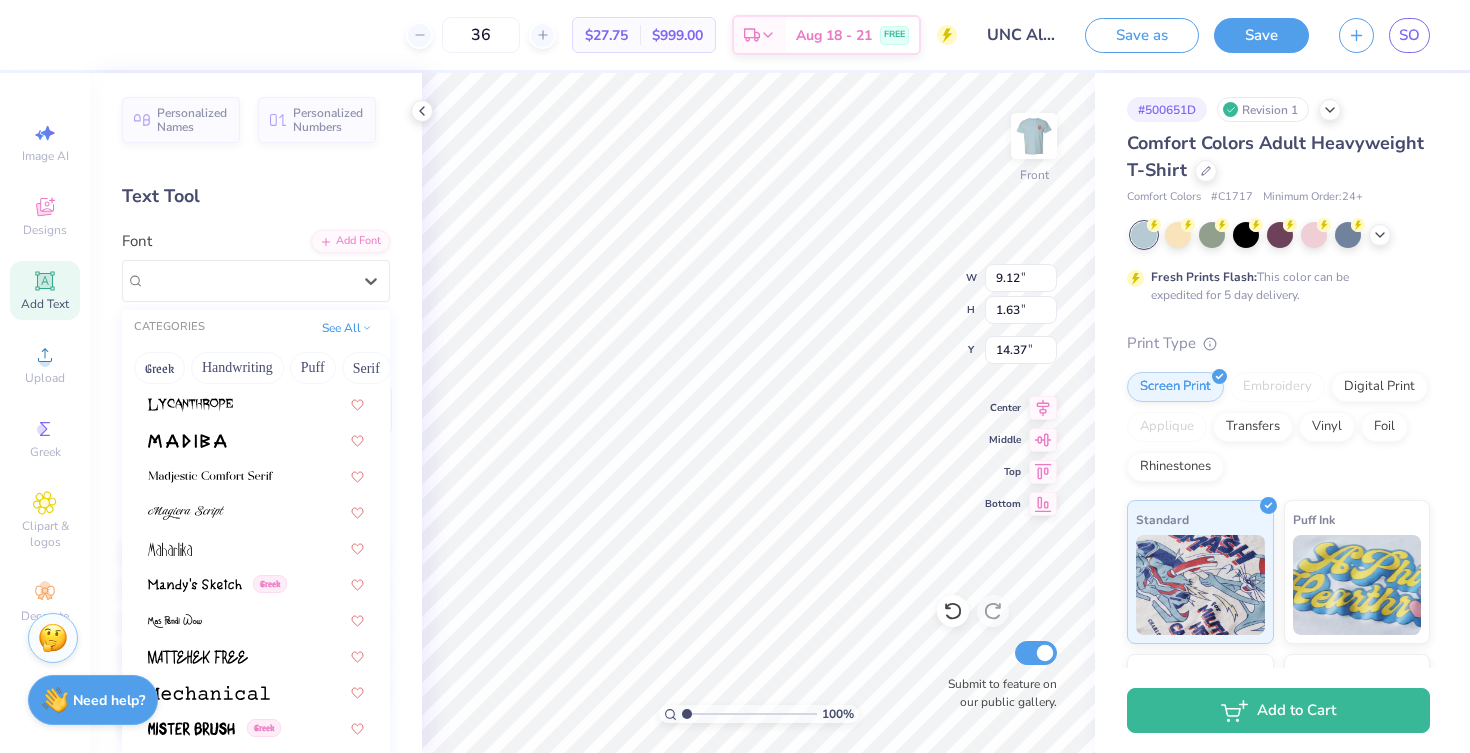 scroll, scrollTop: 7072, scrollLeft: 0, axis: vertical 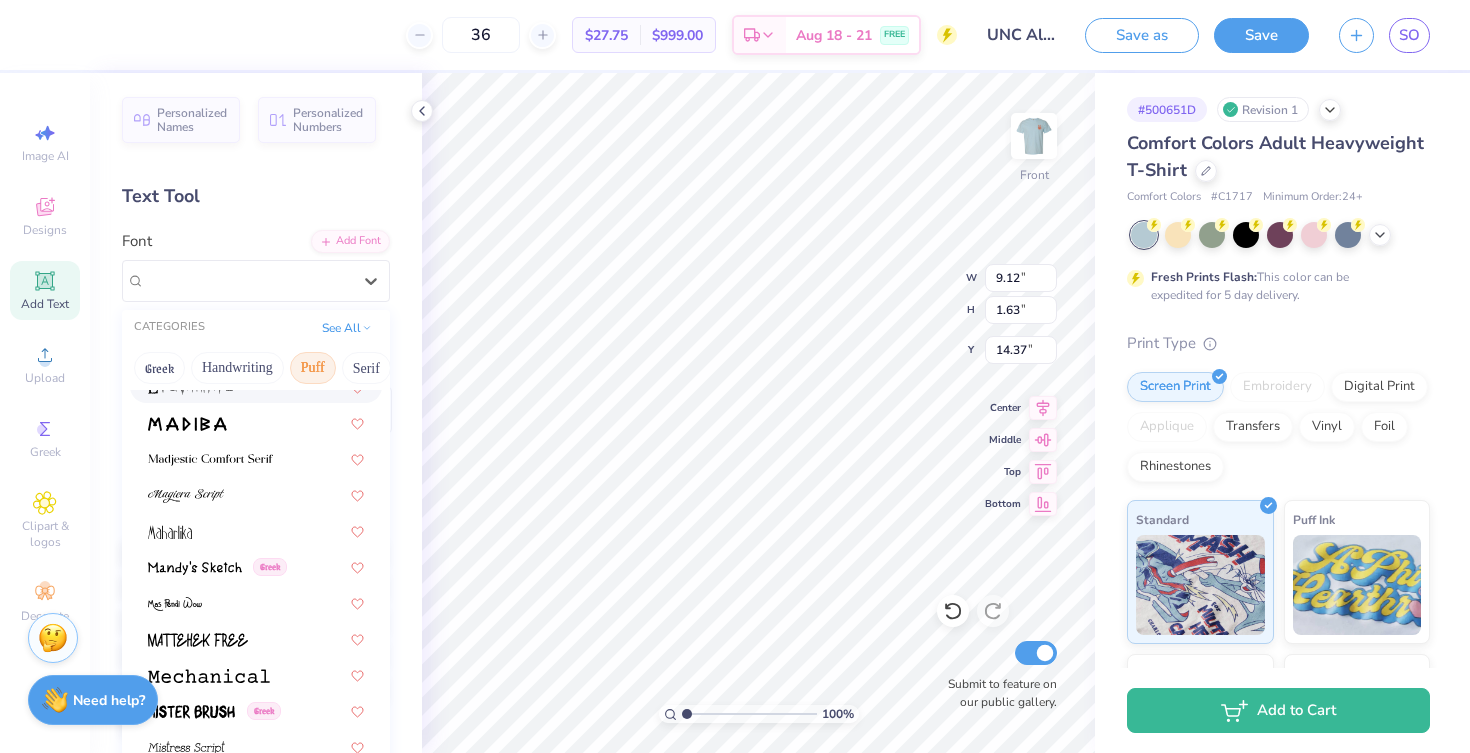 click on "Puff" at bounding box center (313, 368) 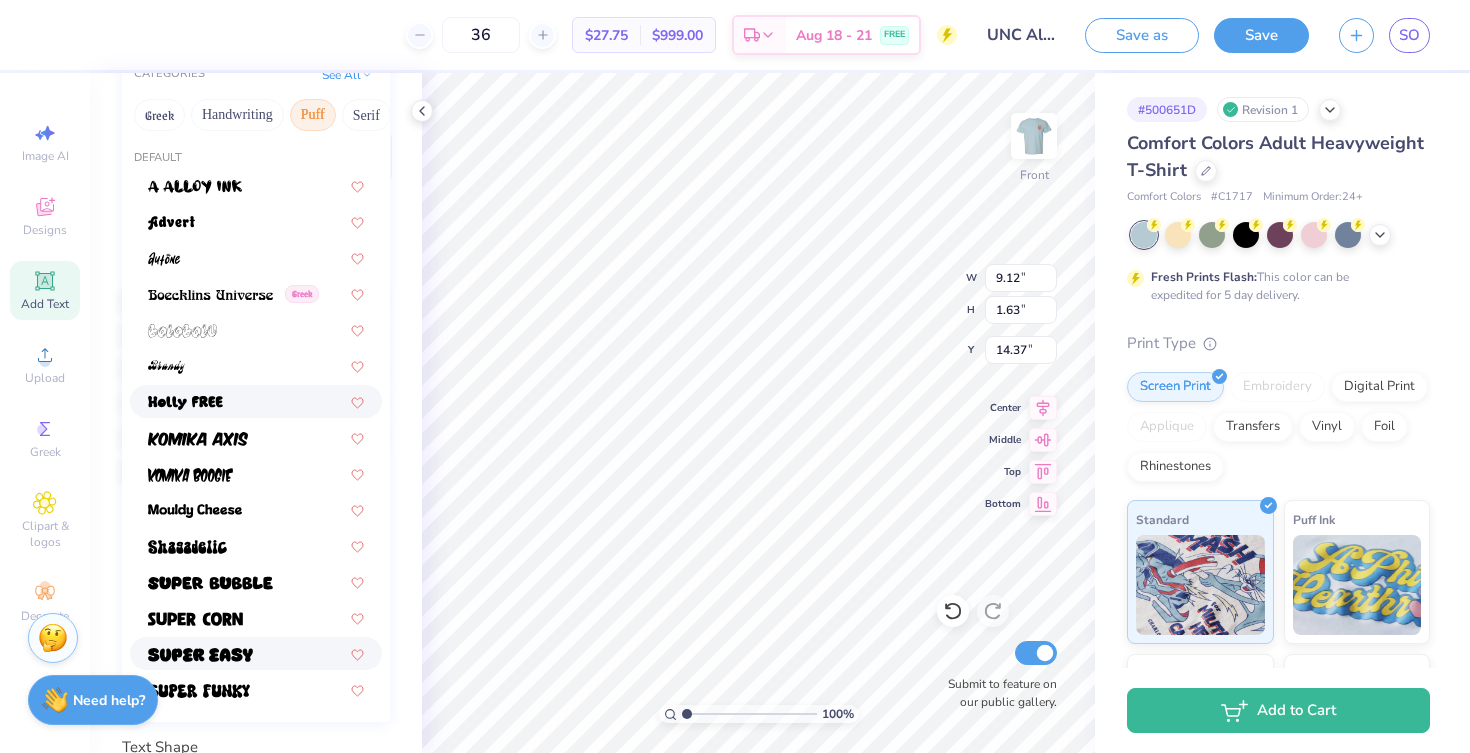 scroll, scrollTop: 409, scrollLeft: 0, axis: vertical 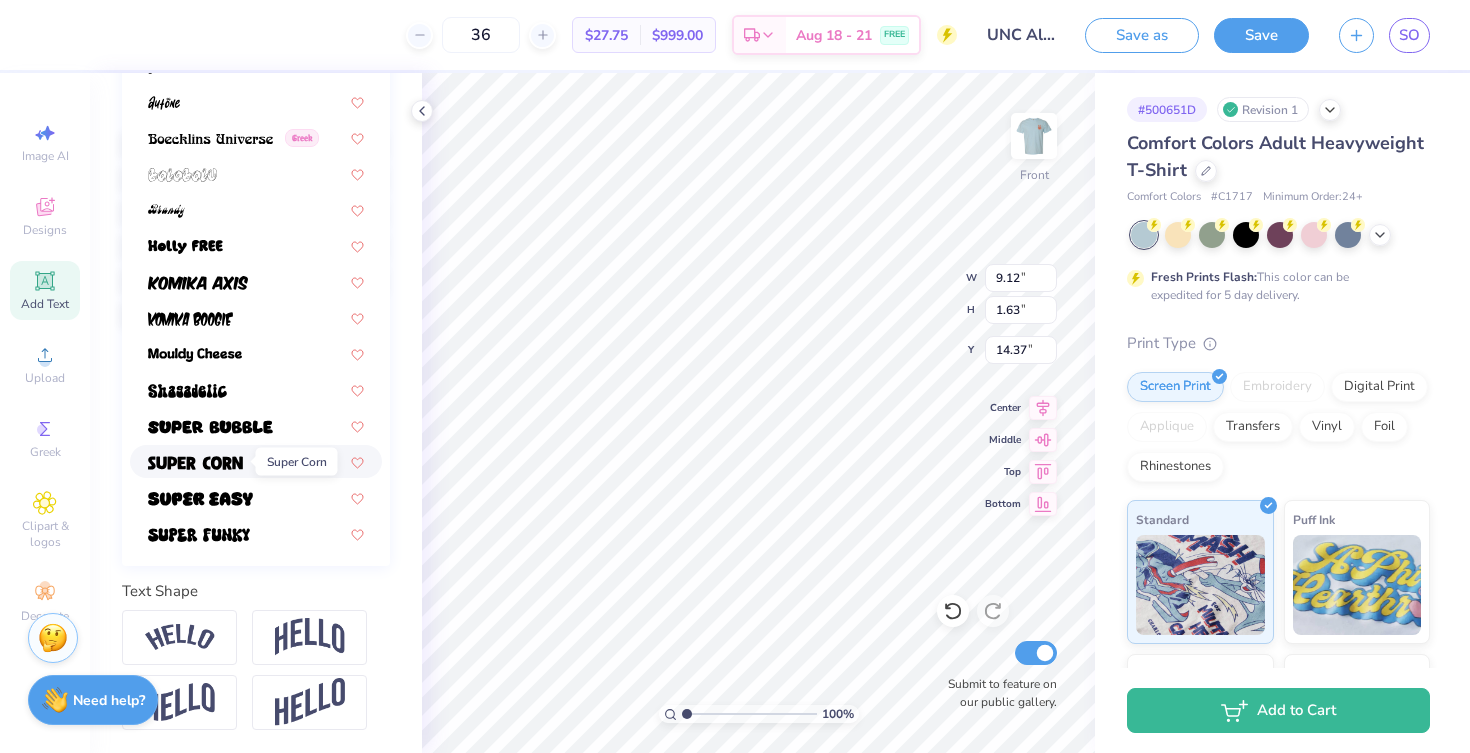 click at bounding box center (195, 461) 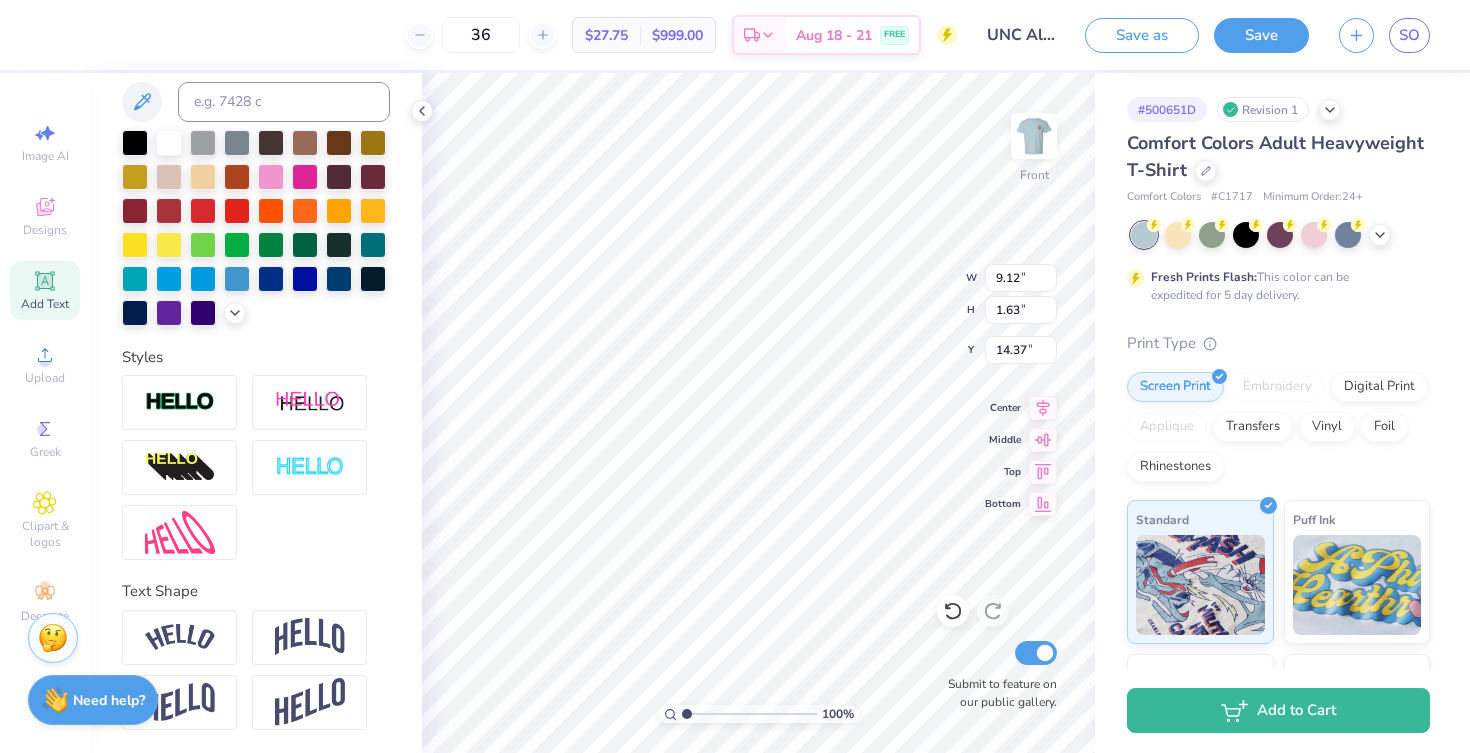 scroll, scrollTop: 0, scrollLeft: 0, axis: both 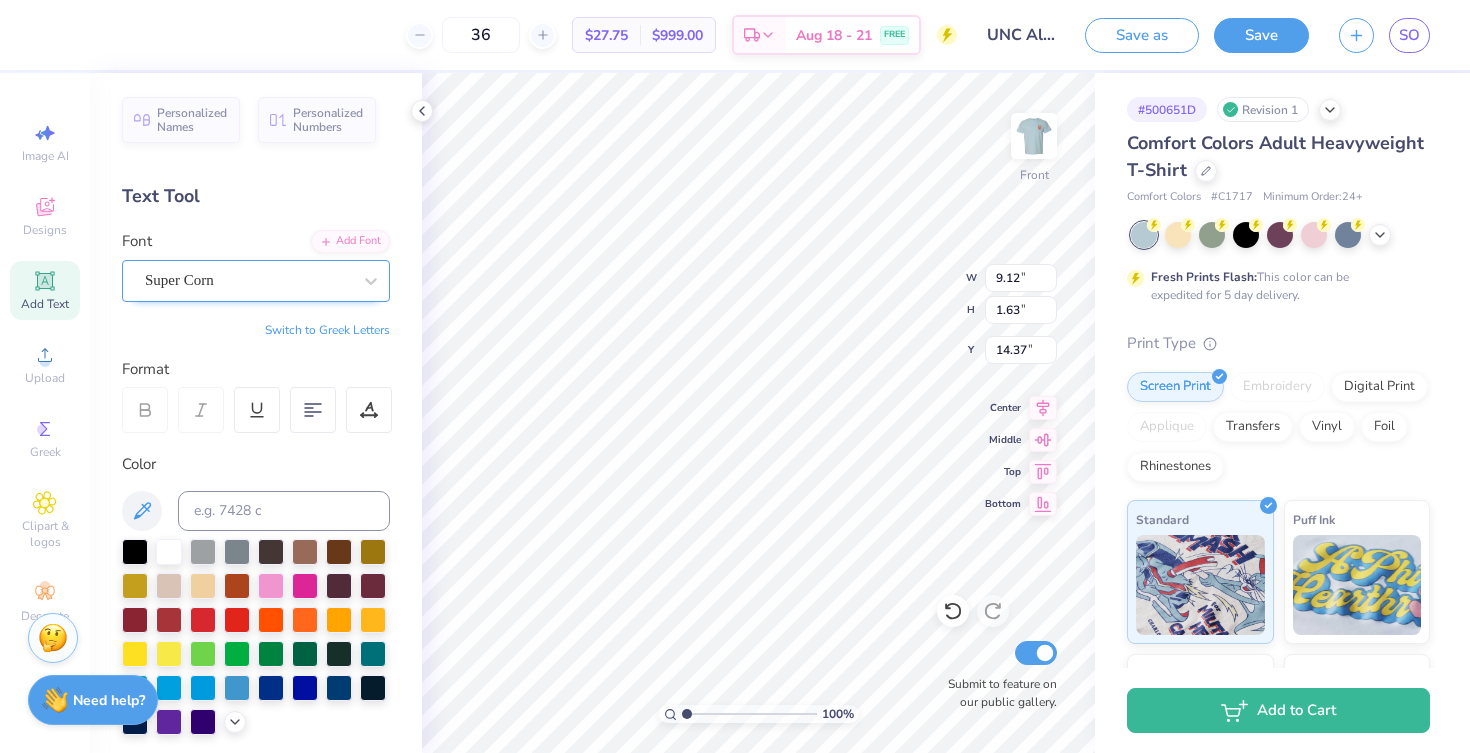 click on "Super Corn" at bounding box center (248, 280) 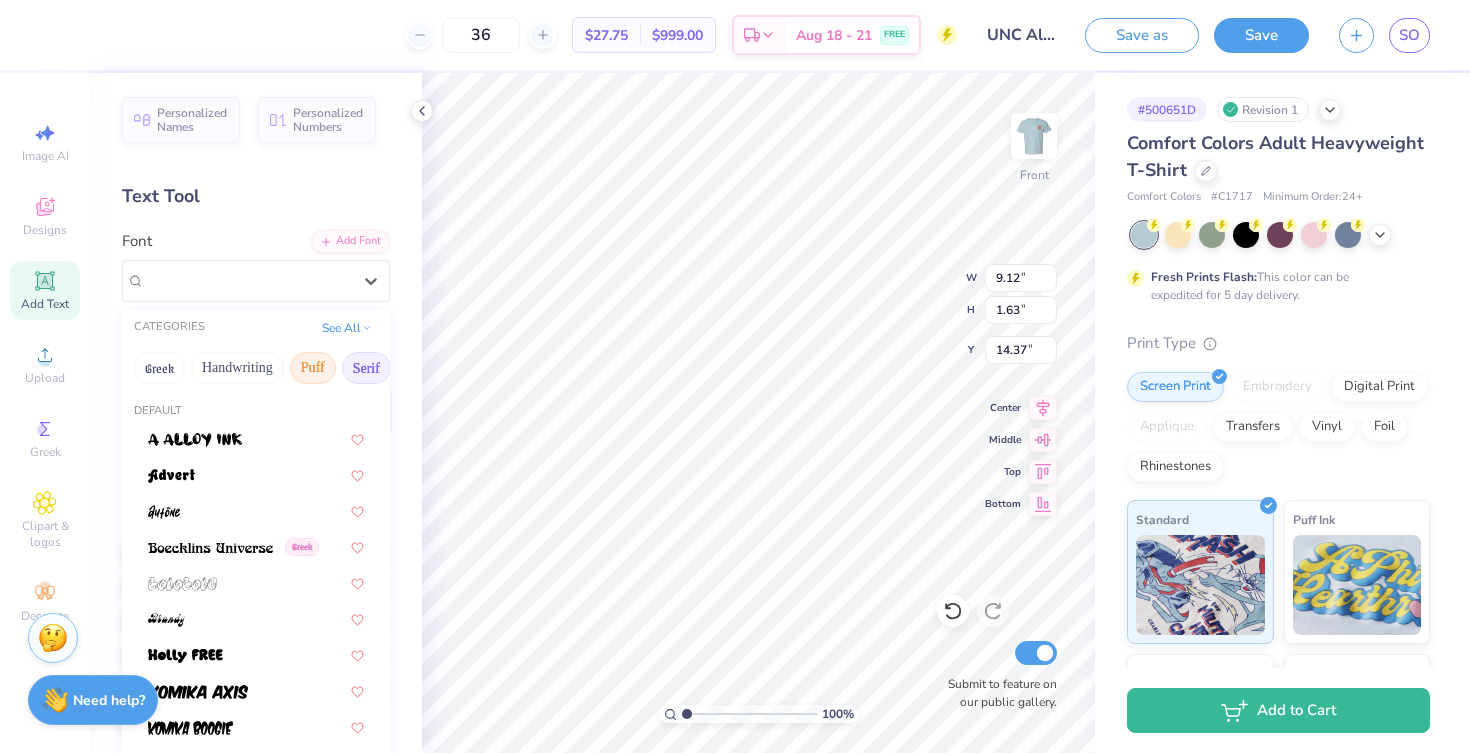 click on "Serif" at bounding box center (366, 368) 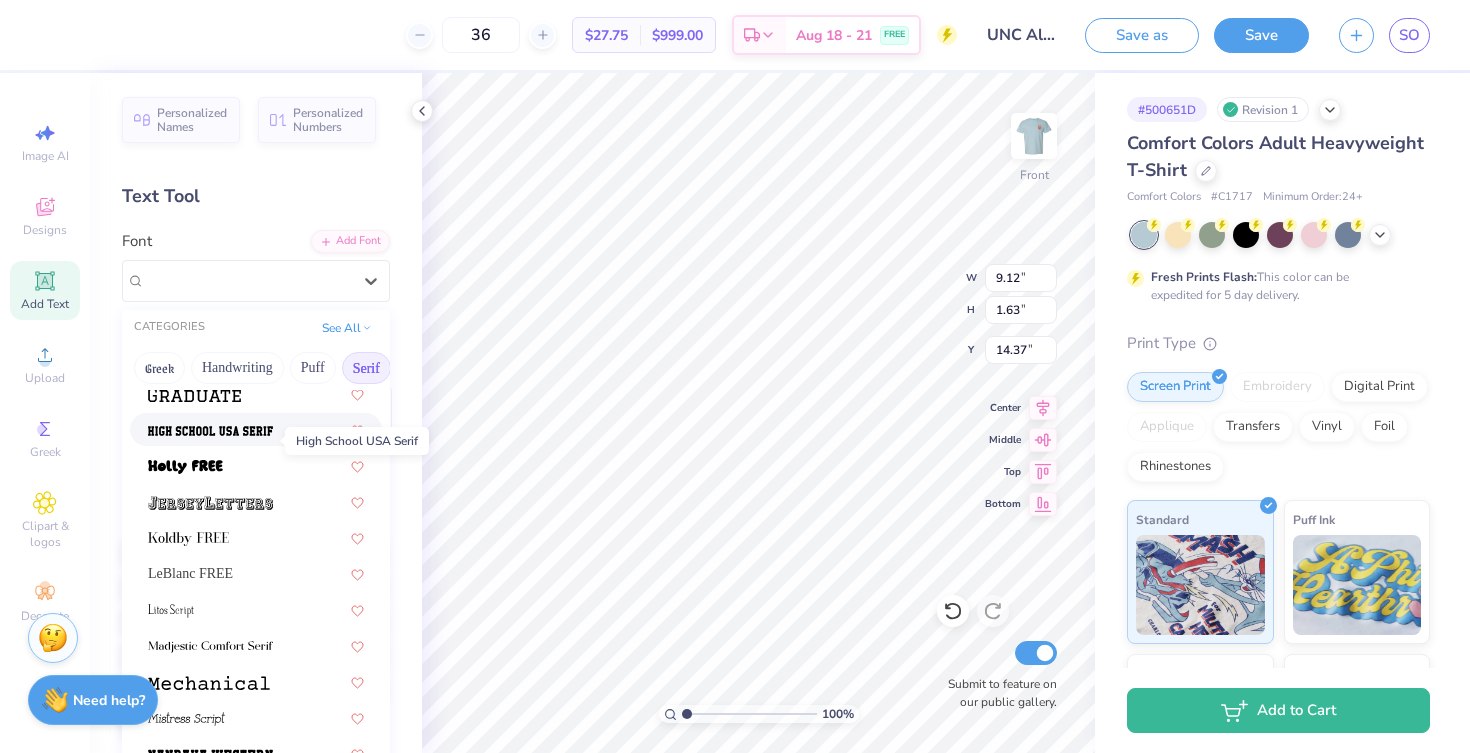 scroll, scrollTop: 1813, scrollLeft: 0, axis: vertical 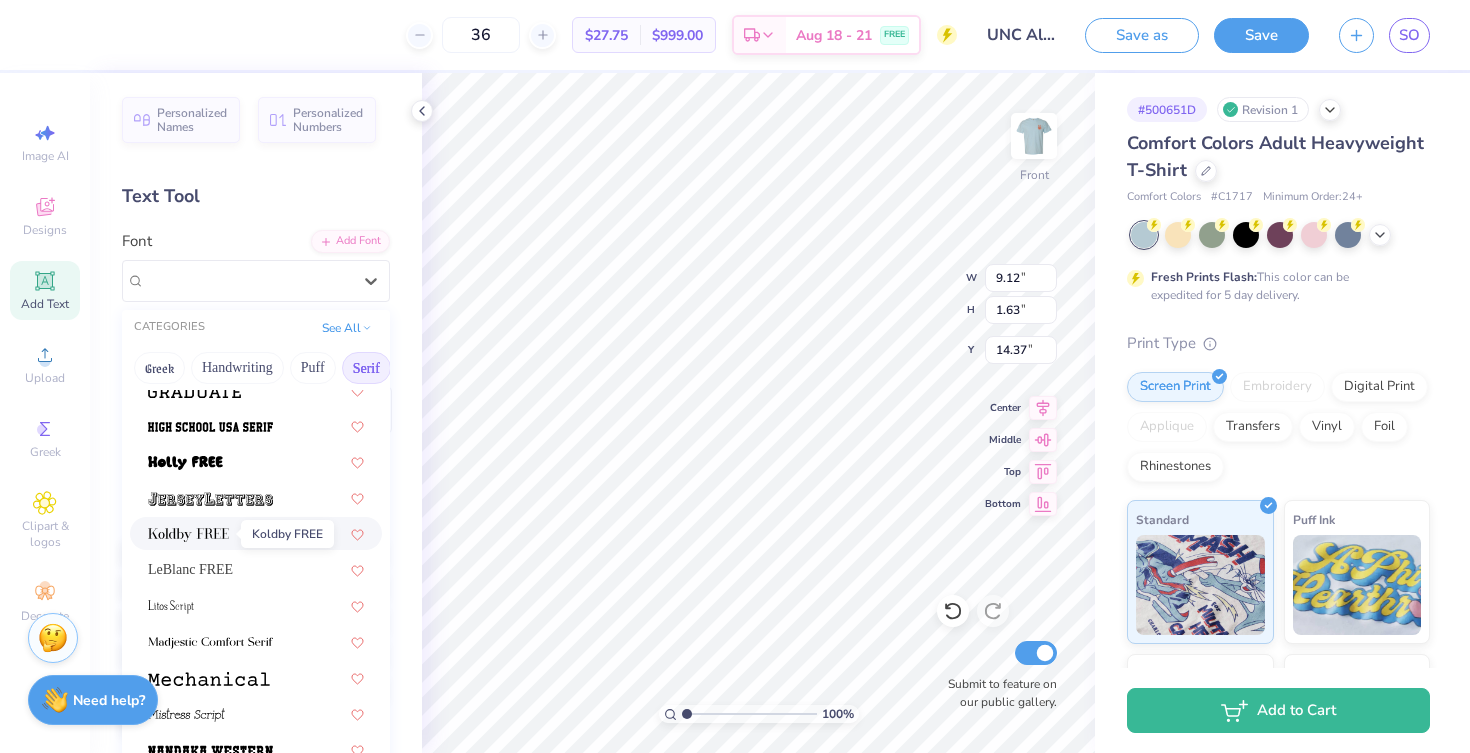 click at bounding box center [188, 535] 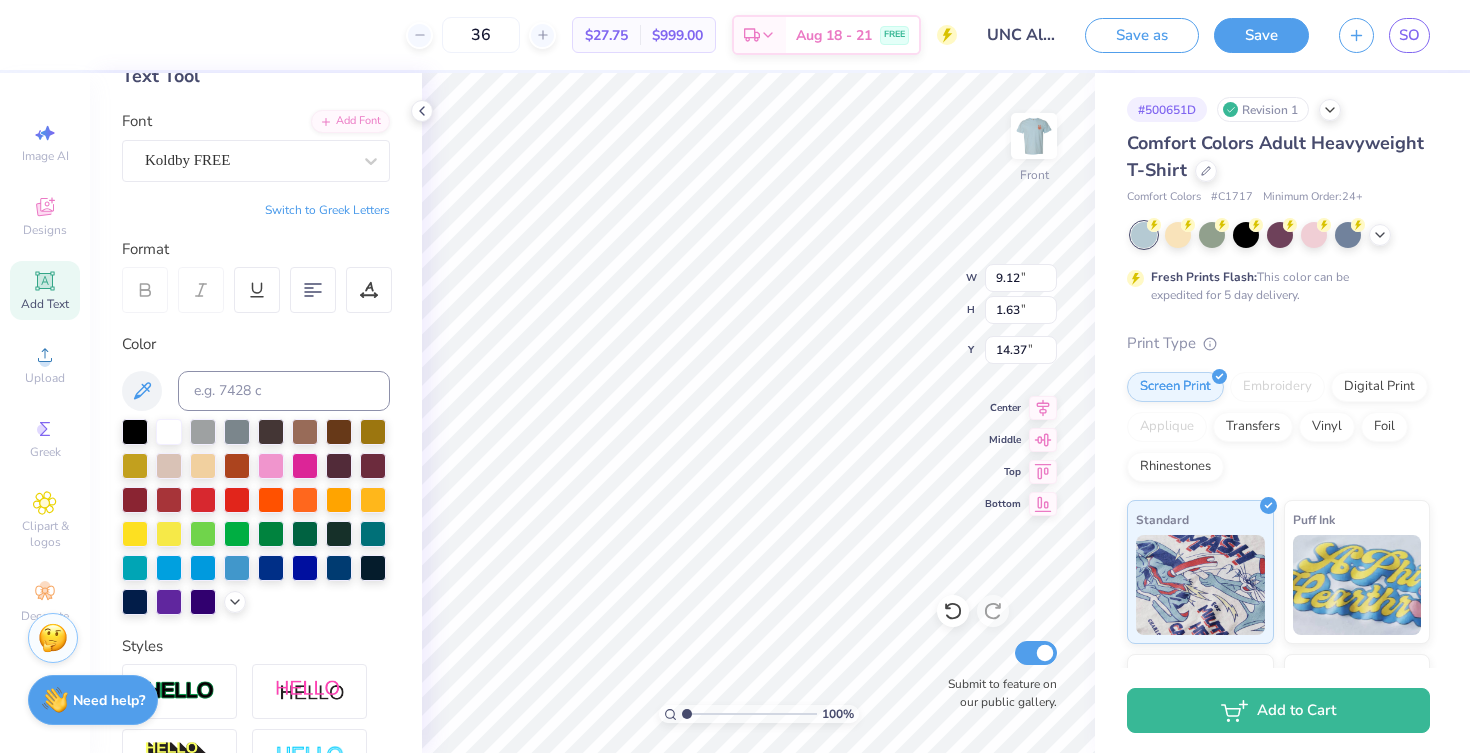 scroll, scrollTop: 0, scrollLeft: 0, axis: both 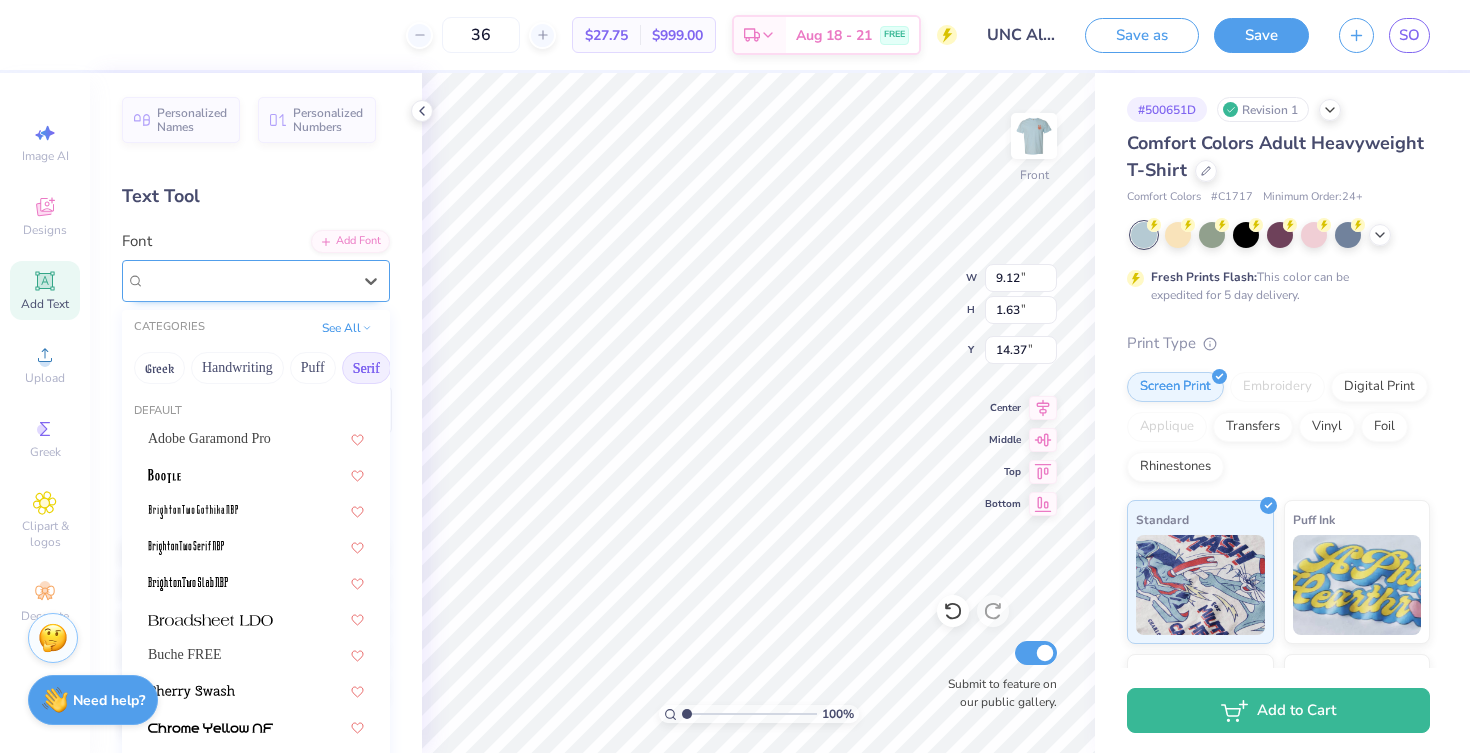 click on "Koldby FREE" at bounding box center (248, 280) 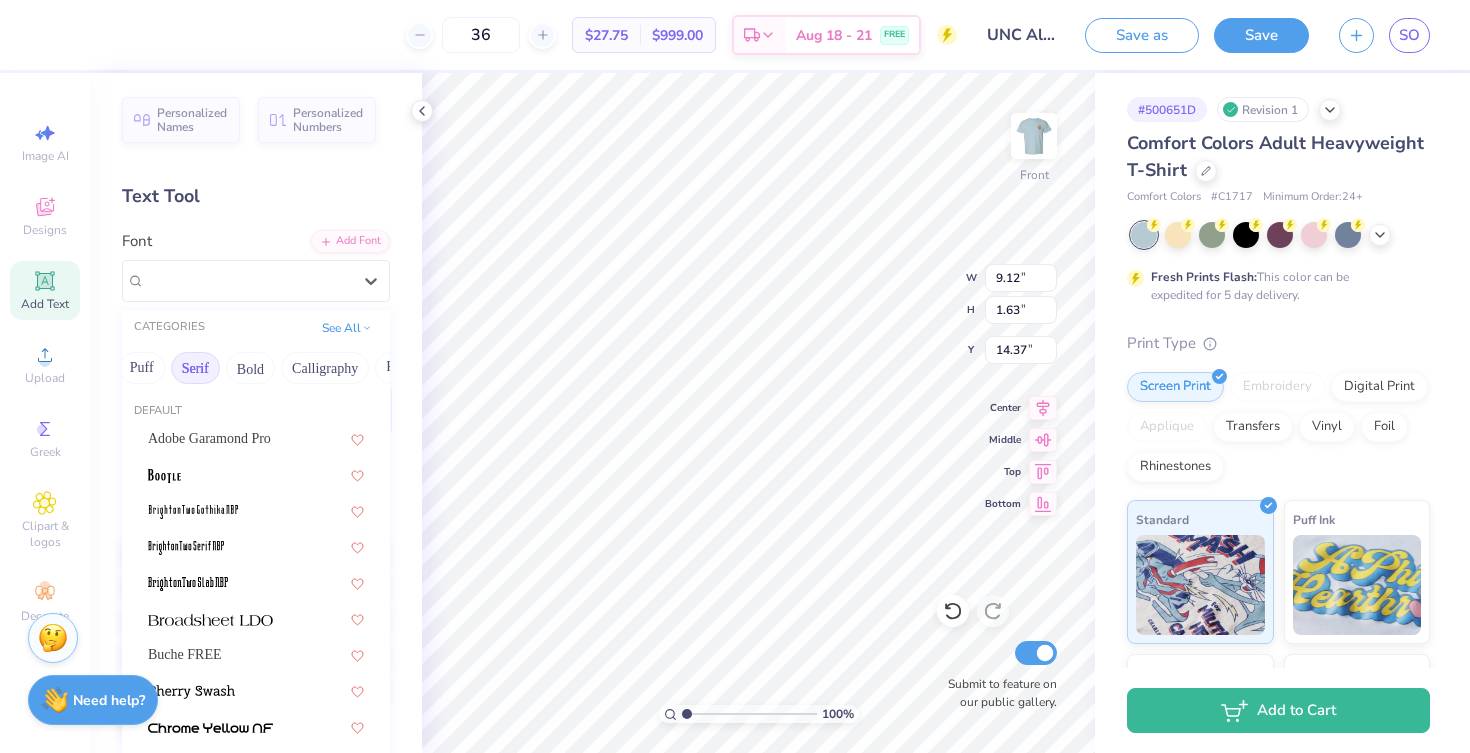 scroll, scrollTop: 0, scrollLeft: 176, axis: horizontal 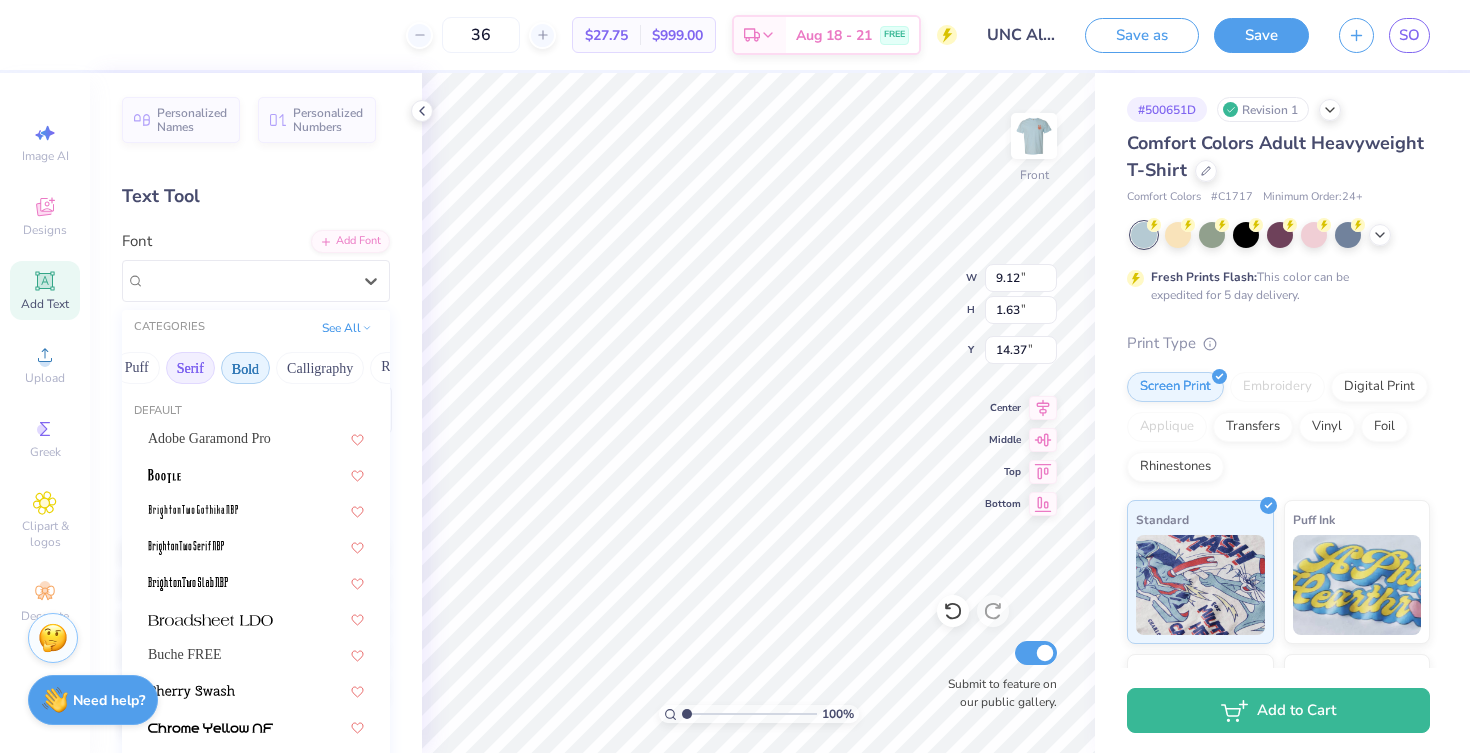 click on "Bold" at bounding box center [245, 368] 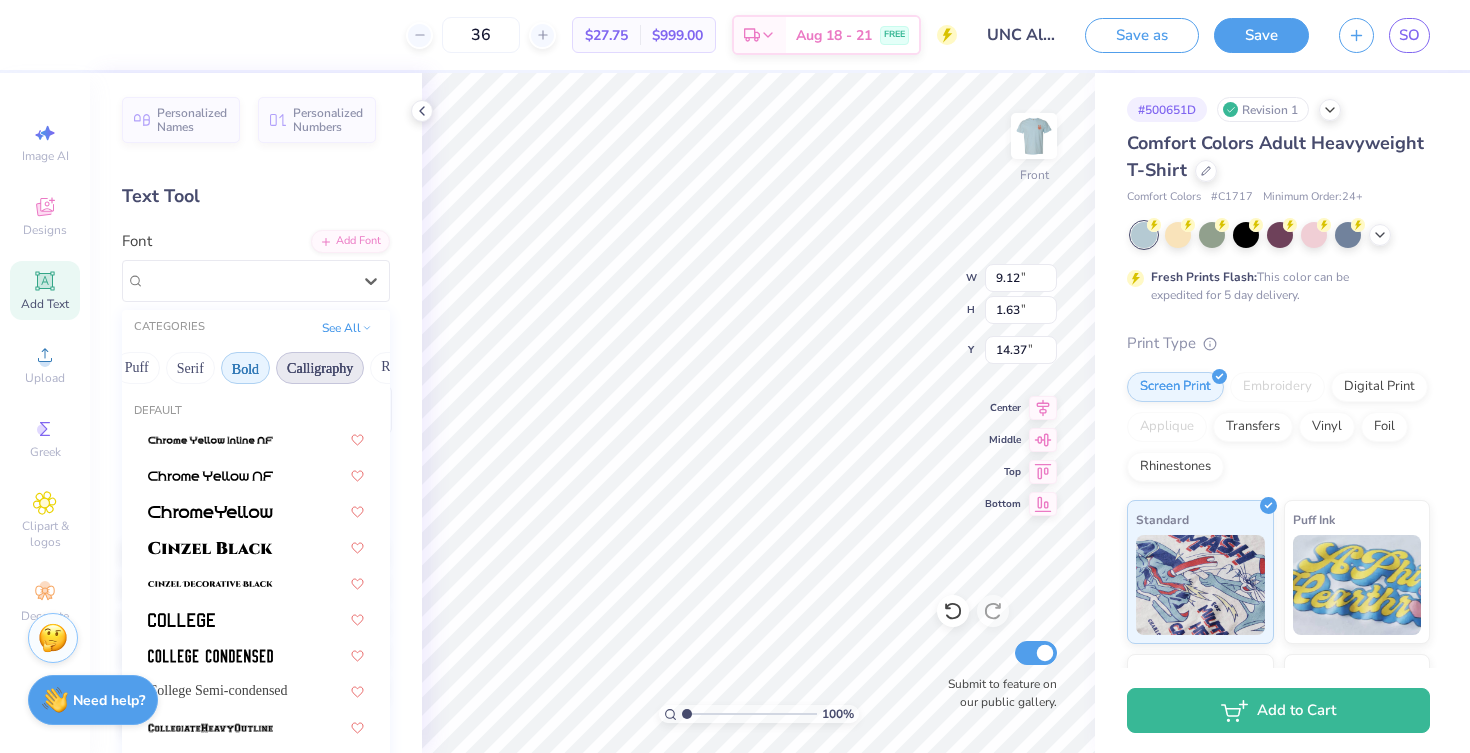 click on "Calligraphy" at bounding box center [320, 368] 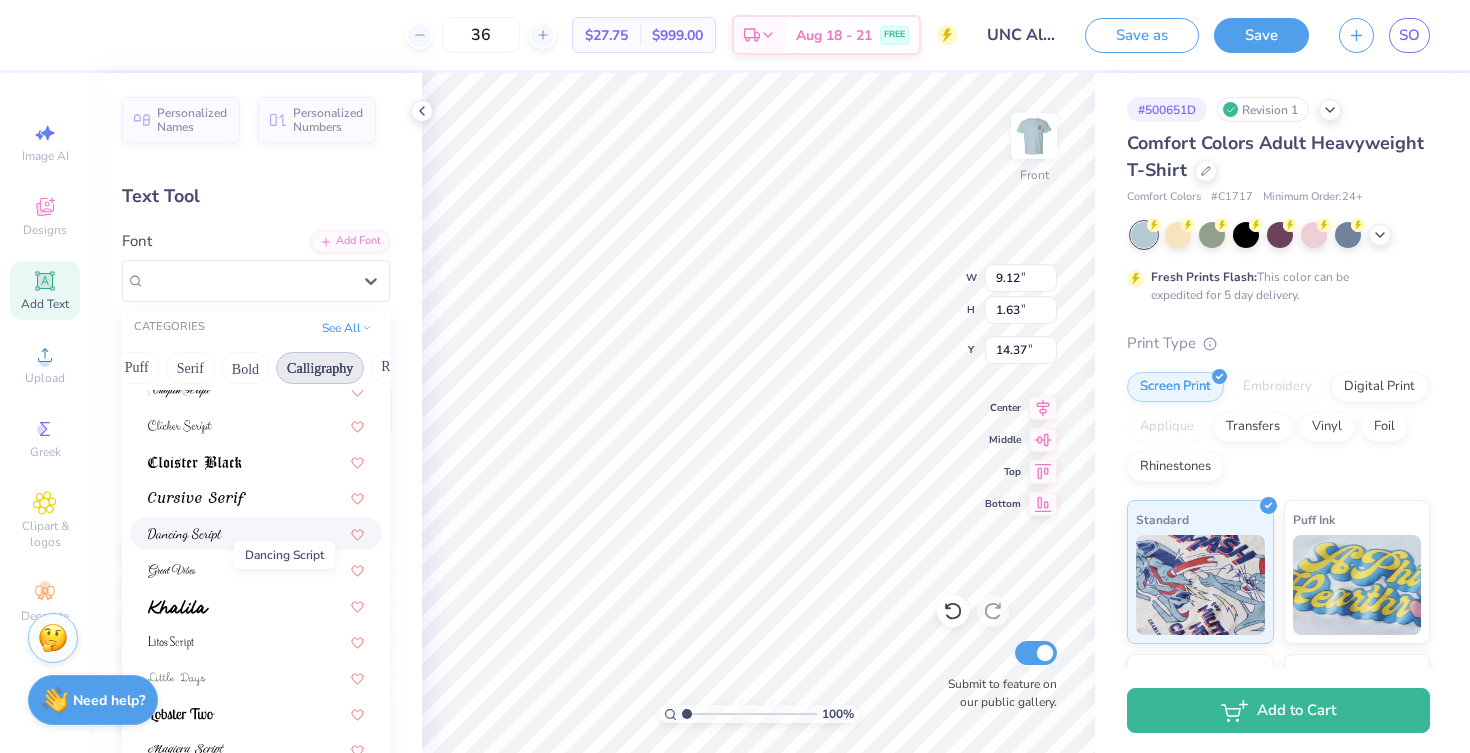 scroll, scrollTop: 383, scrollLeft: 0, axis: vertical 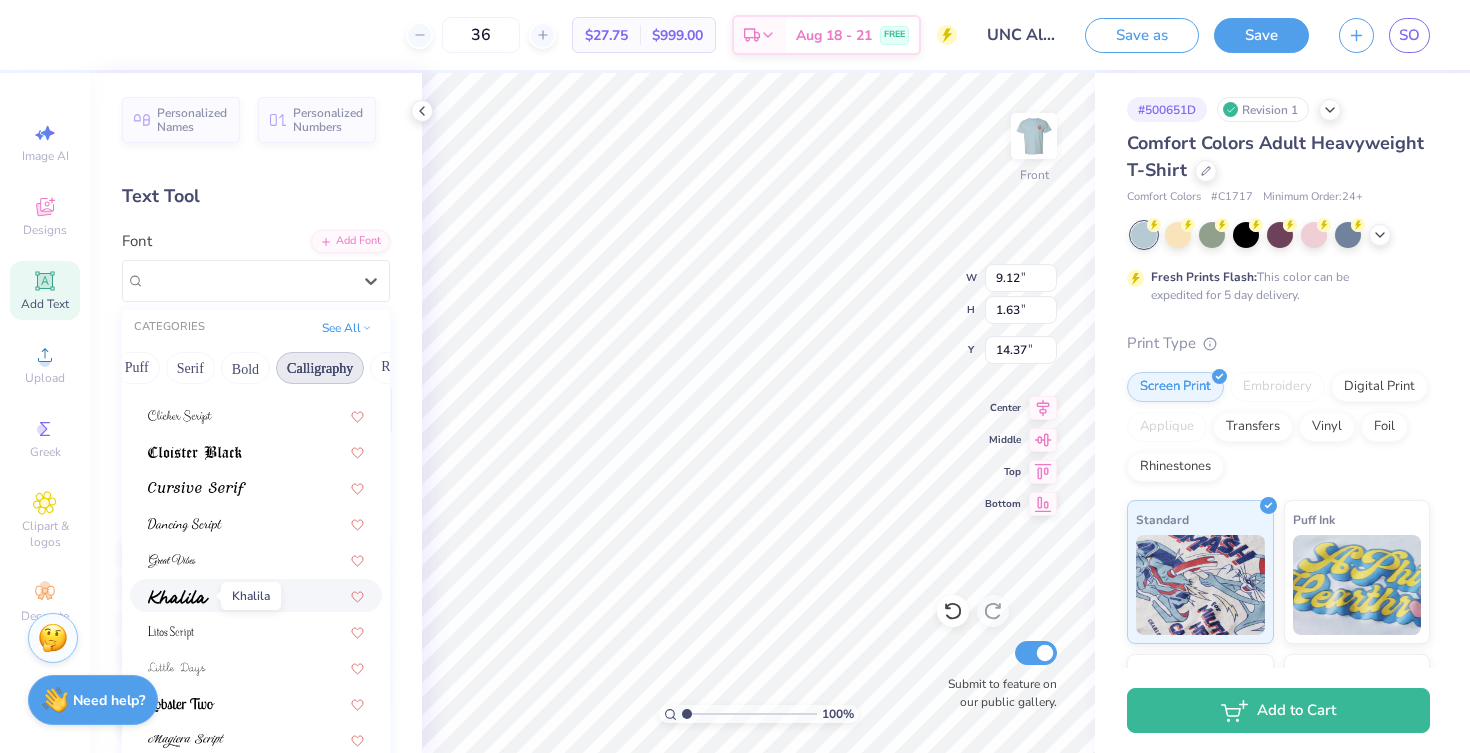 click at bounding box center (178, 597) 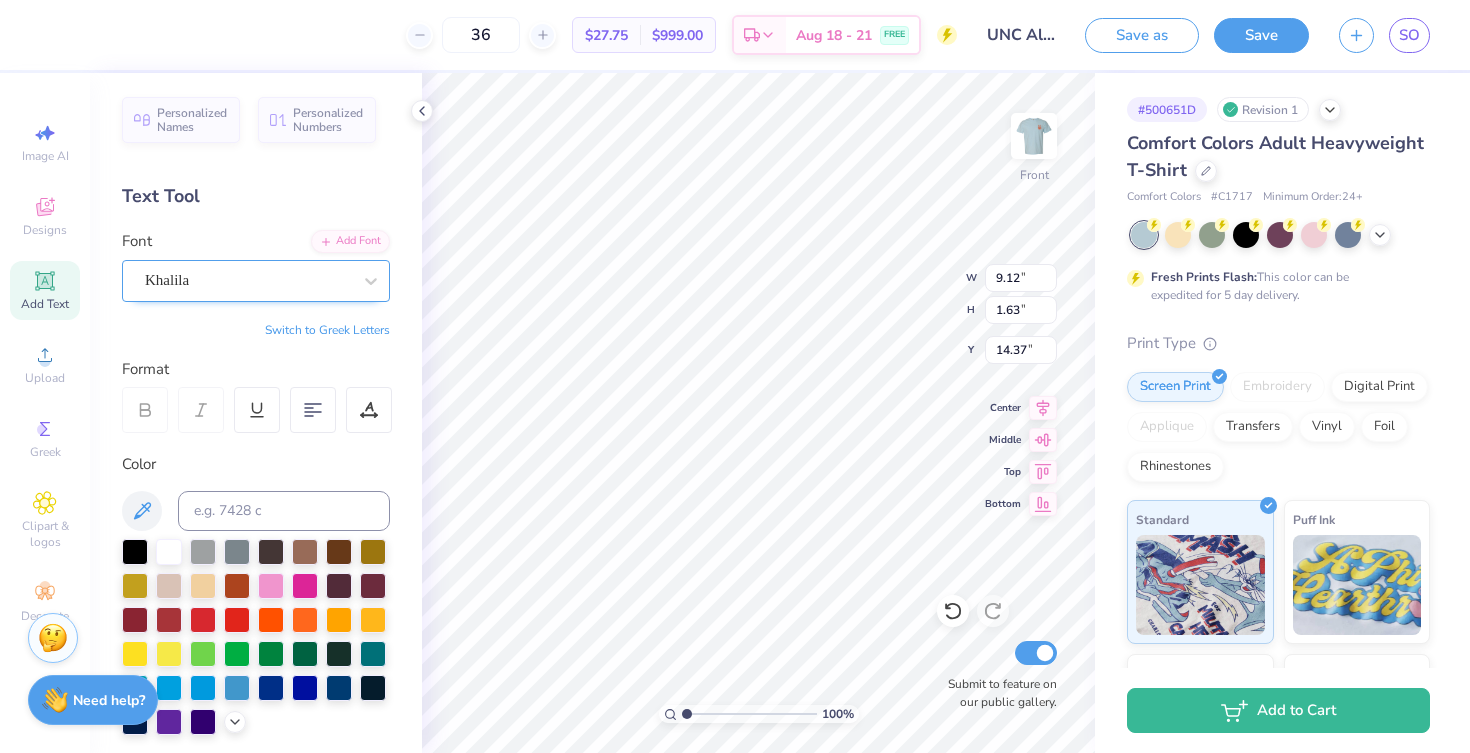 click on "Khalila" at bounding box center (248, 280) 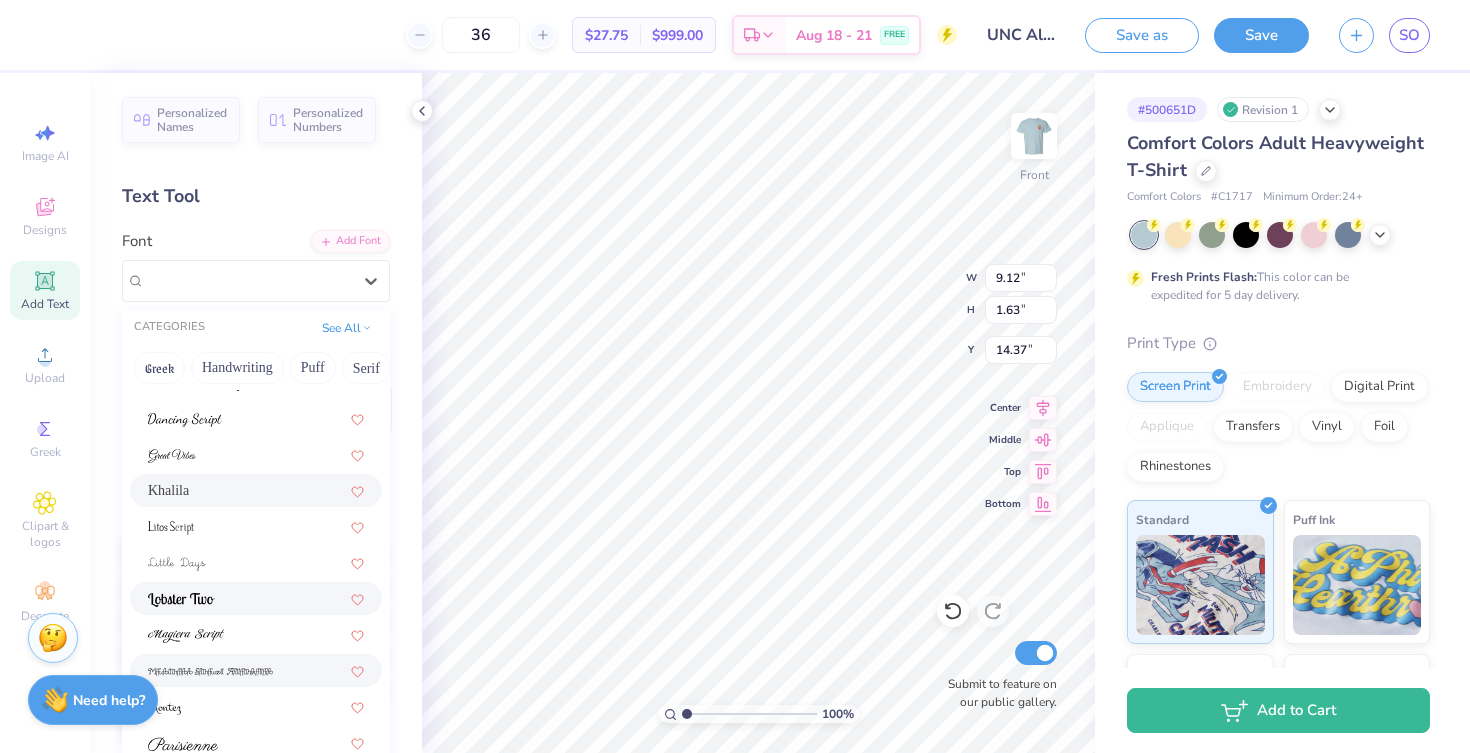 scroll, scrollTop: 490, scrollLeft: 0, axis: vertical 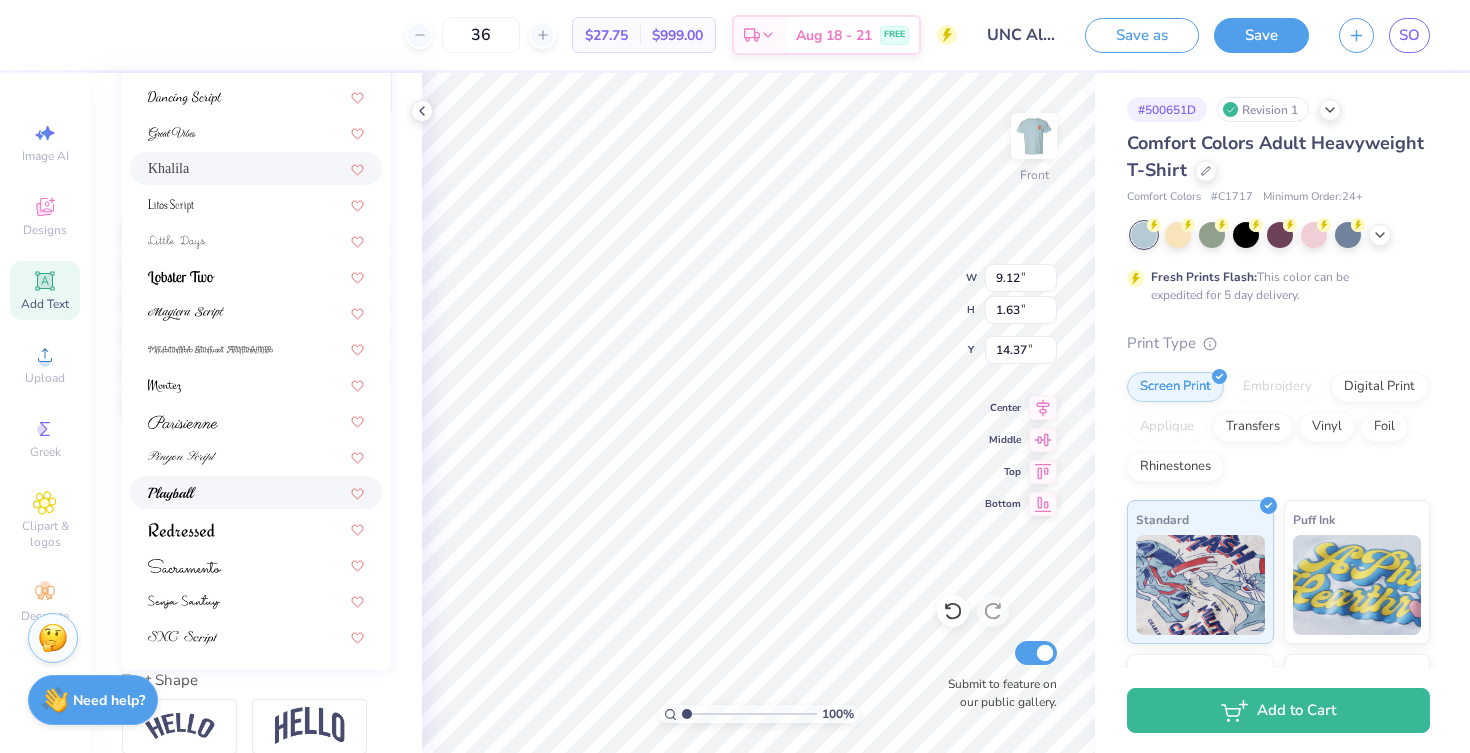 click at bounding box center (256, 492) 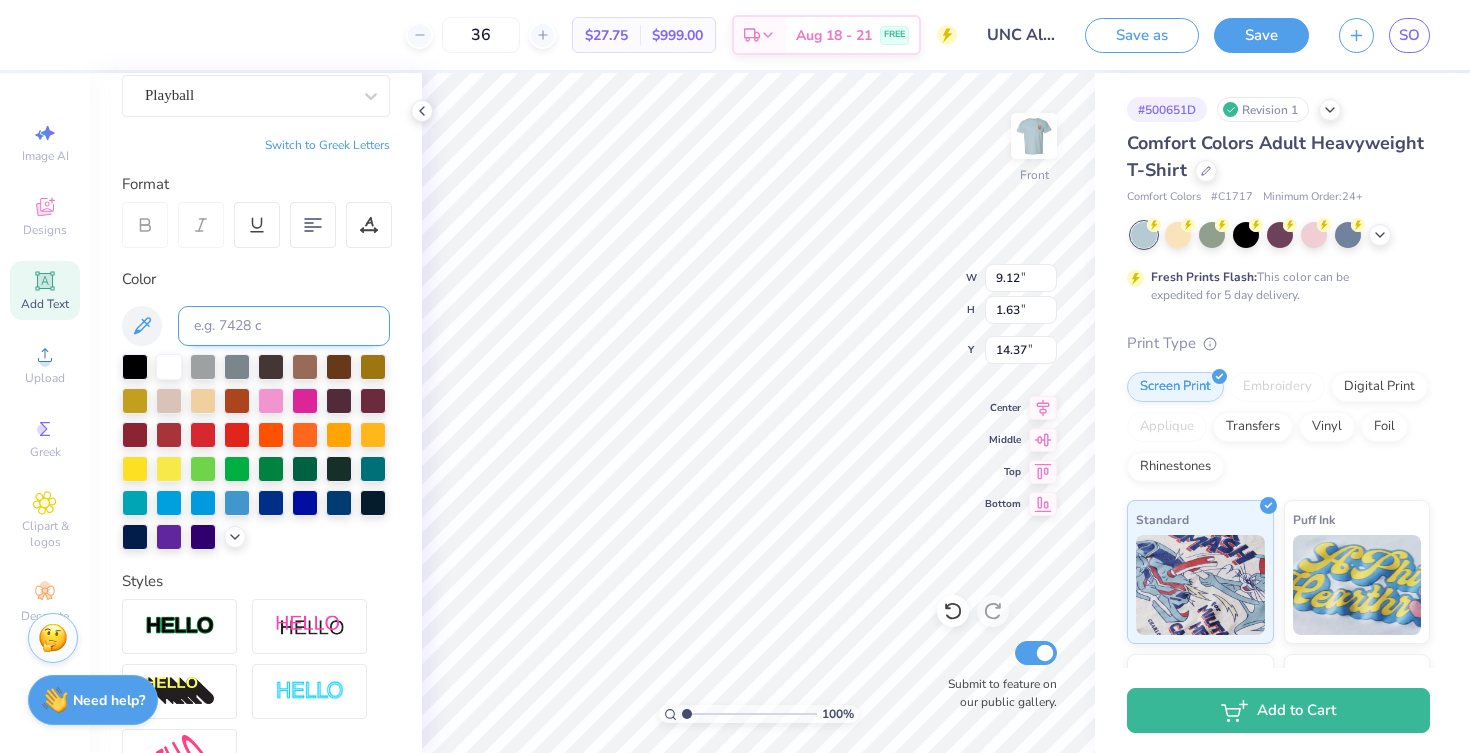 scroll, scrollTop: 0, scrollLeft: 0, axis: both 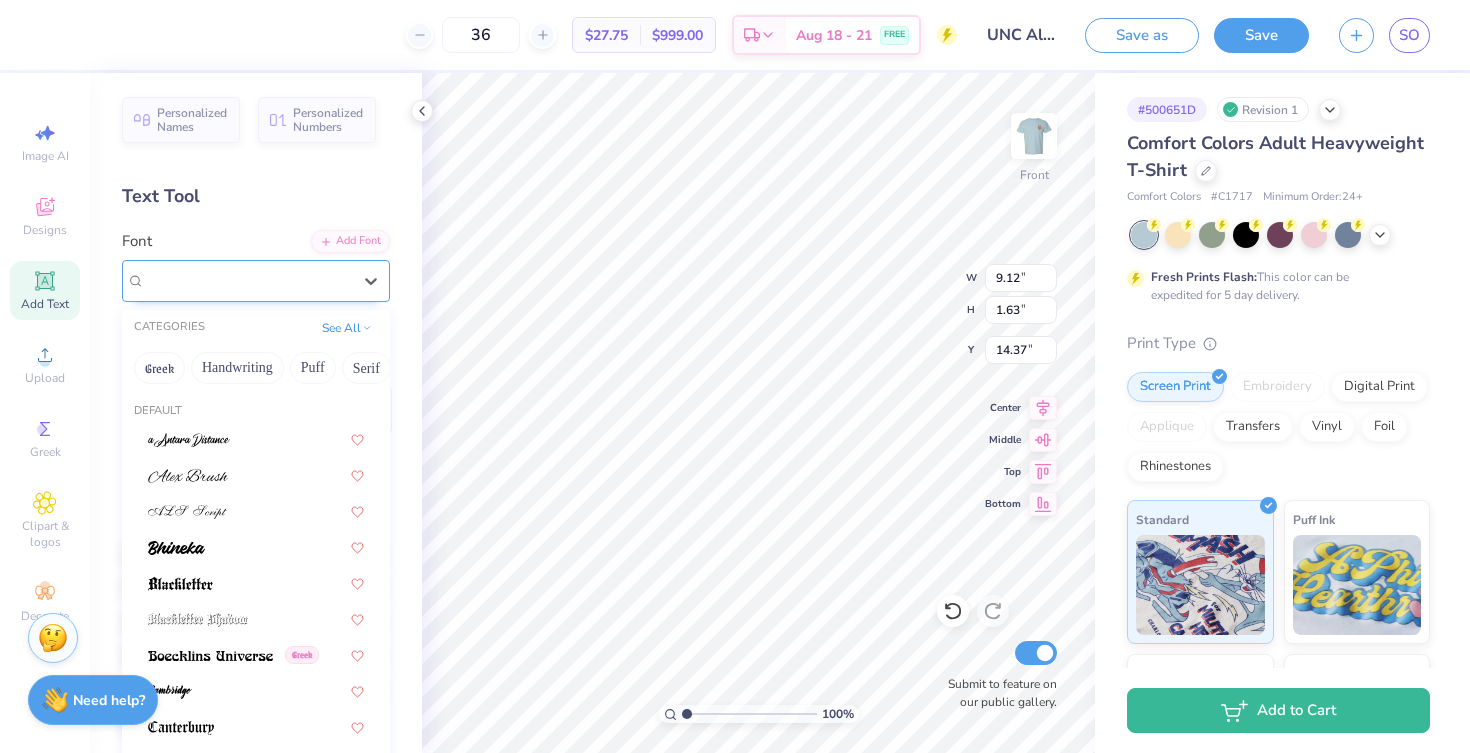 click on "Playball" at bounding box center (248, 280) 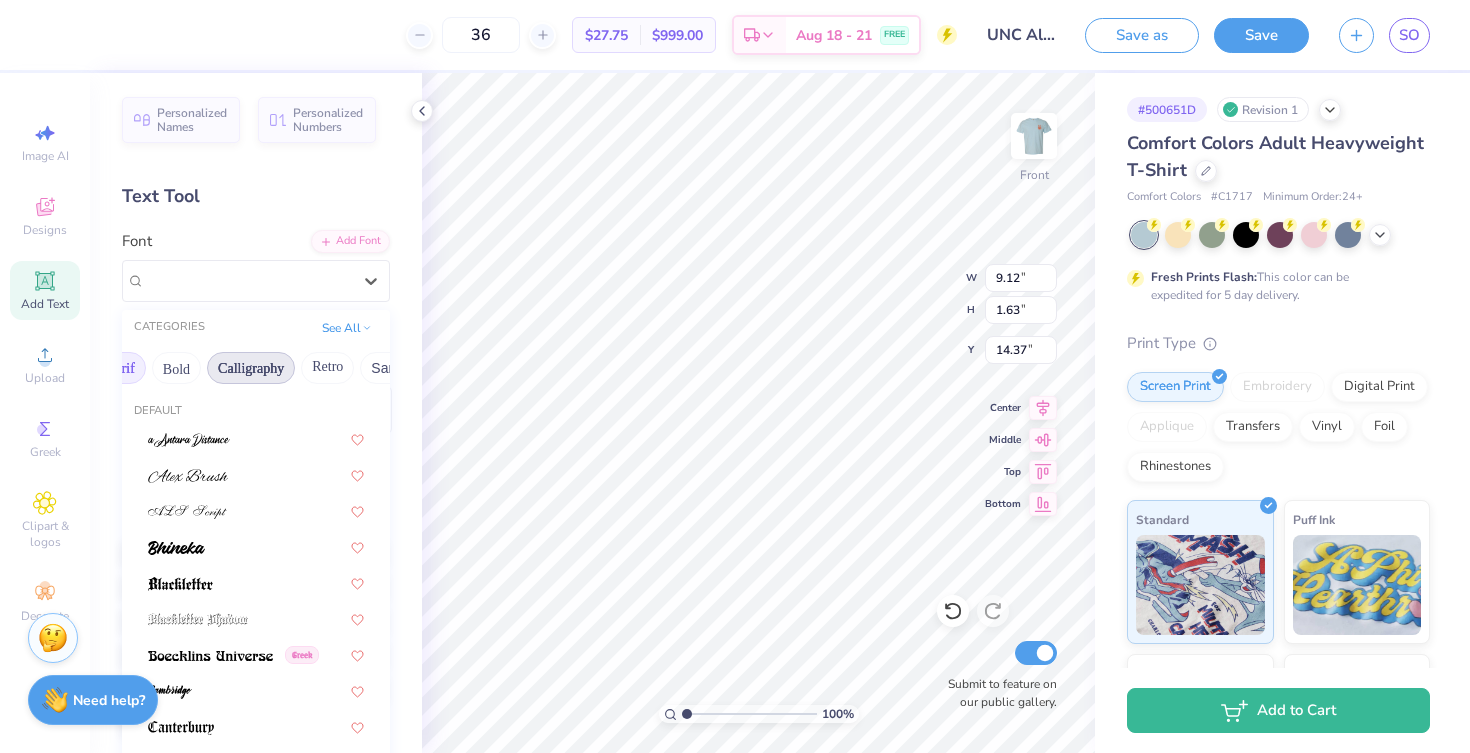 scroll, scrollTop: 0, scrollLeft: 268, axis: horizontal 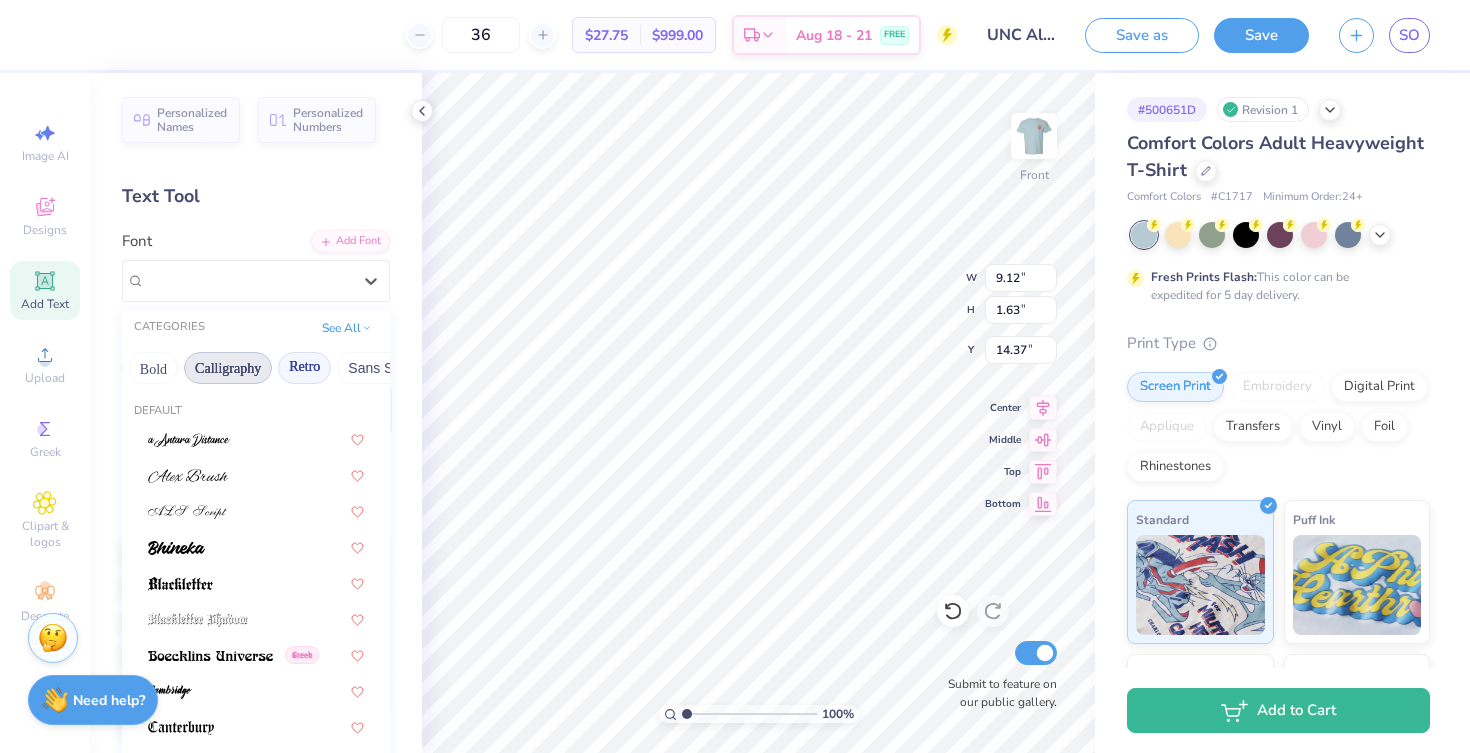 click on "Retro" at bounding box center (304, 368) 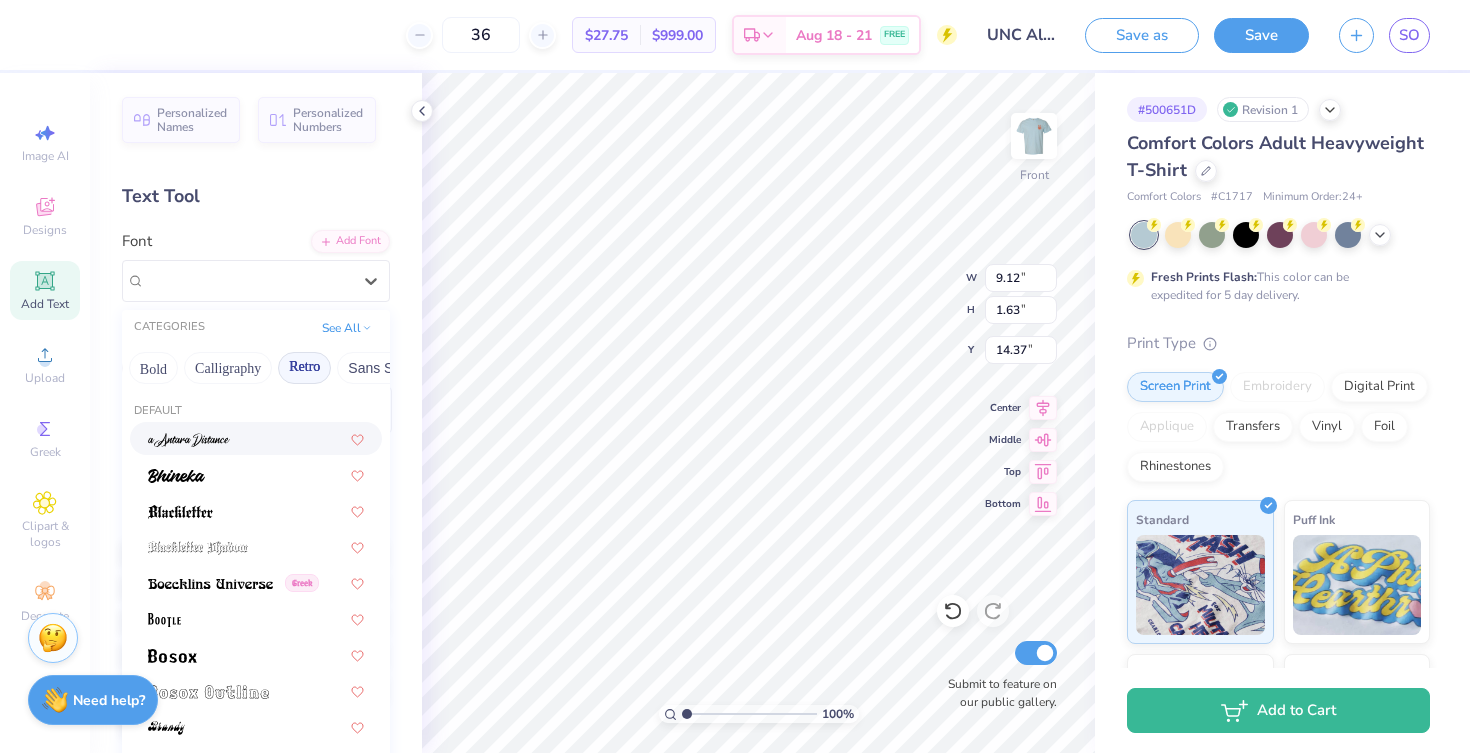 click on "Greek Handwriting Puff Serif Bold Calligraphy Retro Sans Serif Minimal Fantasy Techno Others" at bounding box center [256, 368] 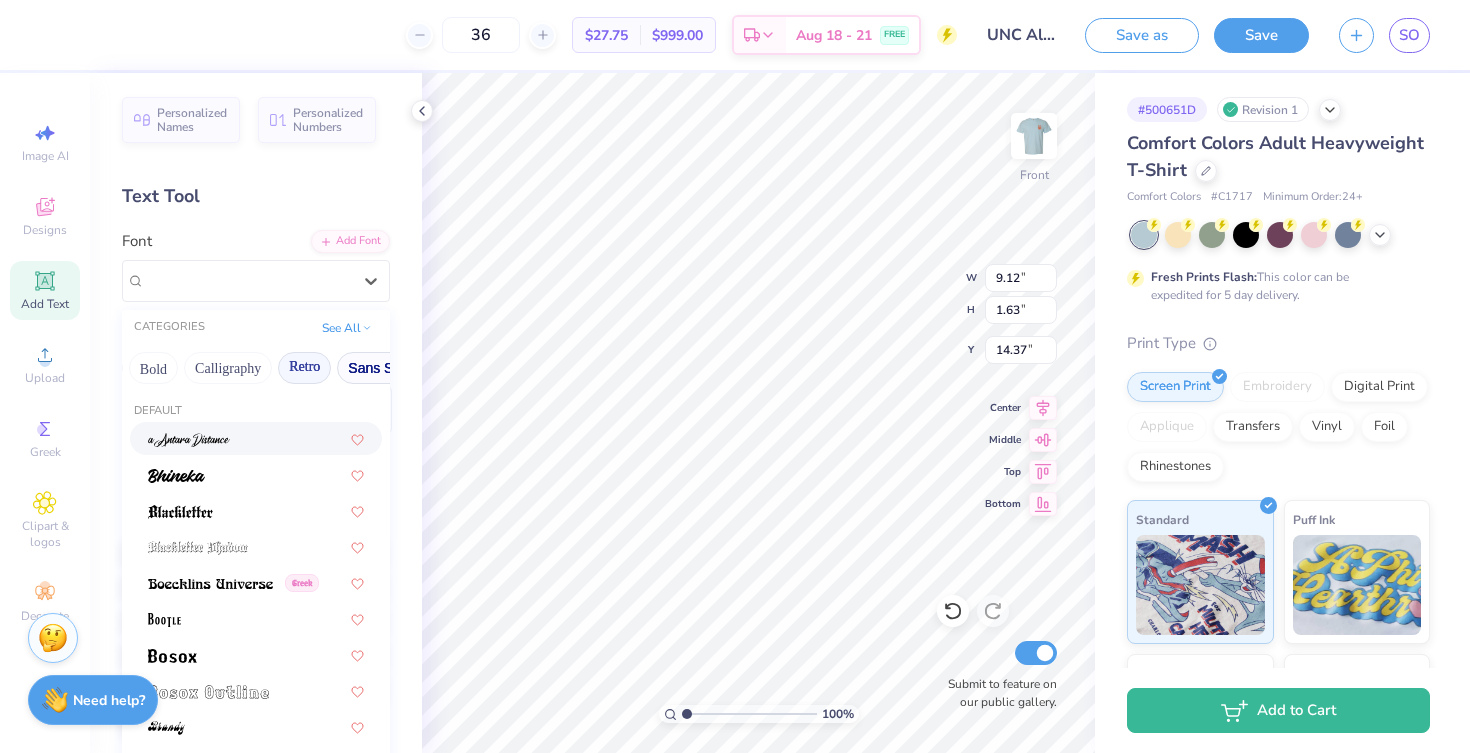 click on "Sans Serif" at bounding box center (380, 368) 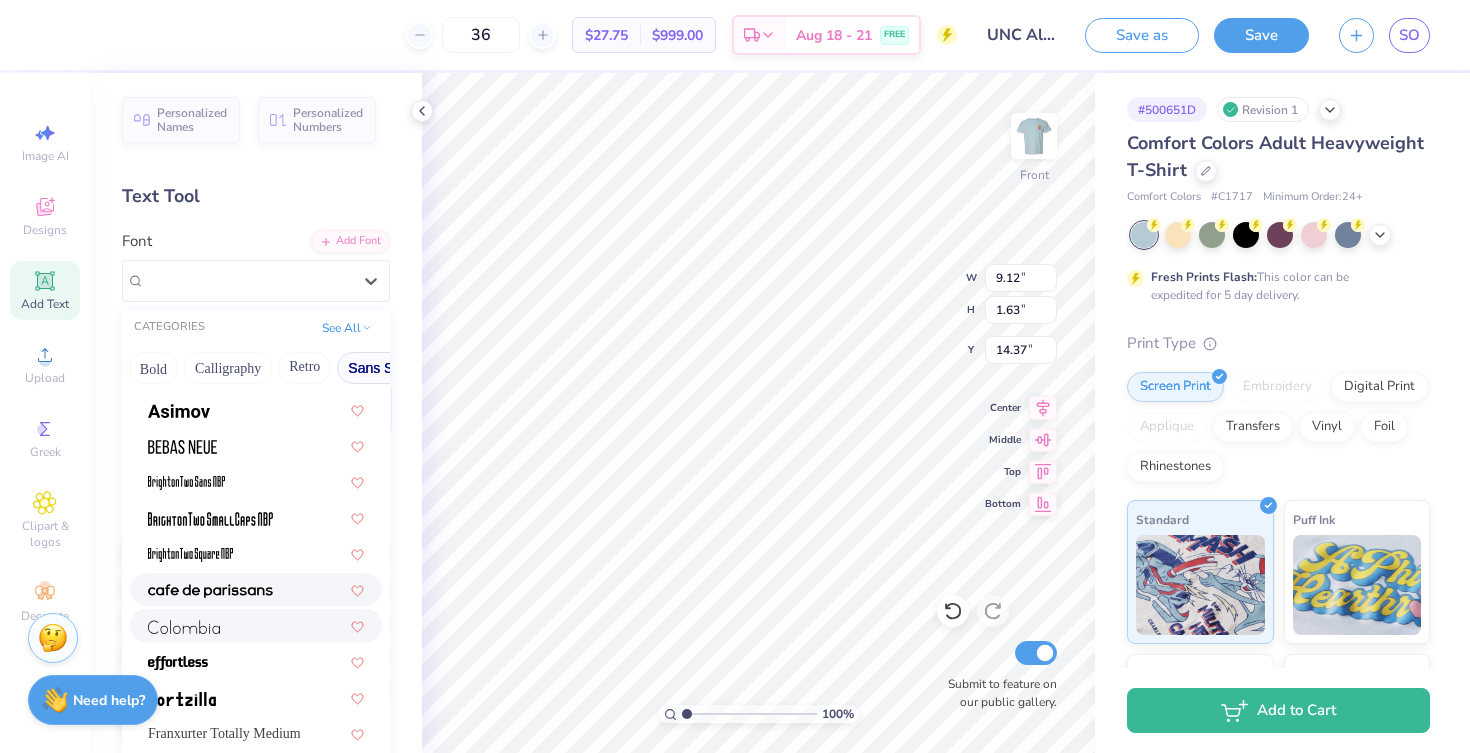 scroll, scrollTop: 69, scrollLeft: 0, axis: vertical 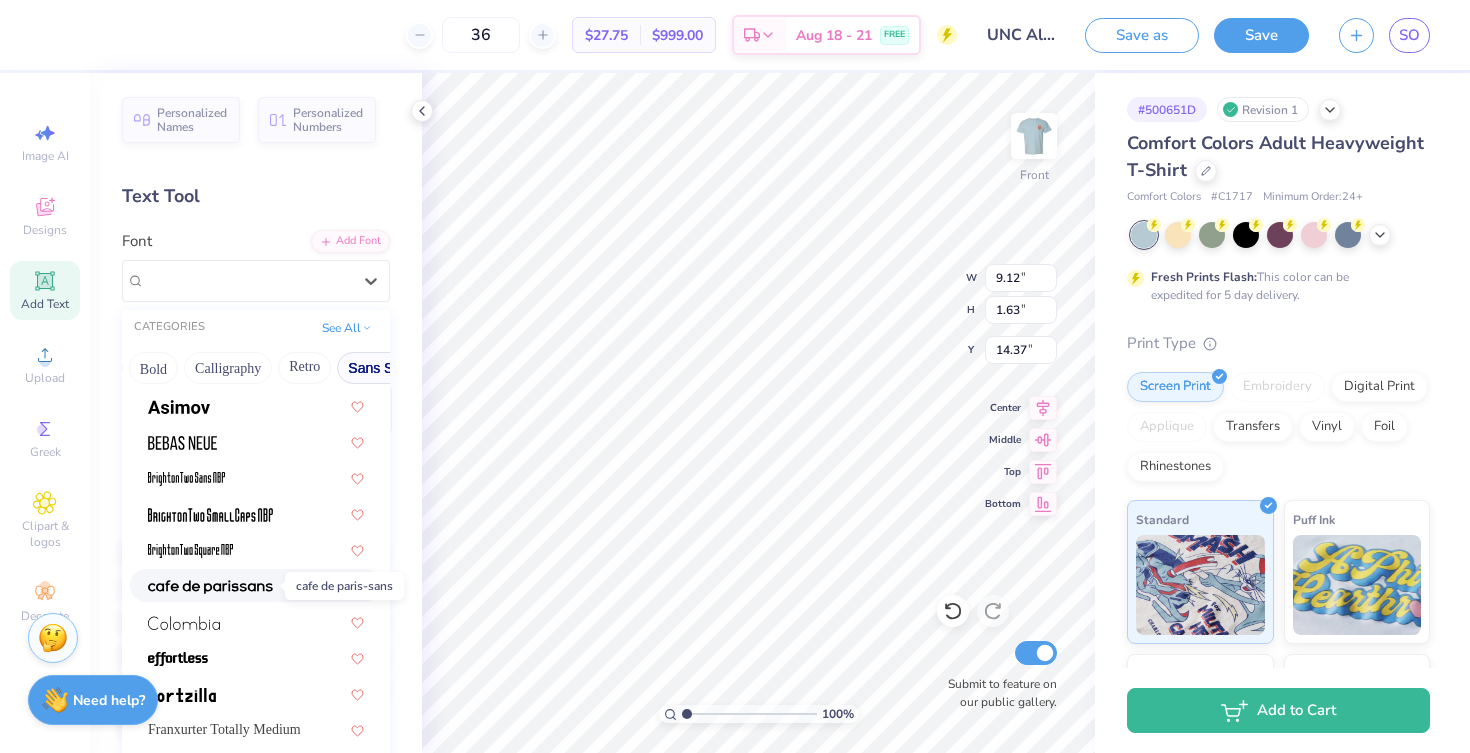 click at bounding box center (210, 587) 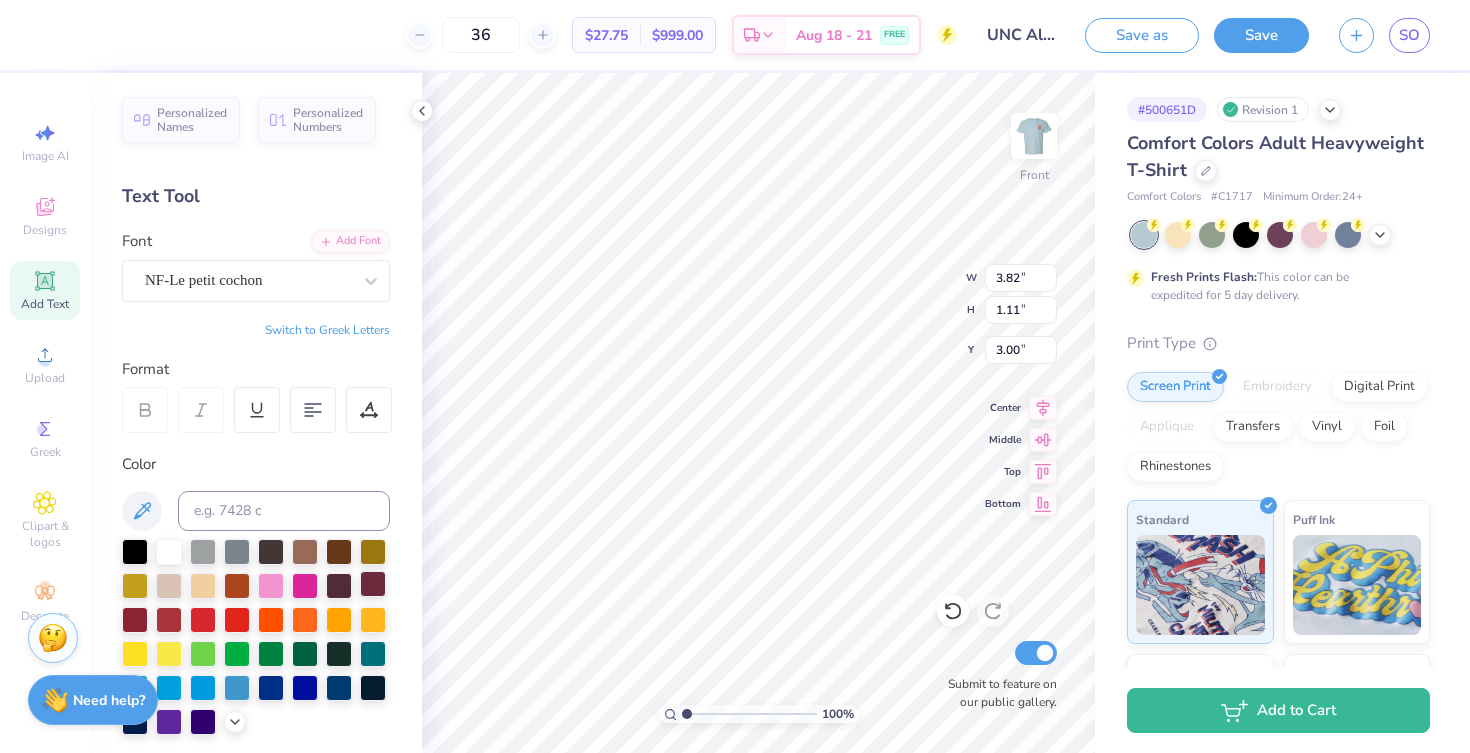 type on "3.00" 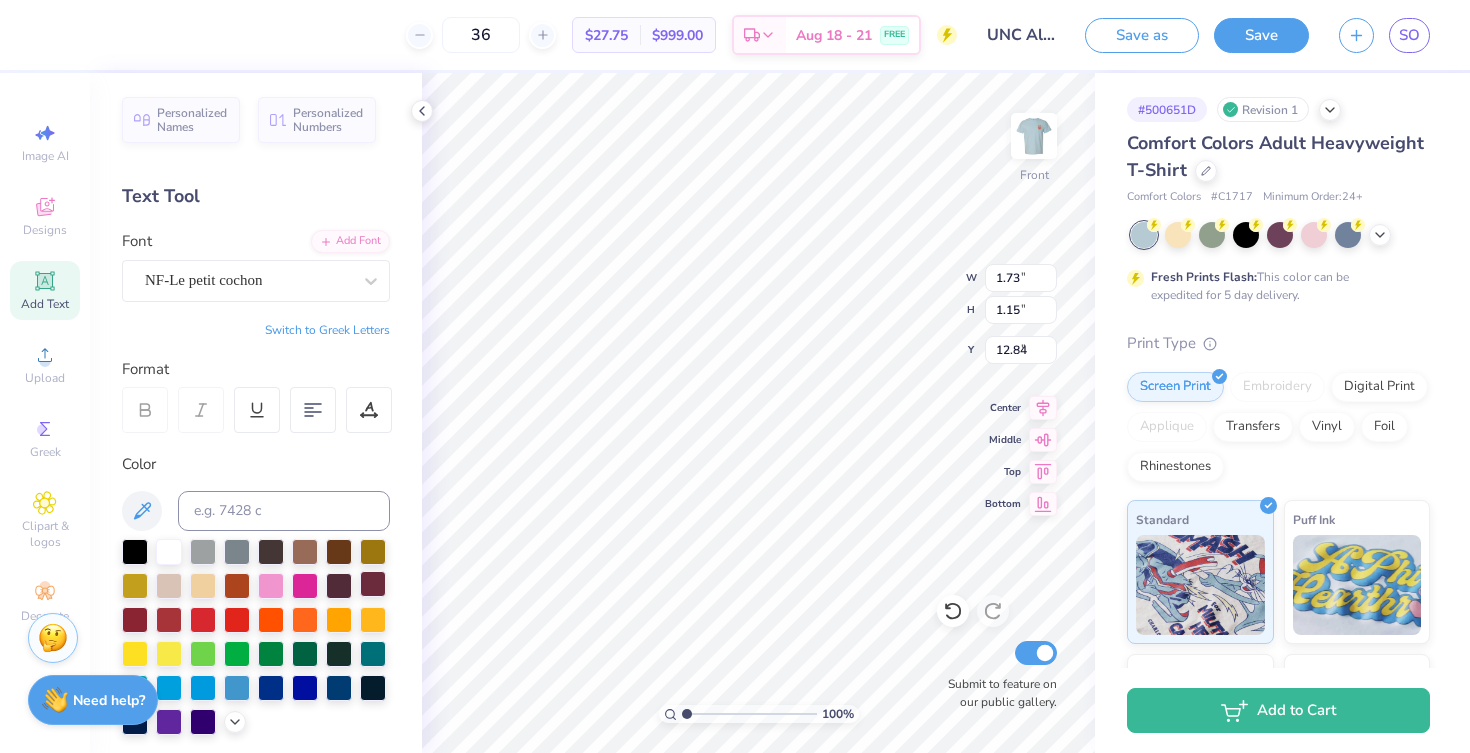 type on "1.85" 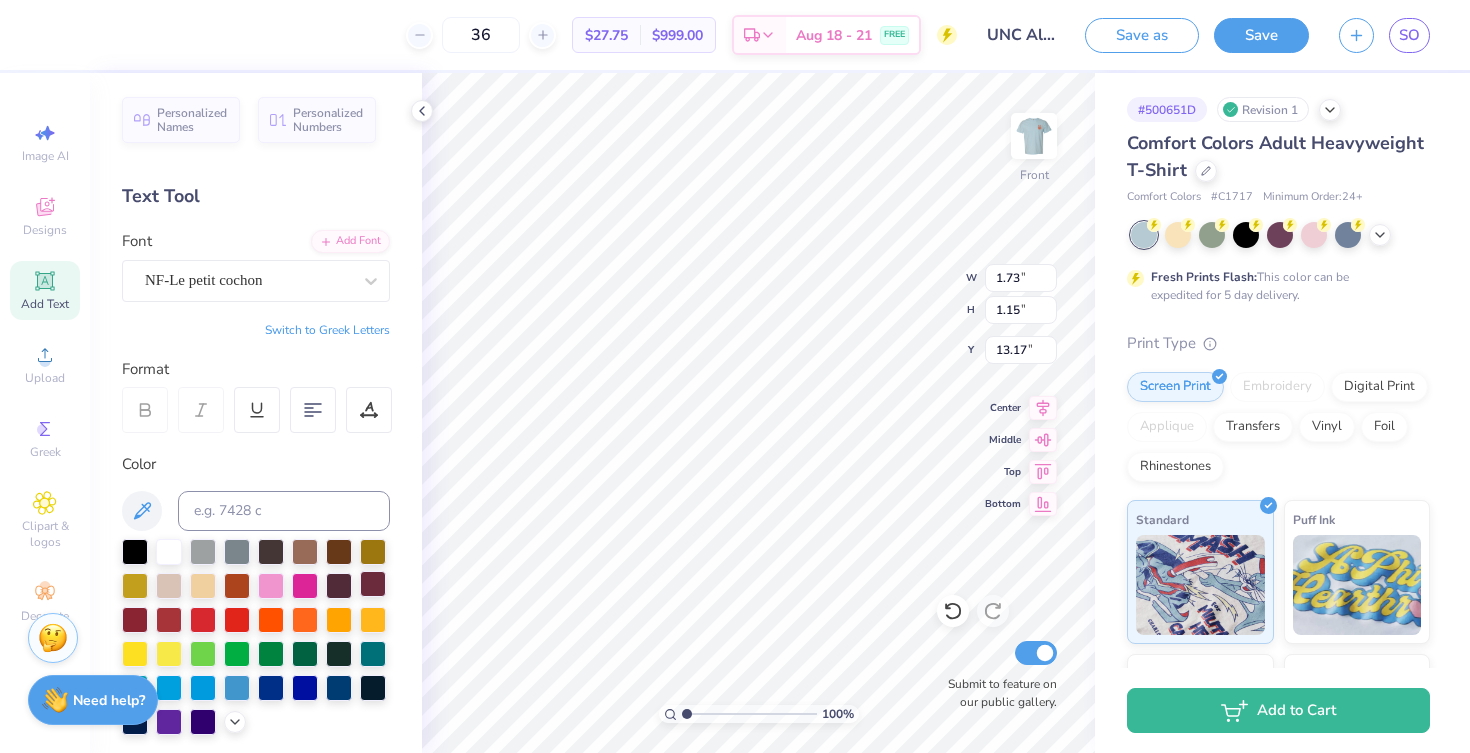 type on "13.17" 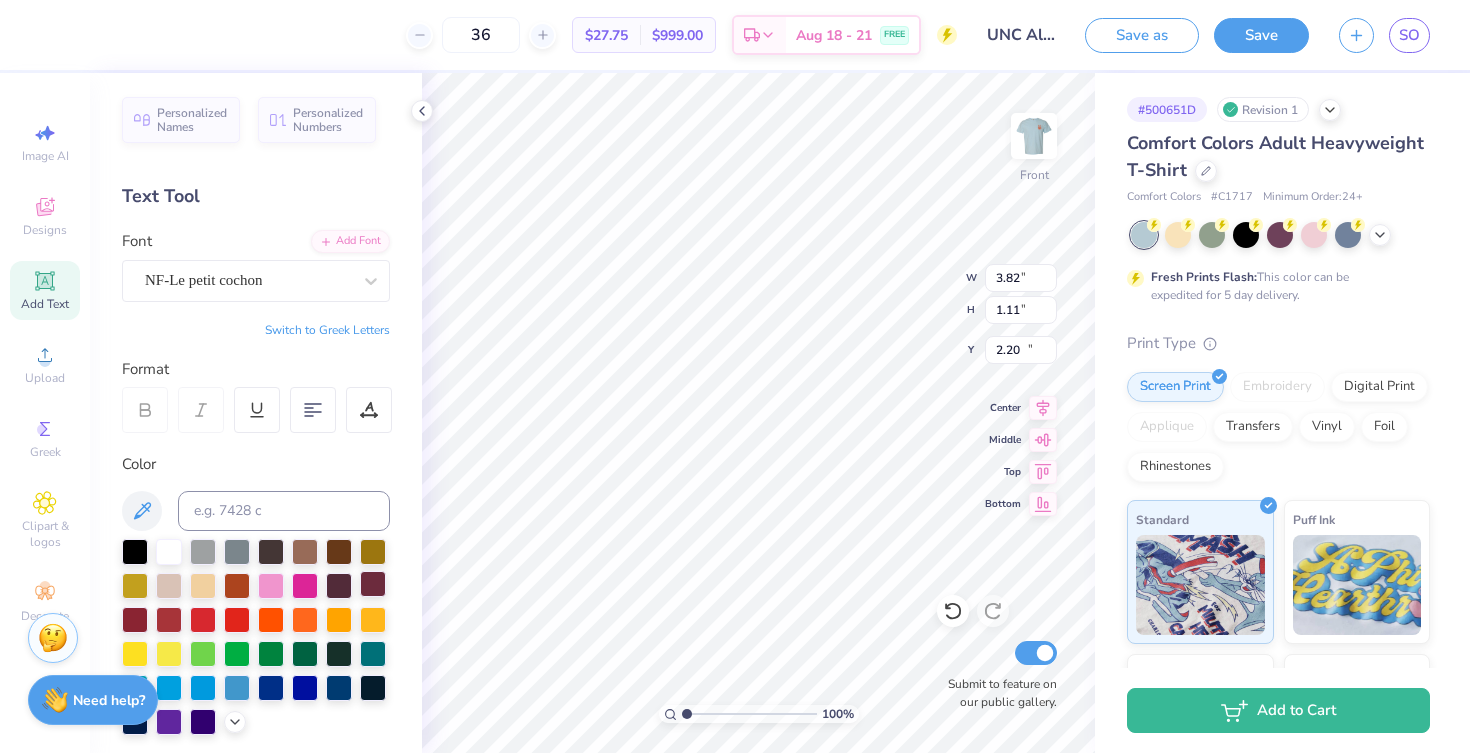 type on "11.94" 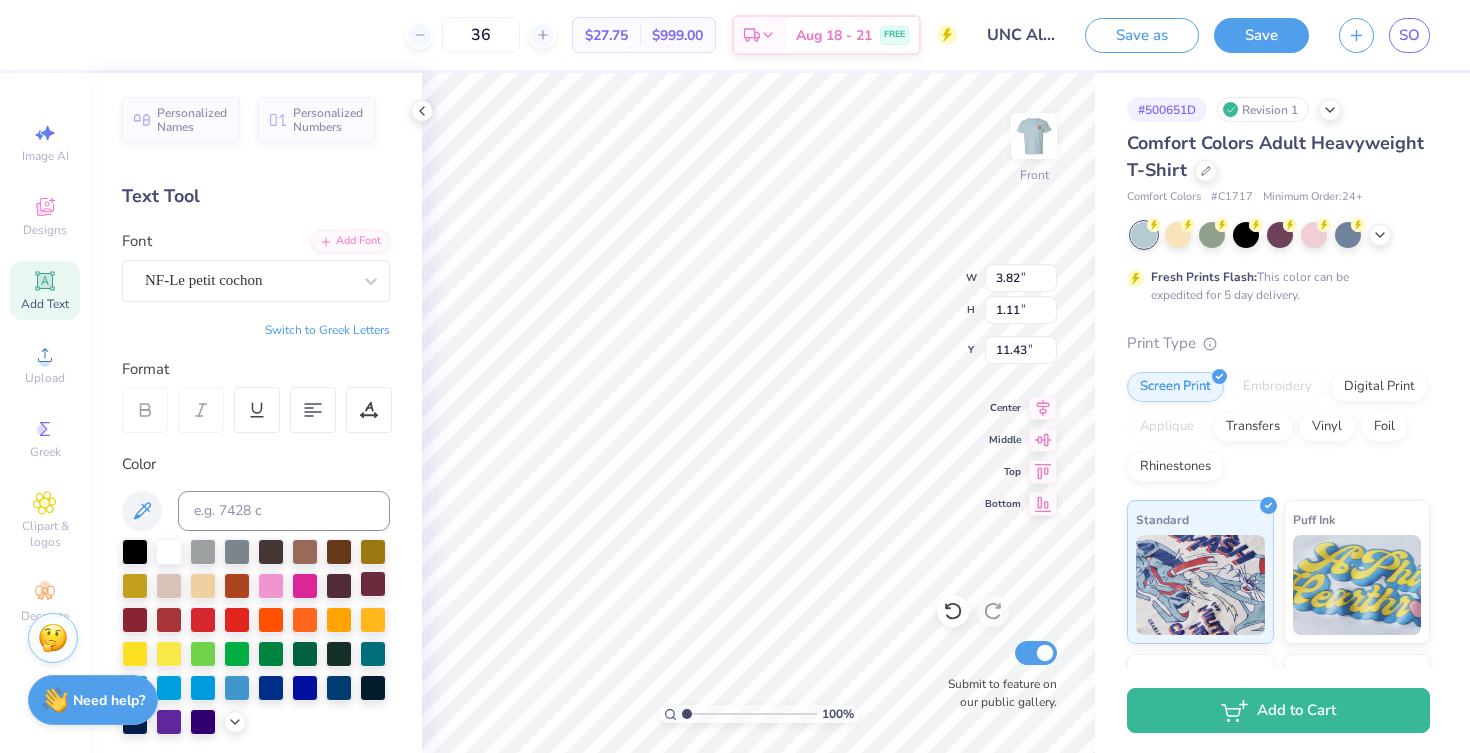 type on "11.43" 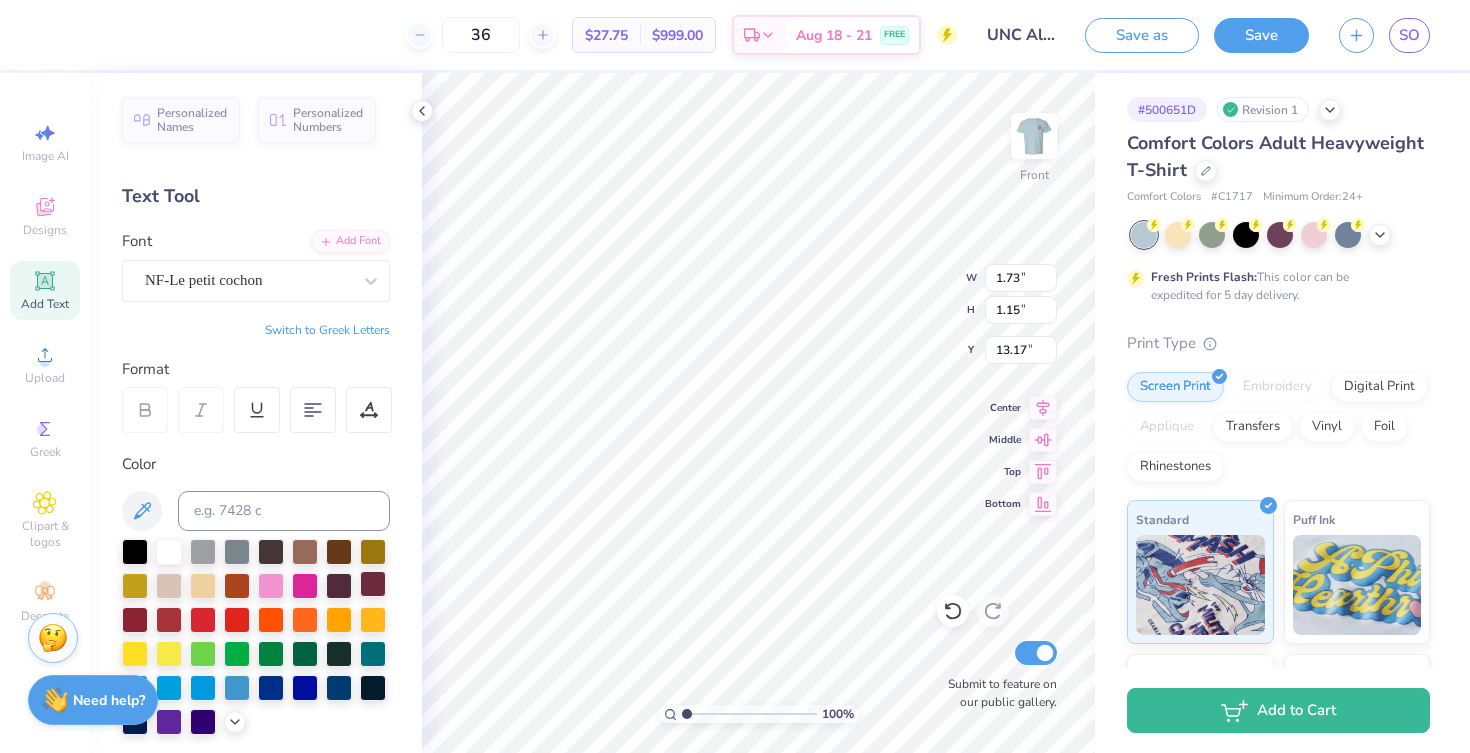 type on "12.93" 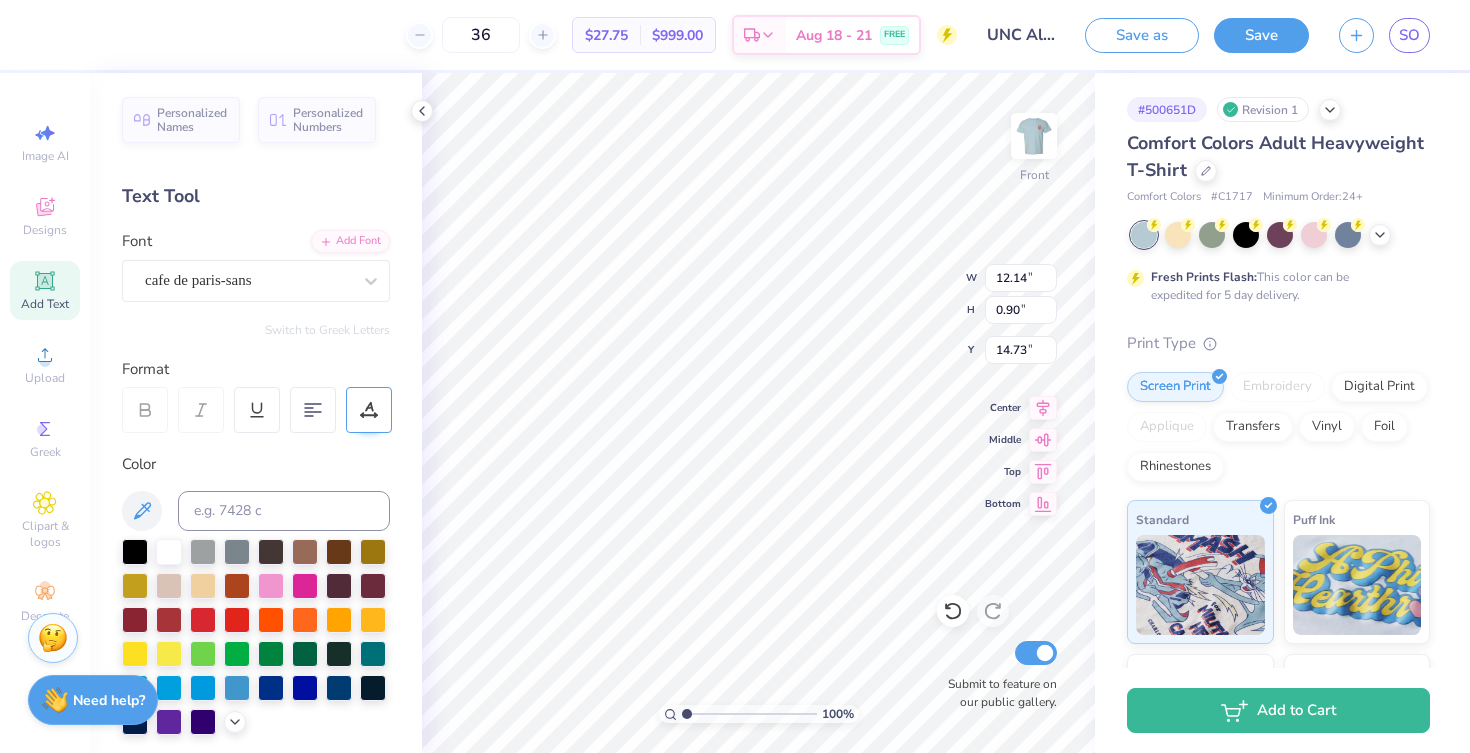 scroll, scrollTop: 0, scrollLeft: 7, axis: horizontal 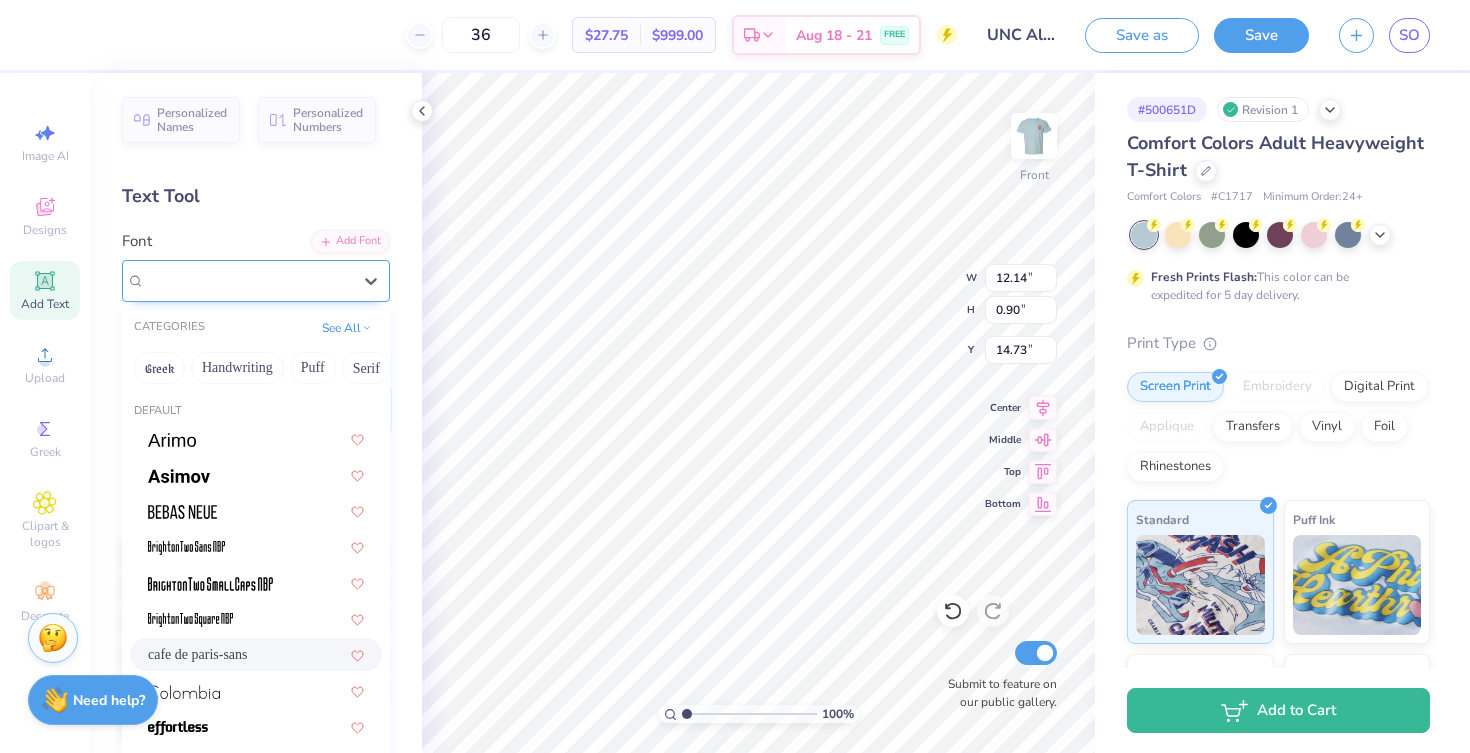 click on "cafe de paris-sans" at bounding box center [248, 280] 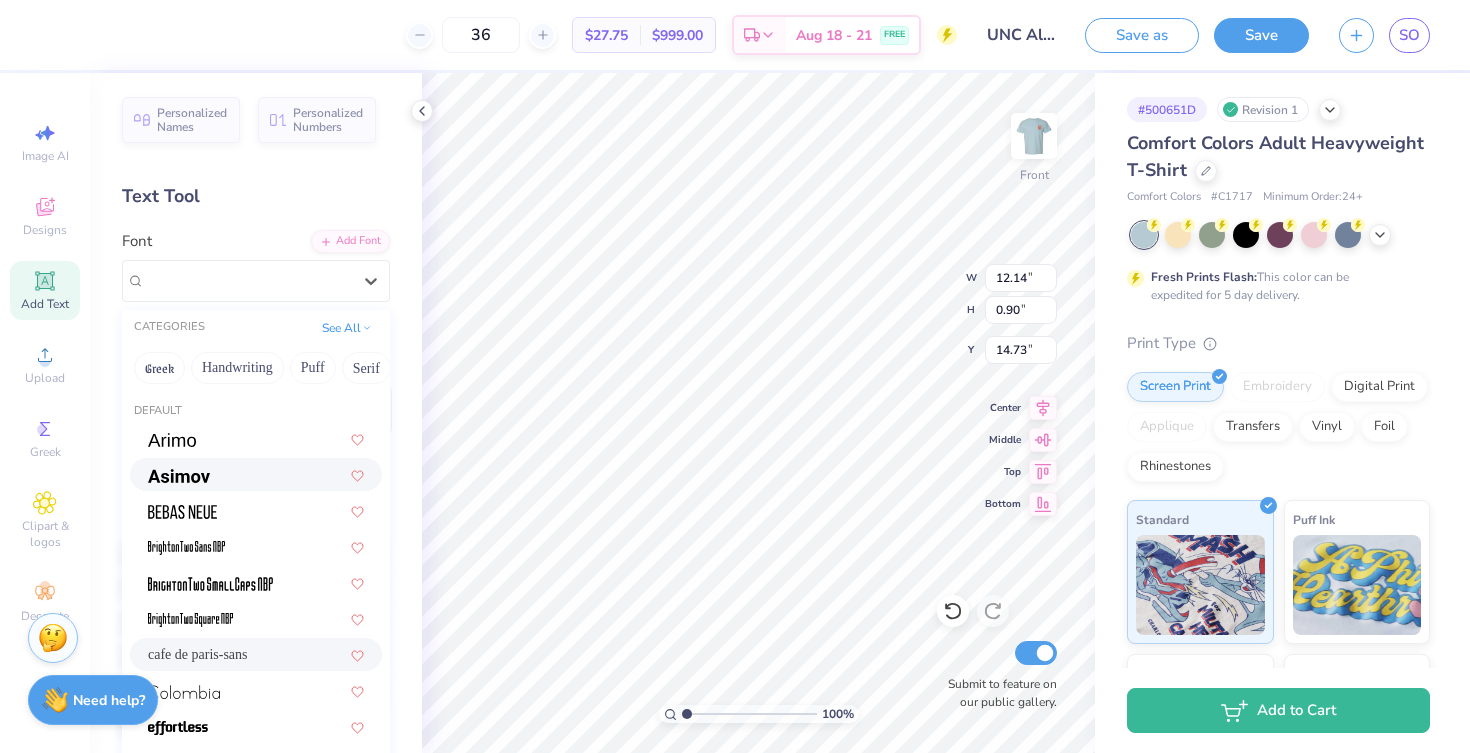click at bounding box center (256, 474) 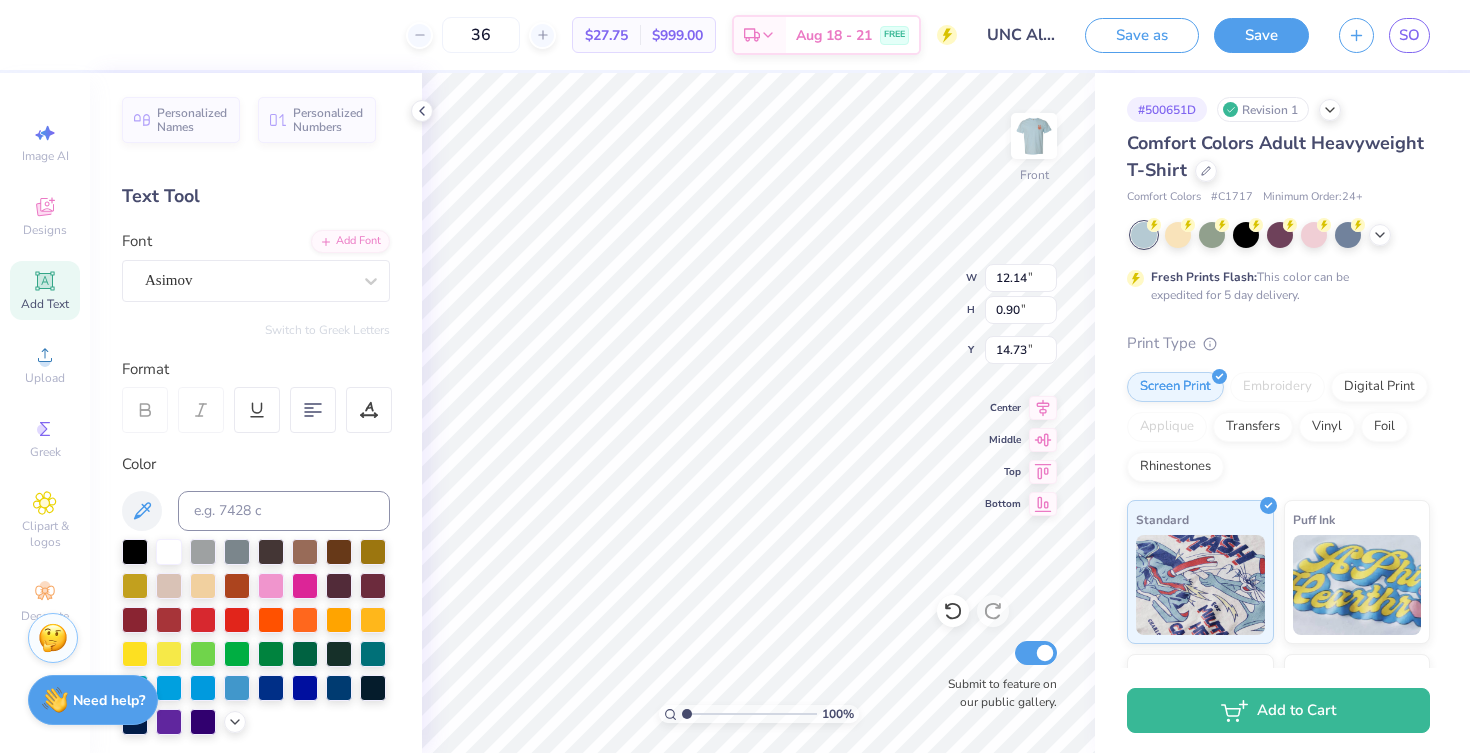 click on "Font Asimov" at bounding box center (256, 266) 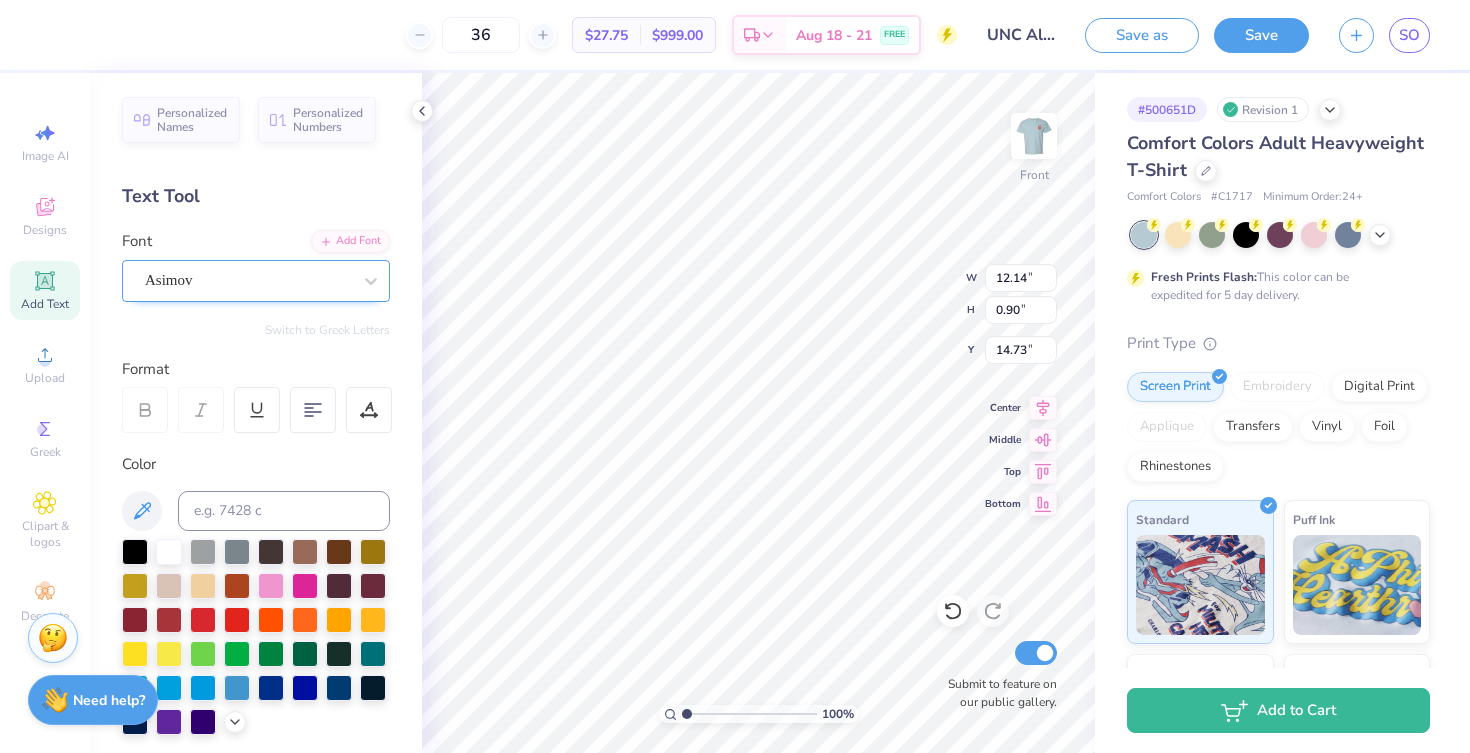 click on "Asimov" at bounding box center [248, 280] 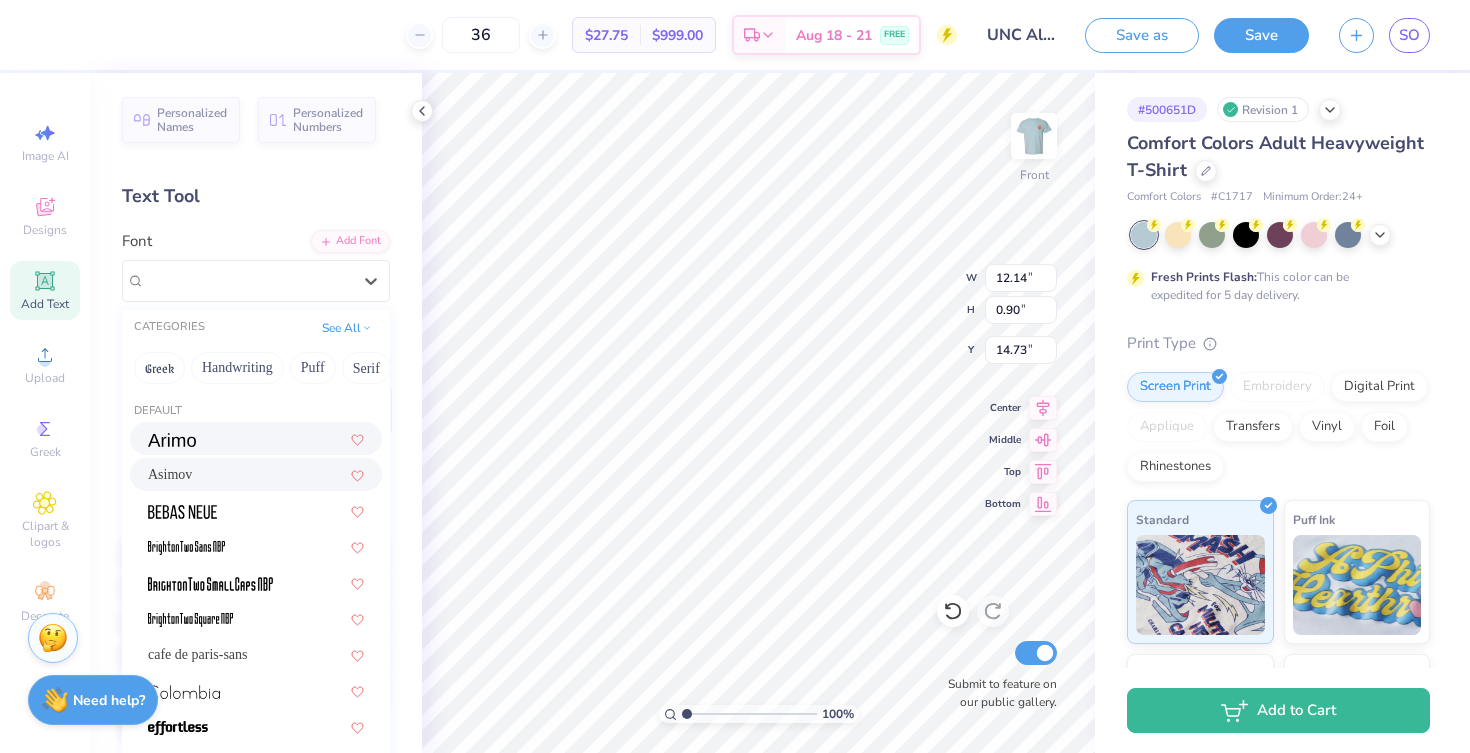 click at bounding box center [256, 438] 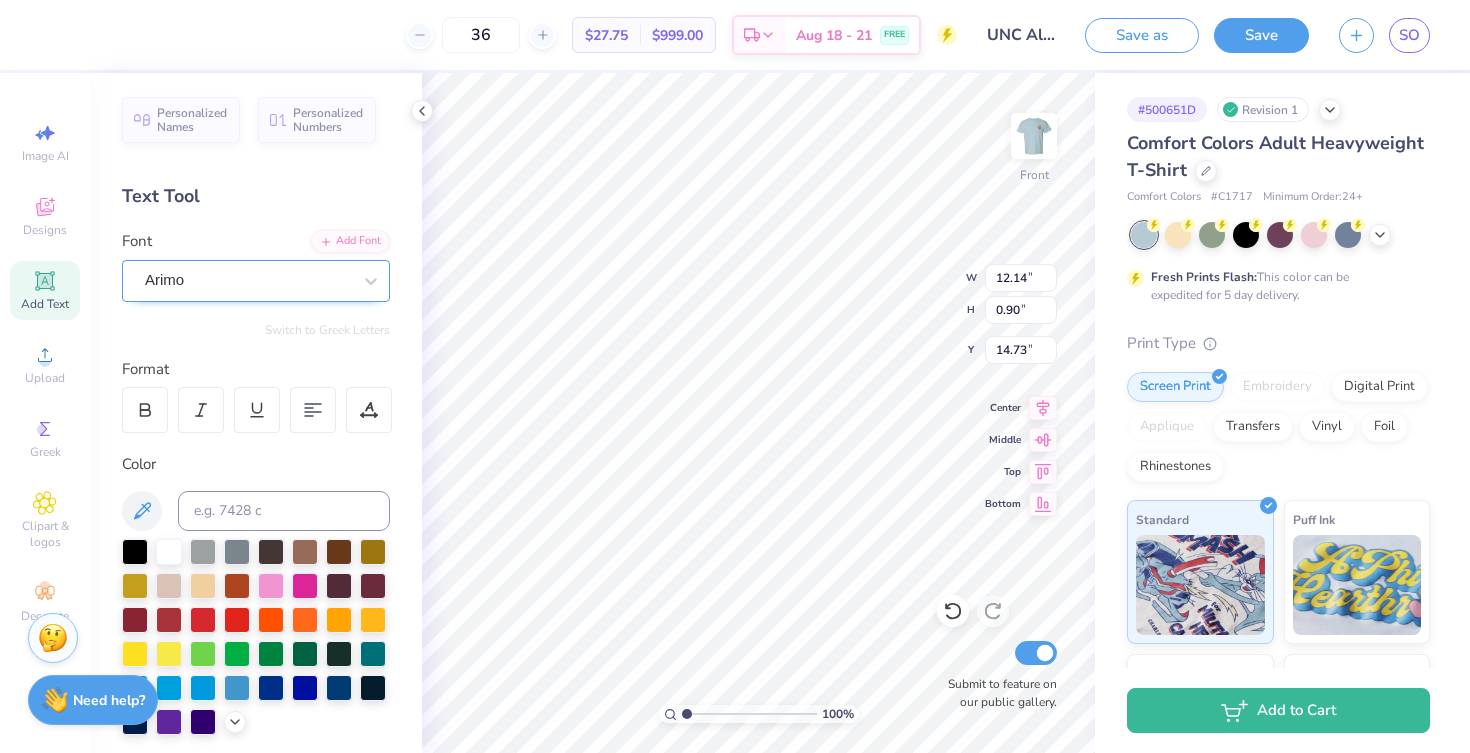 click on "Arimo" at bounding box center (248, 280) 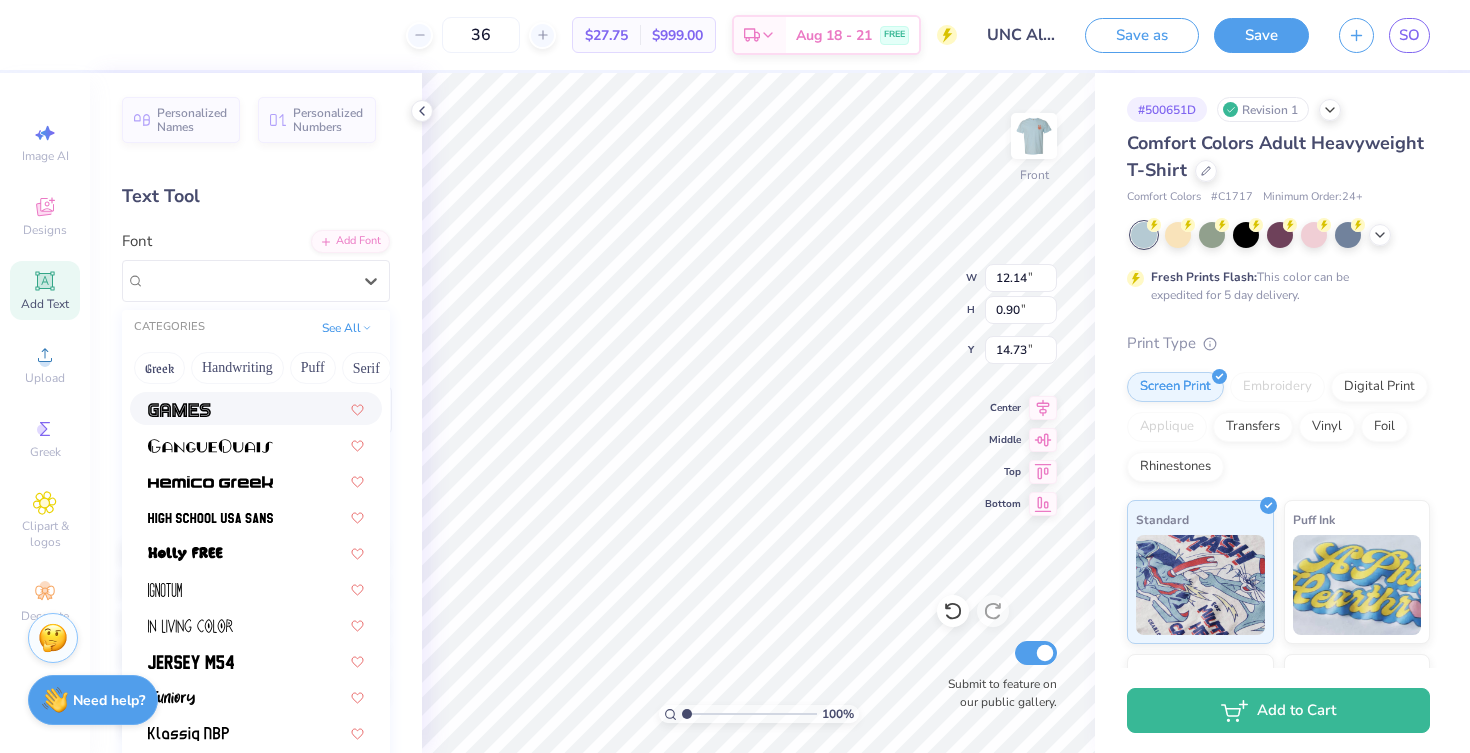 scroll, scrollTop: 467, scrollLeft: 0, axis: vertical 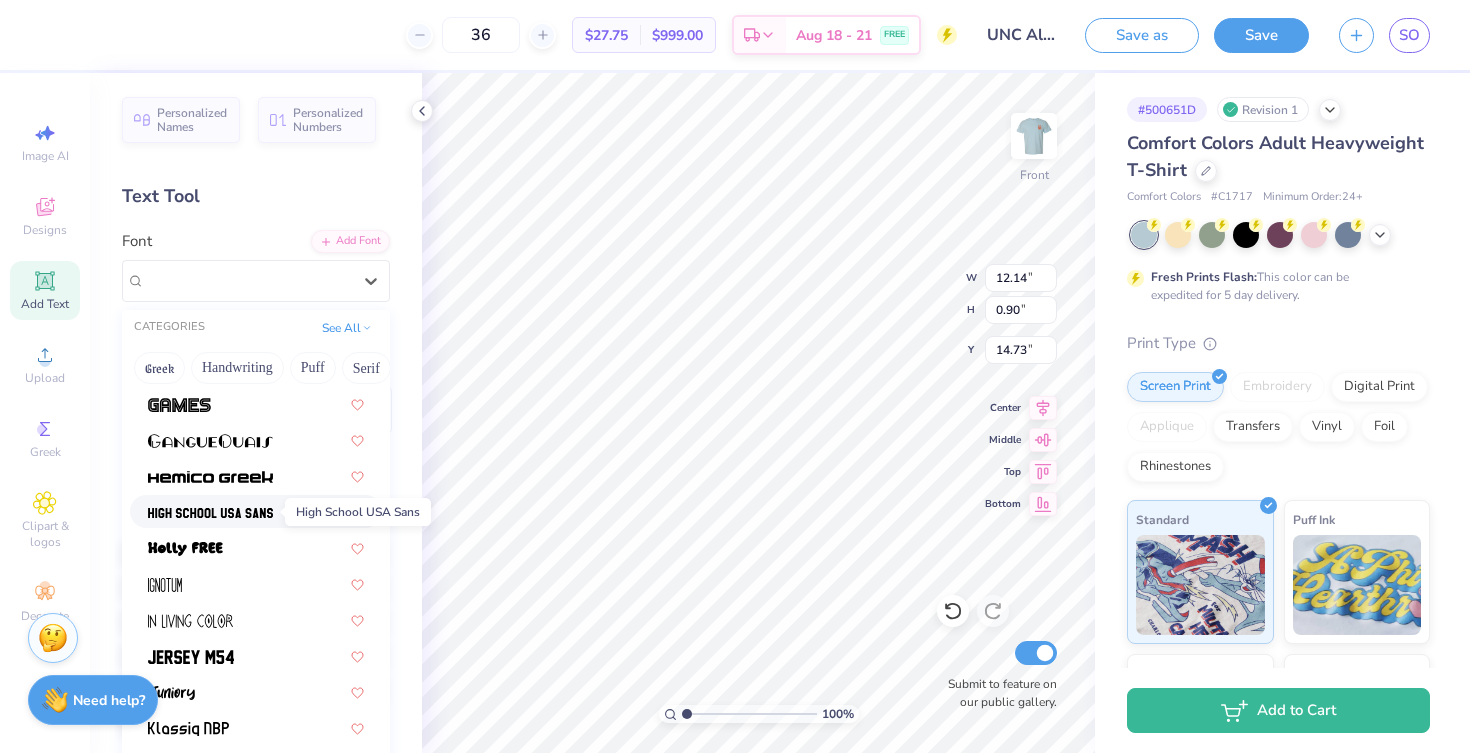 click at bounding box center [210, 513] 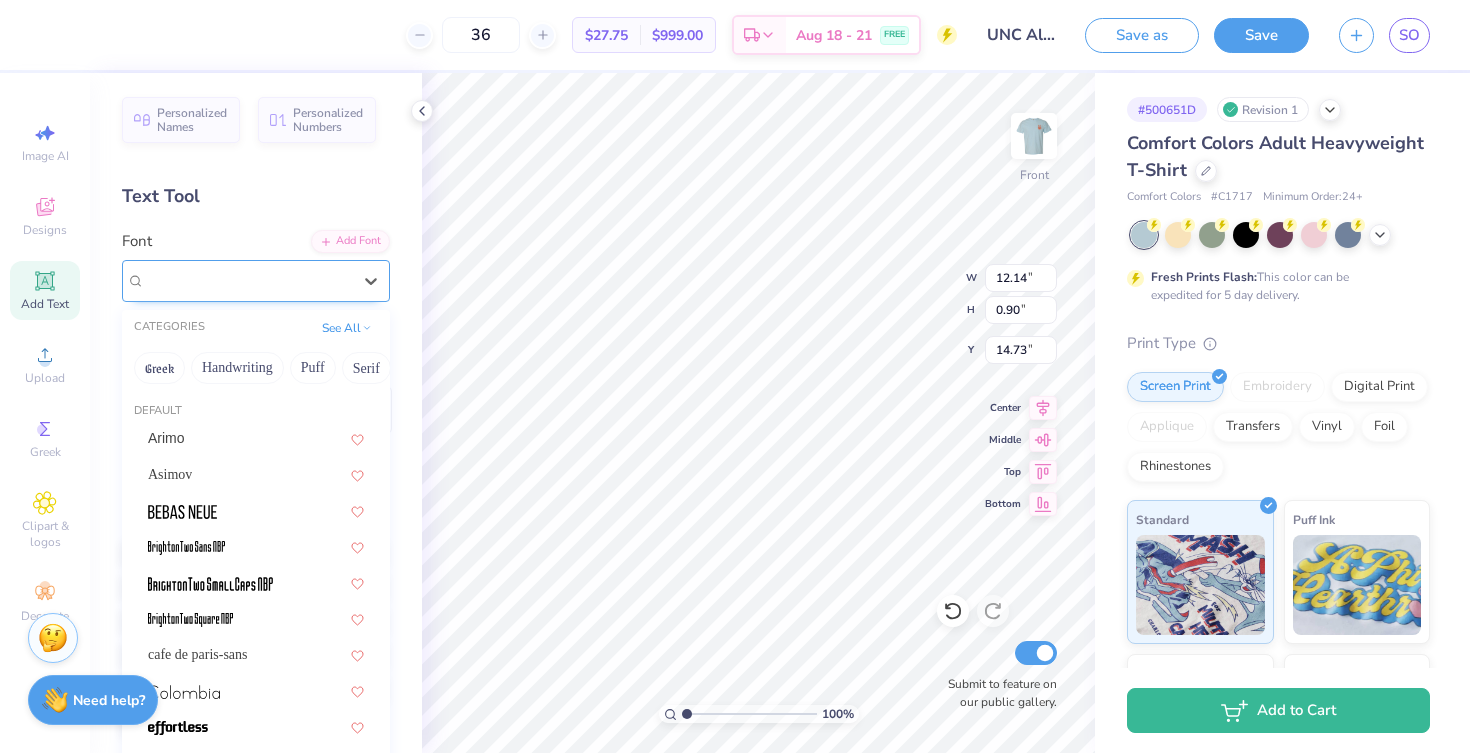 click on "High School USA Sans" at bounding box center (248, 280) 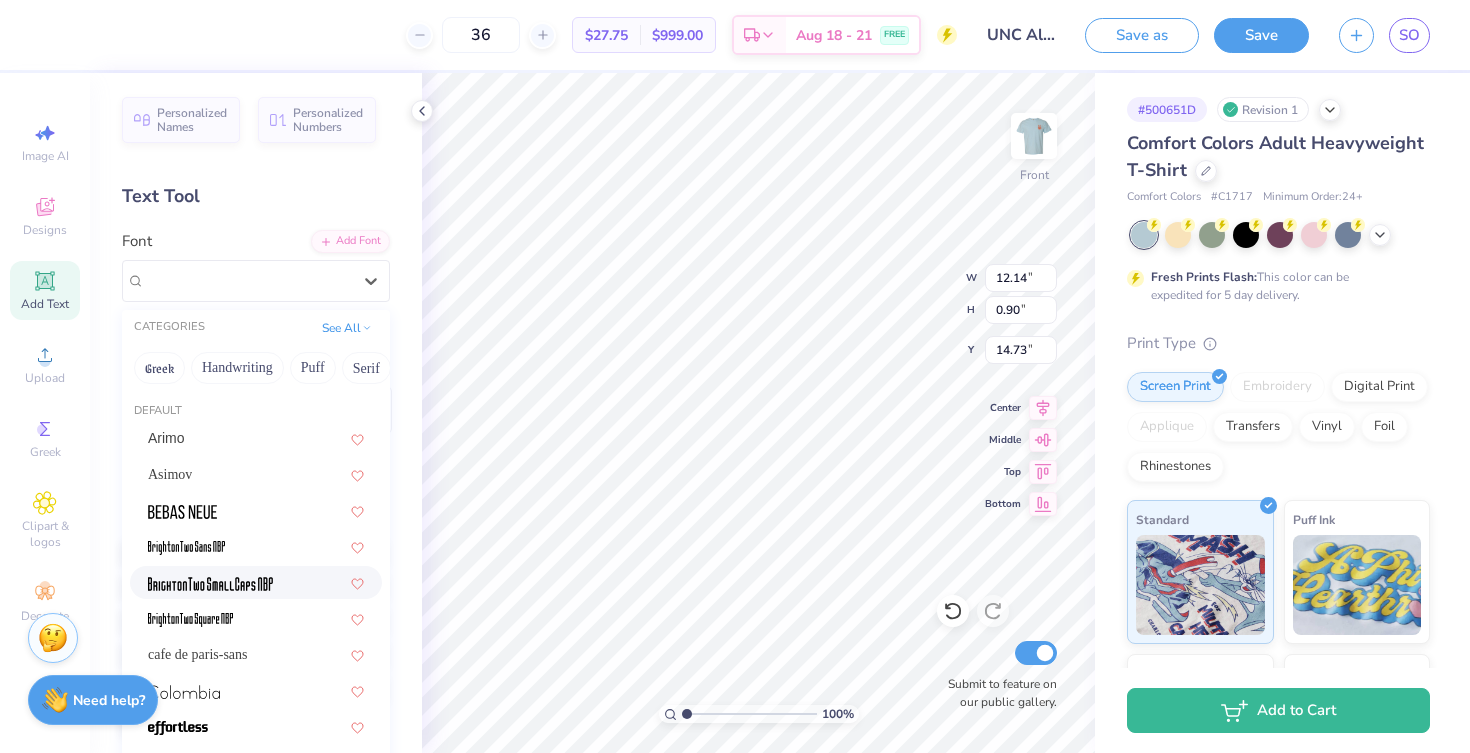 click at bounding box center (210, 584) 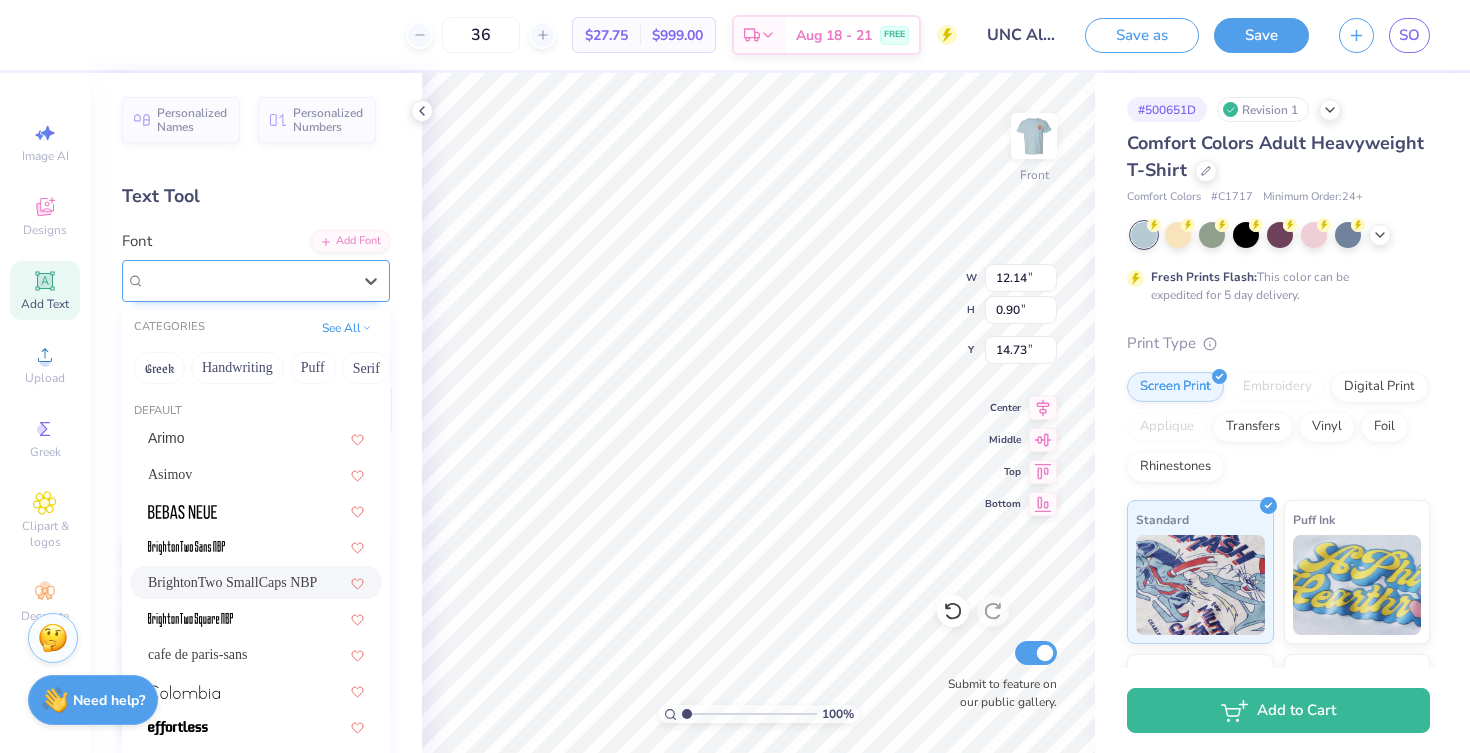 click on "BrightonTwo SmallCaps NBP" at bounding box center (248, 280) 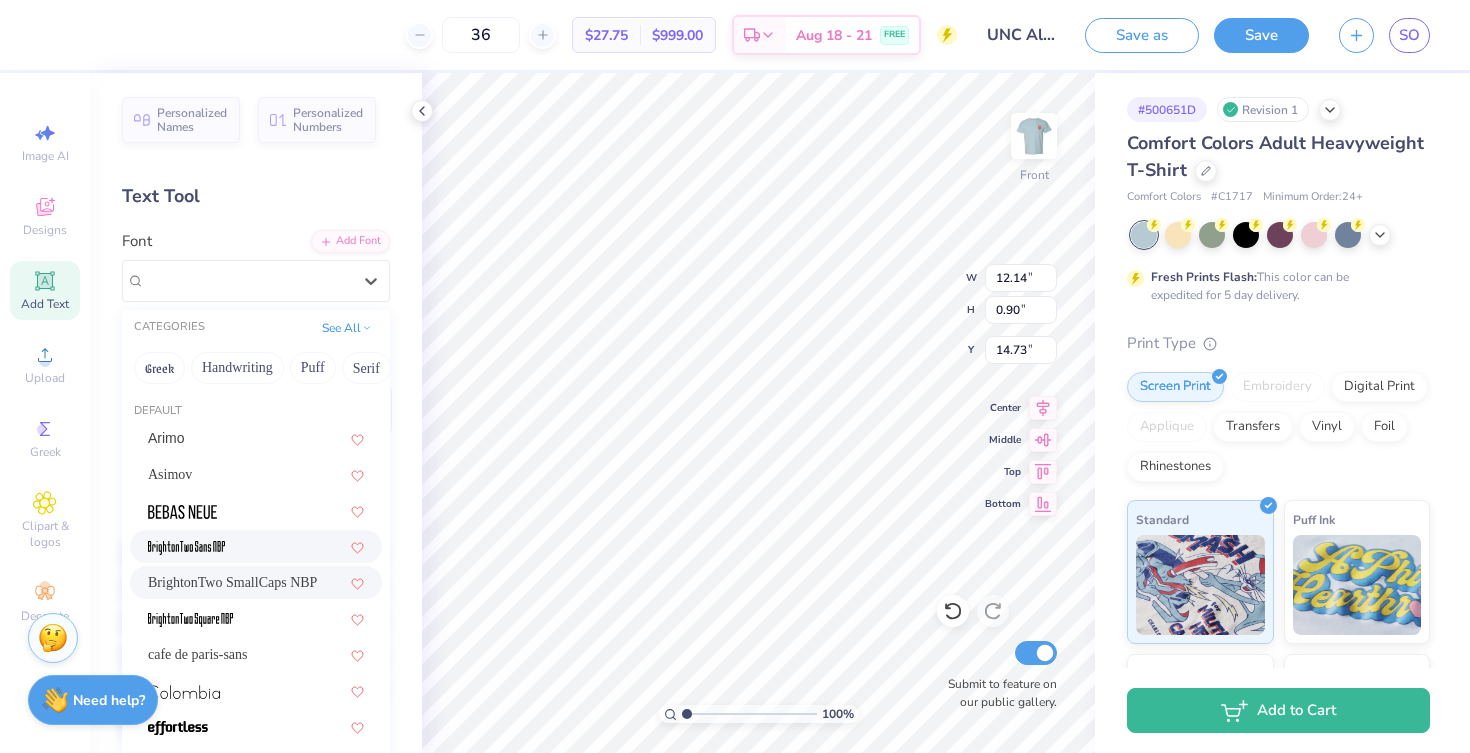 click at bounding box center [256, 546] 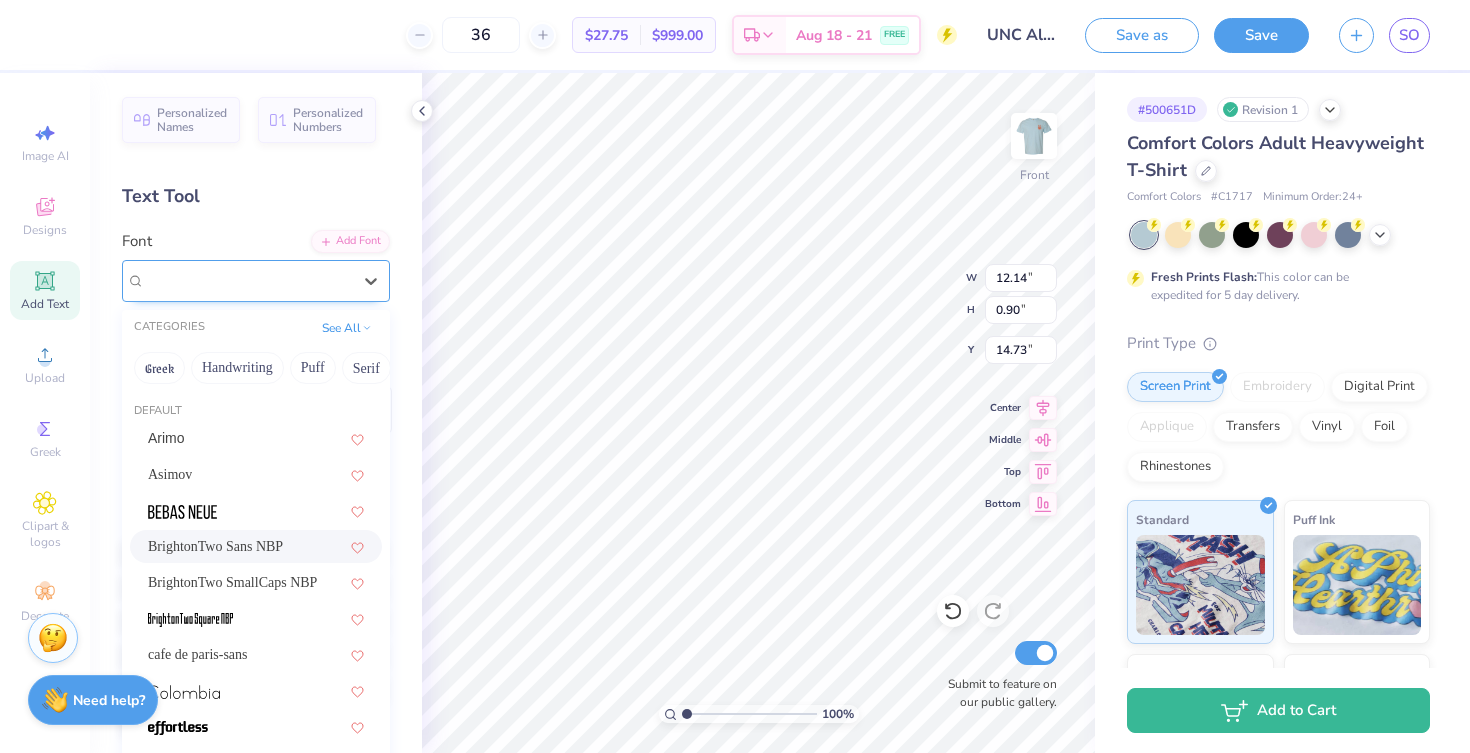 click on "BrightonTwo Sans NBP" at bounding box center (248, 280) 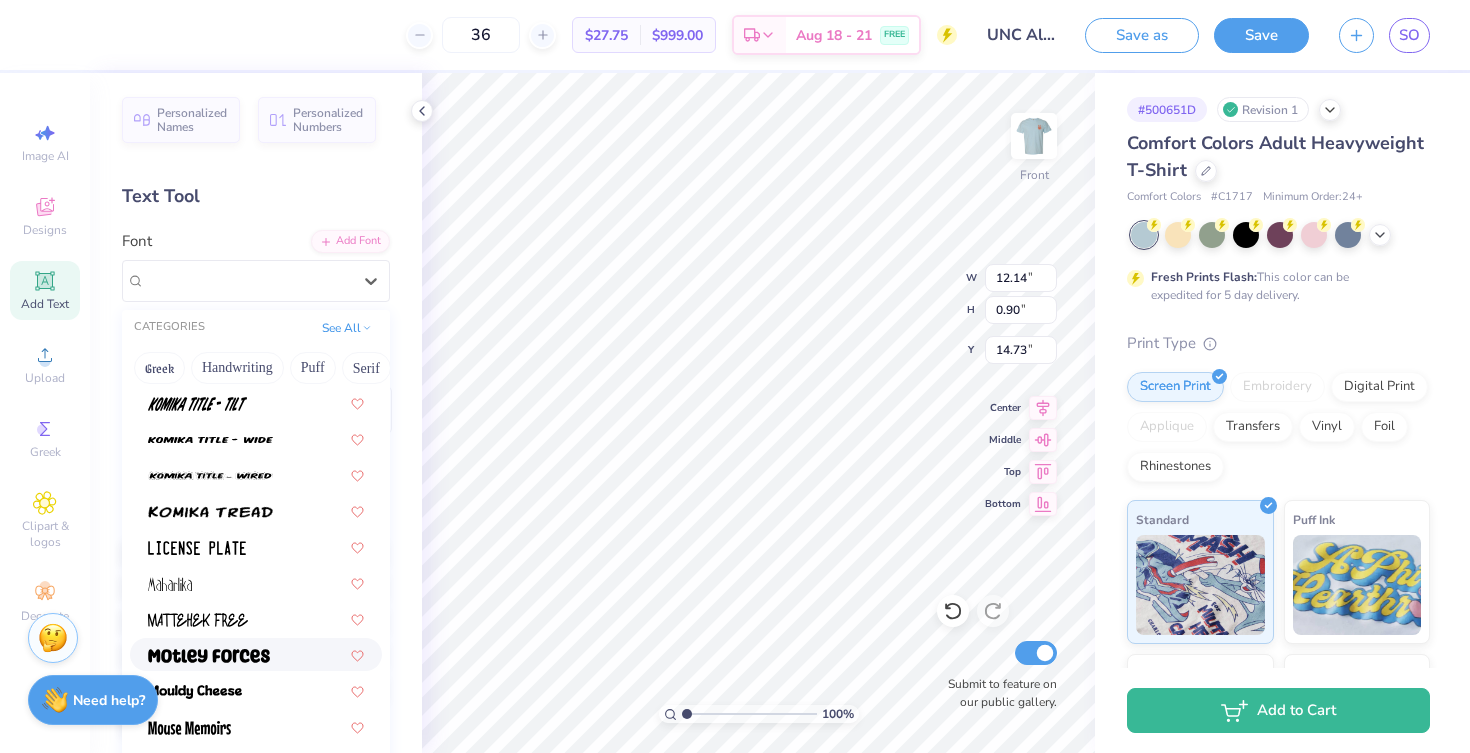 scroll, scrollTop: 1597, scrollLeft: 0, axis: vertical 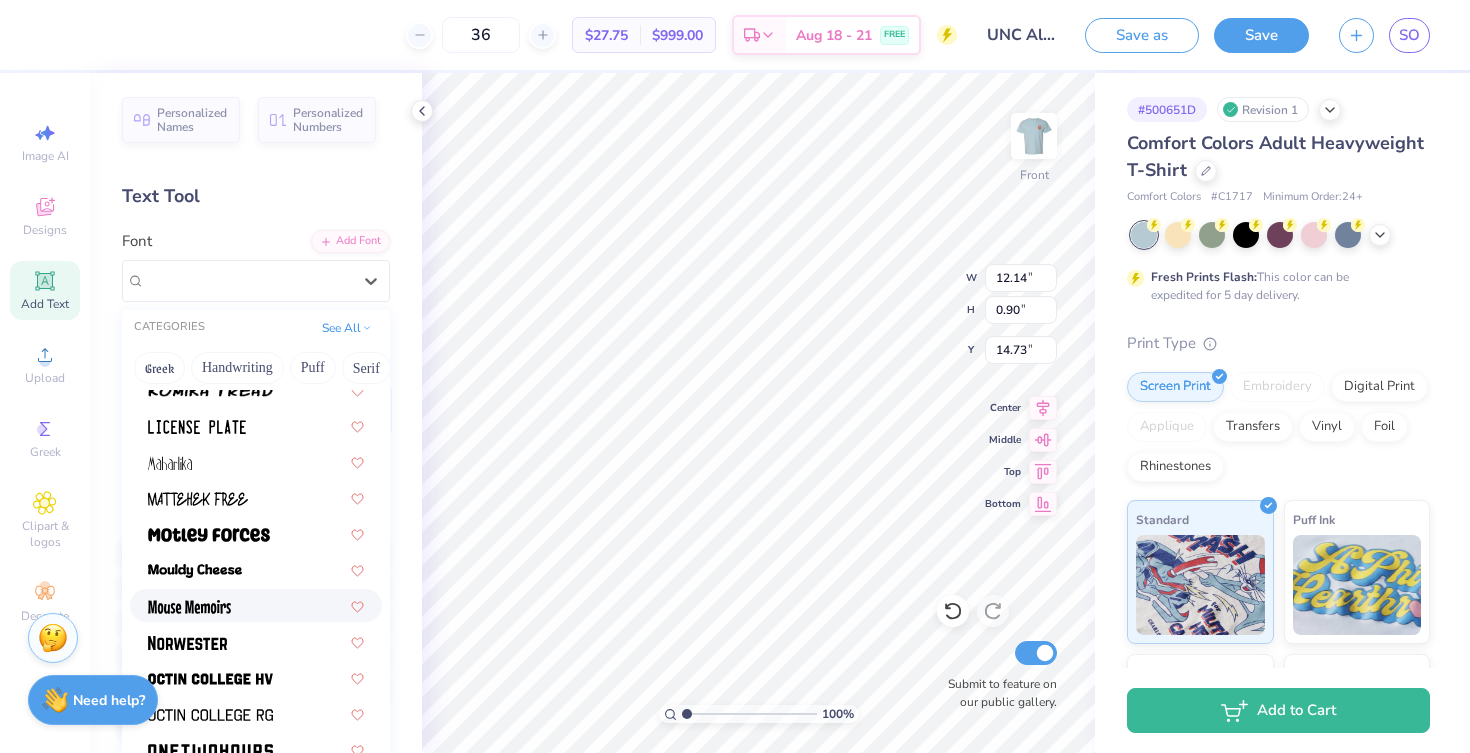 click at bounding box center [256, 605] 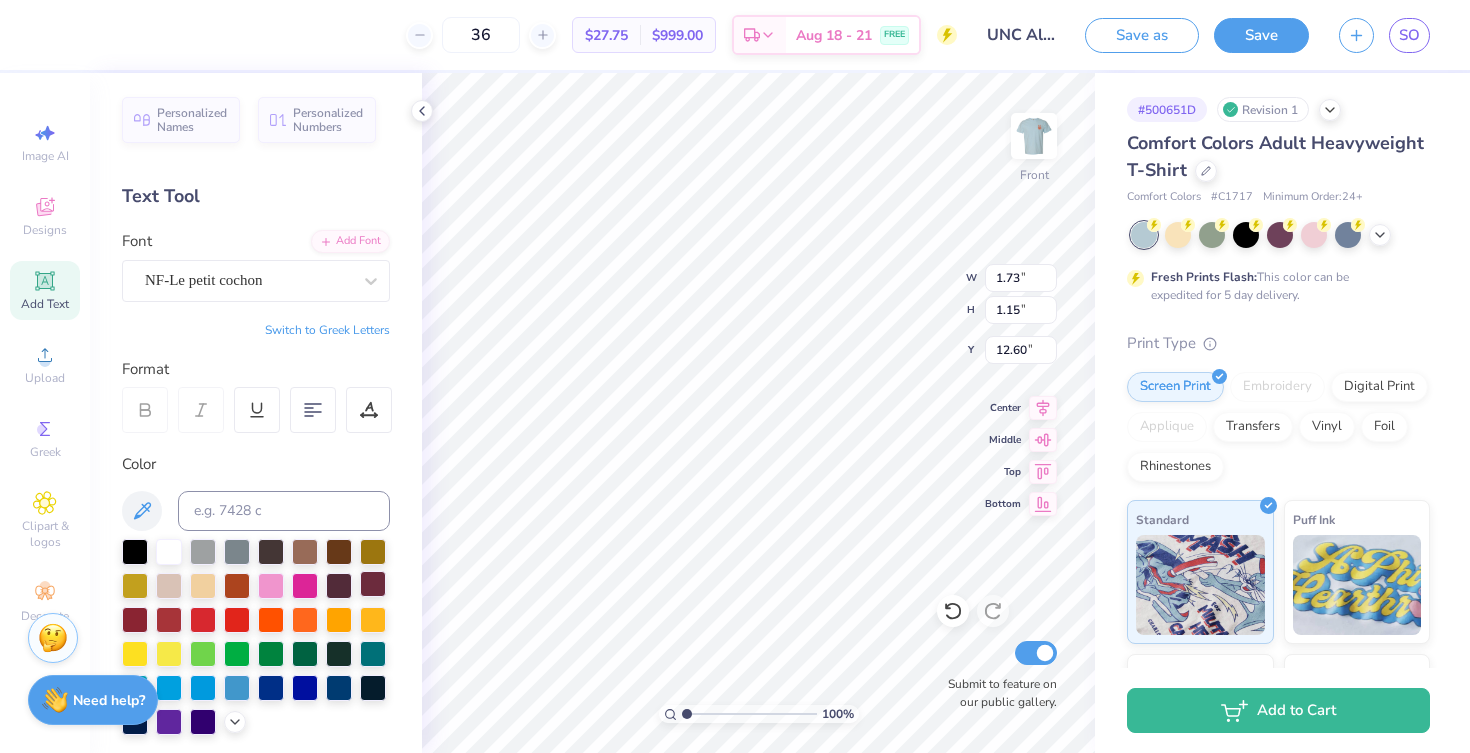 type on "12.60" 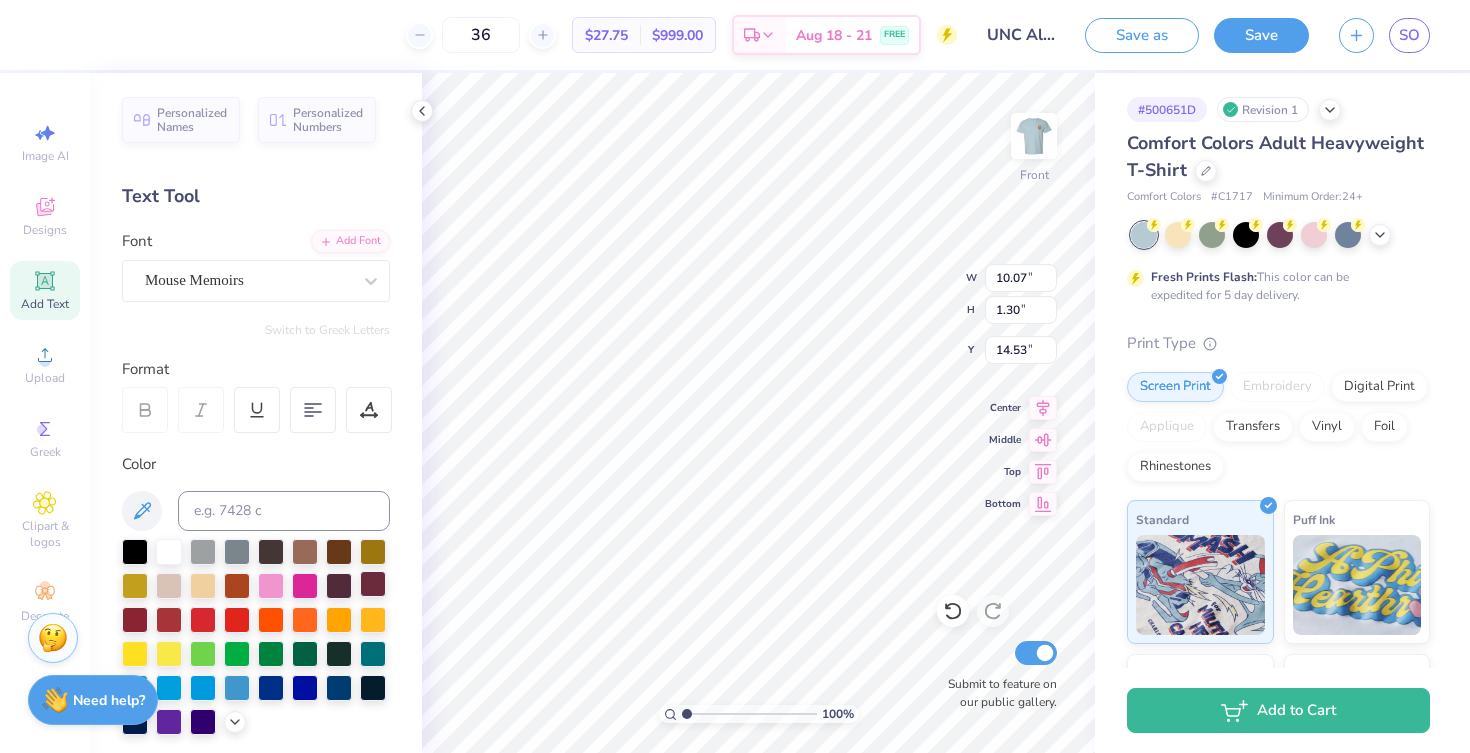 type on "15.86" 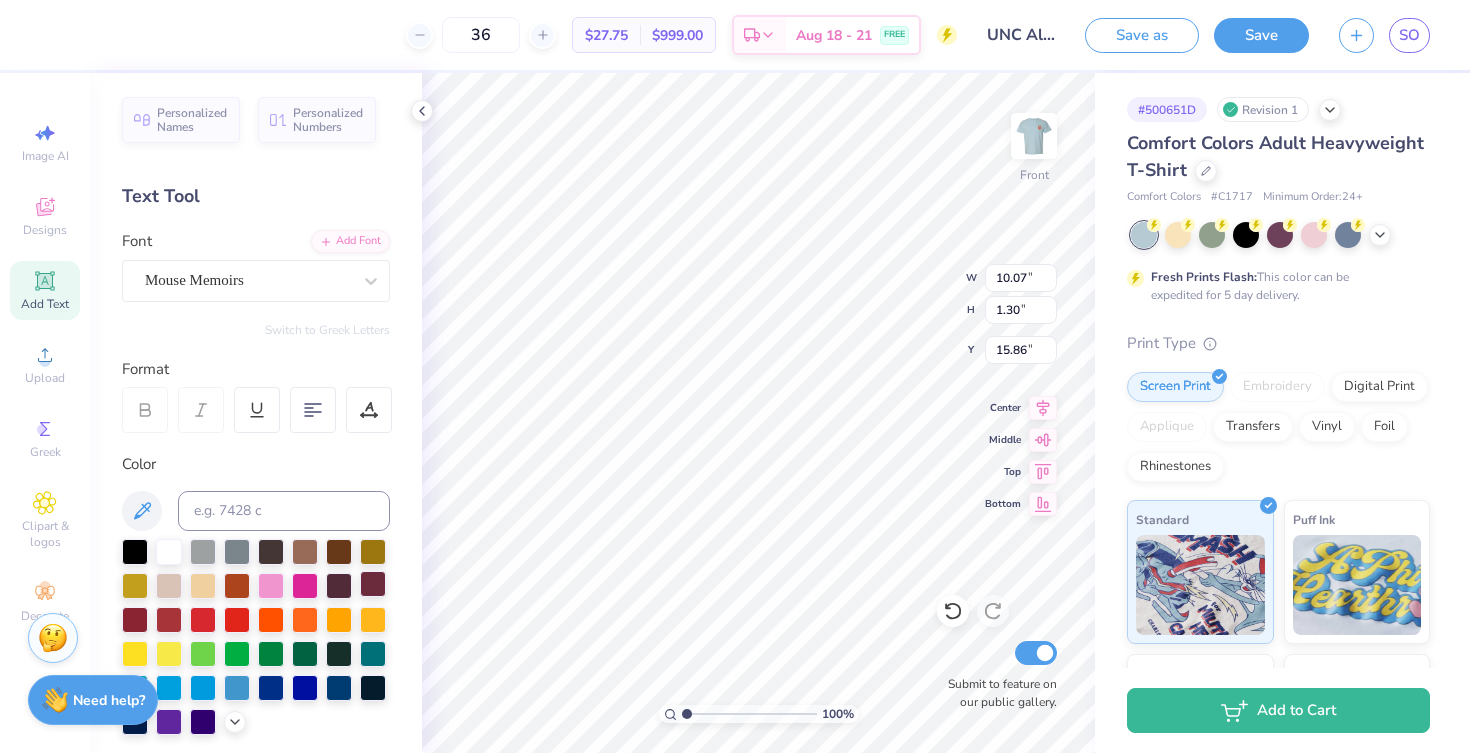 type on "3.82" 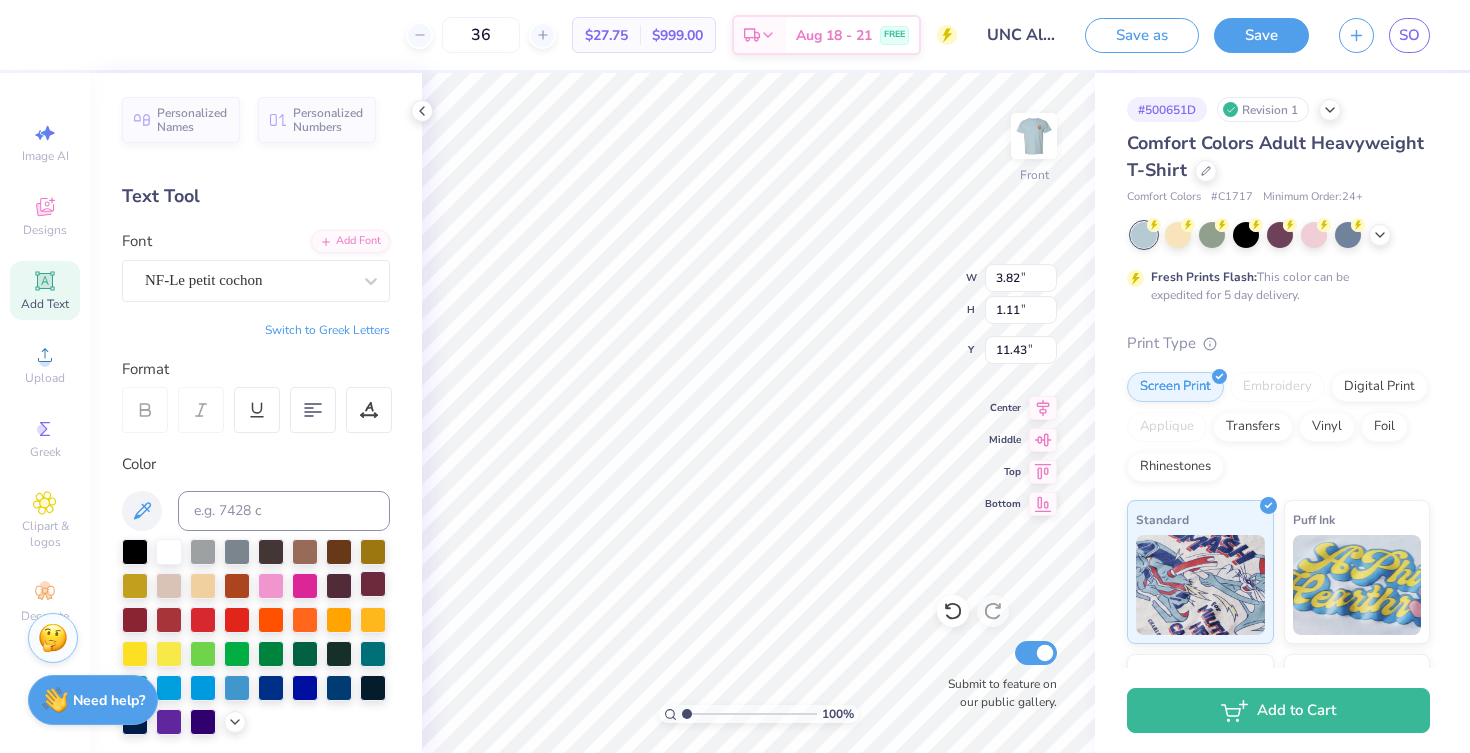 type on "14.75" 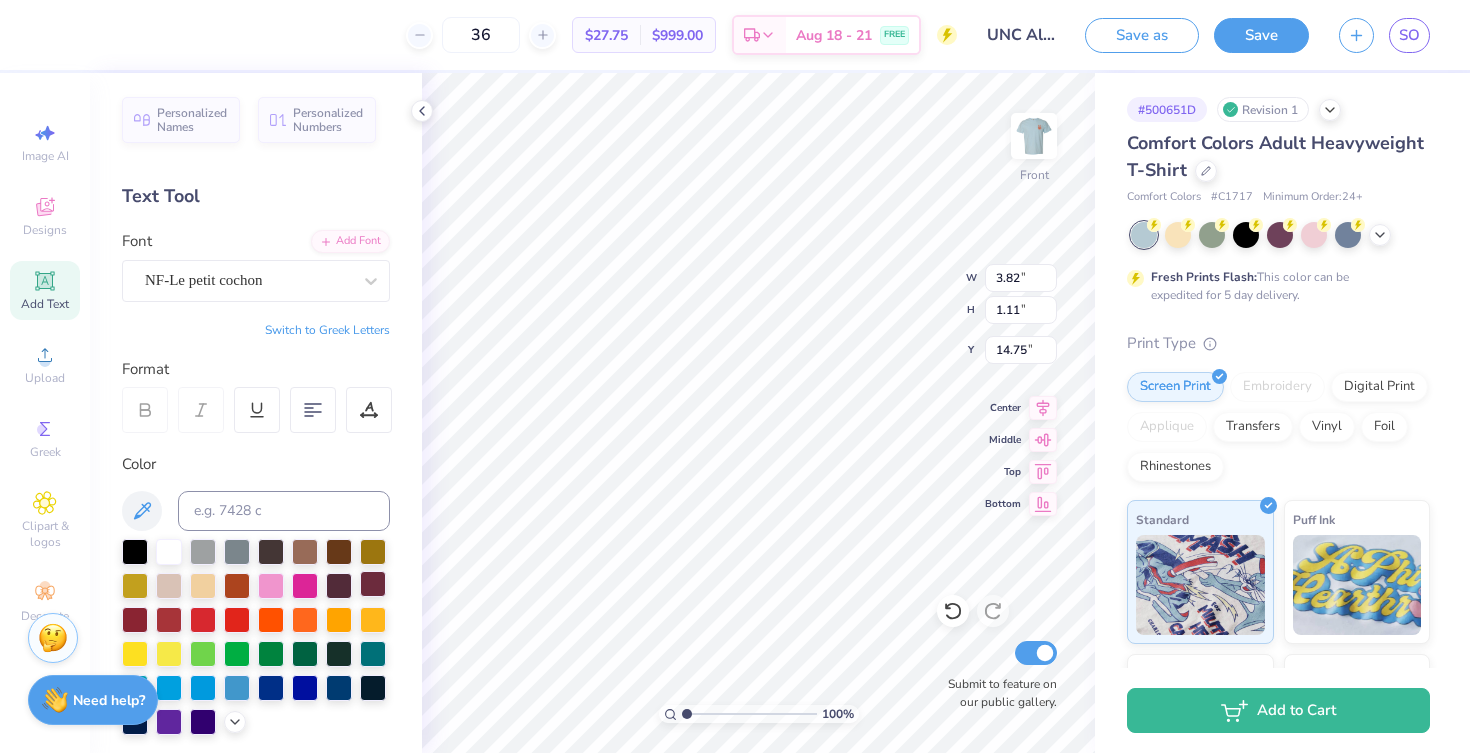 type on "1.73" 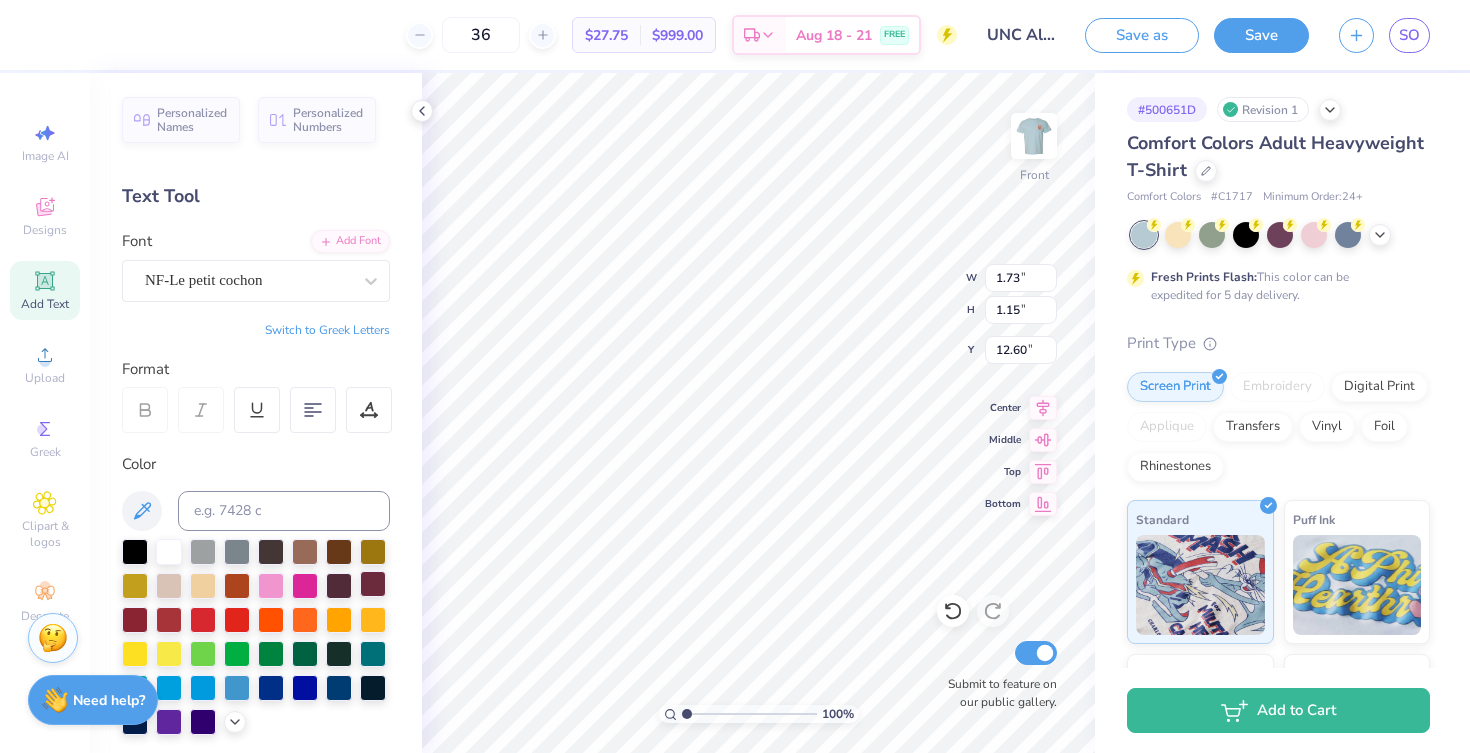 type on "14.70" 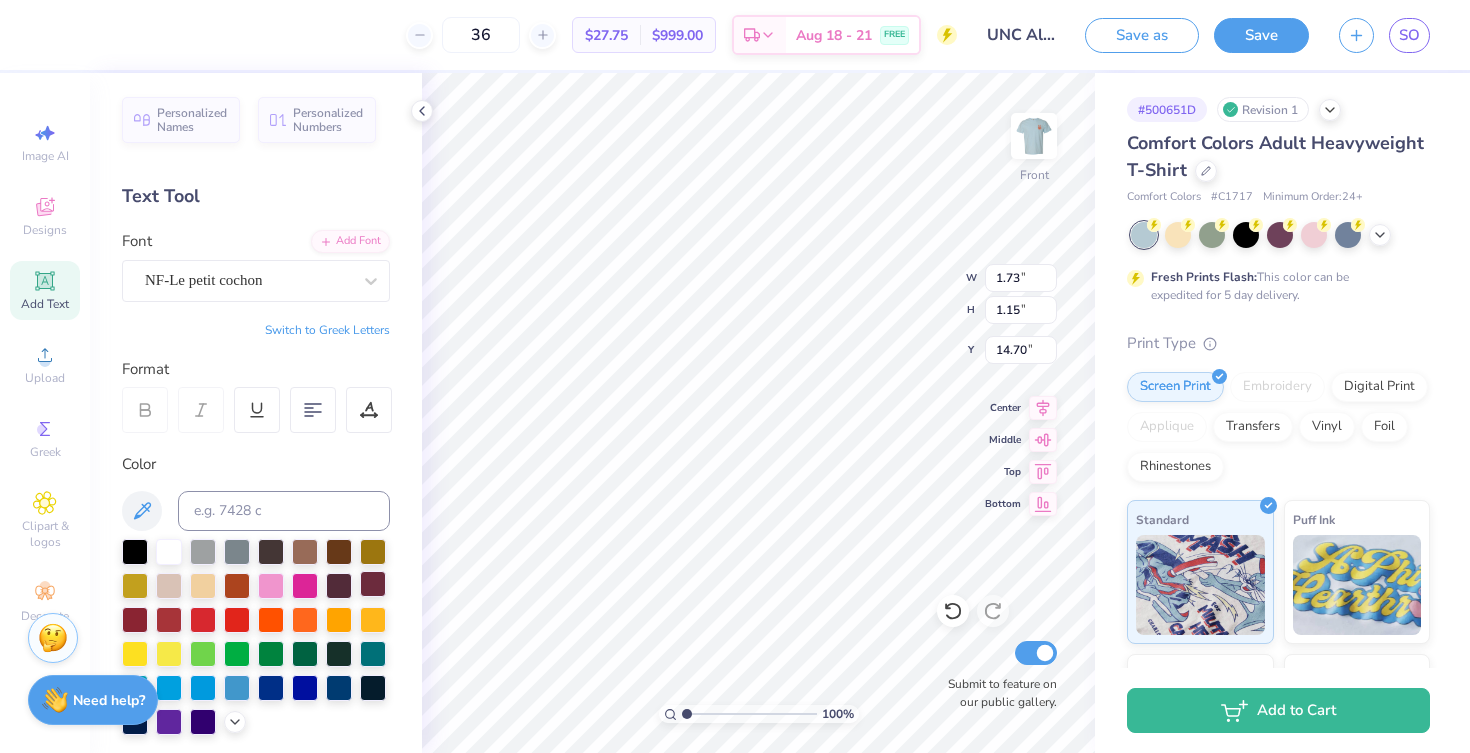 type on "12.50" 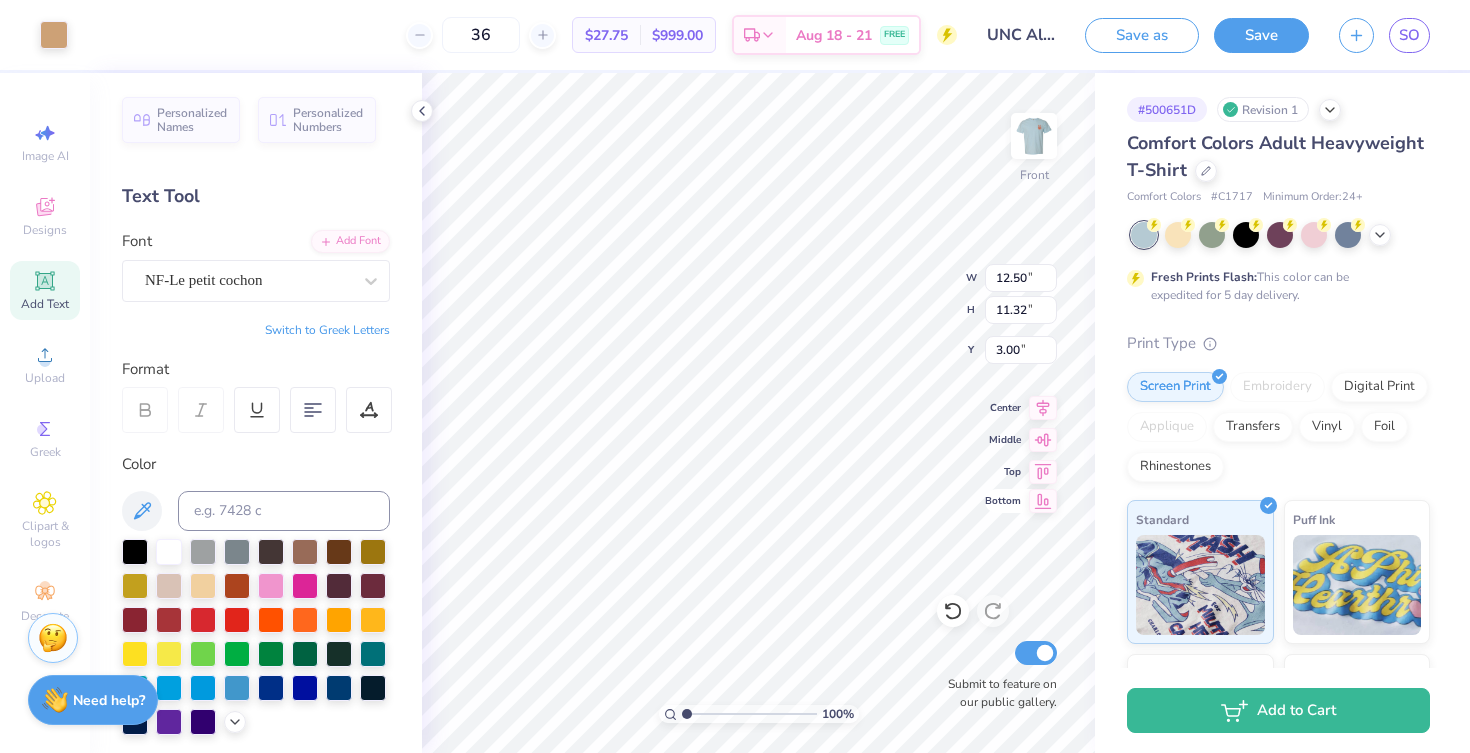 click on "Bottom" at bounding box center (1003, 501) 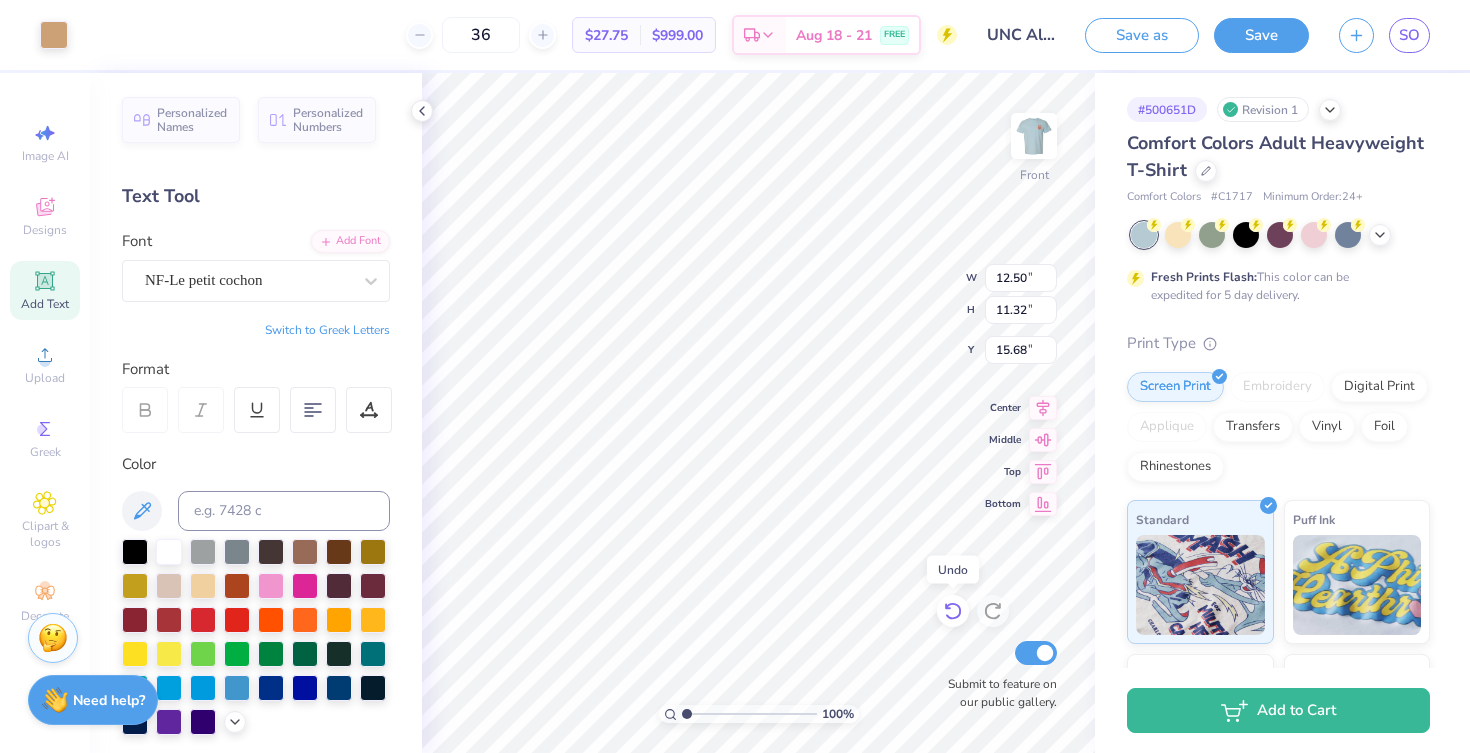 click 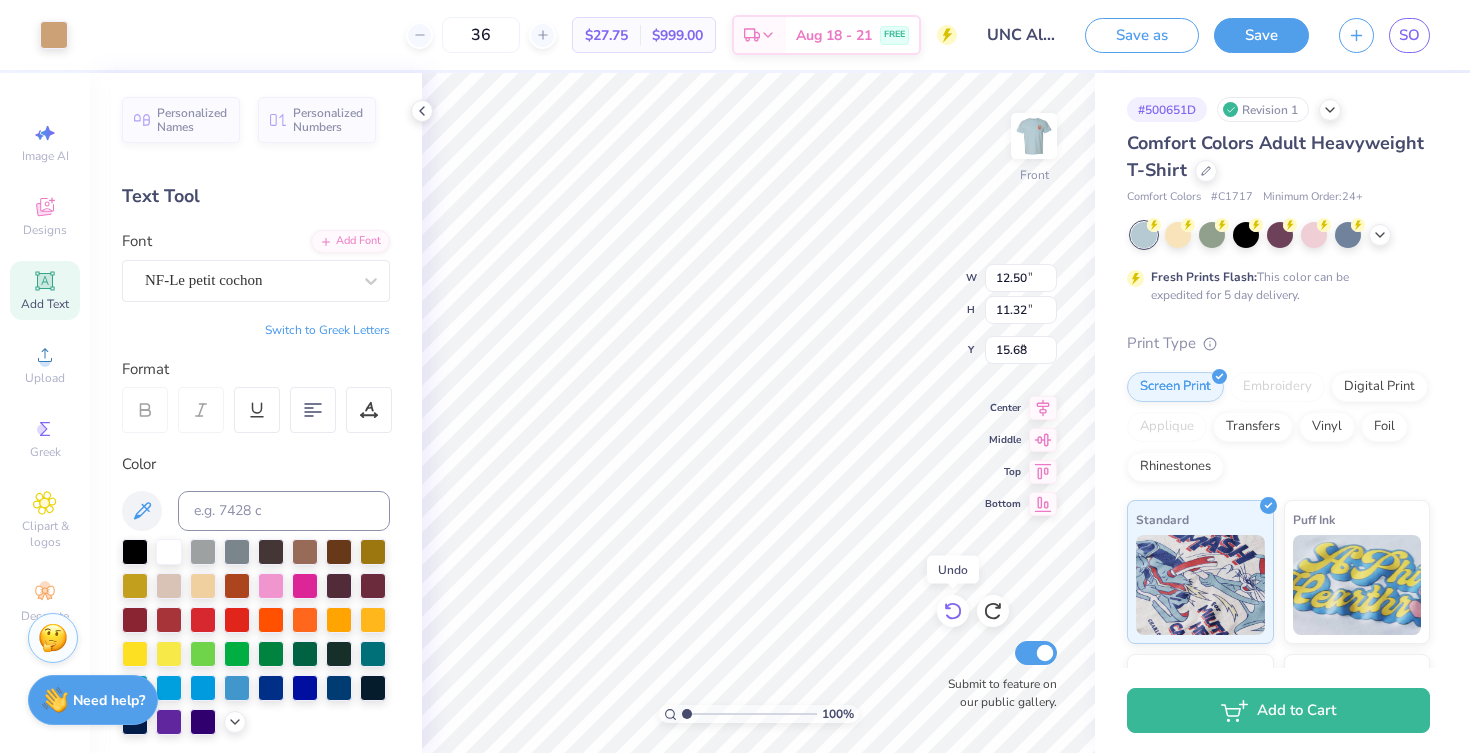 type on "3.00" 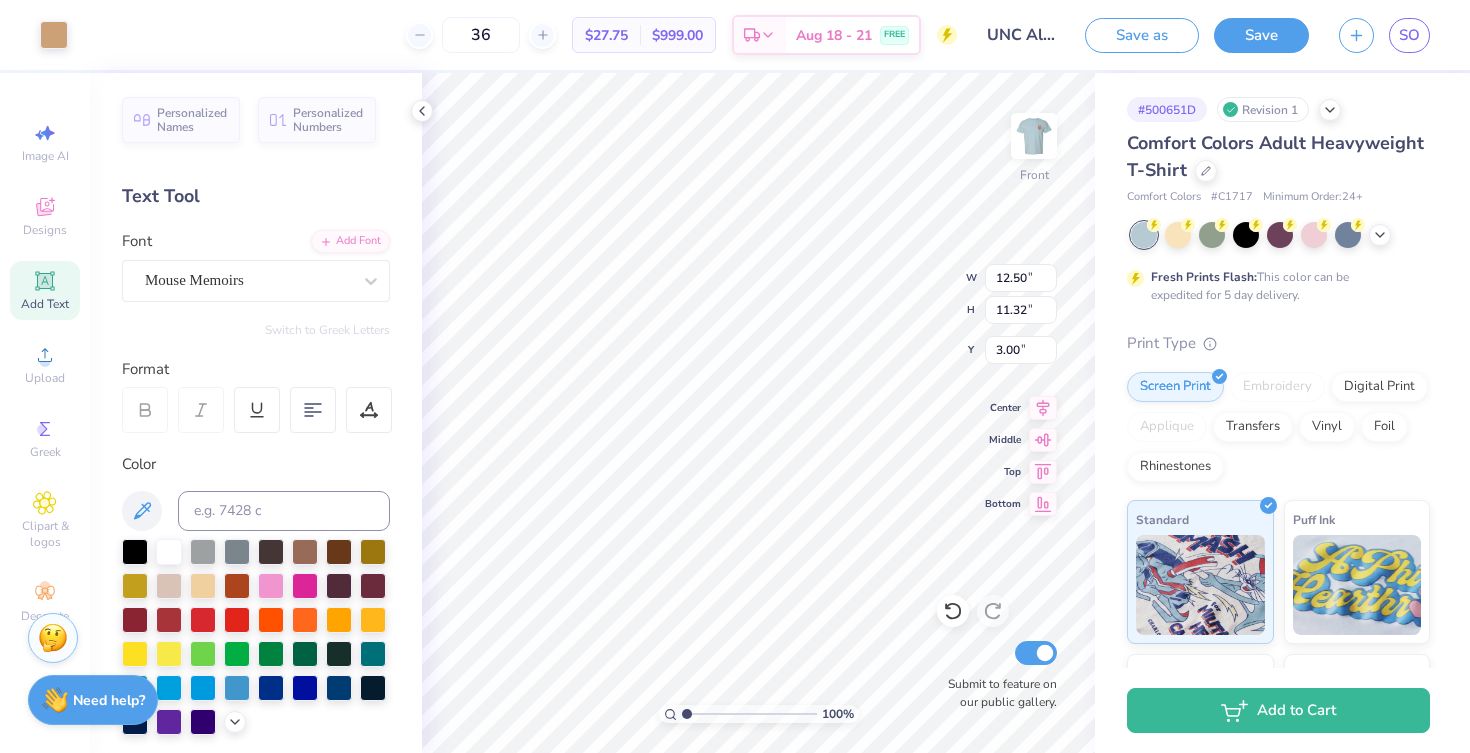 type on "5.85" 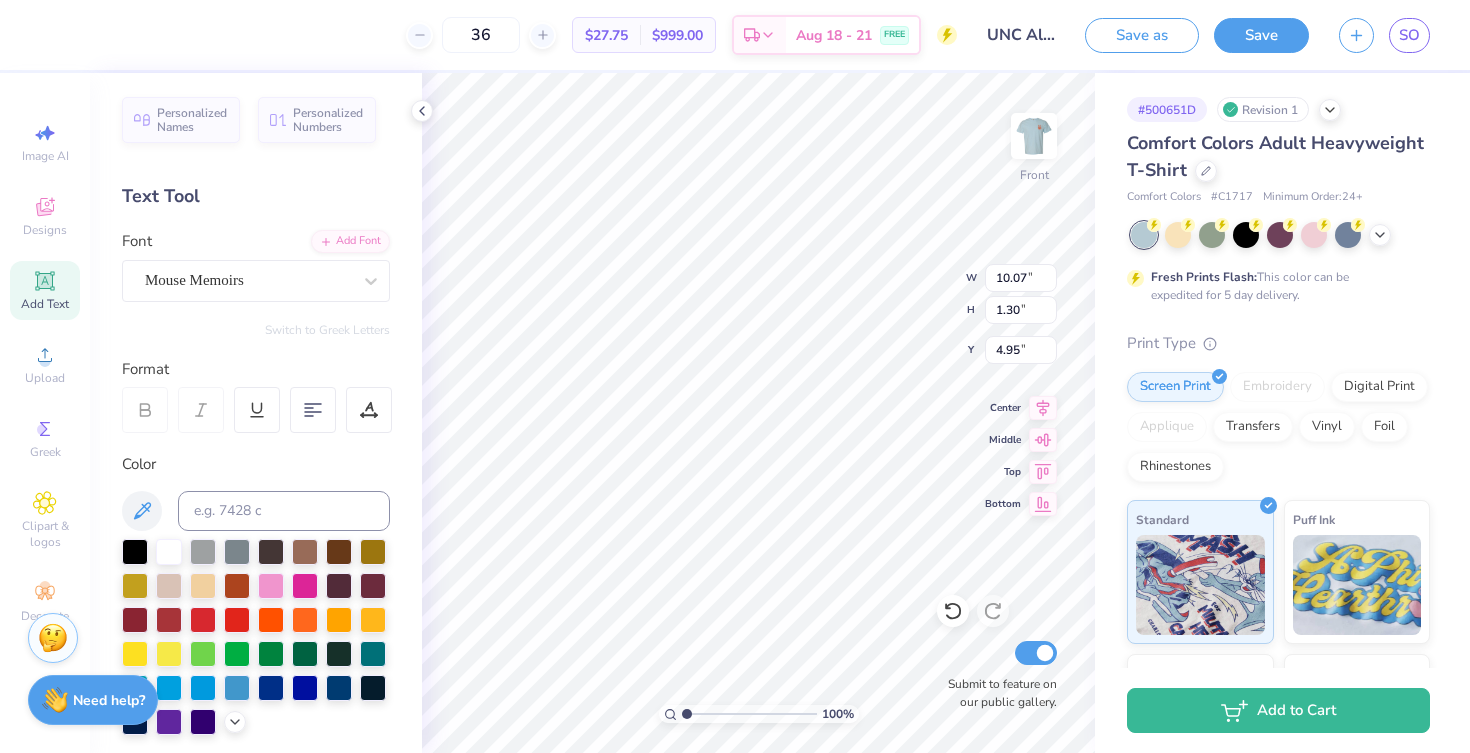 type on "4.95" 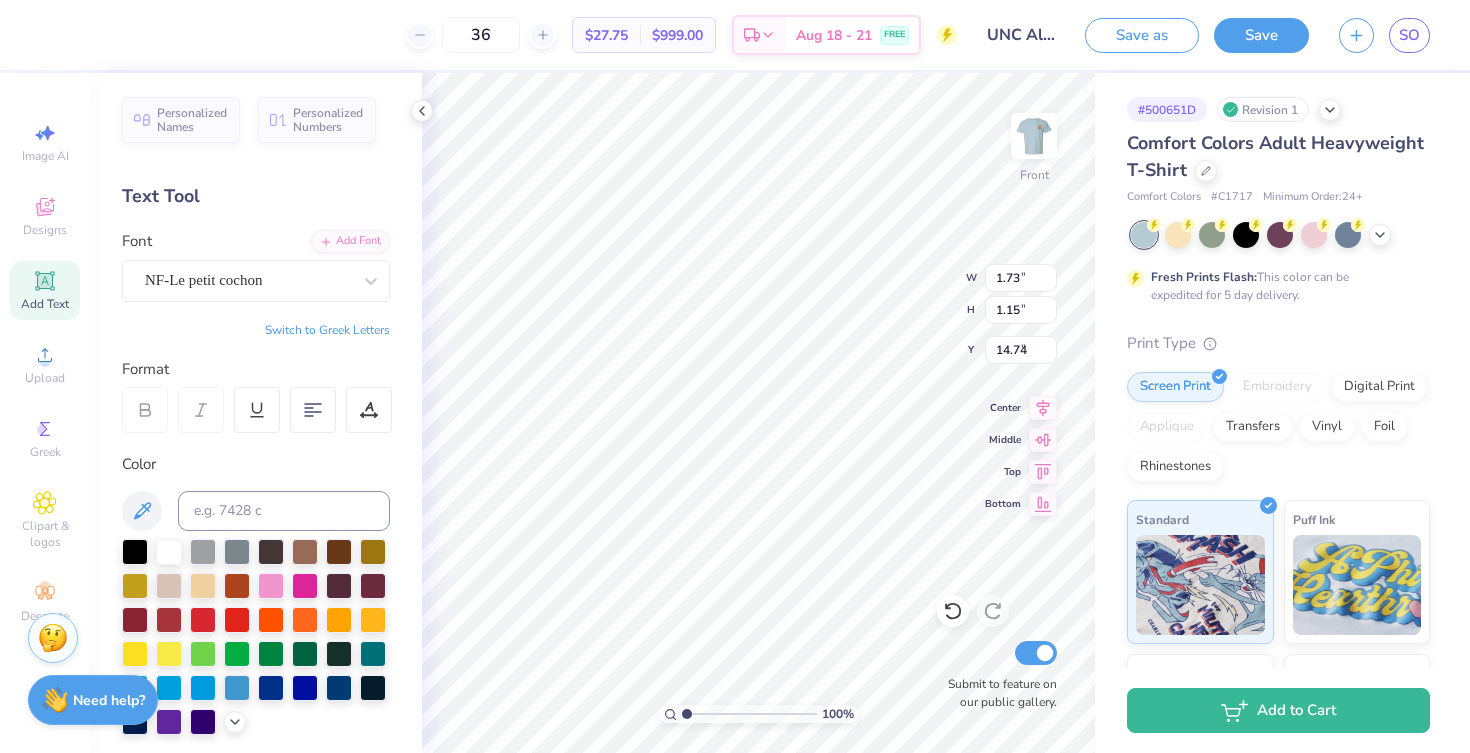 type on "3.79" 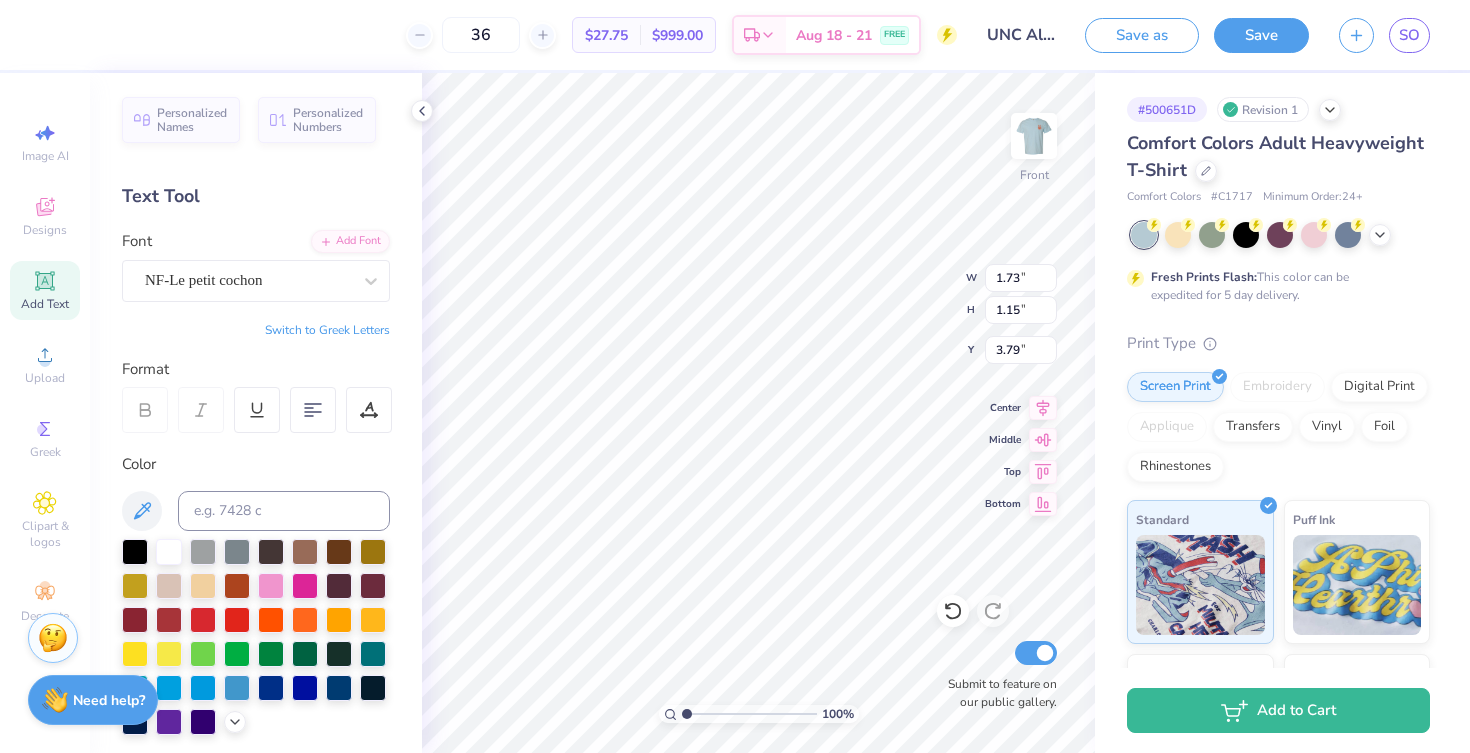 type on "3.82" 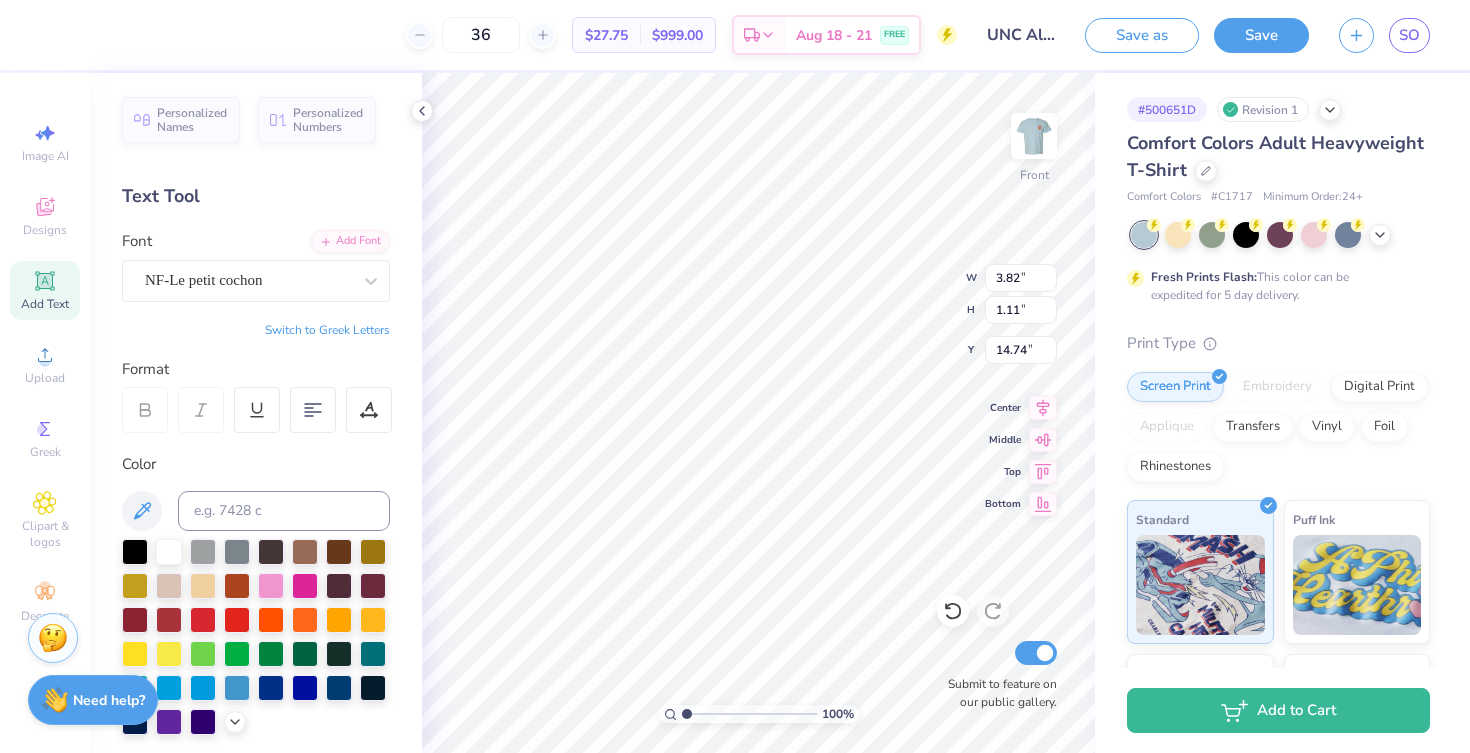type on "3.84" 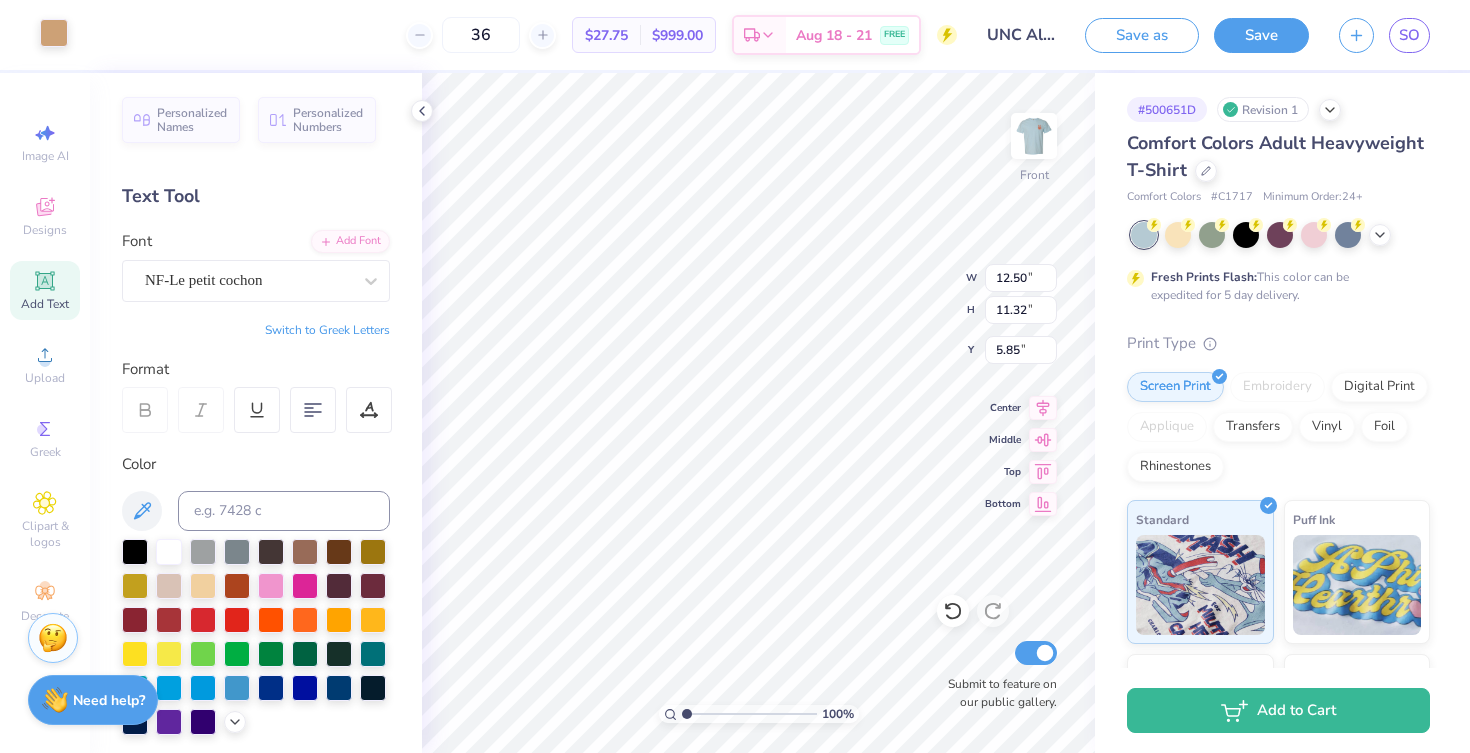 click at bounding box center (54, 33) 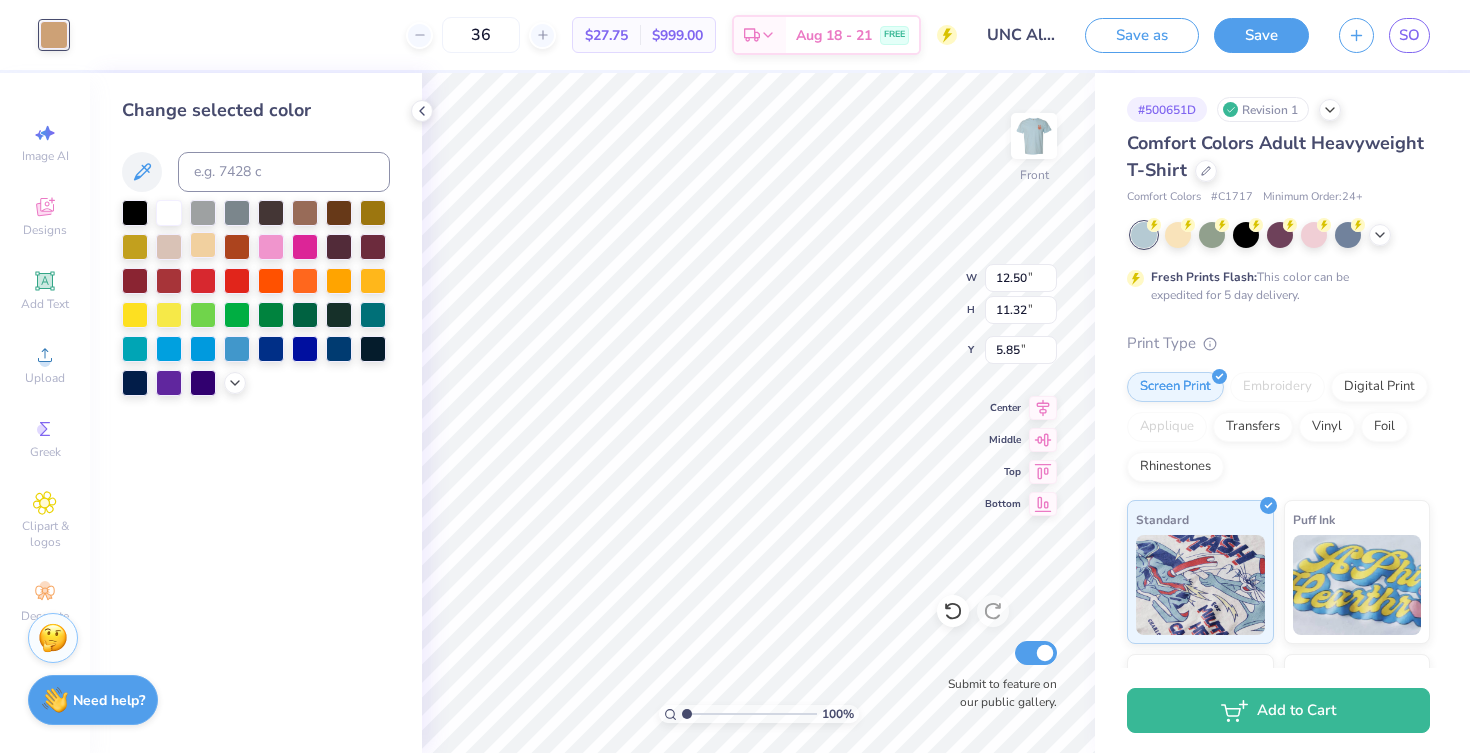 click at bounding box center [203, 245] 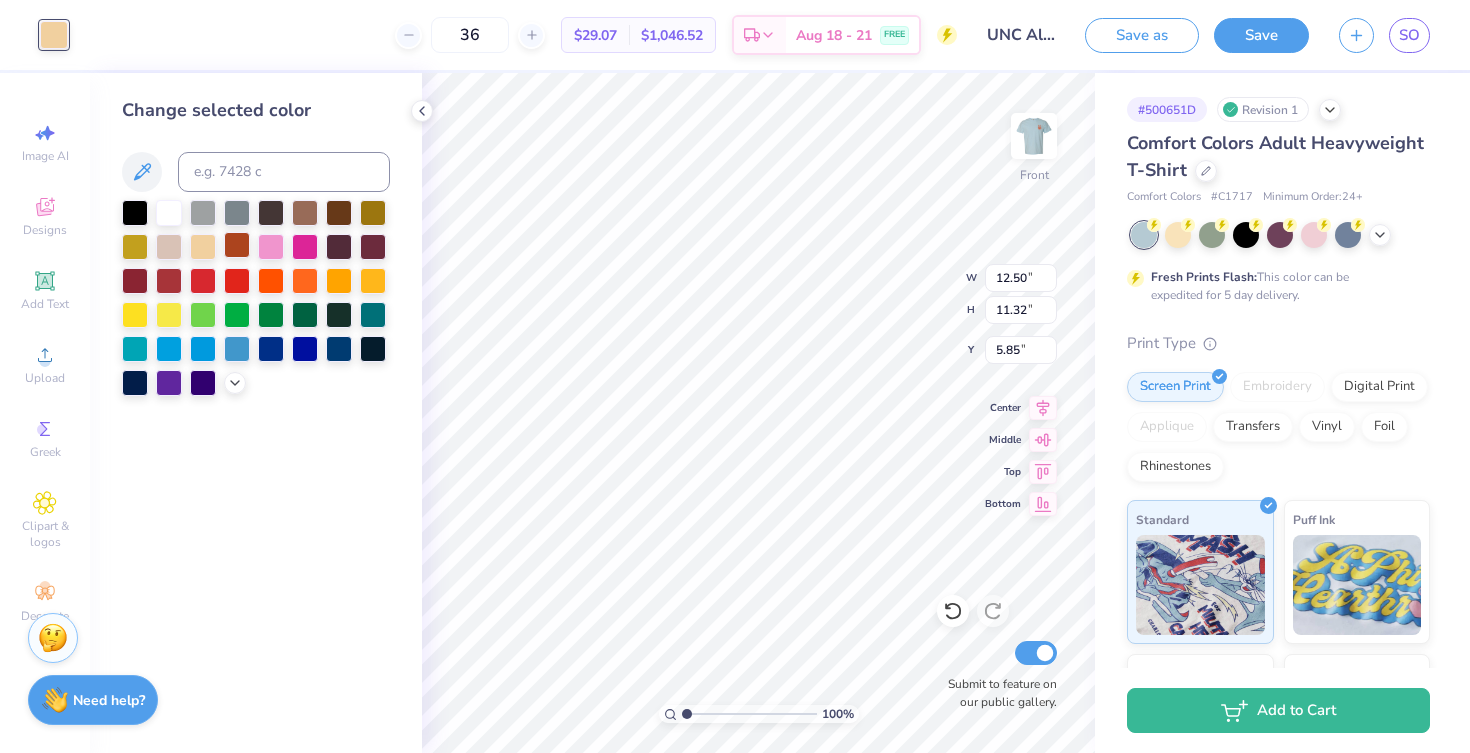 click at bounding box center (237, 245) 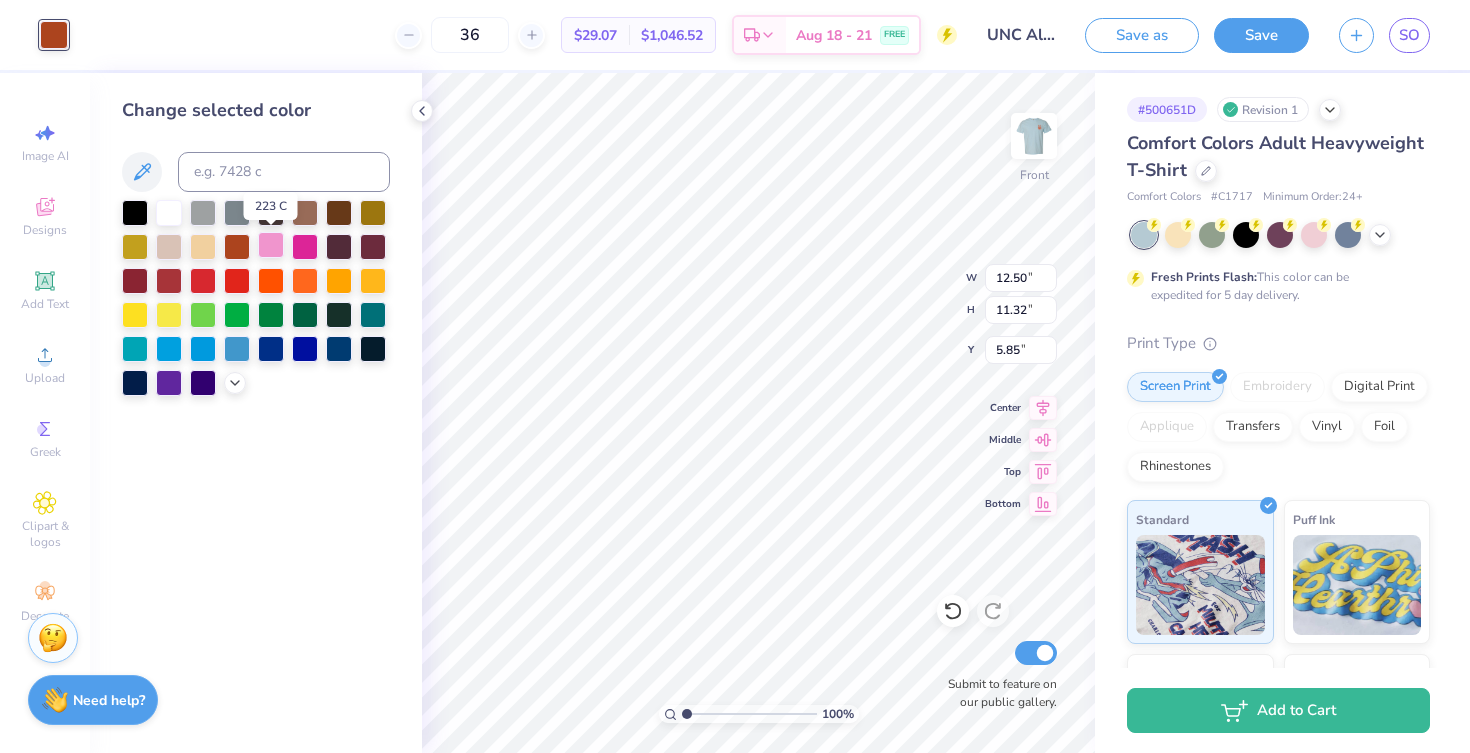 click at bounding box center (271, 245) 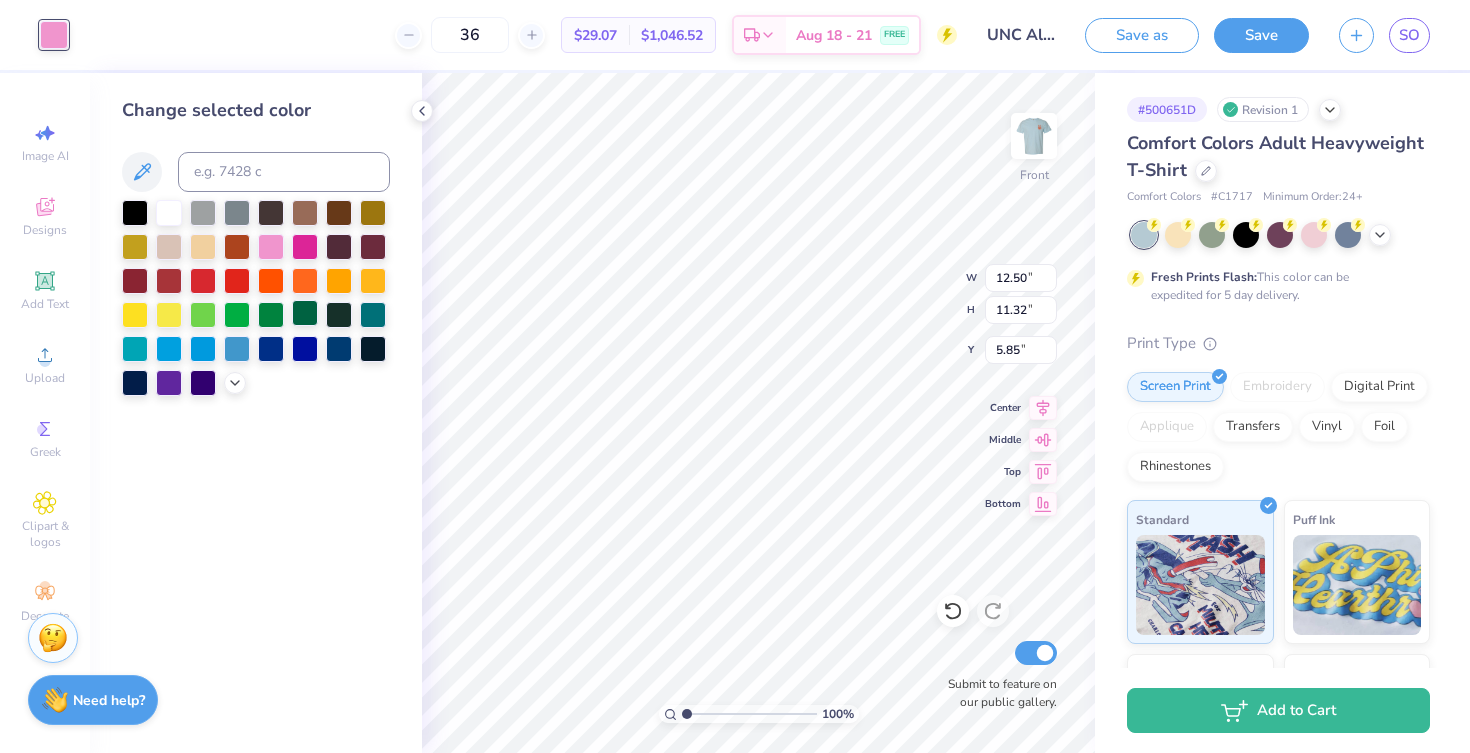 click at bounding box center (305, 313) 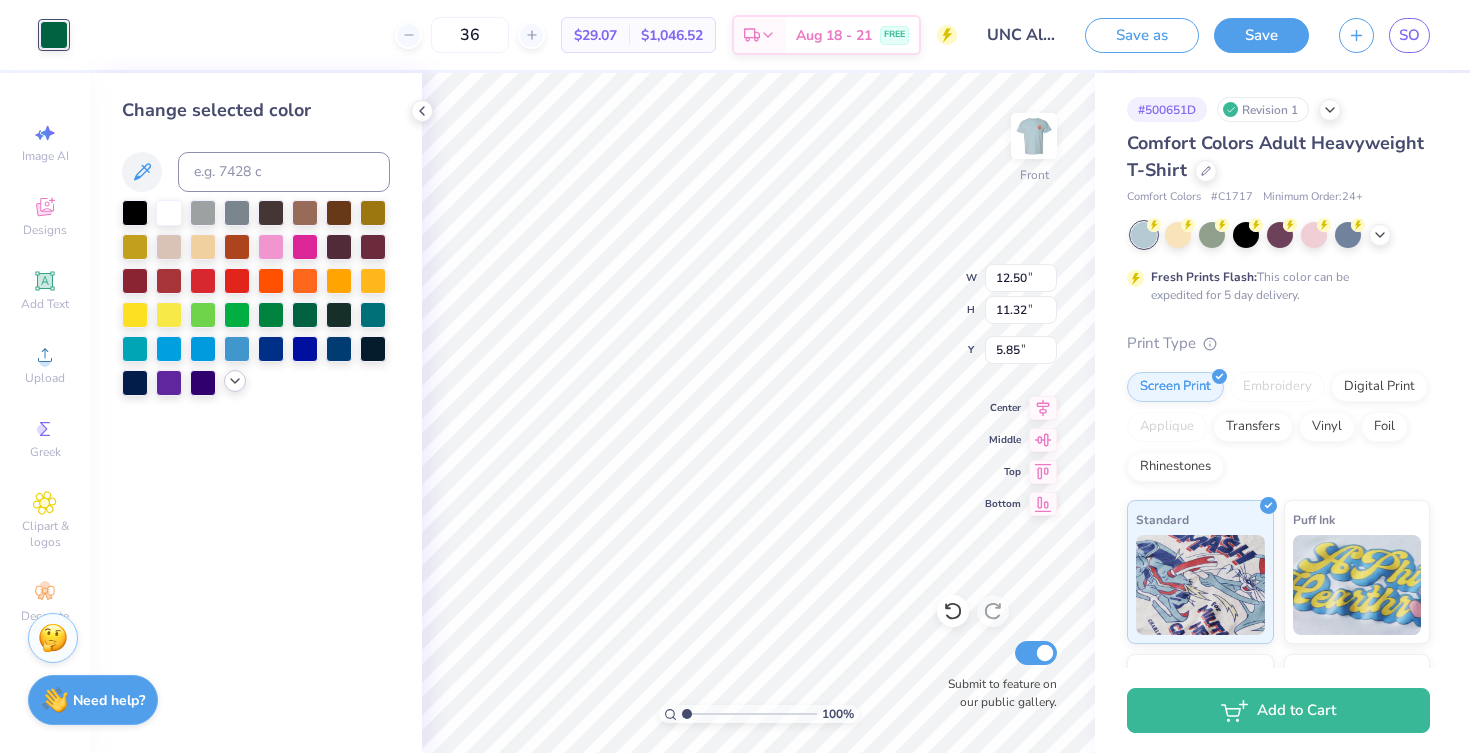 click 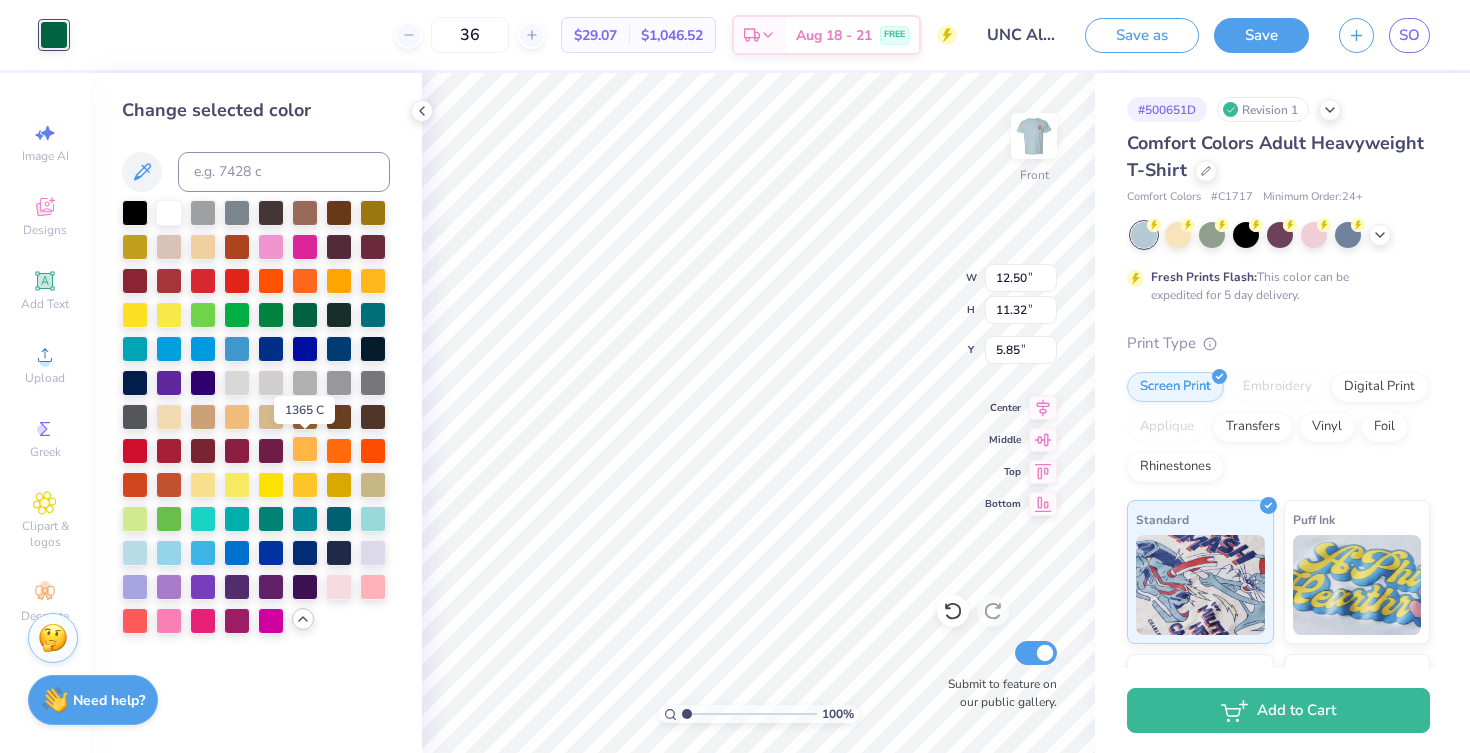 click at bounding box center [305, 449] 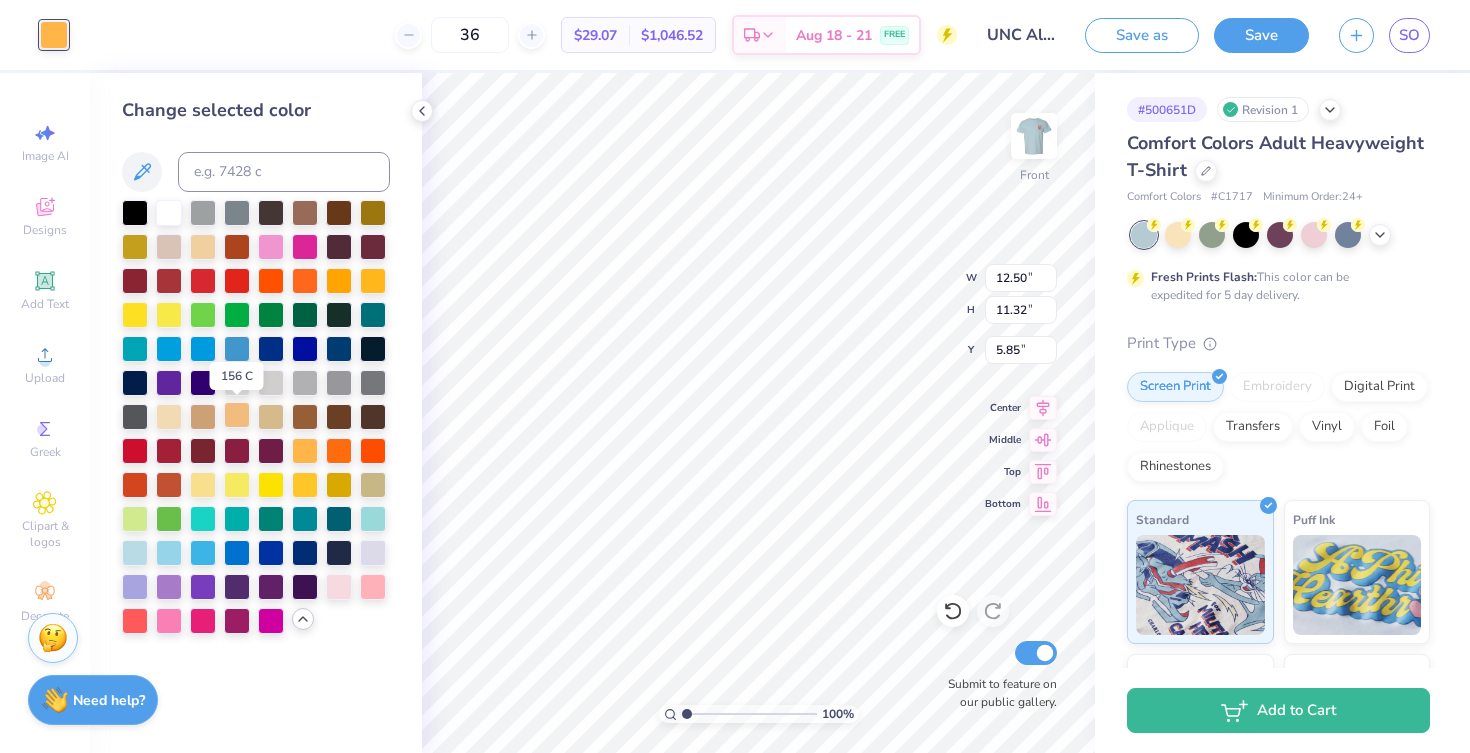 click at bounding box center [237, 415] 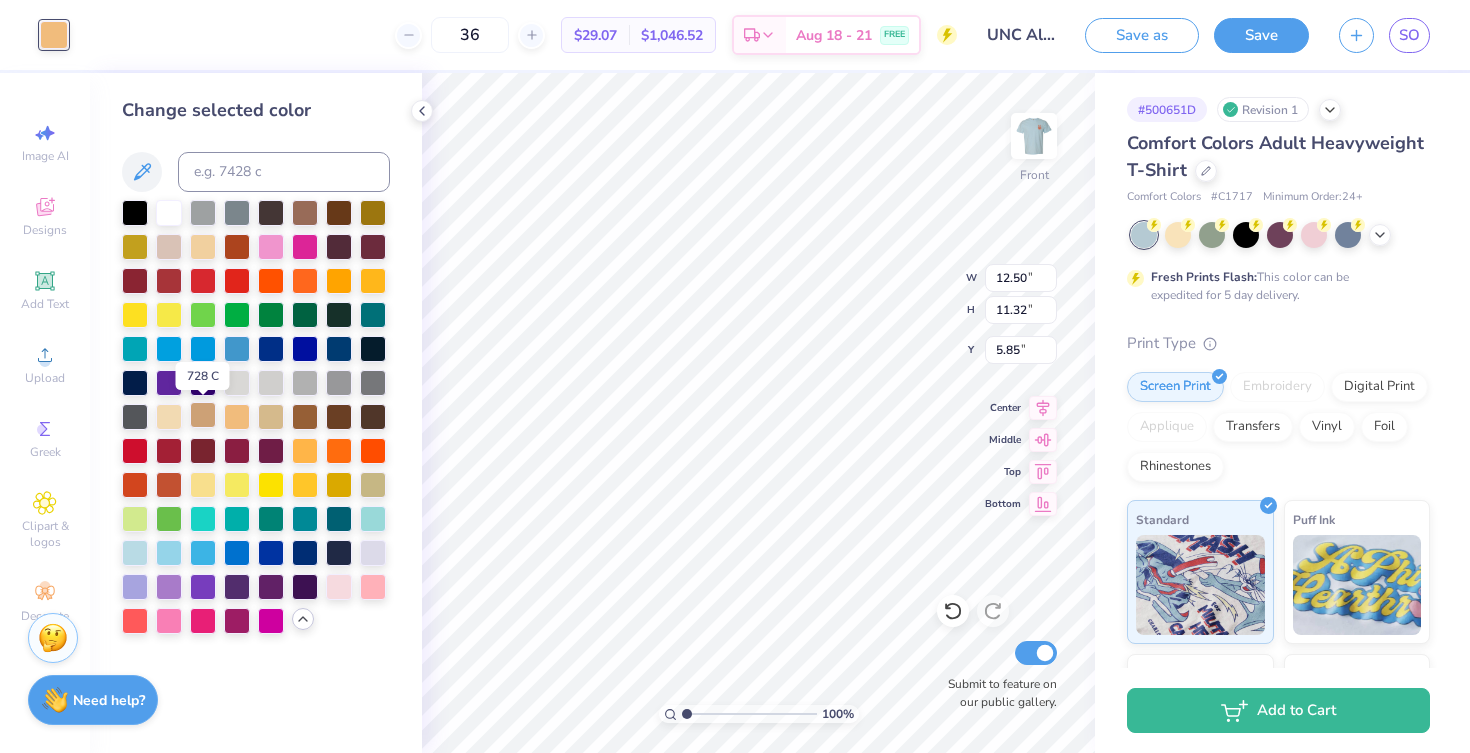 click at bounding box center [203, 415] 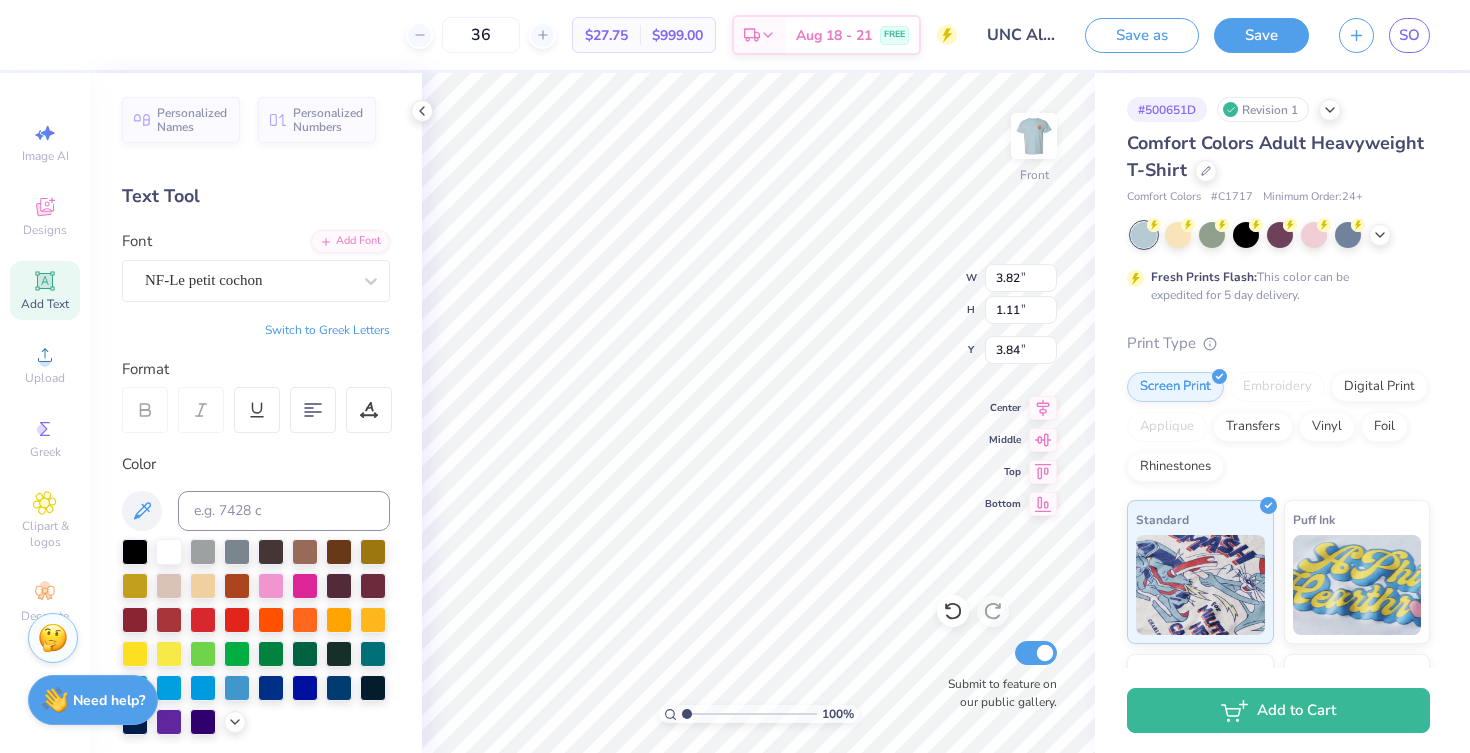 type on "10.07" 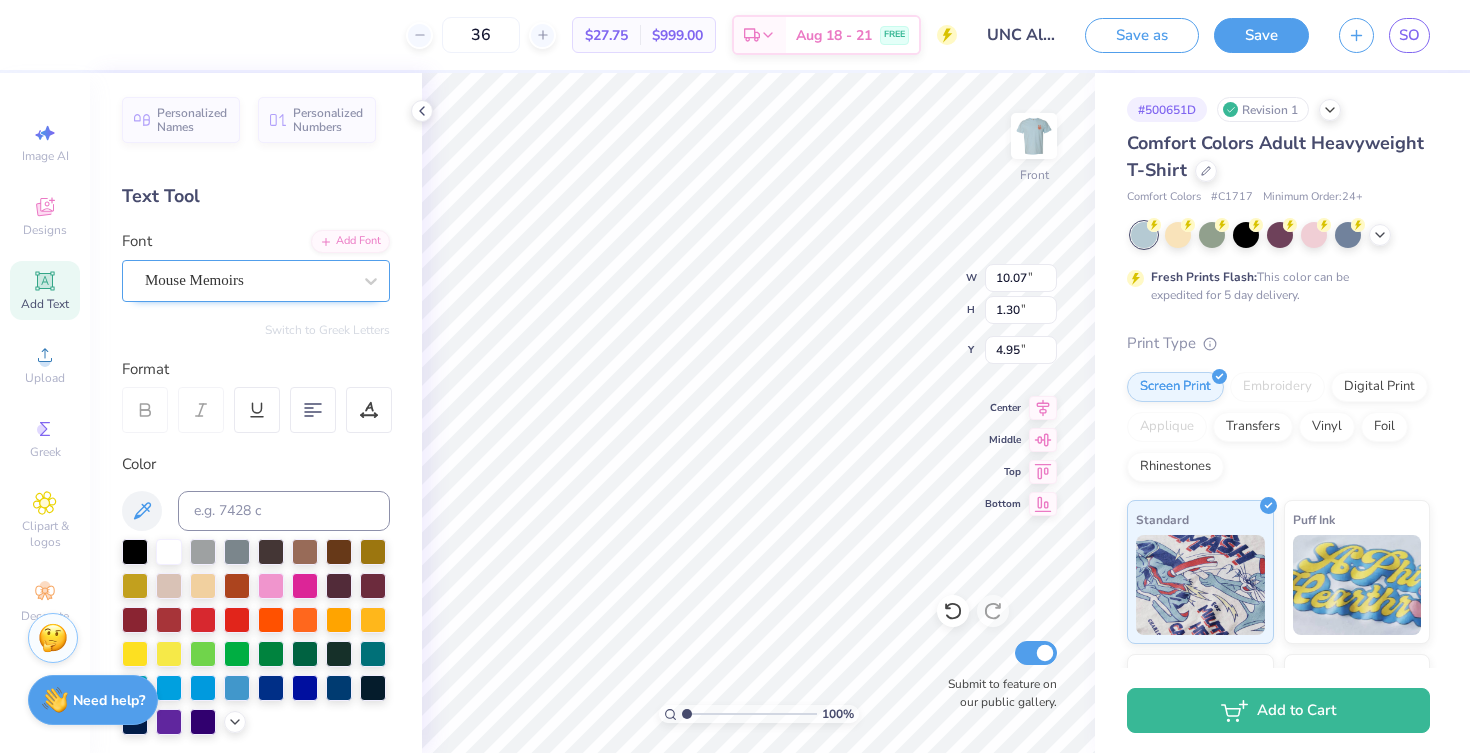 click on "Mouse Memoirs" at bounding box center [248, 280] 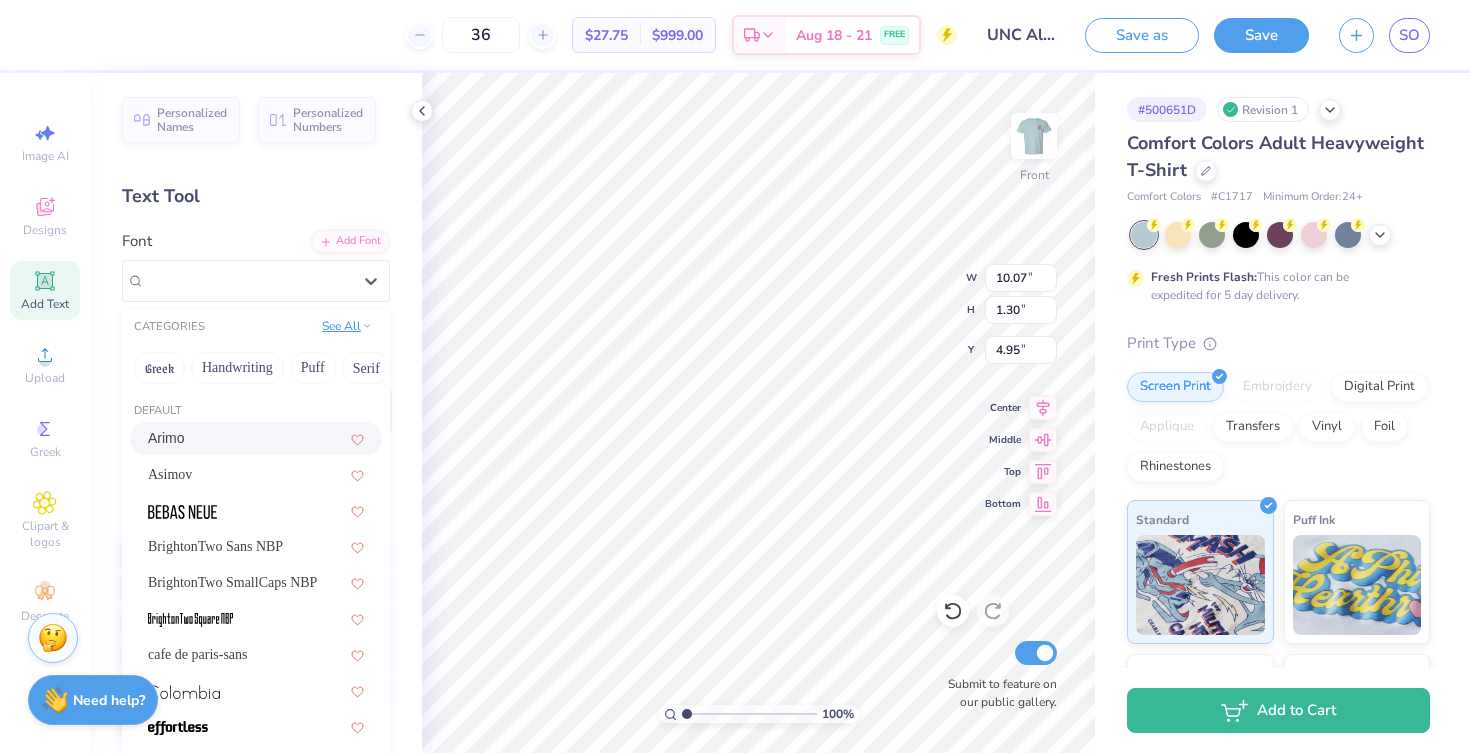 click 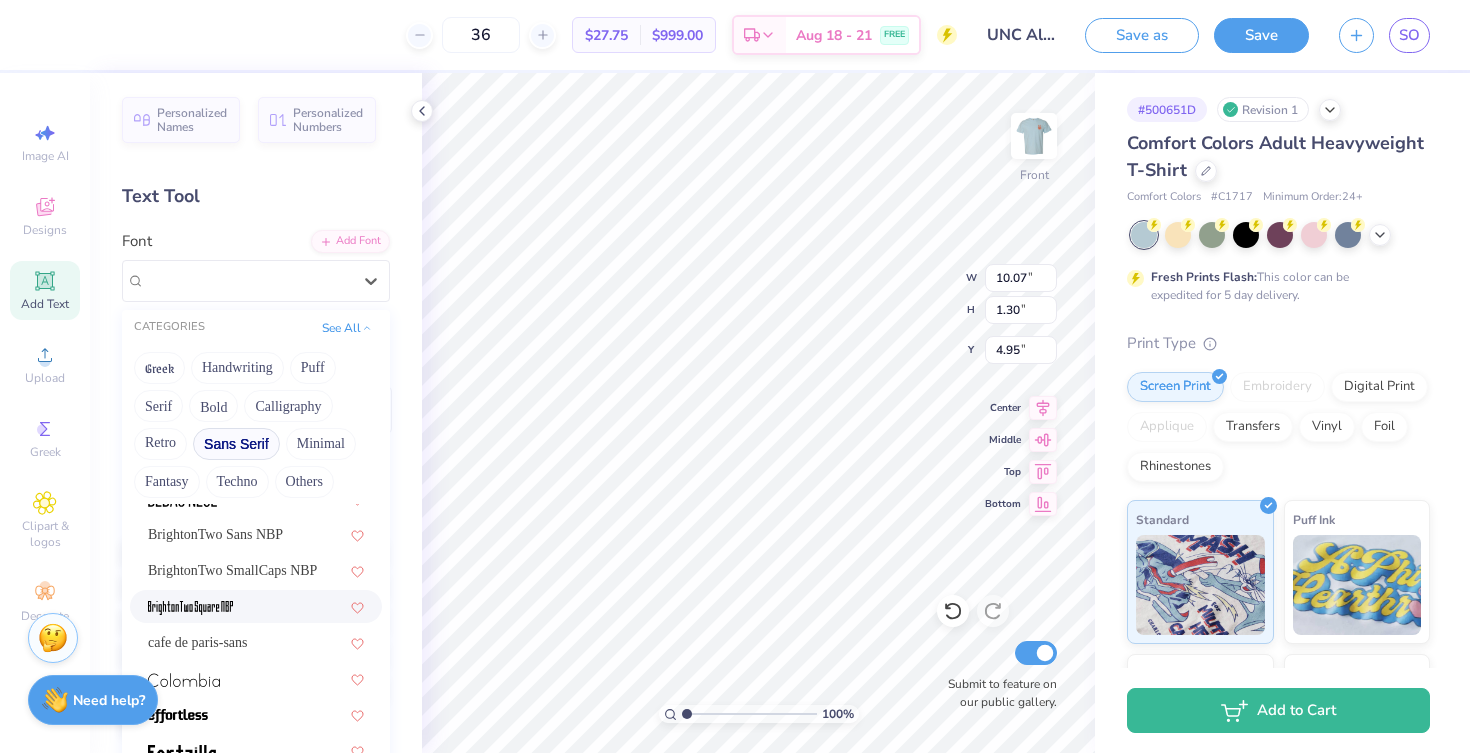 scroll, scrollTop: 123, scrollLeft: 0, axis: vertical 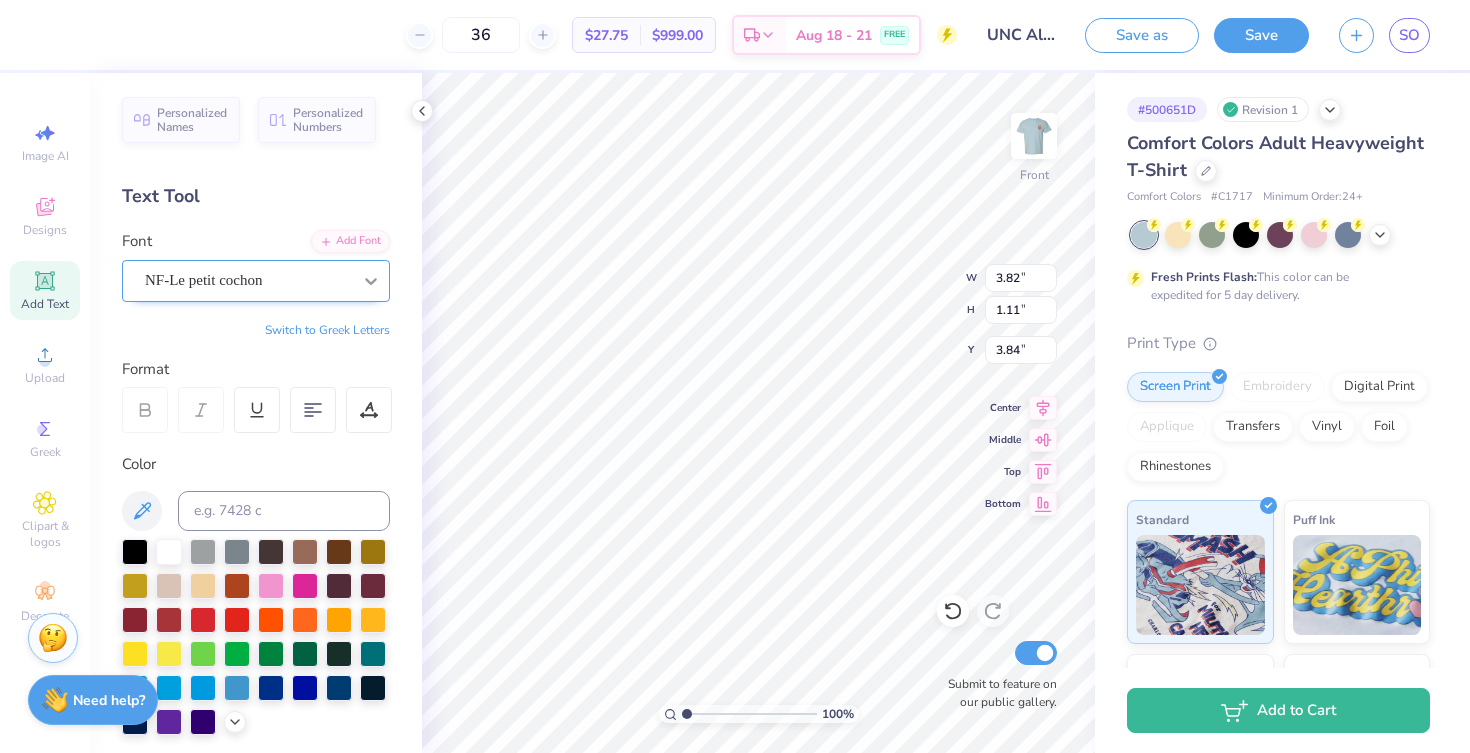 type on "10.07" 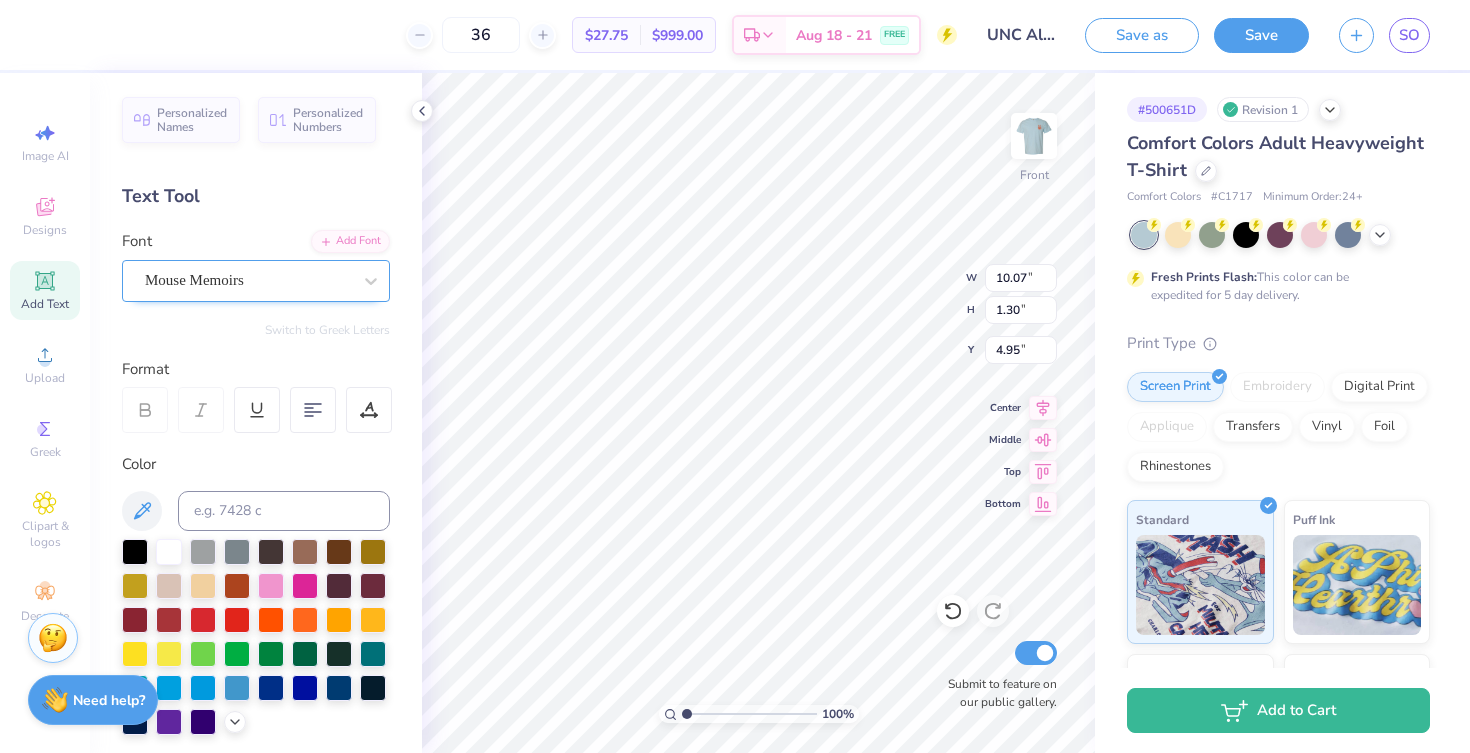 click at bounding box center (248, 280) 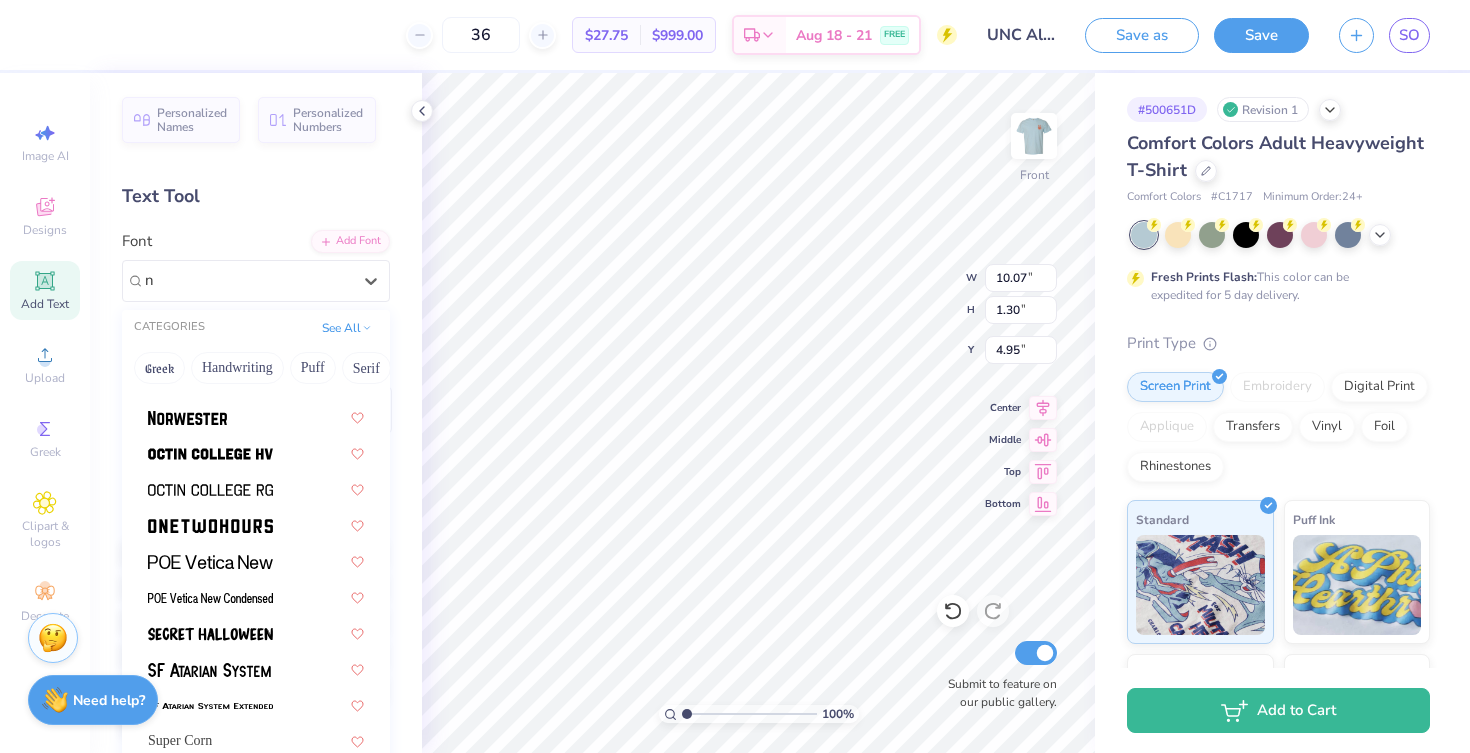 scroll, scrollTop: 526, scrollLeft: 0, axis: vertical 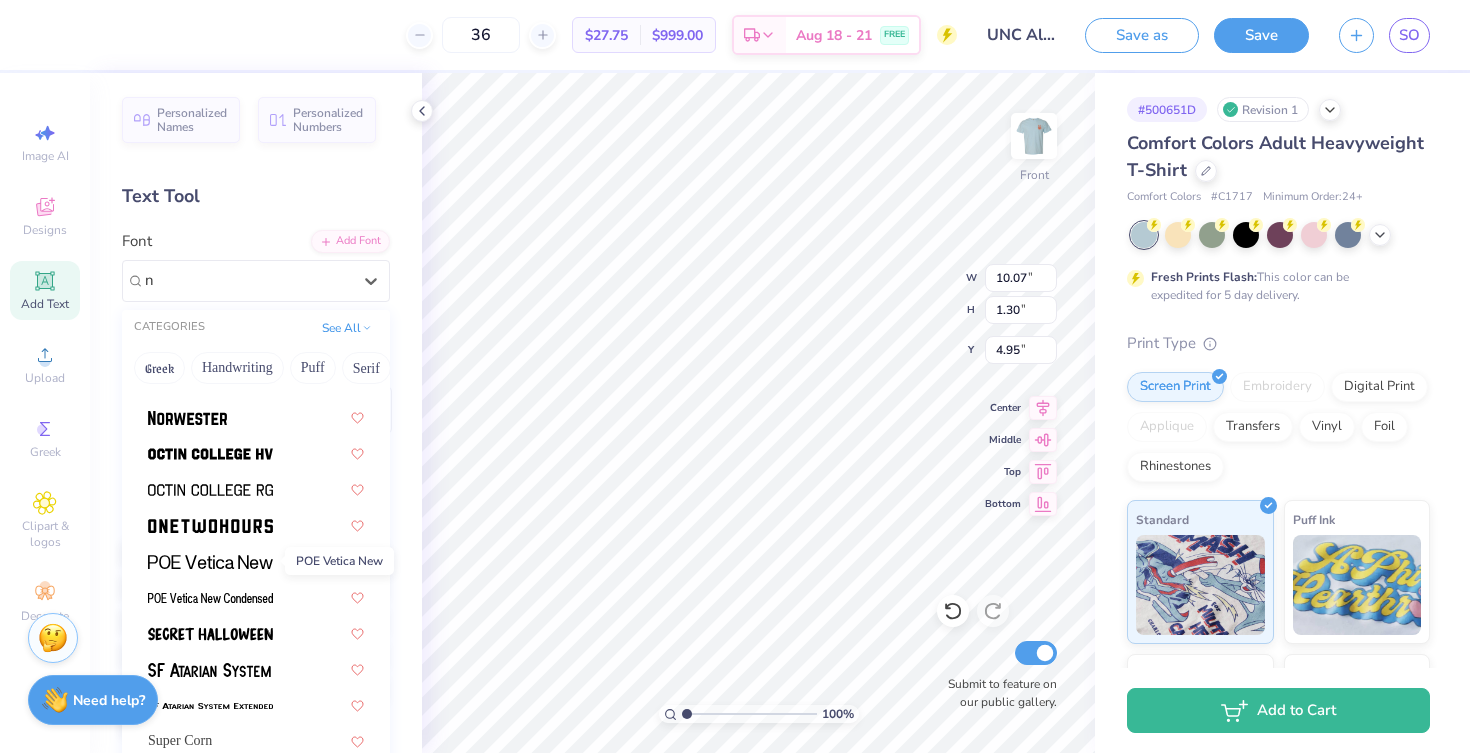 type on "nf" 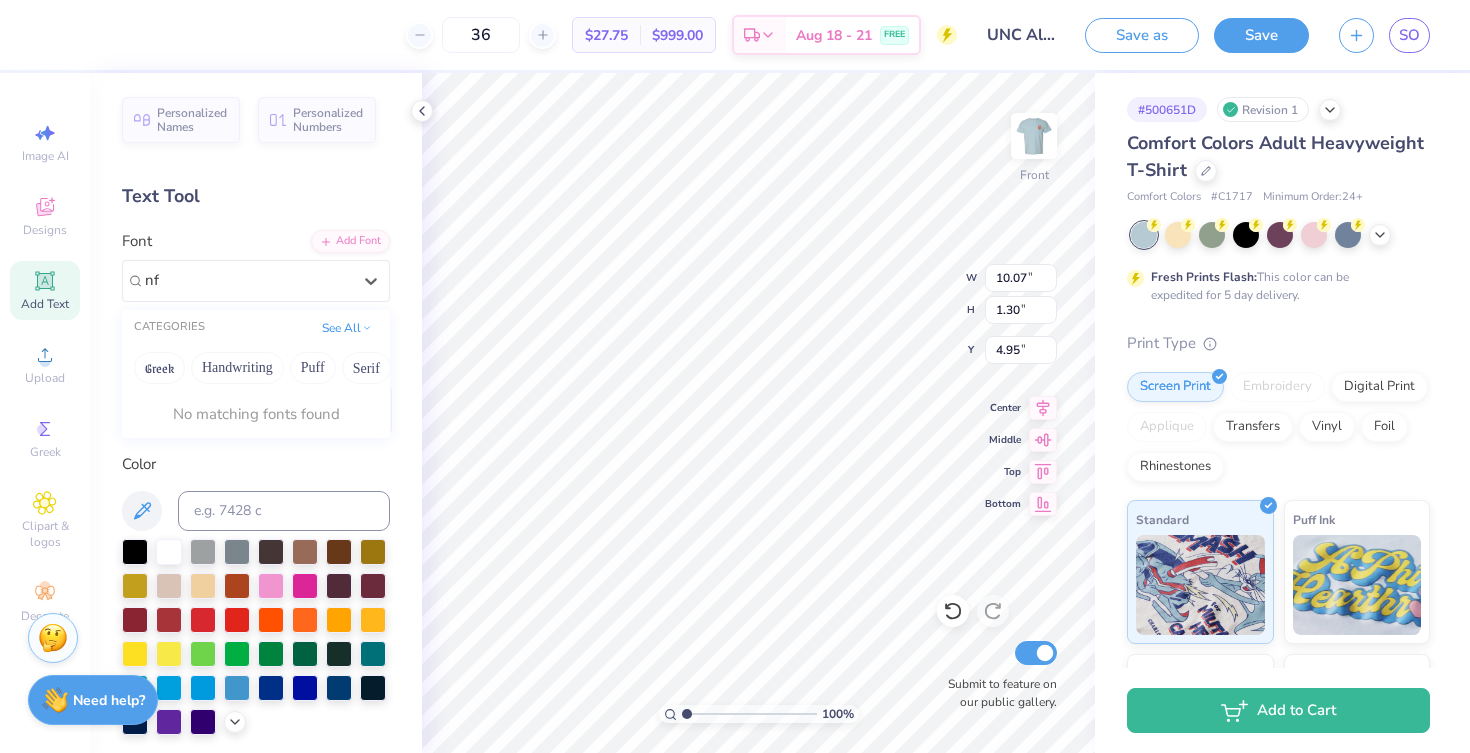 scroll, scrollTop: 0, scrollLeft: 0, axis: both 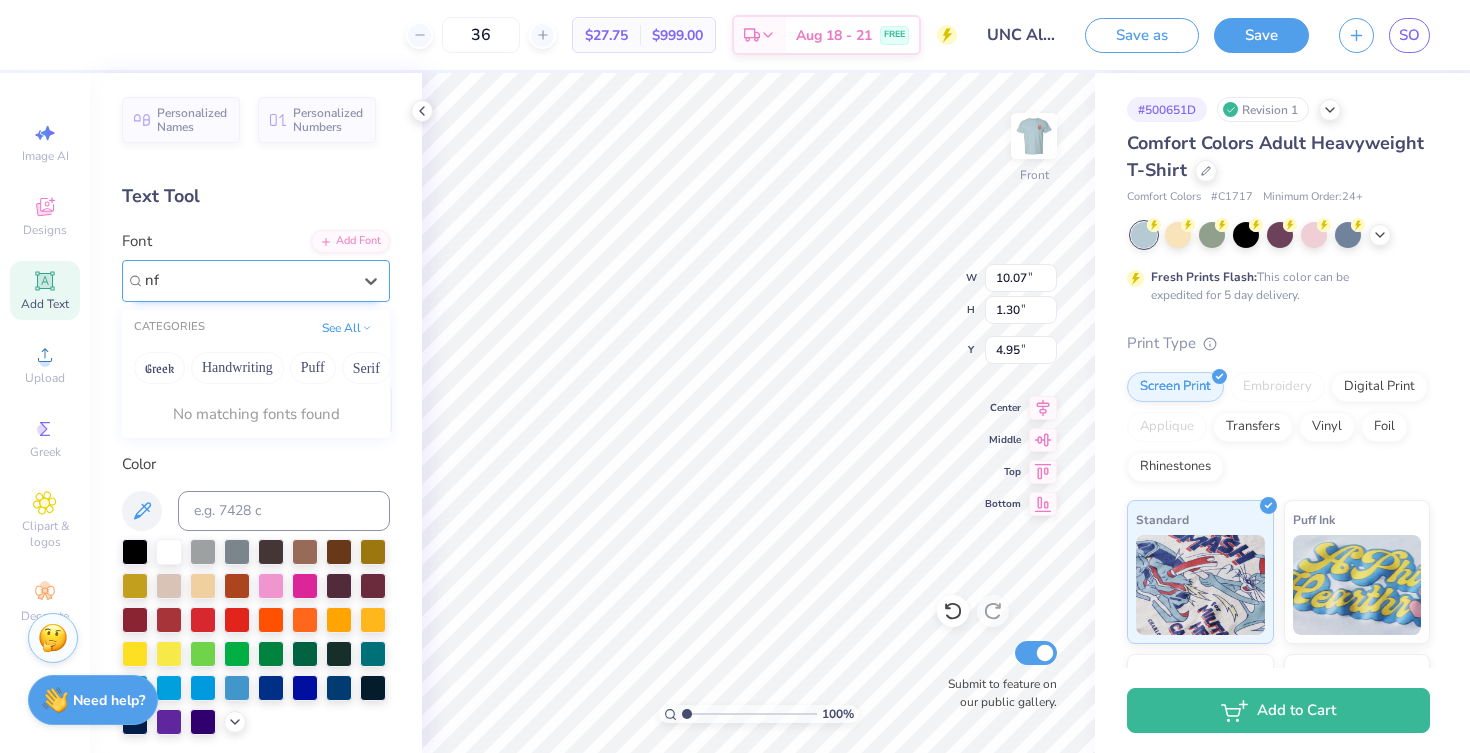 type 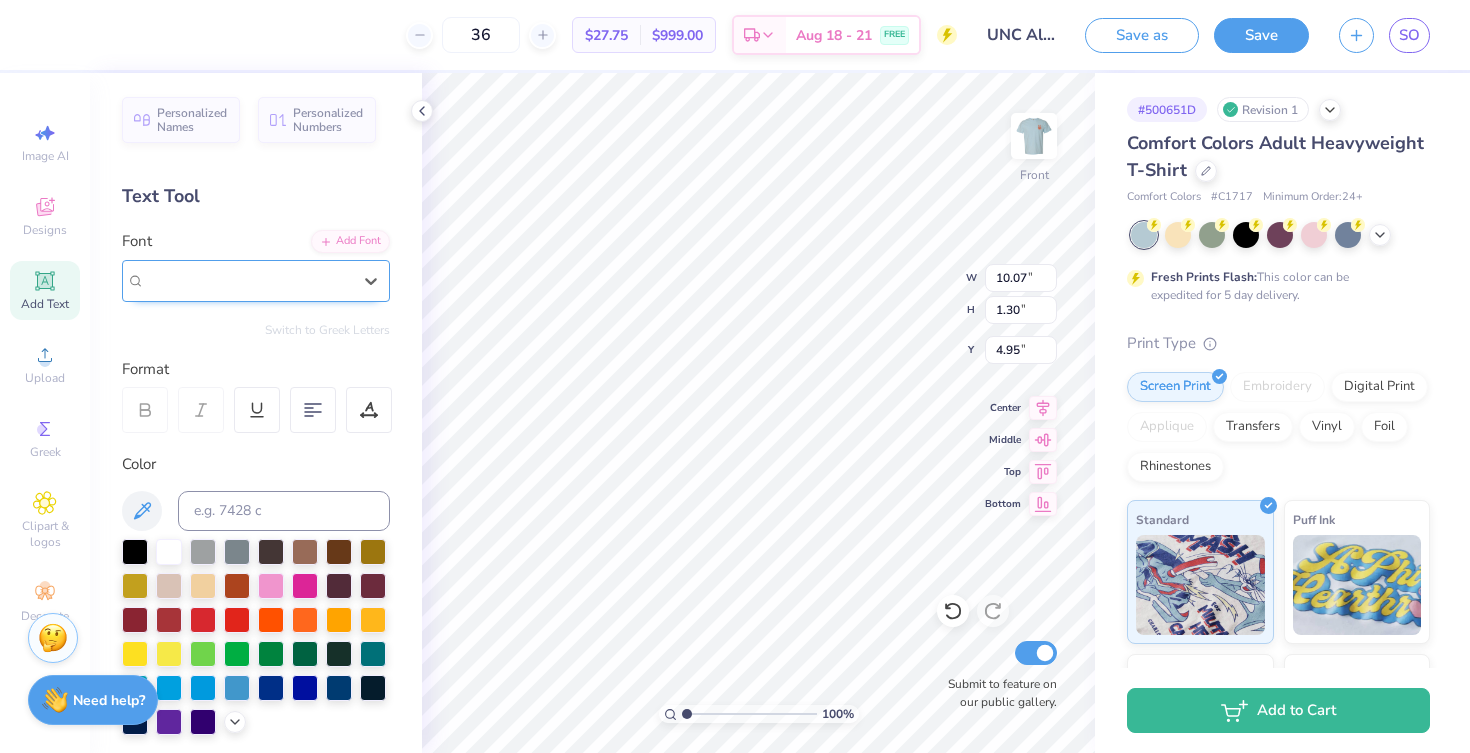 click on "Mouse Memoirs" at bounding box center (248, 280) 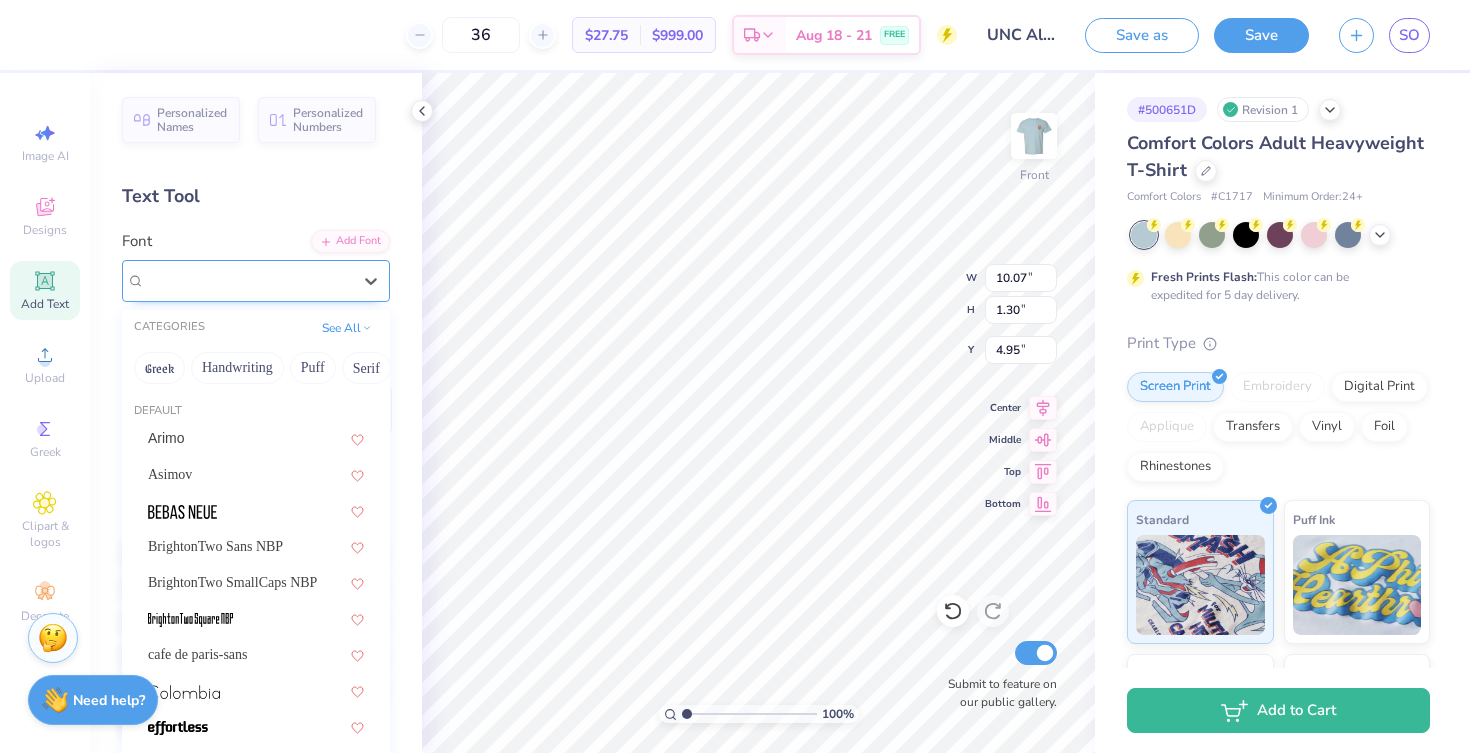 click on "Mouse Memoirs" at bounding box center (248, 280) 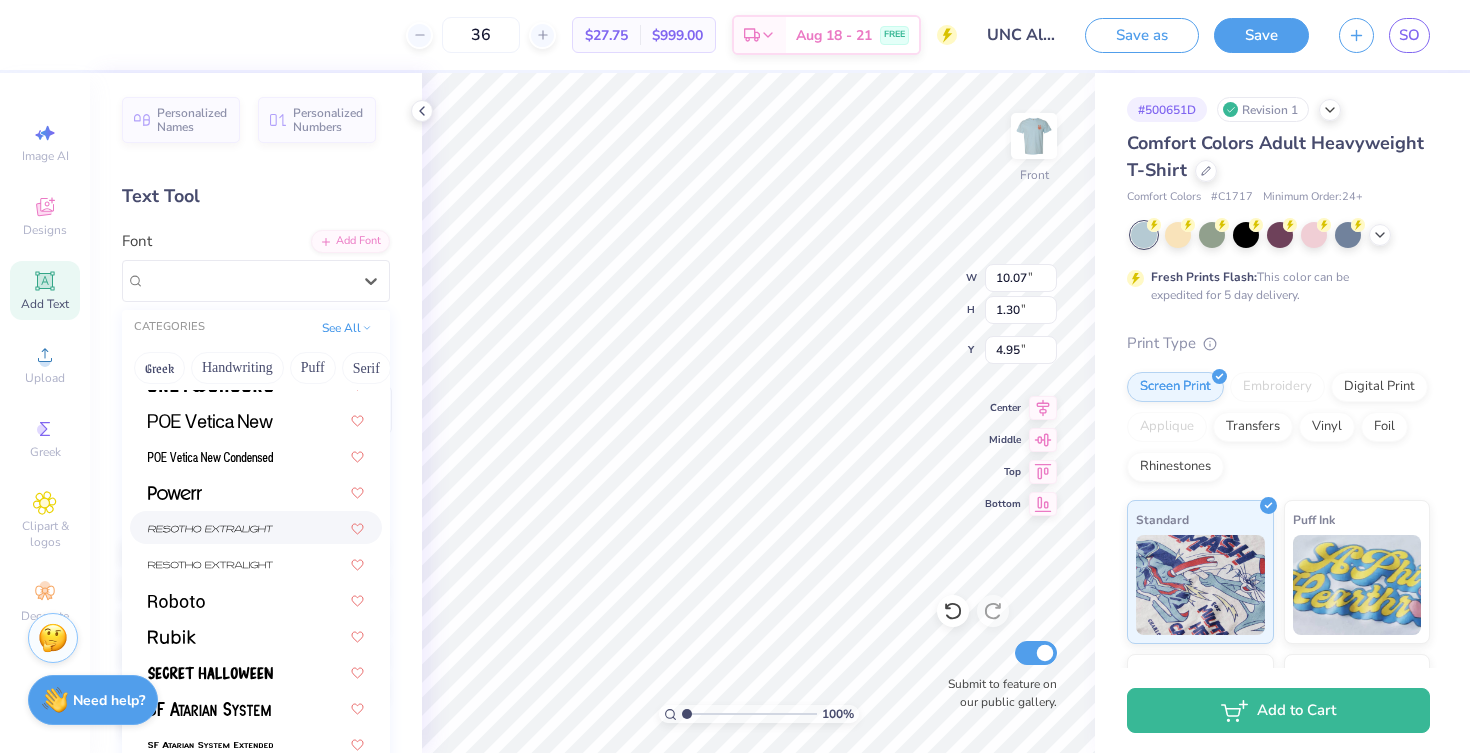 scroll, scrollTop: 2398, scrollLeft: 0, axis: vertical 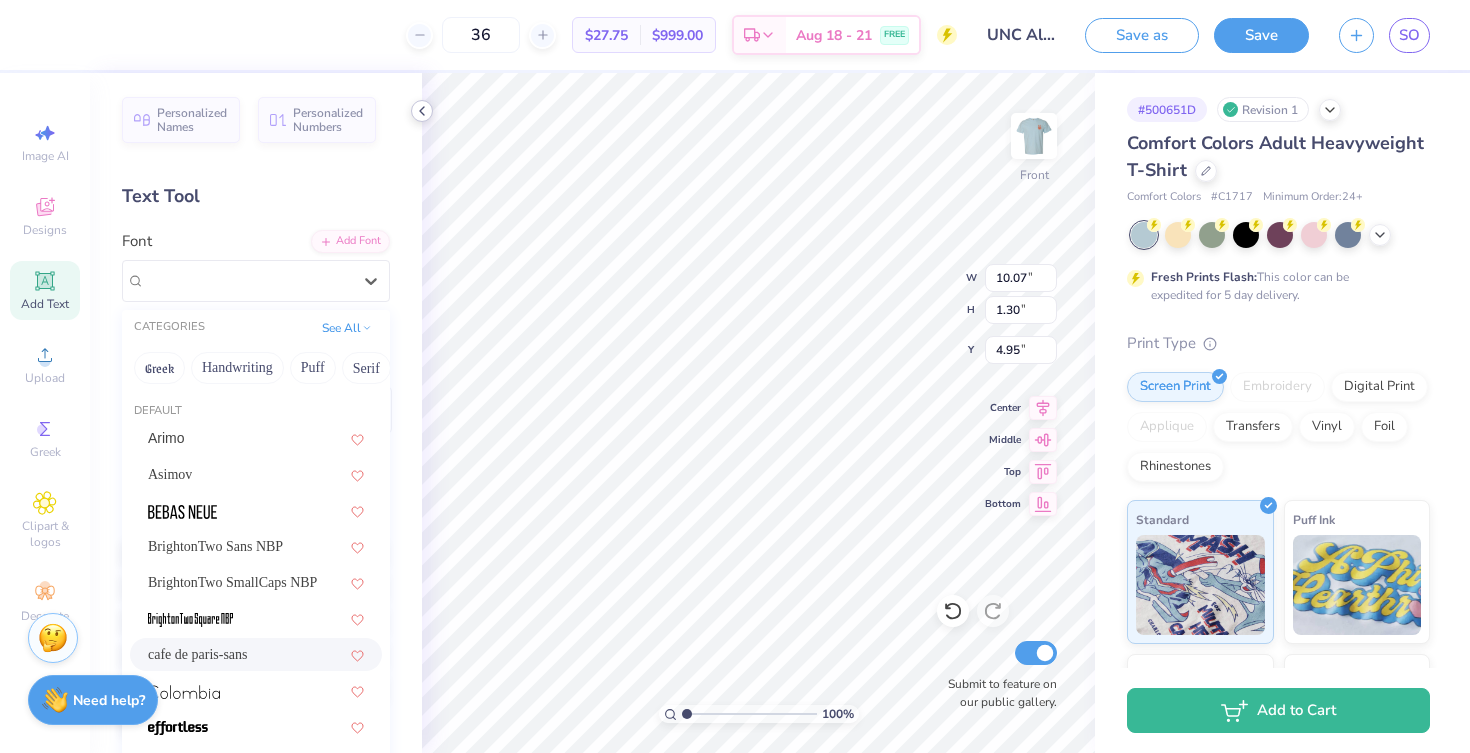 click at bounding box center (422, 111) 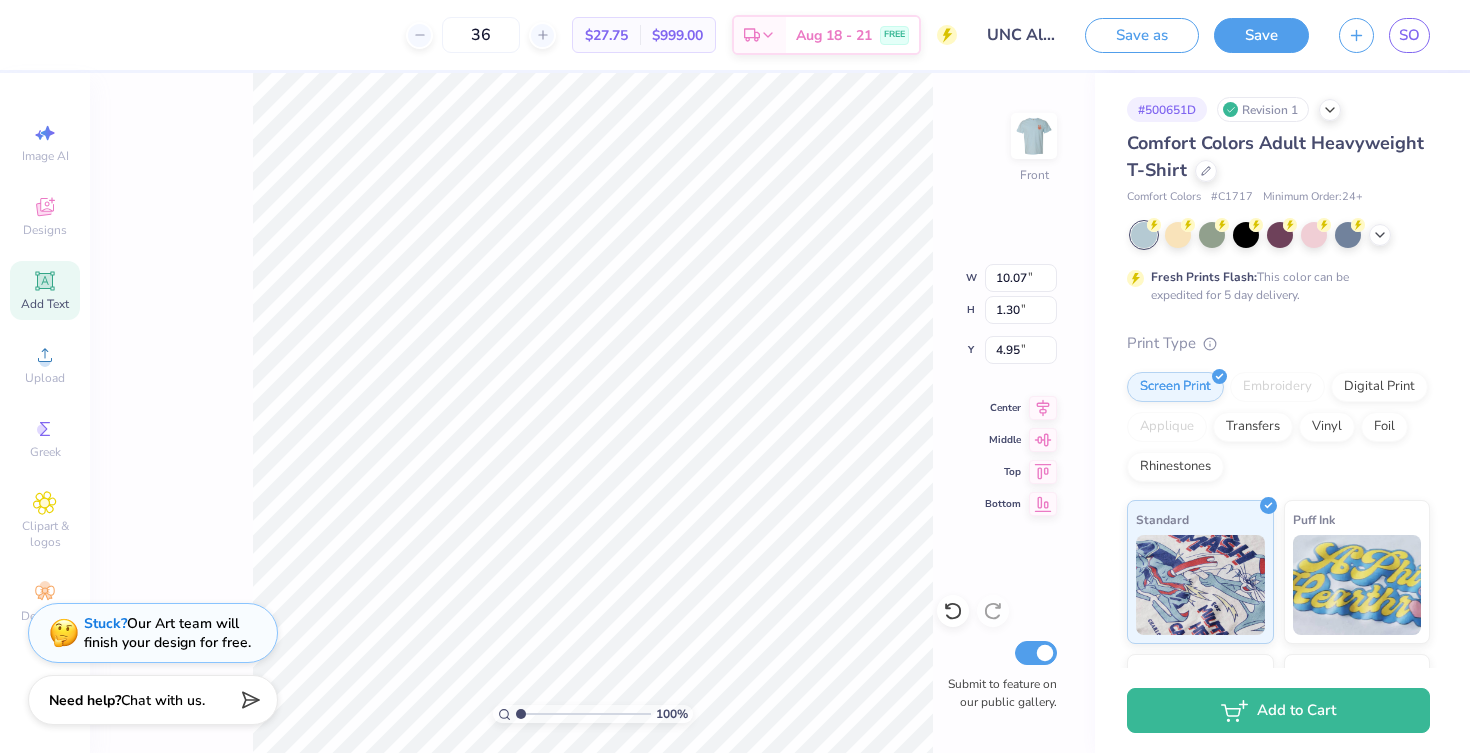 click on "100  % Front W 10.07 10.07 " H 1.30 1.30 " Y 4.95 4.95 " Center Middle Top Bottom Submit to feature on our public gallery." at bounding box center [592, 413] 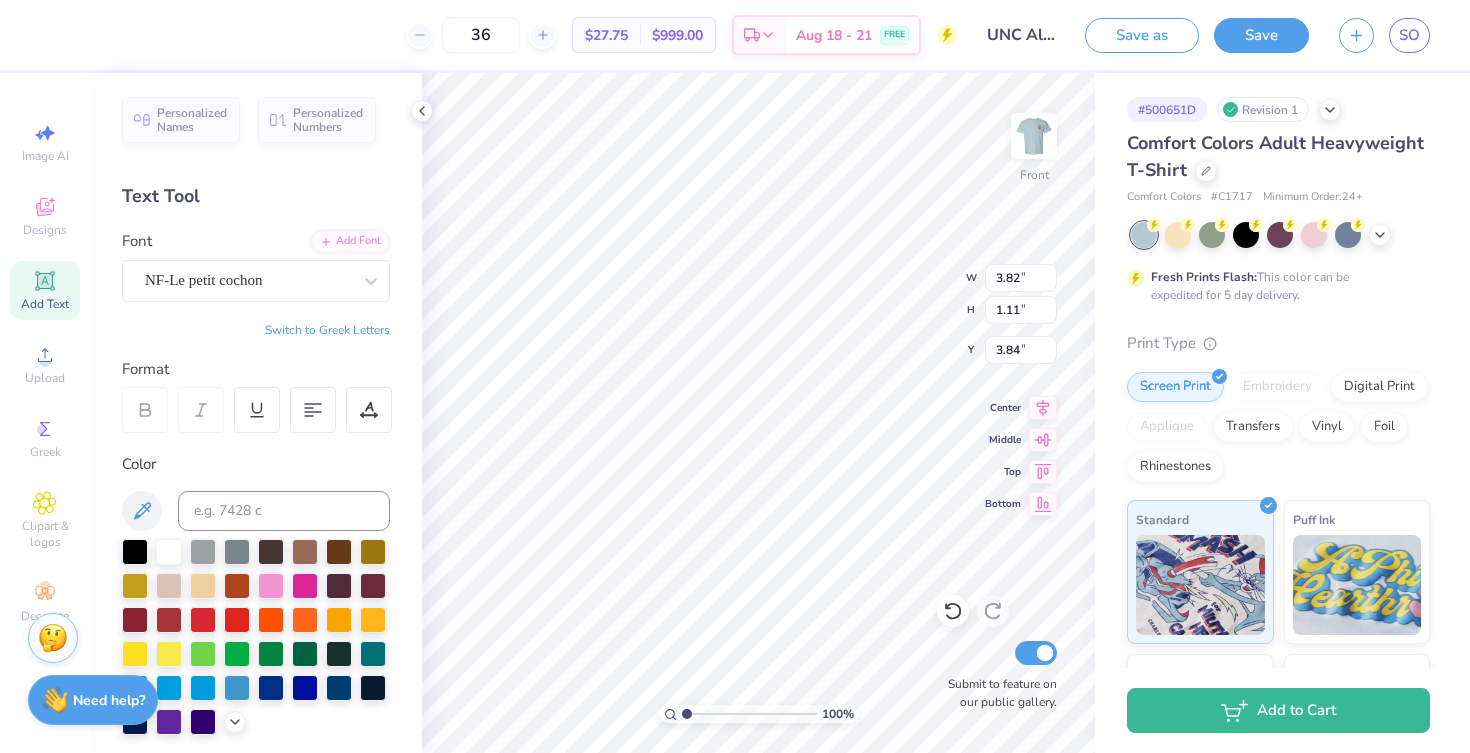 scroll, scrollTop: 0, scrollLeft: 0, axis: both 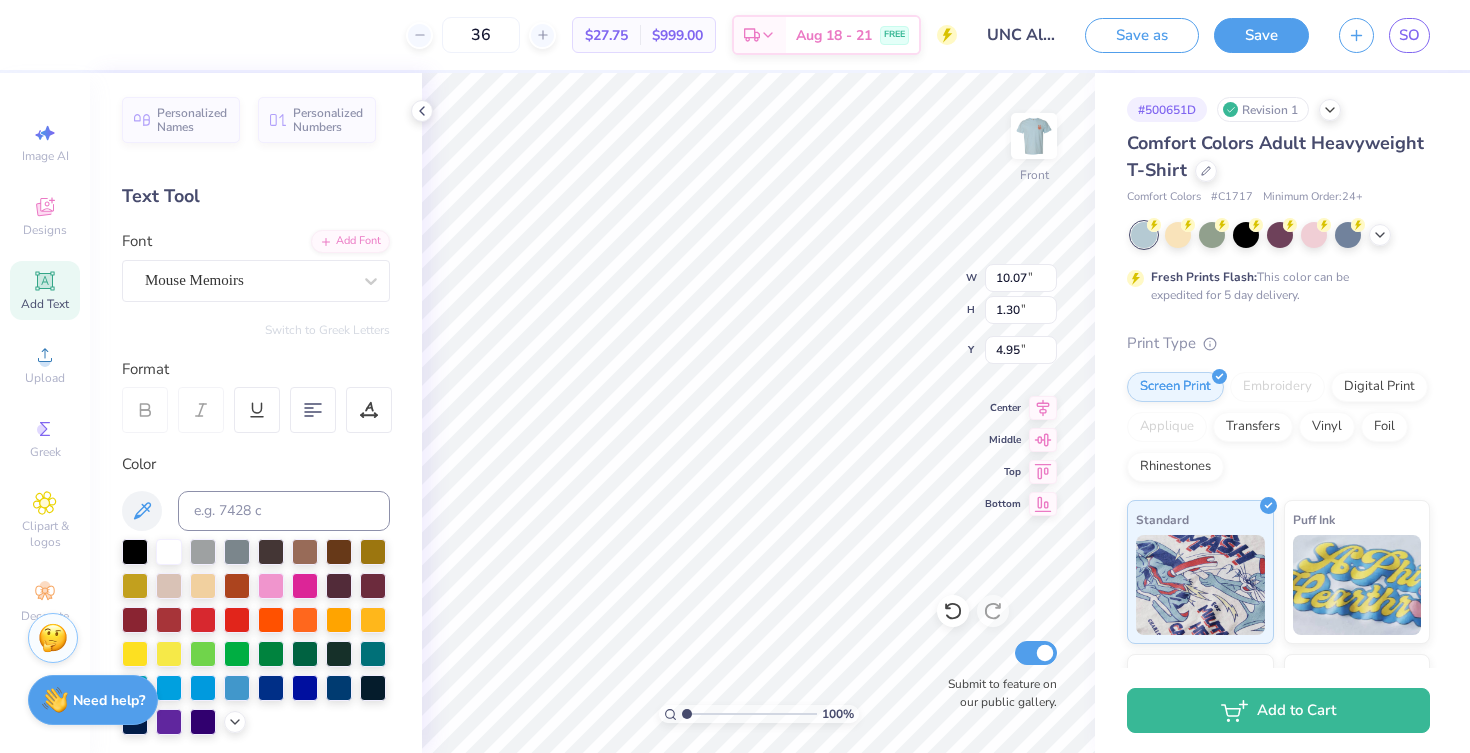 type on "20.01" 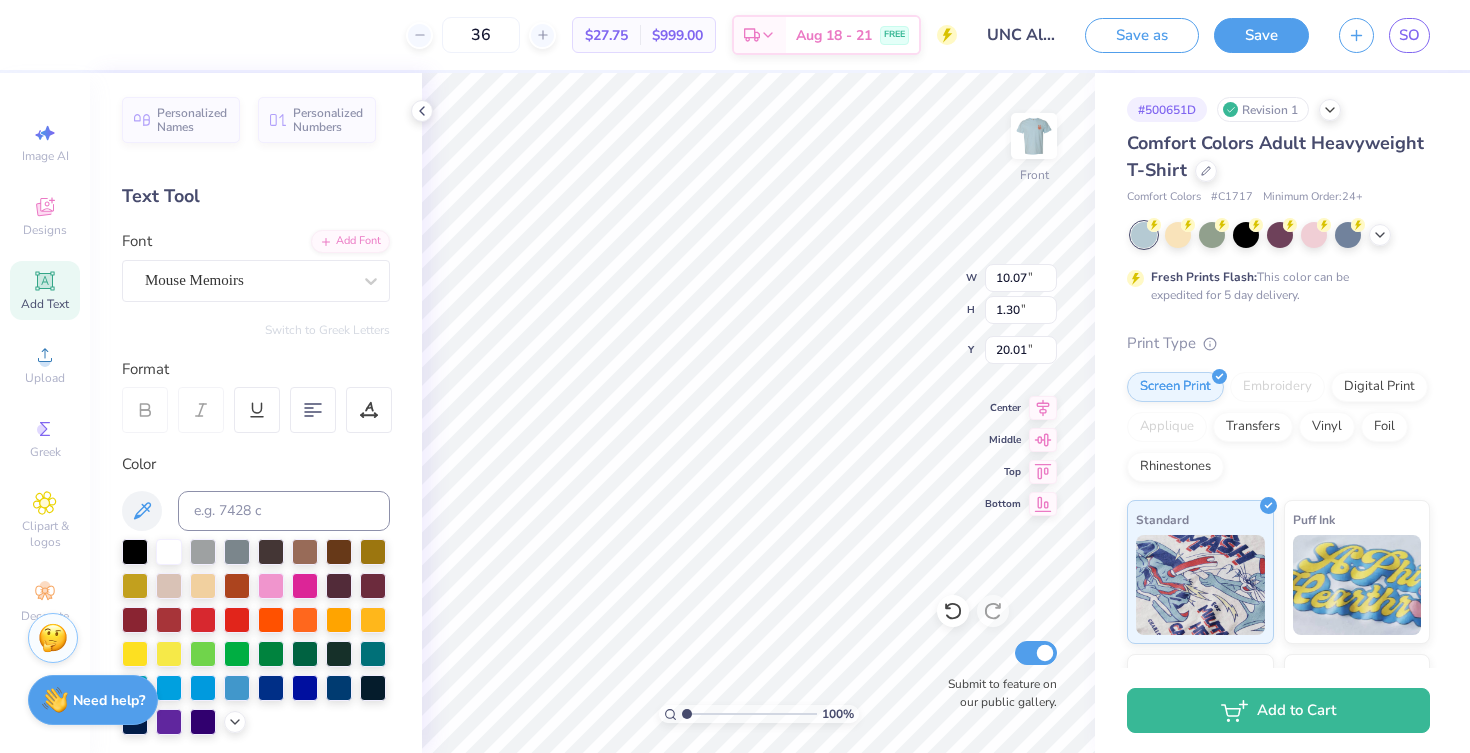type on "12.47" 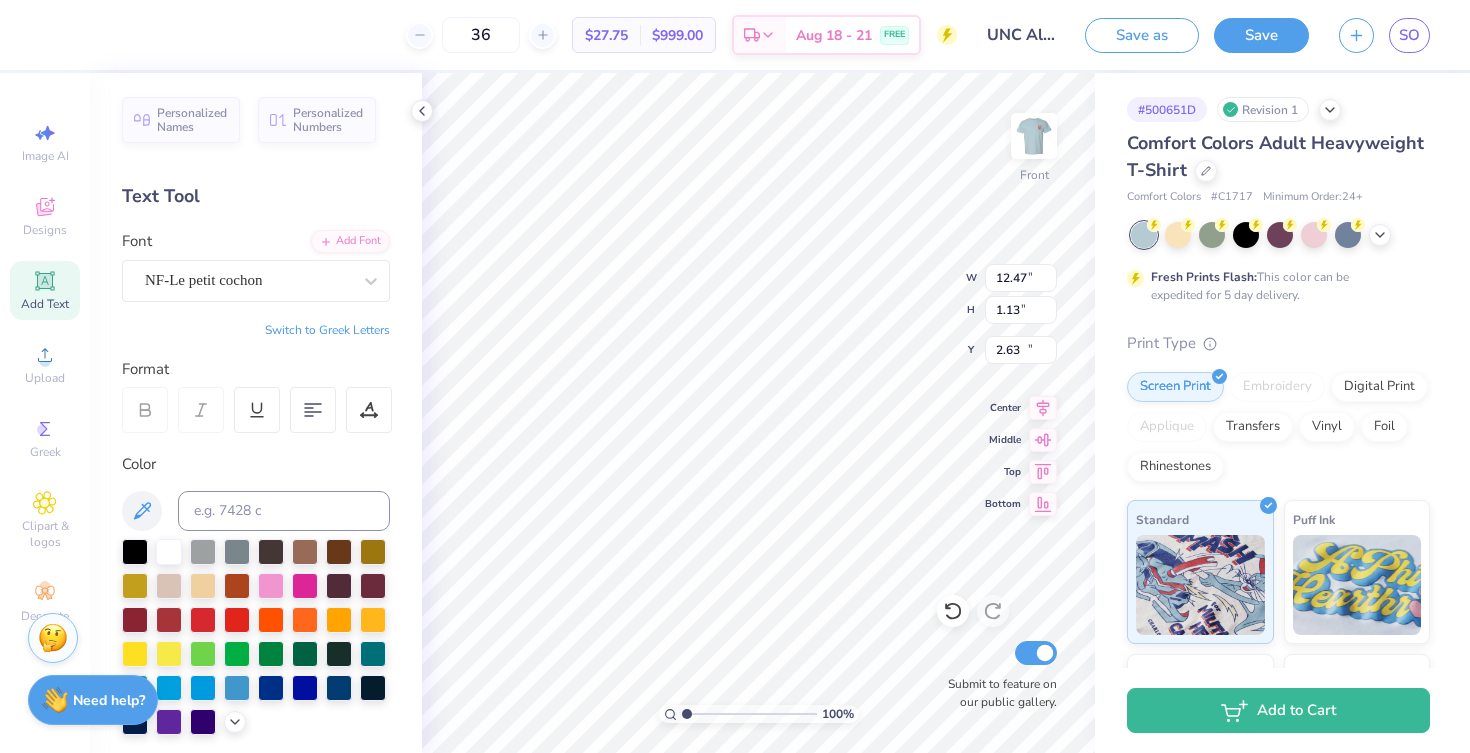 type on "16.93" 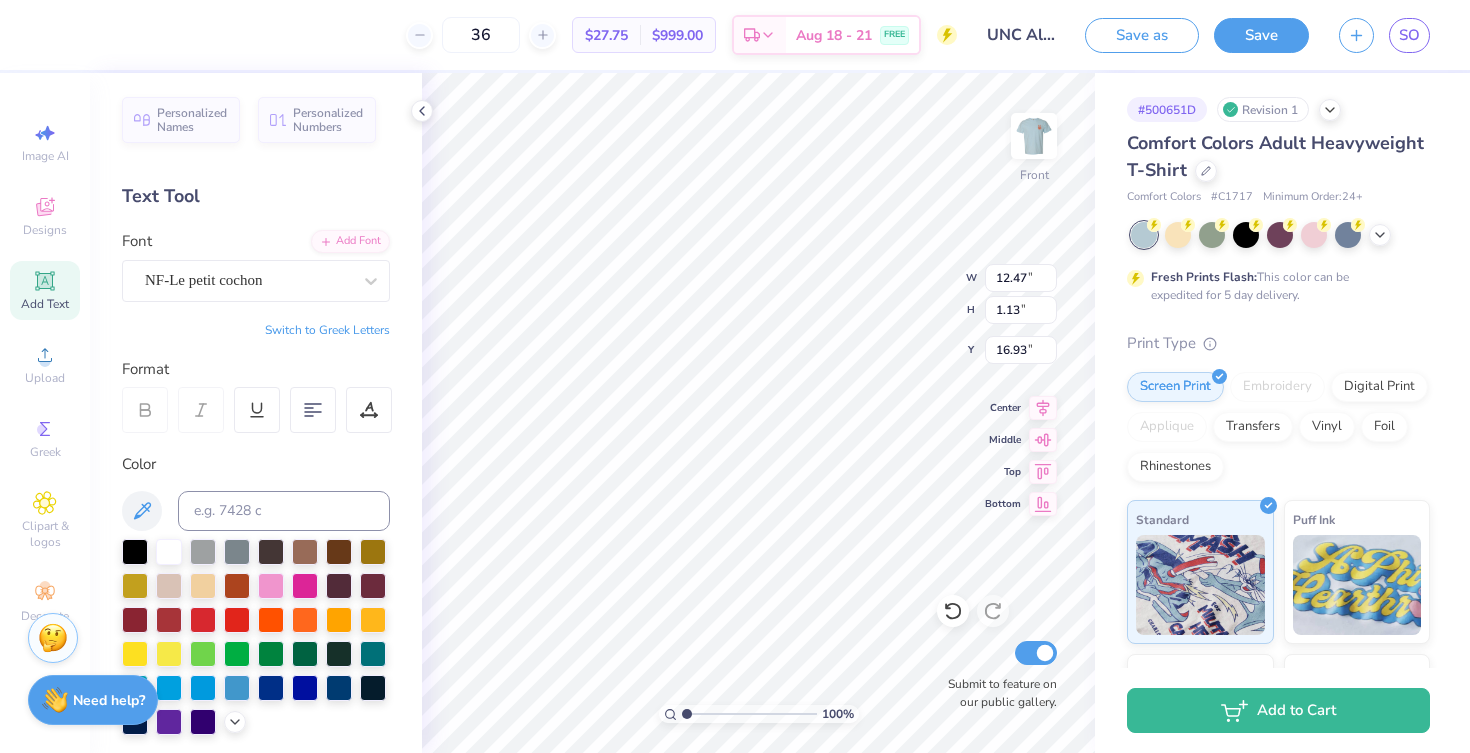 type on "3.82" 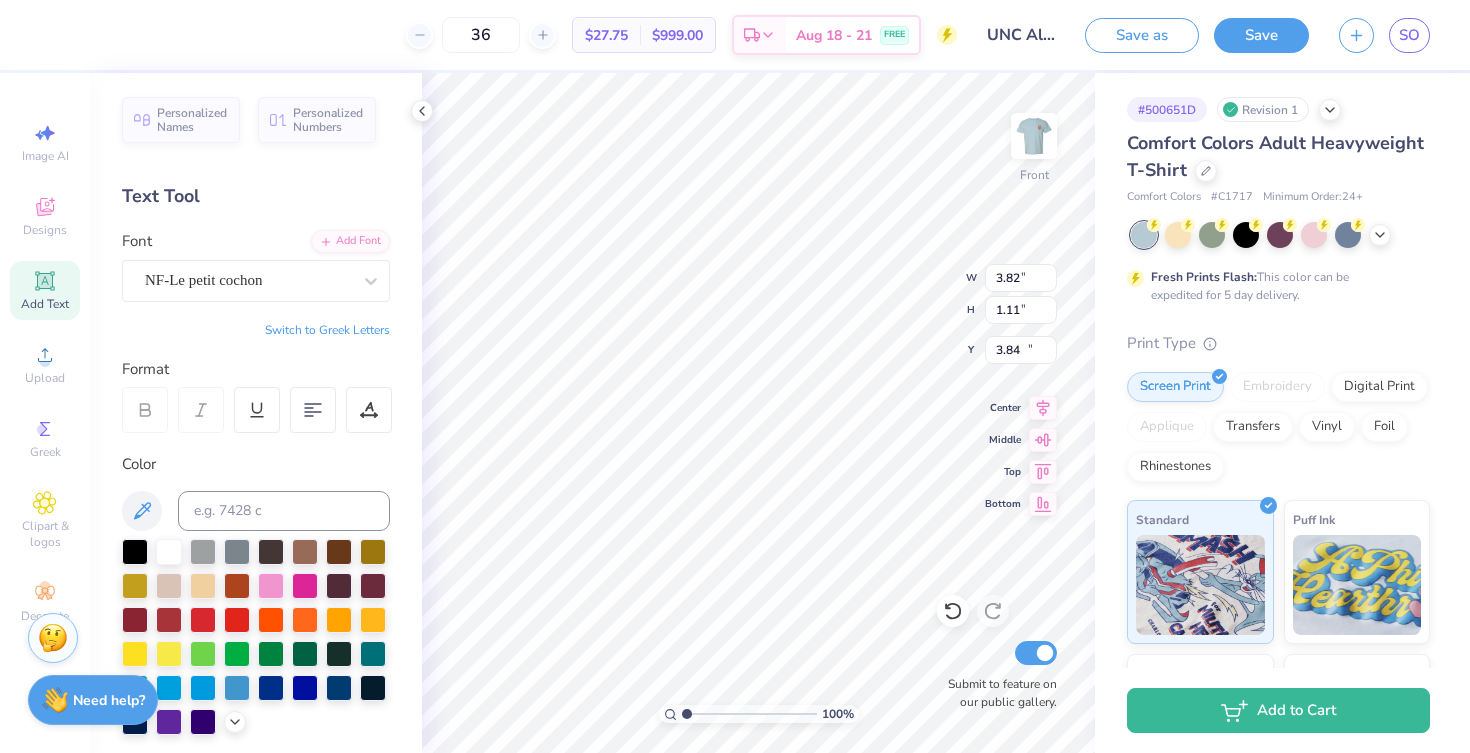 type on "14.74" 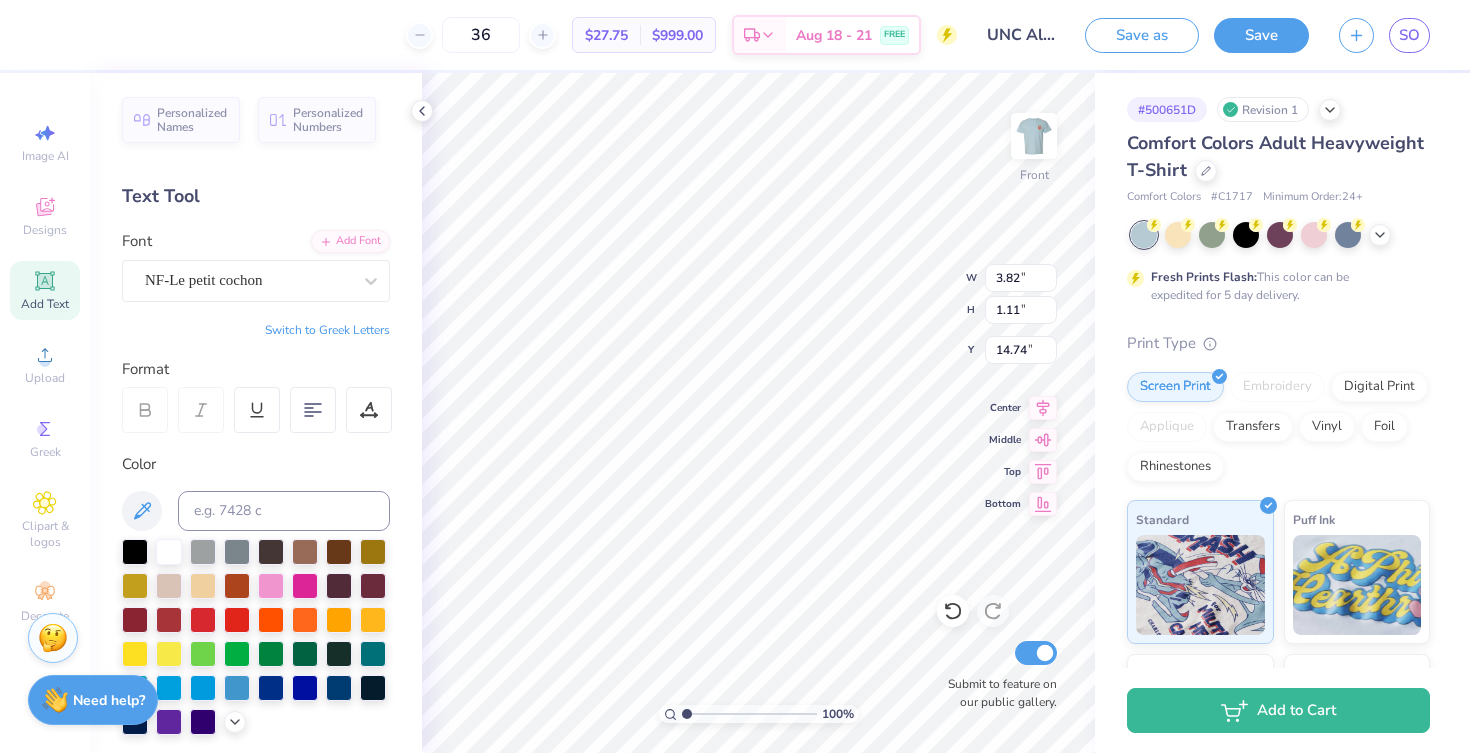 type on "1.73" 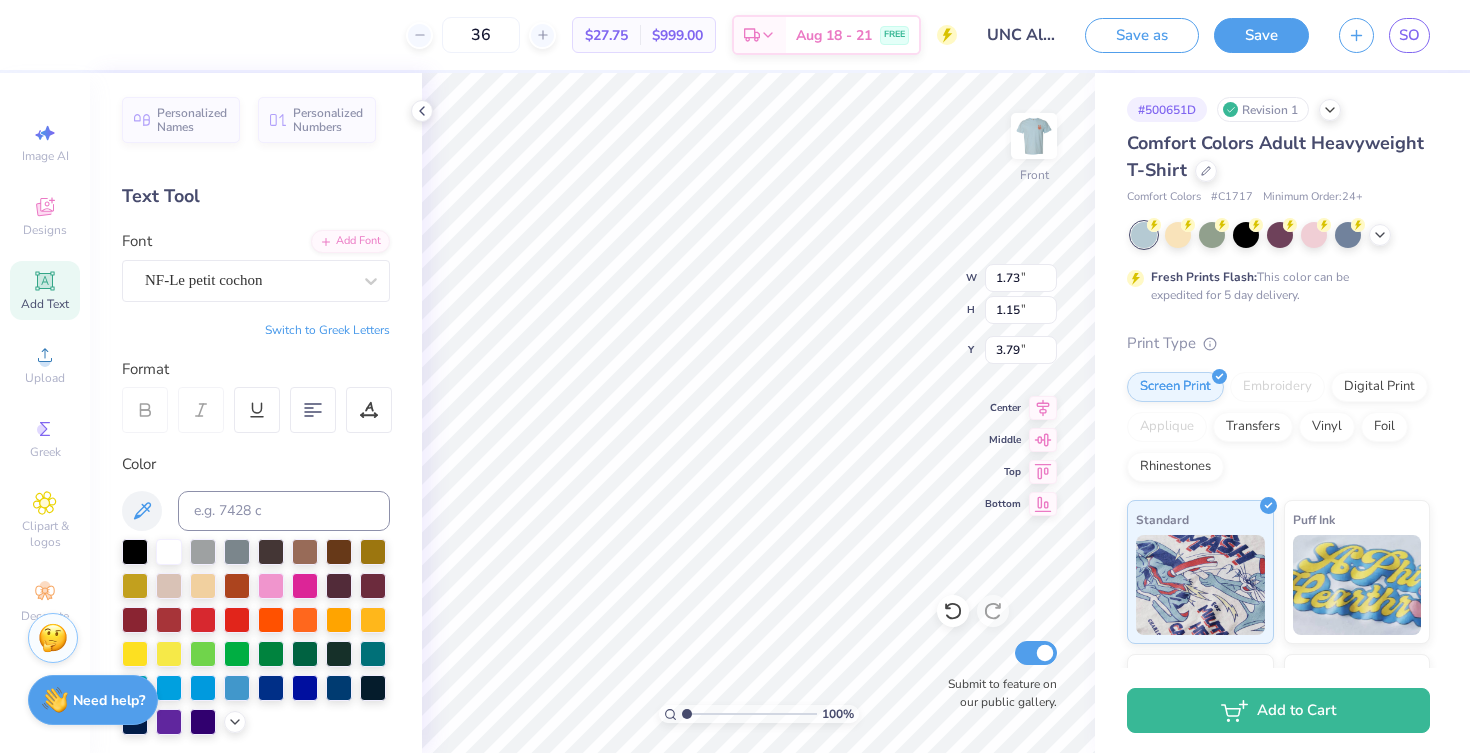 type on "15.77" 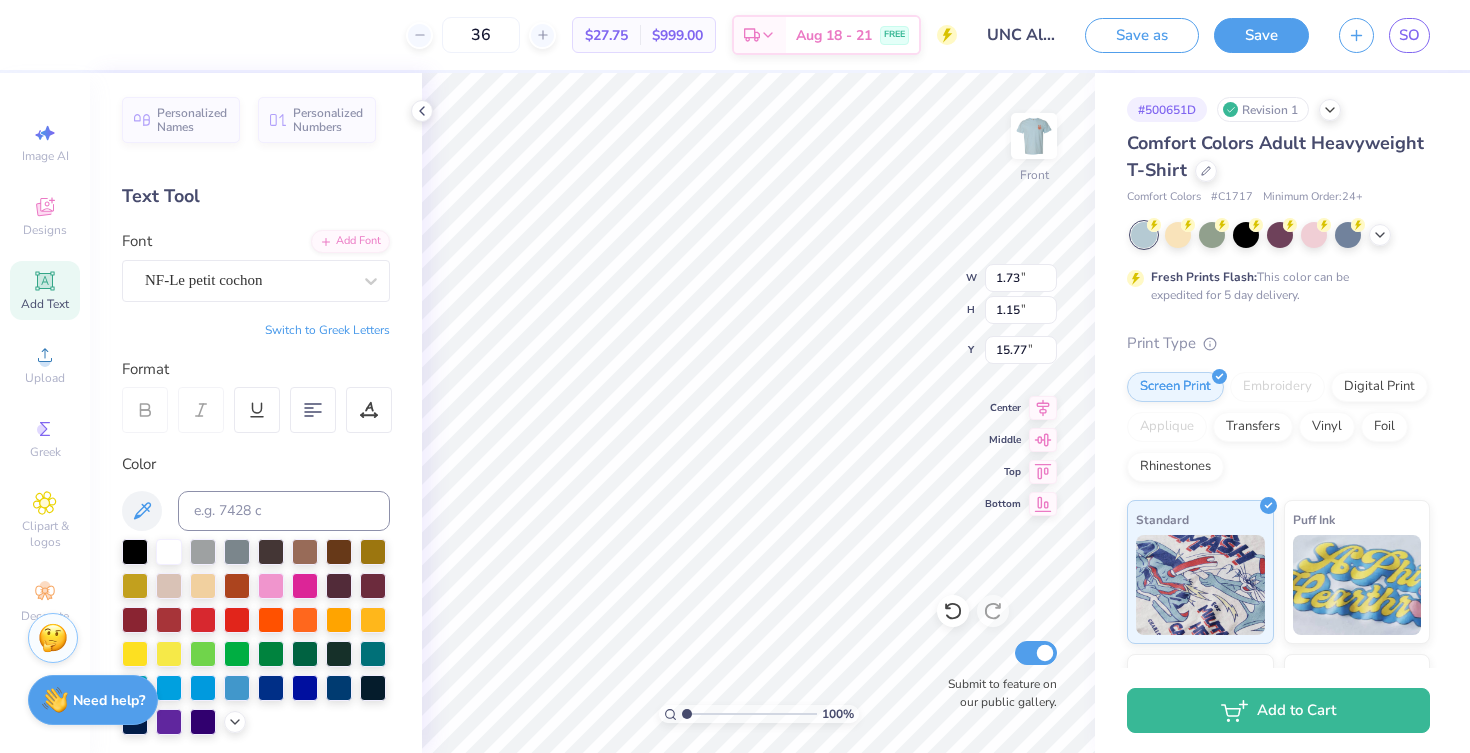 type on "3.82" 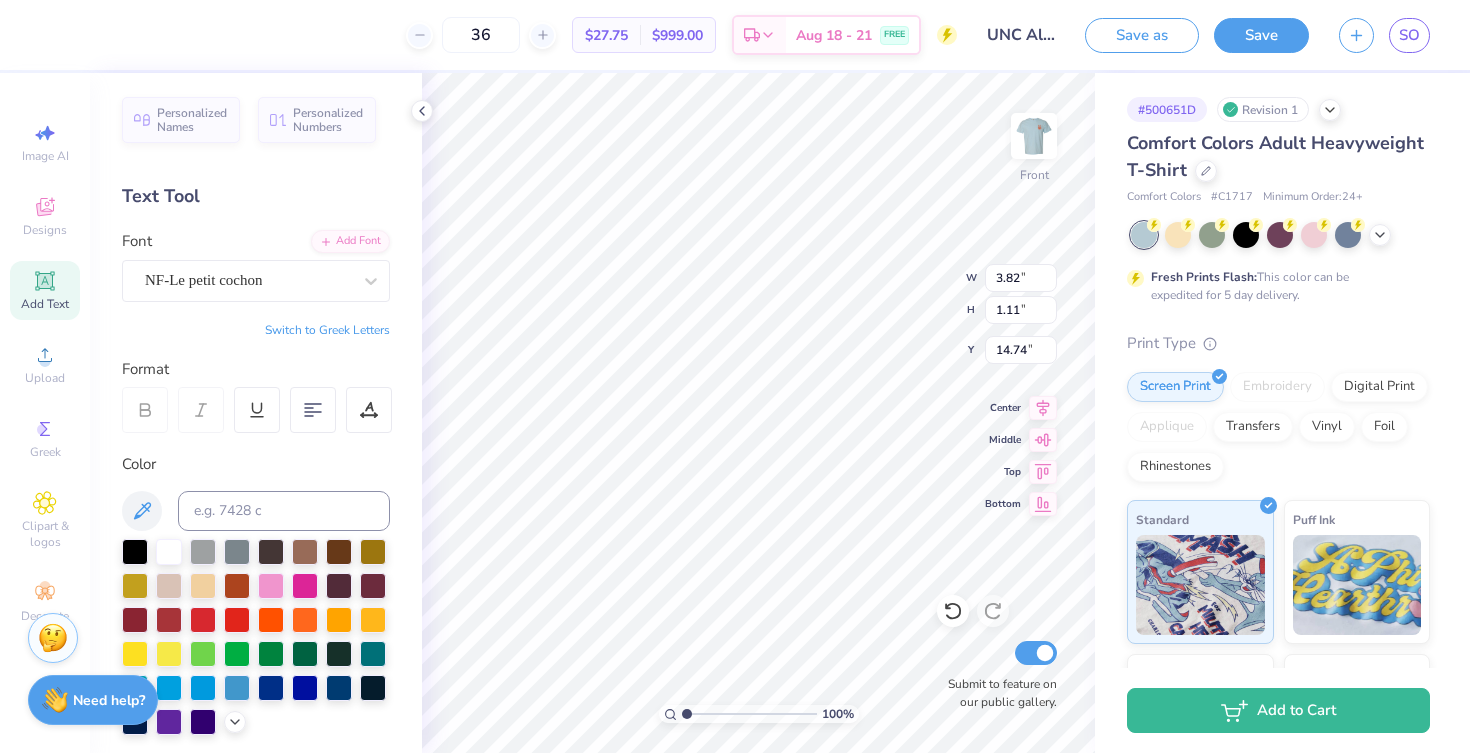type on "14.09" 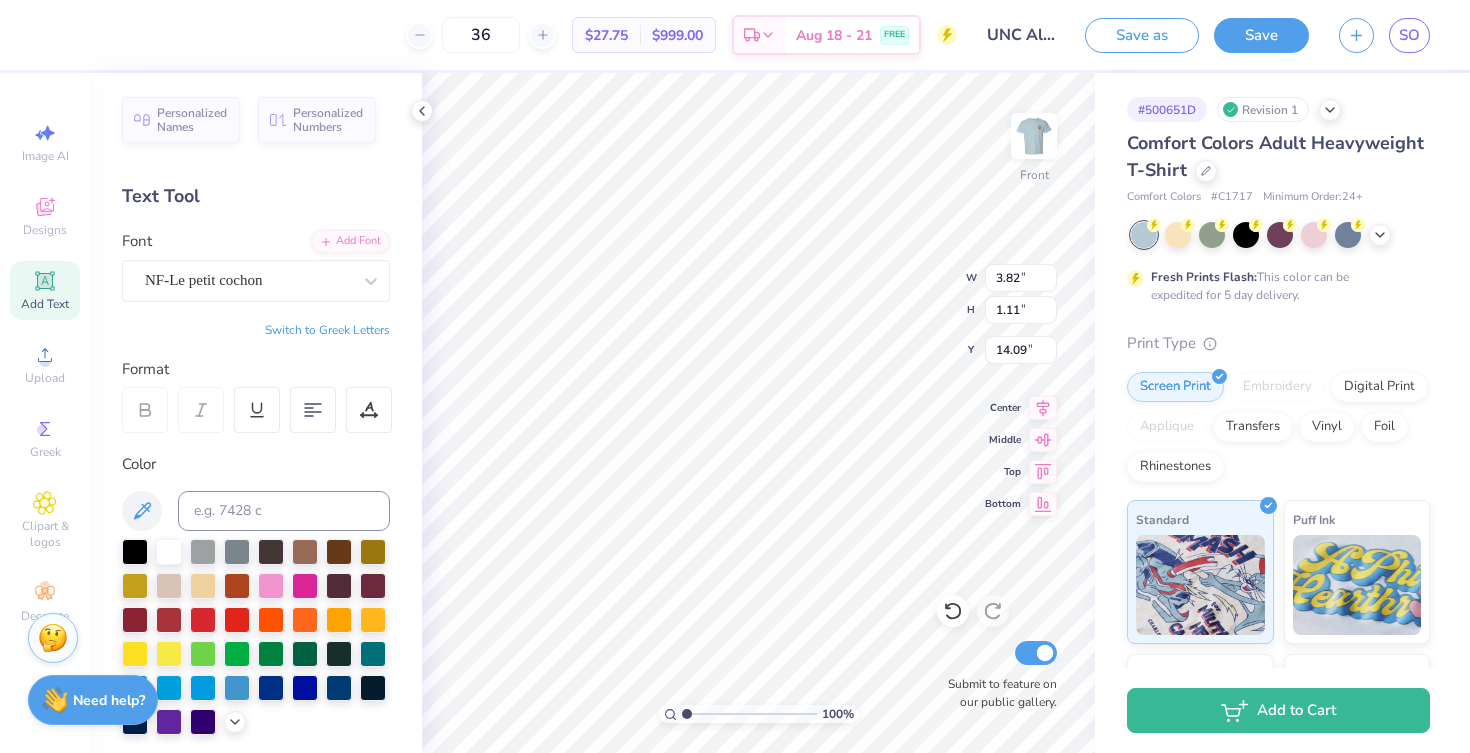 type on "1.73" 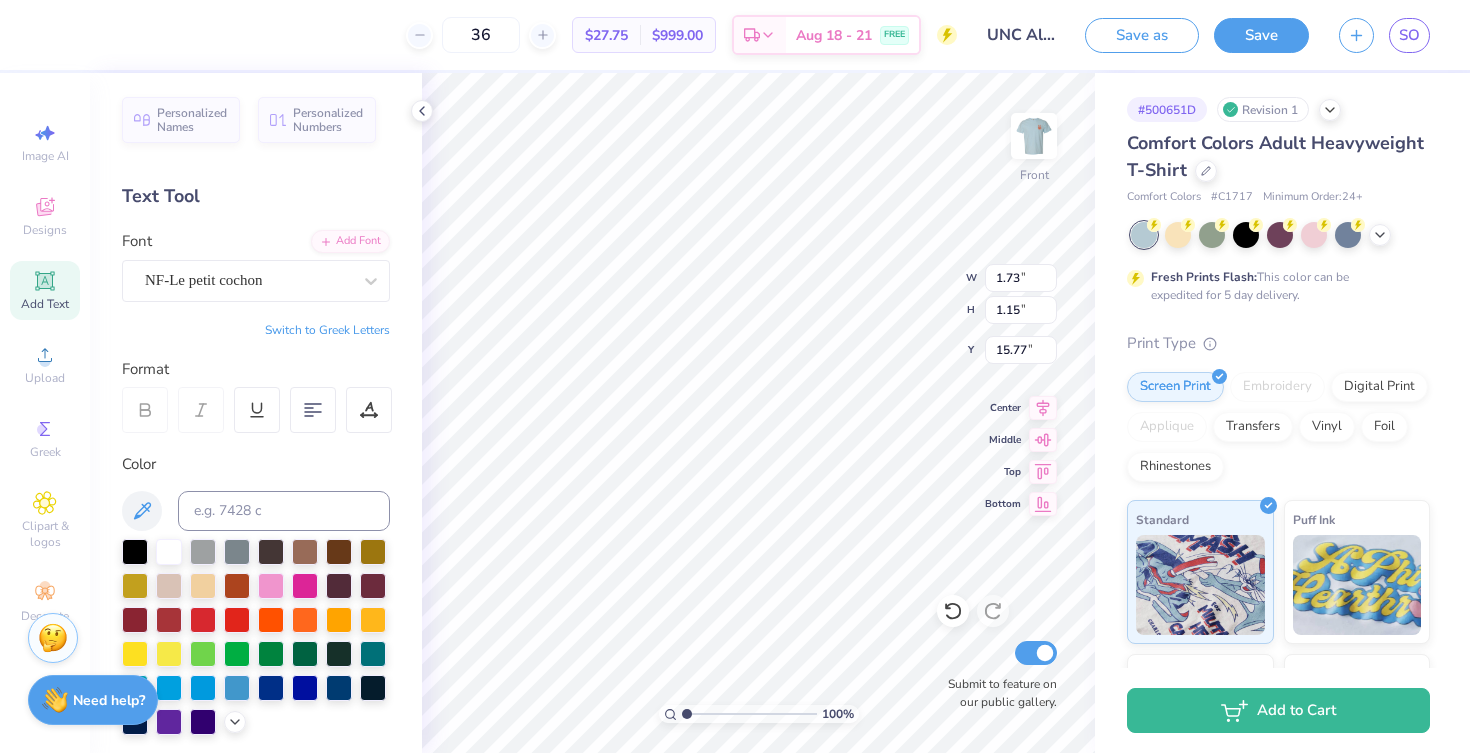 type on "15.30" 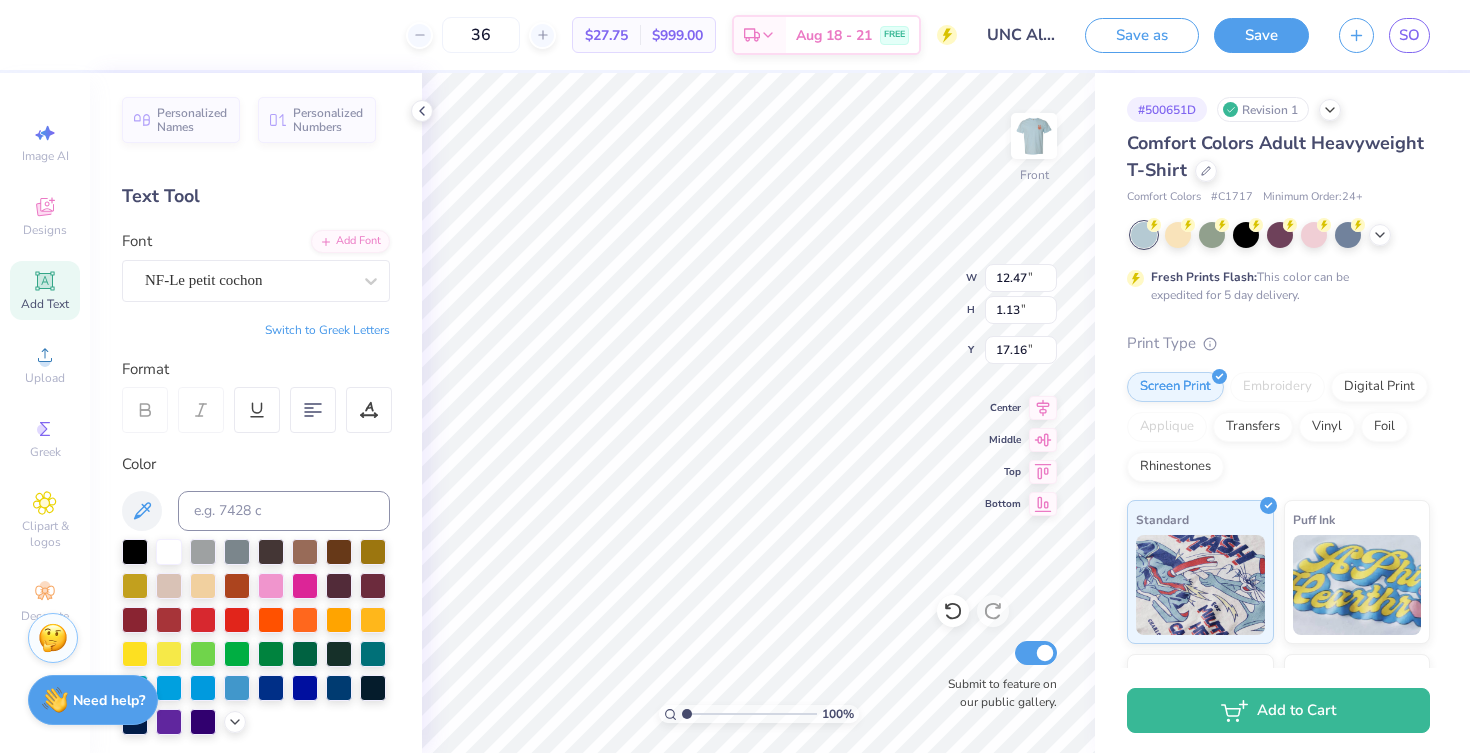 type on "17.16" 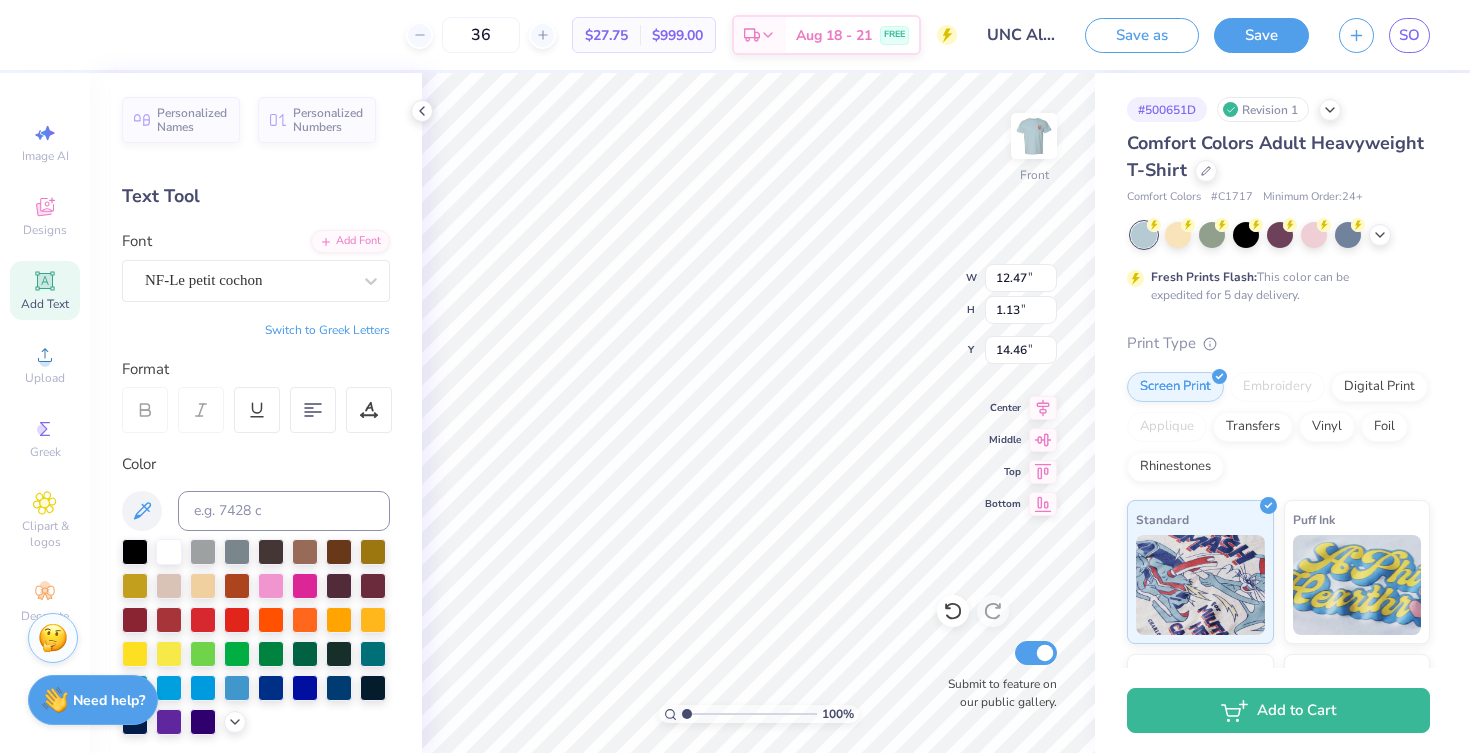 type on "16.93" 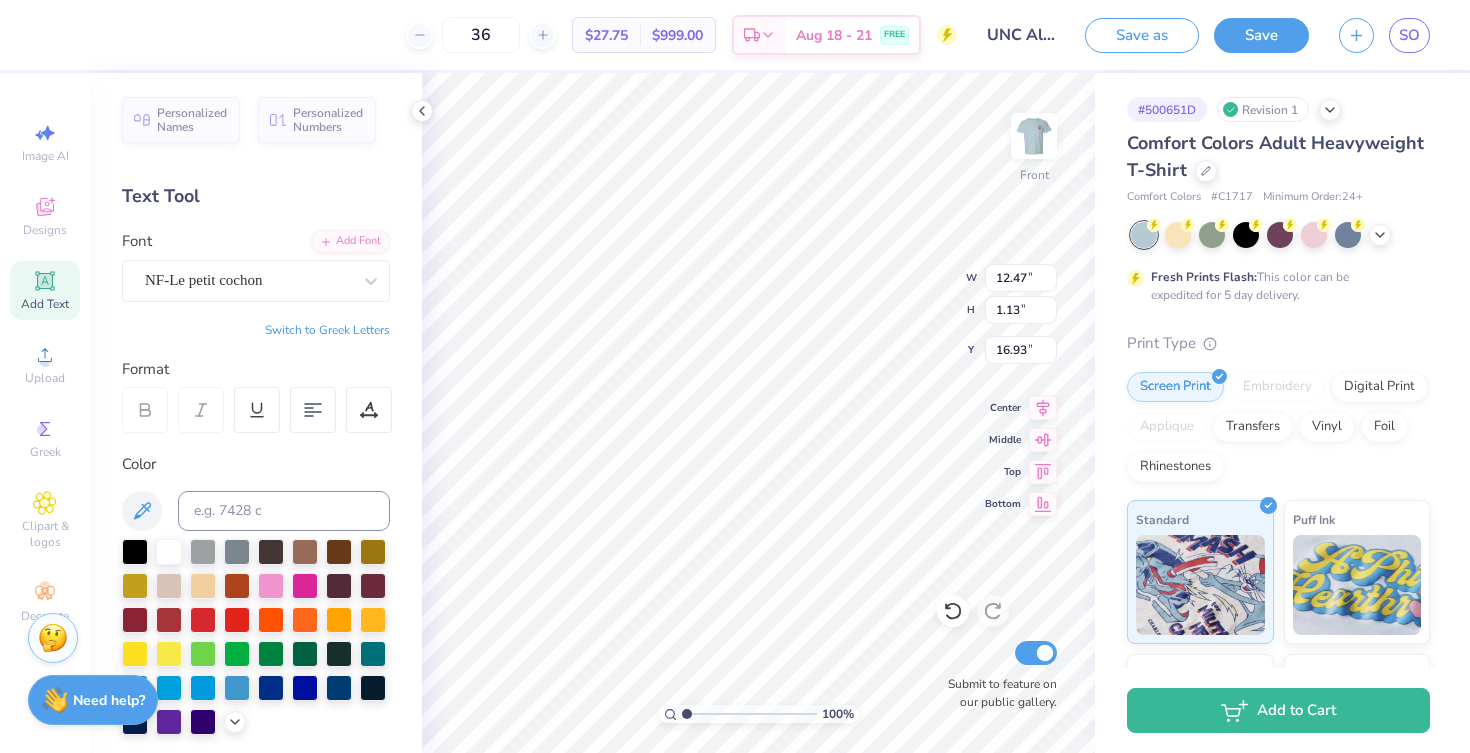 type on "10.07" 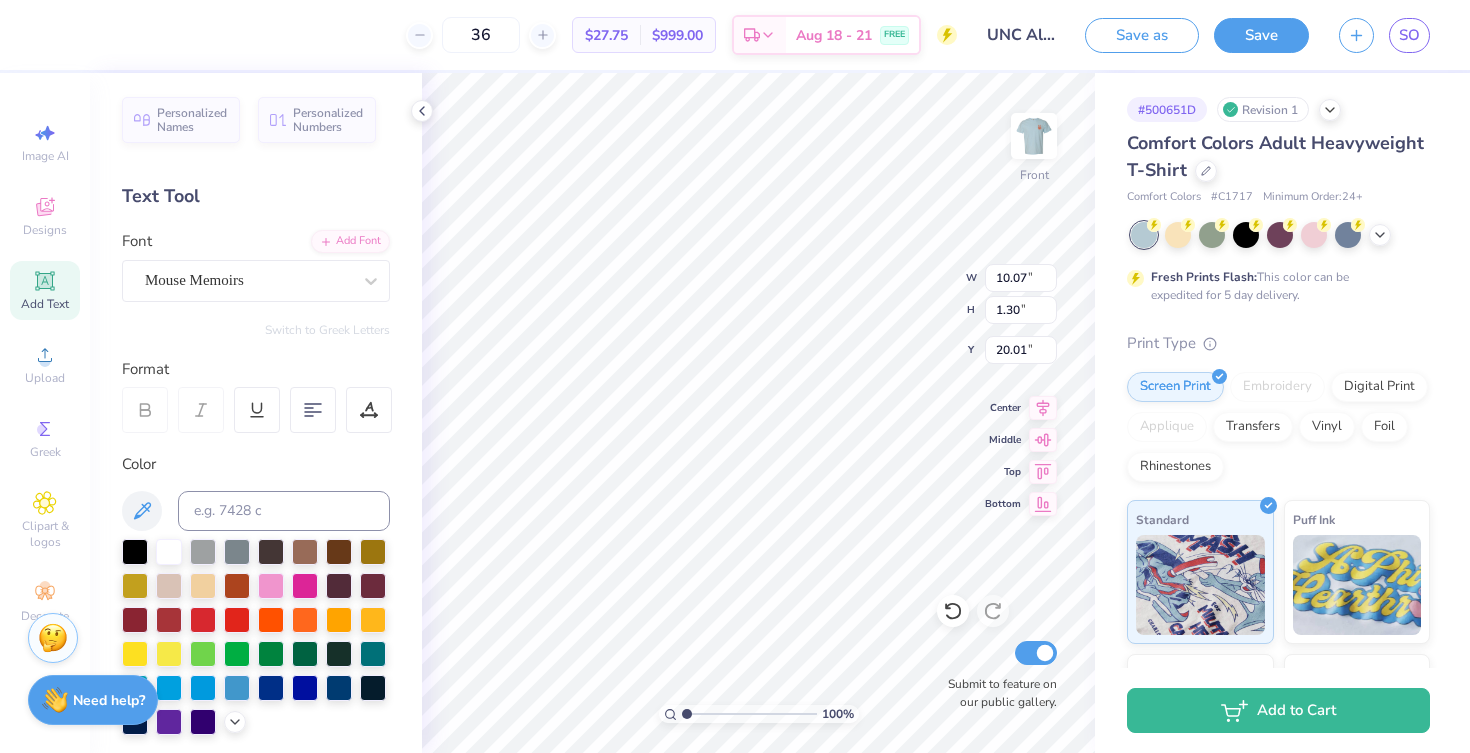 type on "14.46" 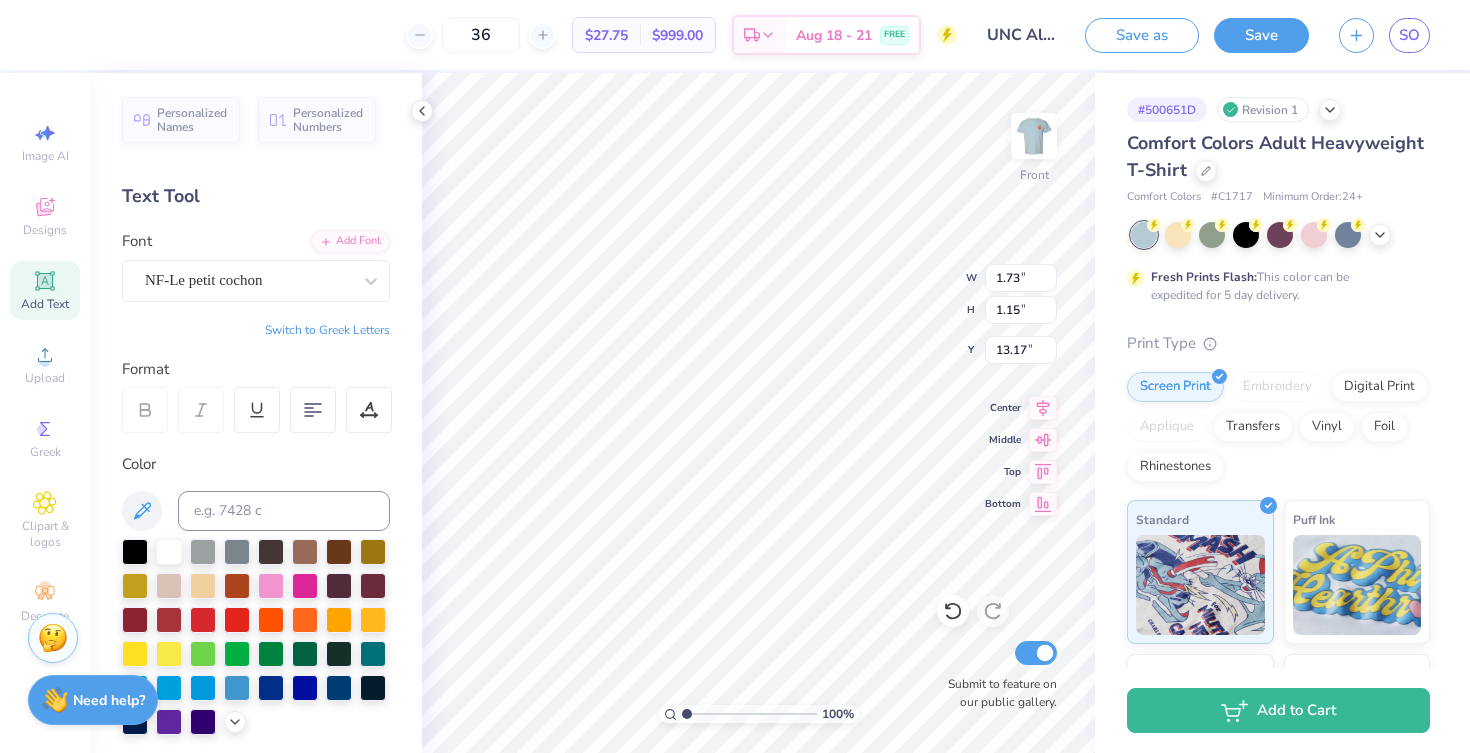 type on "13.17" 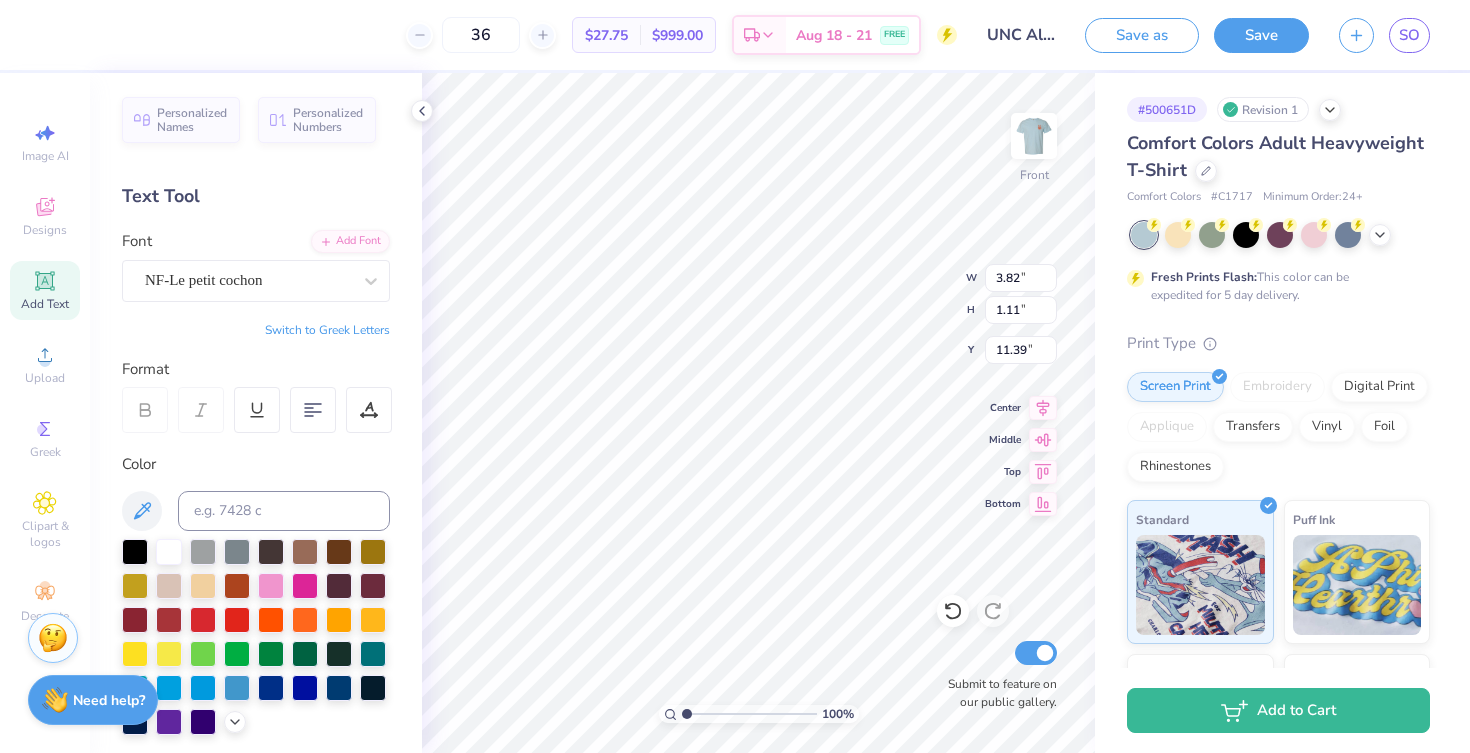 type on "12.04" 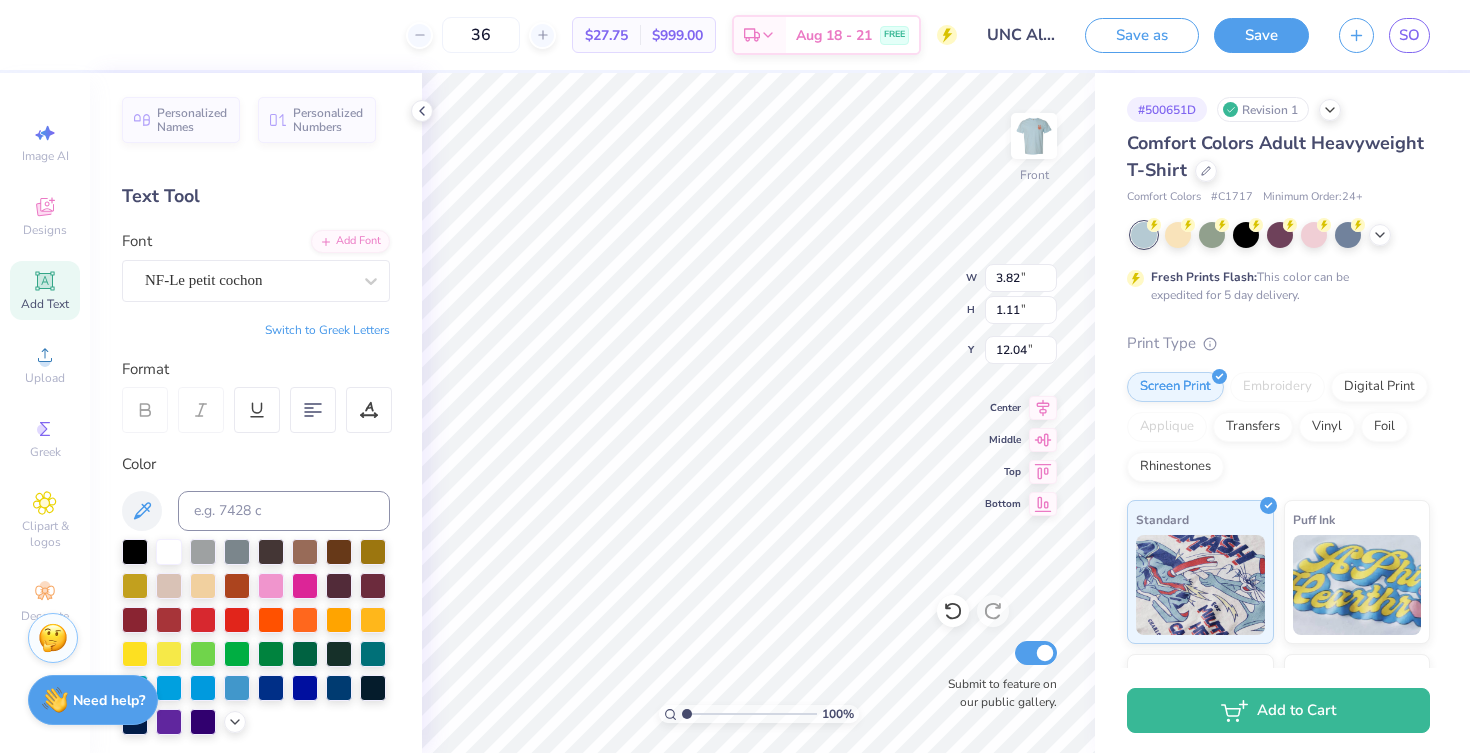 type on "11.58" 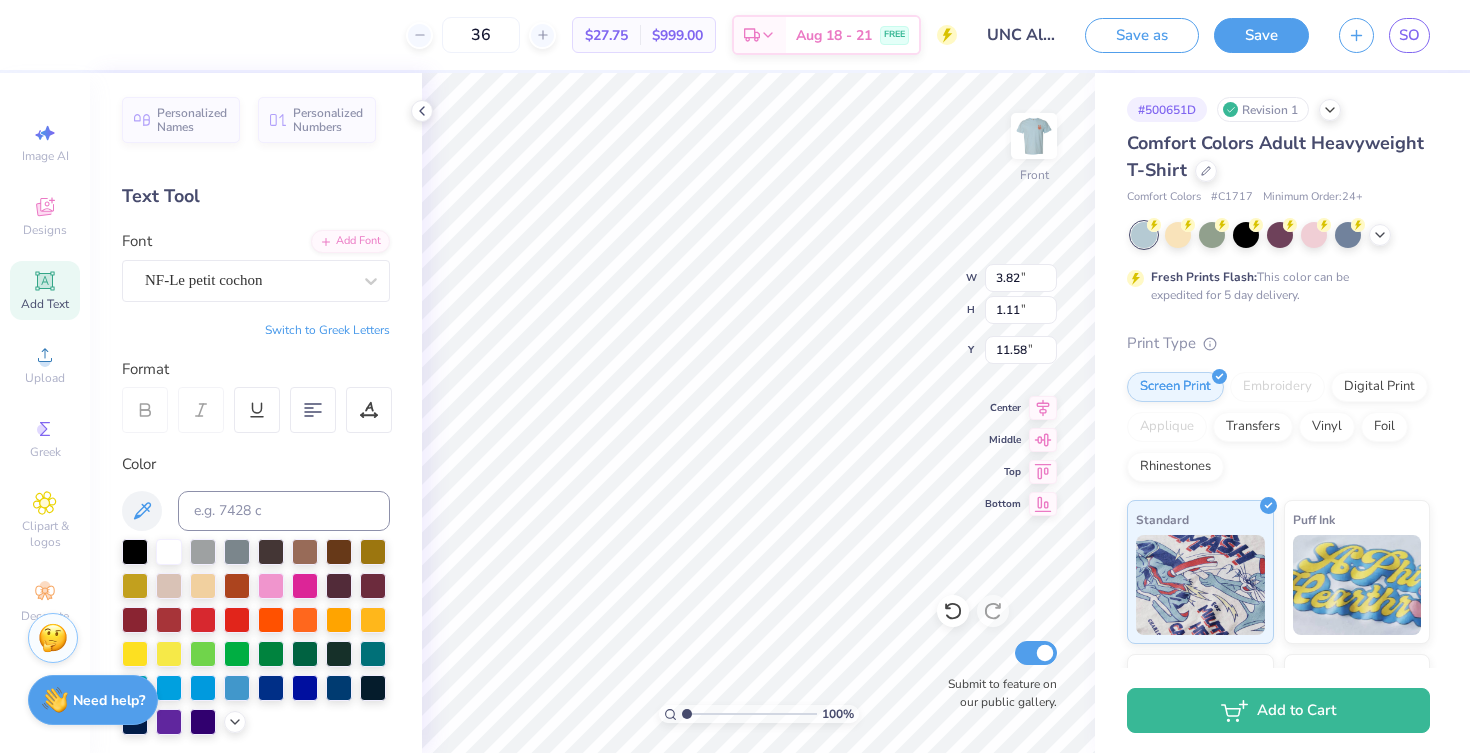 type on "1.73" 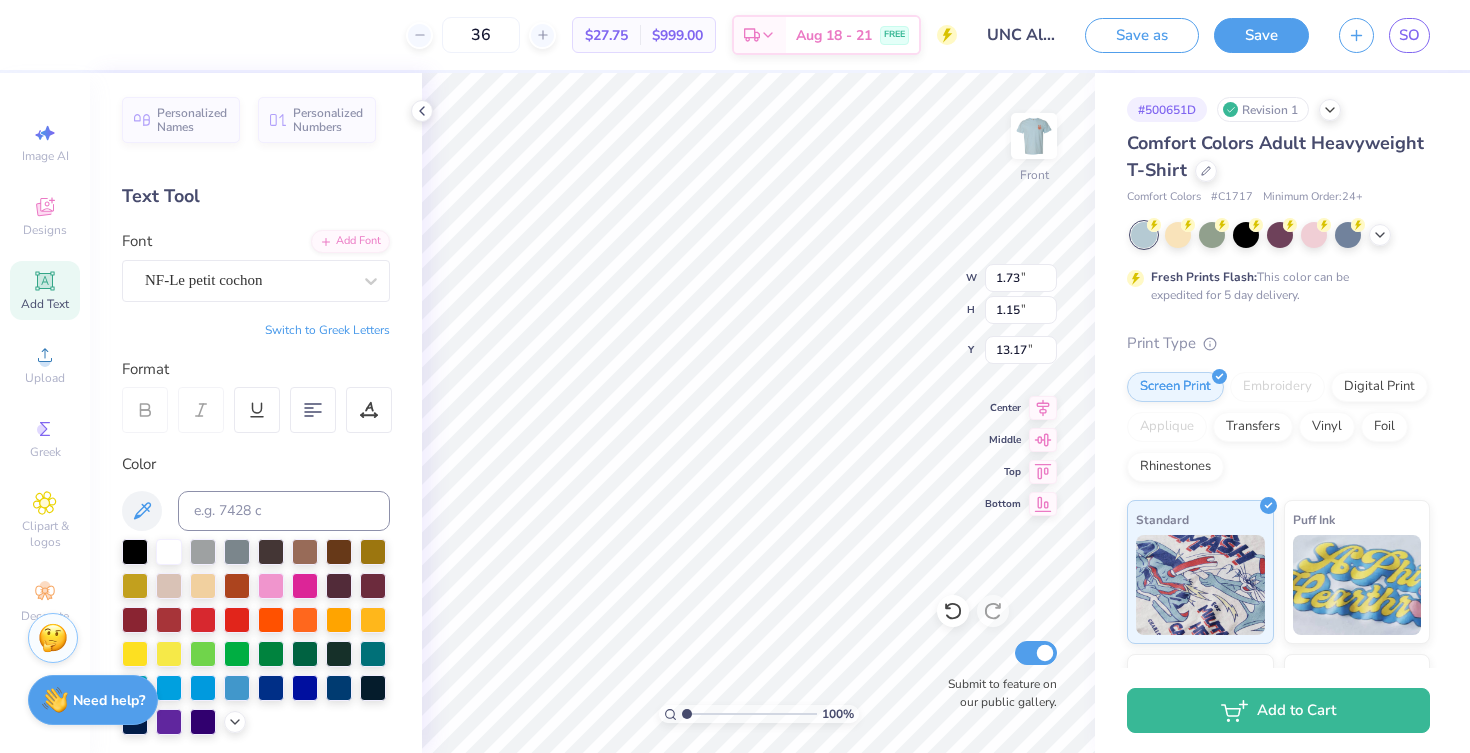 type on "12.84" 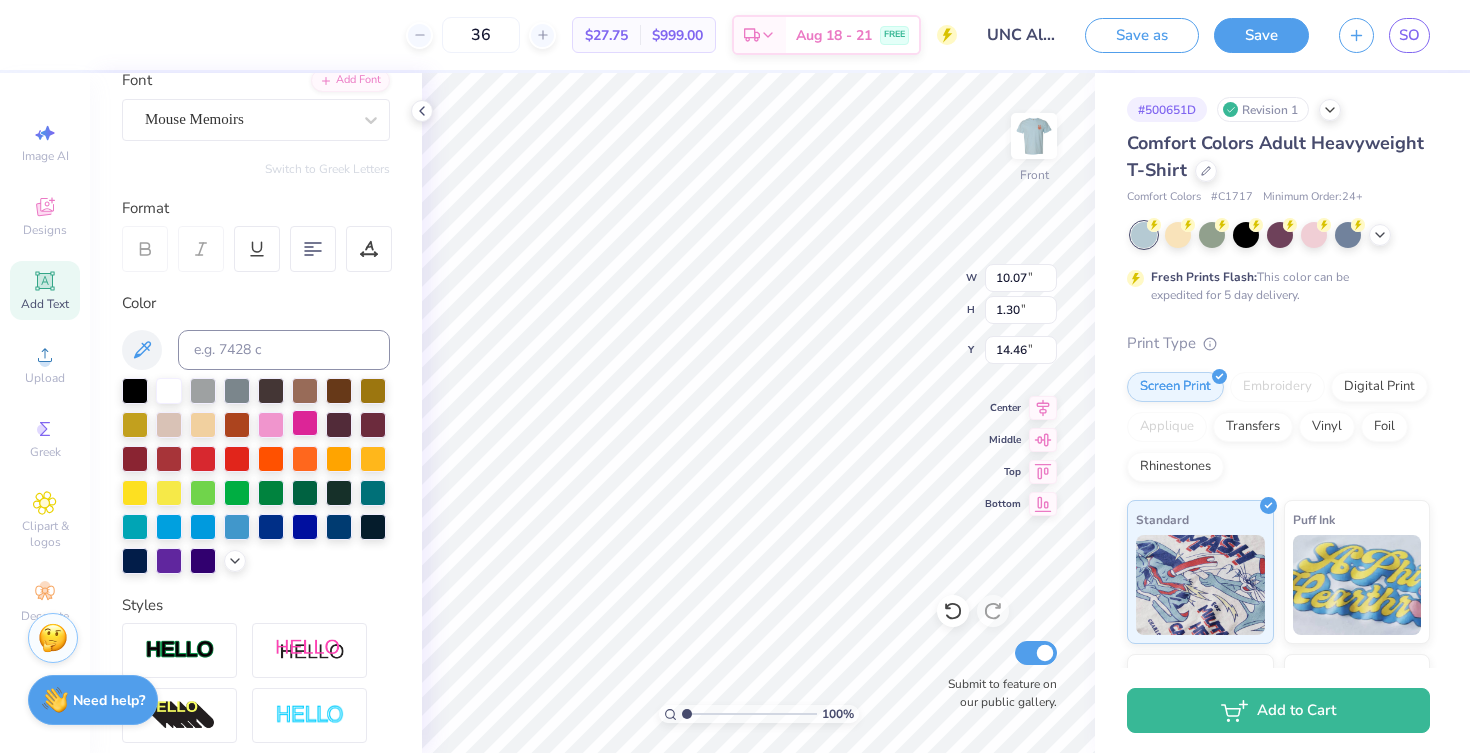 scroll, scrollTop: 185, scrollLeft: 0, axis: vertical 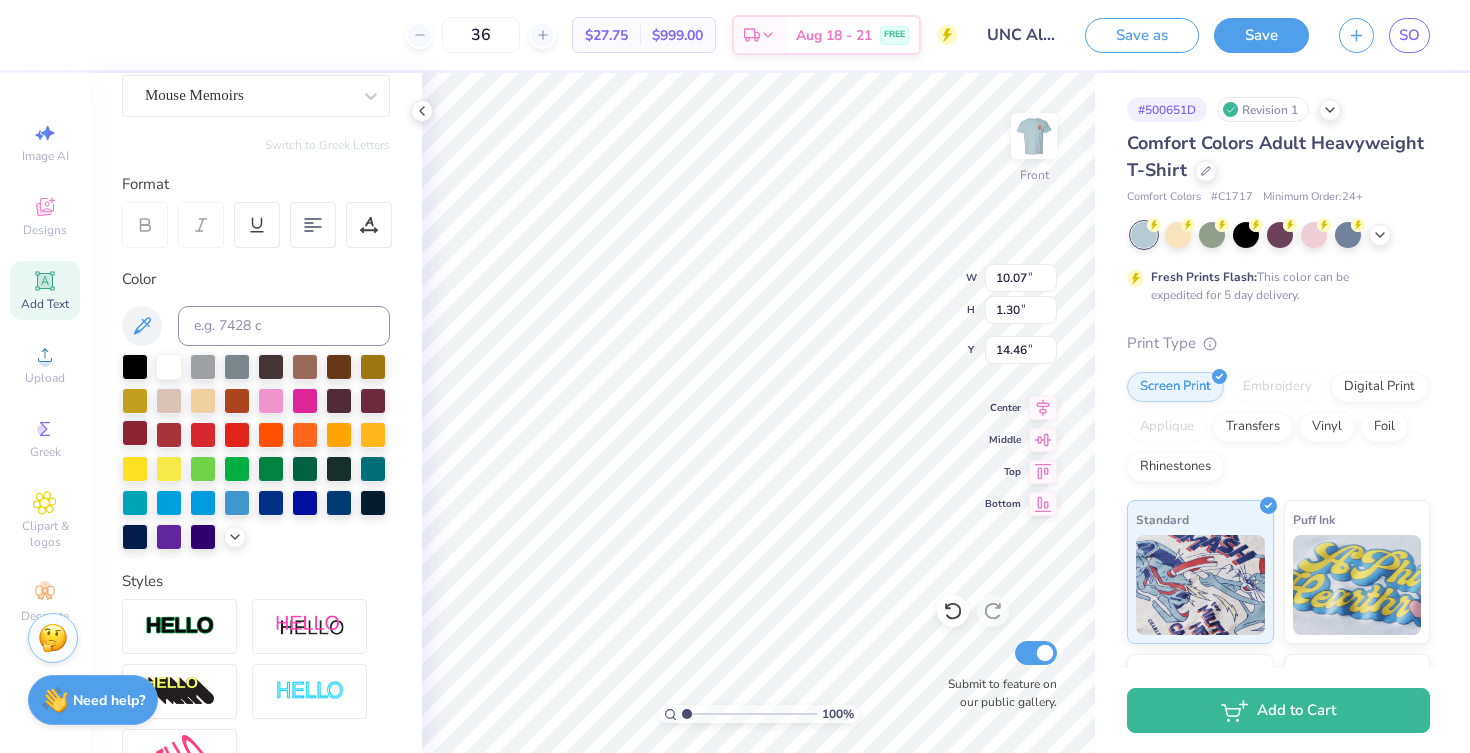 click at bounding box center [135, 433] 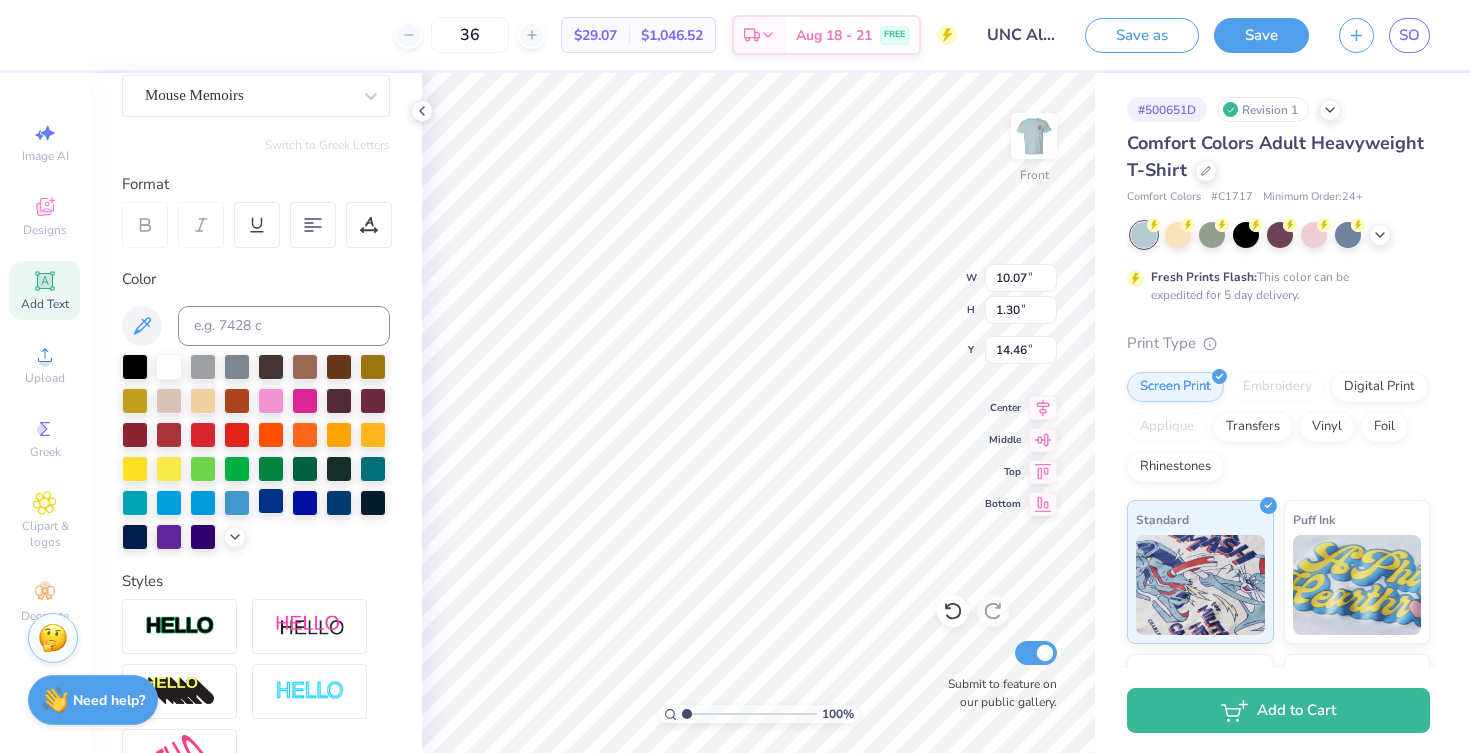 click at bounding box center (271, 501) 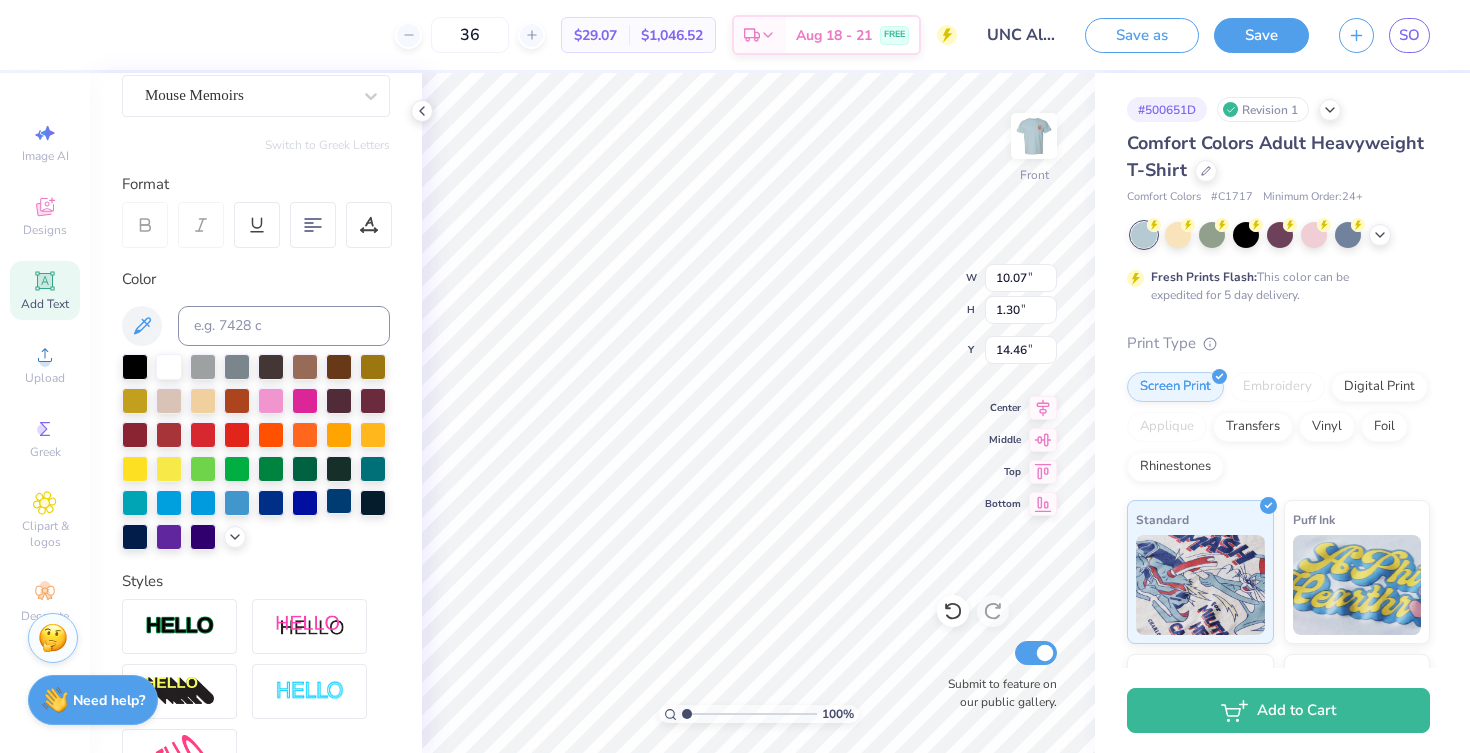 click at bounding box center [339, 501] 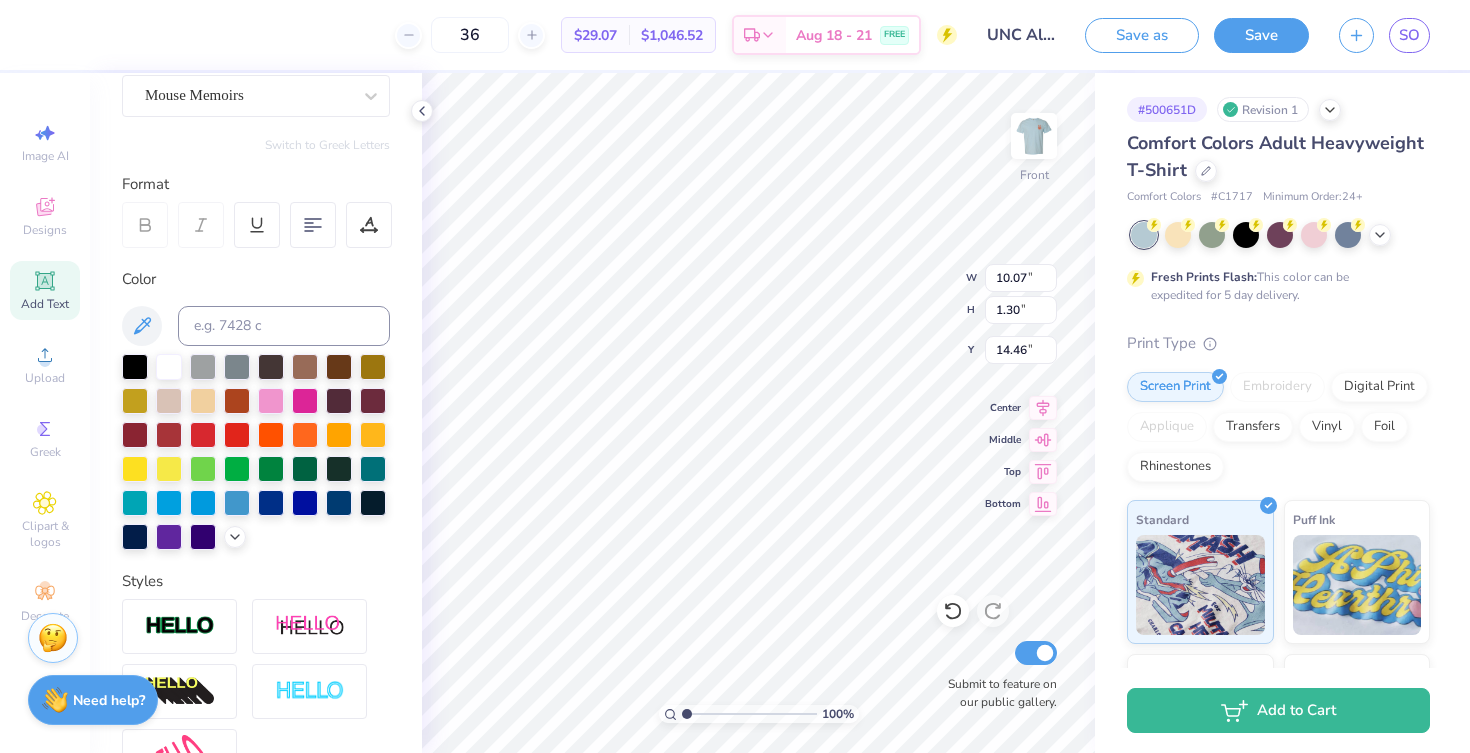 type on "3.82" 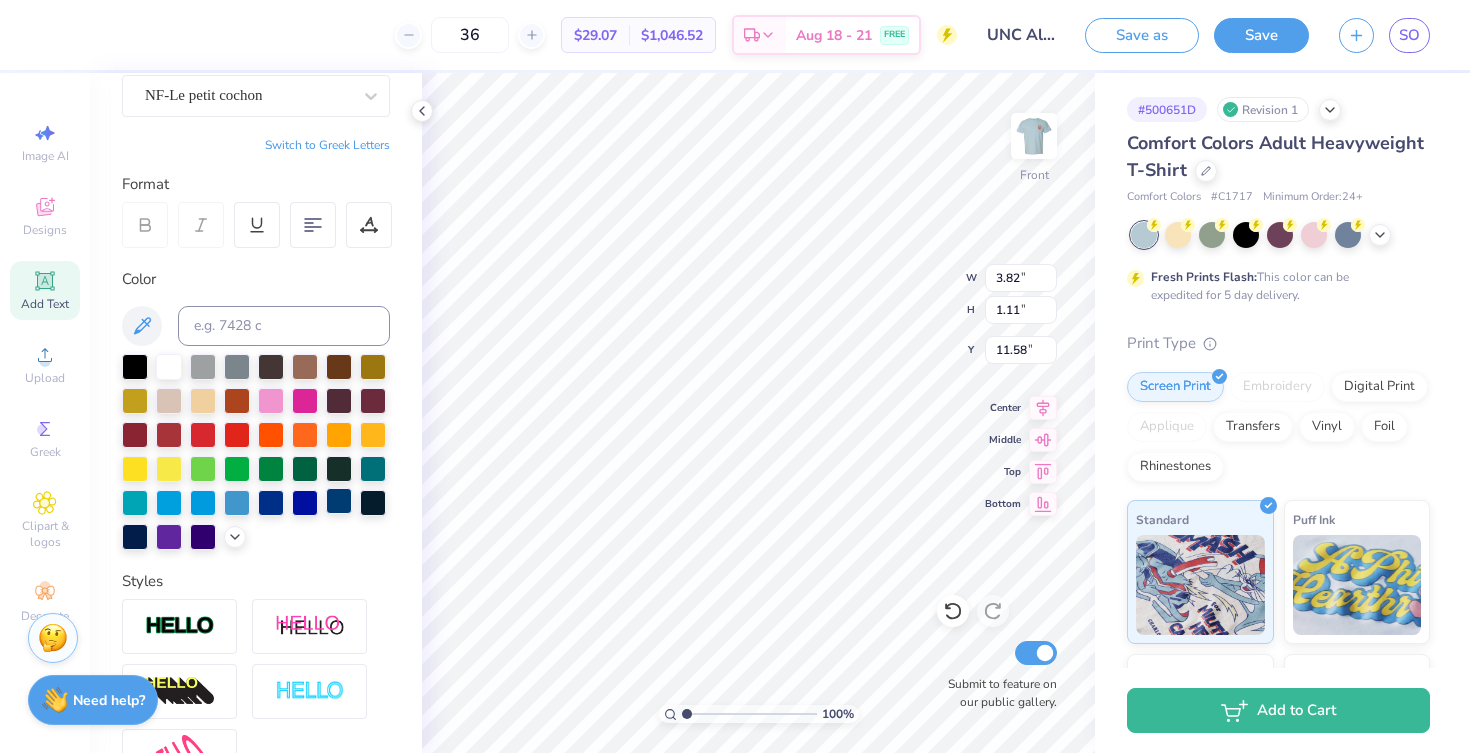 click at bounding box center (339, 501) 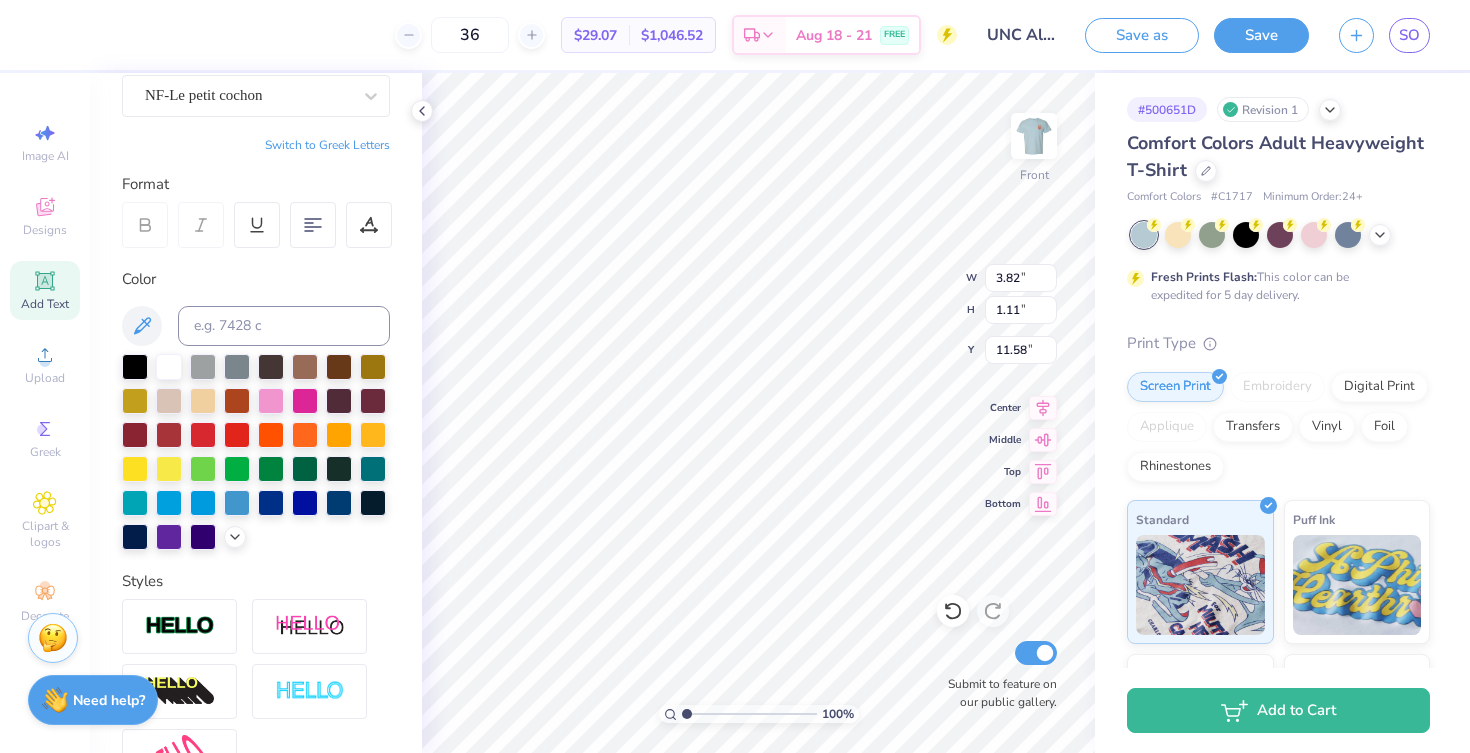 type on "1.73" 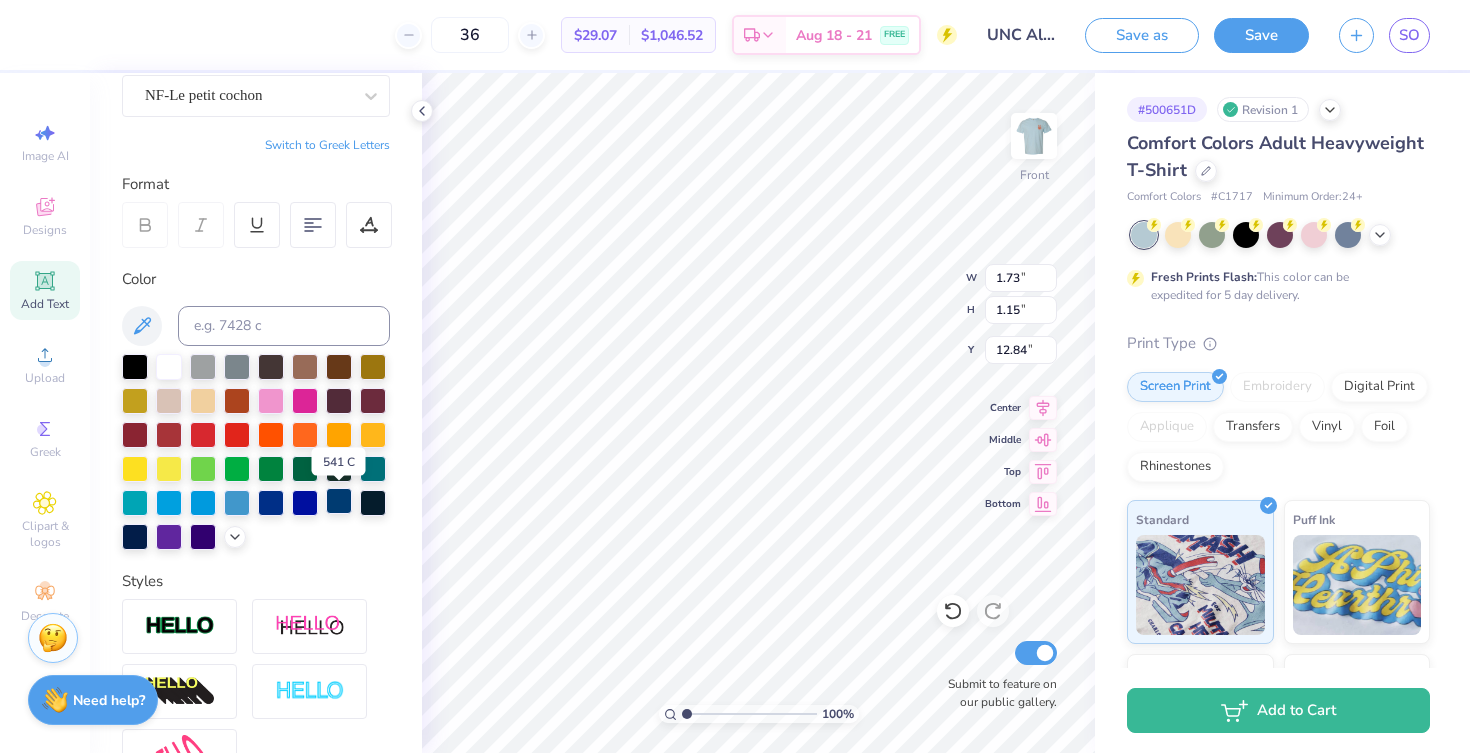 click at bounding box center (339, 501) 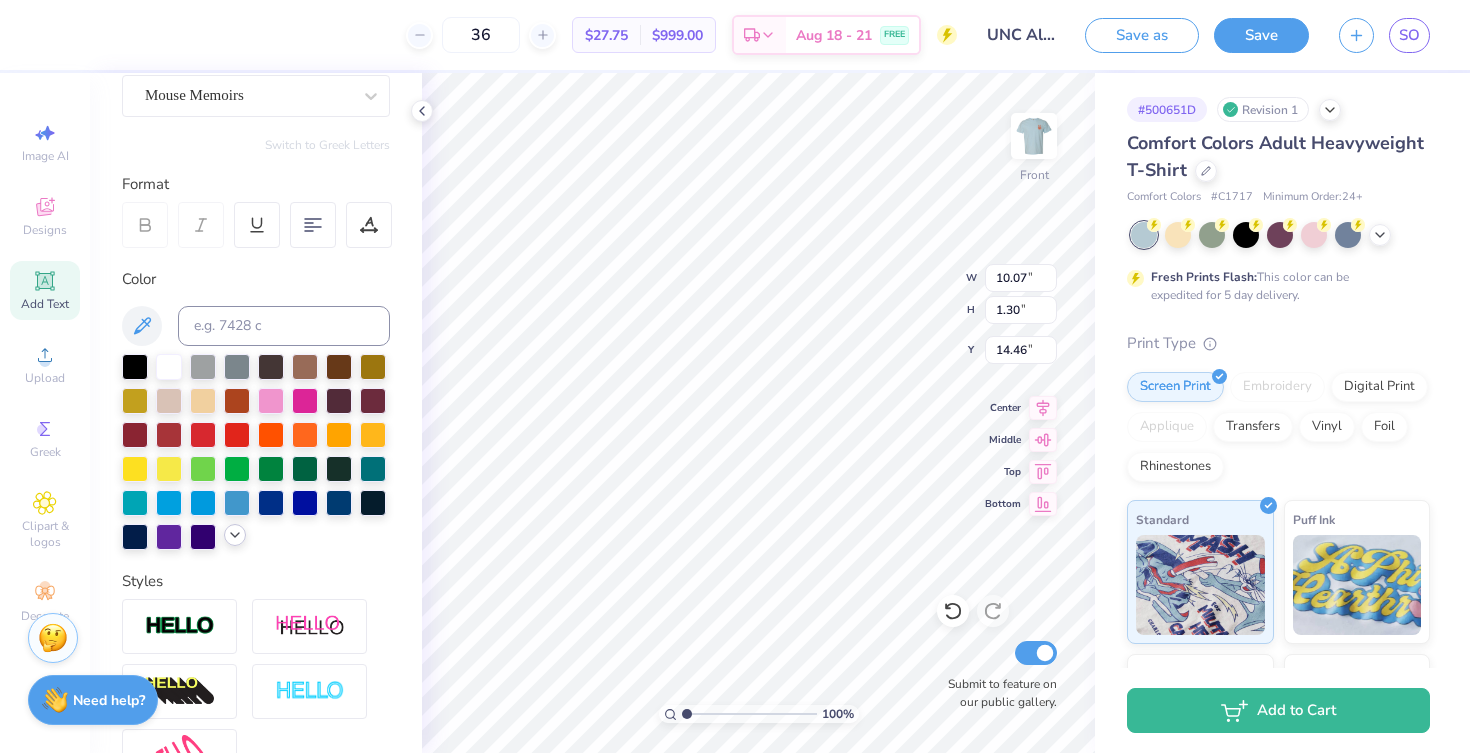 click at bounding box center (256, 452) 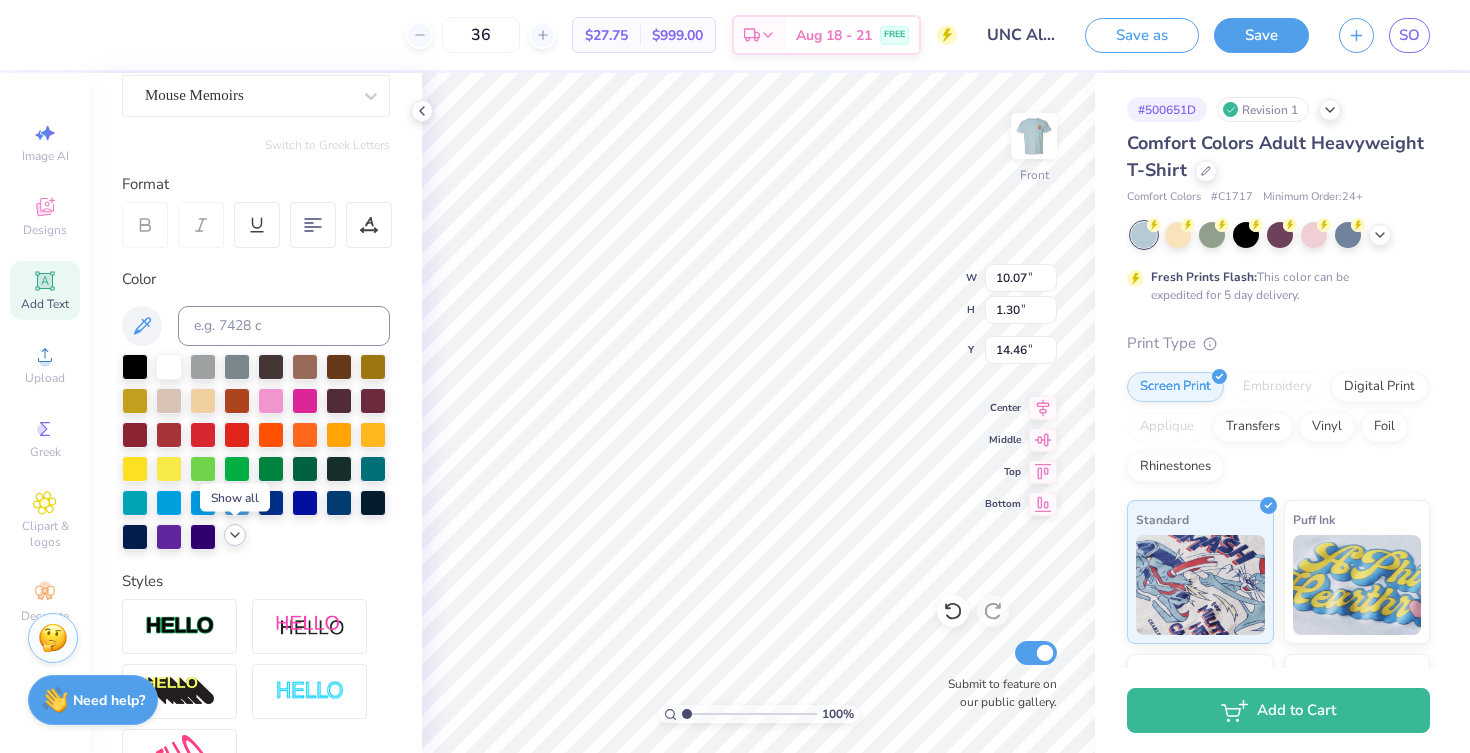 click at bounding box center [235, 535] 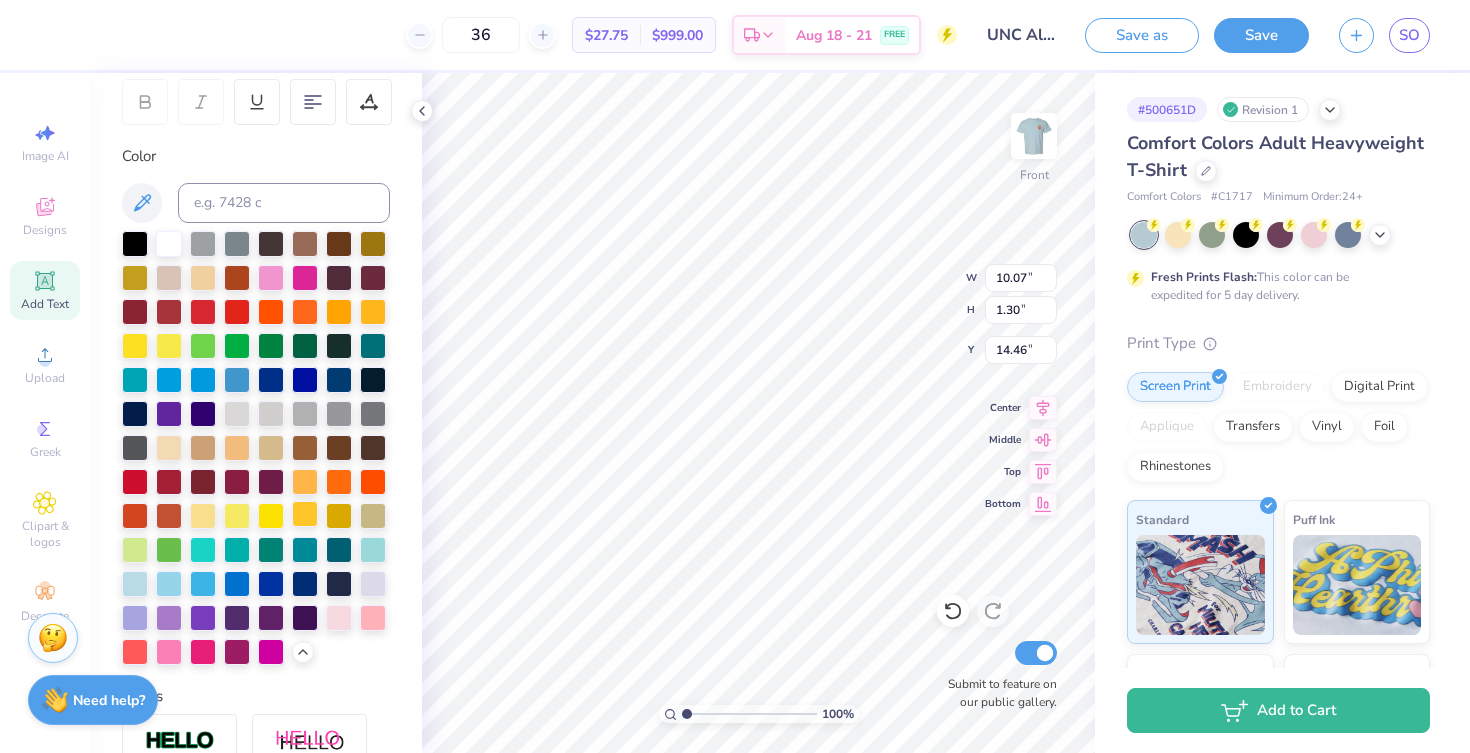 scroll, scrollTop: 337, scrollLeft: 0, axis: vertical 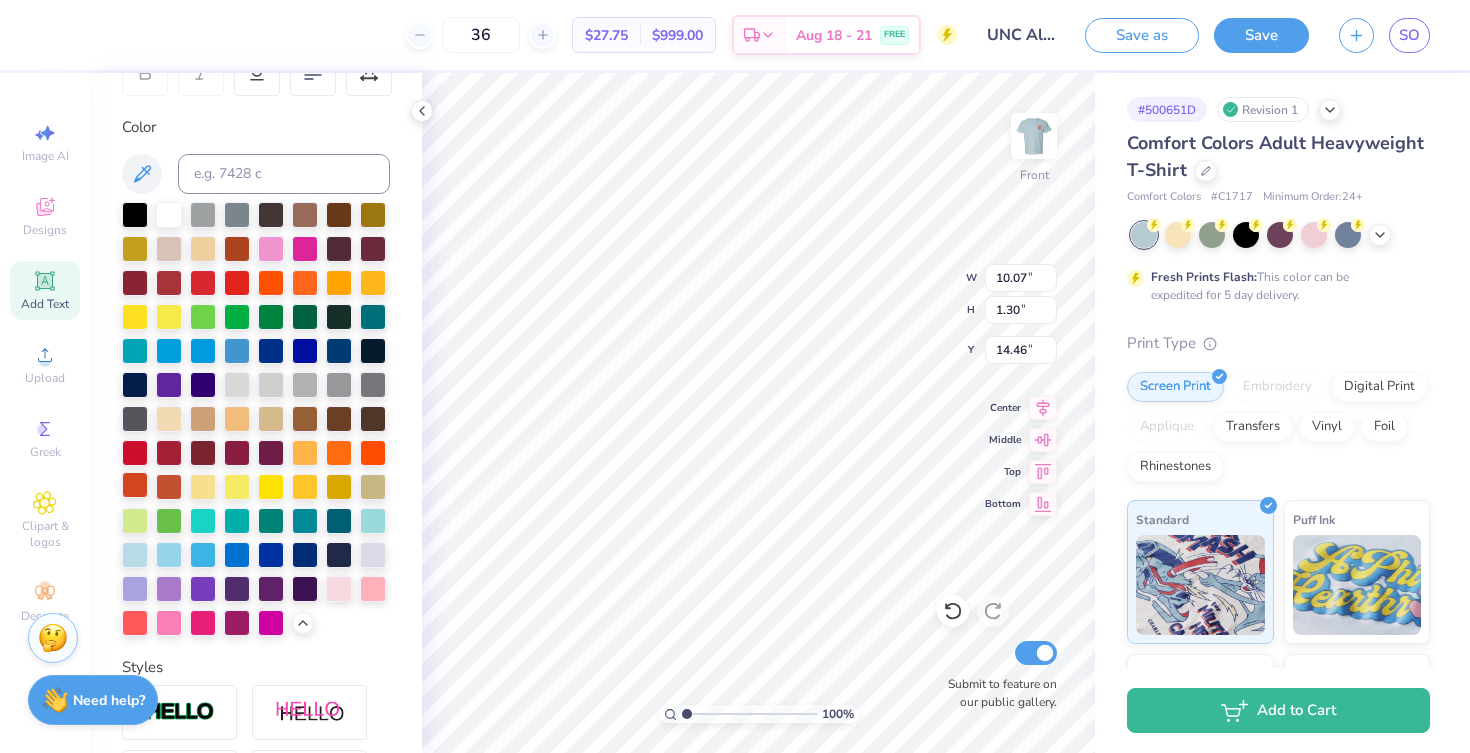 click at bounding box center [135, 485] 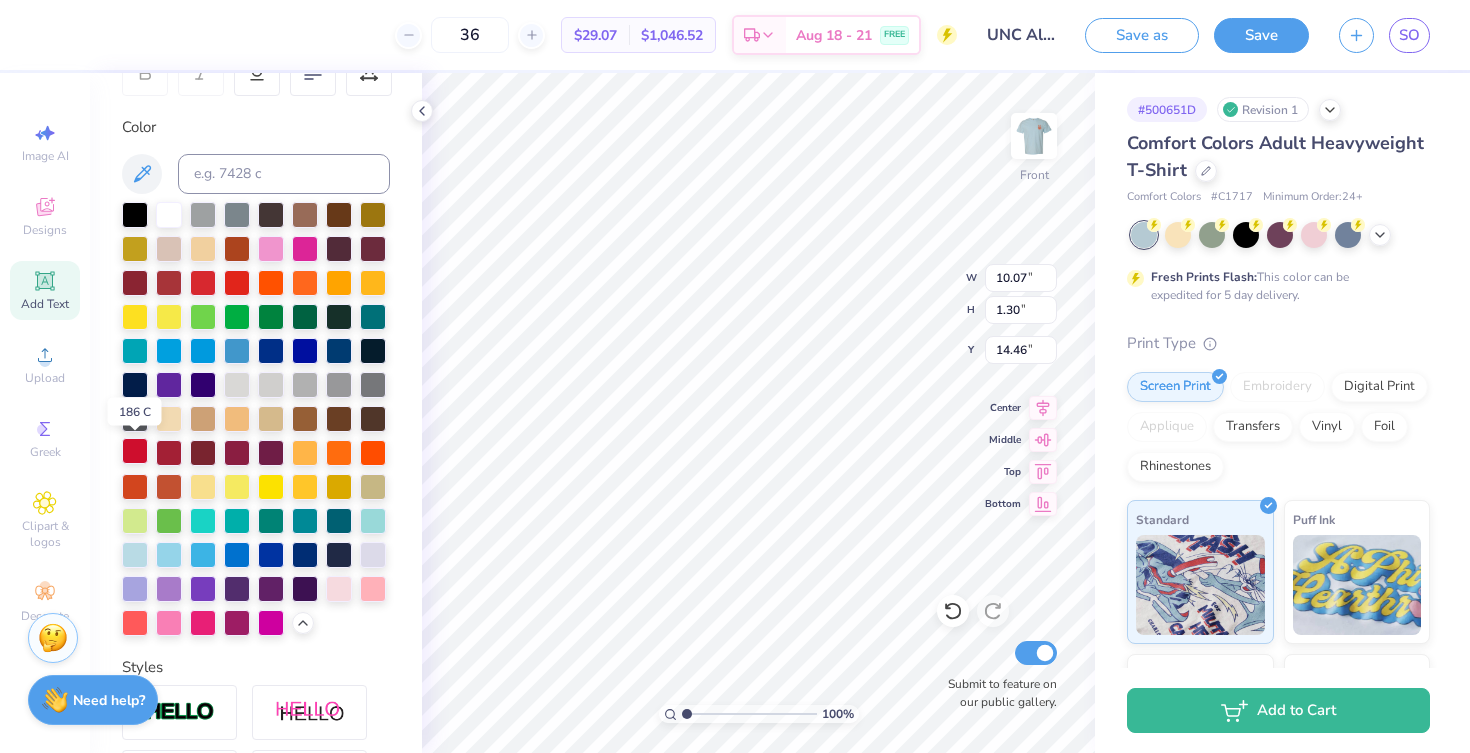 click at bounding box center [135, 451] 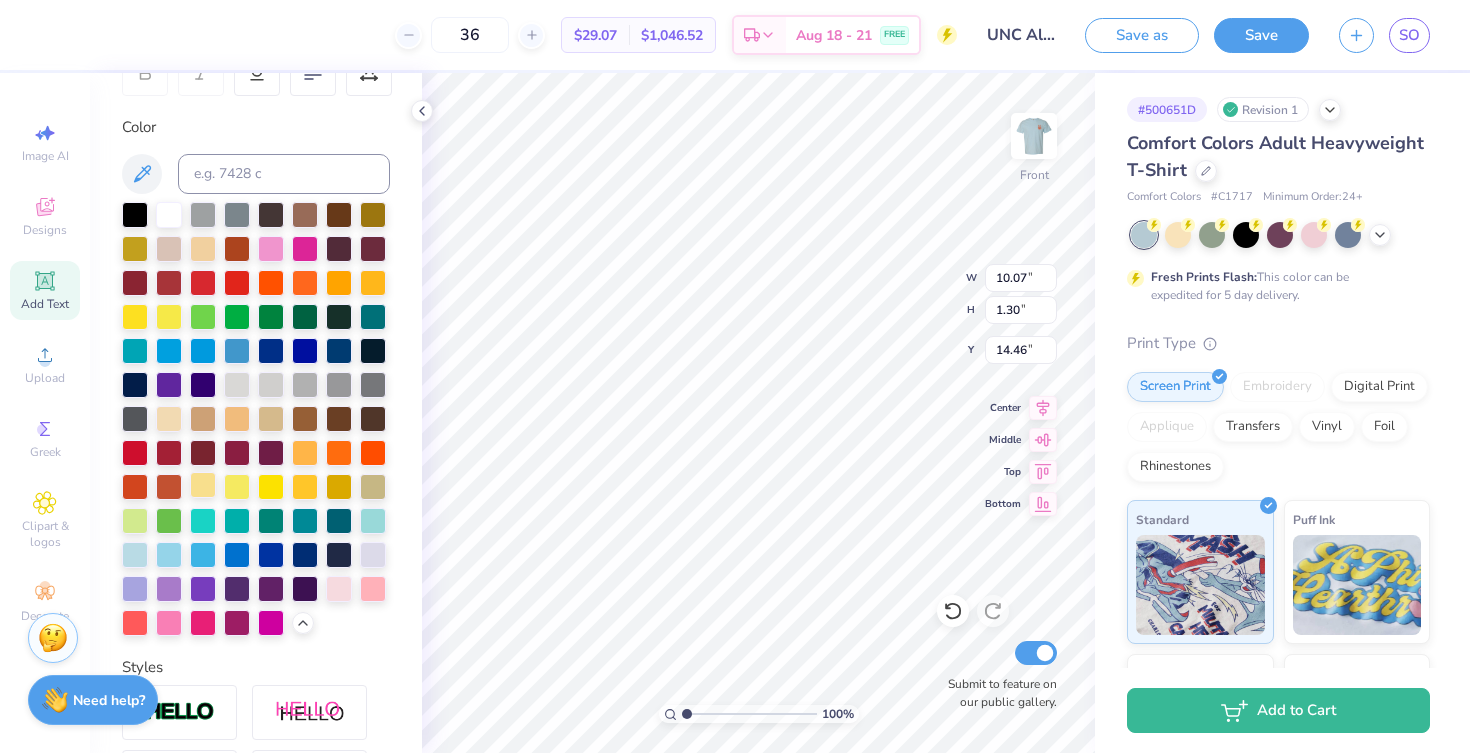 click at bounding box center (203, 485) 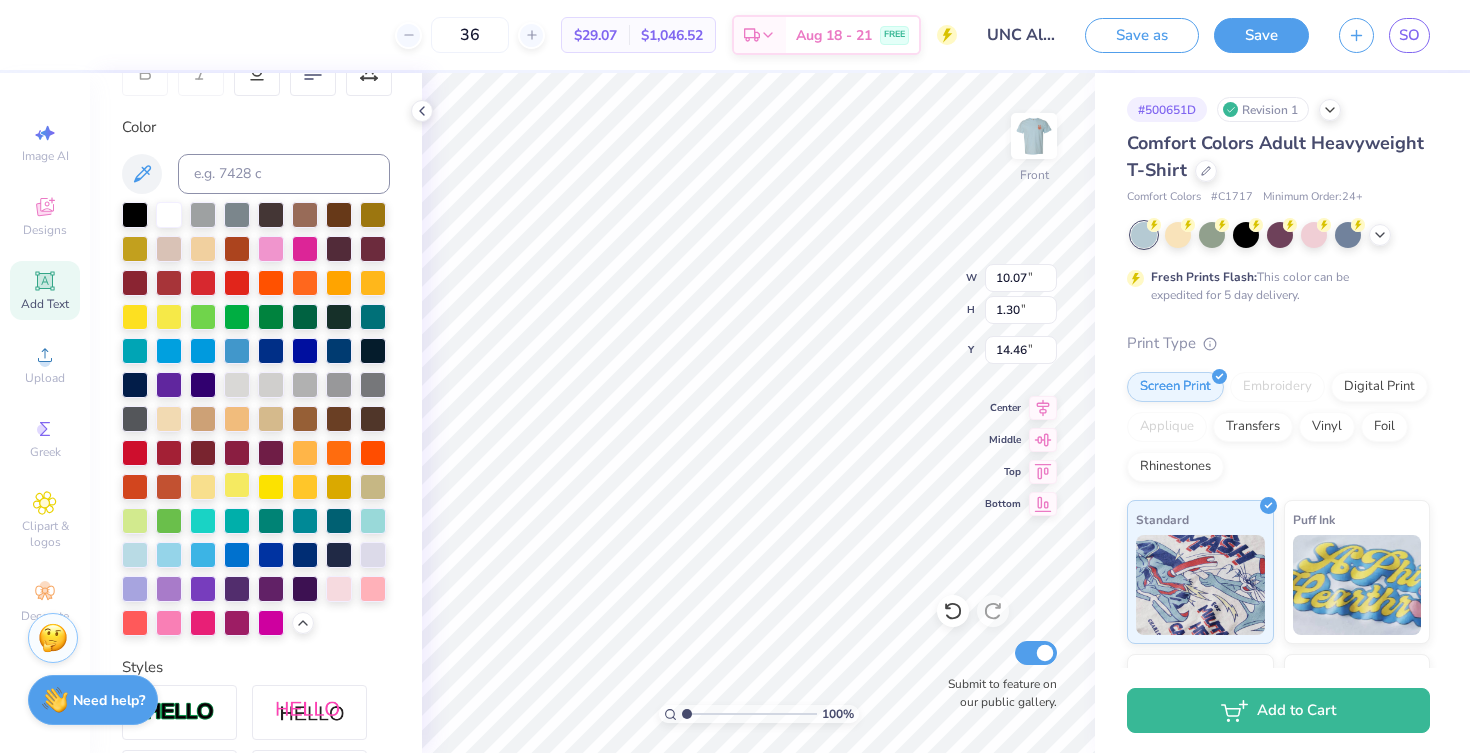 click at bounding box center [237, 485] 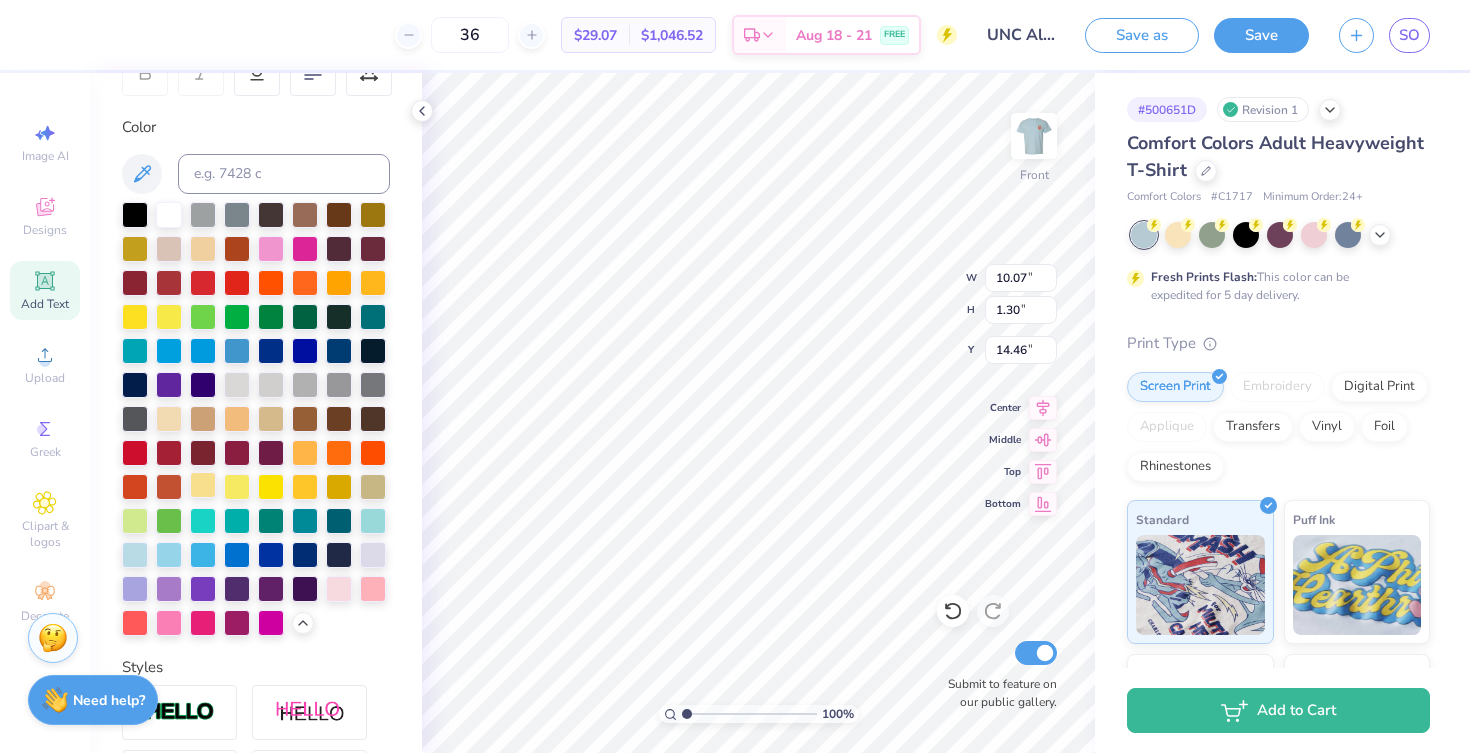 click at bounding box center (203, 485) 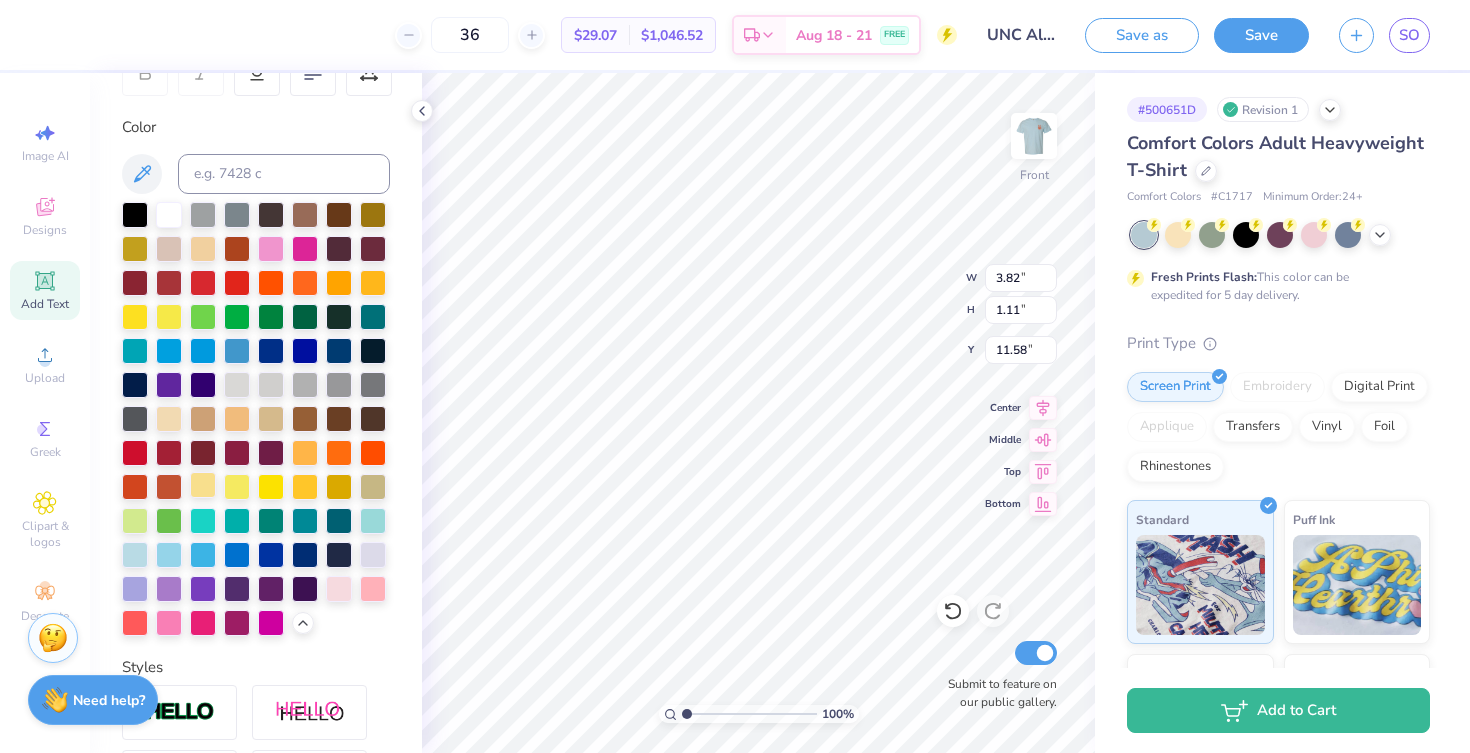 click at bounding box center (203, 485) 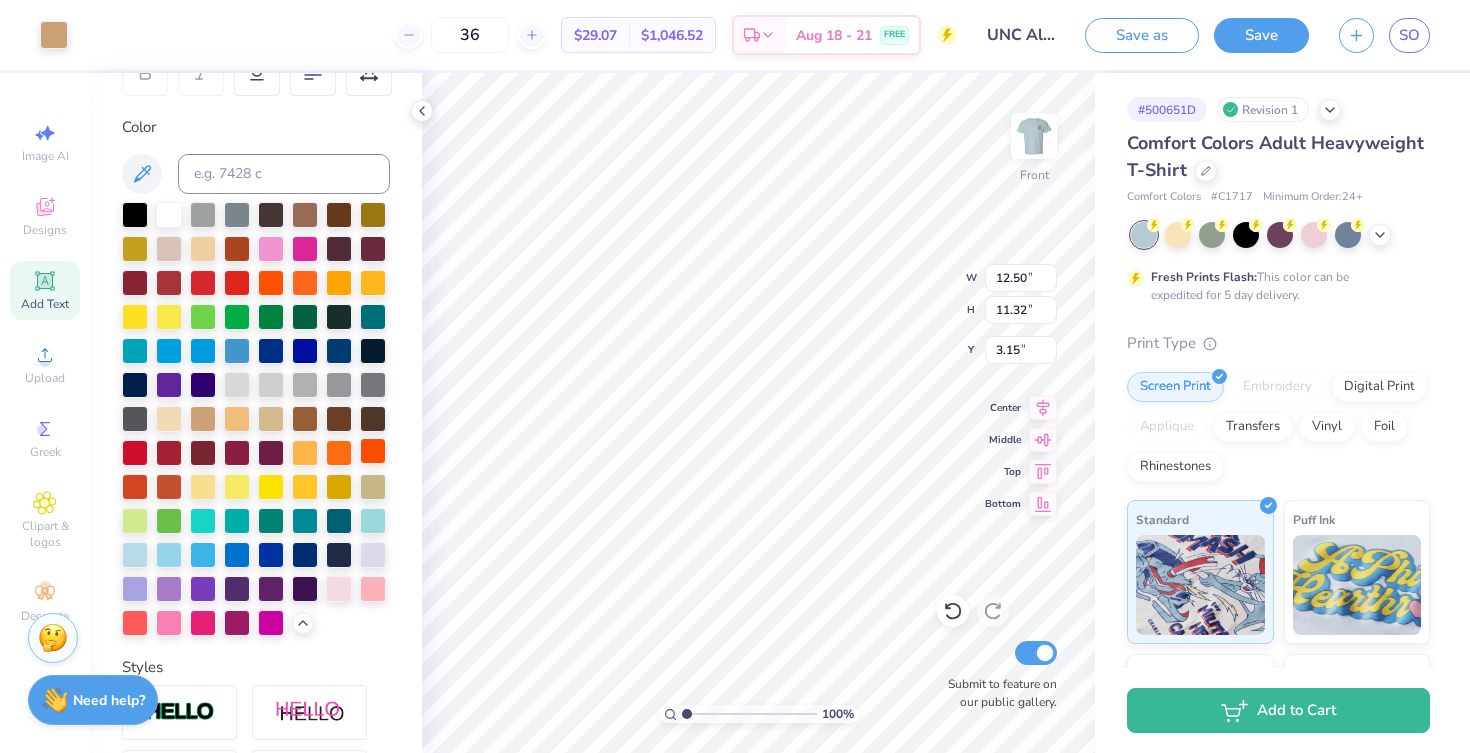 type on "12.50" 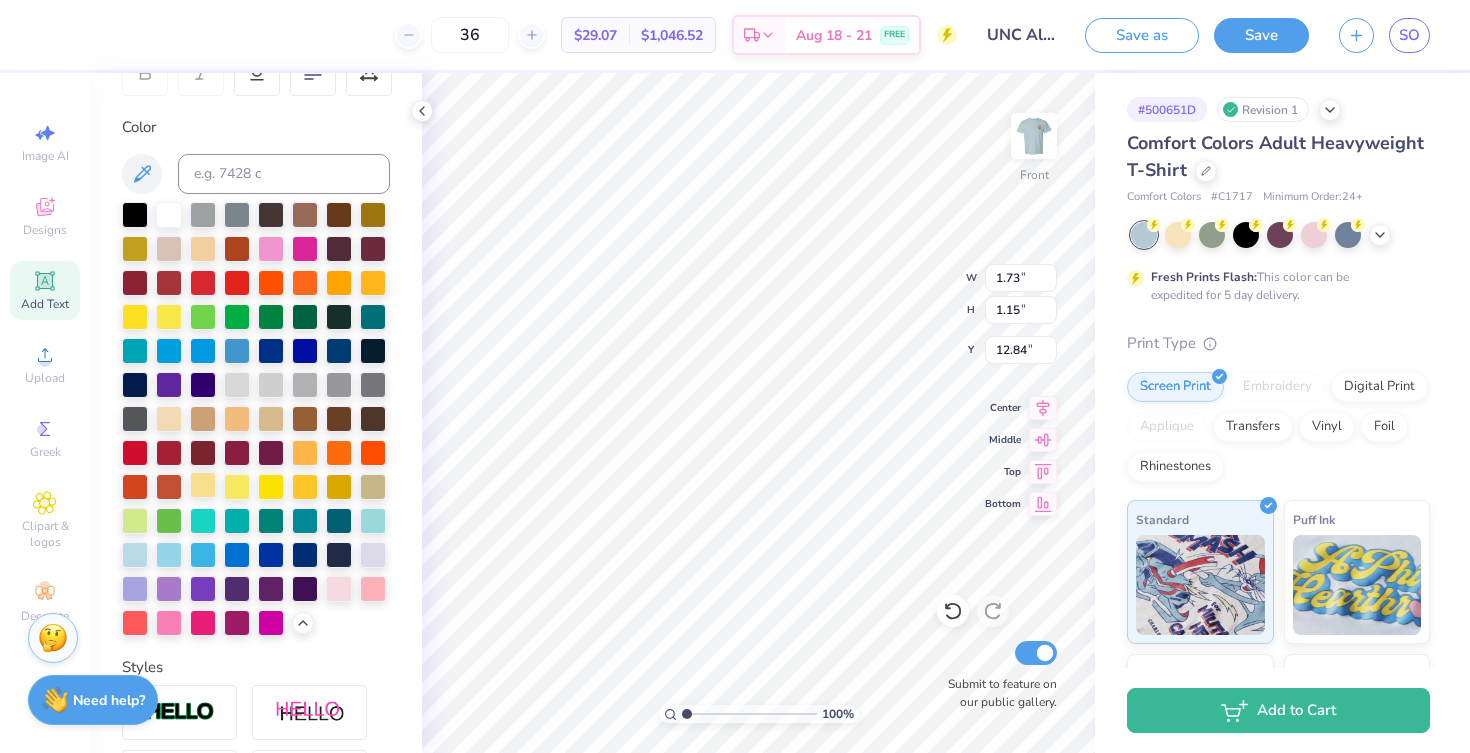 click at bounding box center (203, 485) 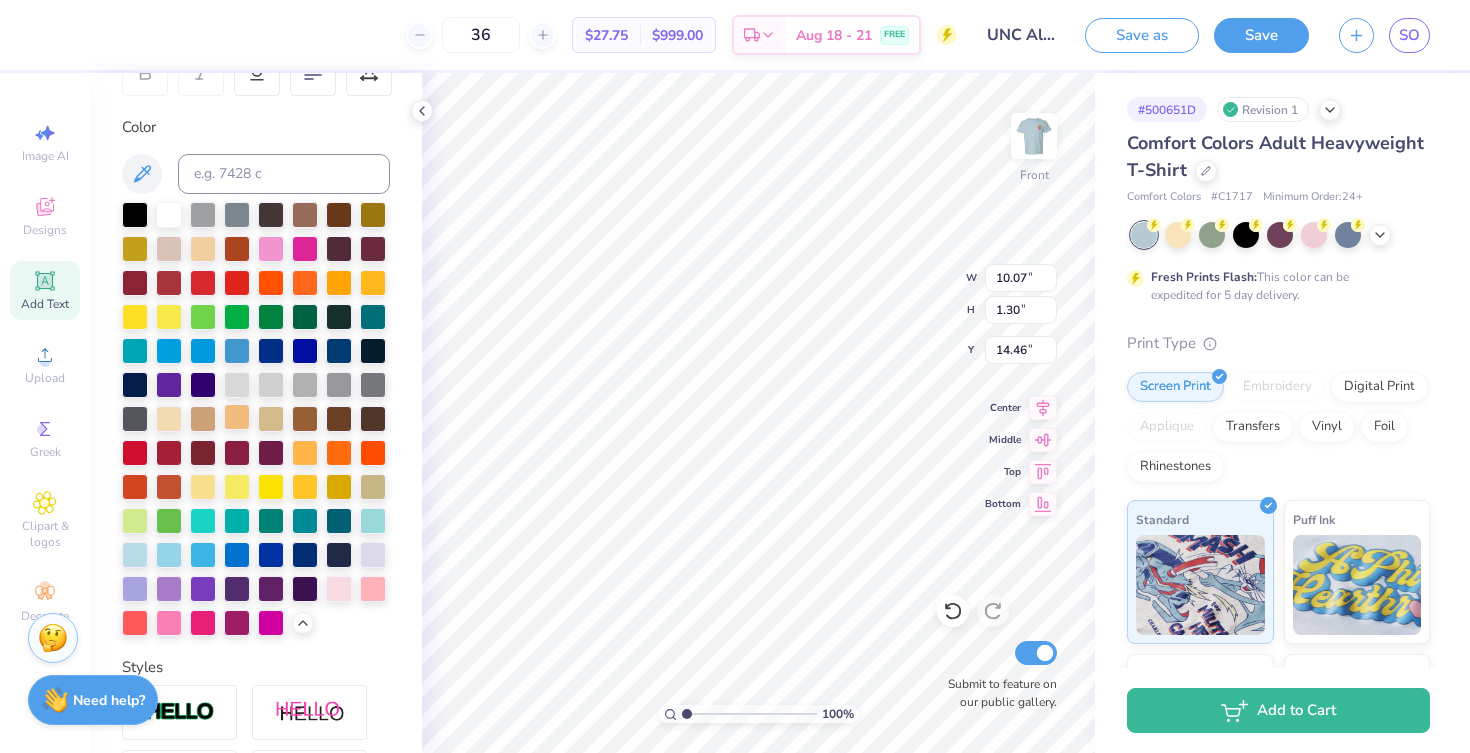 click at bounding box center (237, 417) 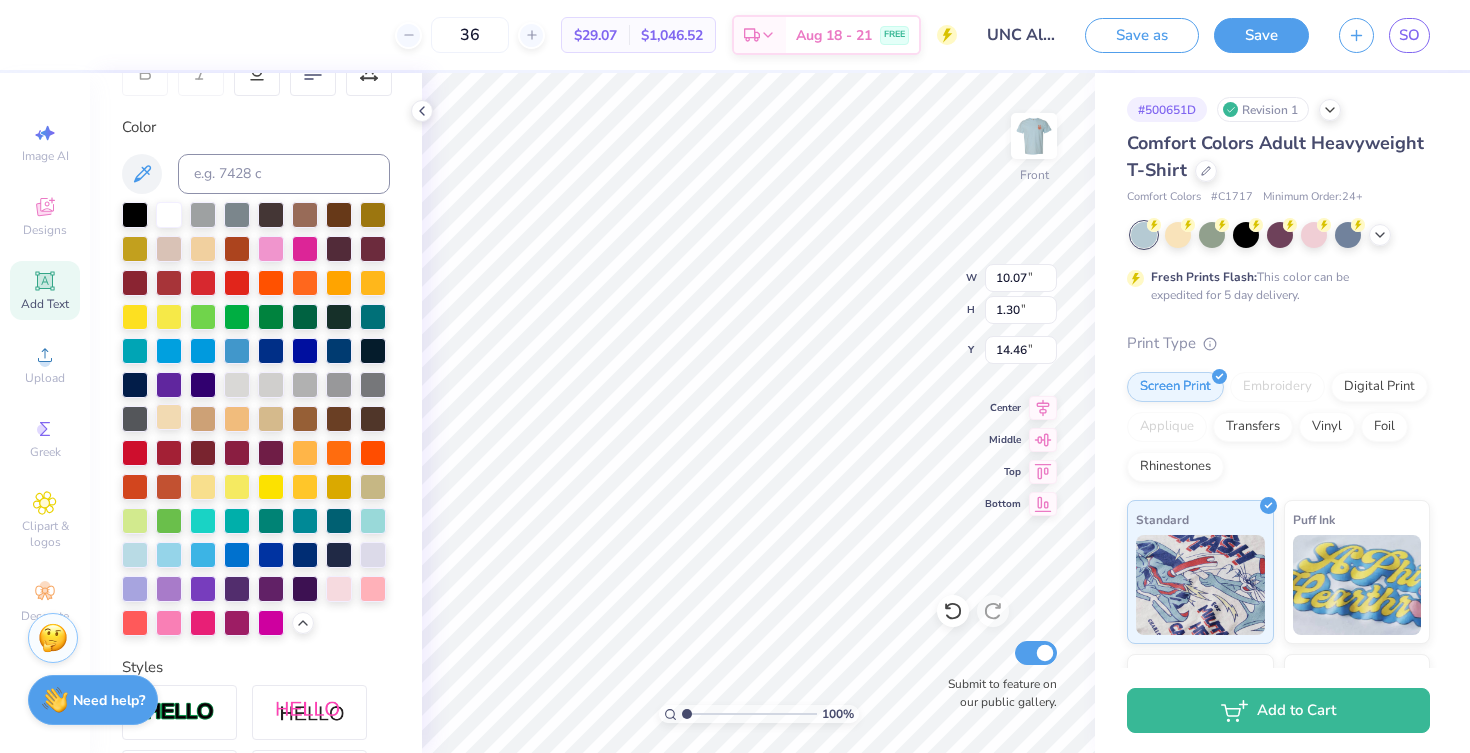 click at bounding box center (169, 417) 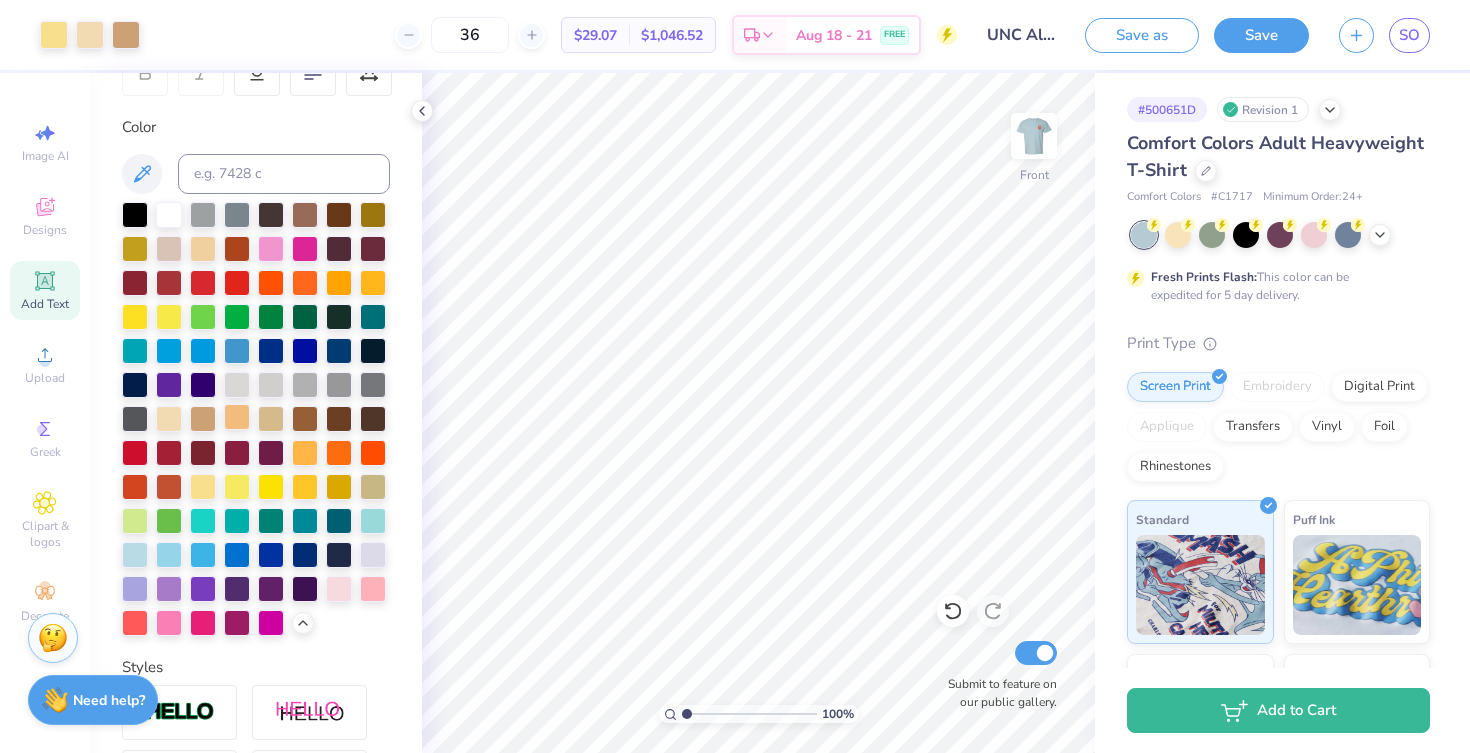 click at bounding box center [237, 417] 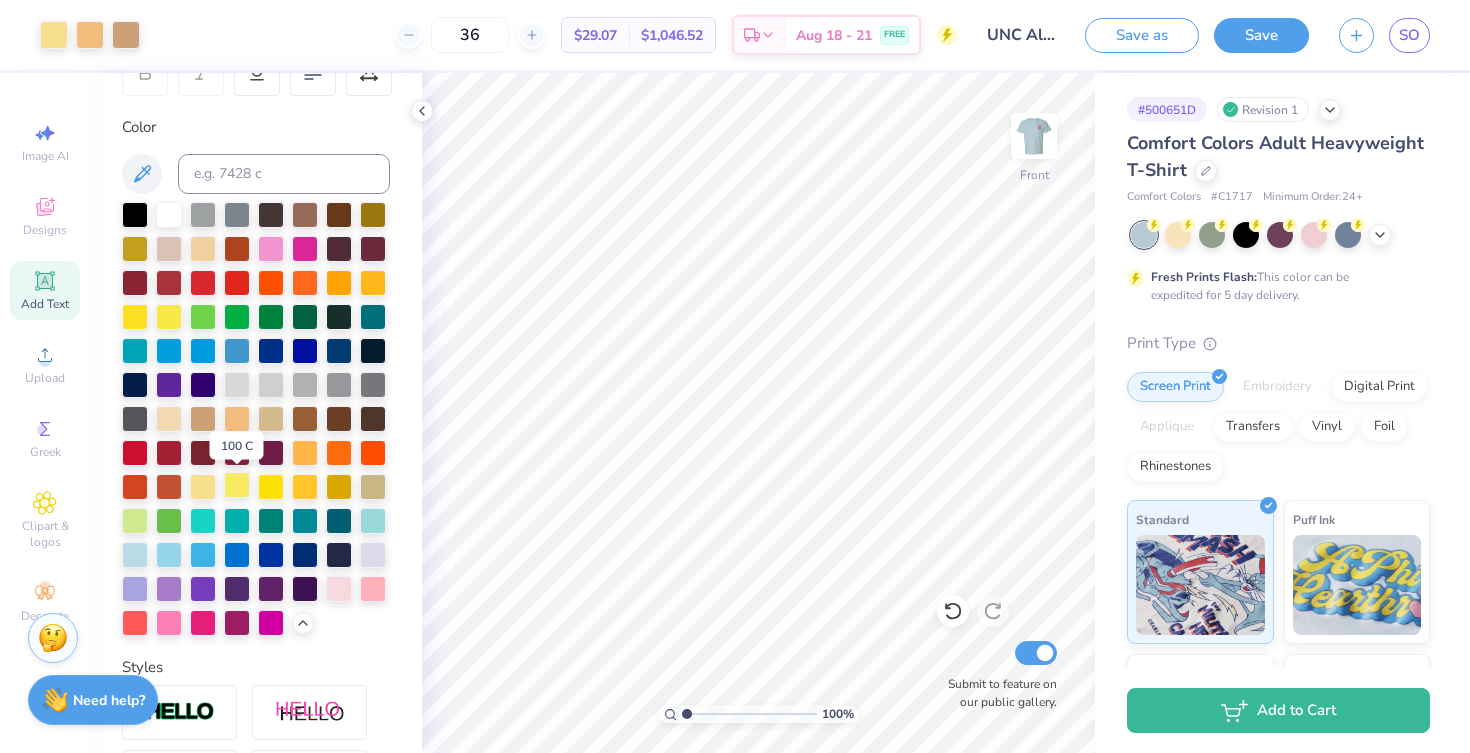 click at bounding box center [237, 485] 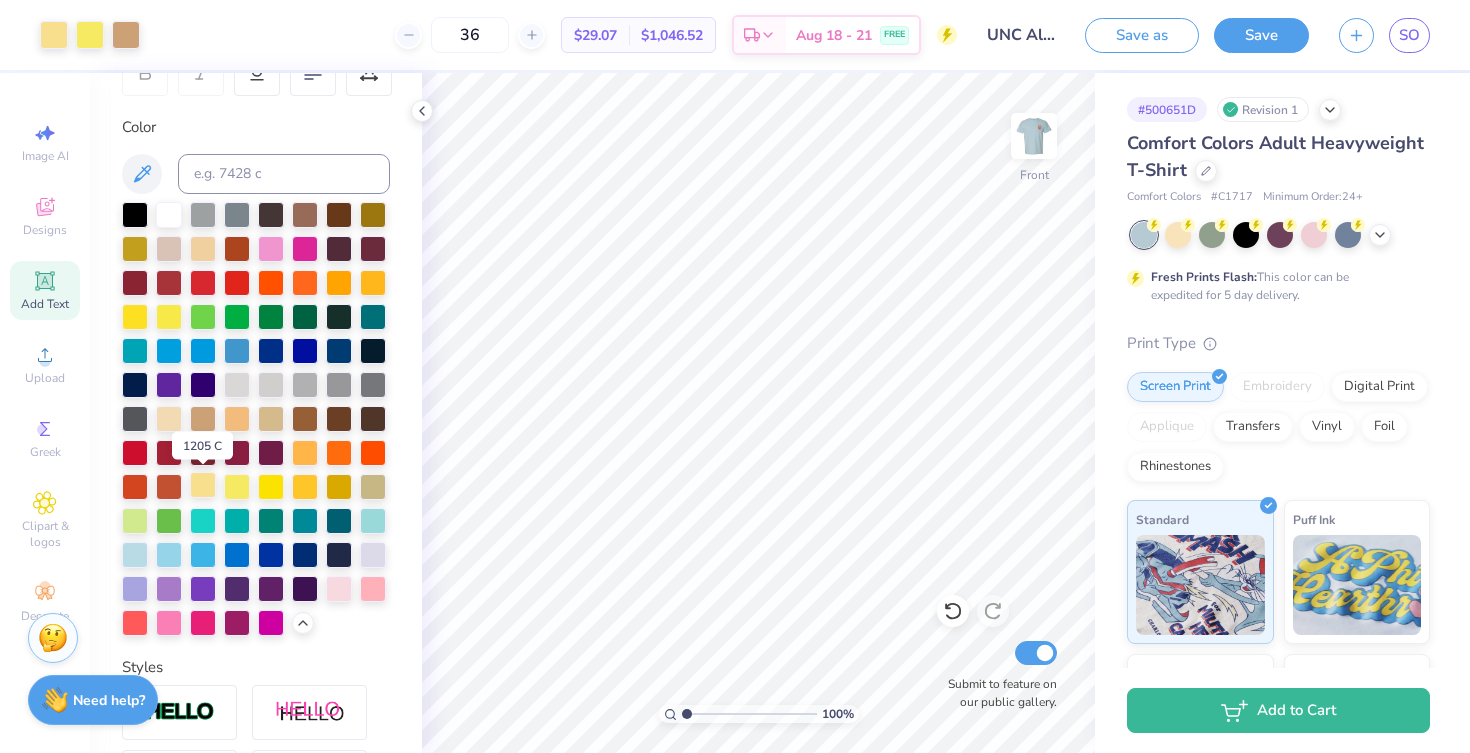 click at bounding box center (203, 485) 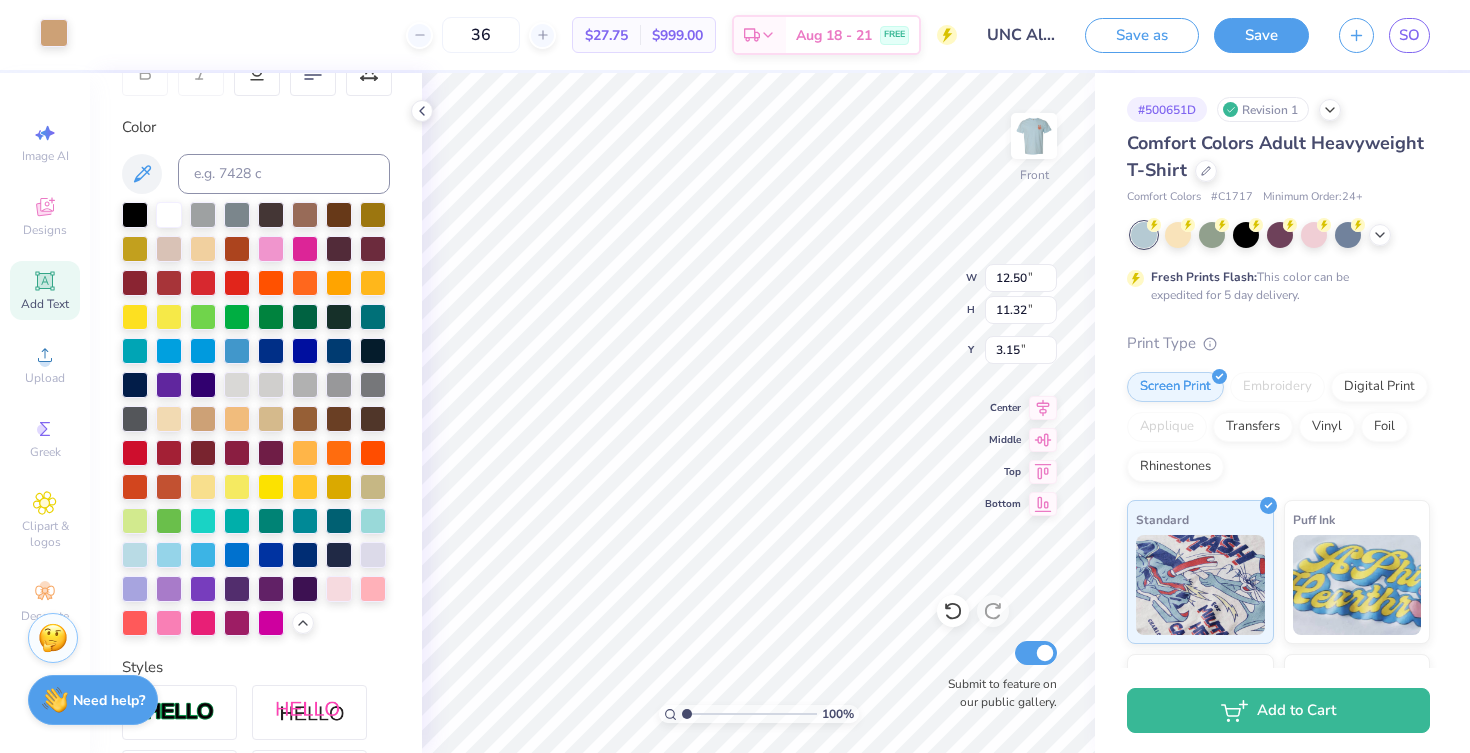 click at bounding box center (54, 33) 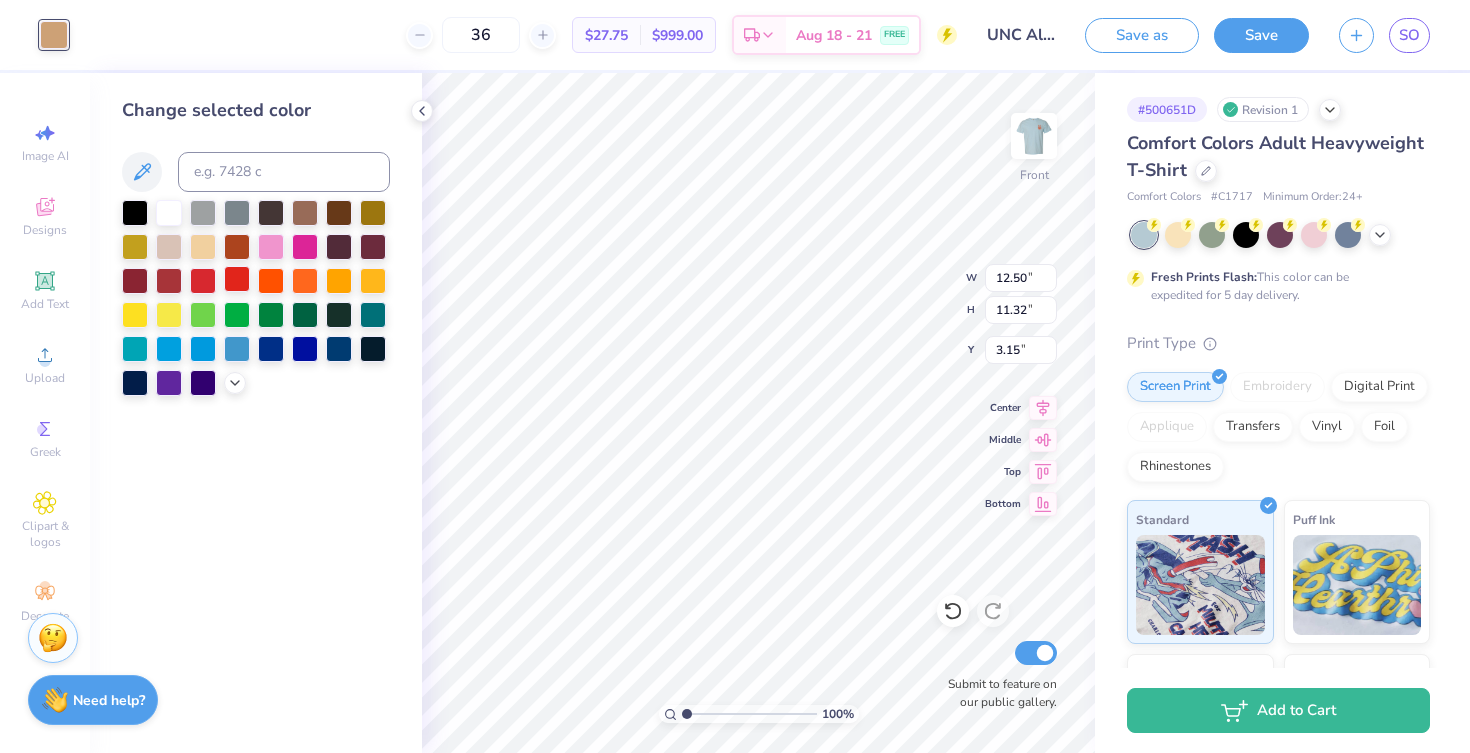 click at bounding box center (237, 279) 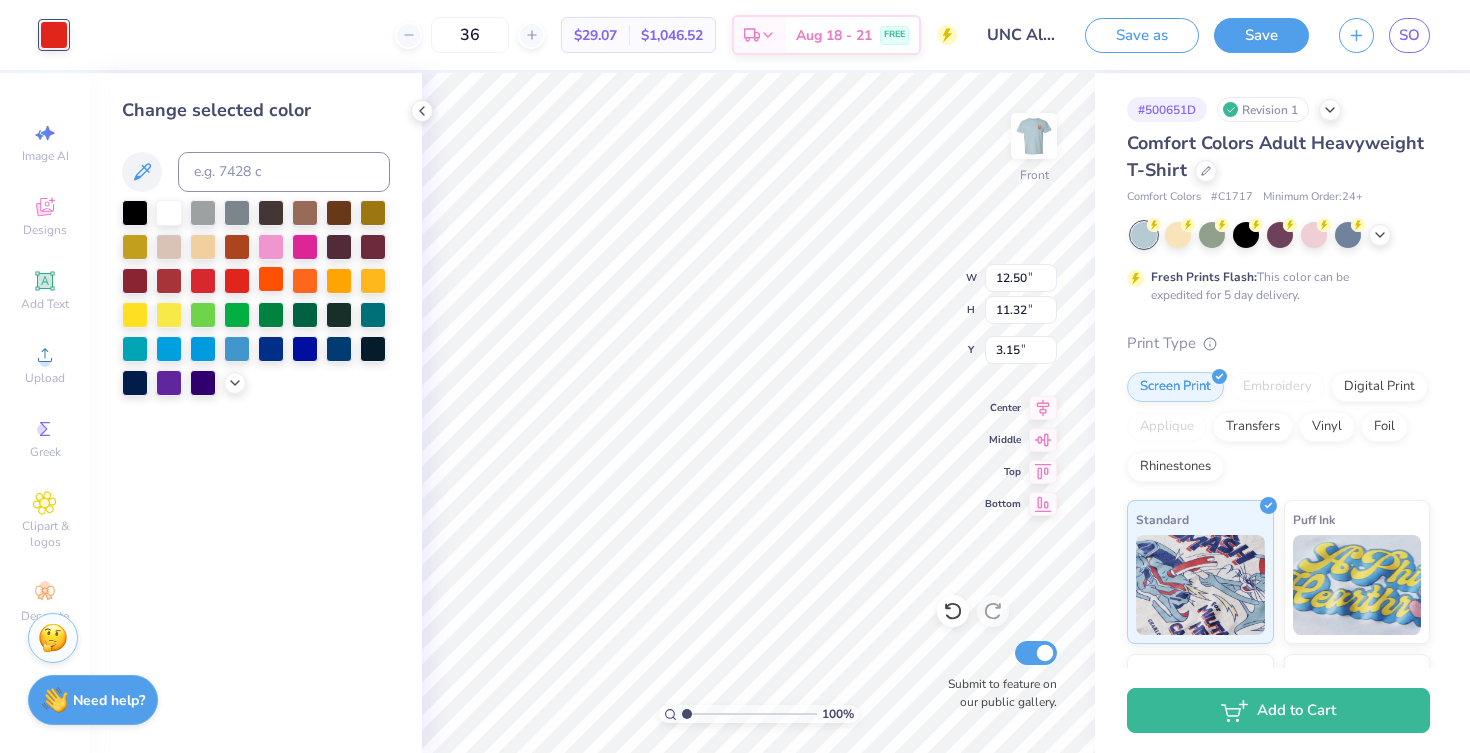 click at bounding box center [271, 279] 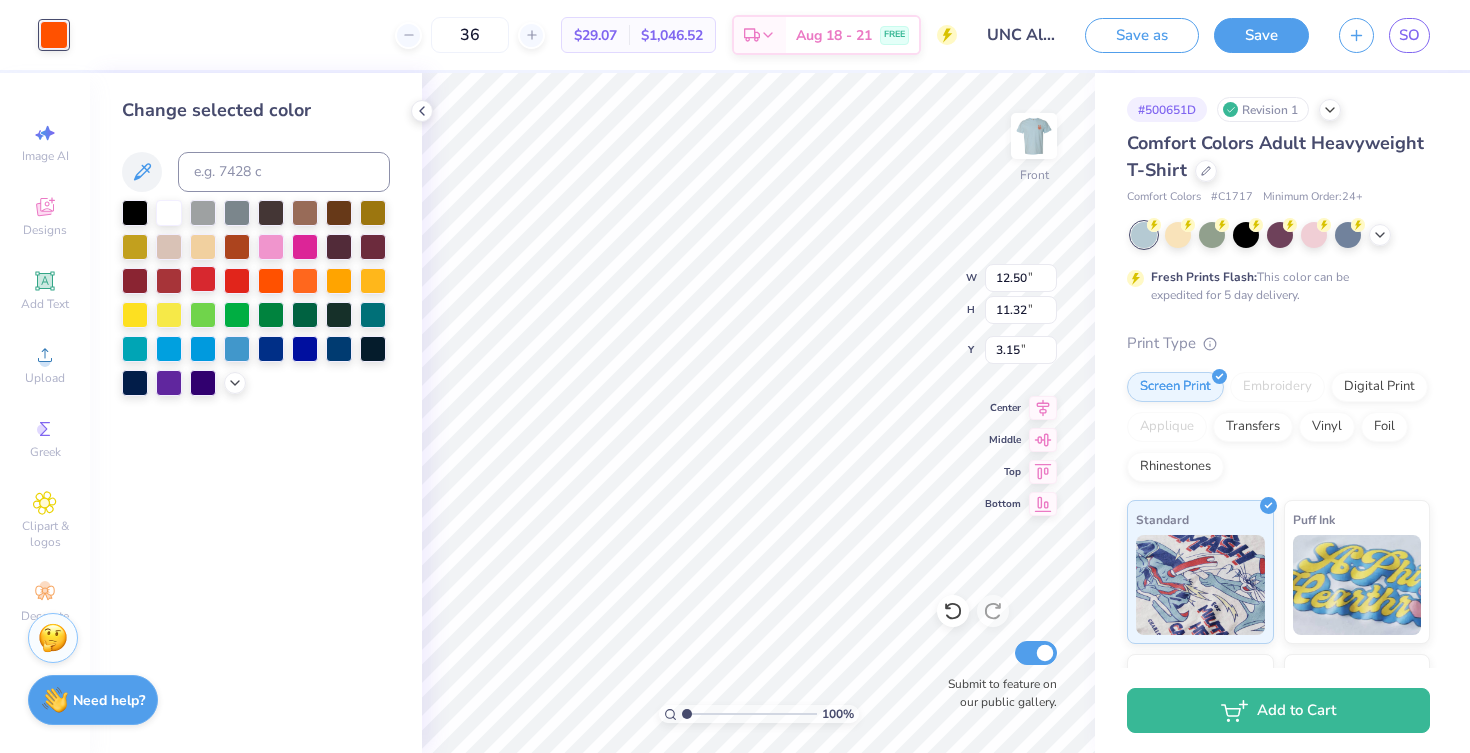 click at bounding box center (203, 279) 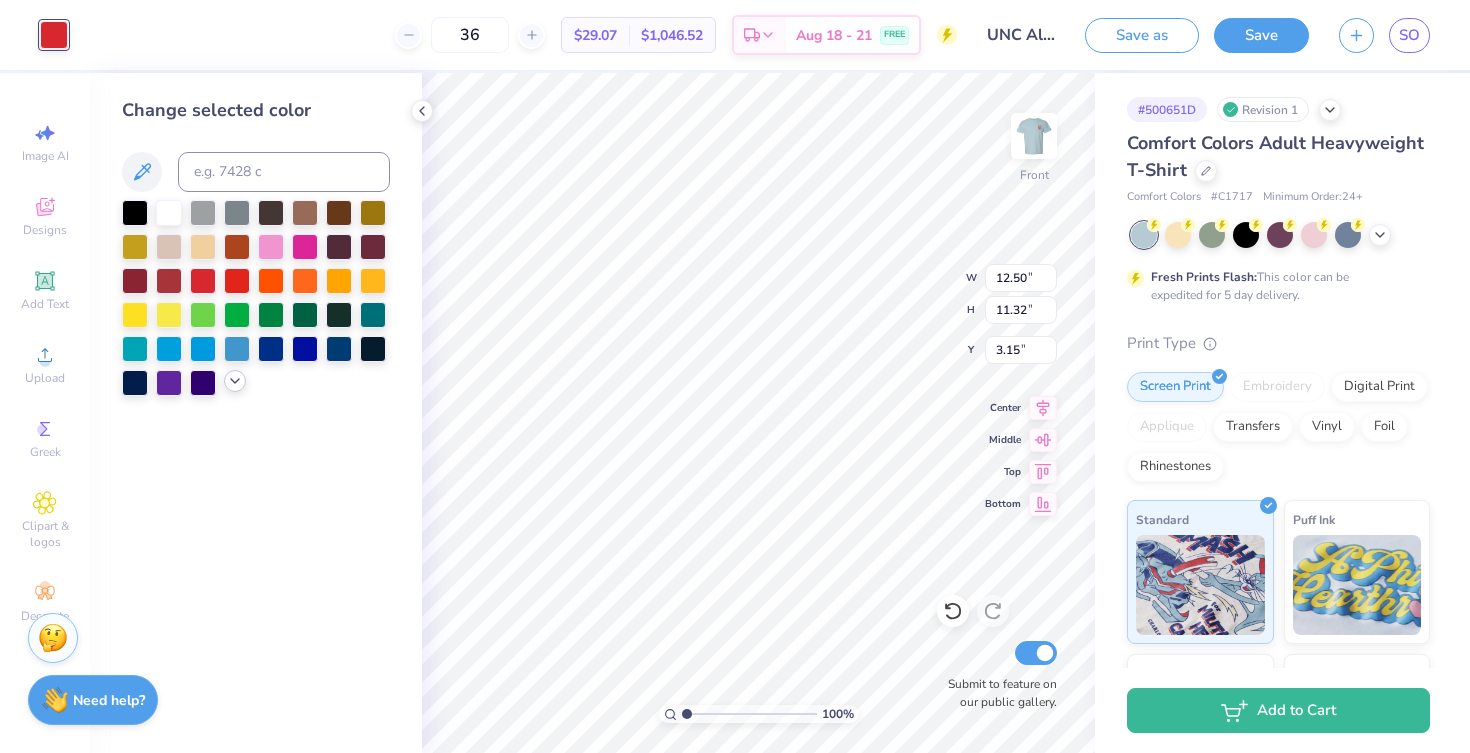 click 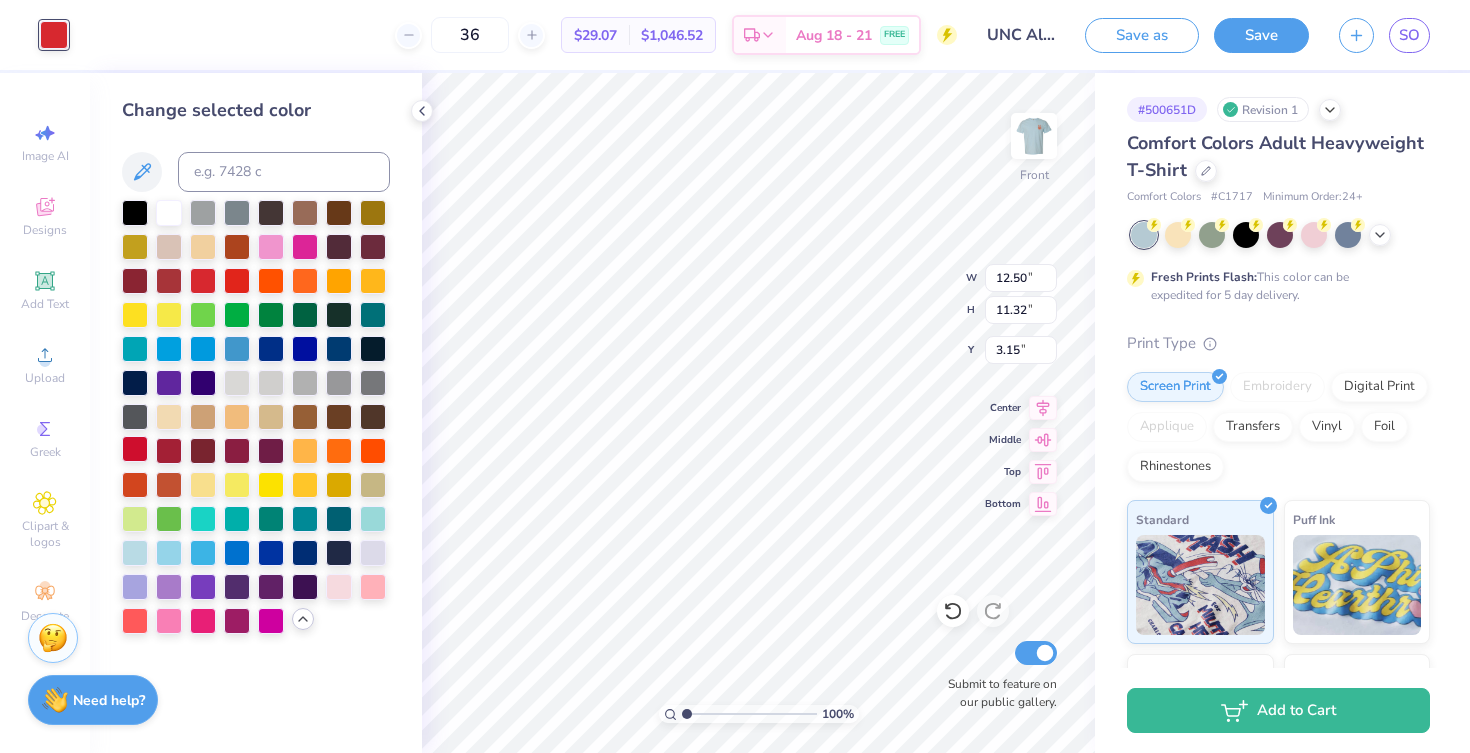 click at bounding box center [135, 449] 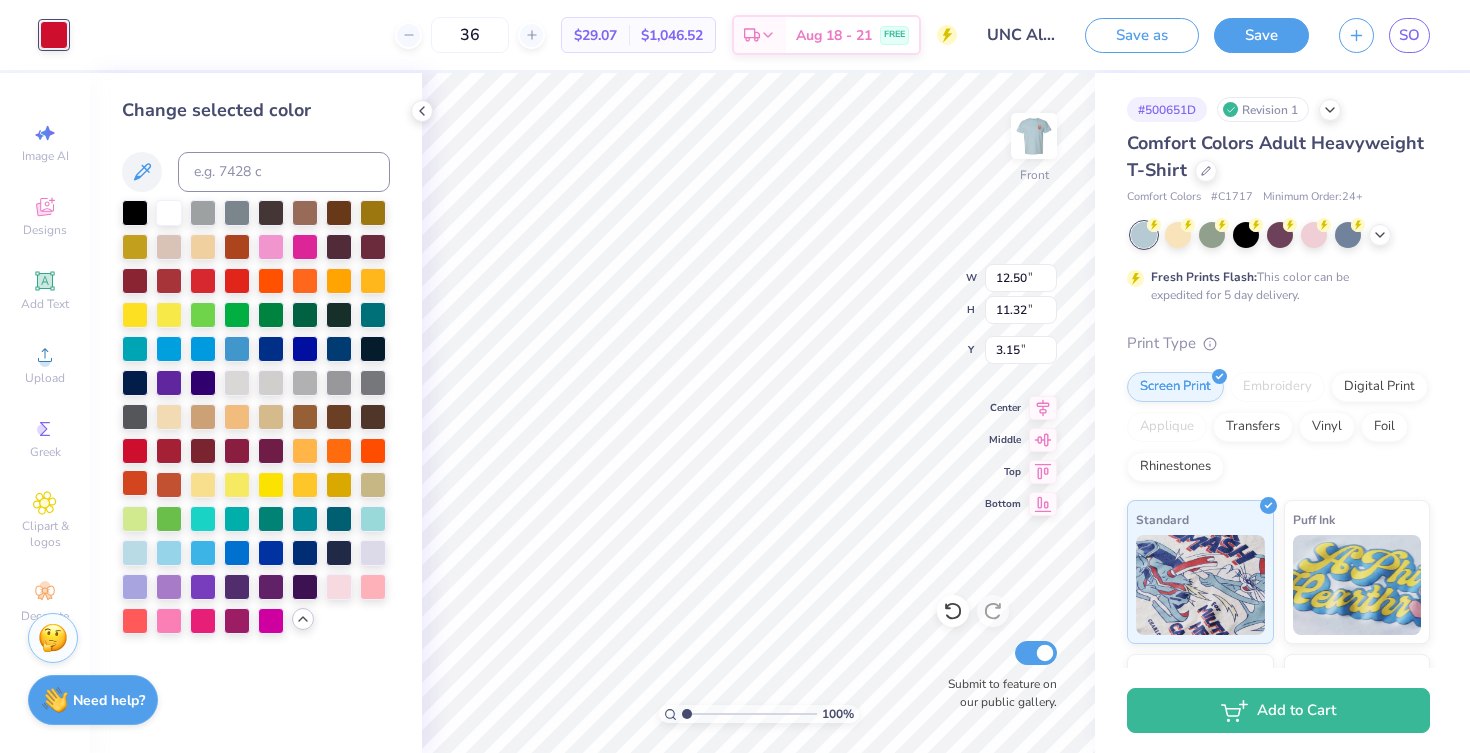 click at bounding box center (135, 483) 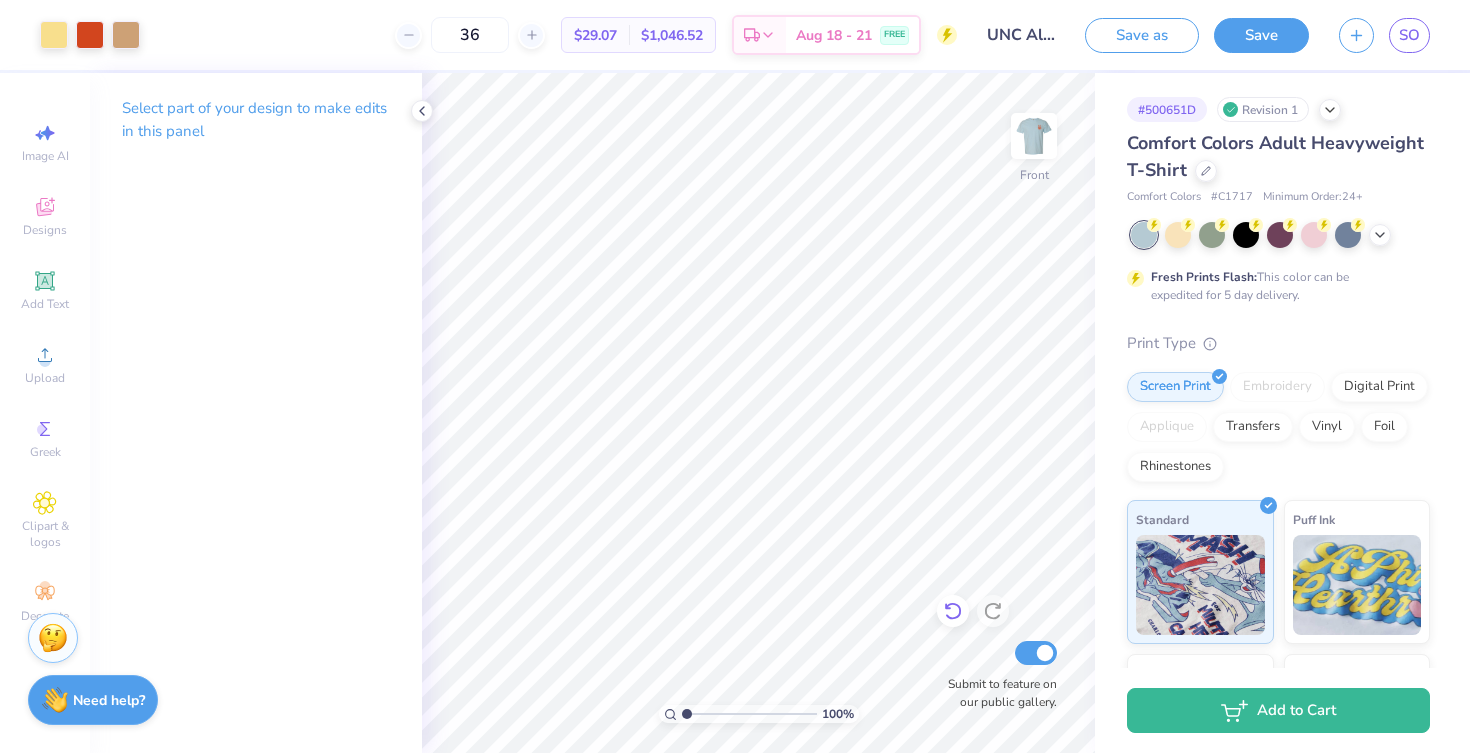 click at bounding box center (953, 611) 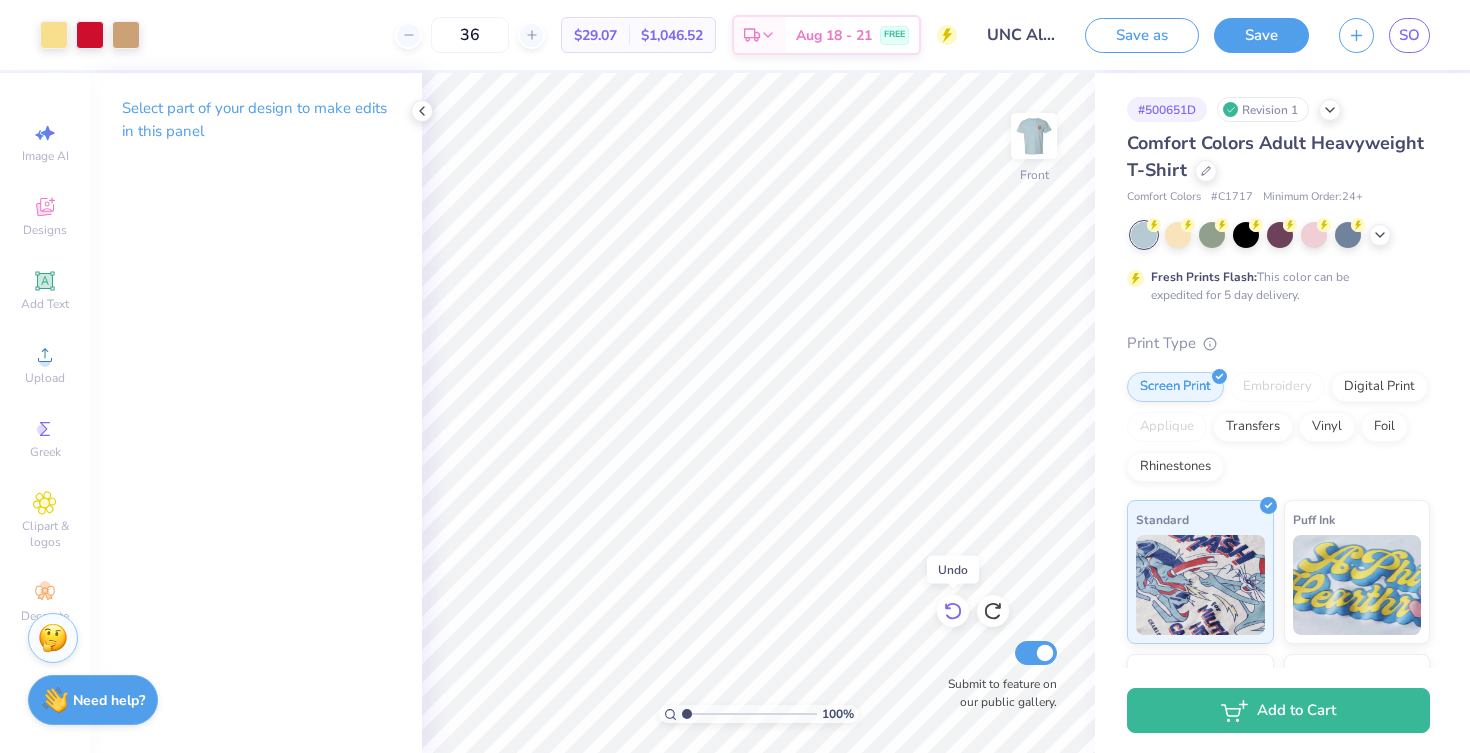 click 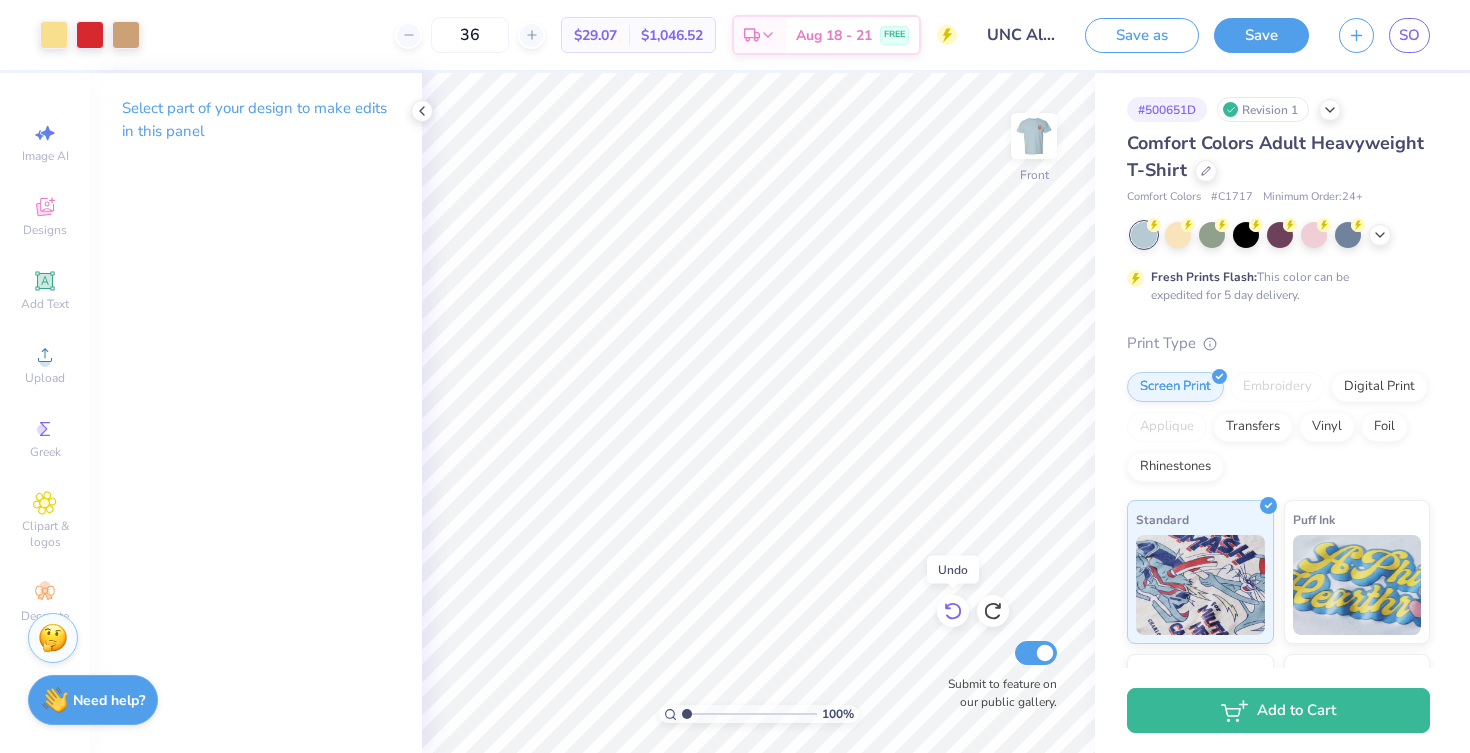click 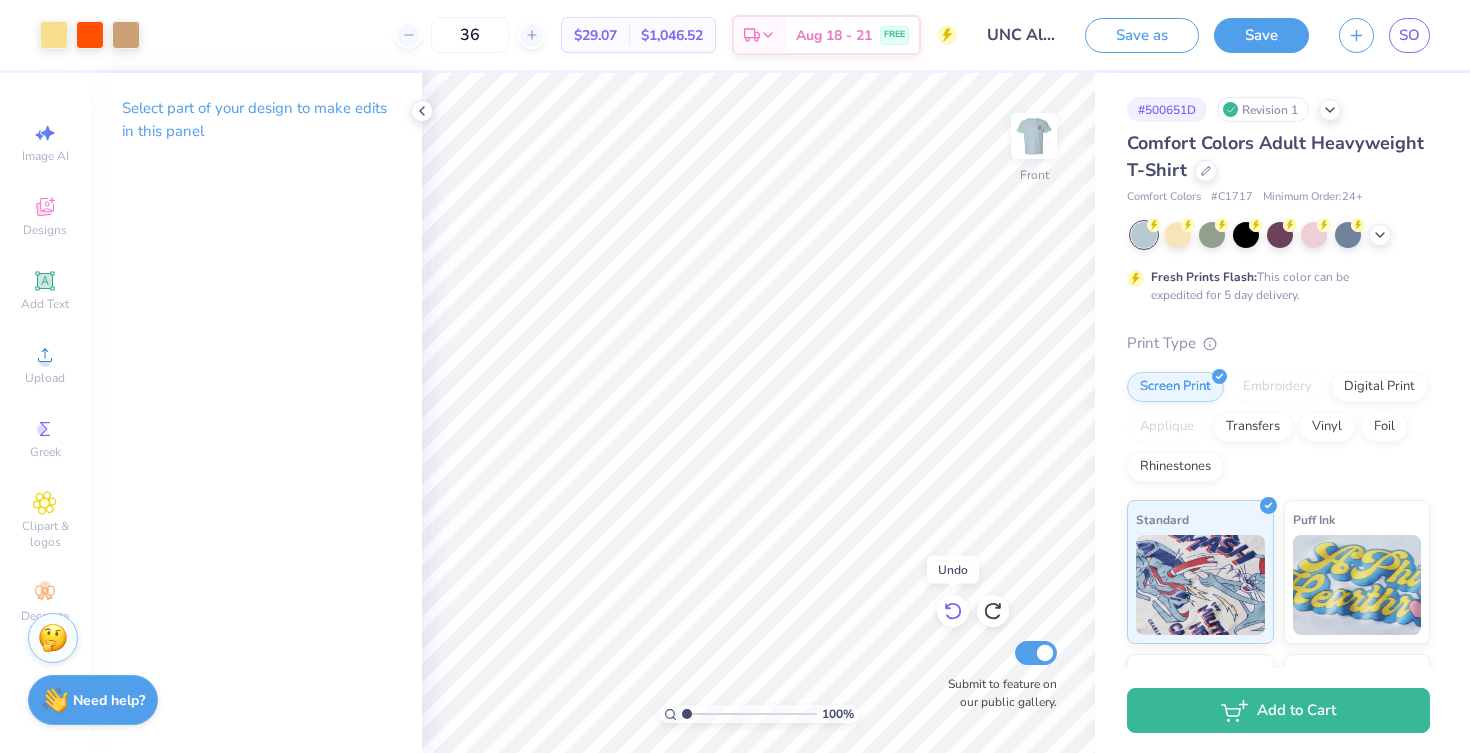click 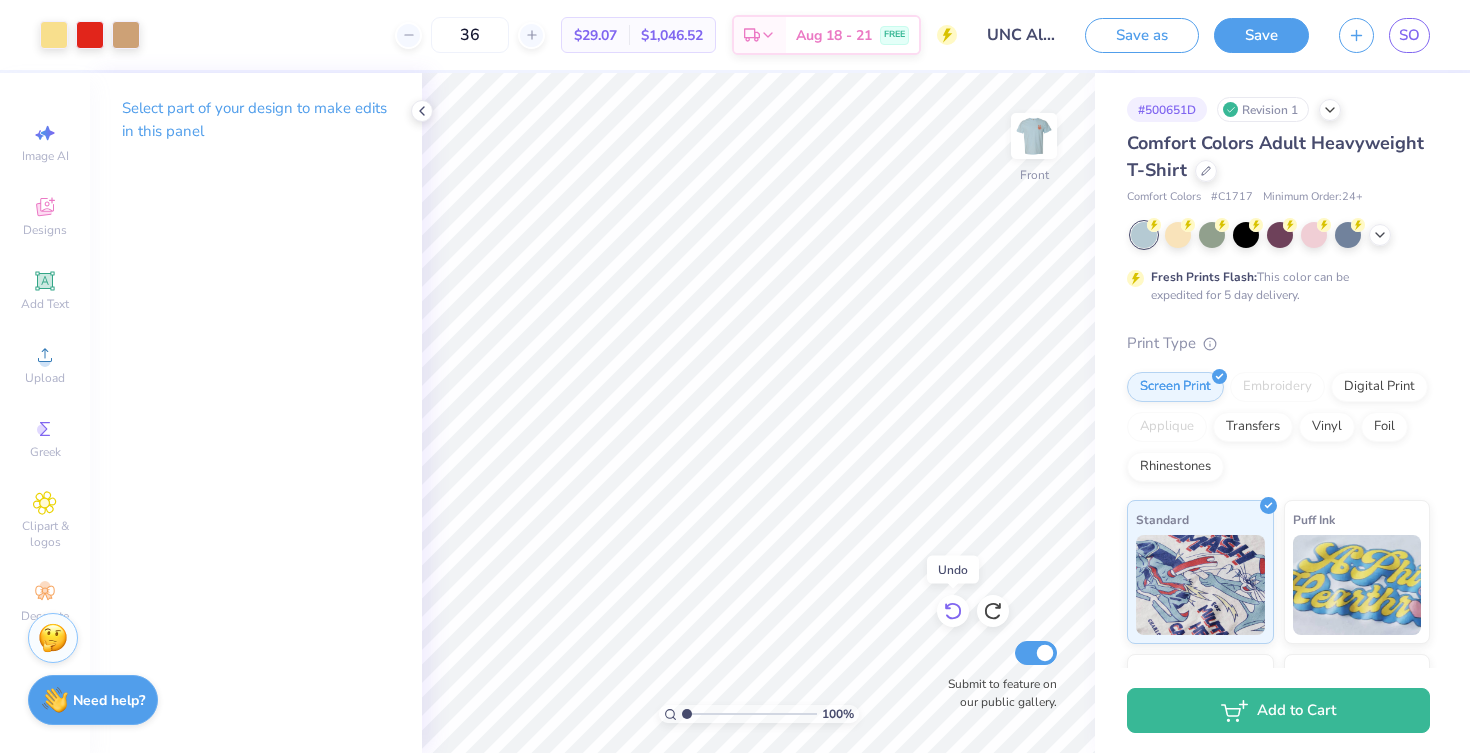 click 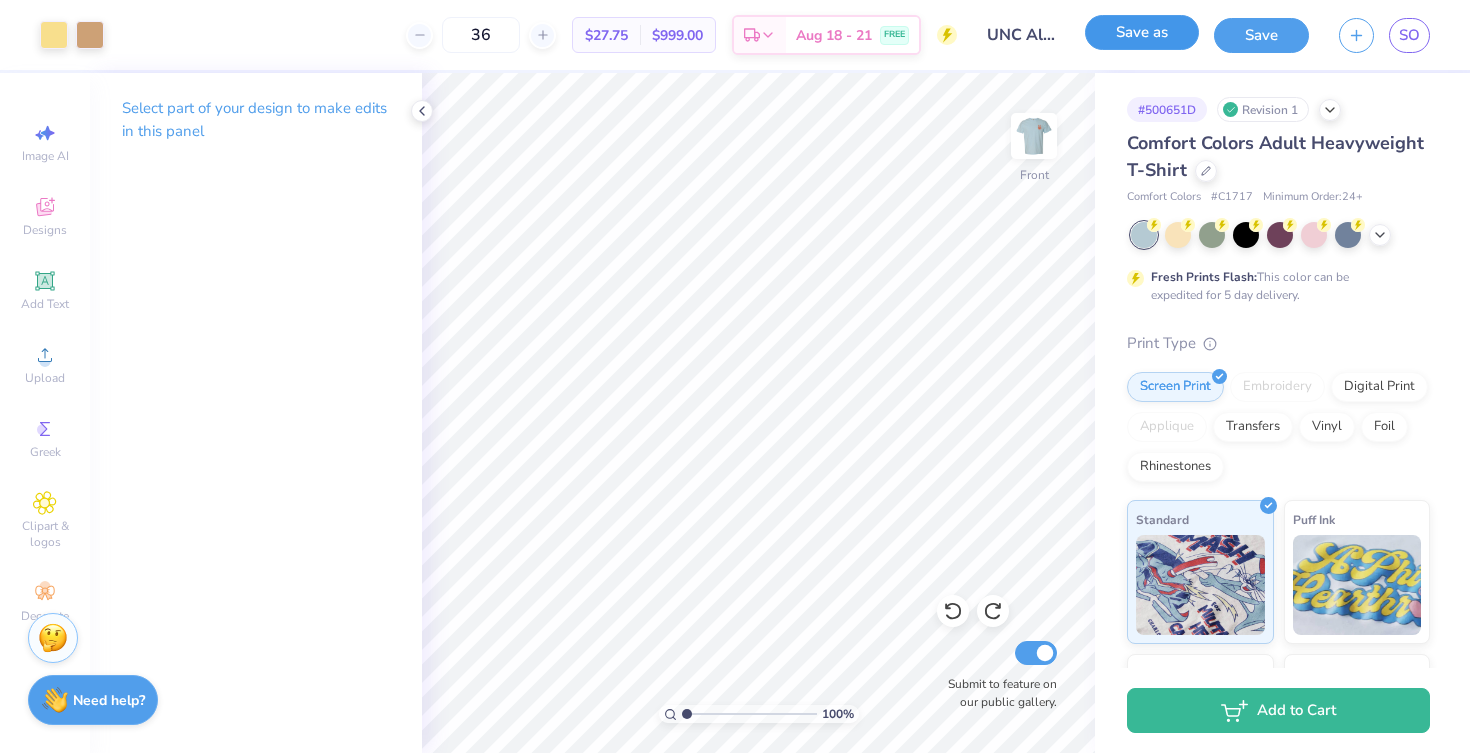 click on "Save as" at bounding box center [1142, 32] 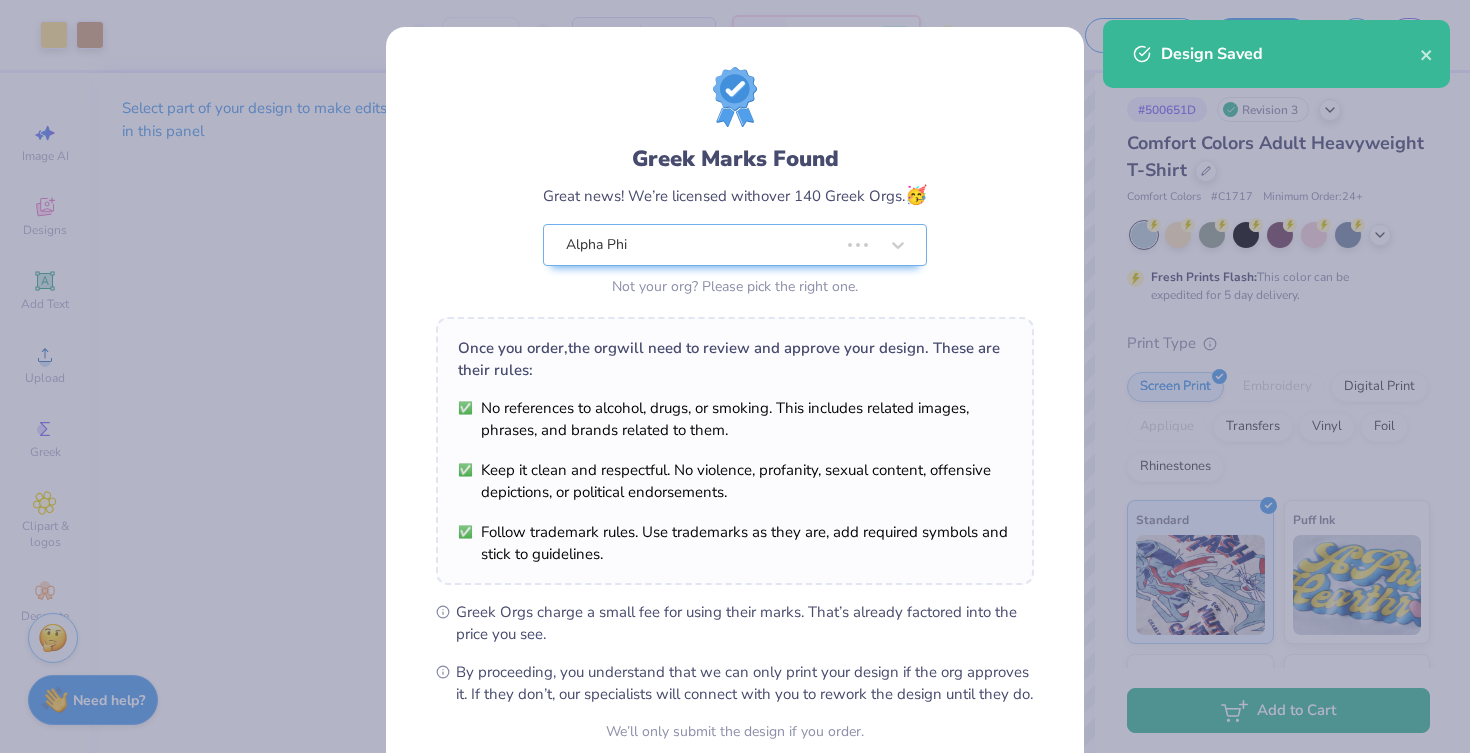 click on "Greek Marks Found Great news! We’re licensed with  over 140 Greek Orgs. 🥳 Alpha Phi Not your org? Please pick the right one. Once you order,  the org  will need to review and approve your design. These are their rules: No references to alcohol, drugs, or smoking. This includes related images, phrases, and brands related to them. Keep it clean and respectful. No violence, profanity, sexual content, offensive depictions, or political endorsements. Follow trademark rules. Use trademarks as they are, add required symbols and stick to guidelines. Greek Orgs charge a small fee for using their marks. That’s already factored into the price you see. By proceeding, you understand that we can only print your design if the org approves it. If they don’t, our specialists will connect with you to rework the design until they do. We’ll only submit the design if you order. I Understand! No  Greek  marks in your design?" at bounding box center [735, 457] 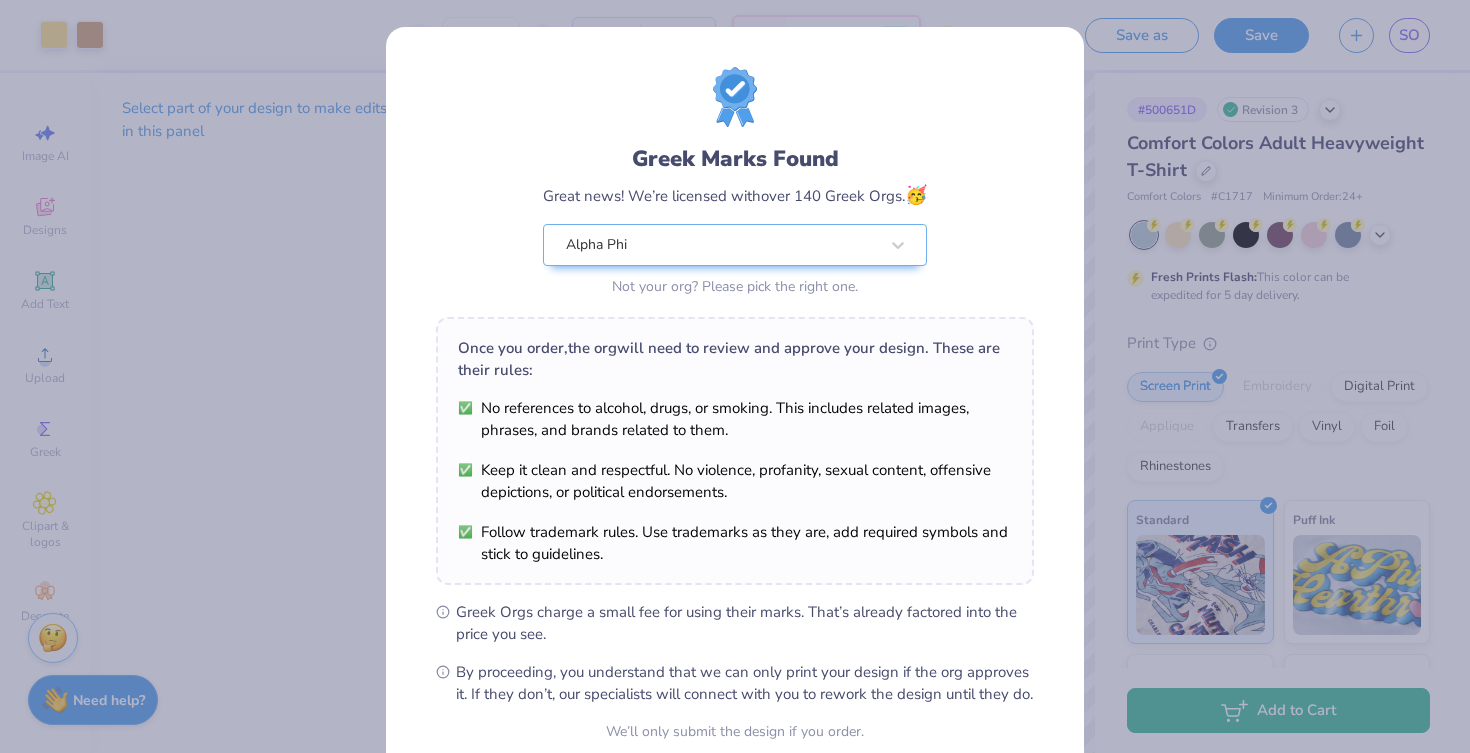 scroll, scrollTop: 183, scrollLeft: 0, axis: vertical 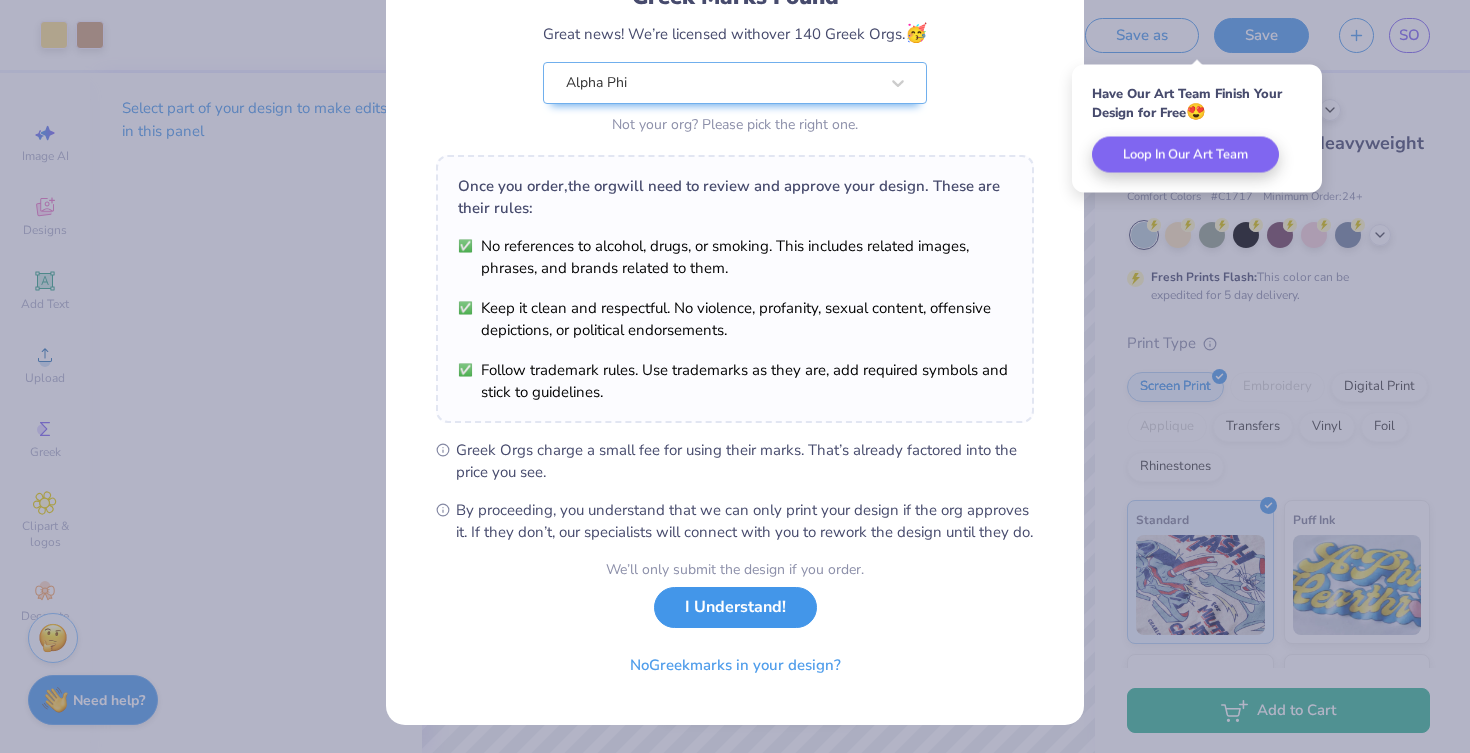 click on "I Understand!" at bounding box center [735, 607] 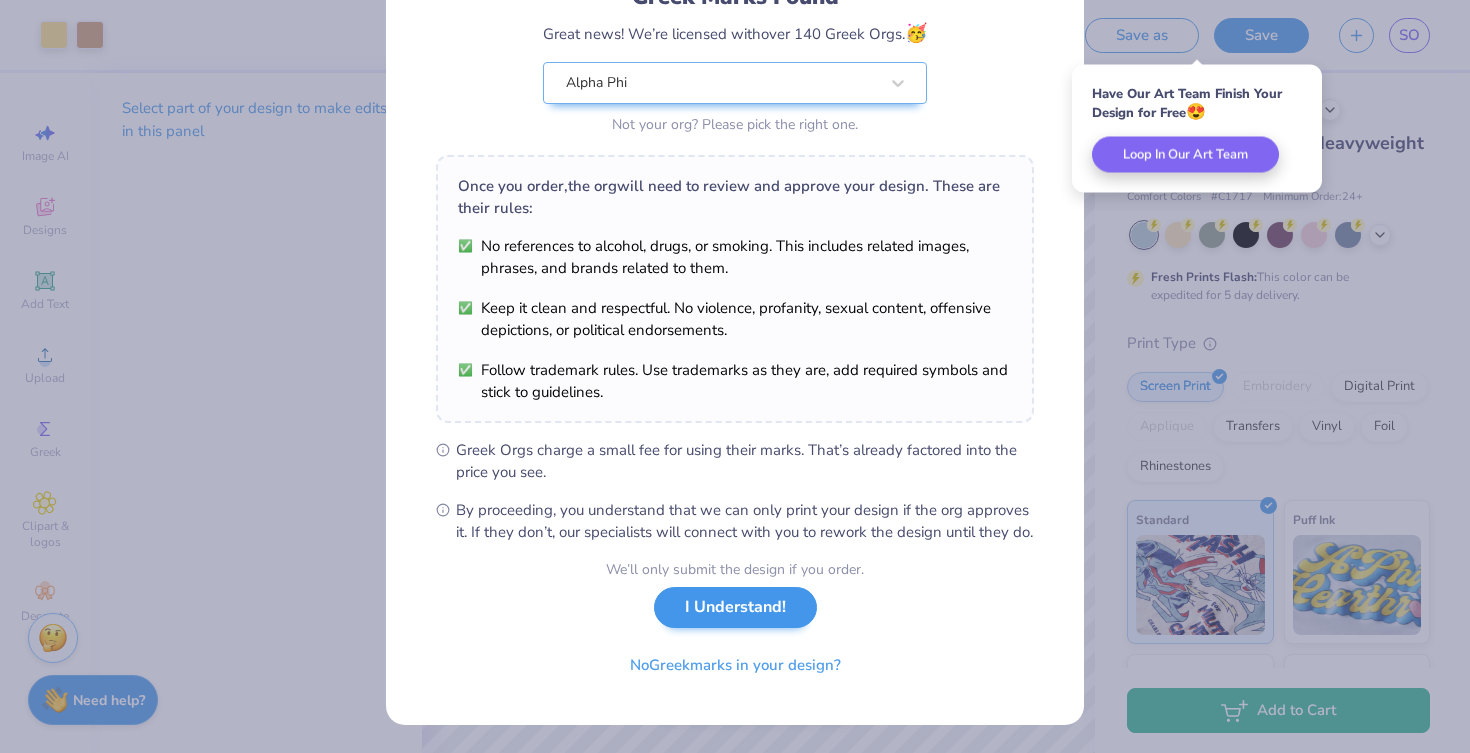 scroll, scrollTop: 0, scrollLeft: 0, axis: both 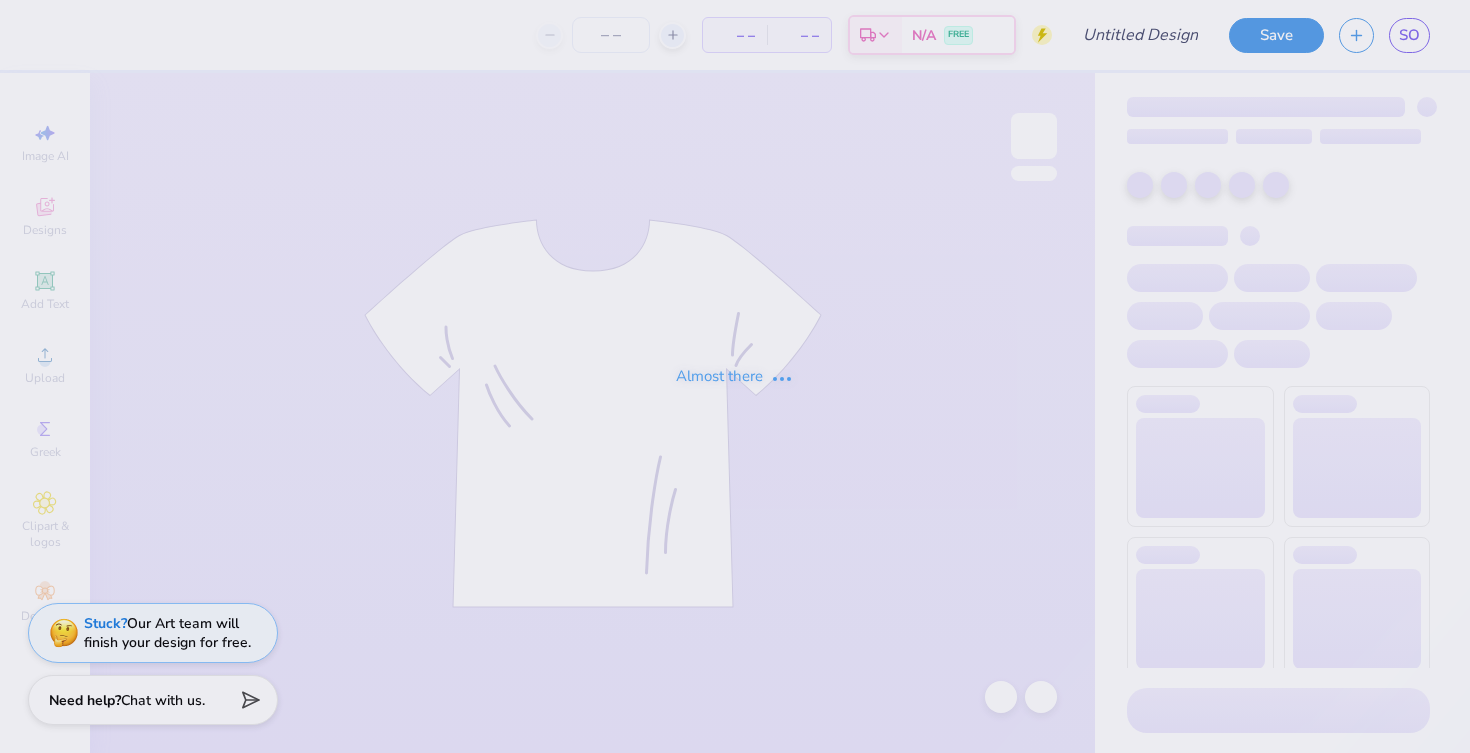 type on "UNC Alpha Phi Alphabet Soup Cocktail Shirts 2025" 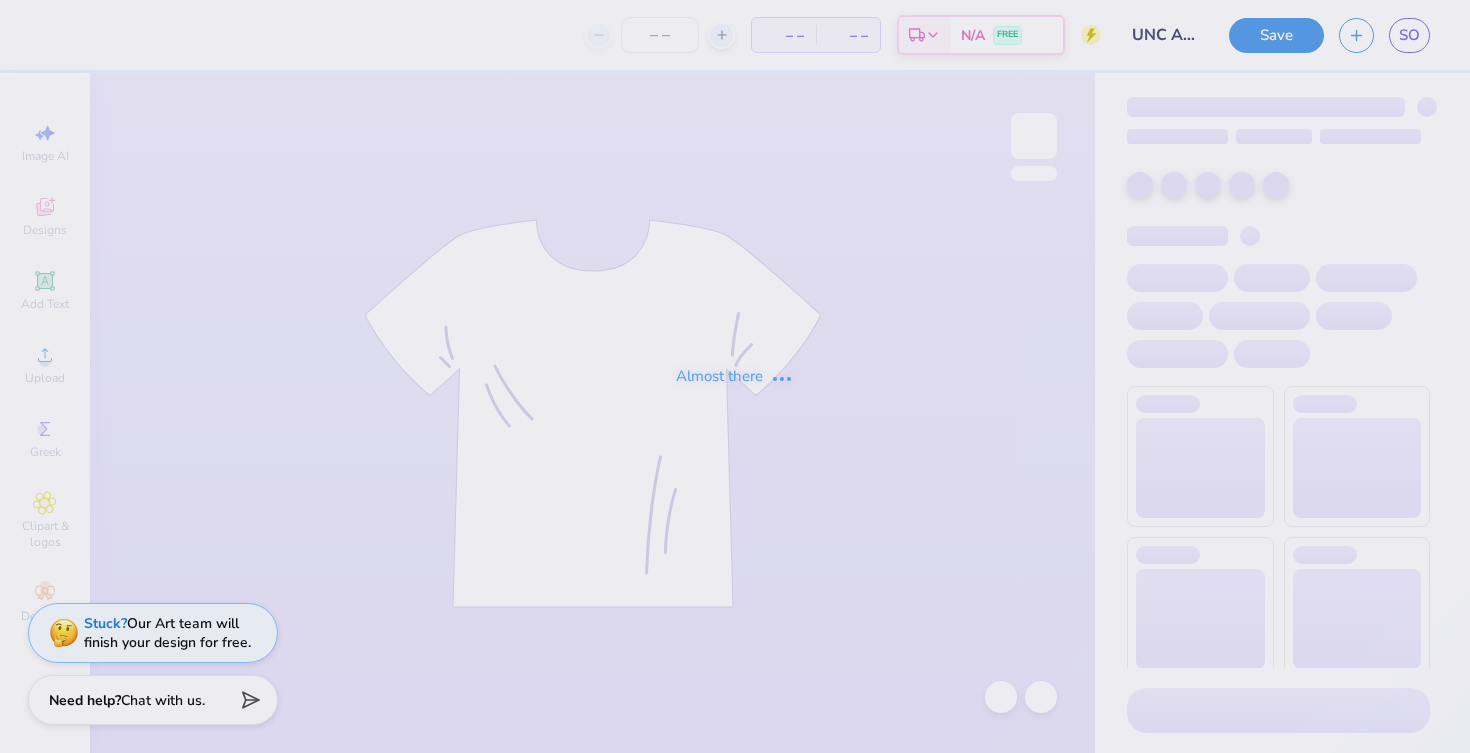 type on "36" 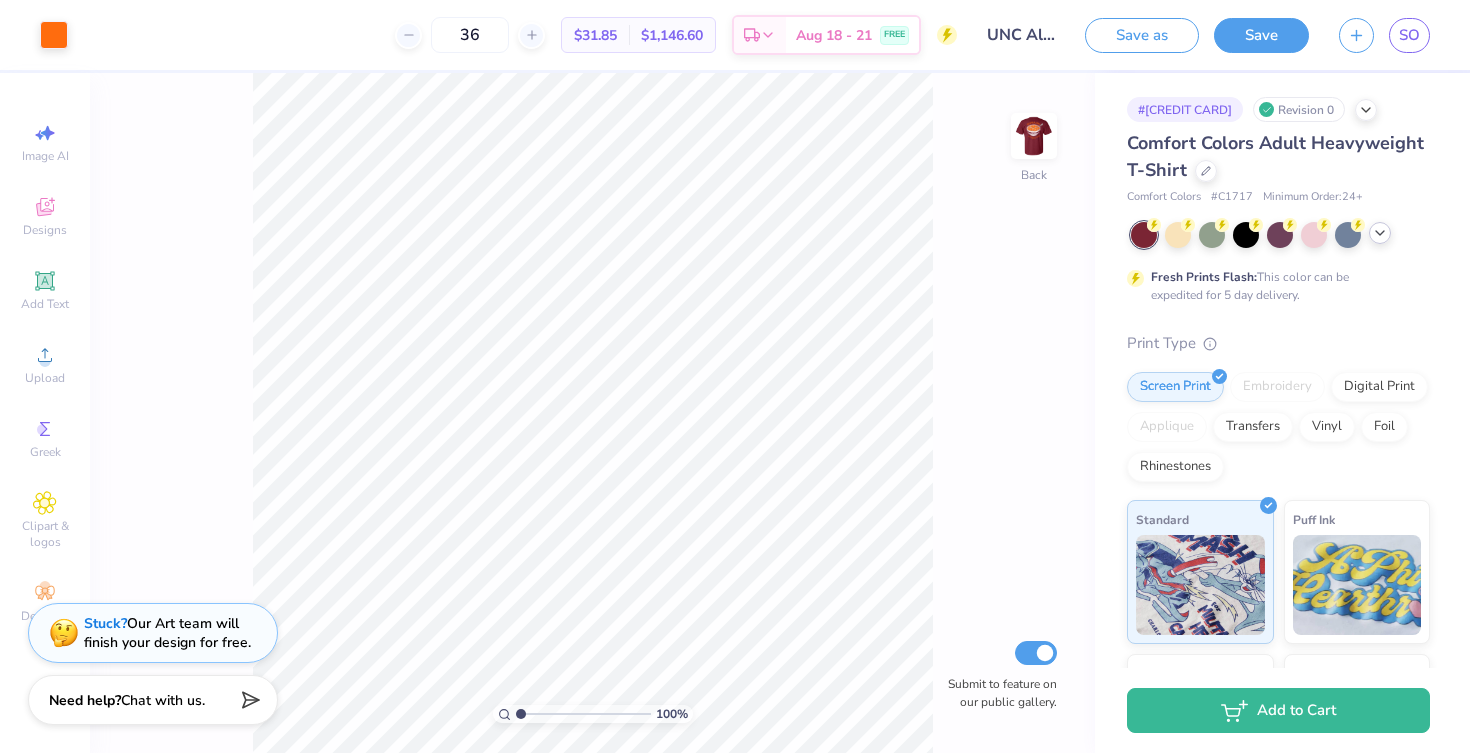 click 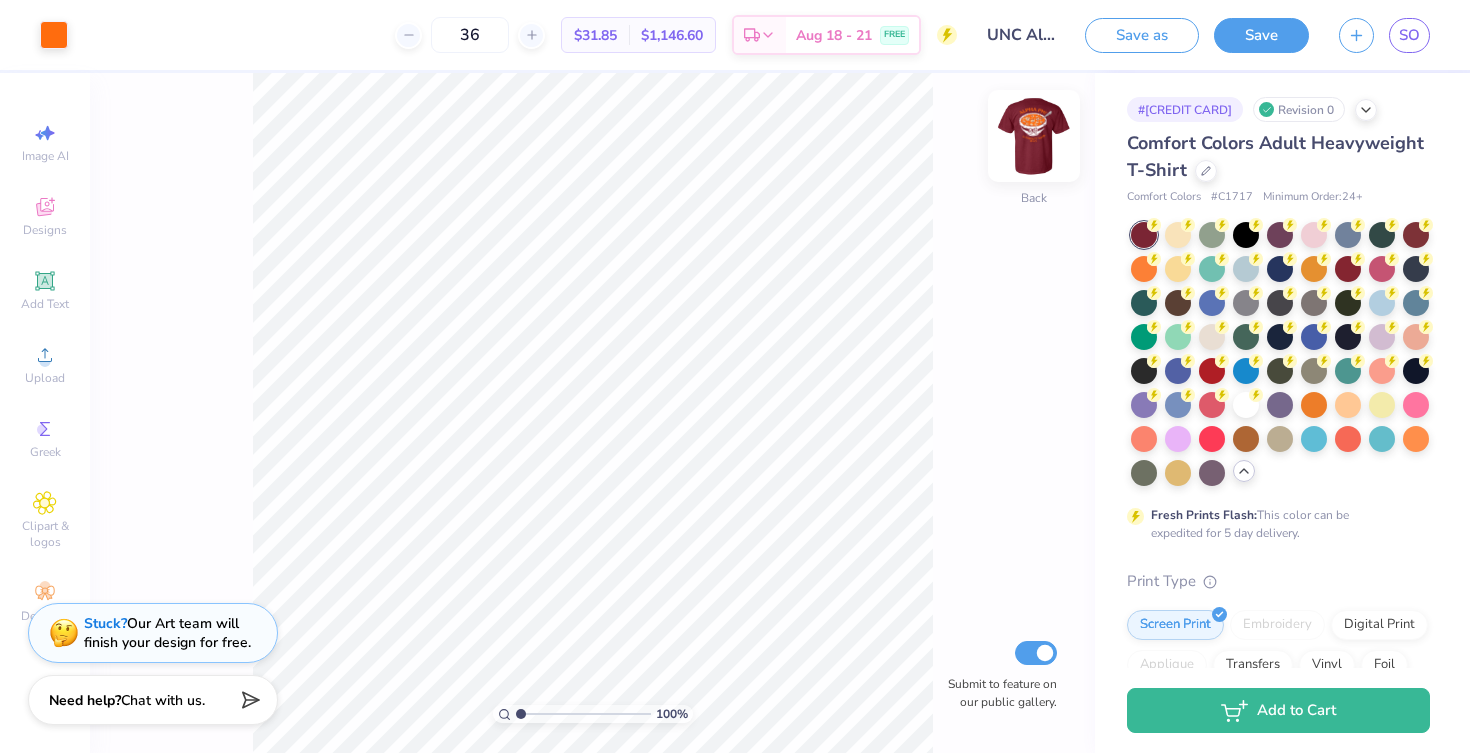 click at bounding box center [1034, 136] 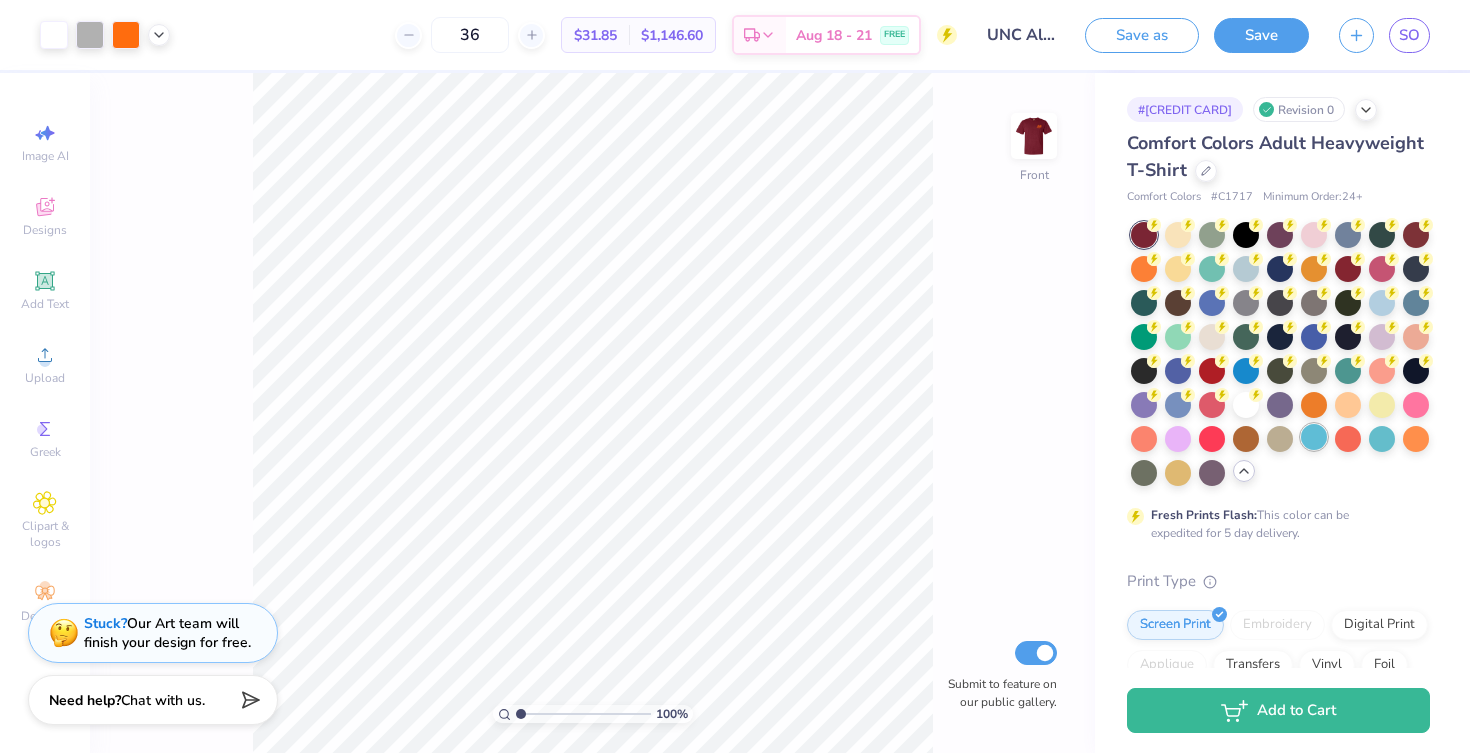 click at bounding box center (1314, 437) 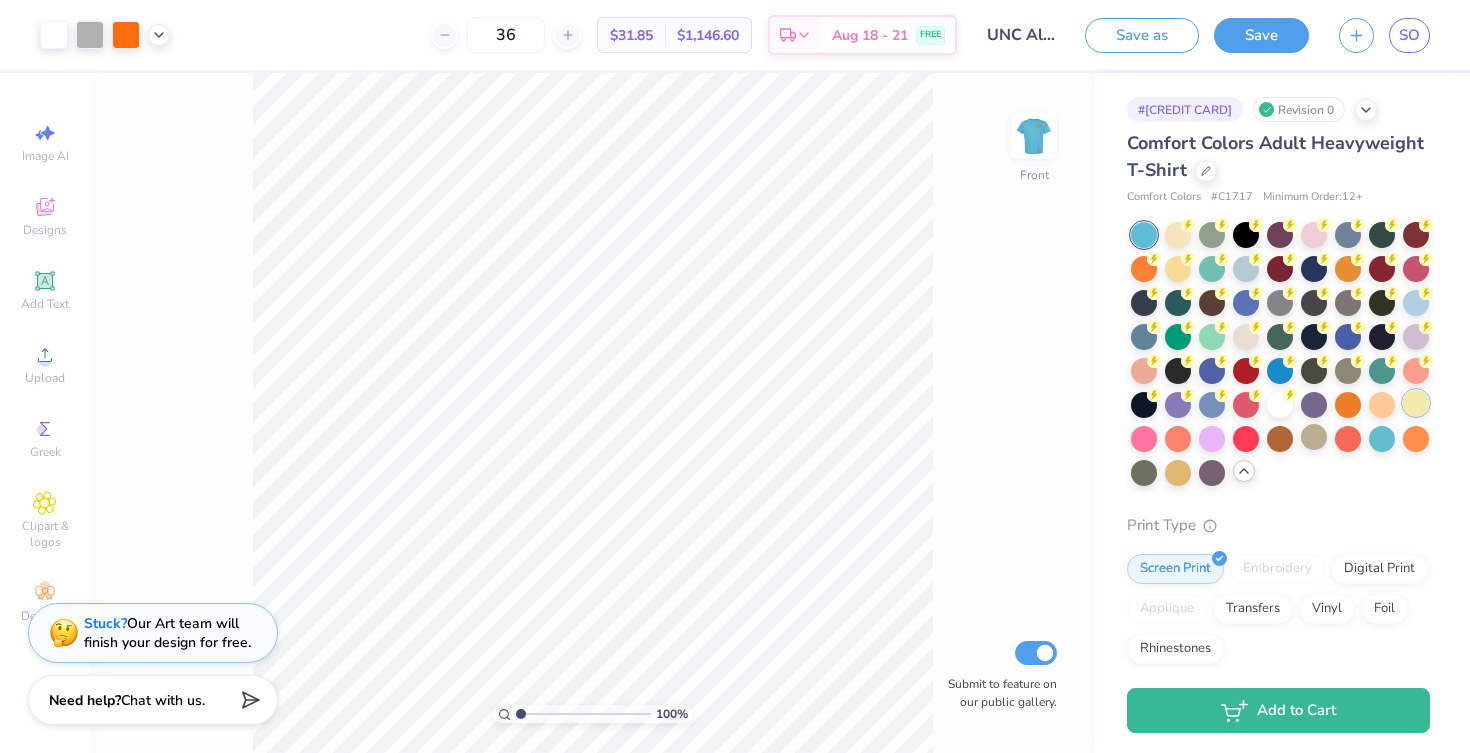 click at bounding box center [1416, 403] 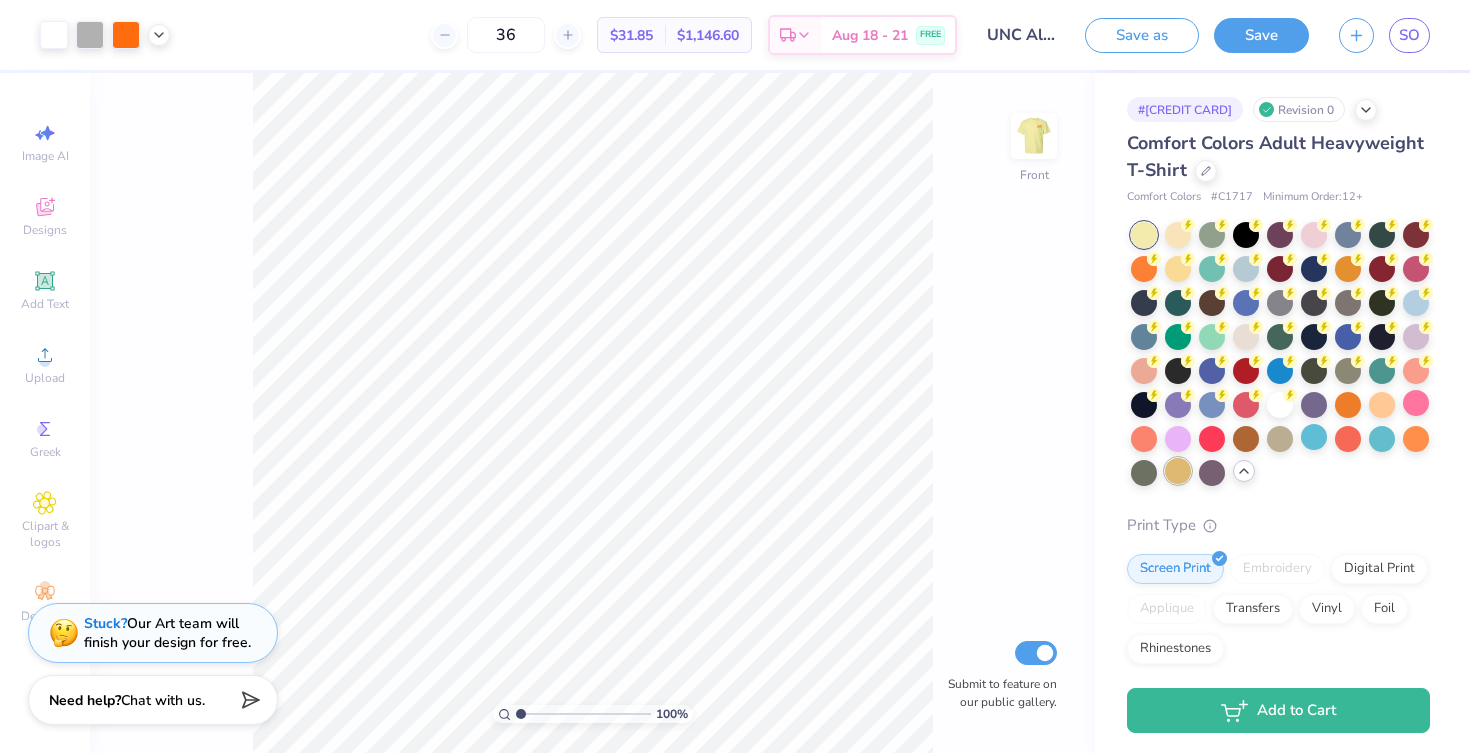 click at bounding box center [1178, 471] 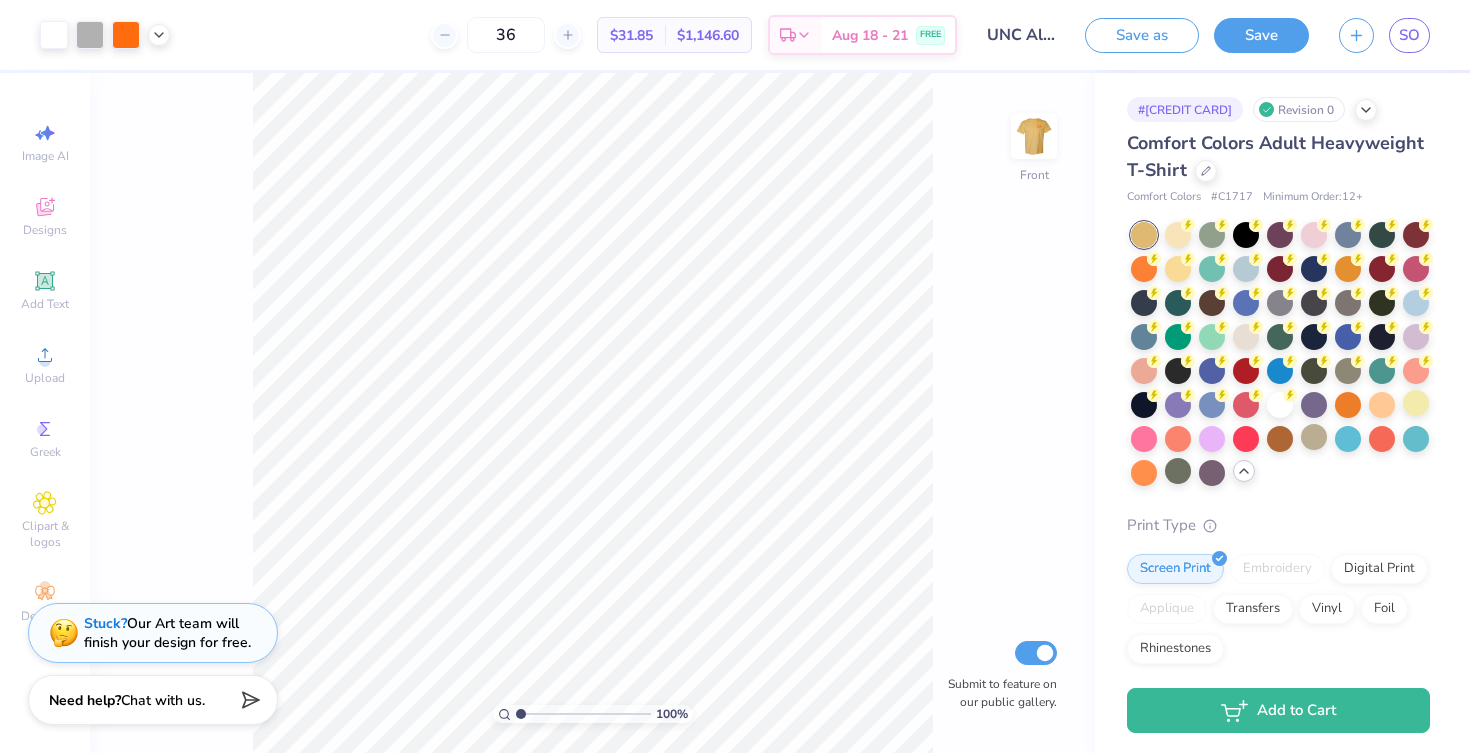 click 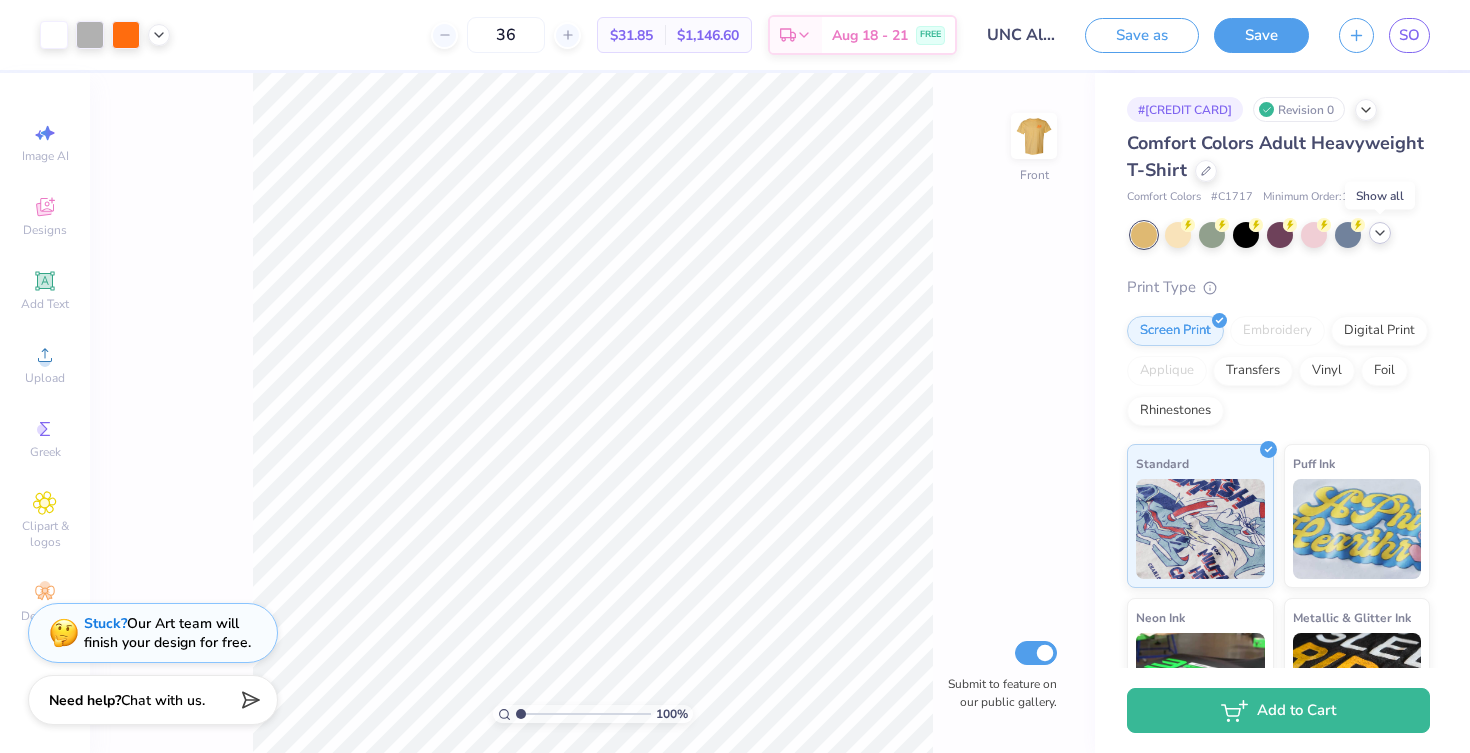 click 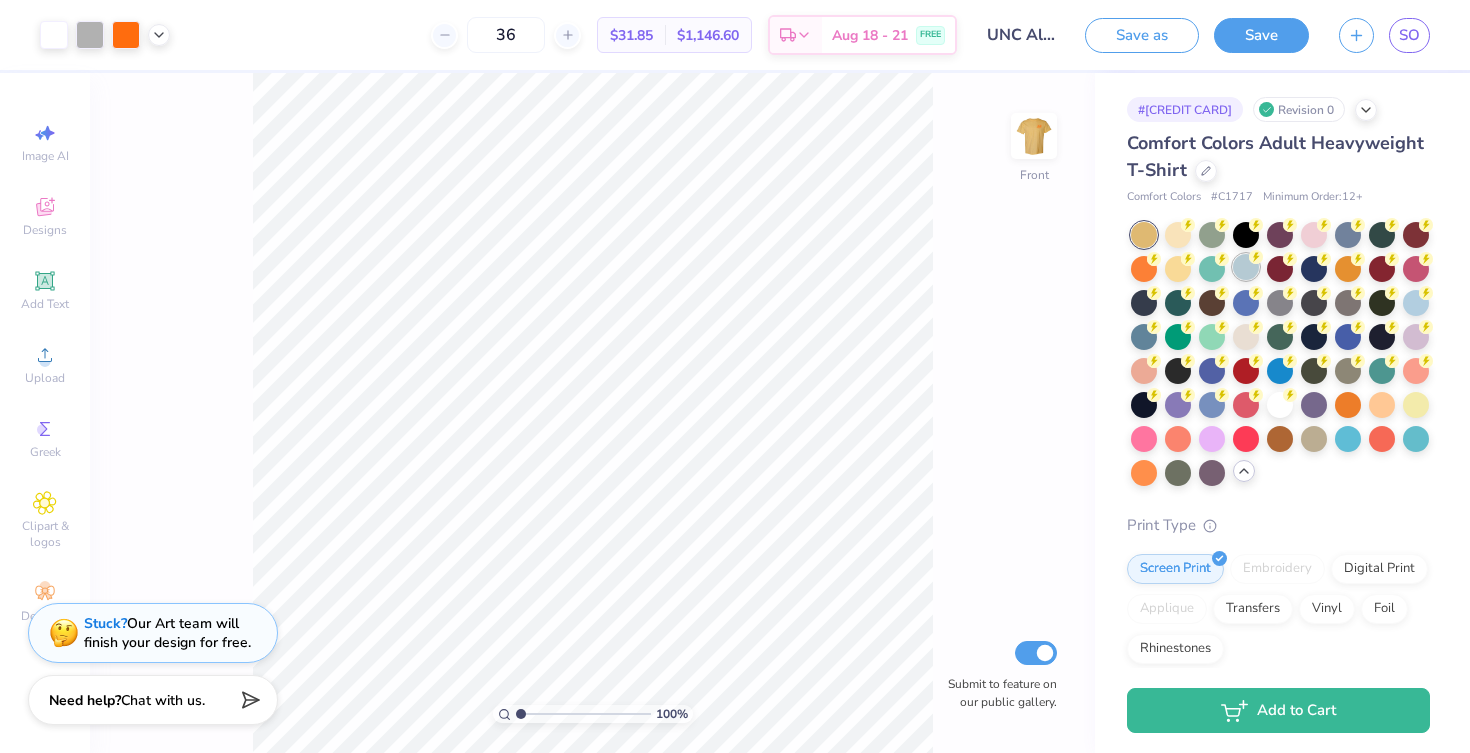 click at bounding box center (1246, 267) 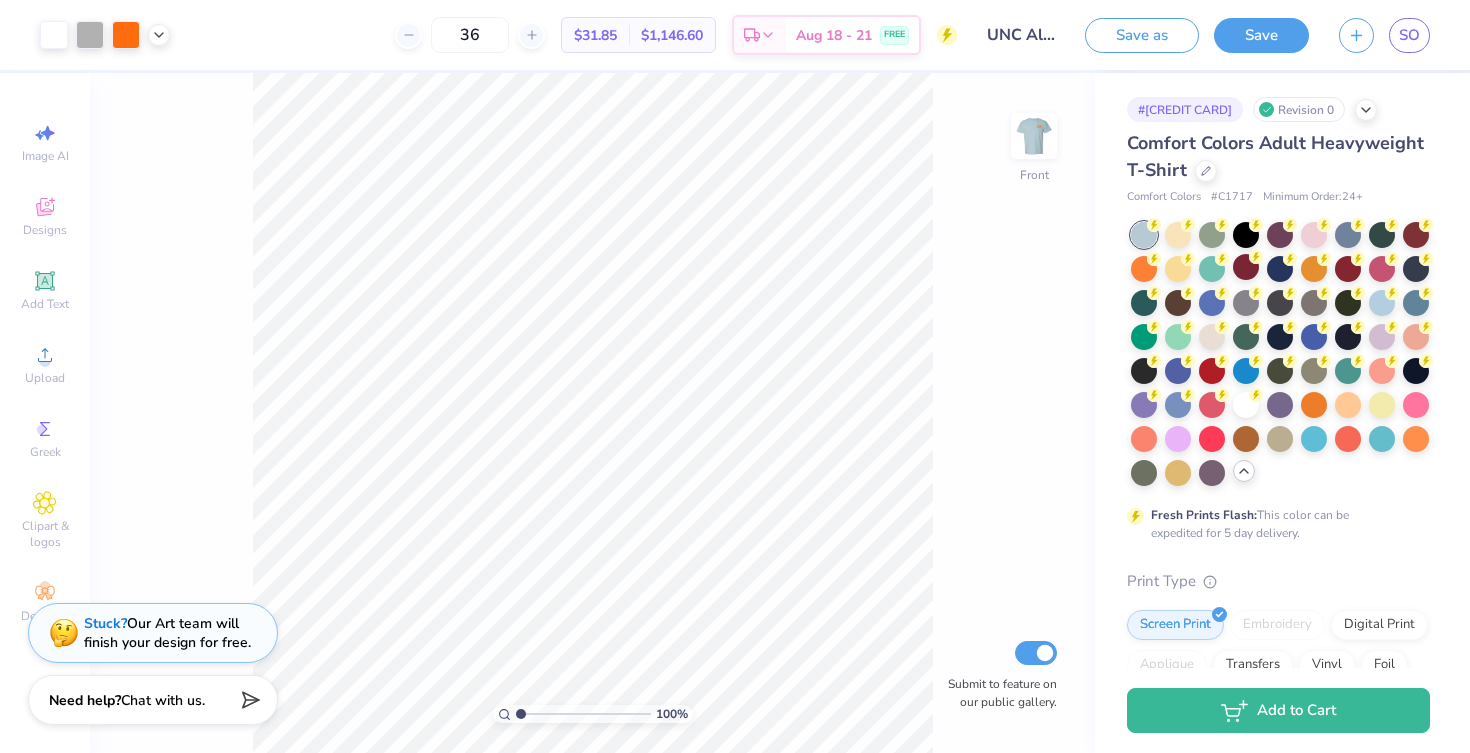 click on "100  % Front Submit to feature on our public gallery." at bounding box center [592, 413] 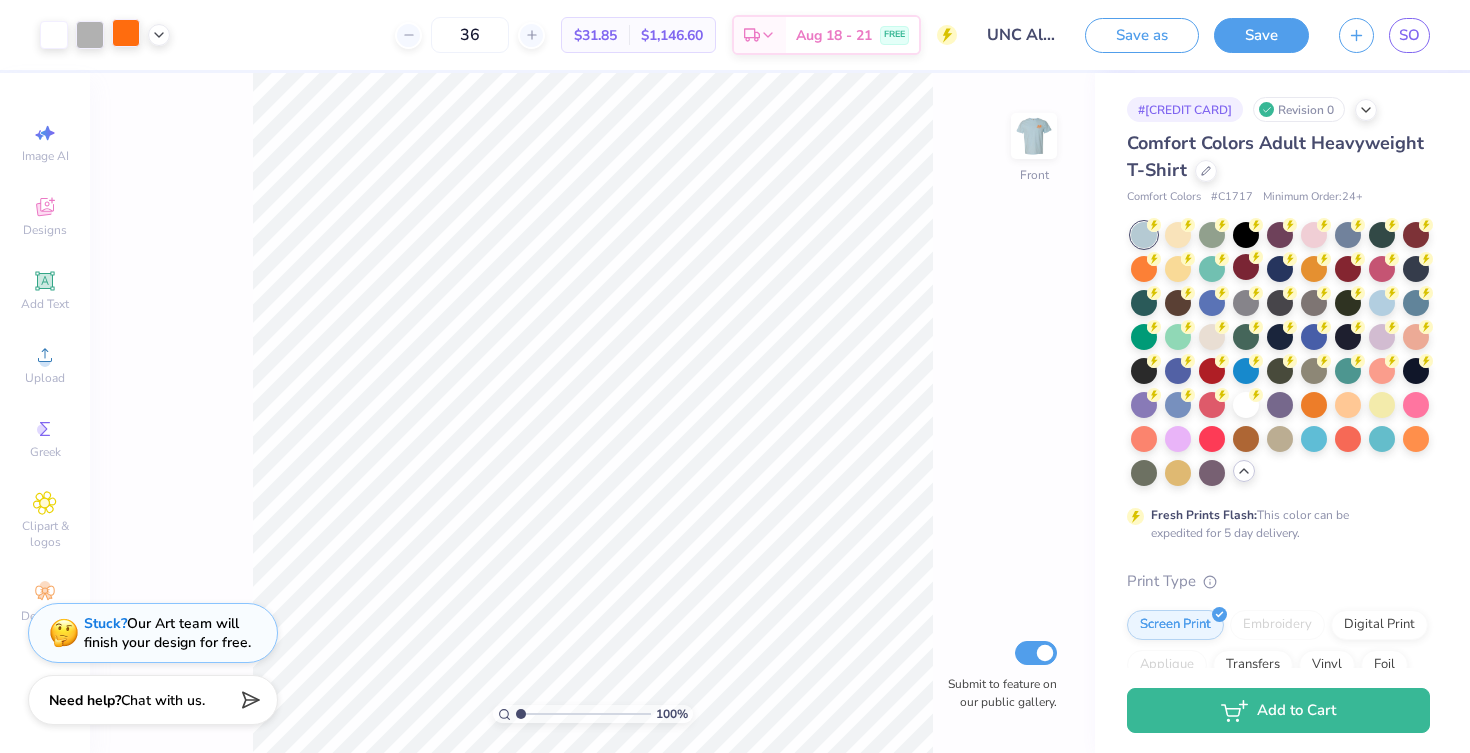 click at bounding box center [126, 33] 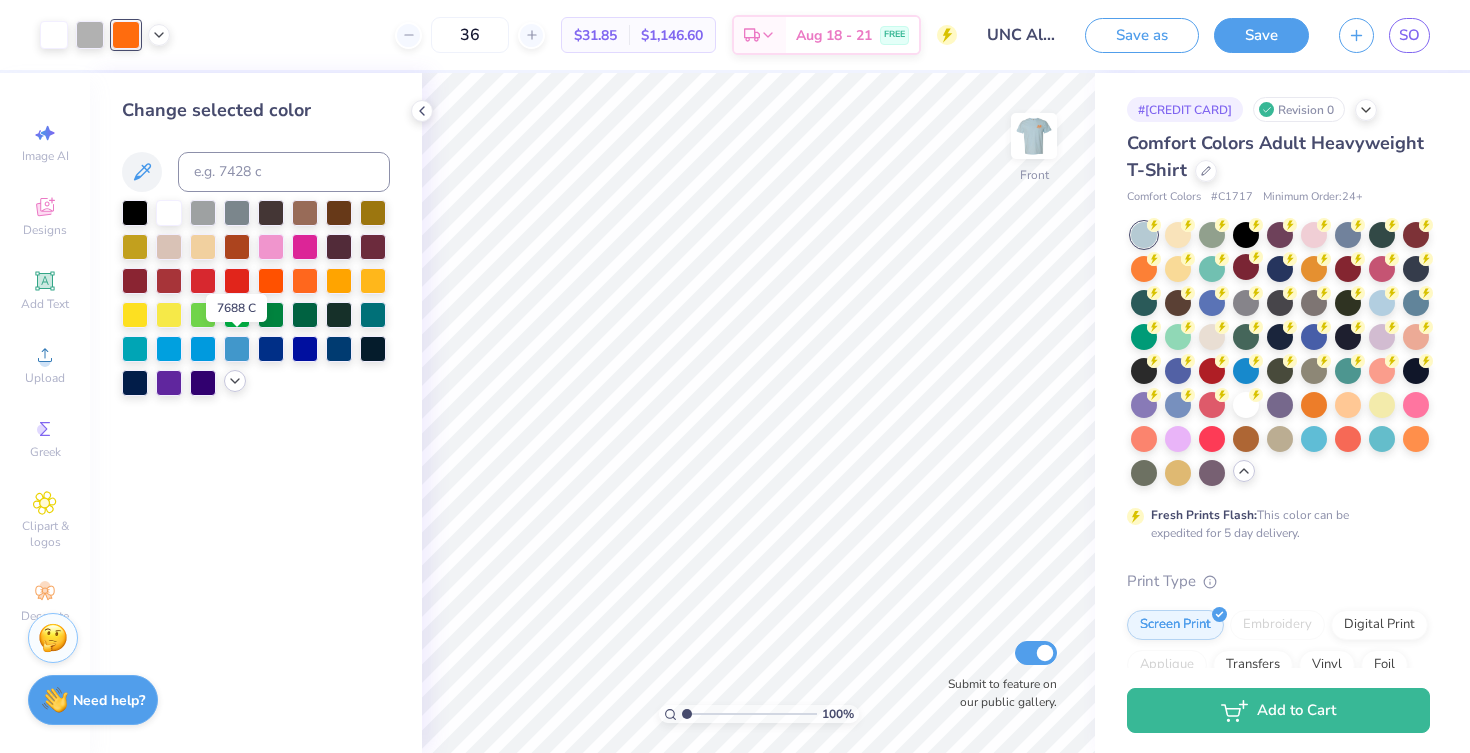 click 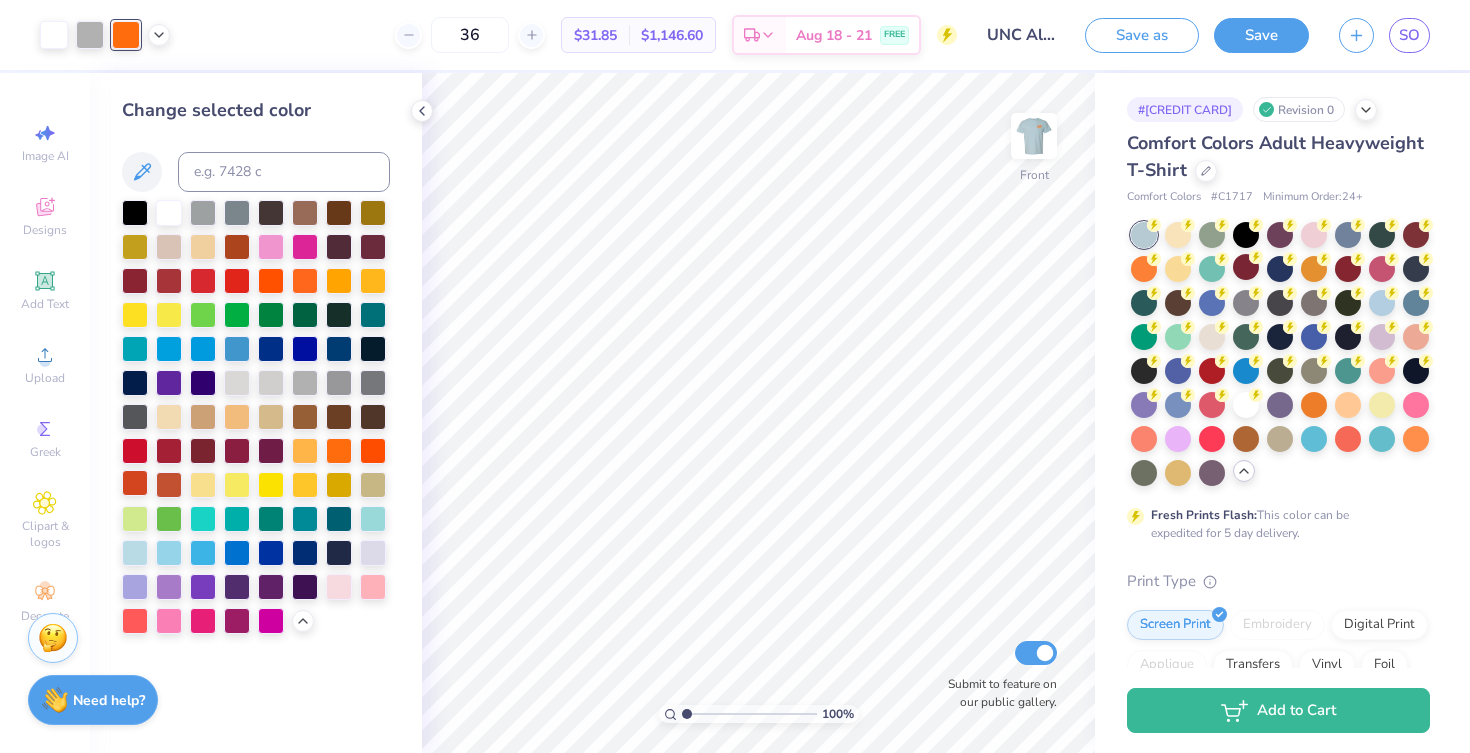 click at bounding box center (135, 483) 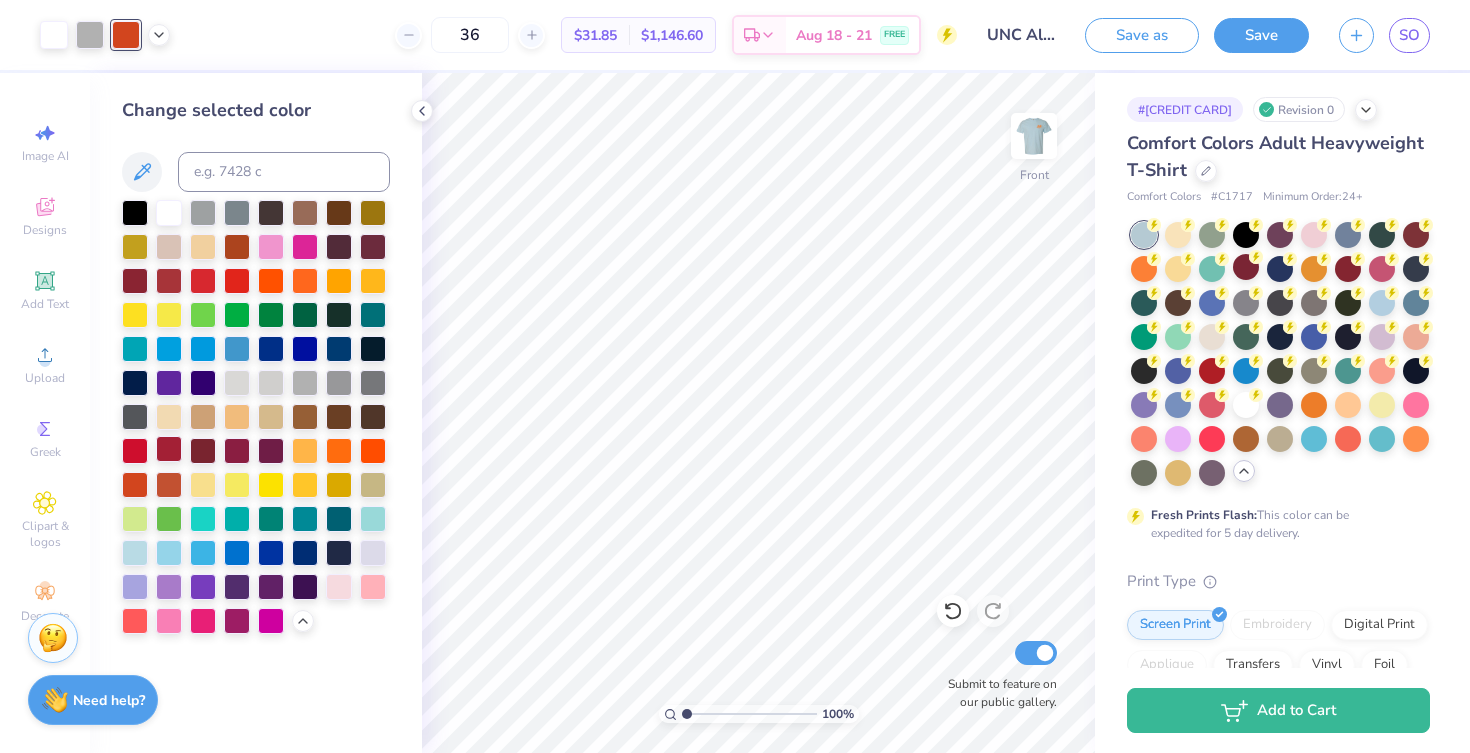 click at bounding box center (169, 449) 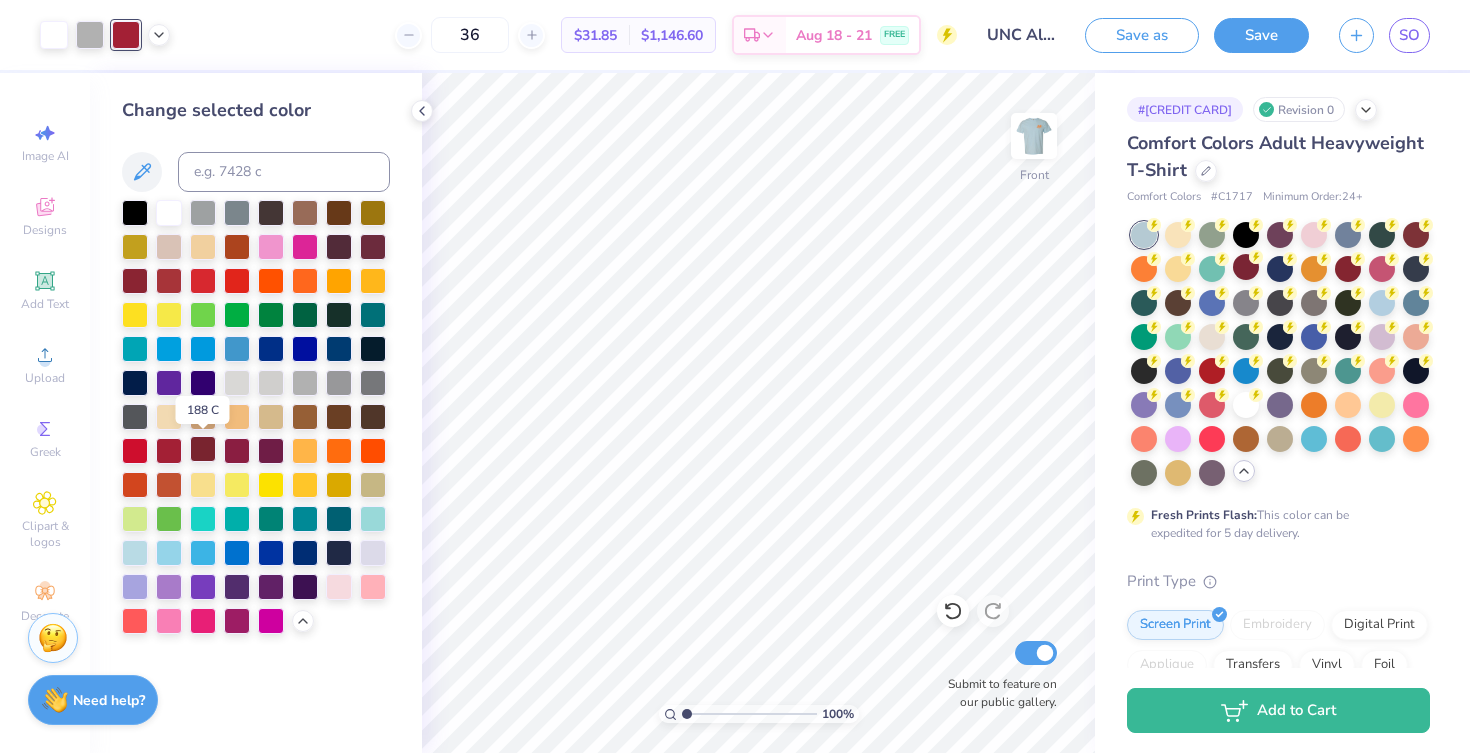 click at bounding box center [203, 449] 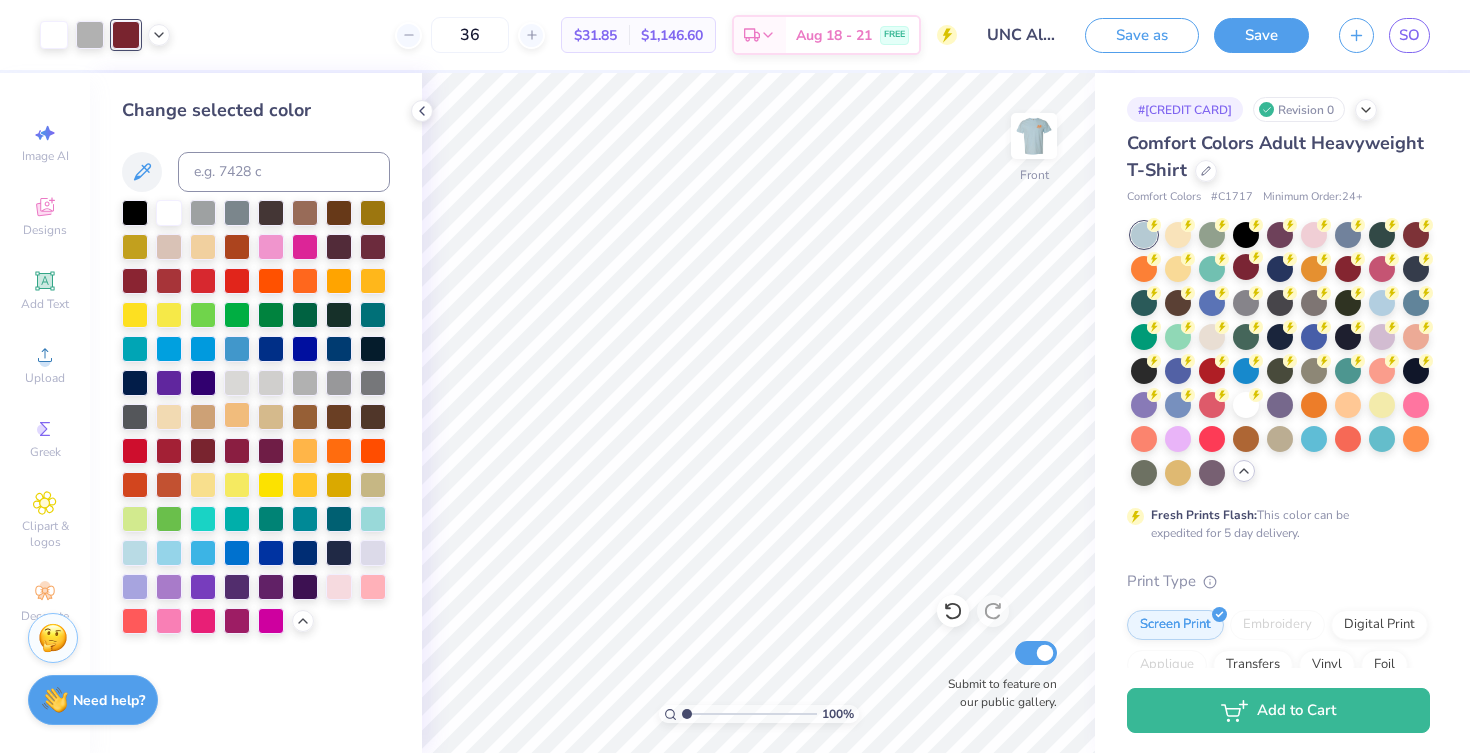click at bounding box center (237, 415) 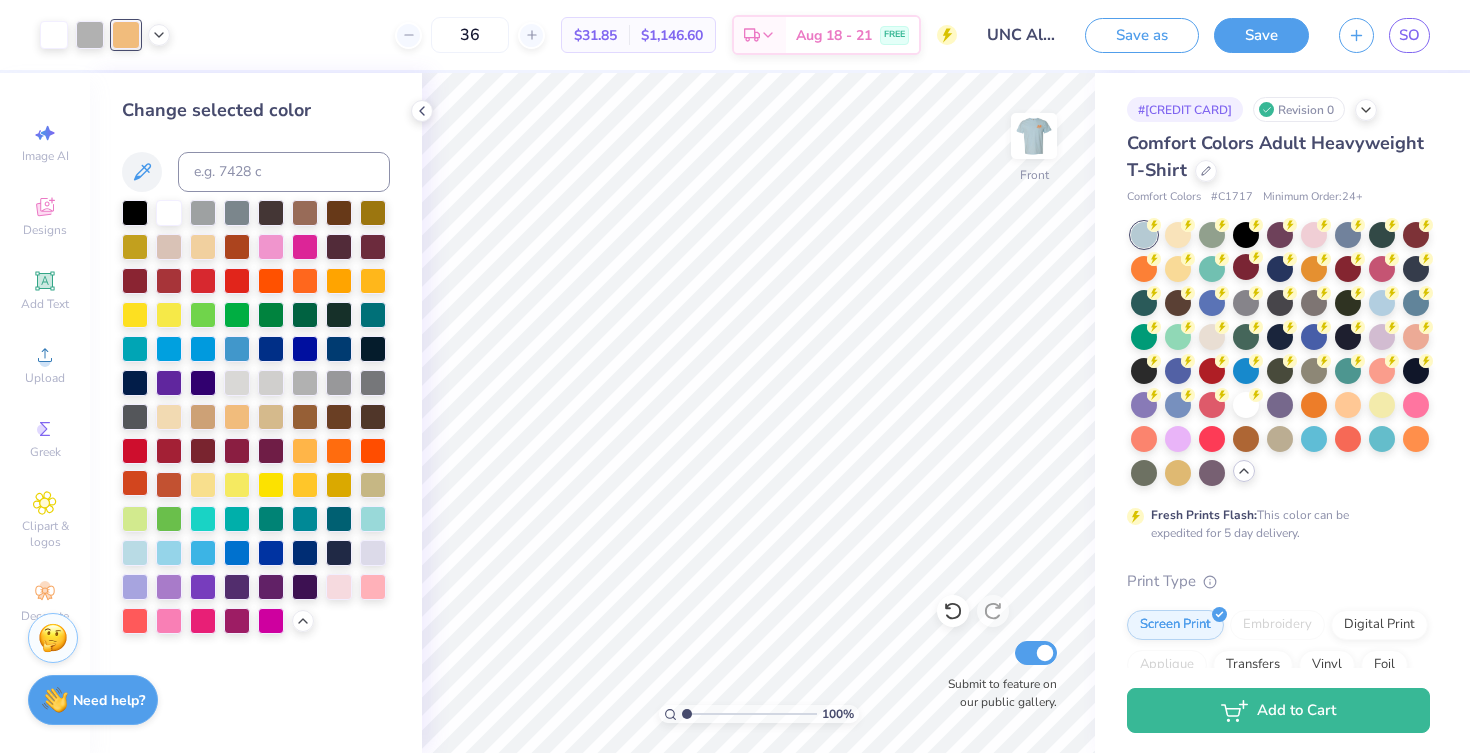 click at bounding box center [135, 483] 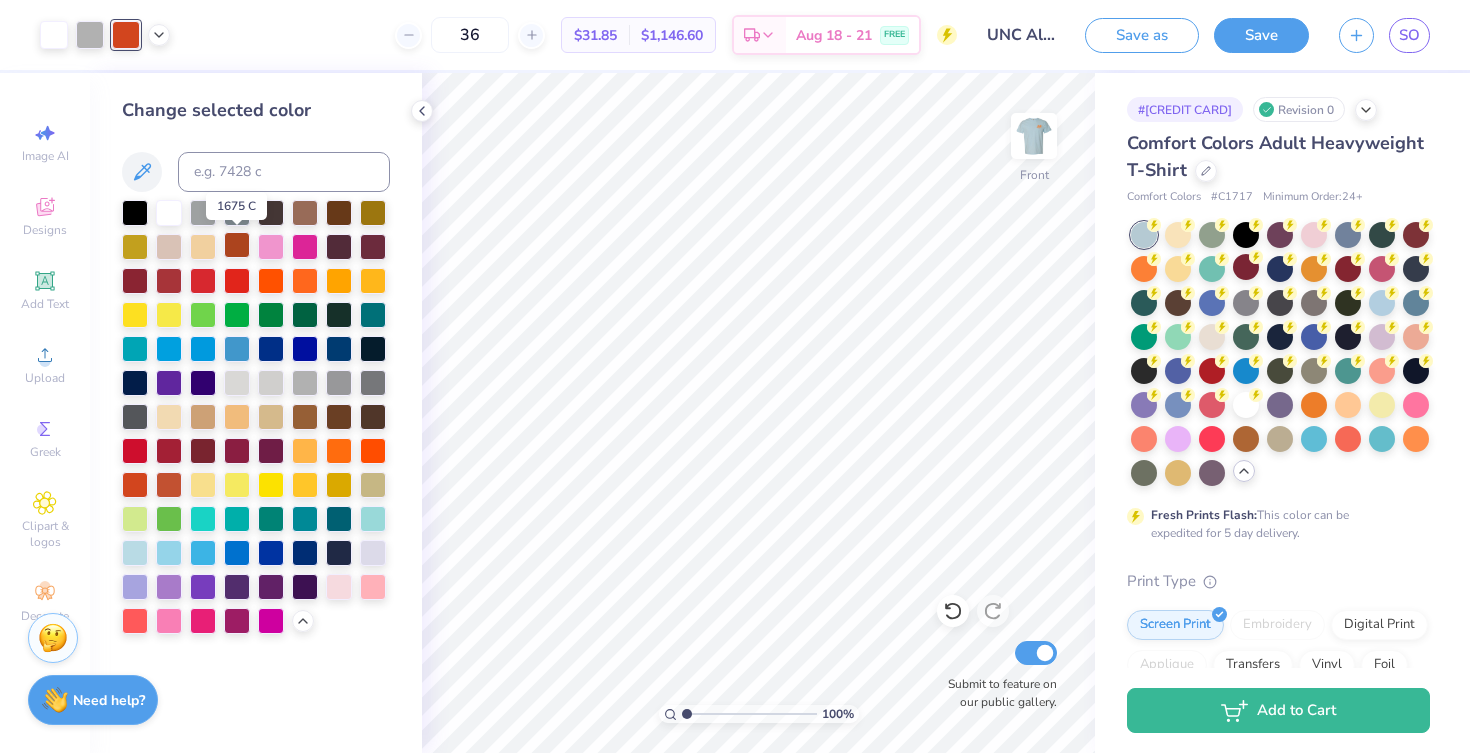 click at bounding box center (237, 245) 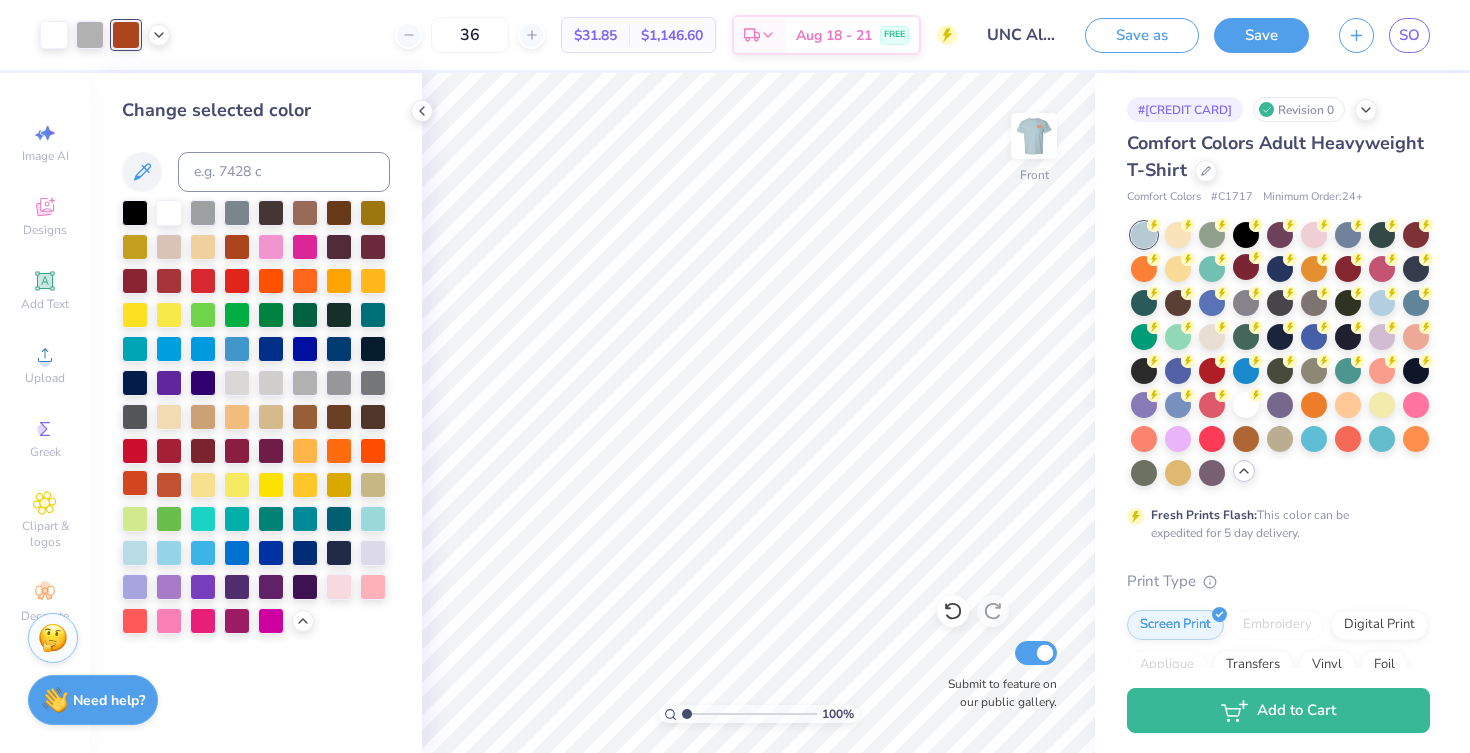 click at bounding box center [135, 483] 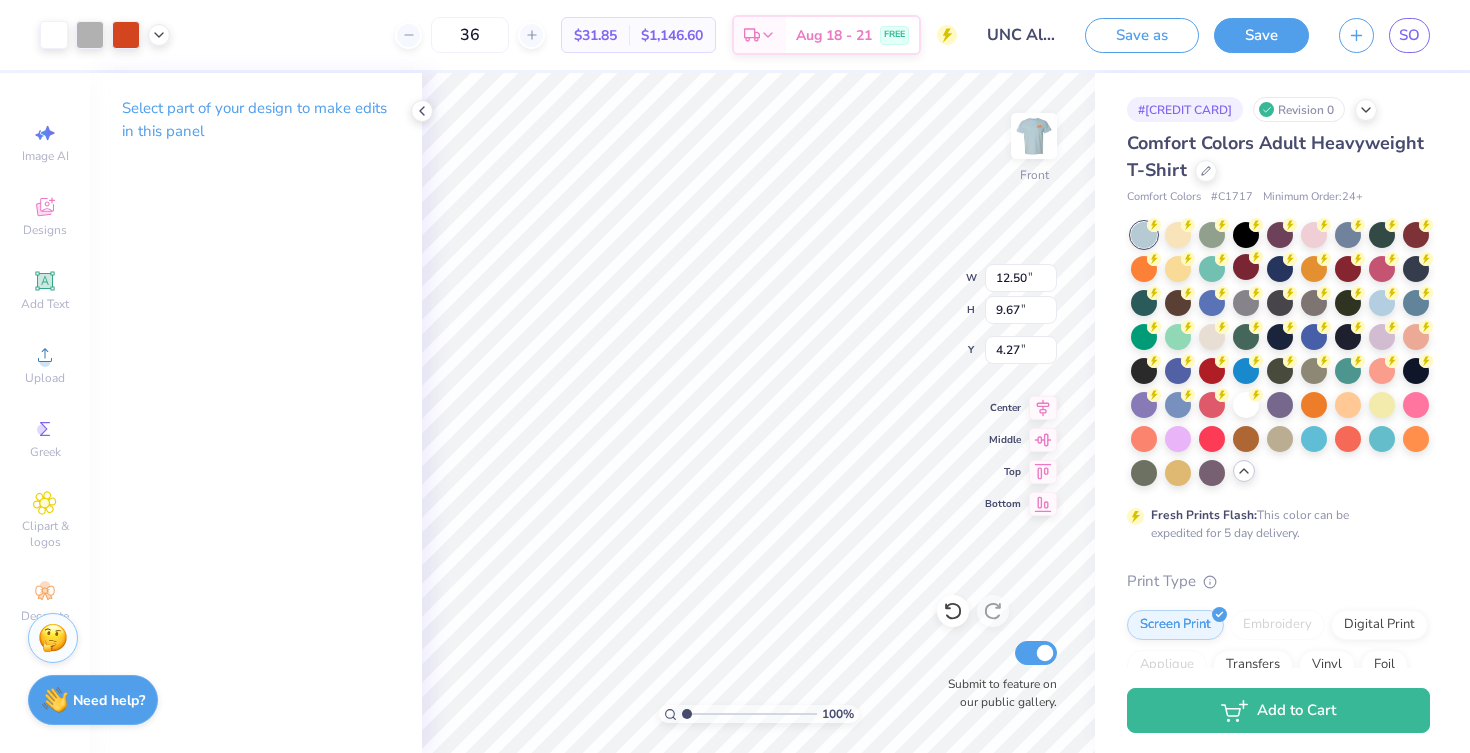 type on "4.08" 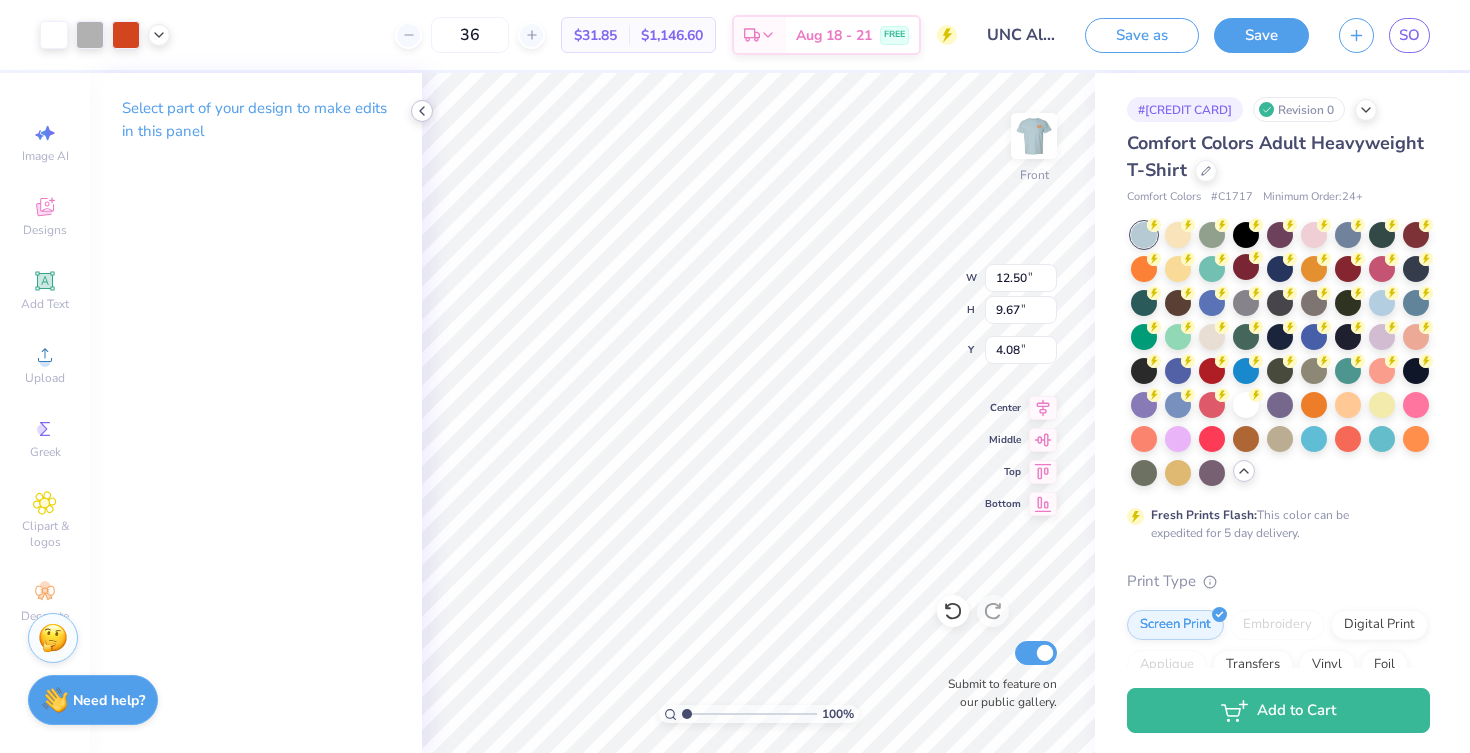click 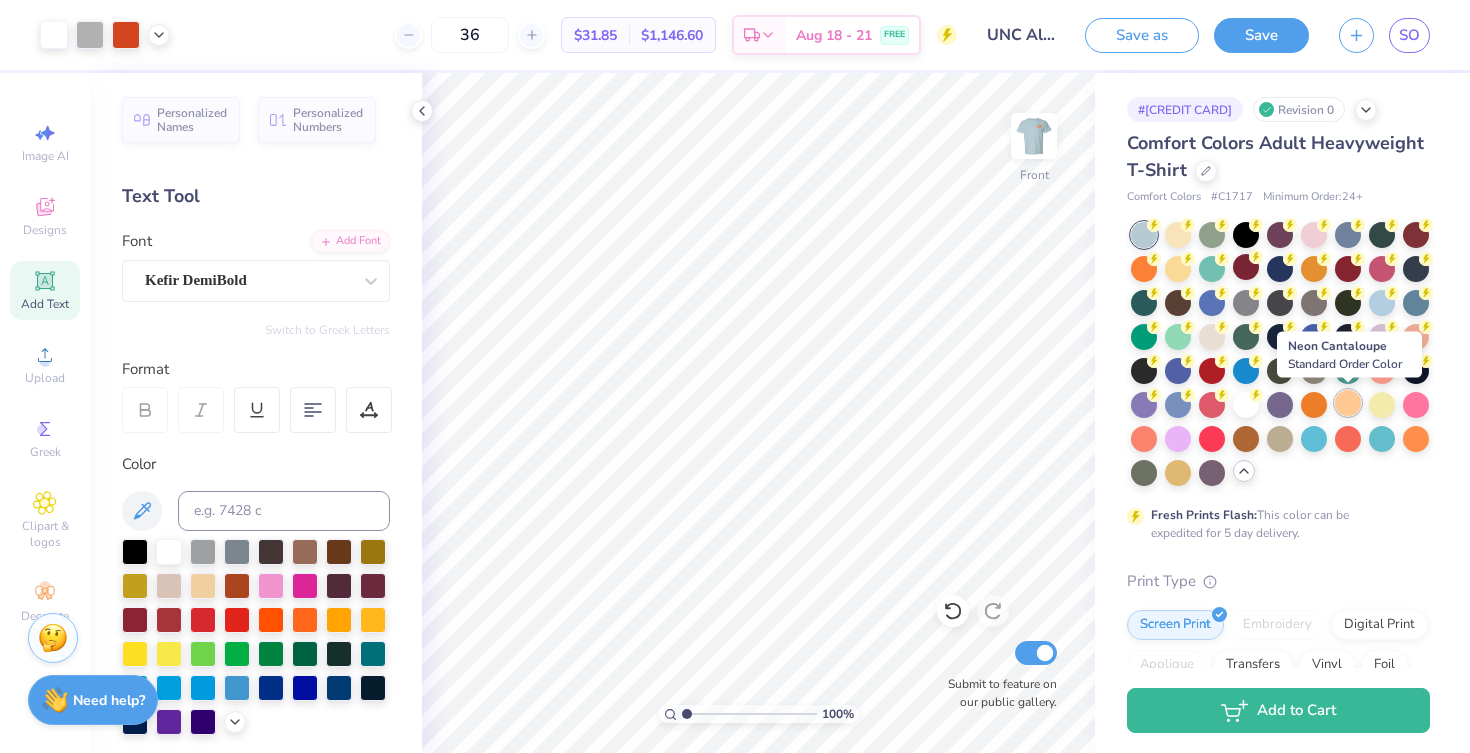 click at bounding box center [1348, 403] 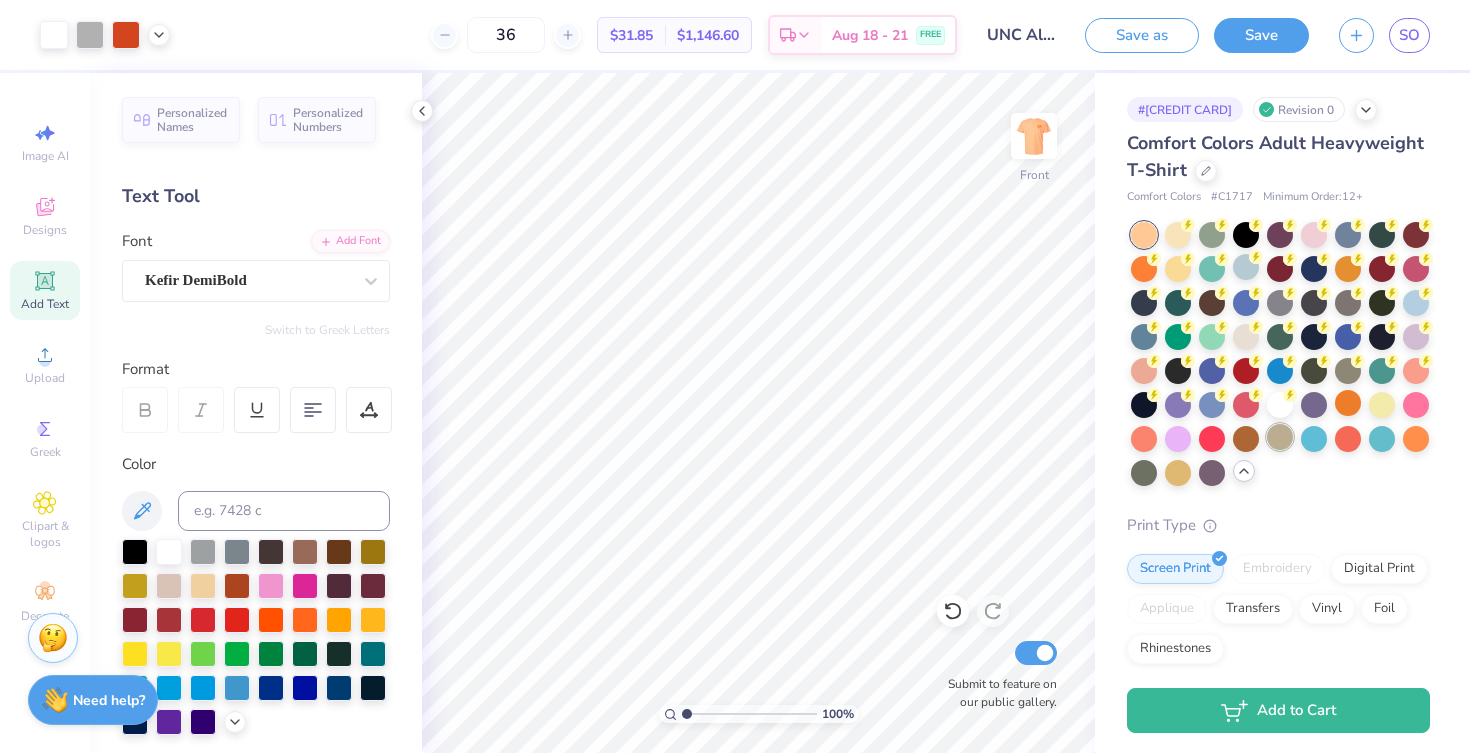 click at bounding box center [1280, 437] 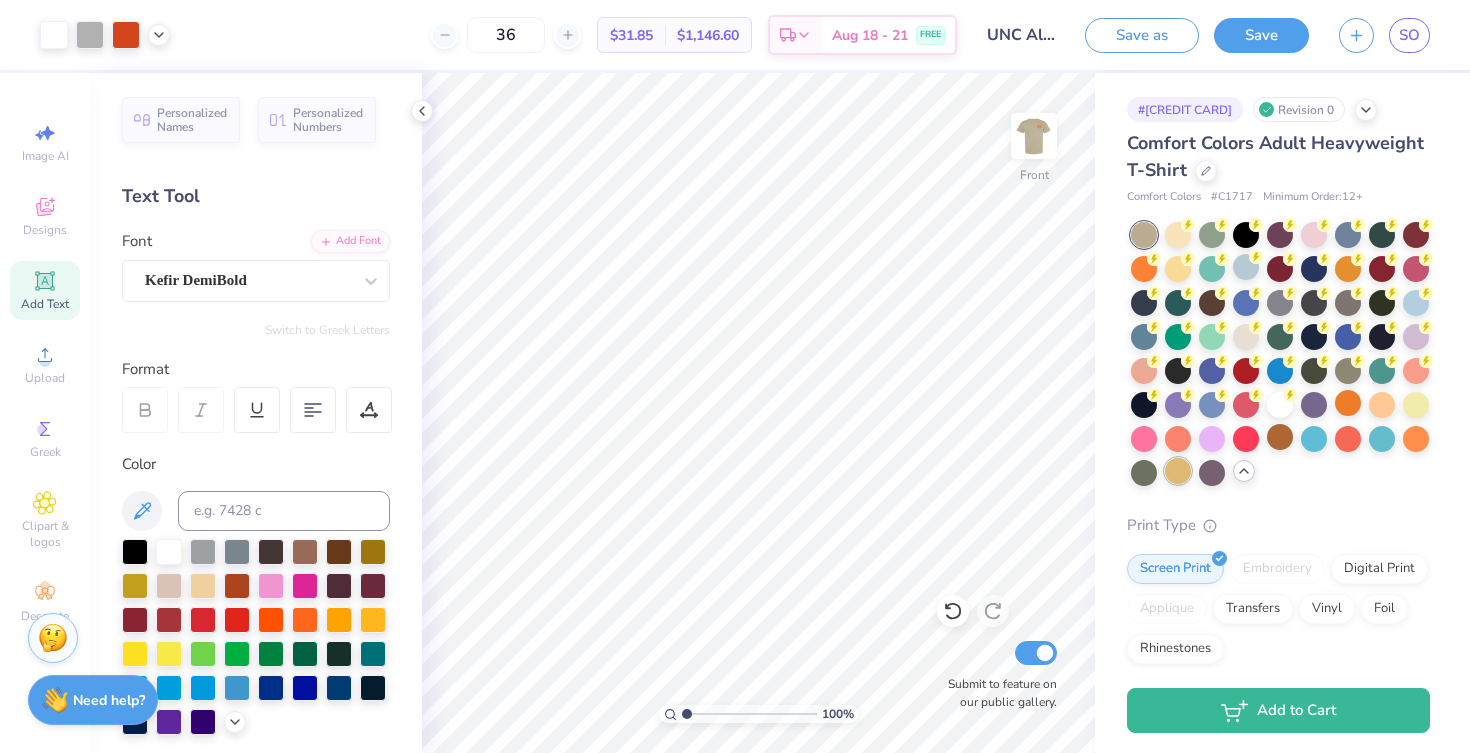 click at bounding box center (1178, 471) 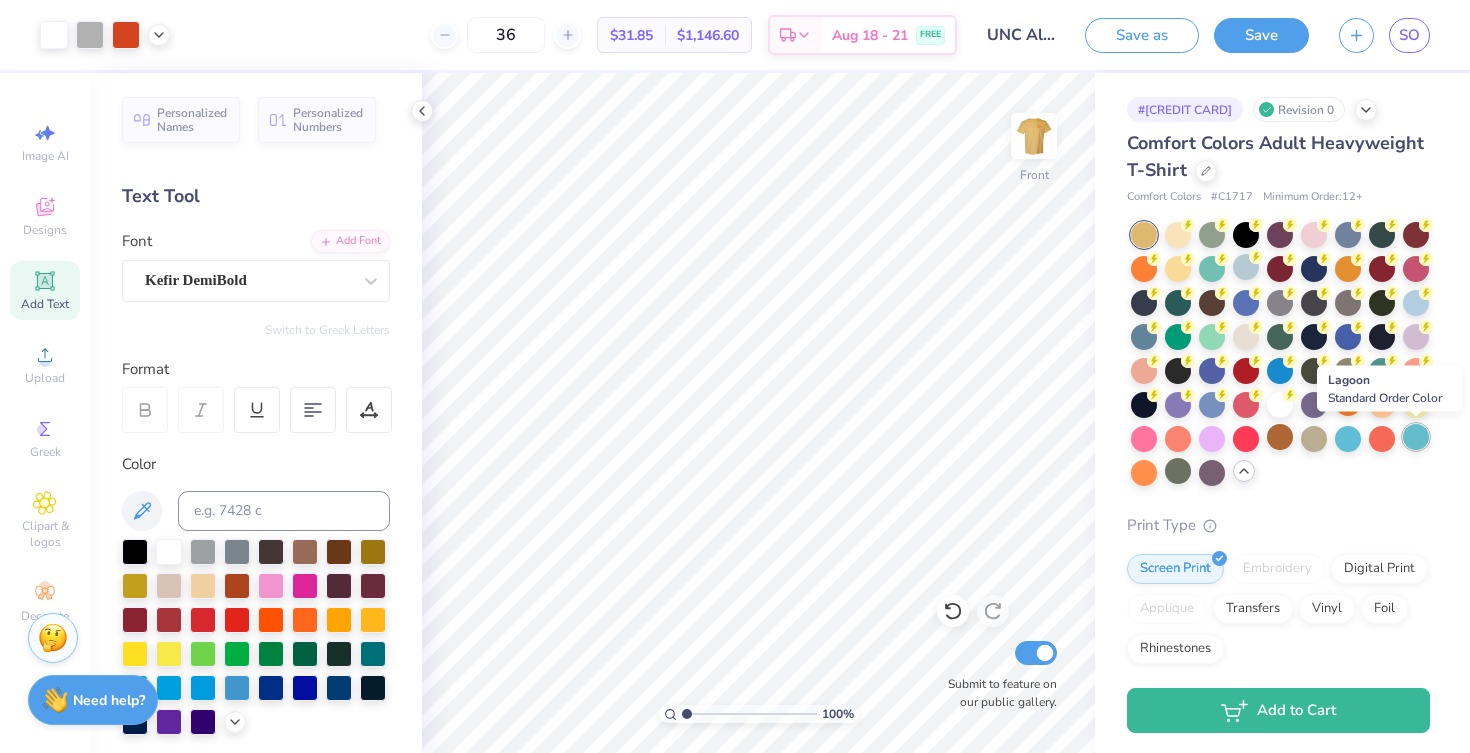 click at bounding box center [1416, 437] 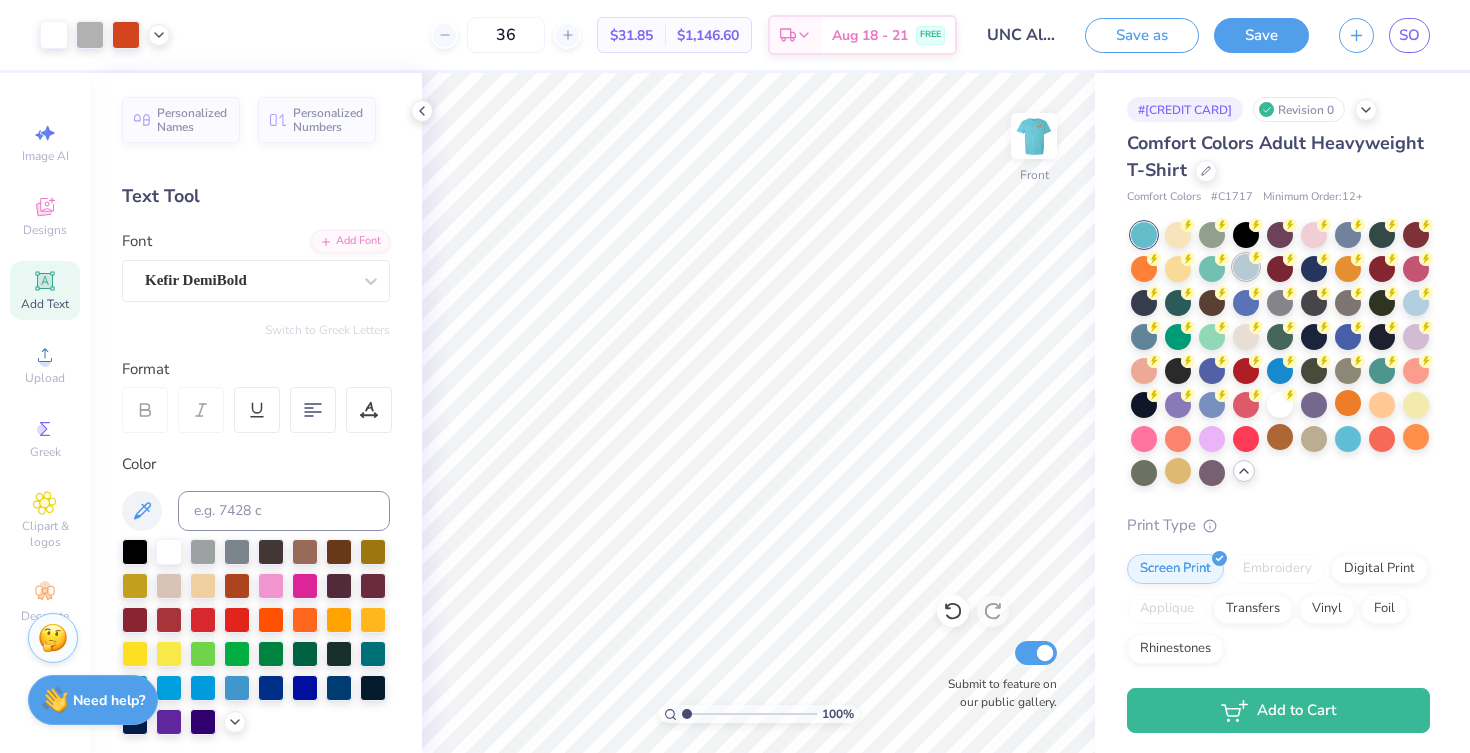 click at bounding box center (1246, 267) 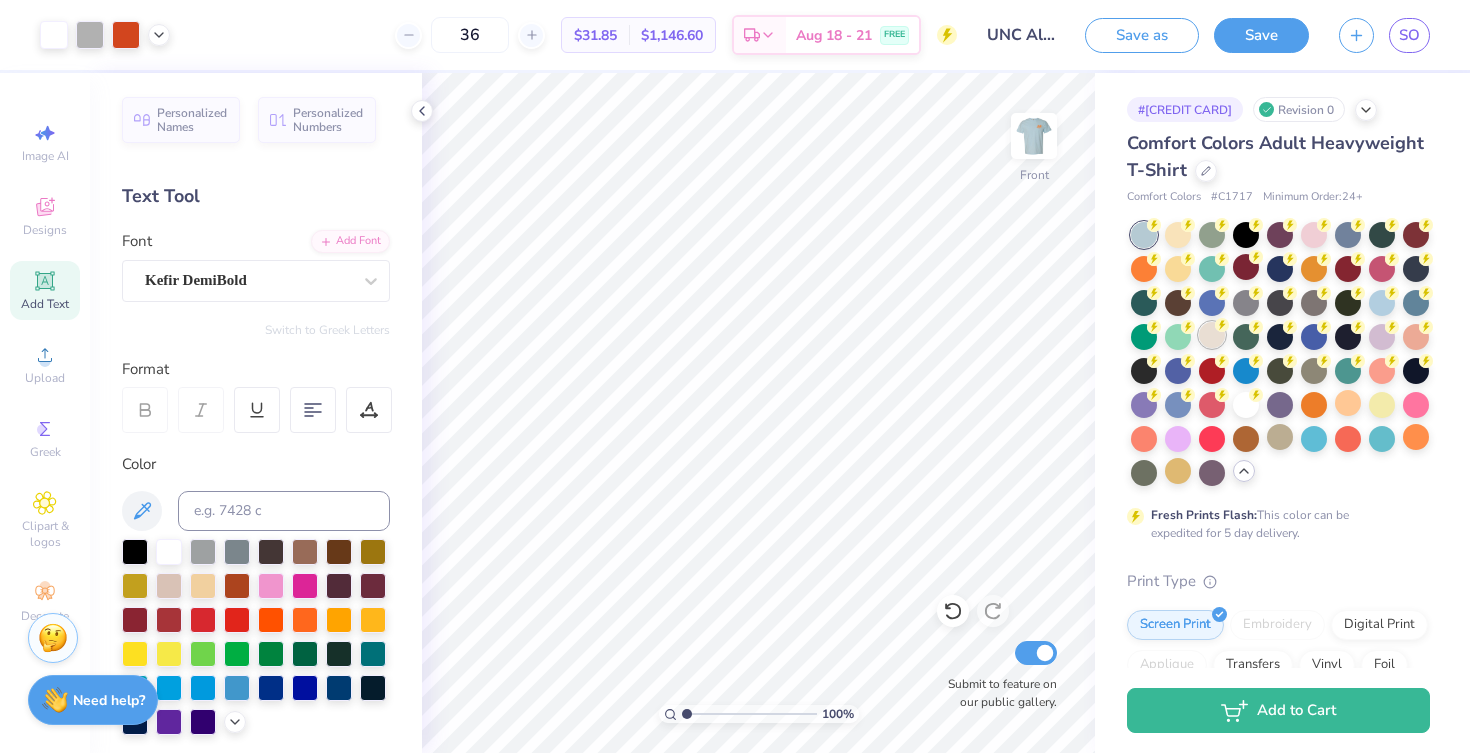 click at bounding box center [1212, 335] 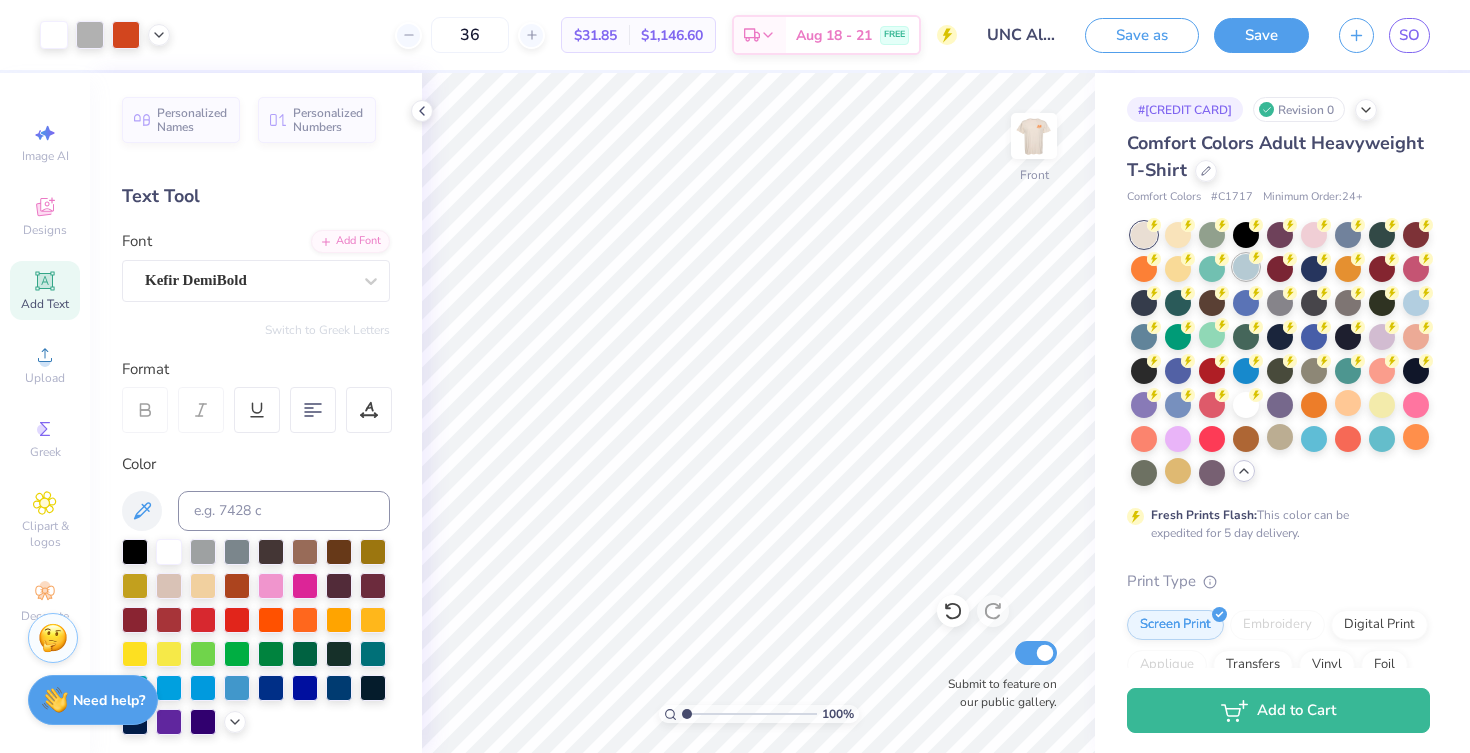 click at bounding box center (1246, 267) 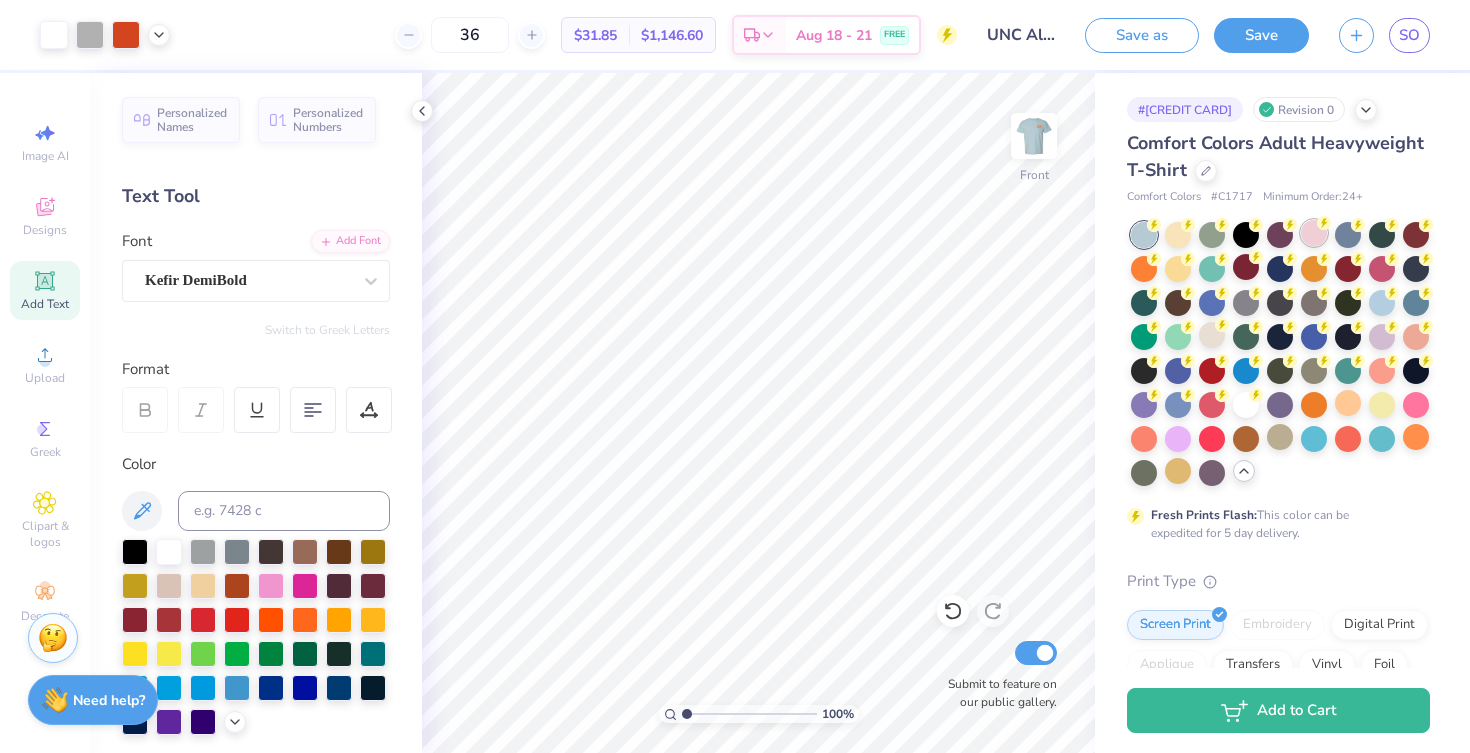 click at bounding box center (1314, 233) 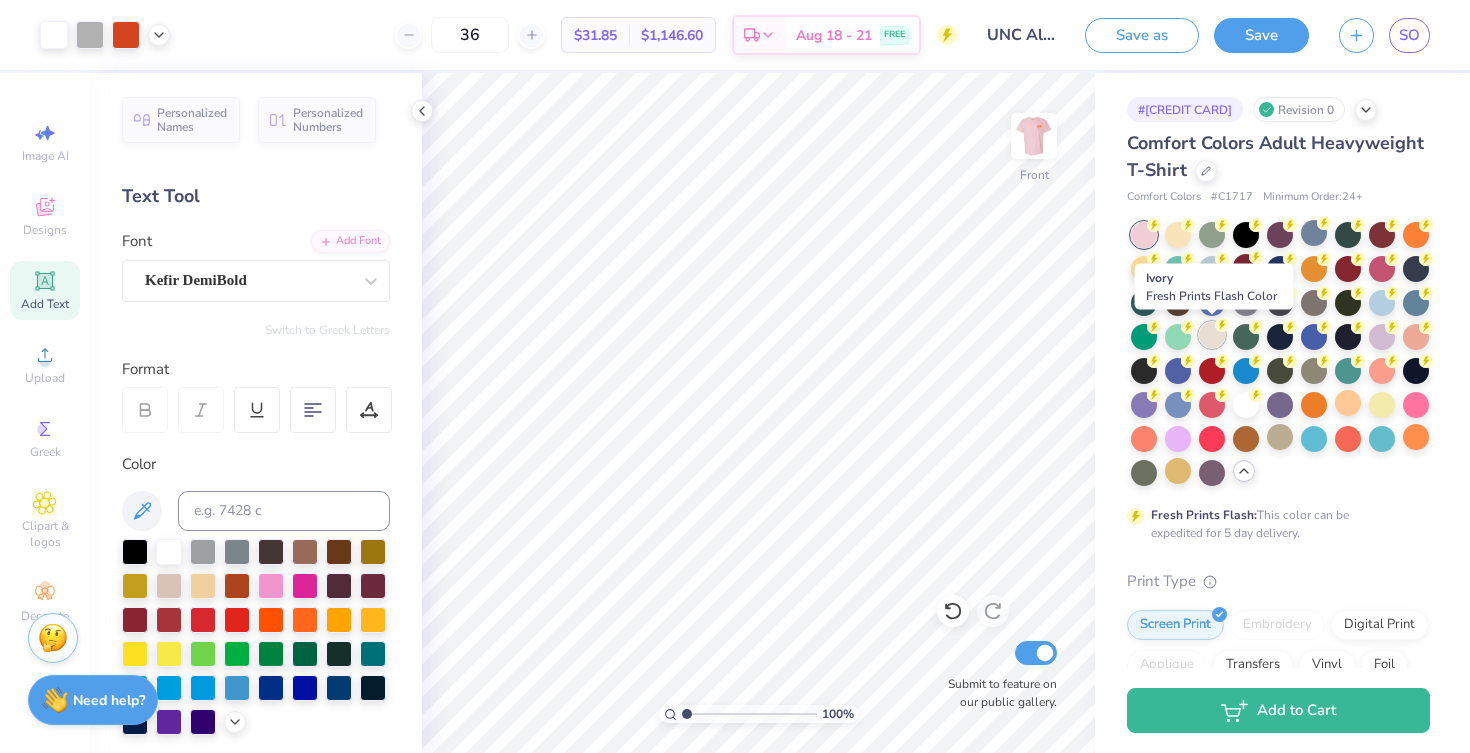 click at bounding box center [1212, 335] 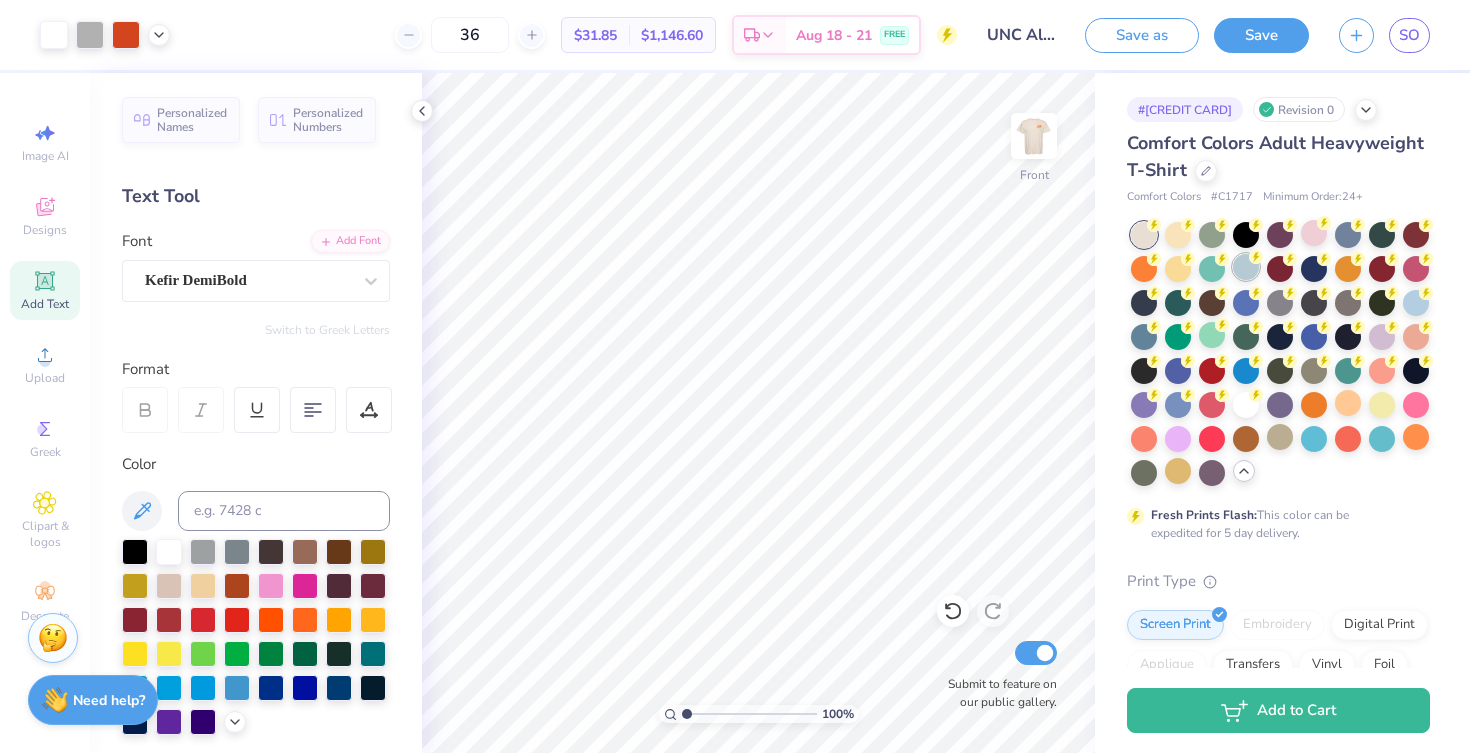 click at bounding box center [1246, 267] 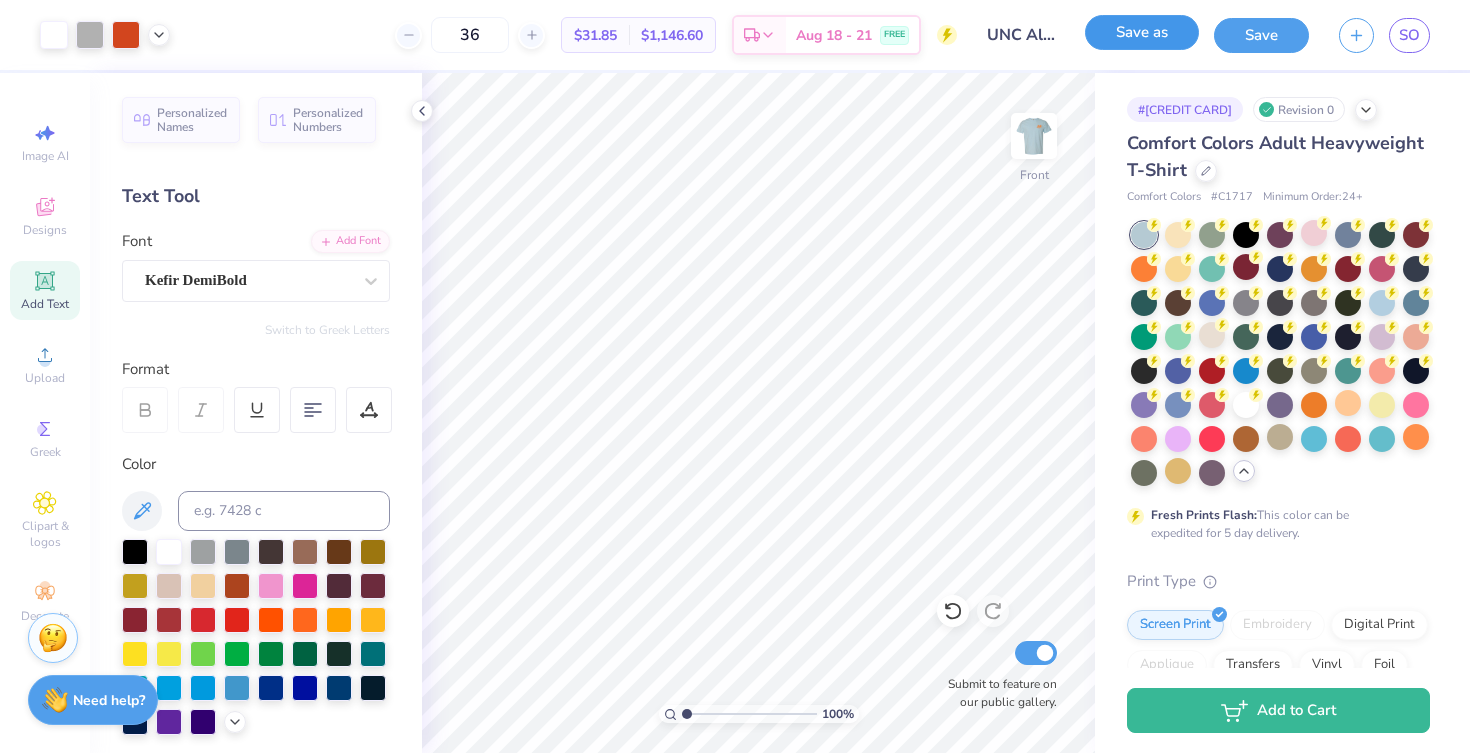 click on "Save as" at bounding box center [1142, 32] 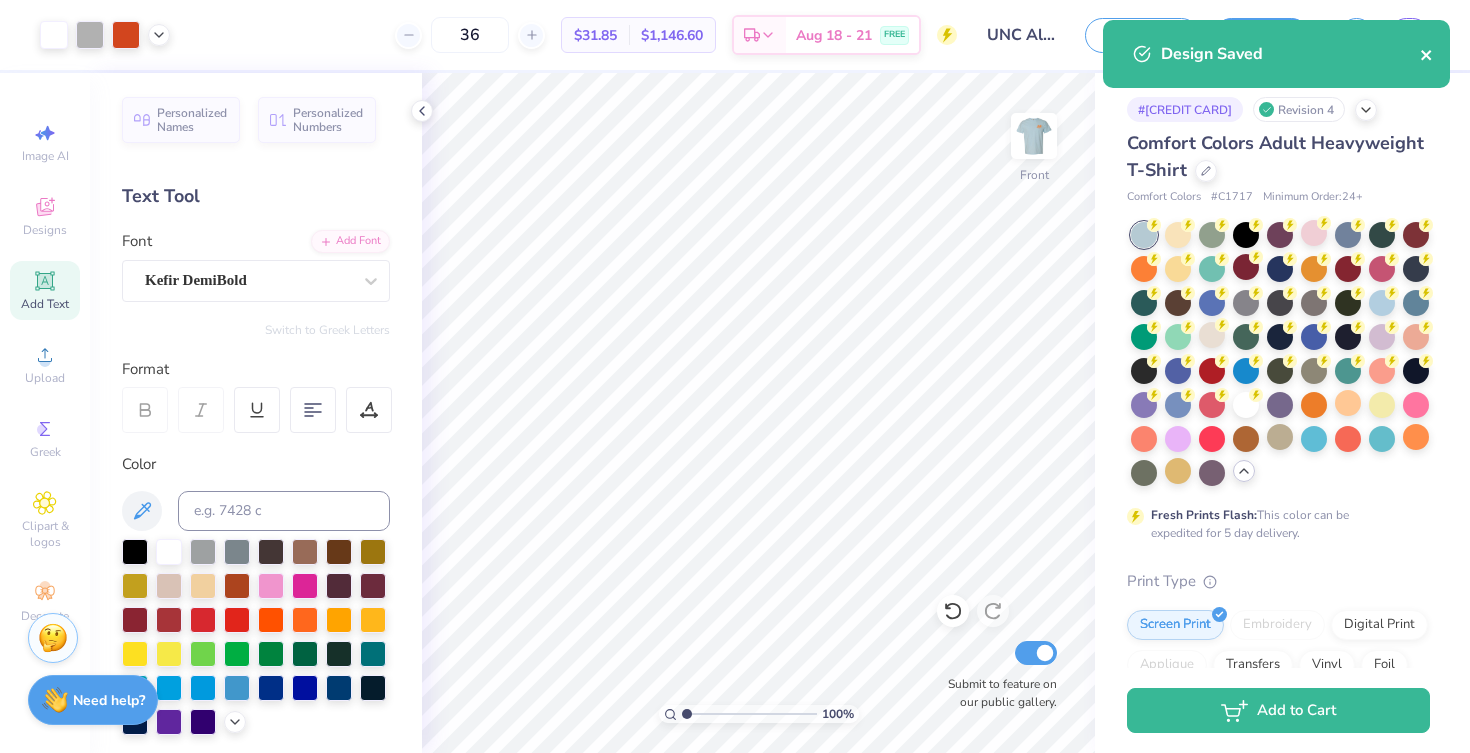 click 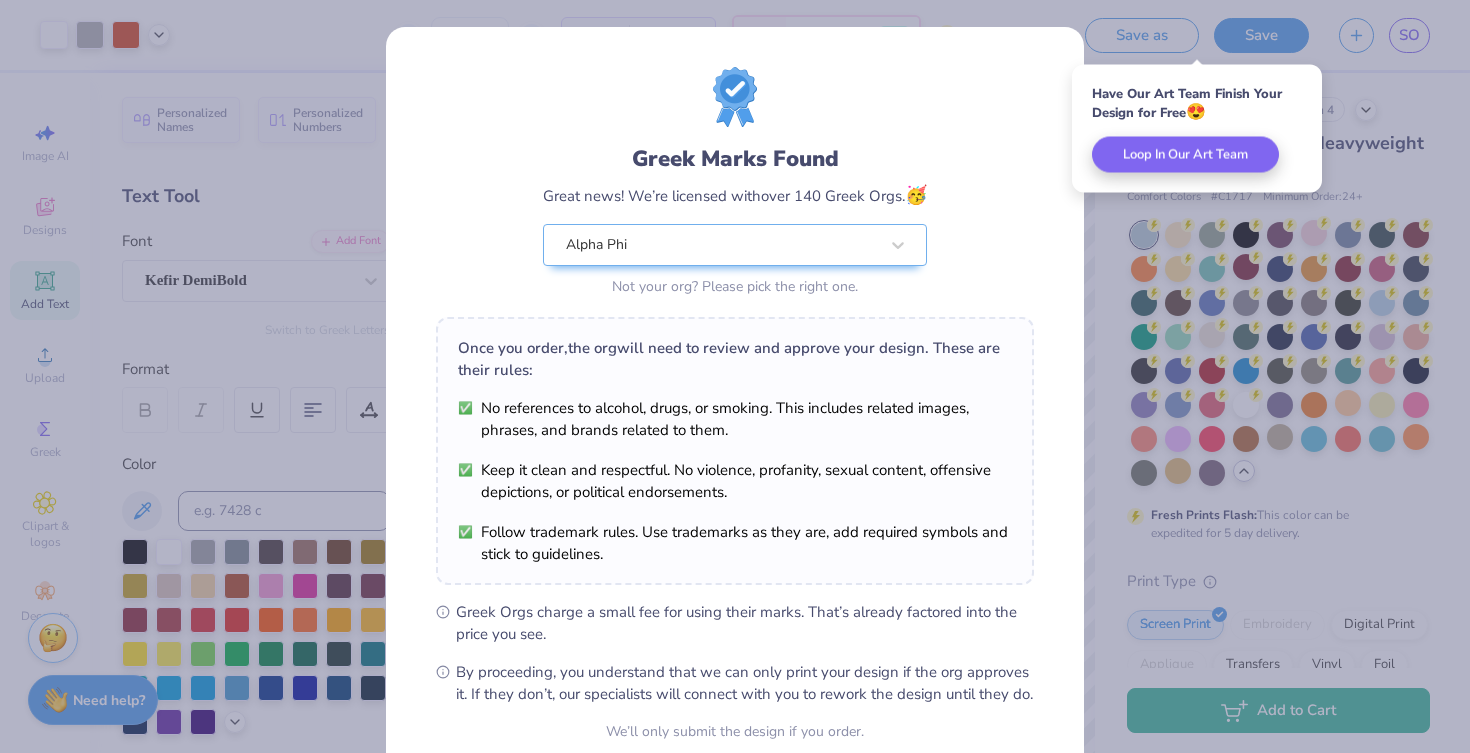 scroll, scrollTop: 183, scrollLeft: 0, axis: vertical 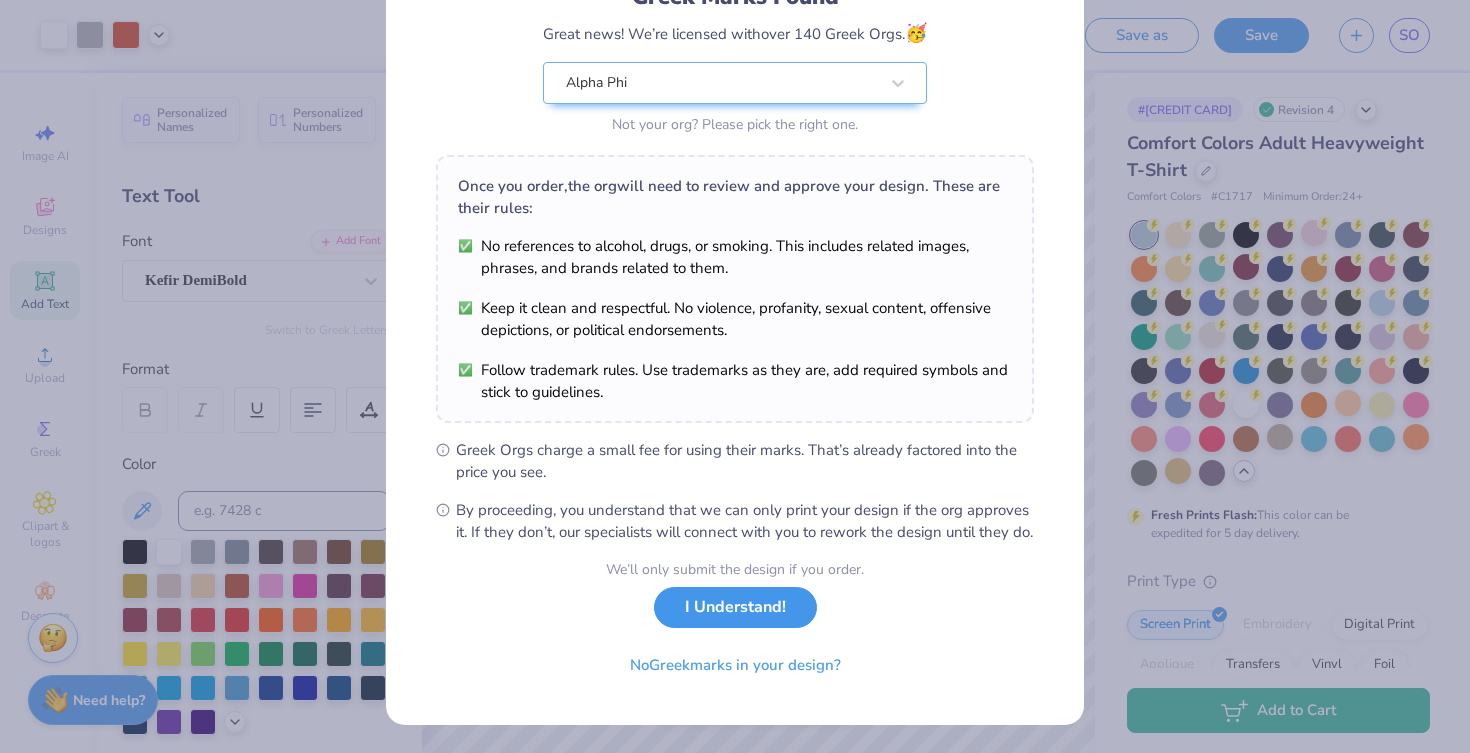 click on "I Understand!" at bounding box center (735, 607) 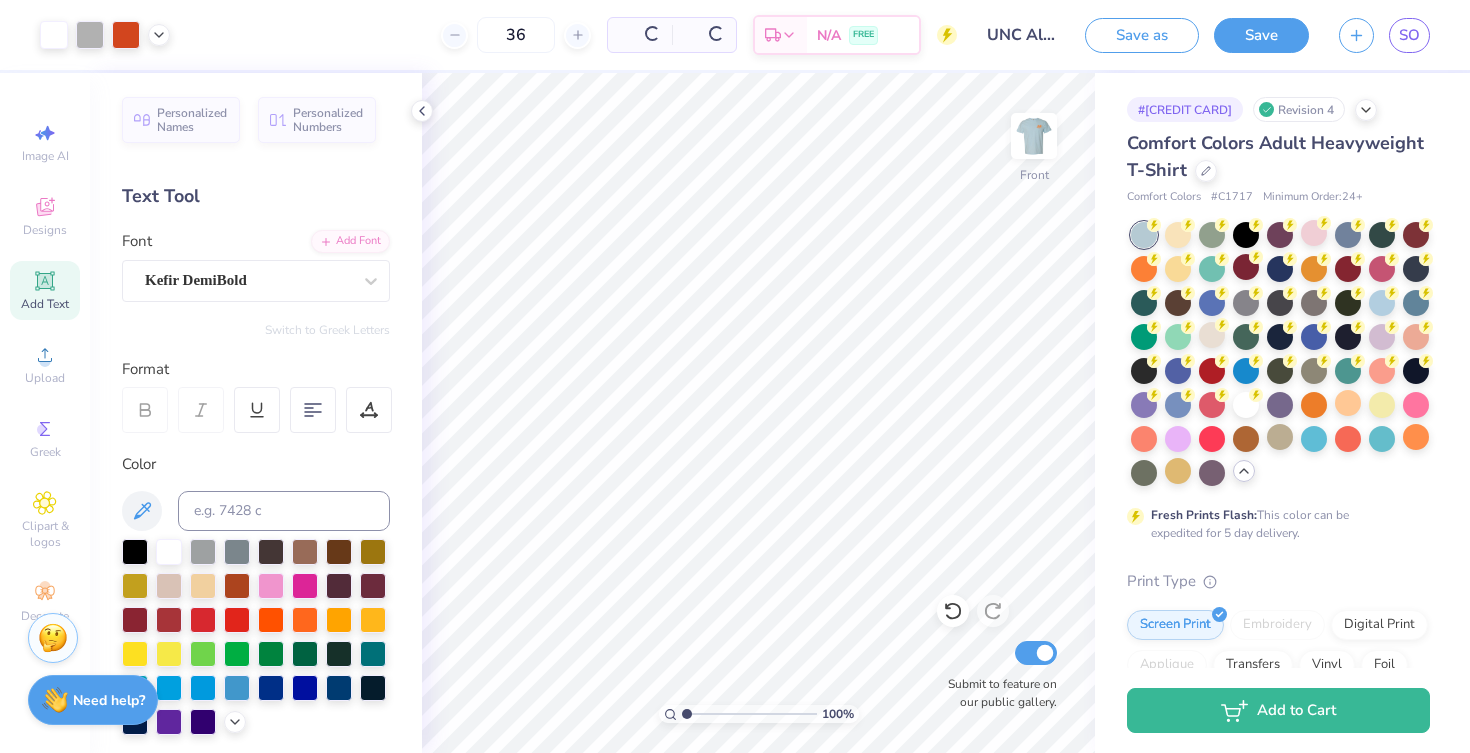 scroll, scrollTop: 0, scrollLeft: 0, axis: both 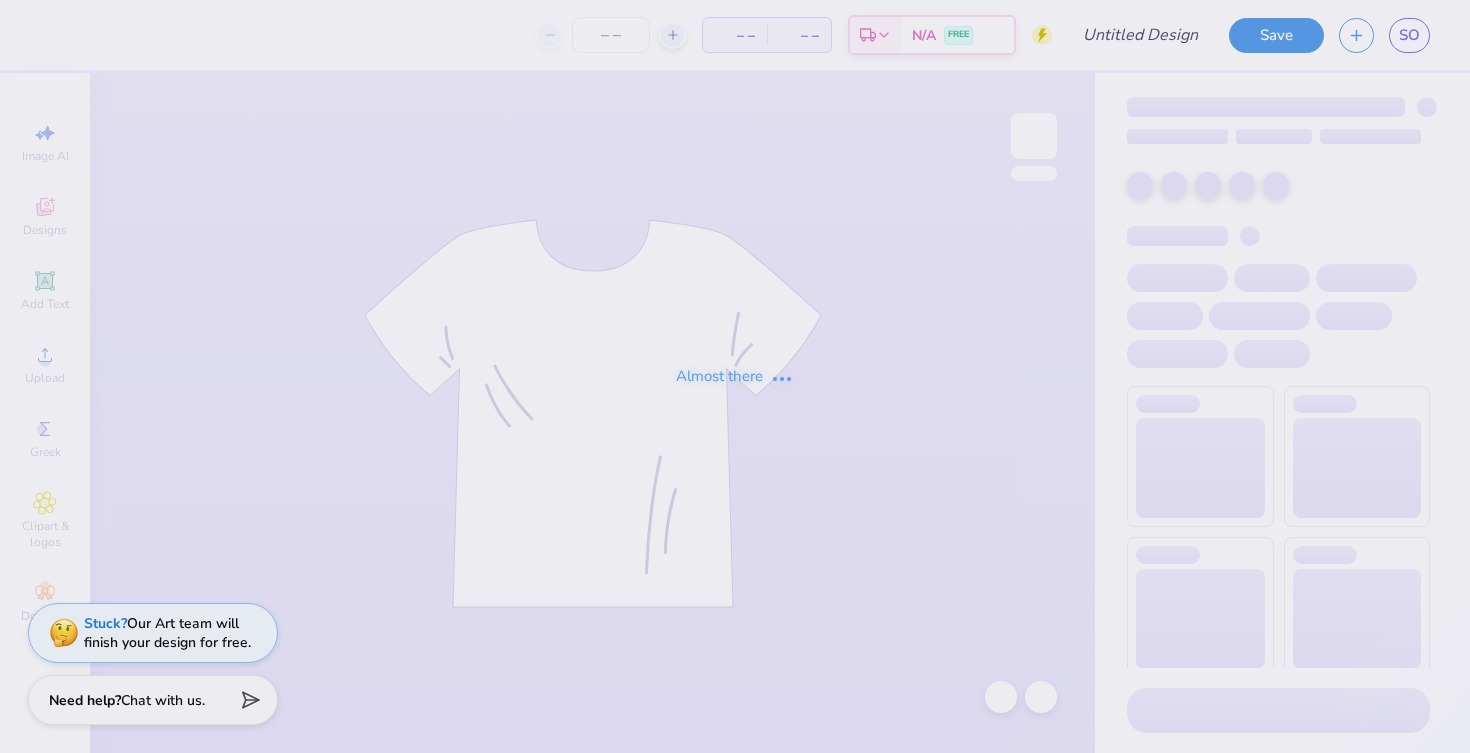 type on "36" 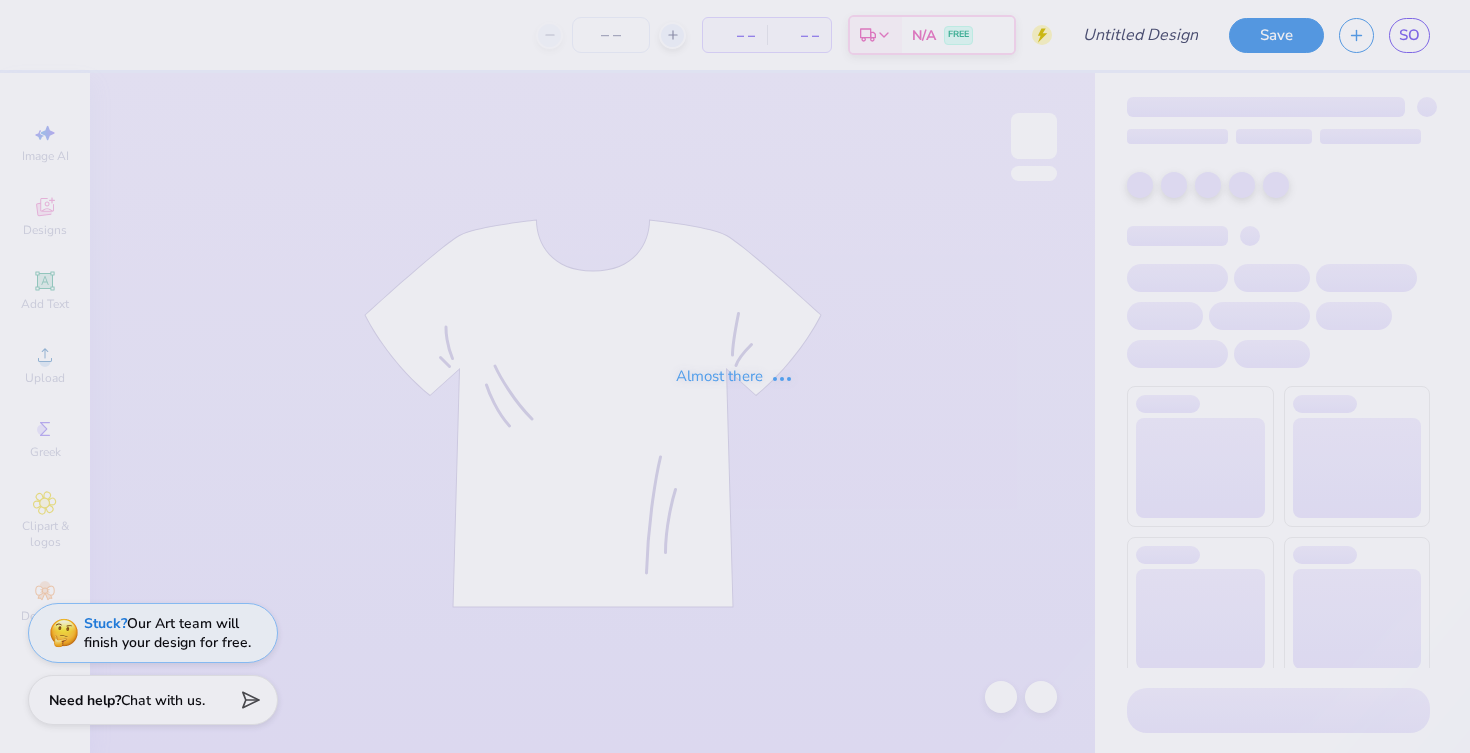 type on "UNC Alpha Phi Alphabet Soup Cocktail Shirts 2025" 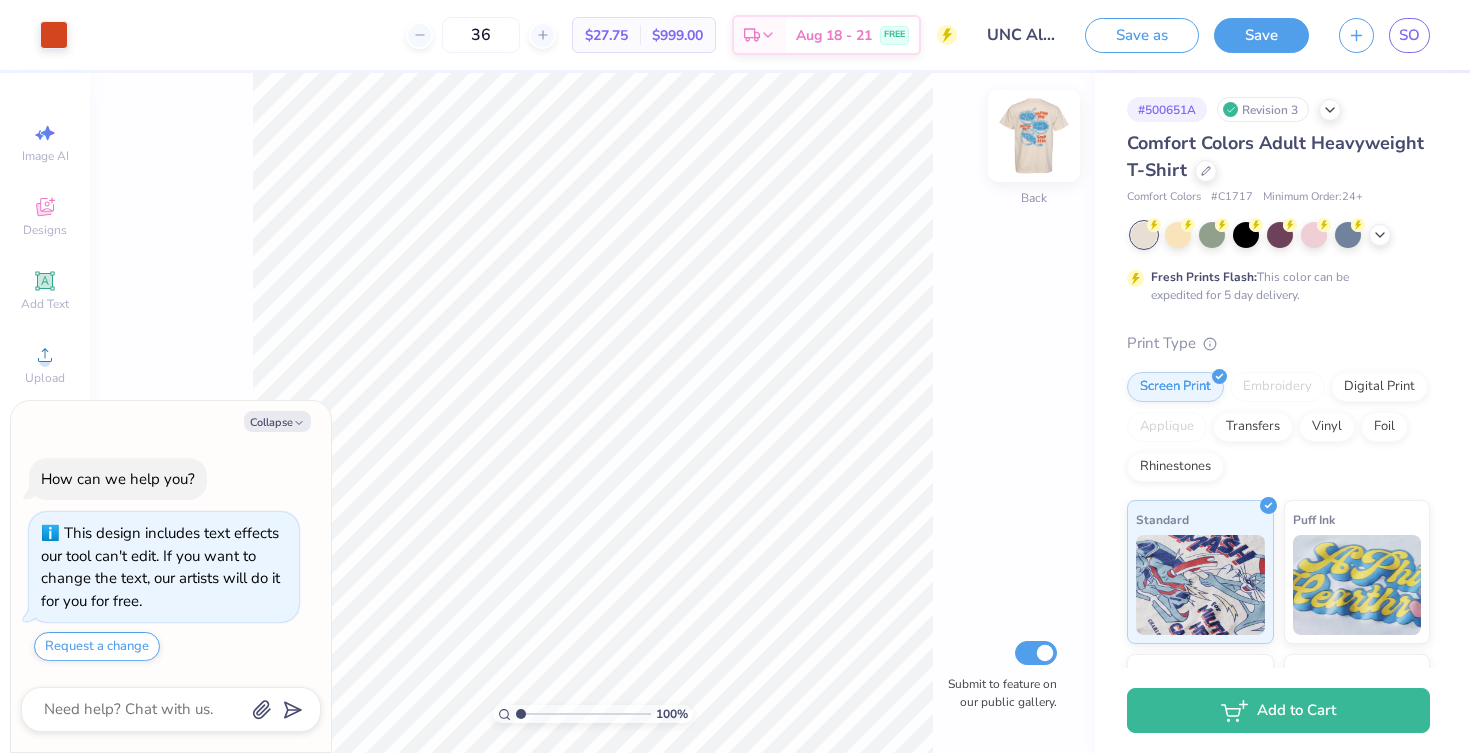 click at bounding box center [1034, 136] 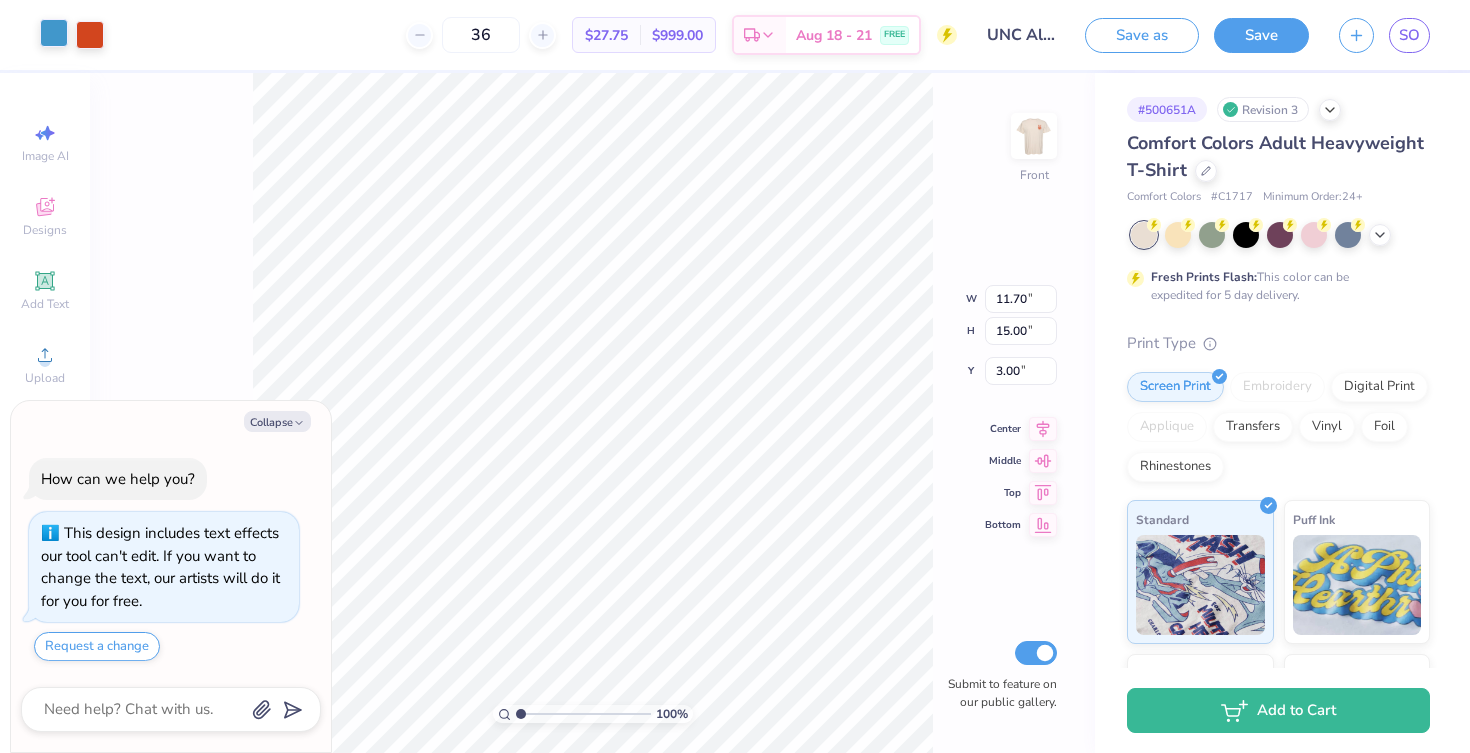 click at bounding box center (54, 33) 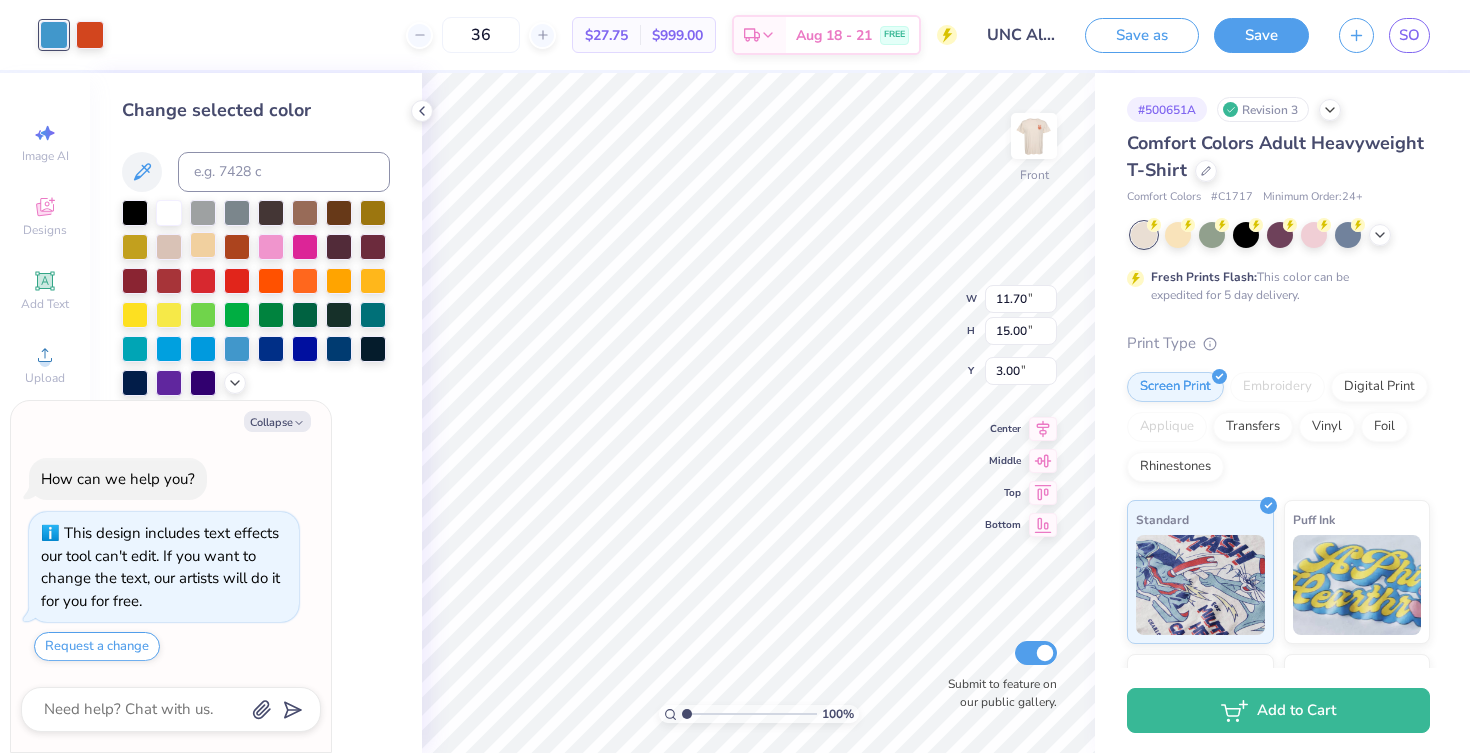 click at bounding box center [203, 245] 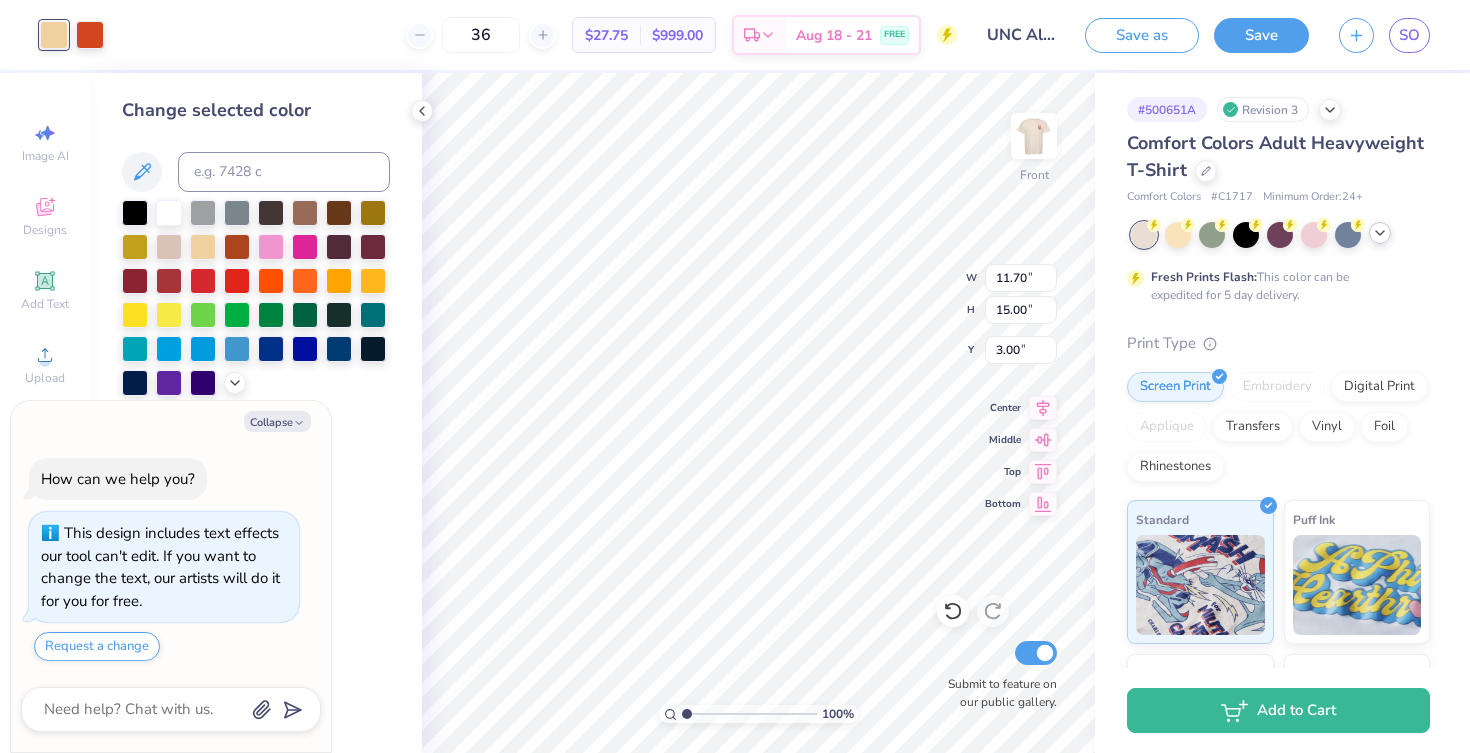 click 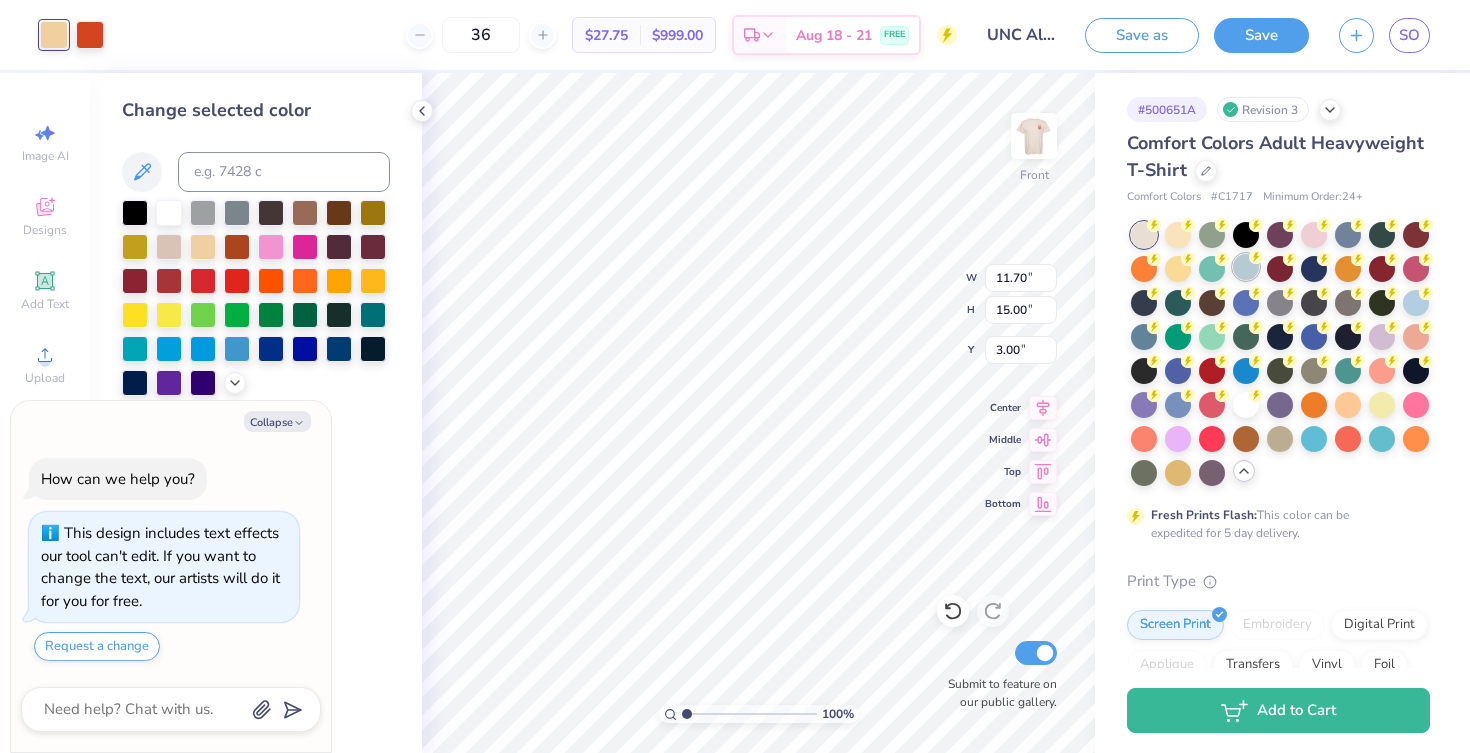 click at bounding box center [1246, 267] 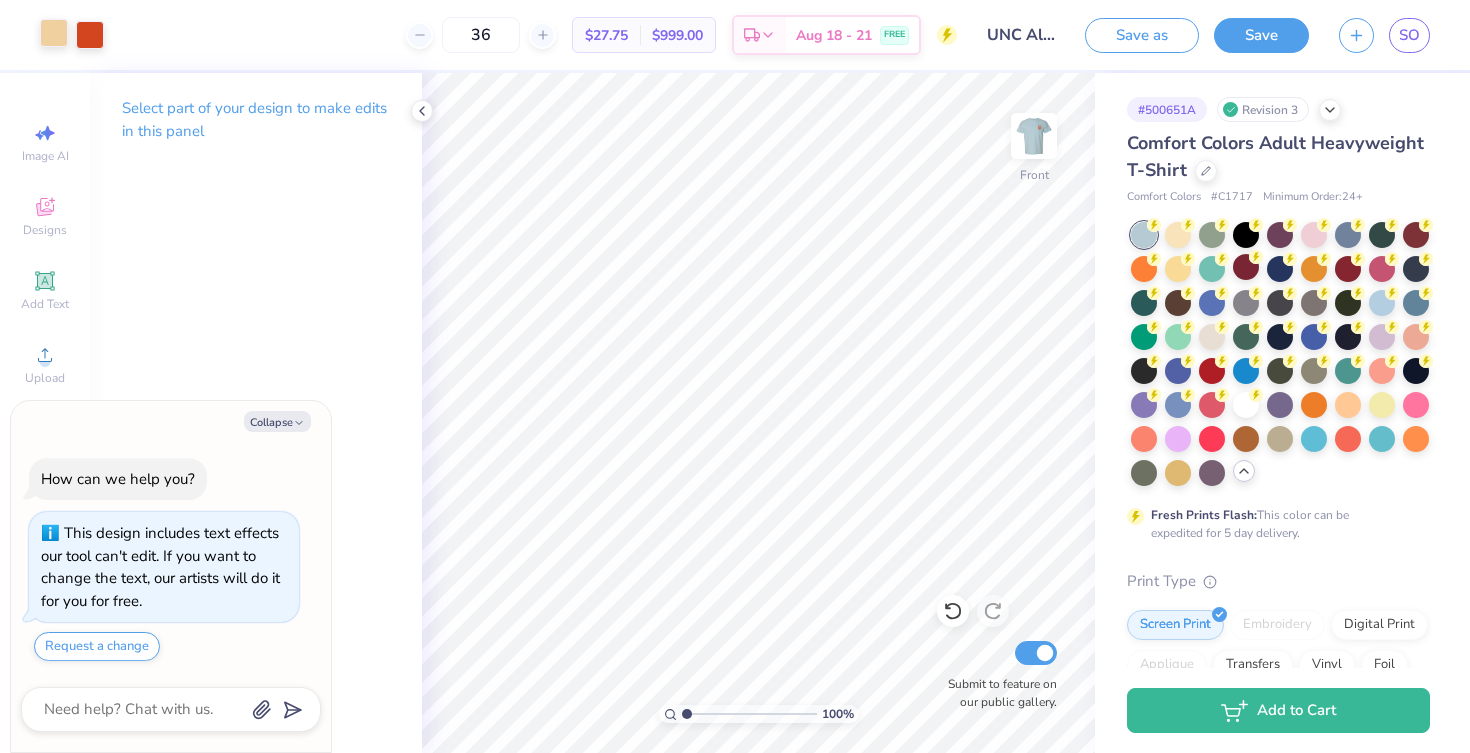 click at bounding box center [54, 33] 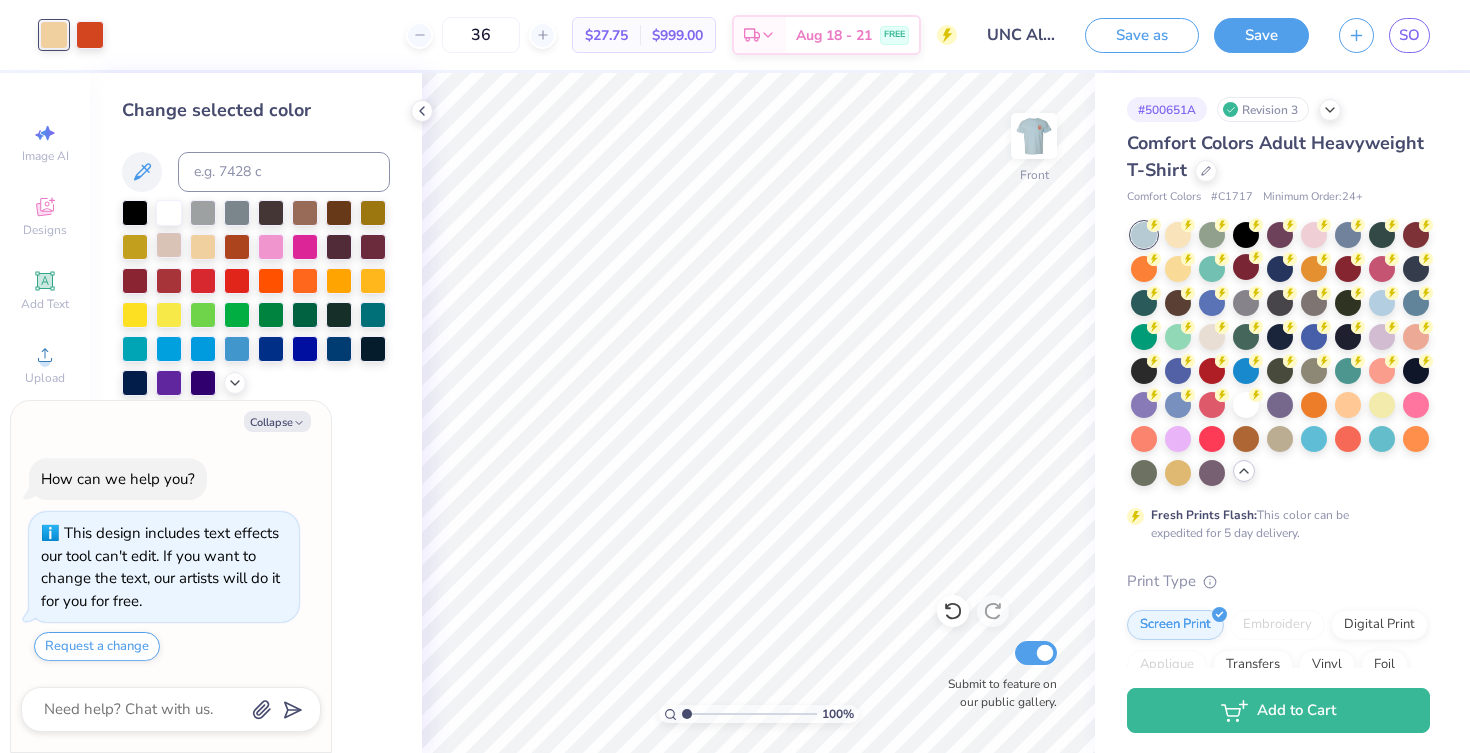 click at bounding box center [169, 245] 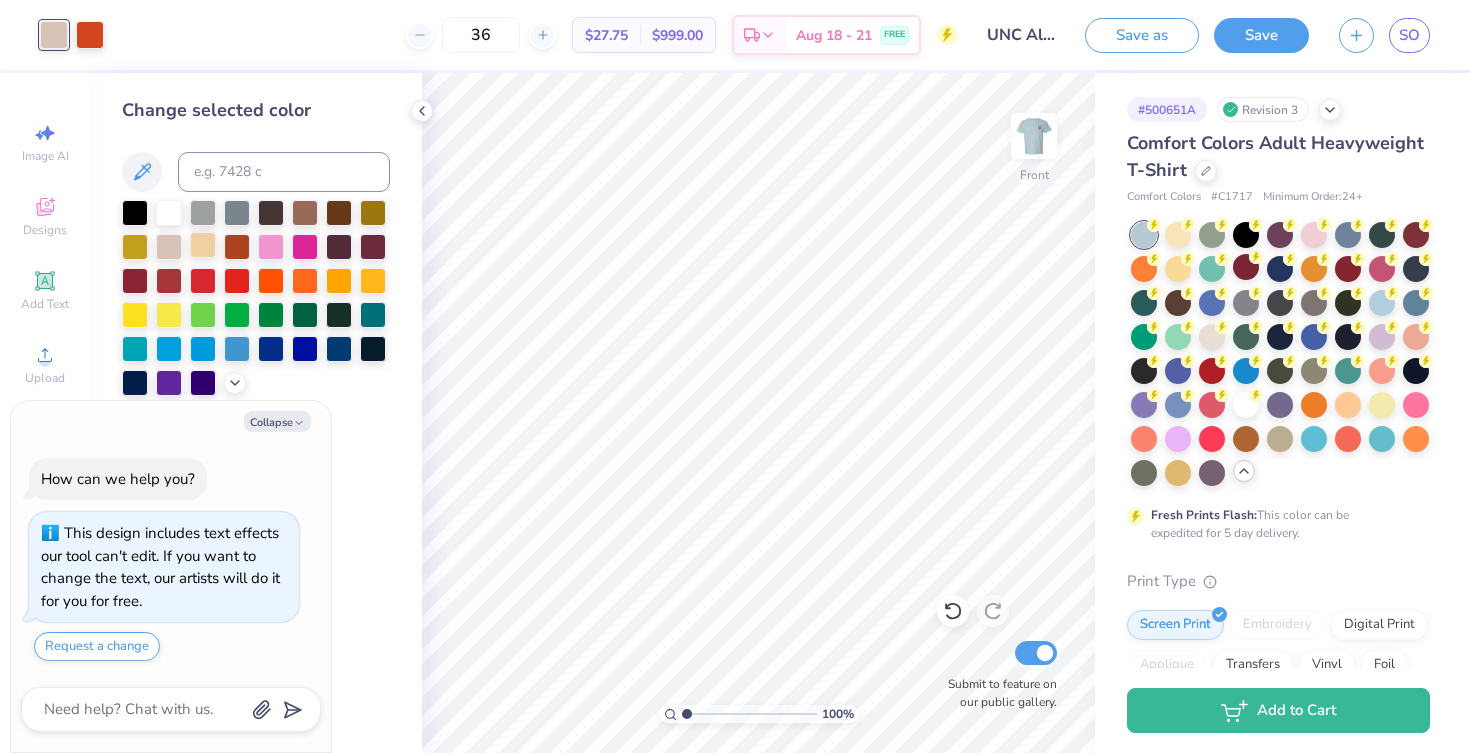 click at bounding box center [203, 245] 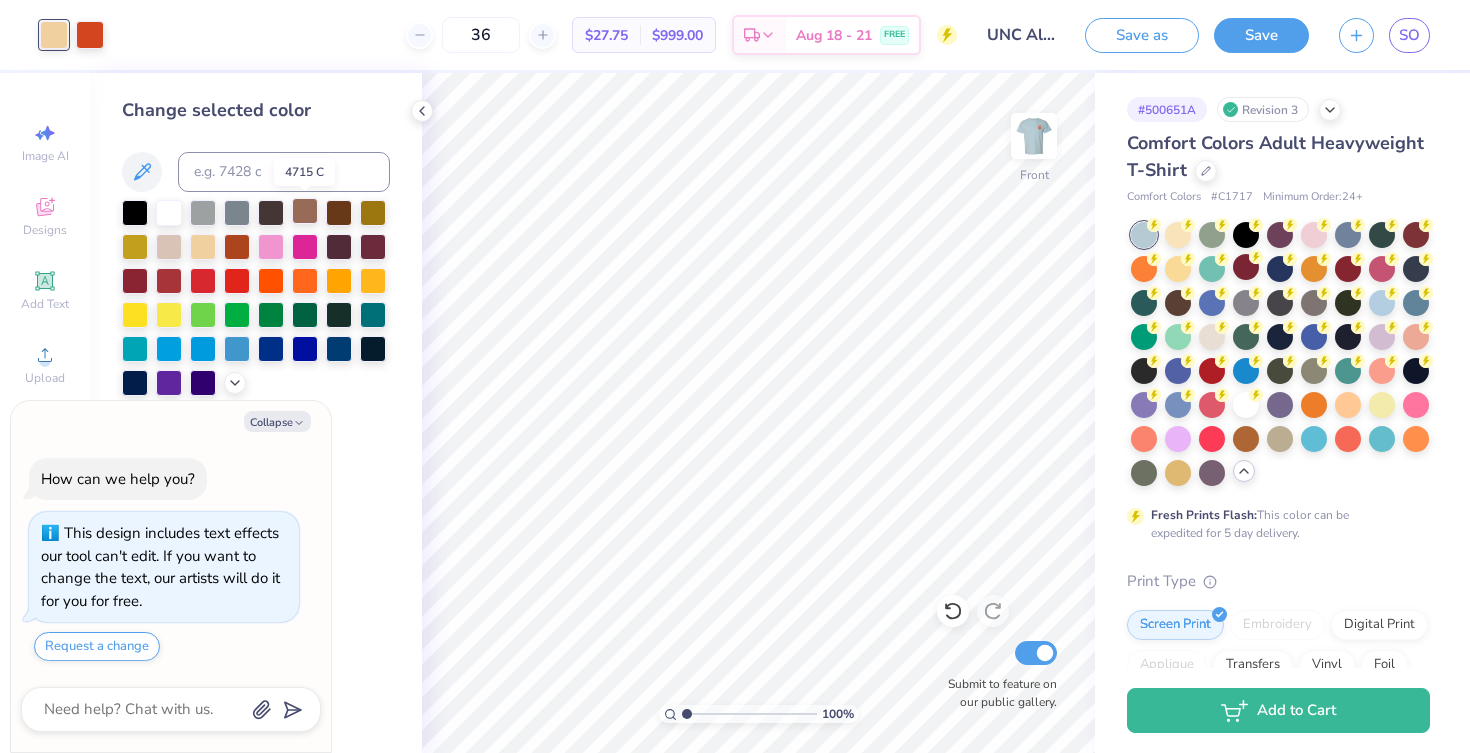 click at bounding box center (305, 211) 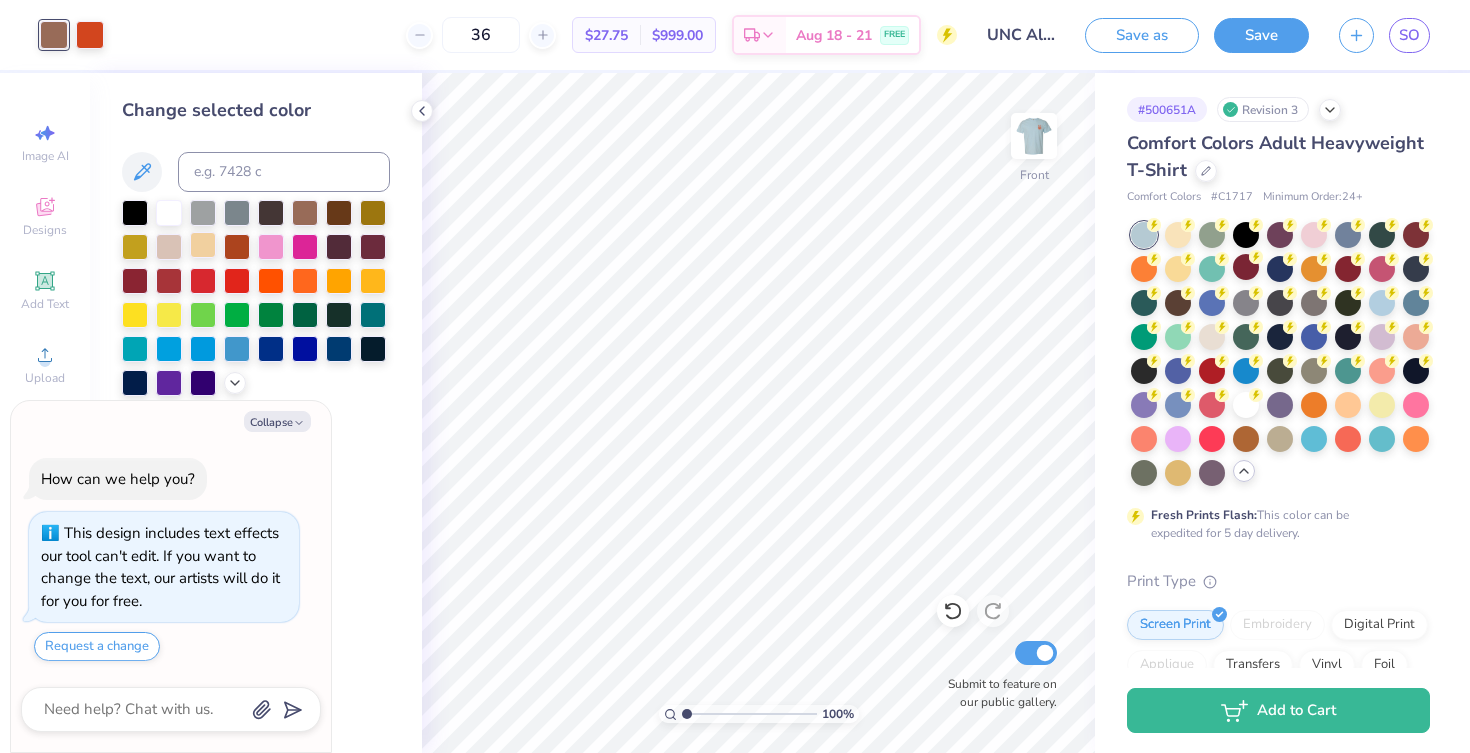 click at bounding box center (203, 245) 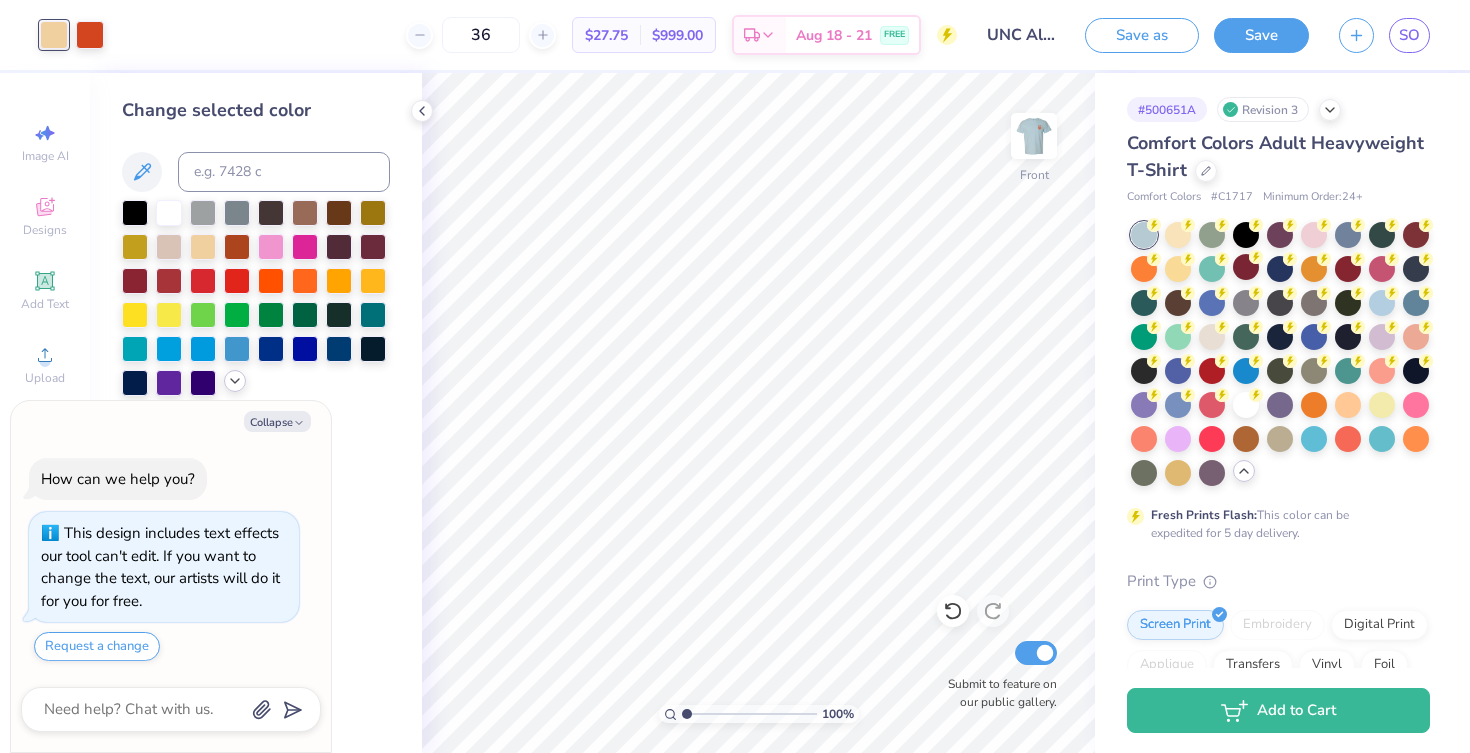 click 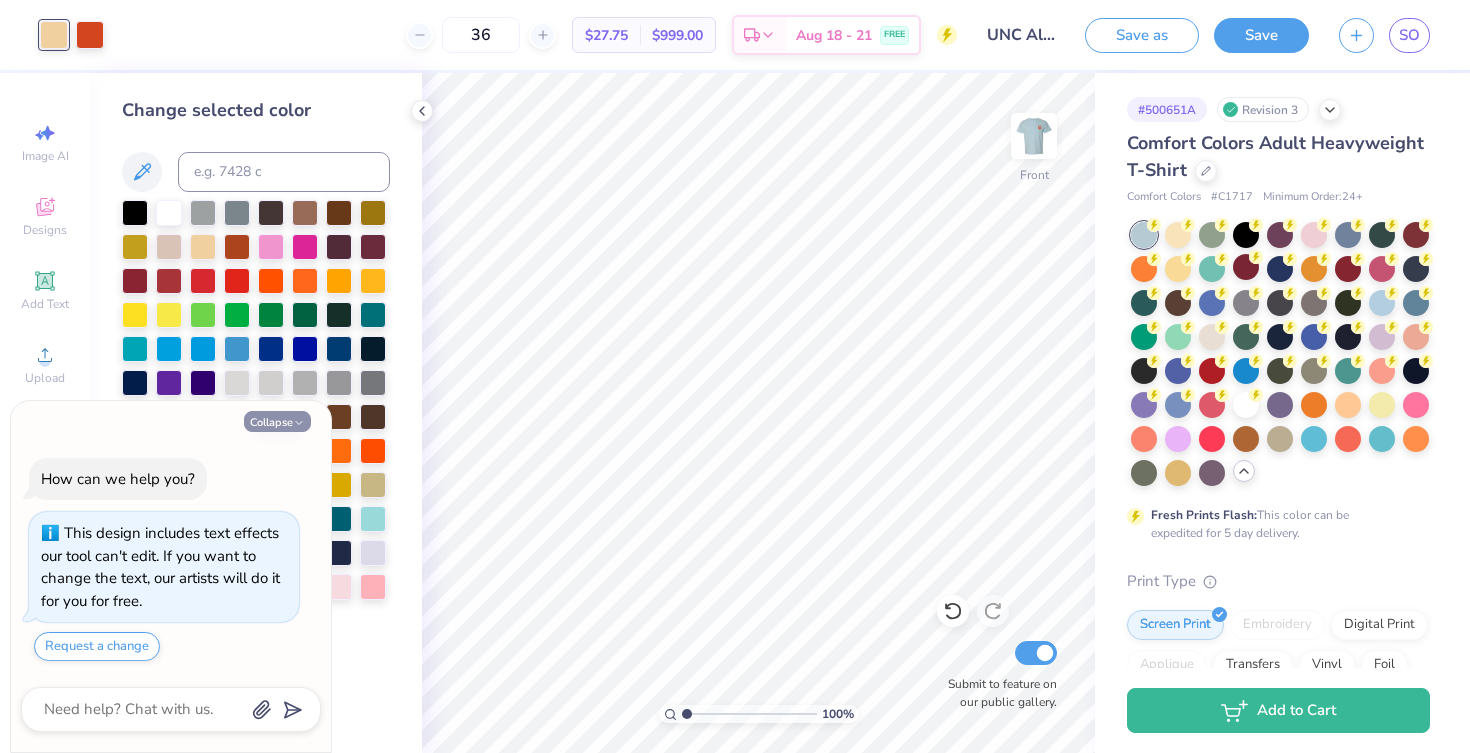 click 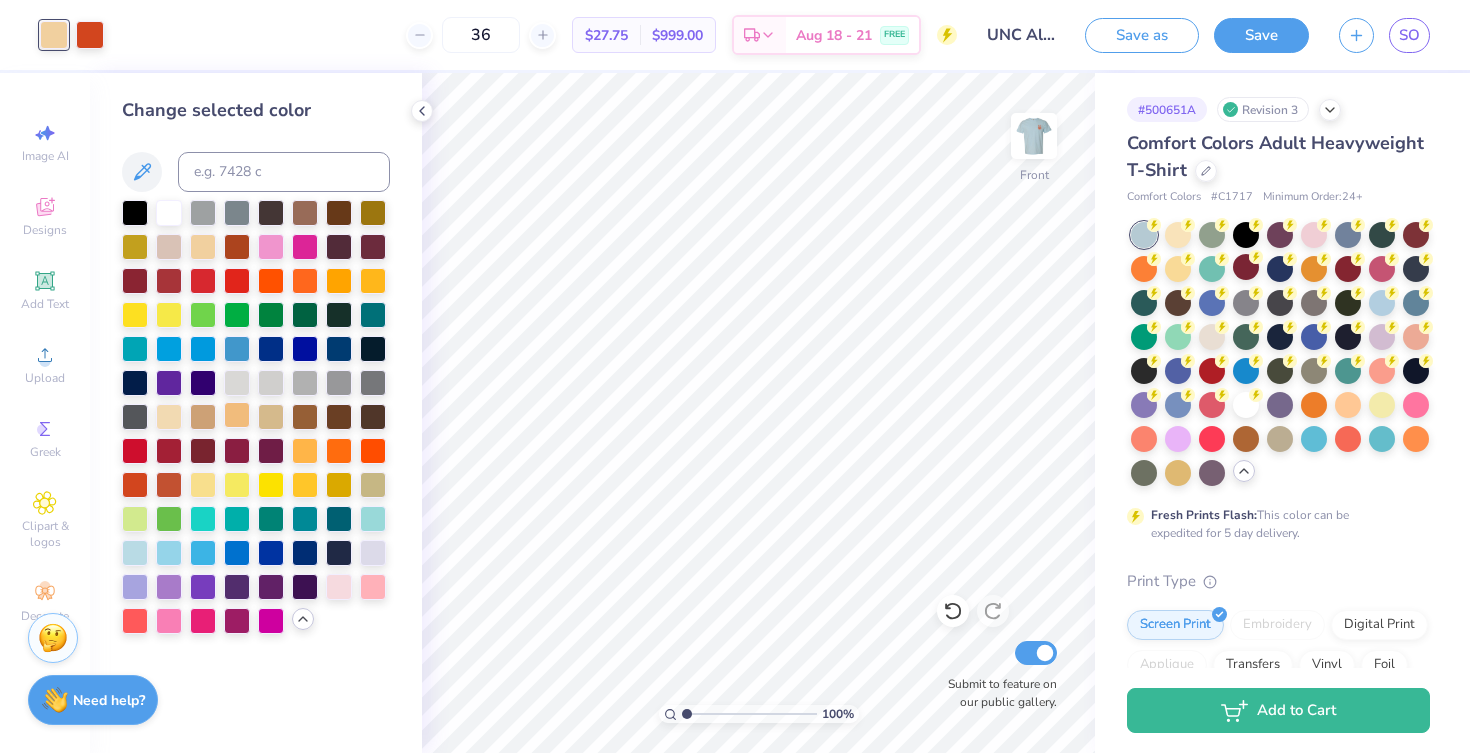 click at bounding box center (237, 415) 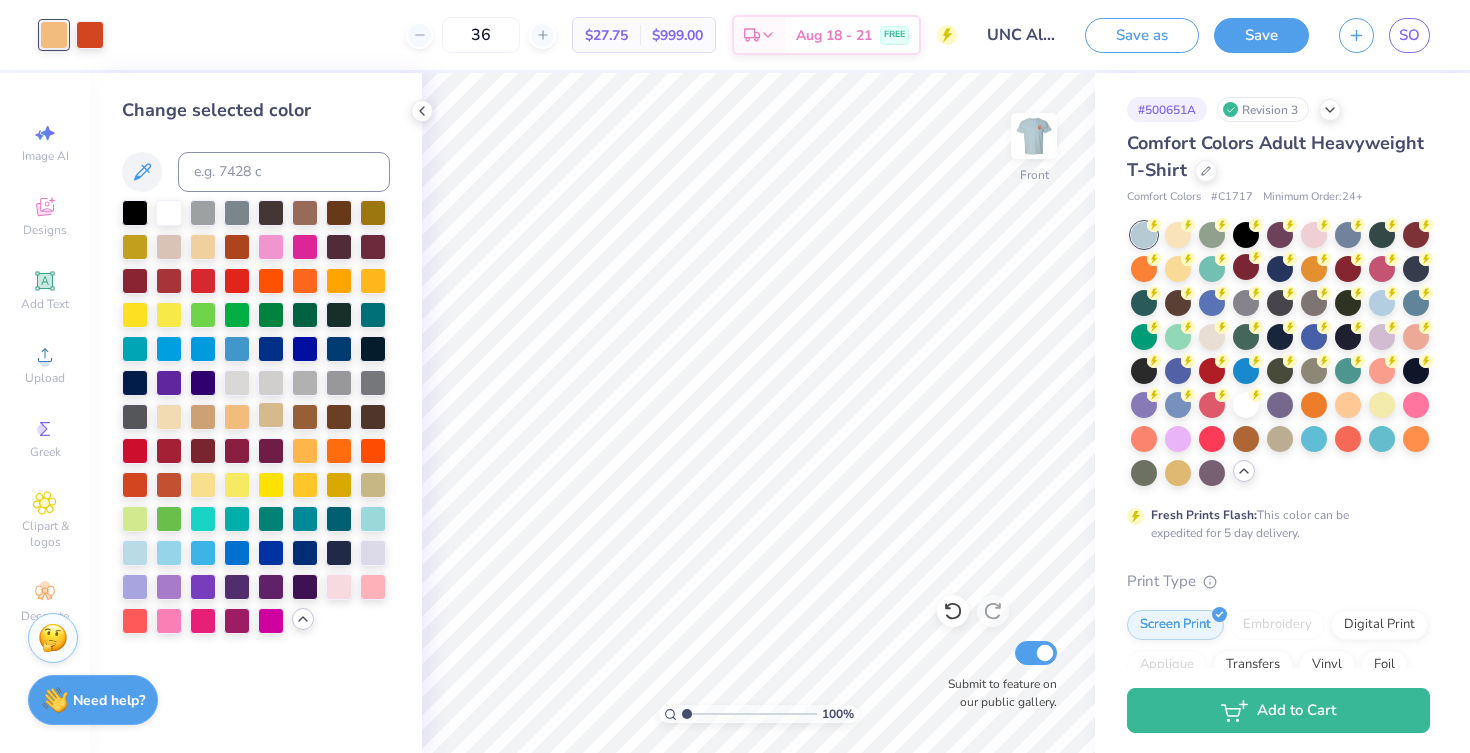 click at bounding box center [271, 415] 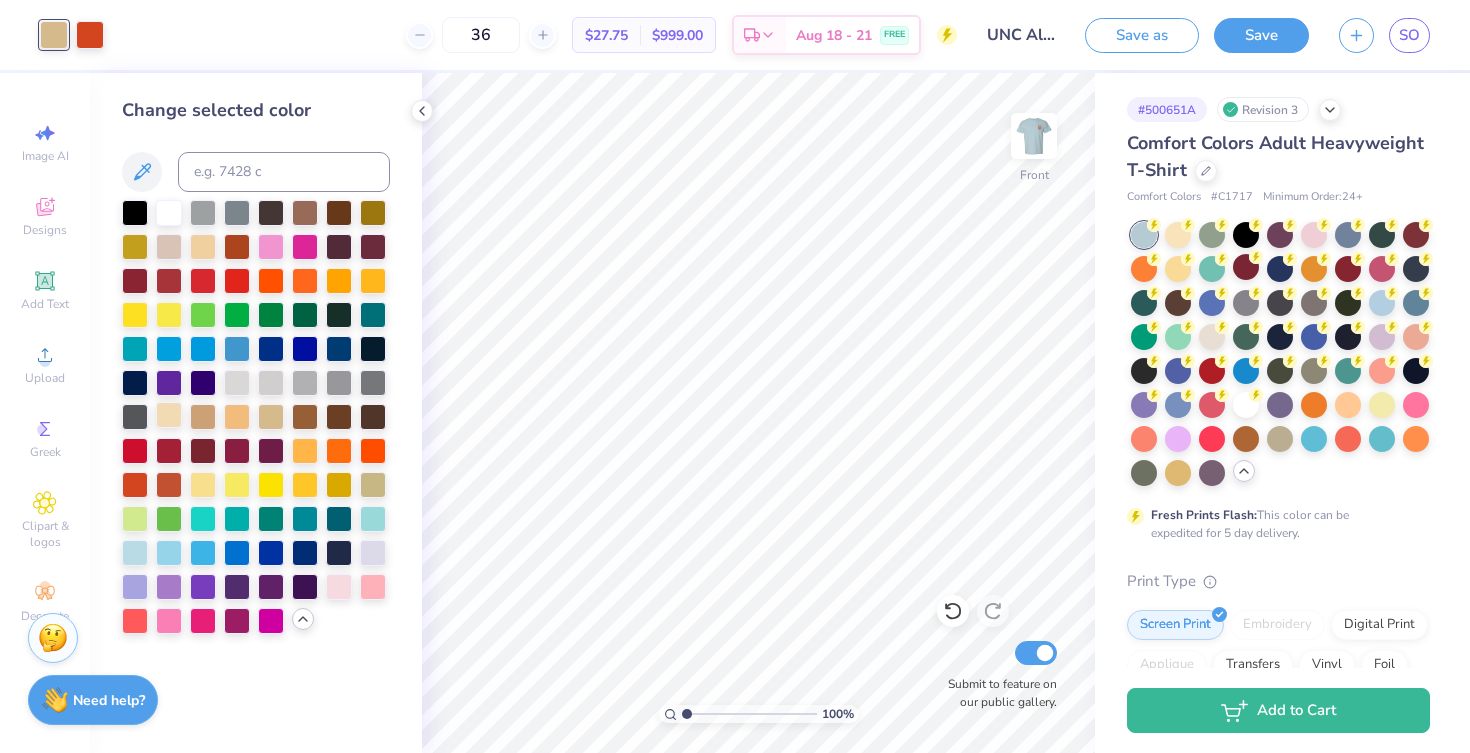 click at bounding box center [169, 415] 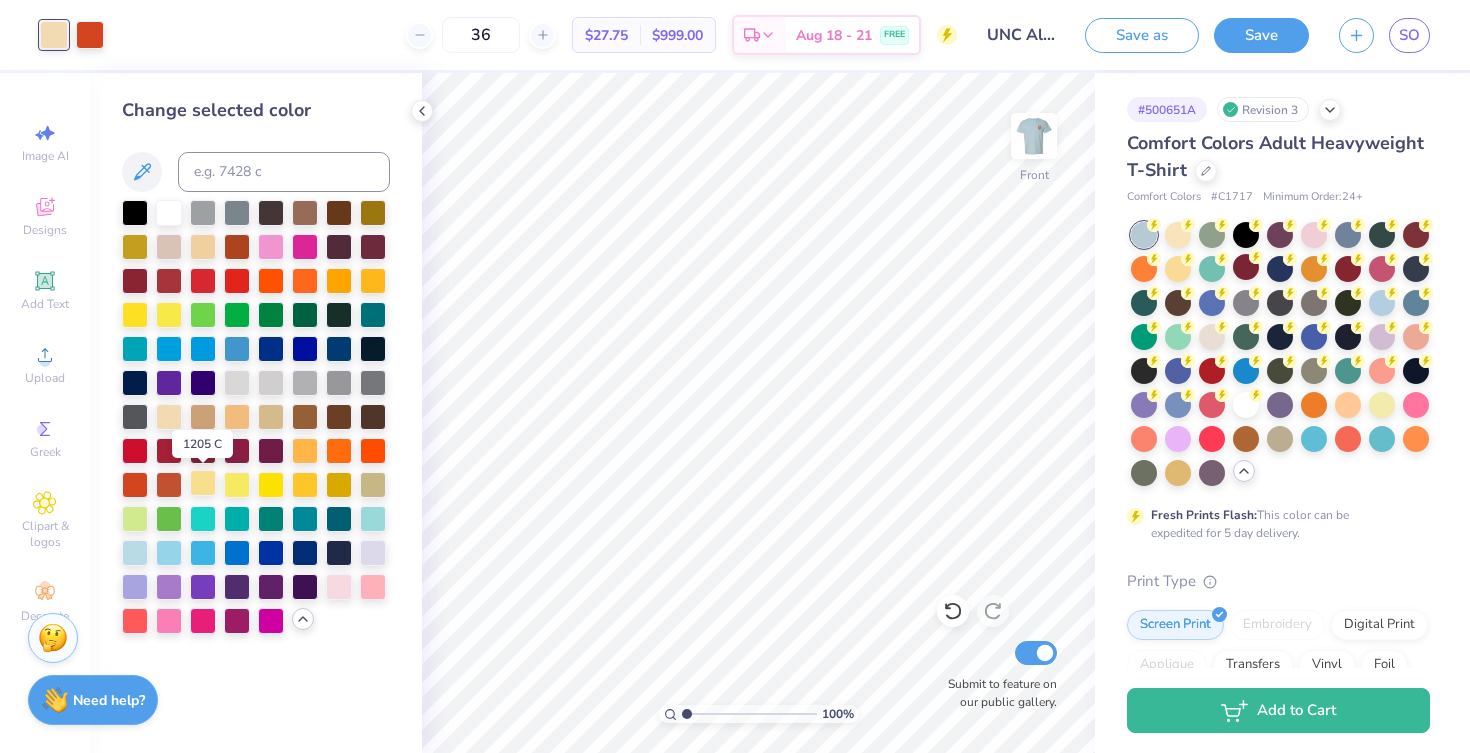 click at bounding box center (203, 483) 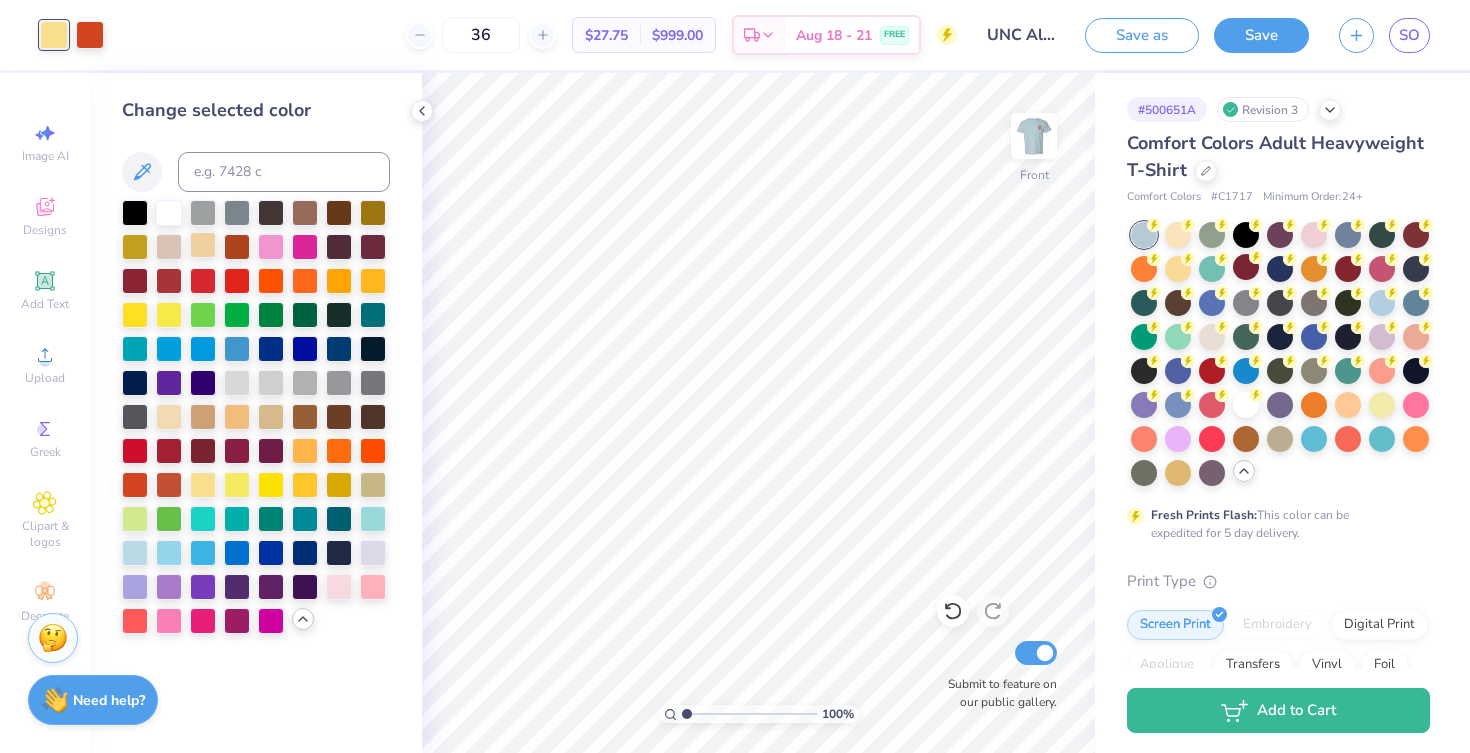 click at bounding box center (203, 245) 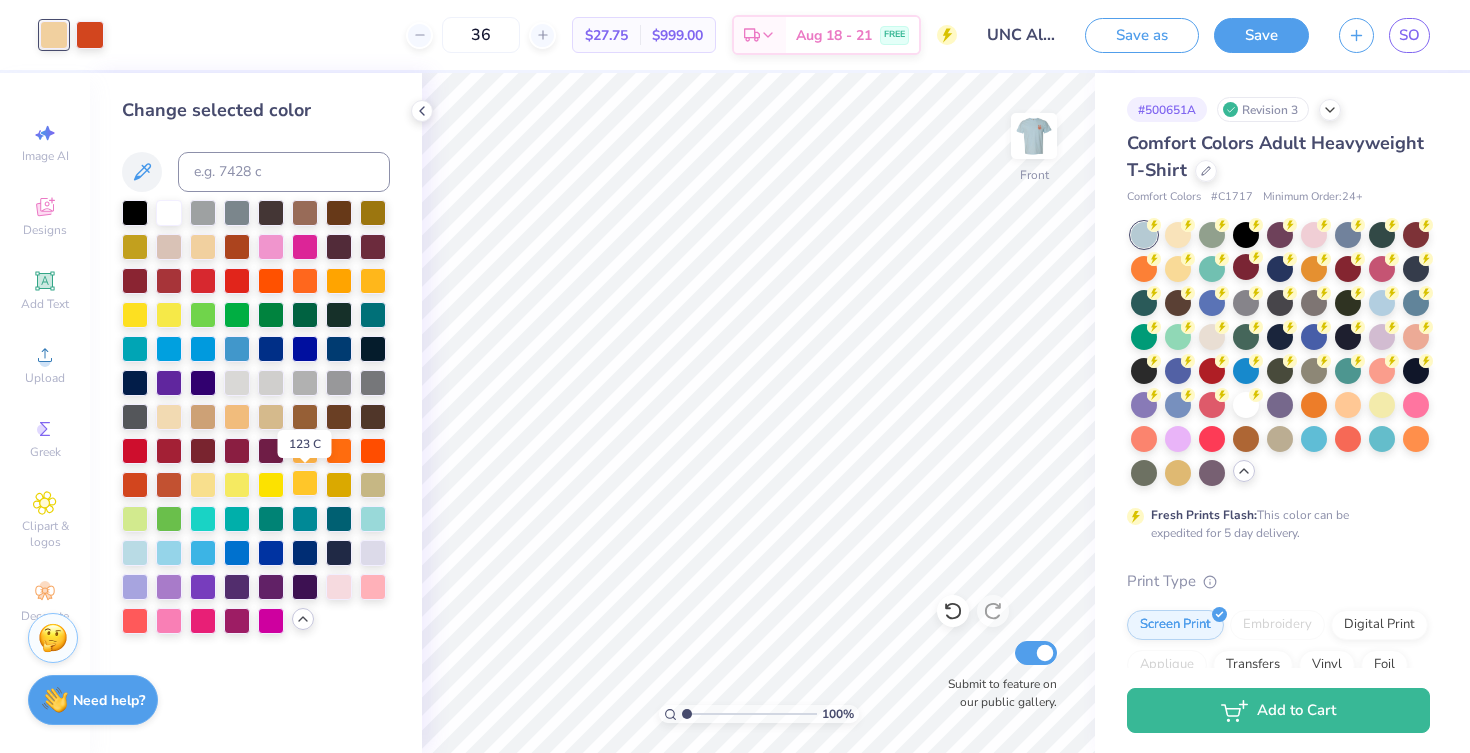 click at bounding box center [305, 483] 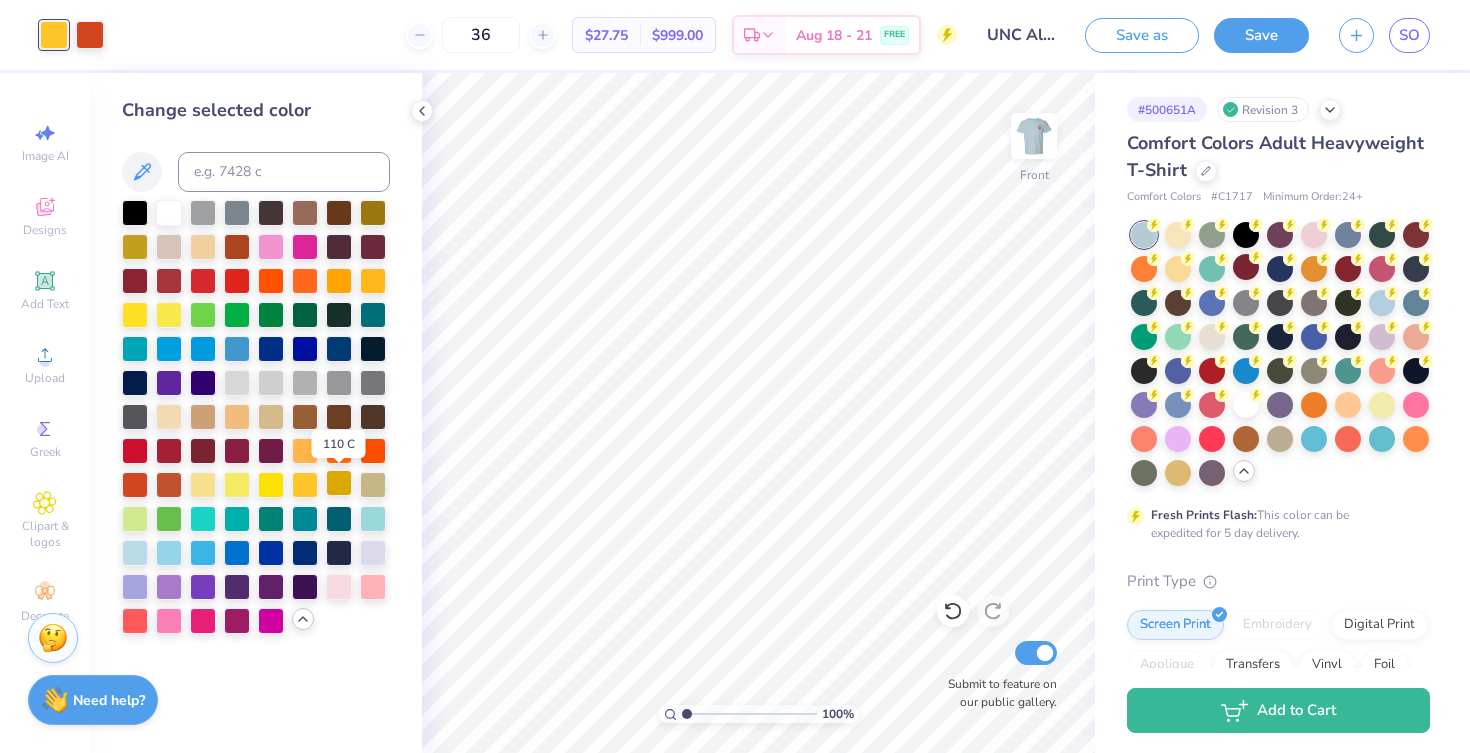 click at bounding box center [339, 483] 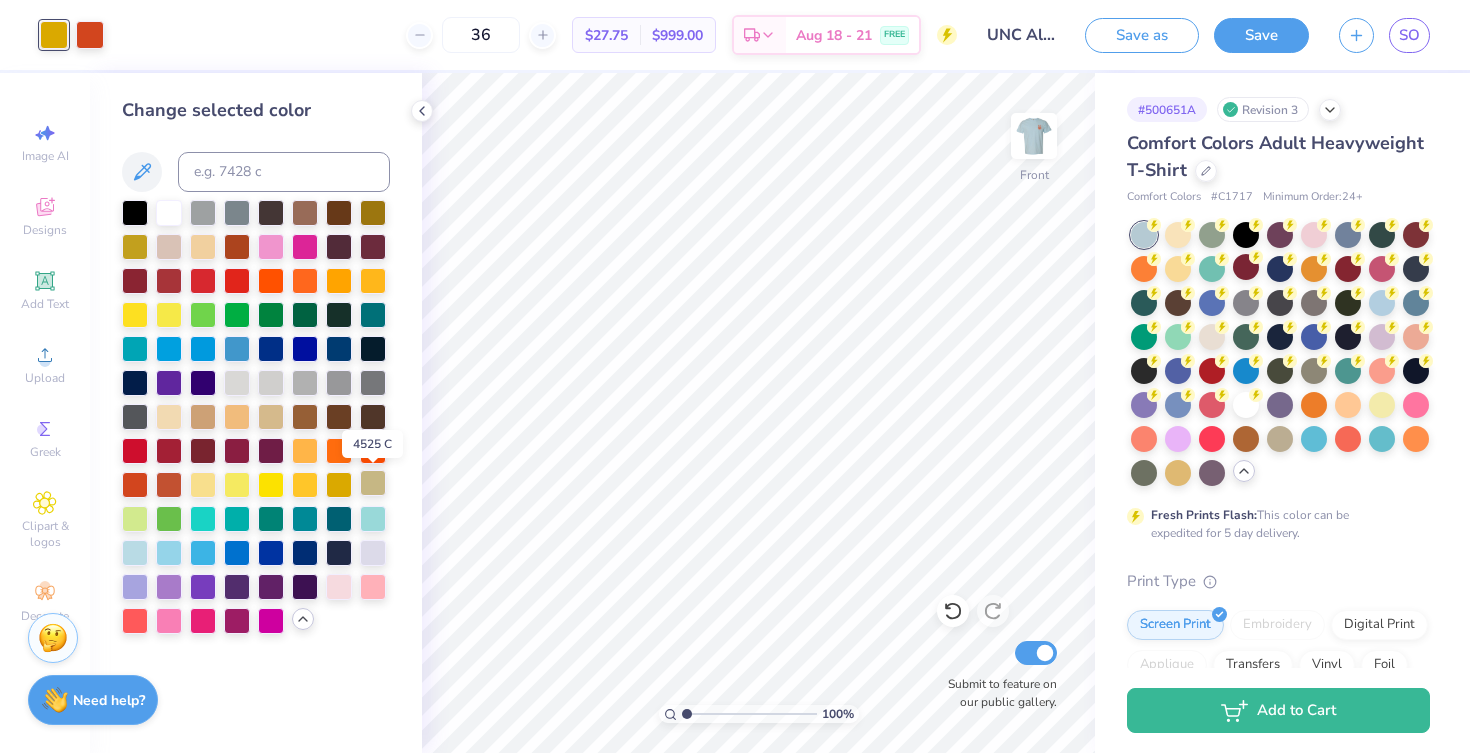 click at bounding box center (373, 483) 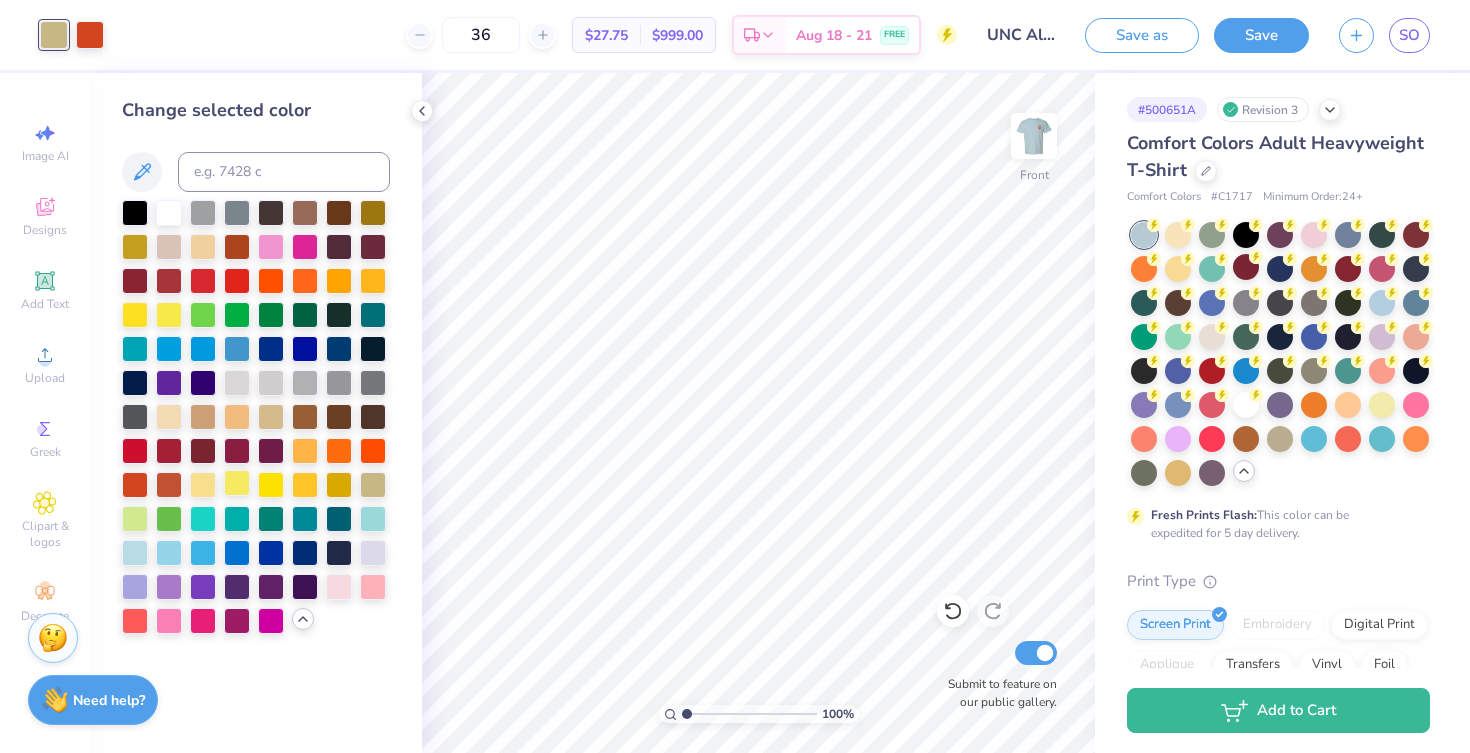 click at bounding box center [237, 483] 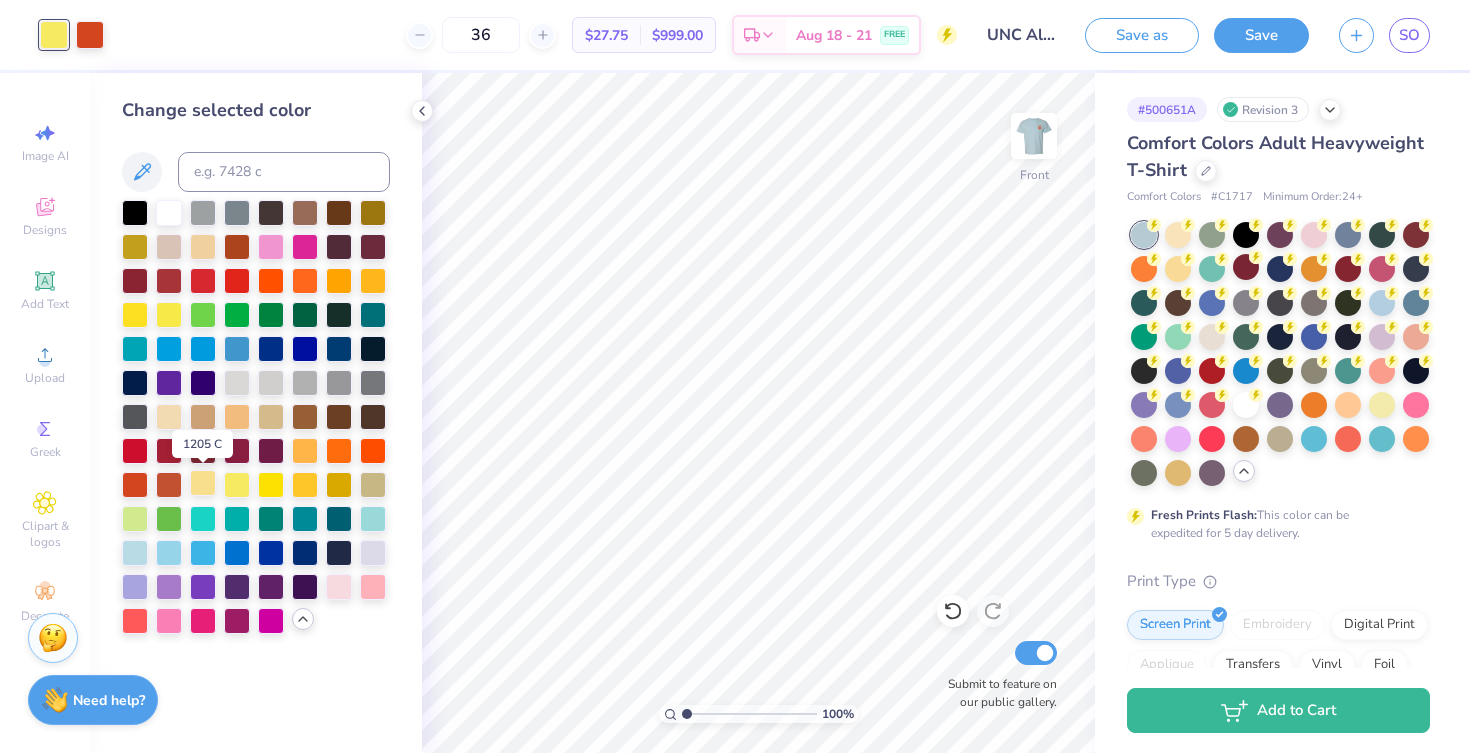 click at bounding box center [203, 483] 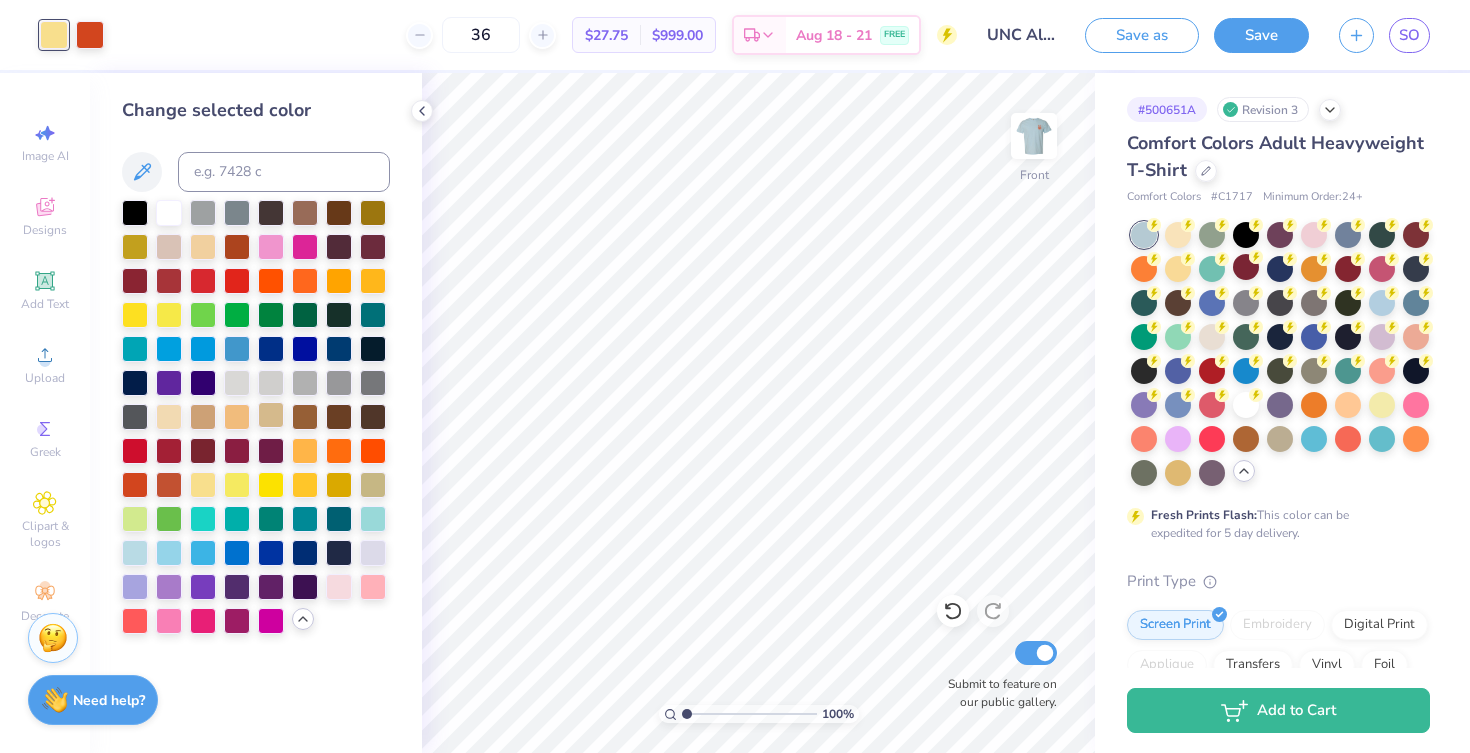 click at bounding box center [271, 415] 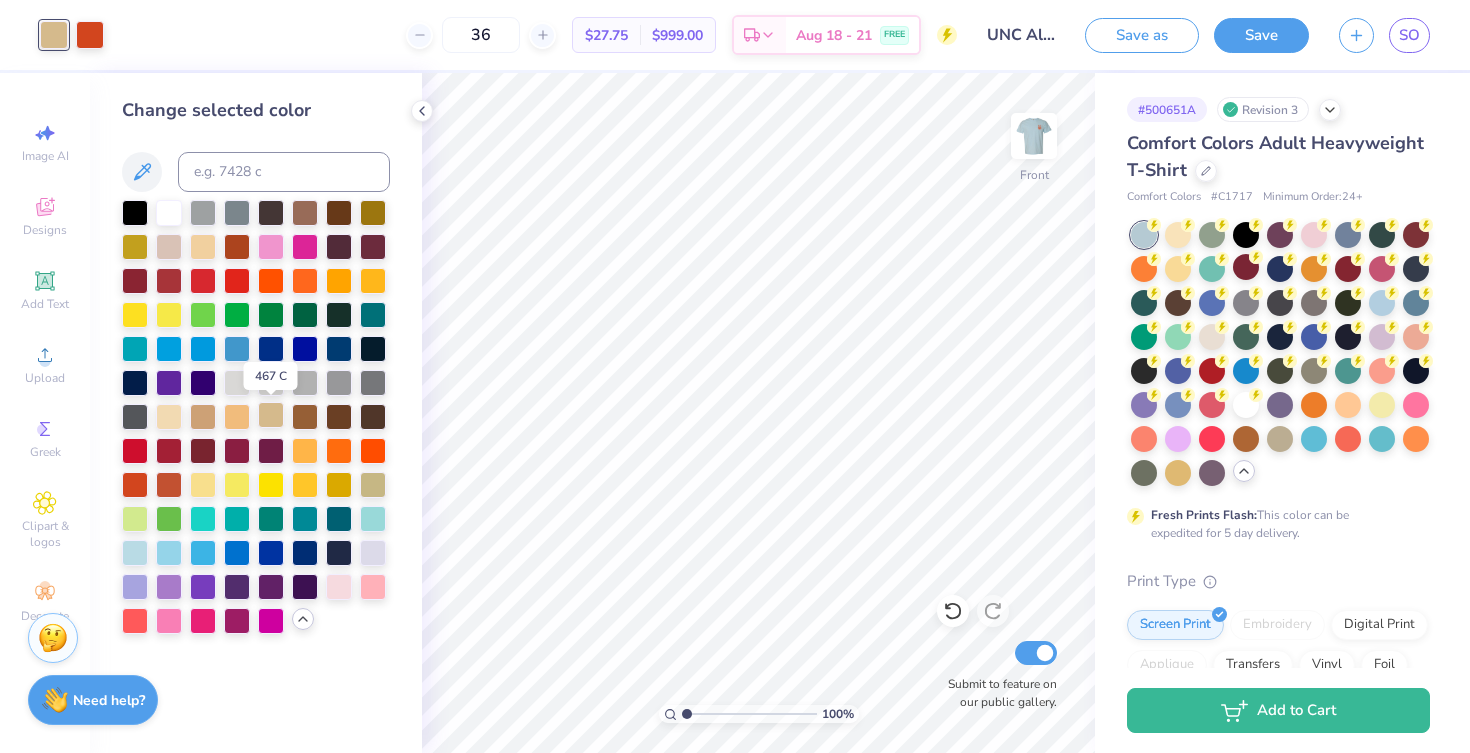 click at bounding box center [271, 415] 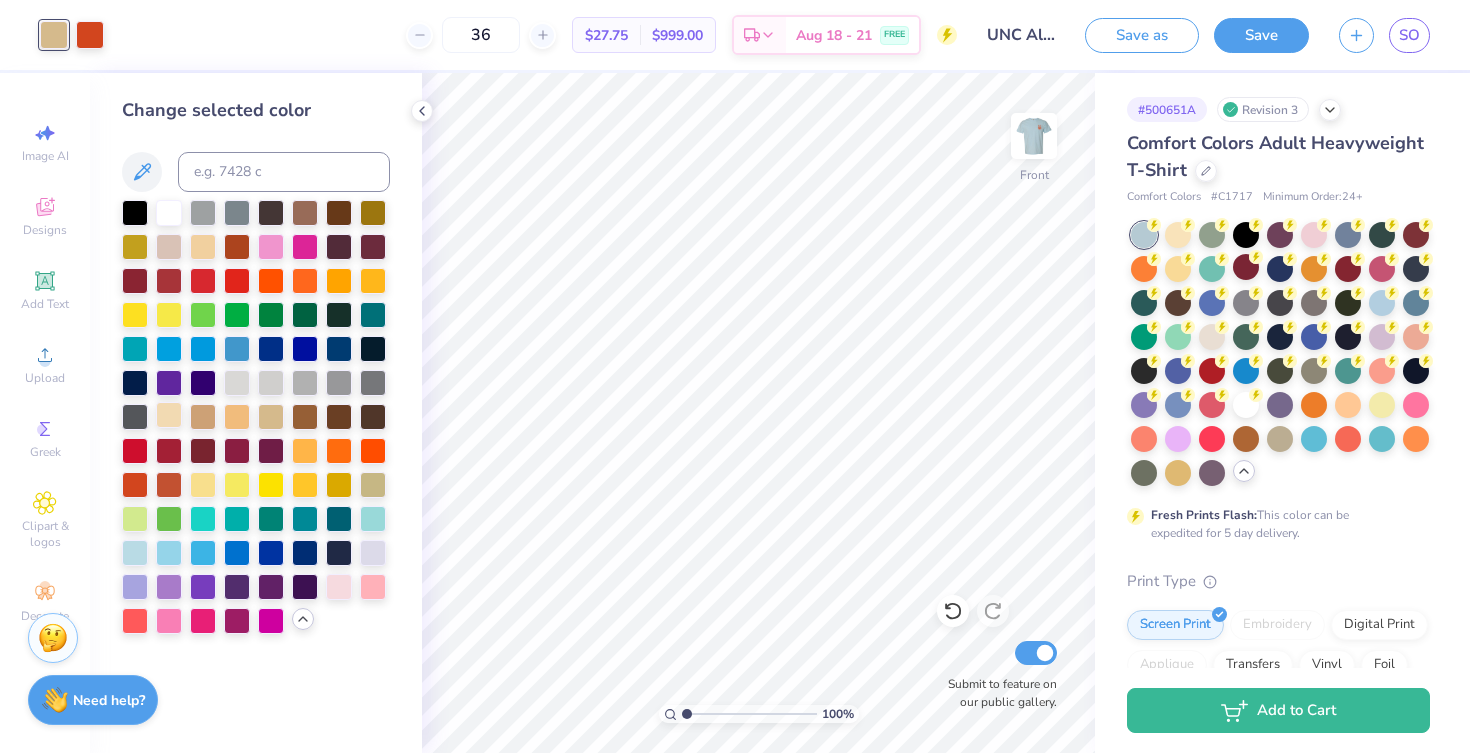 click at bounding box center [169, 415] 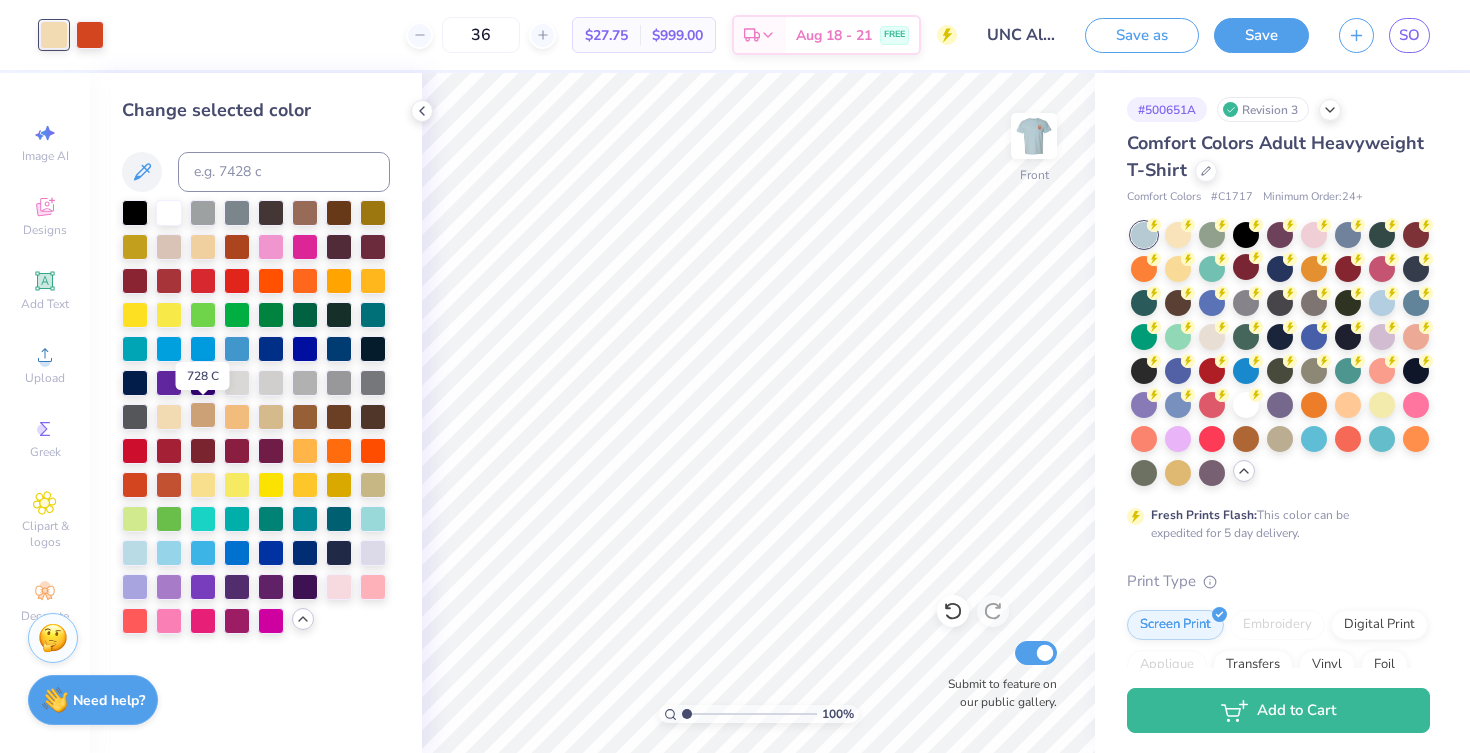 click at bounding box center [203, 415] 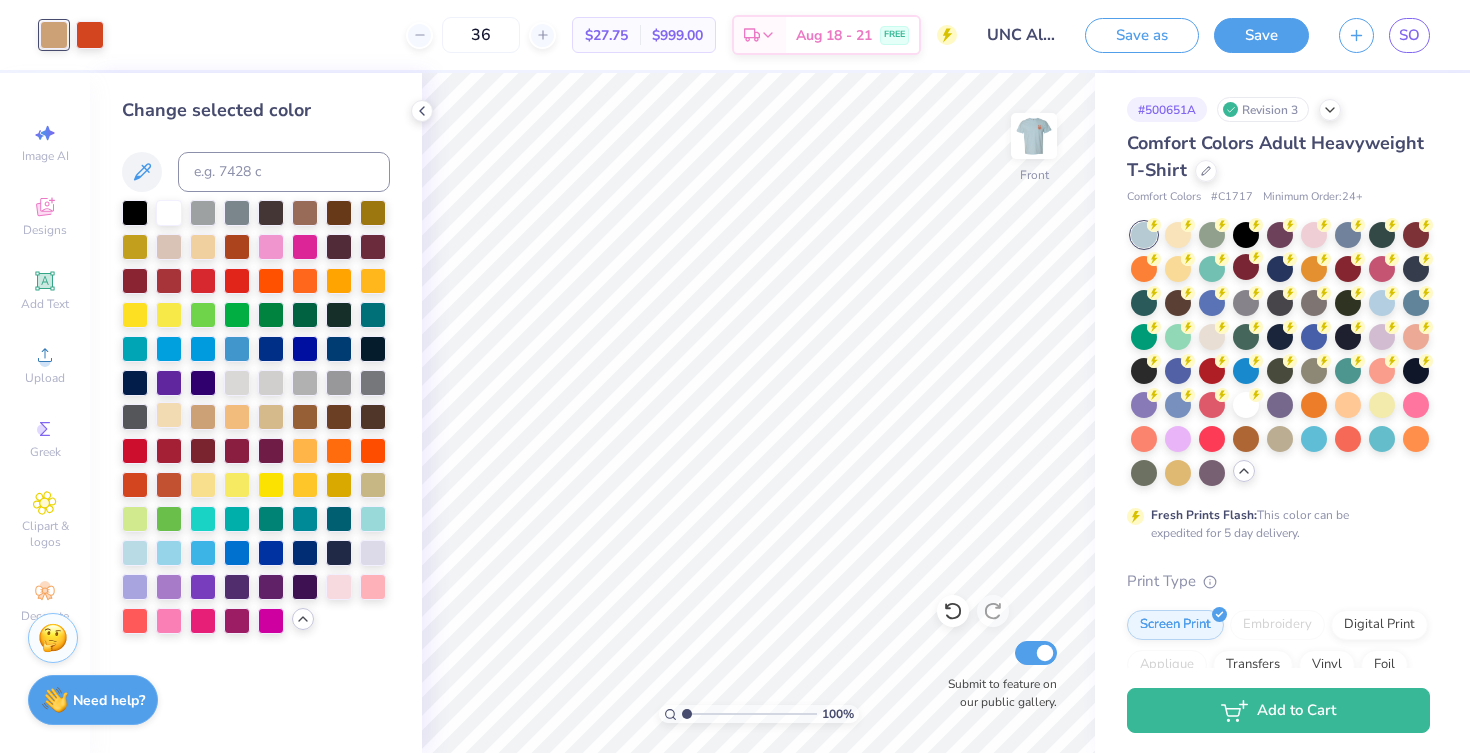 click at bounding box center (169, 415) 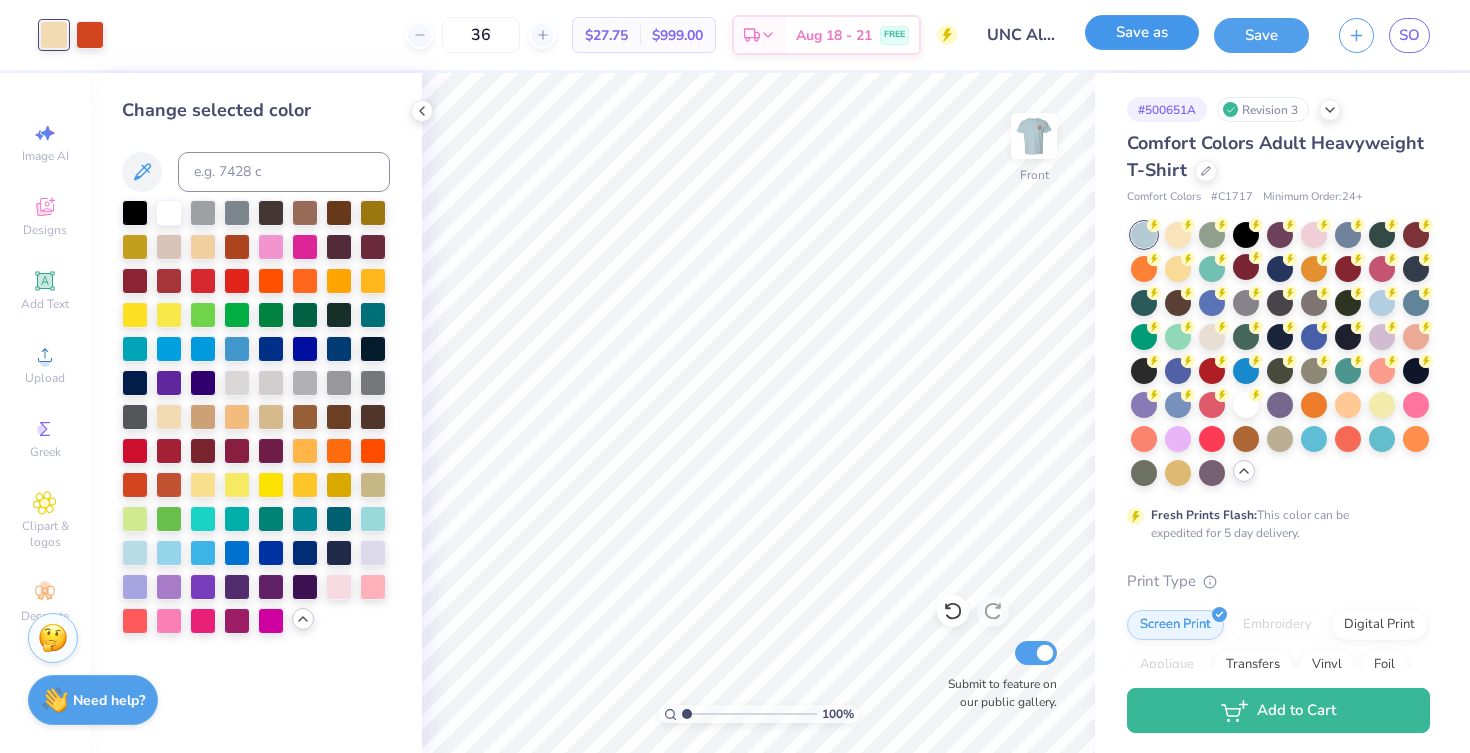 click on "Save as" at bounding box center [1142, 32] 